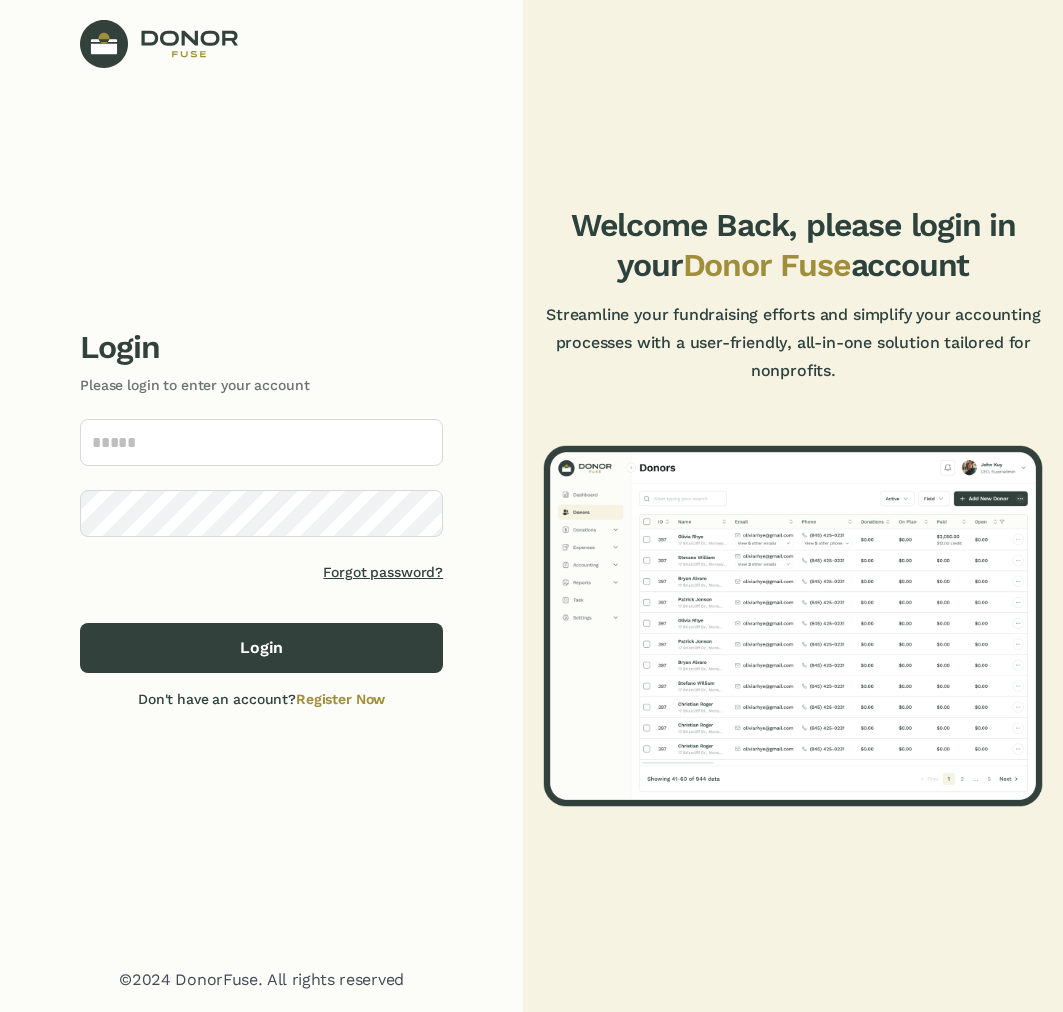 scroll, scrollTop: 0, scrollLeft: 0, axis: both 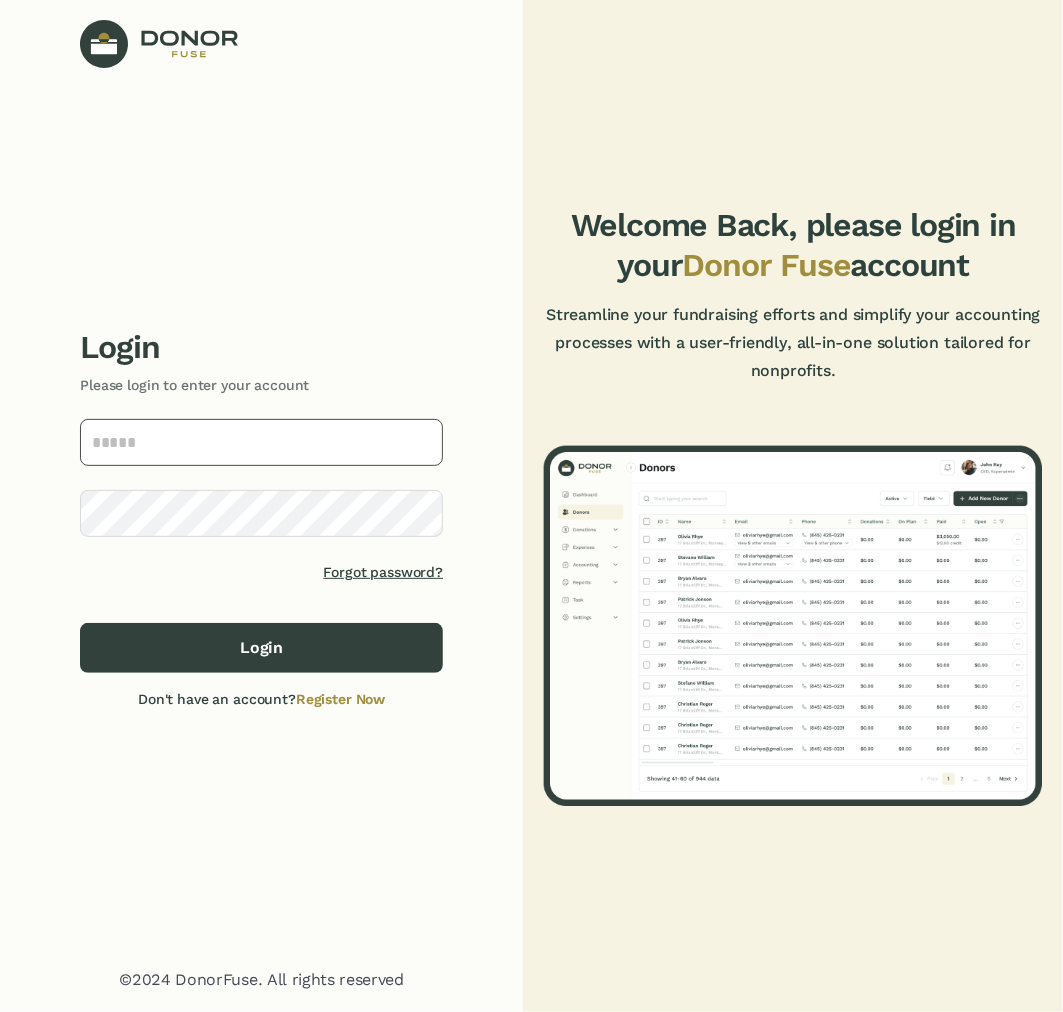 click 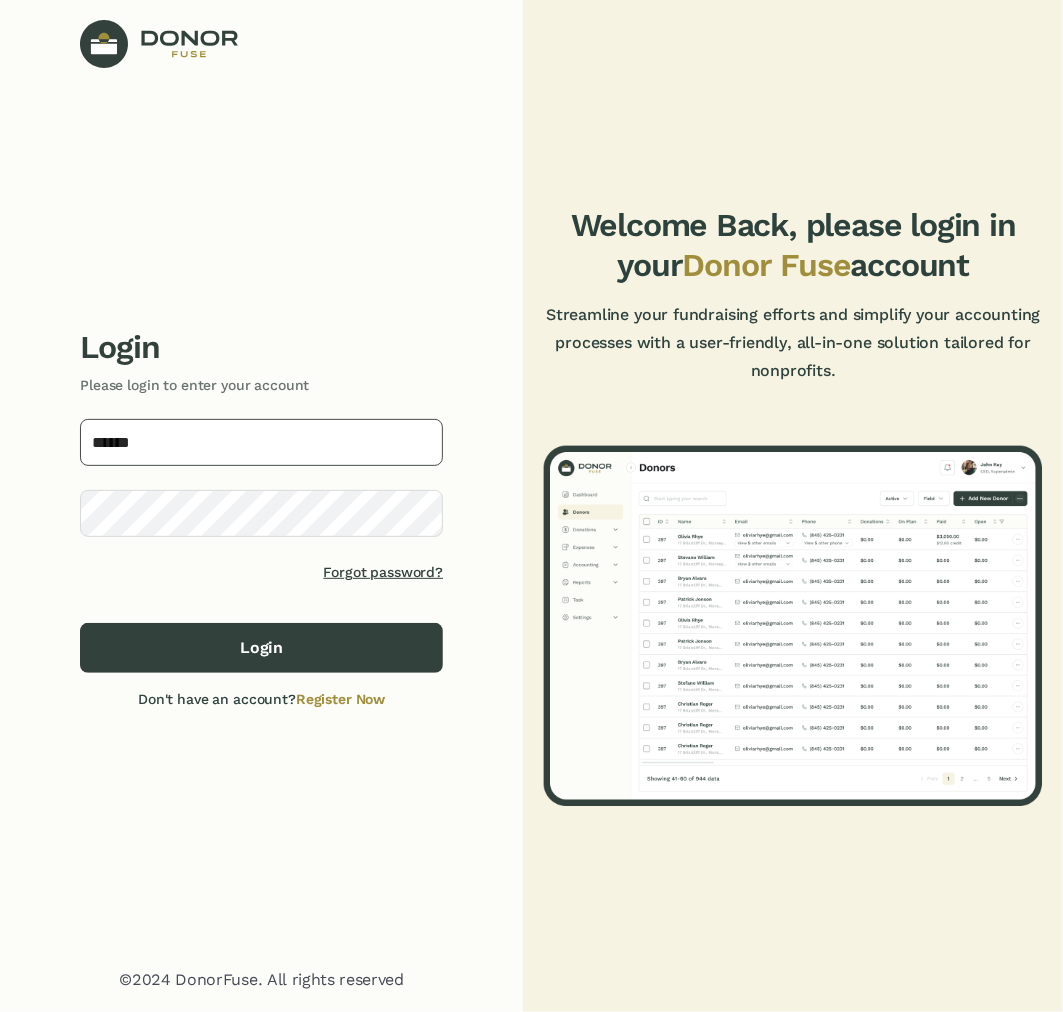 type on "******" 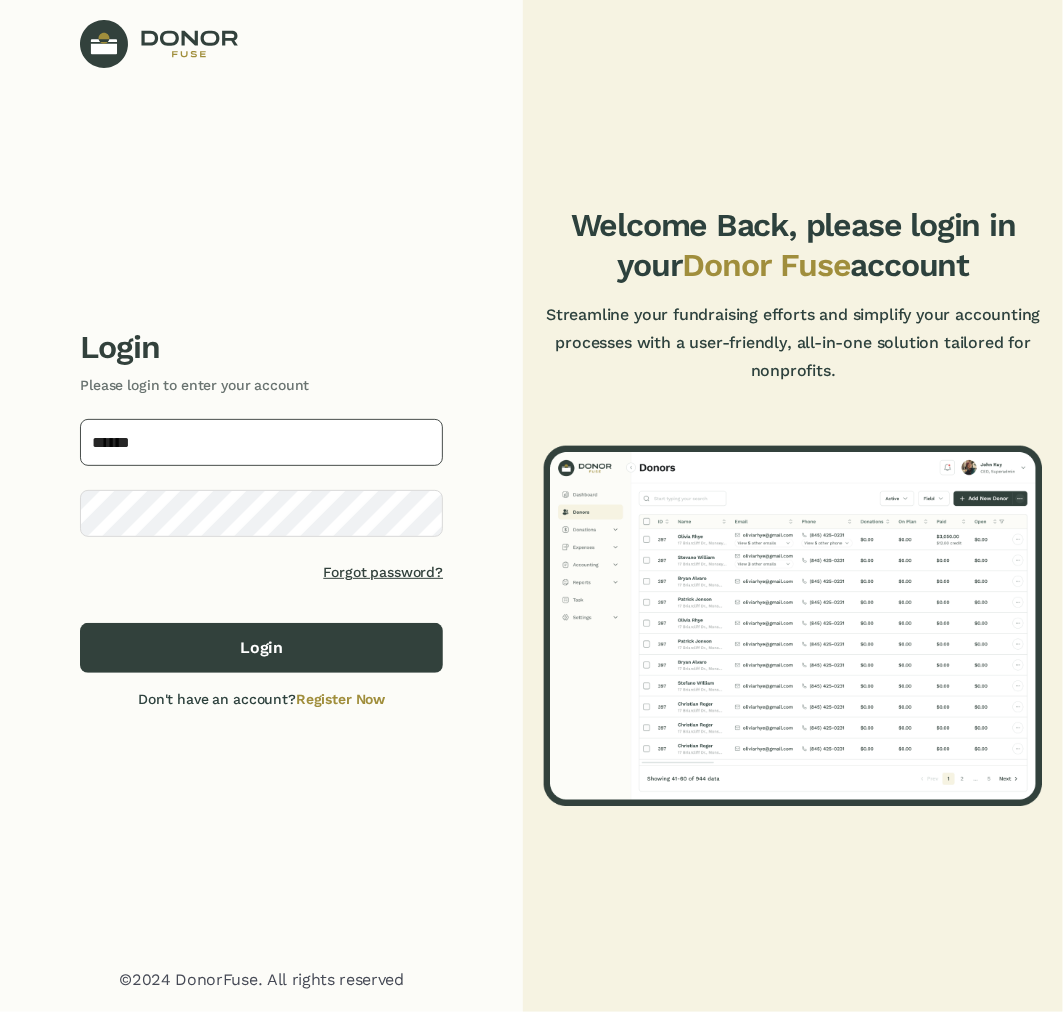 click on "Login" 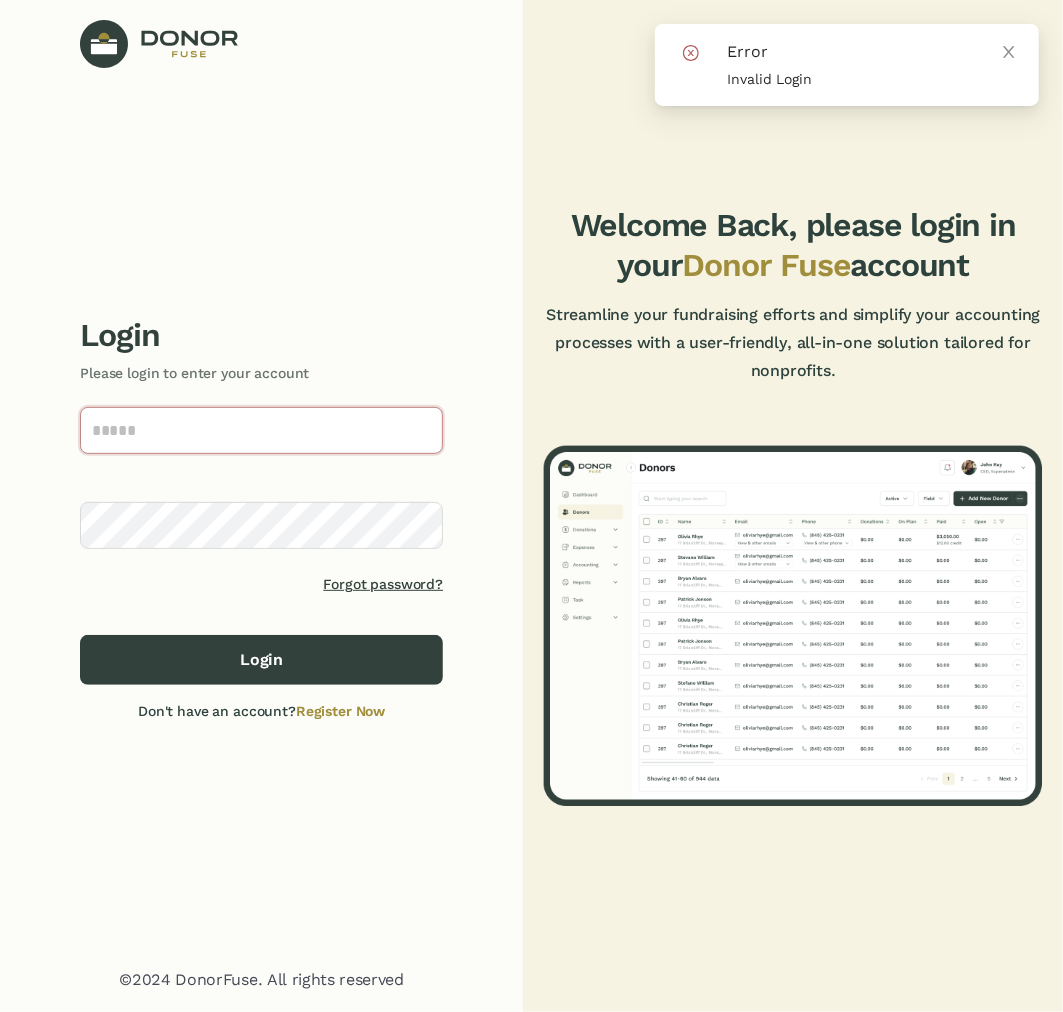 type on "*" 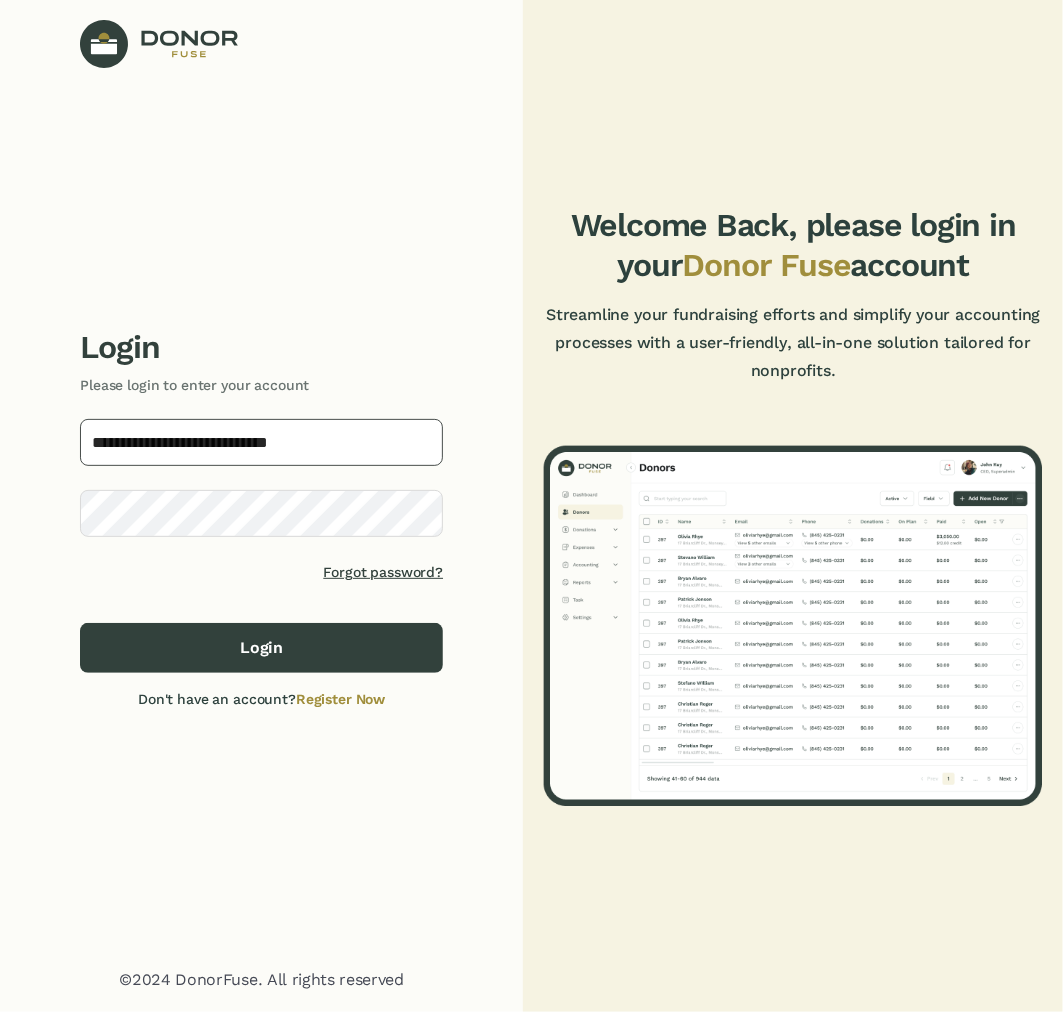 type on "**********" 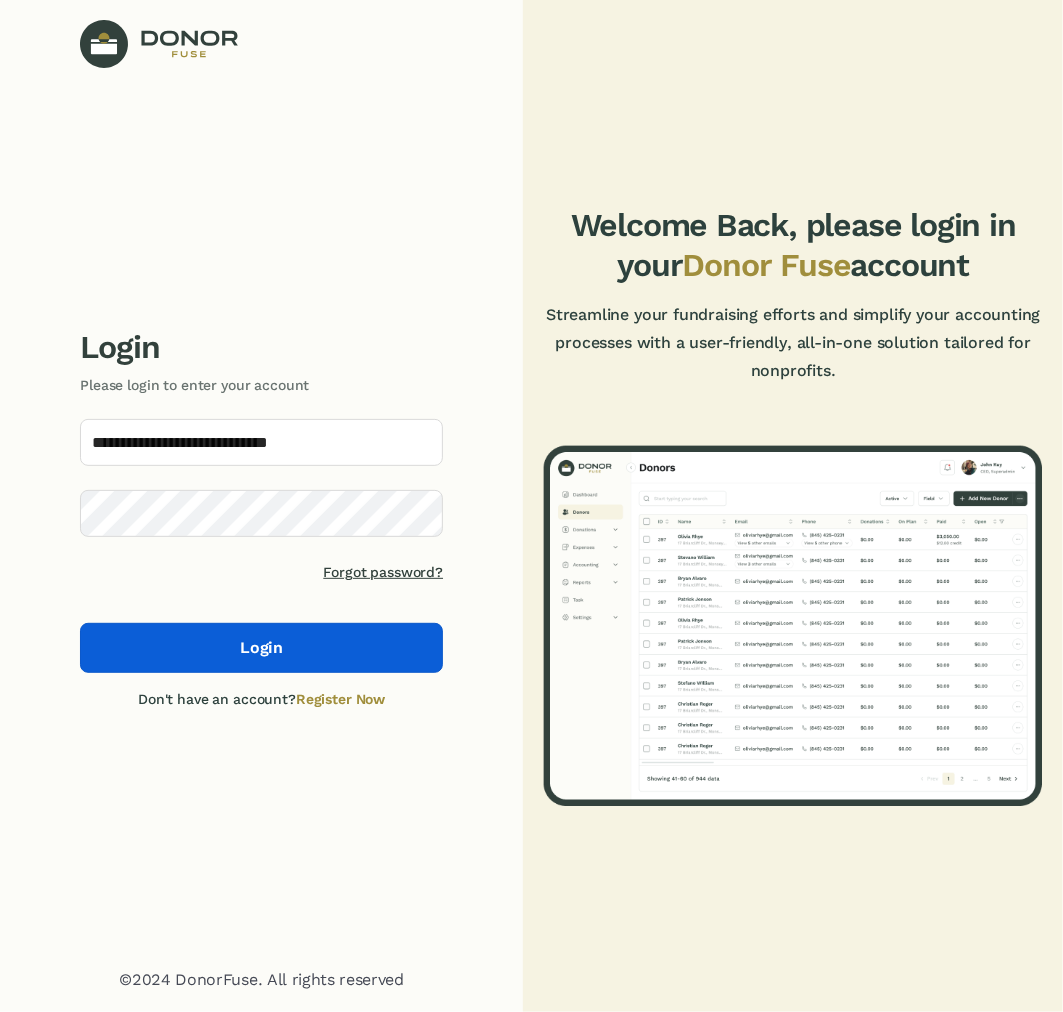 click on "Login" 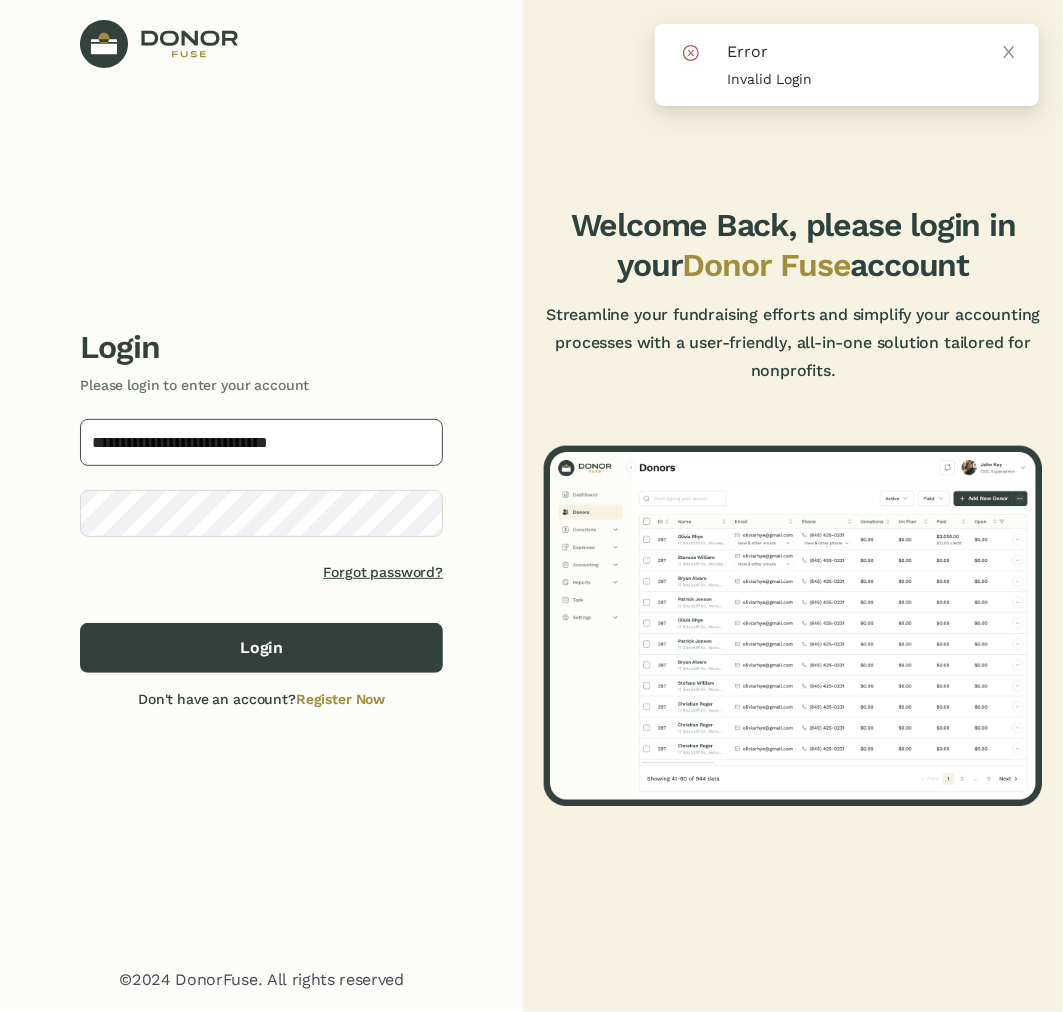 drag, startPoint x: 314, startPoint y: 450, endPoint x: 320, endPoint y: 463, distance: 14.3178215 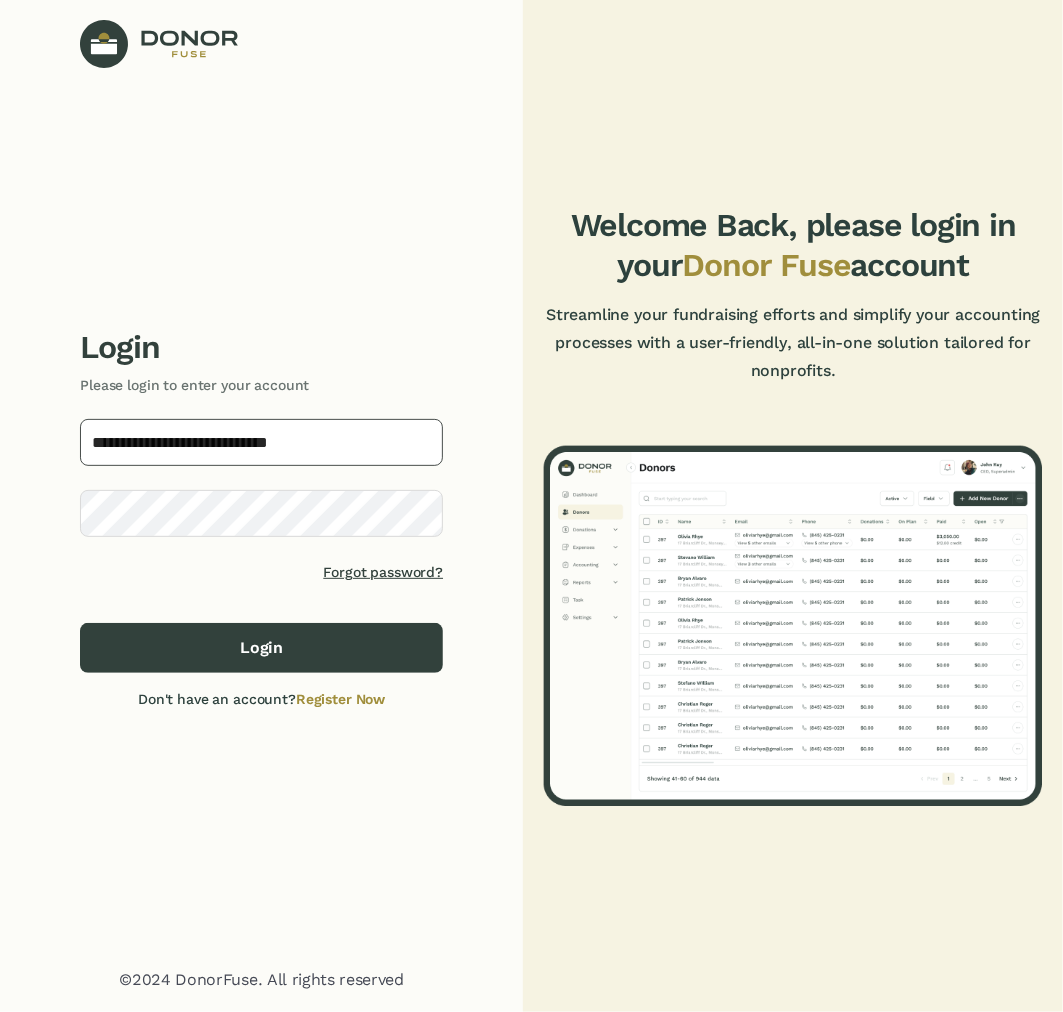 click on "**********" 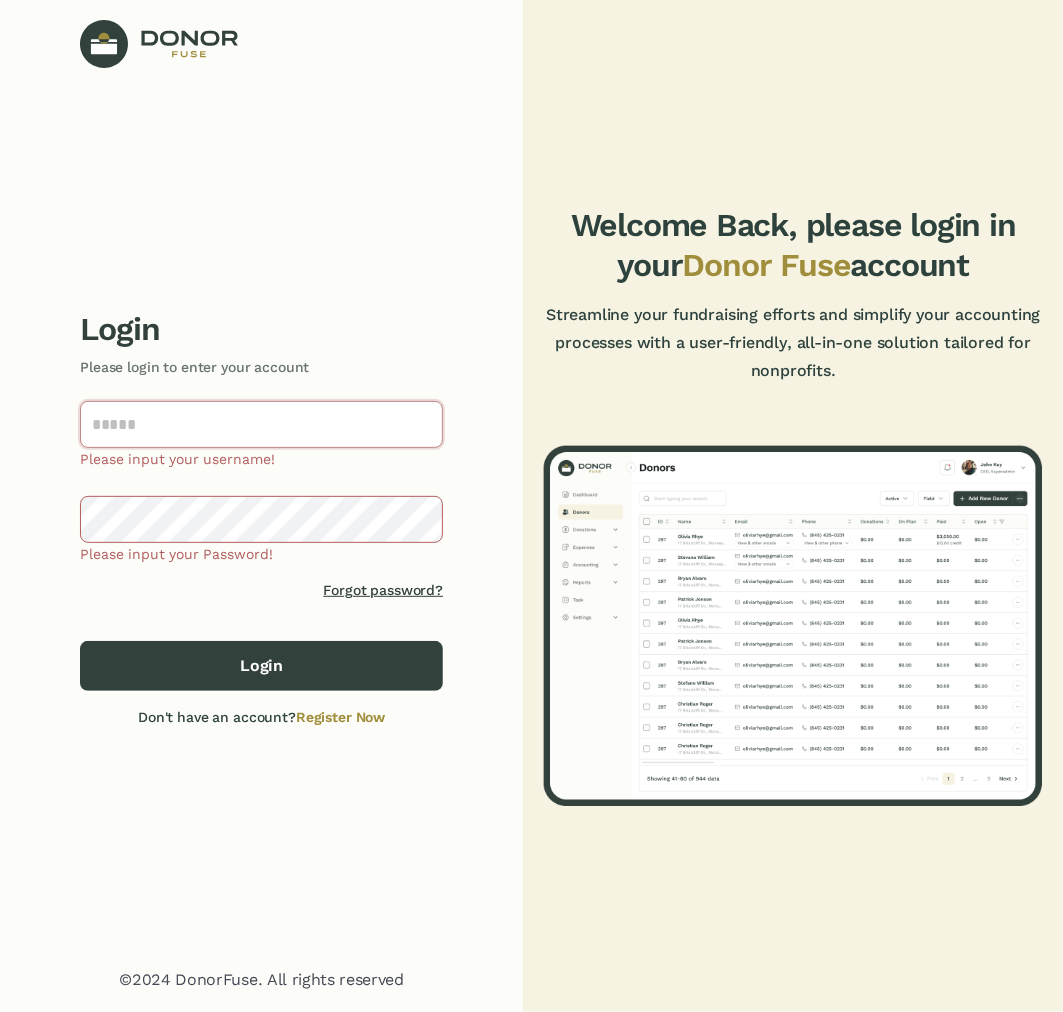 click 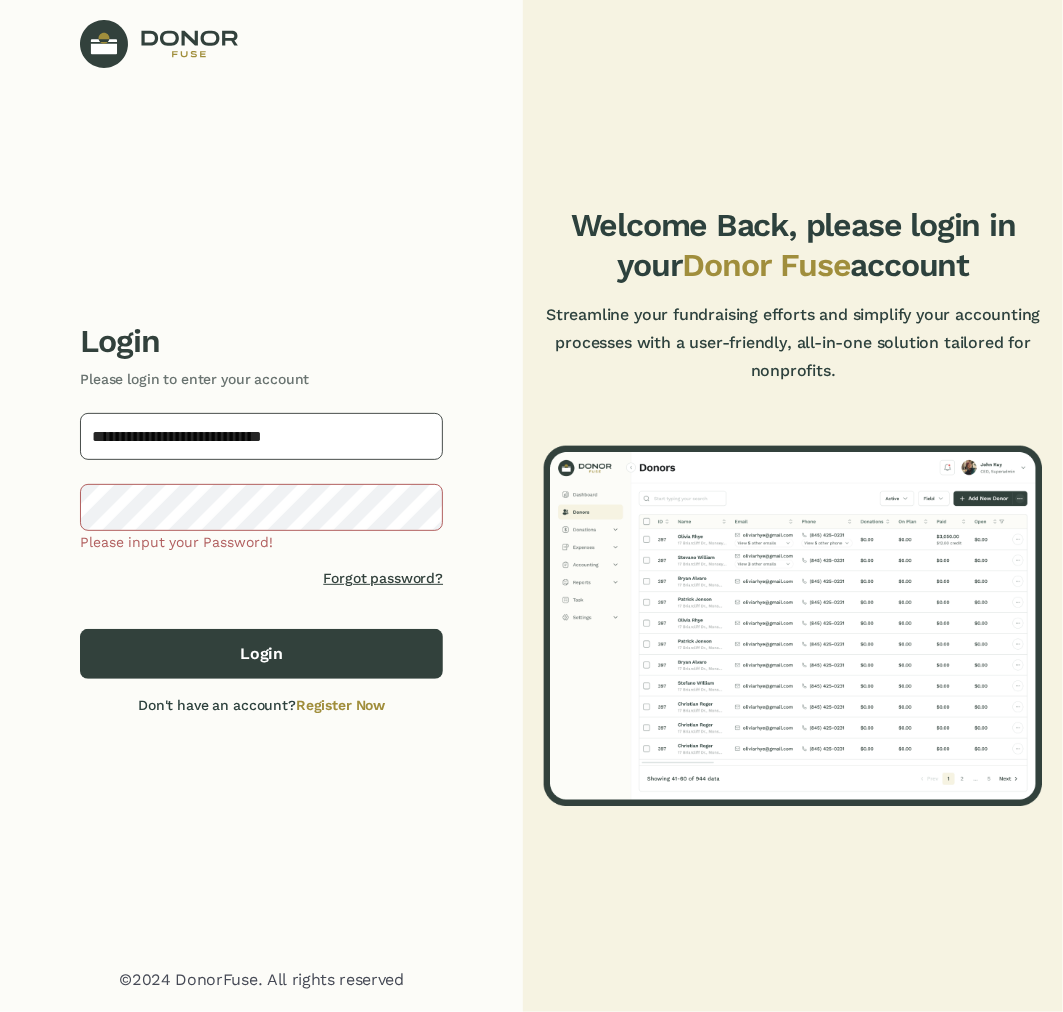 type on "**********" 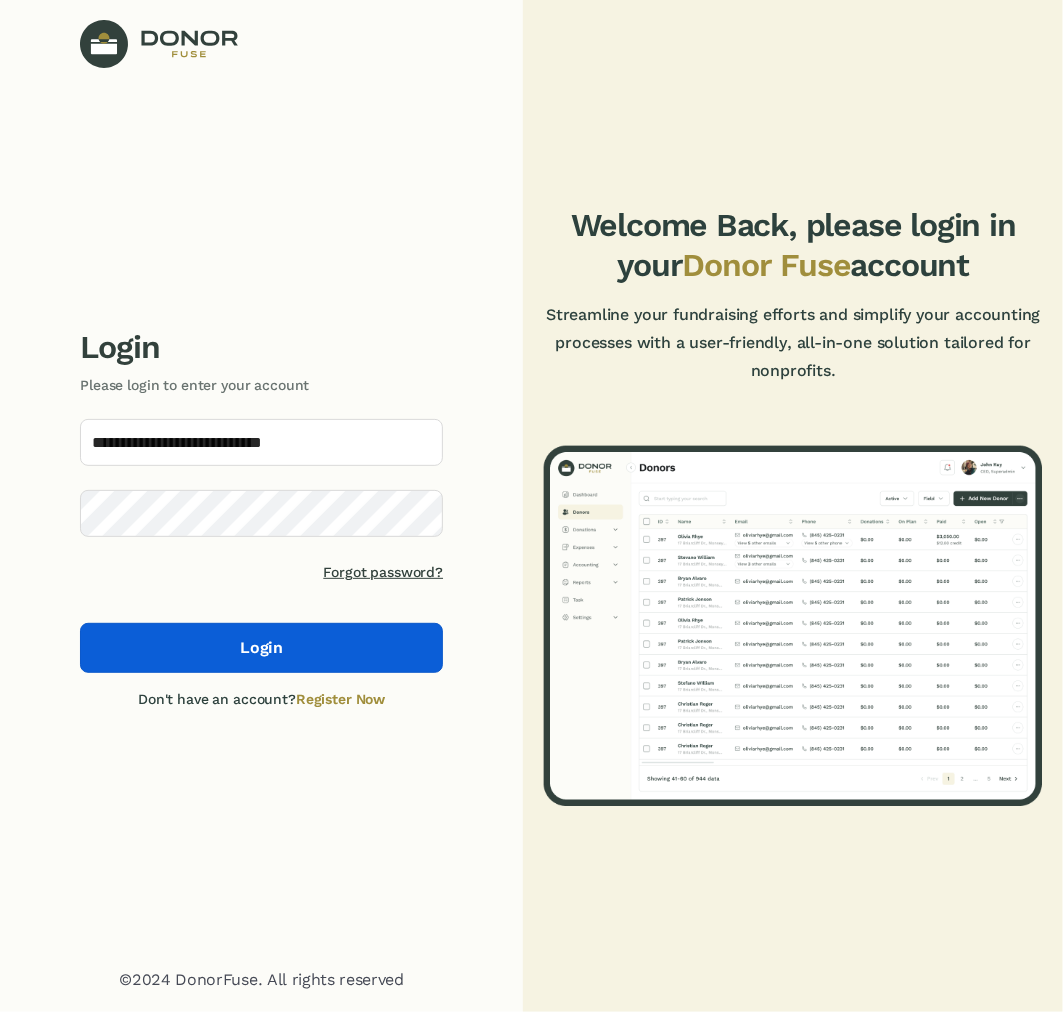 click on "Login" 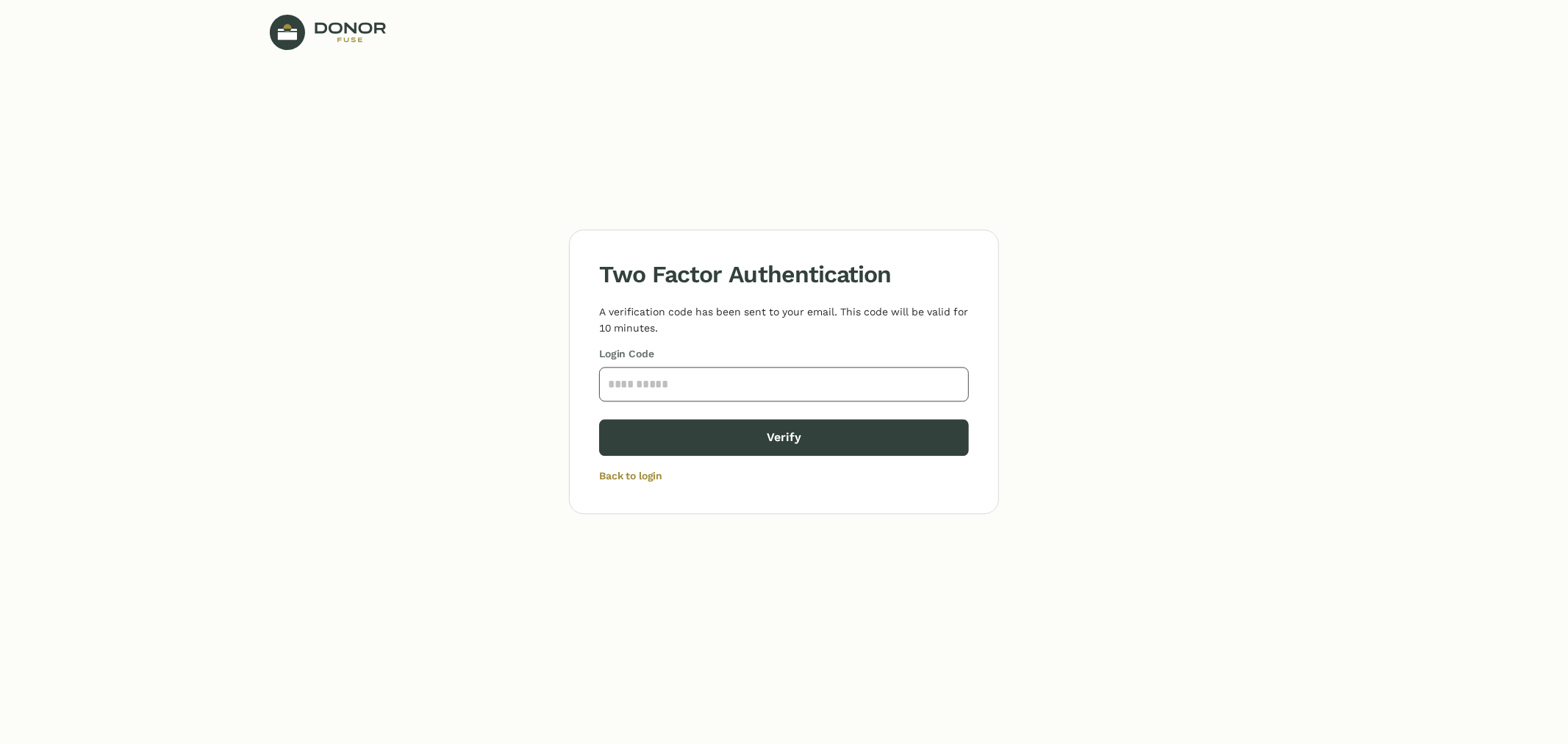 click 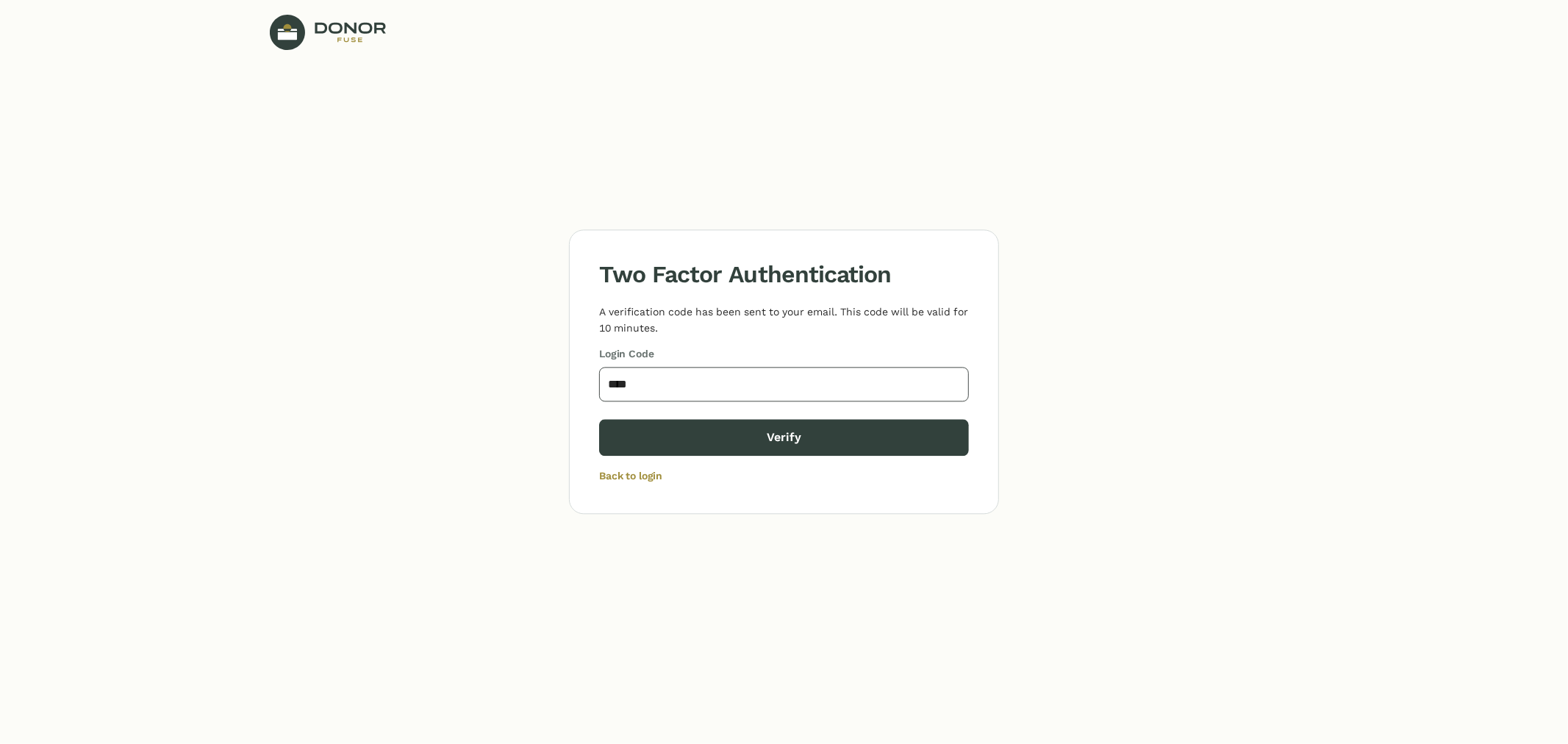 type on "****" 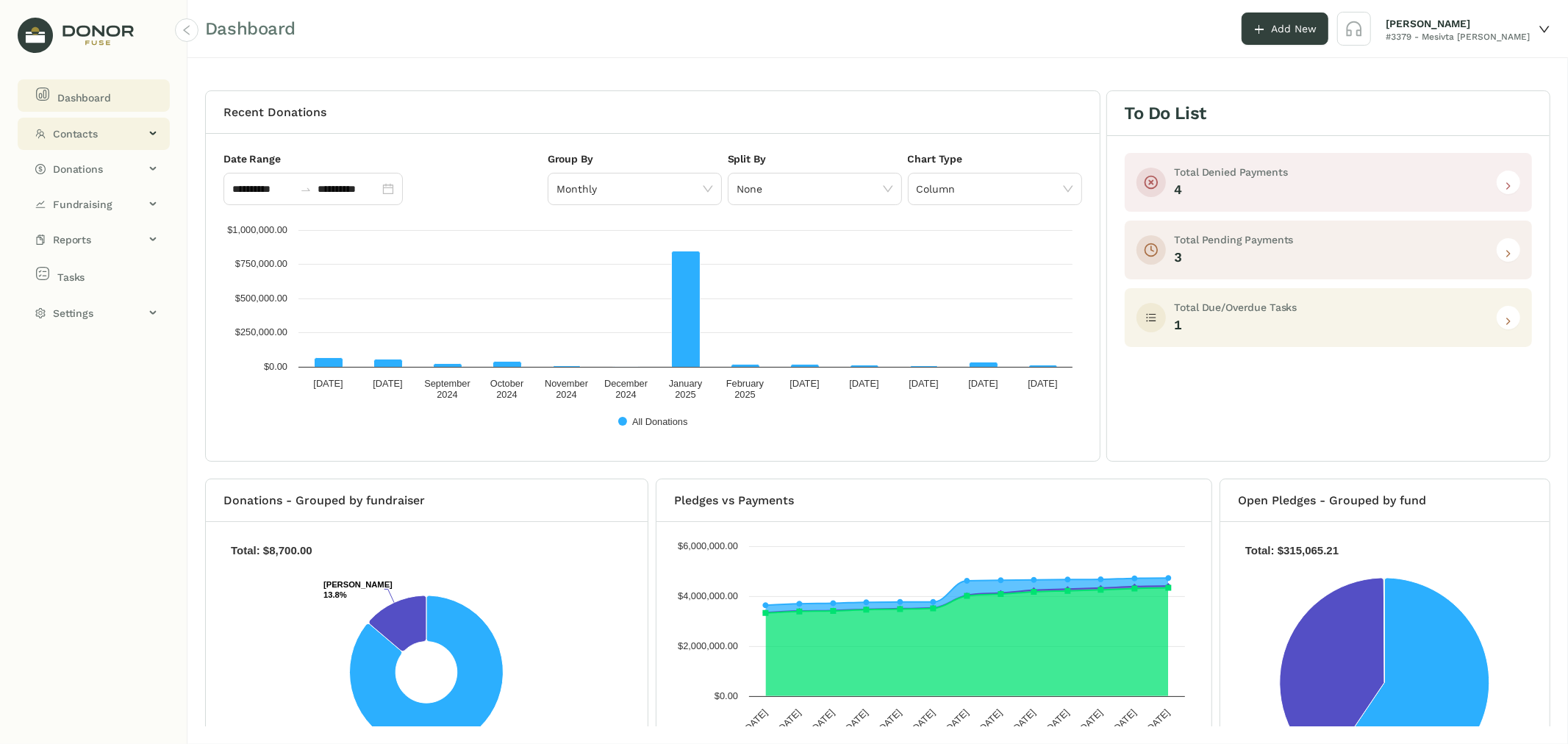 click on "Contacts" 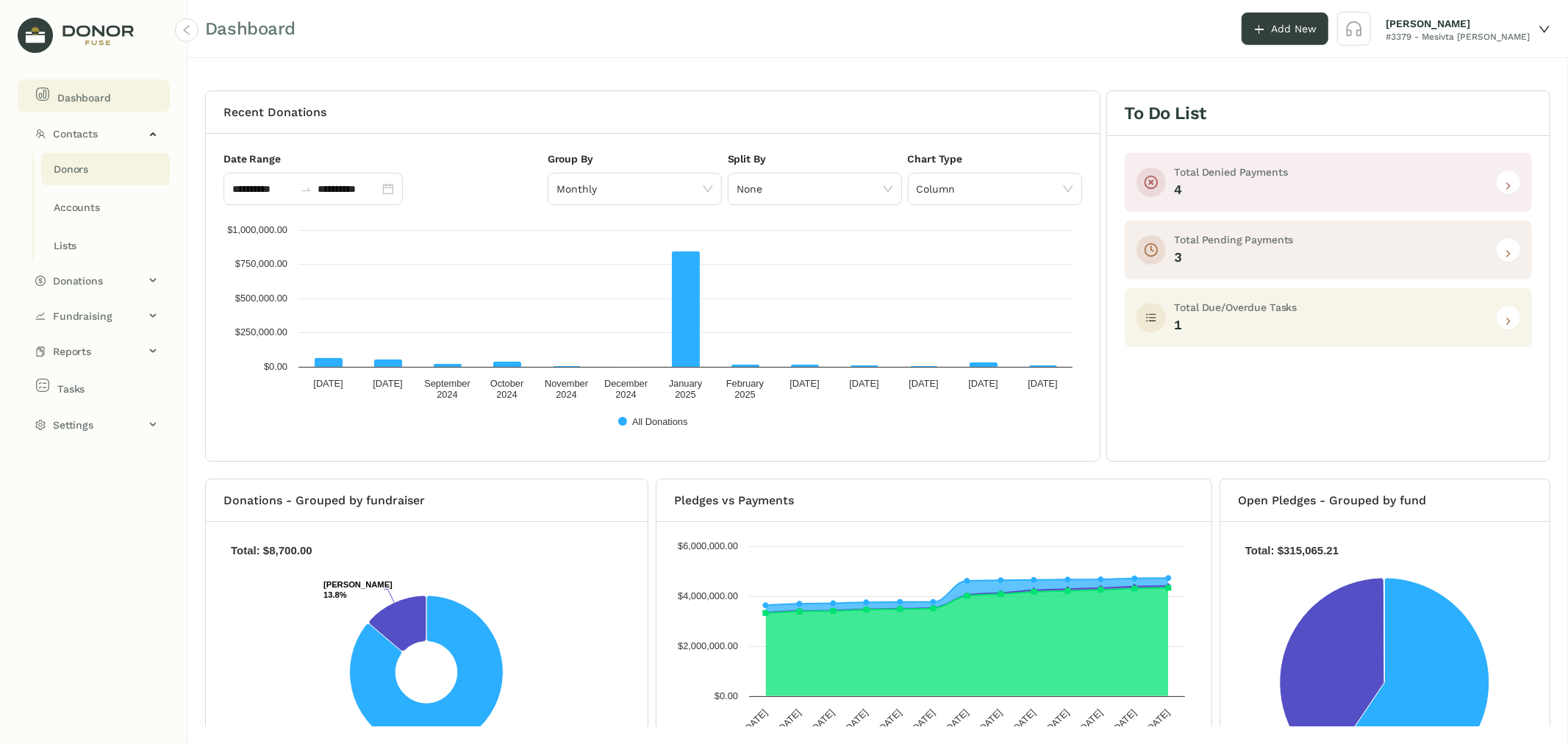 click on "Donors" 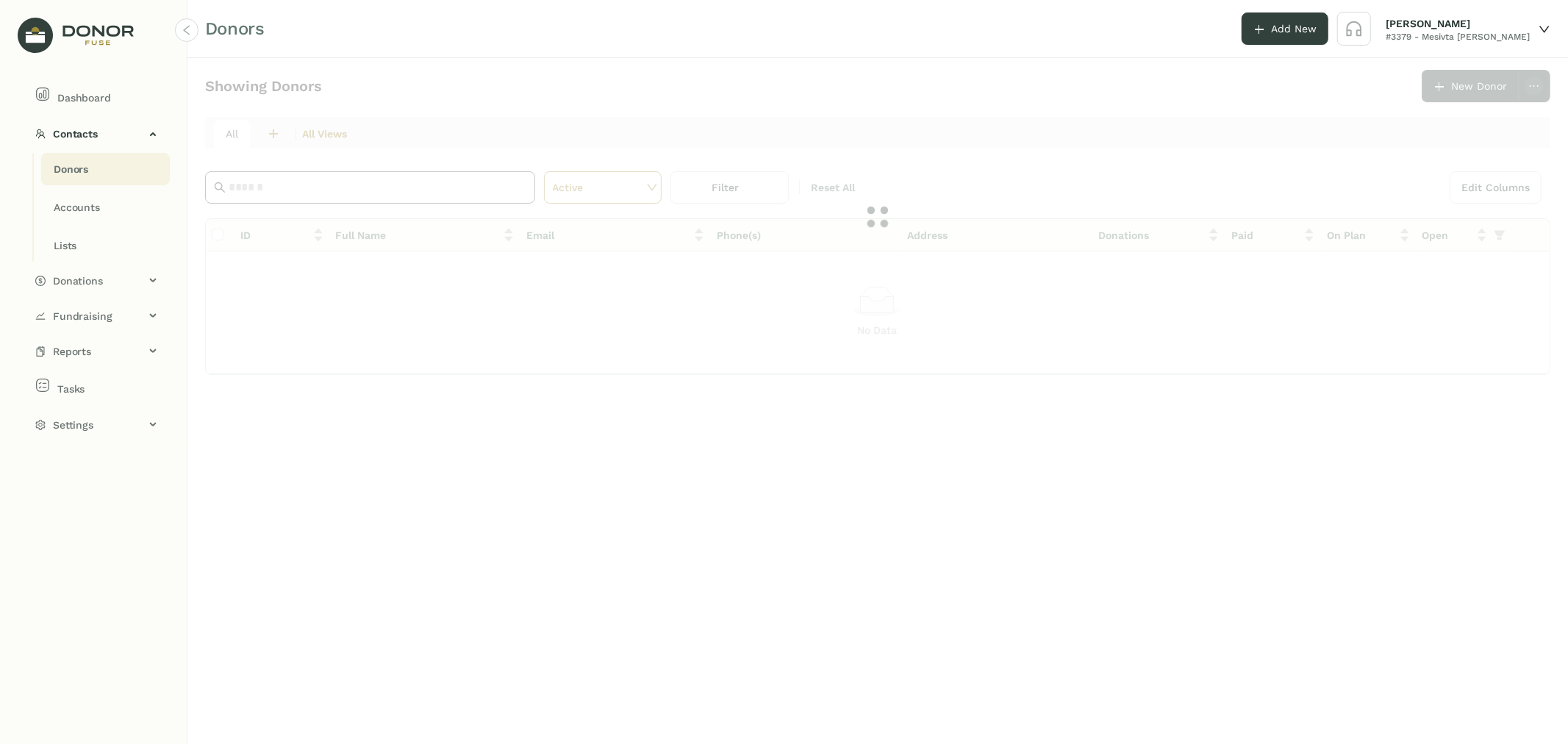 click 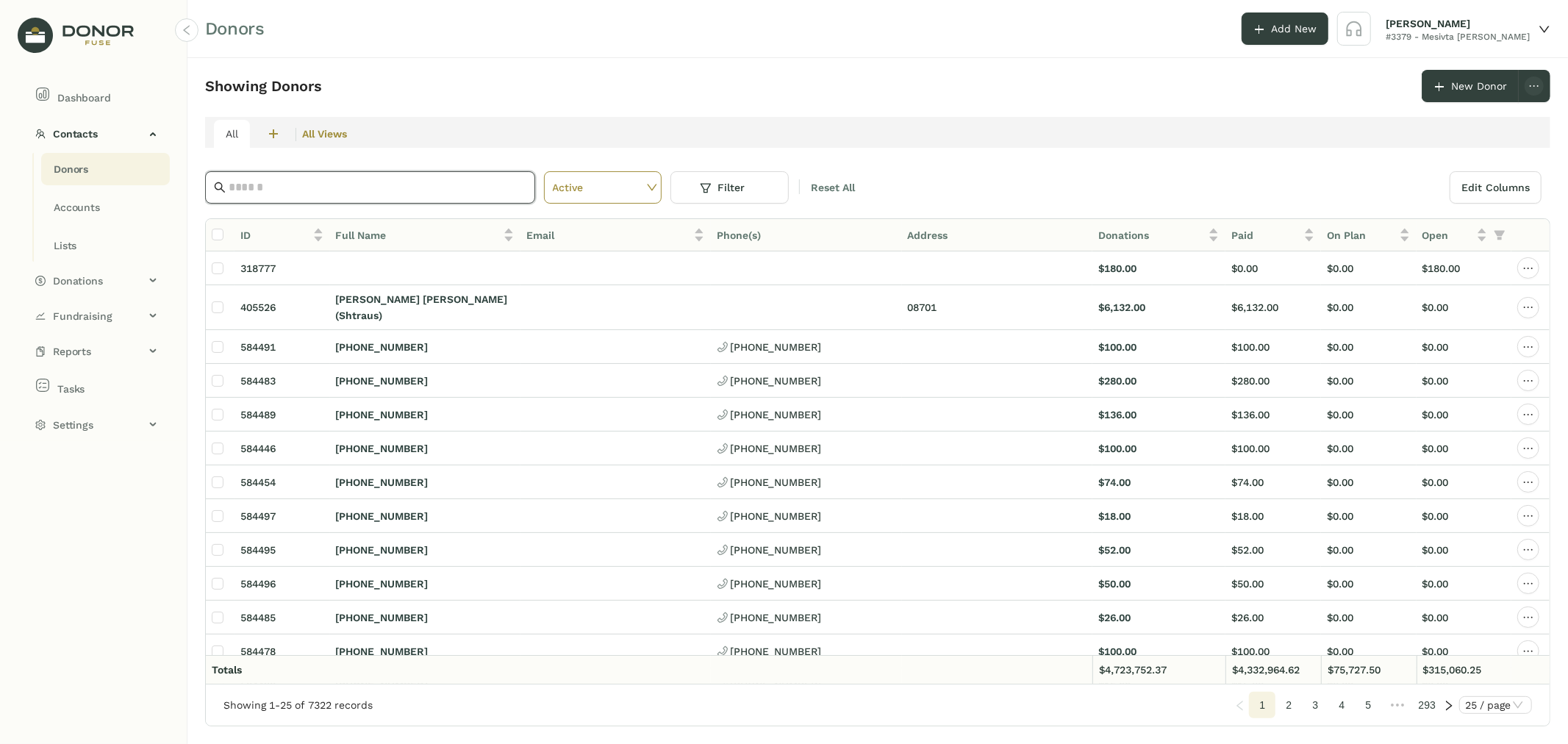 paste on "**********" 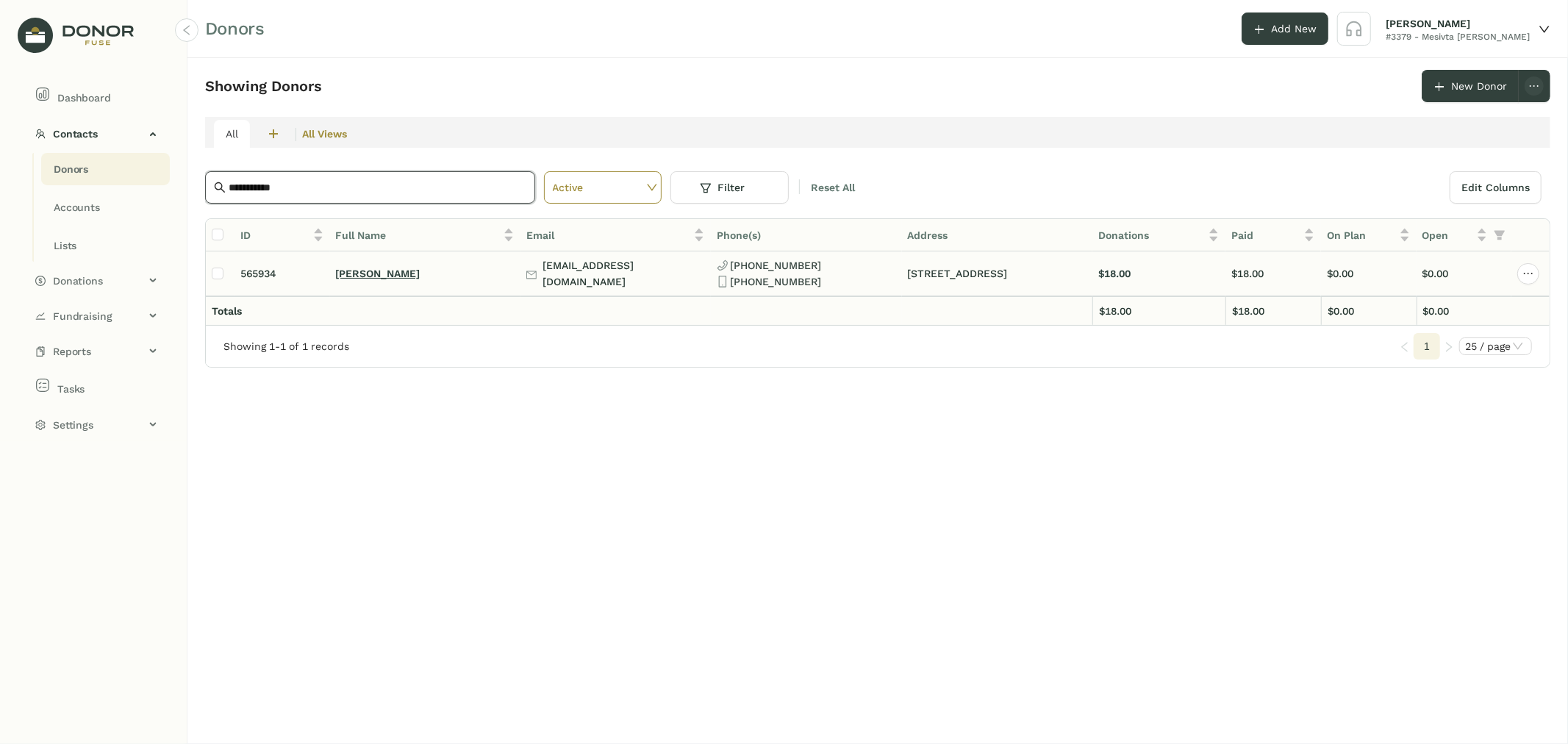 type on "**********" 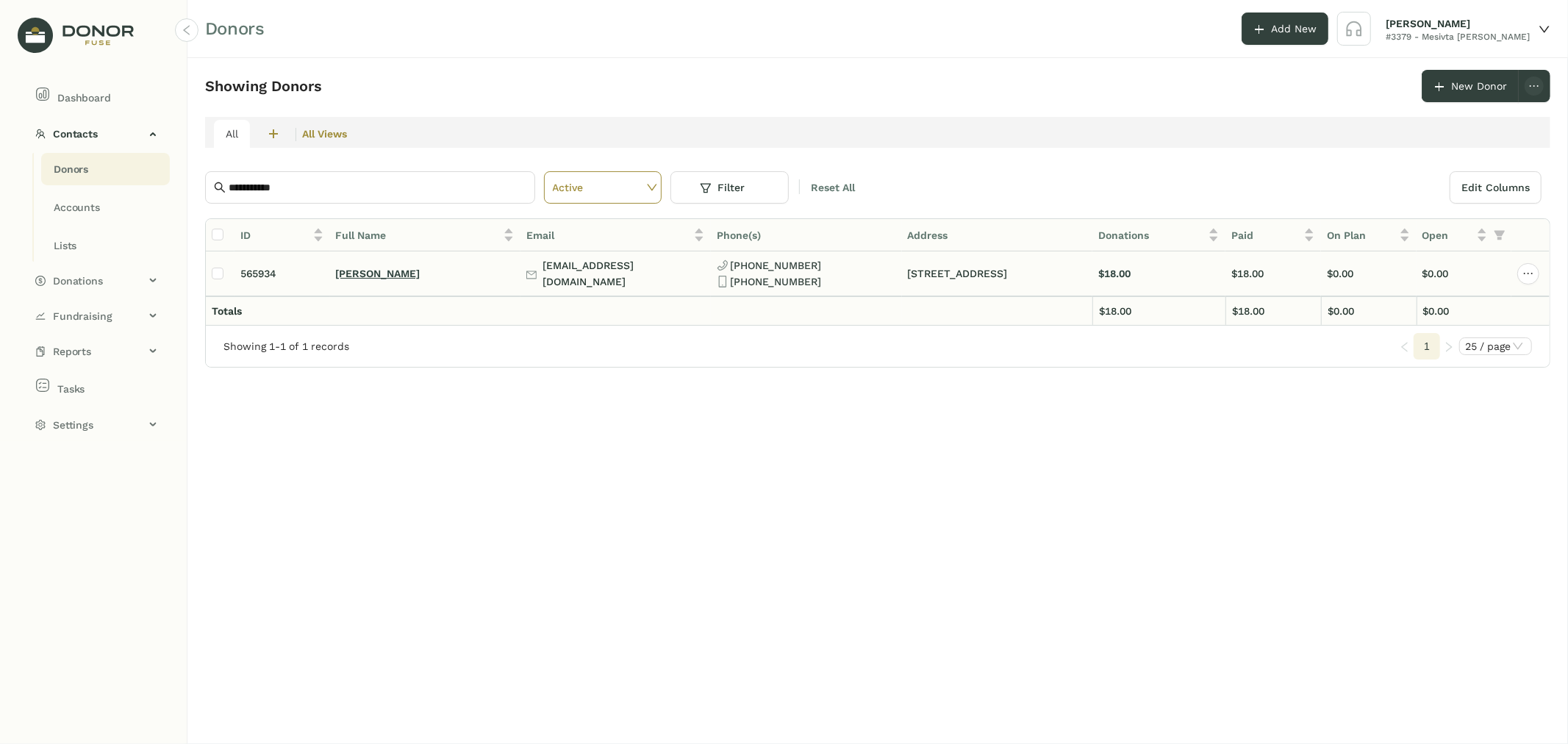 click on "[PERSON_NAME]" 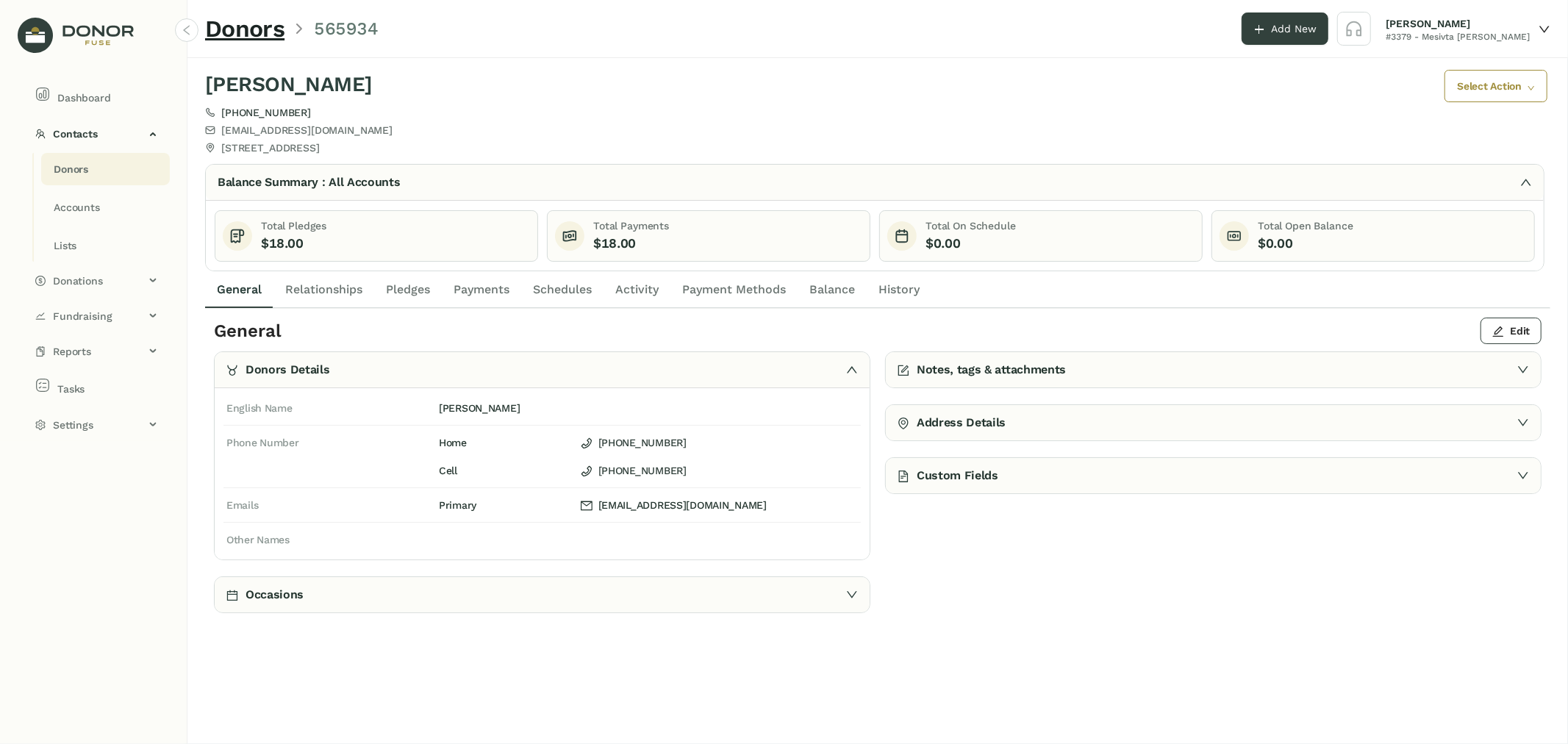 click on "History" 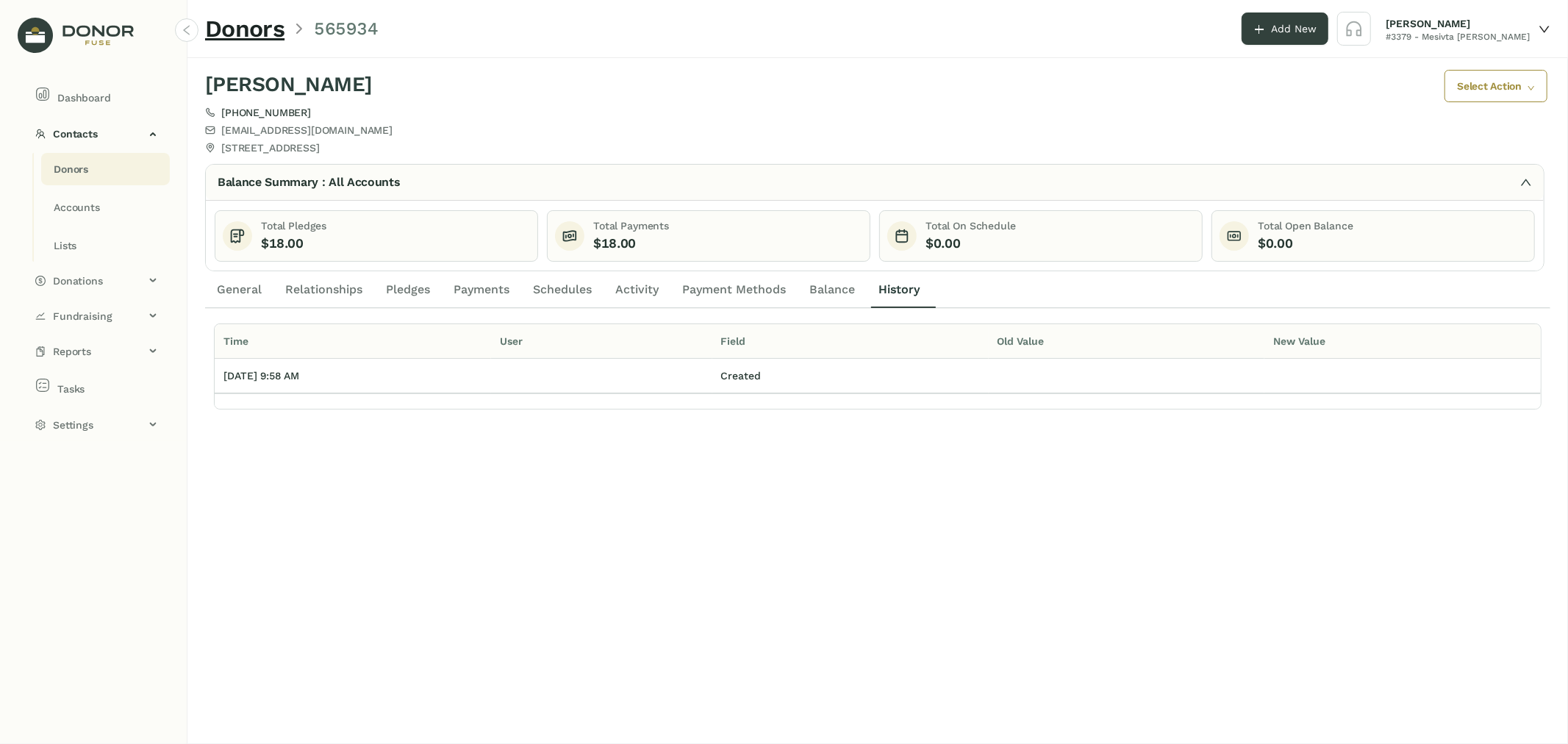 click on "Payments" 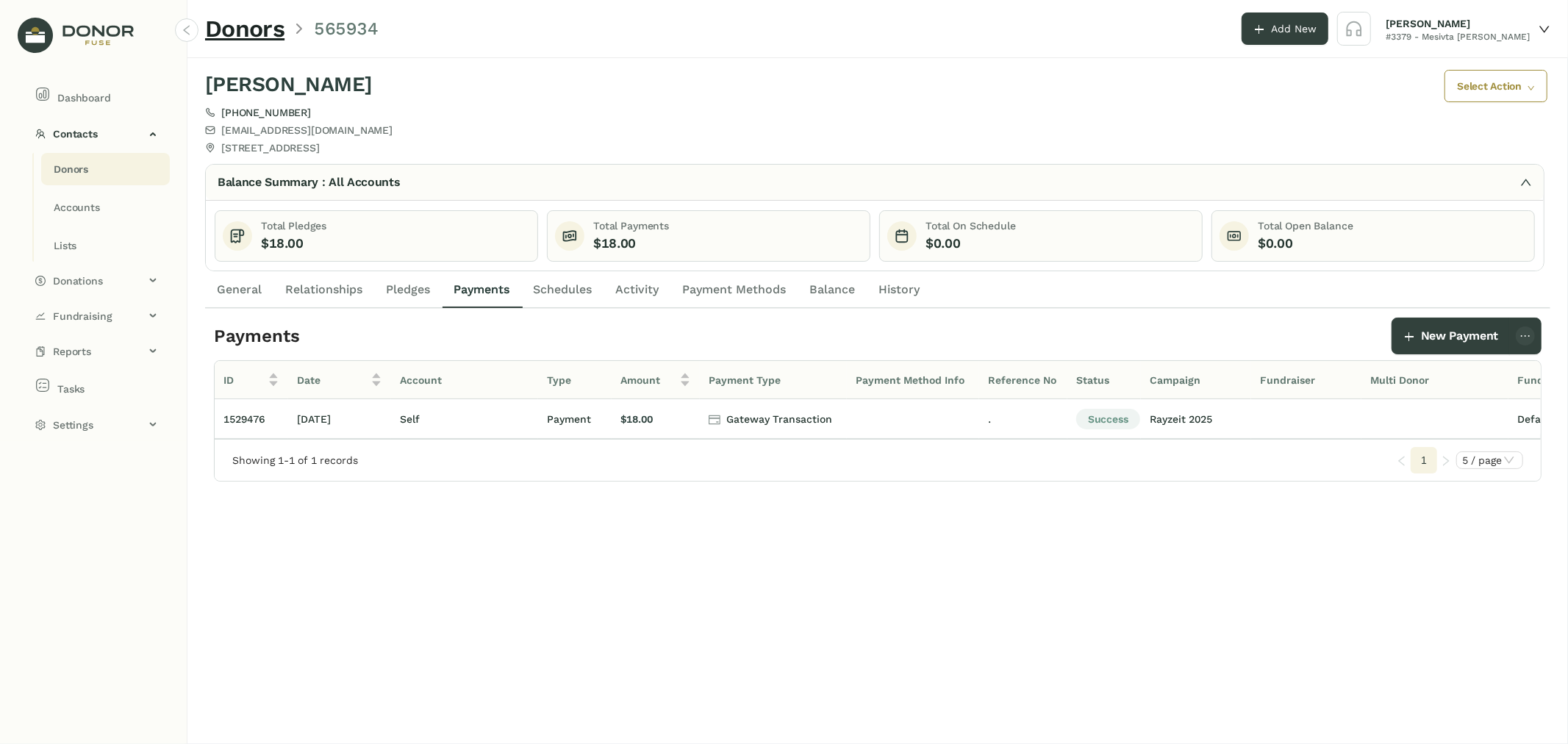 click on "Donors" 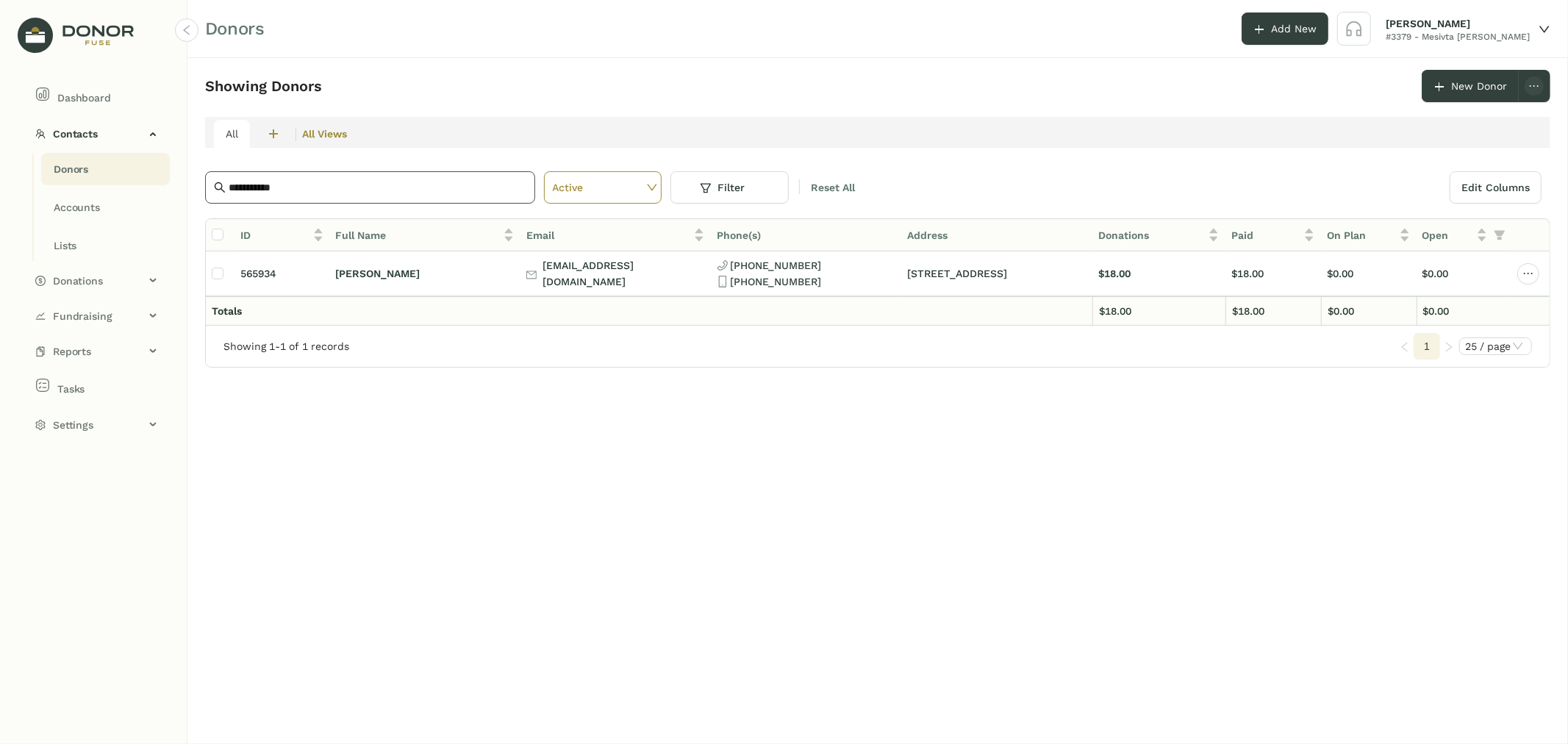 click on "**********" 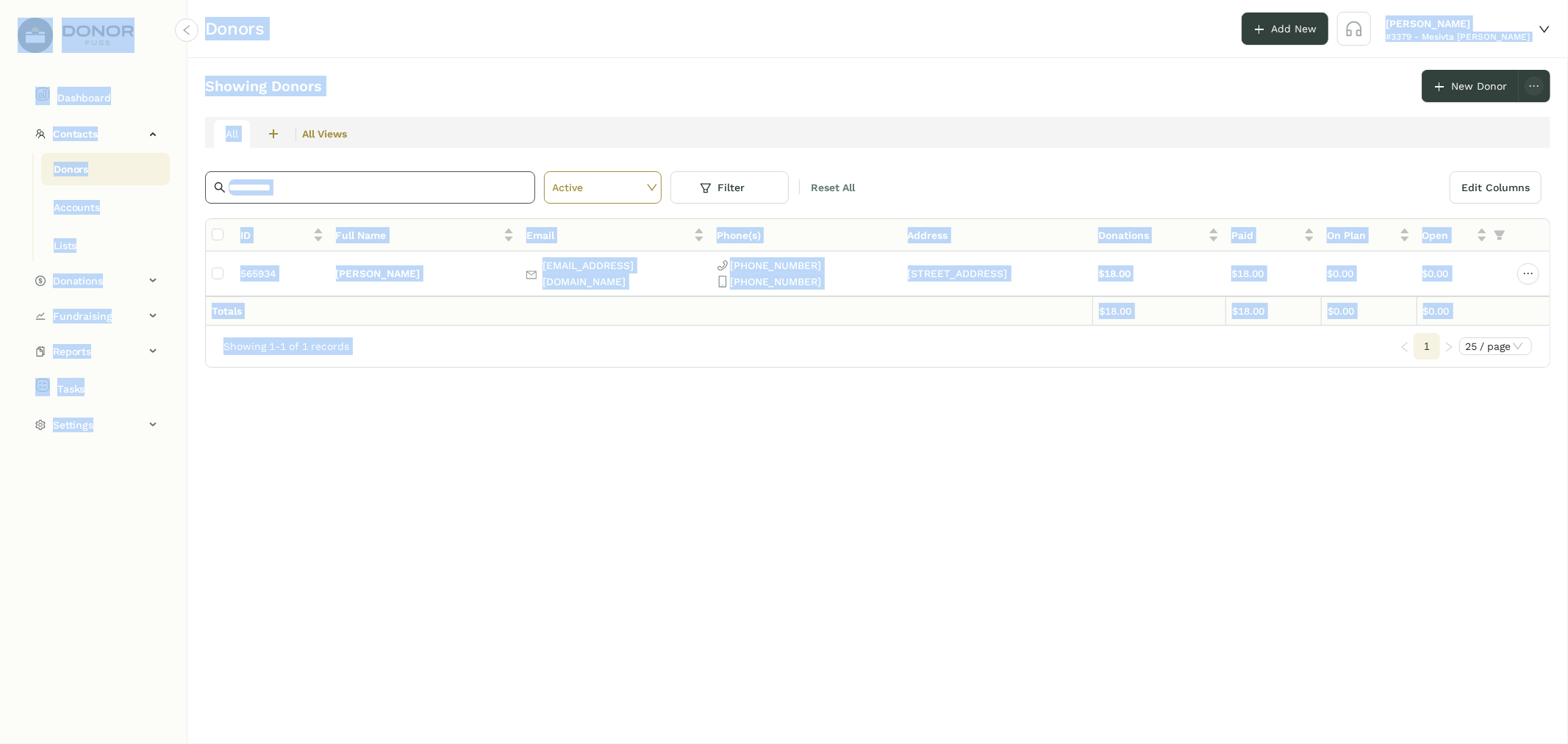 click on "**********" 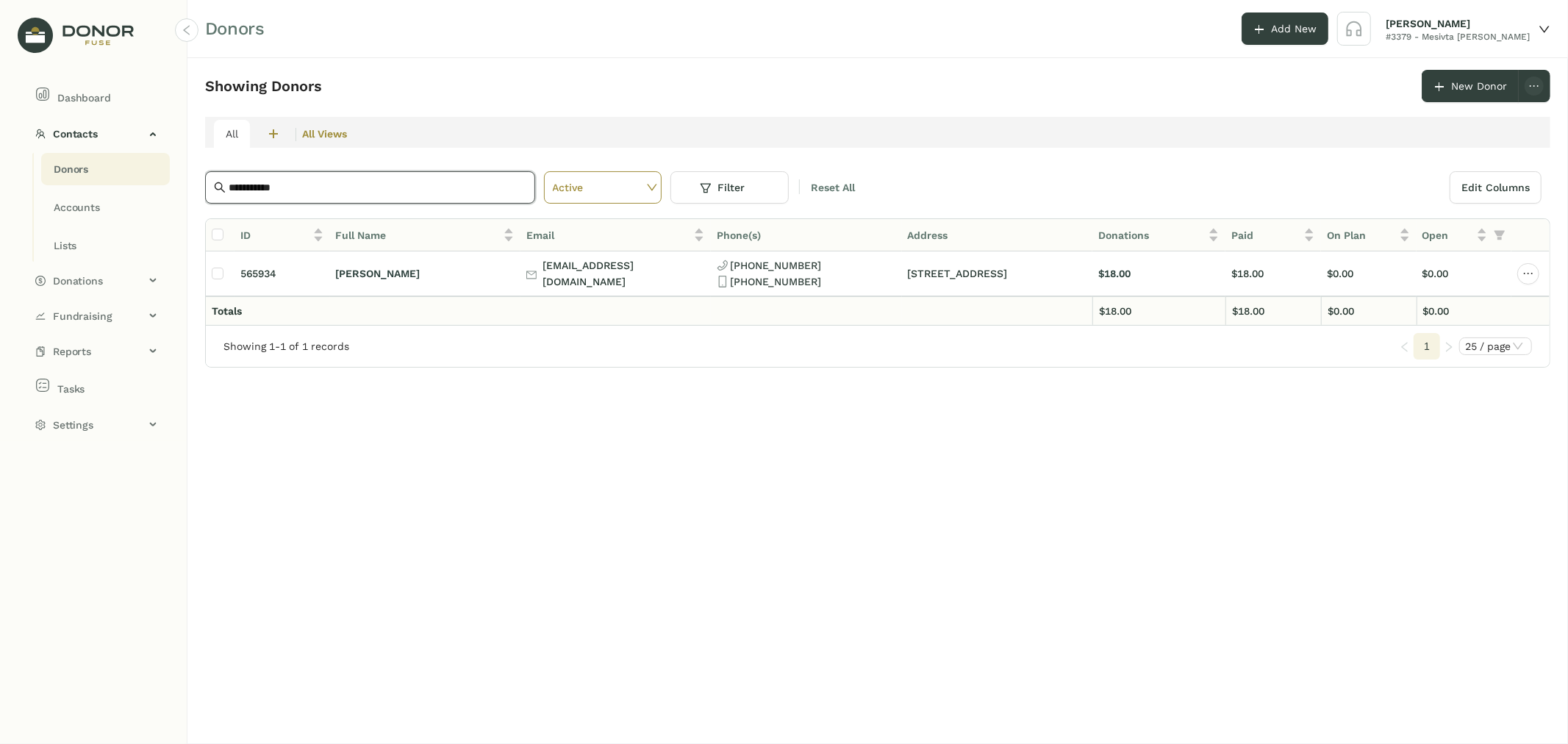 paste 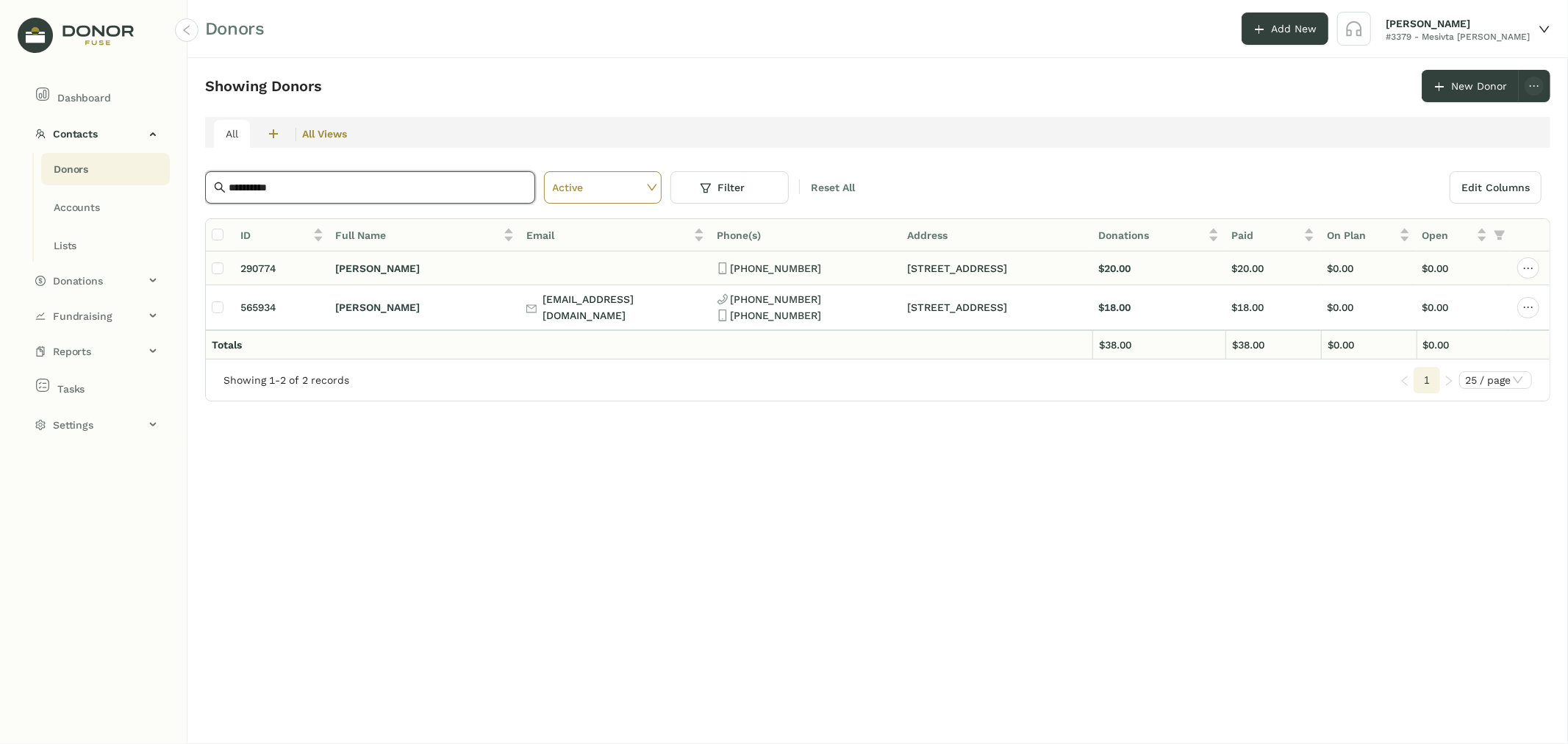 type on "**********" 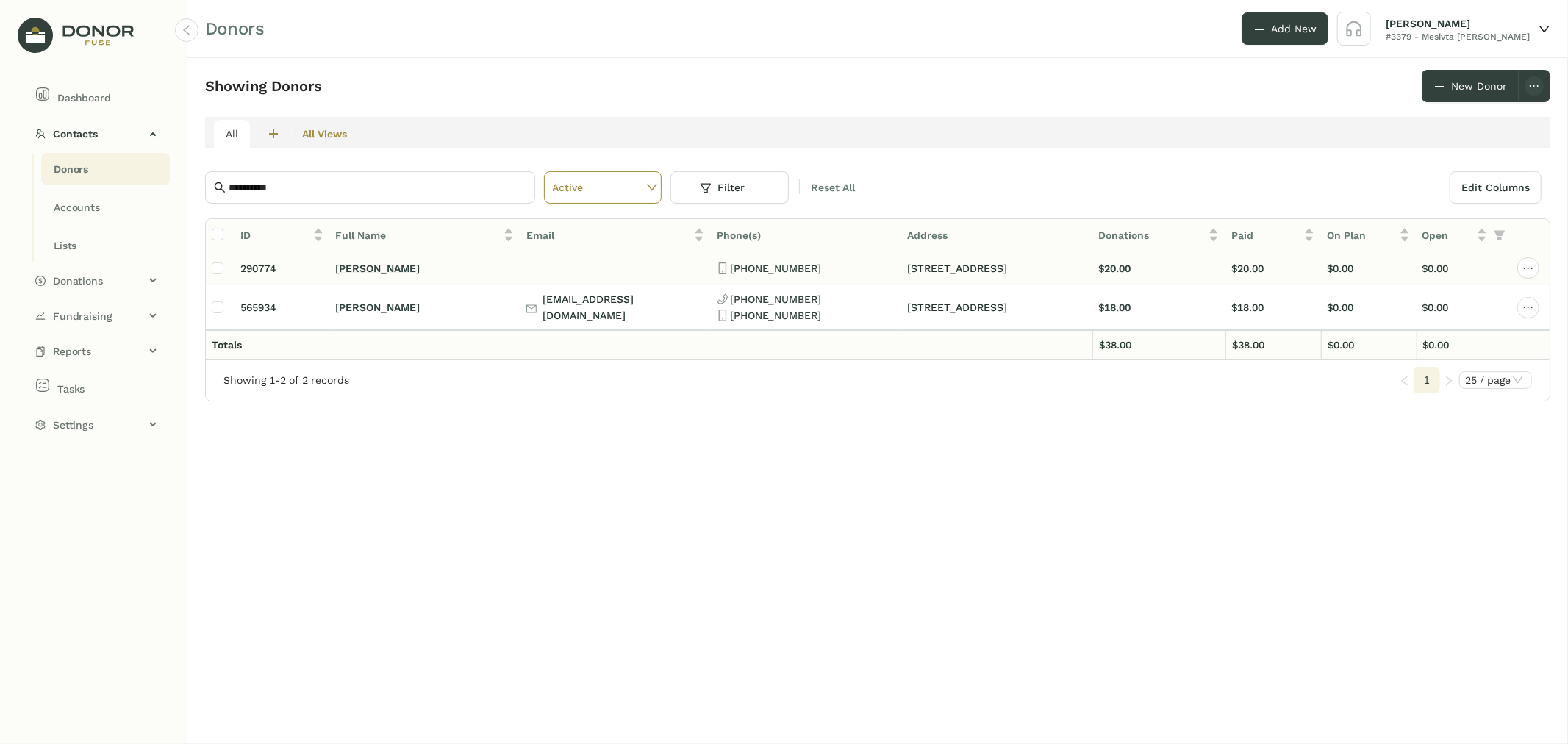 click on "[PERSON_NAME]" 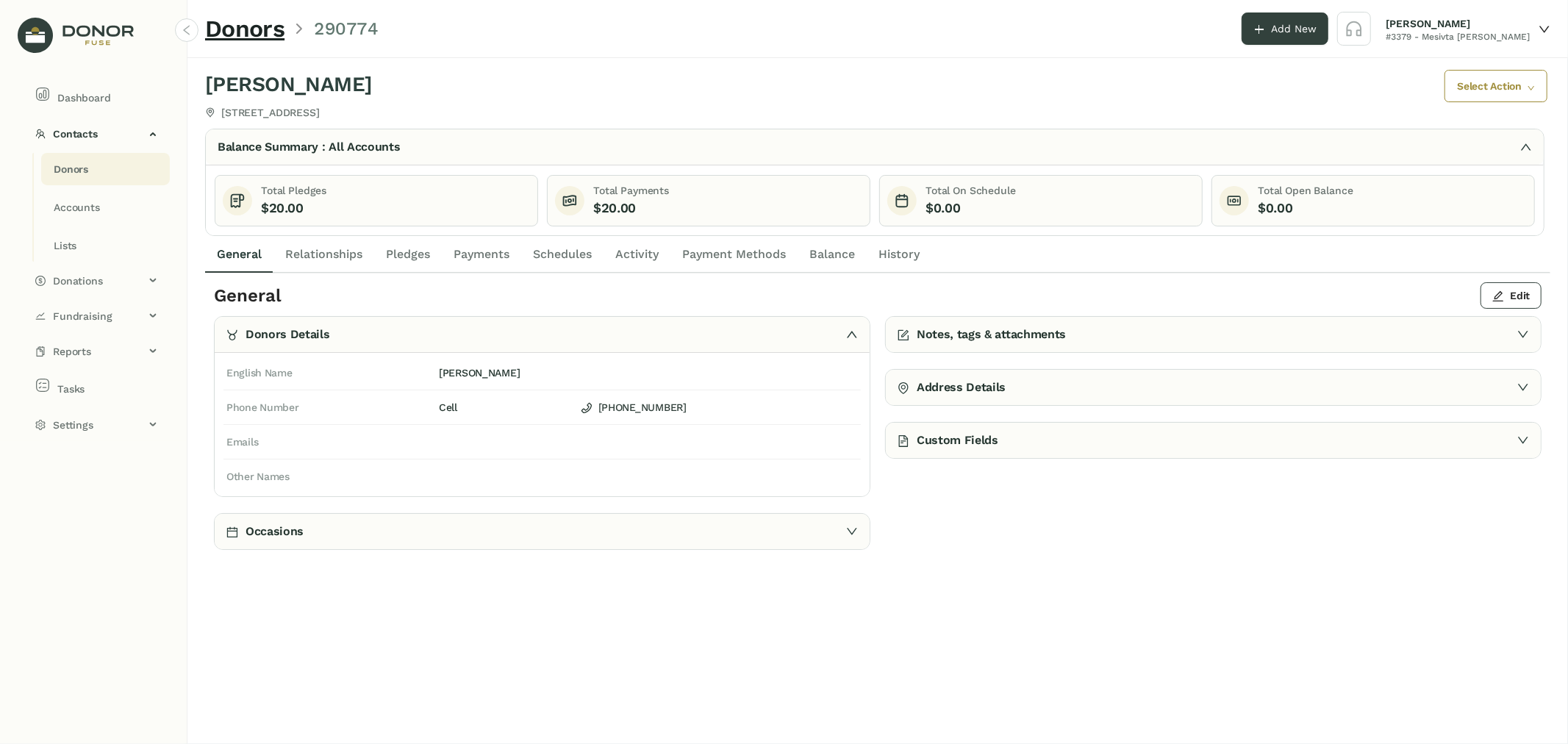 click on "Payments" 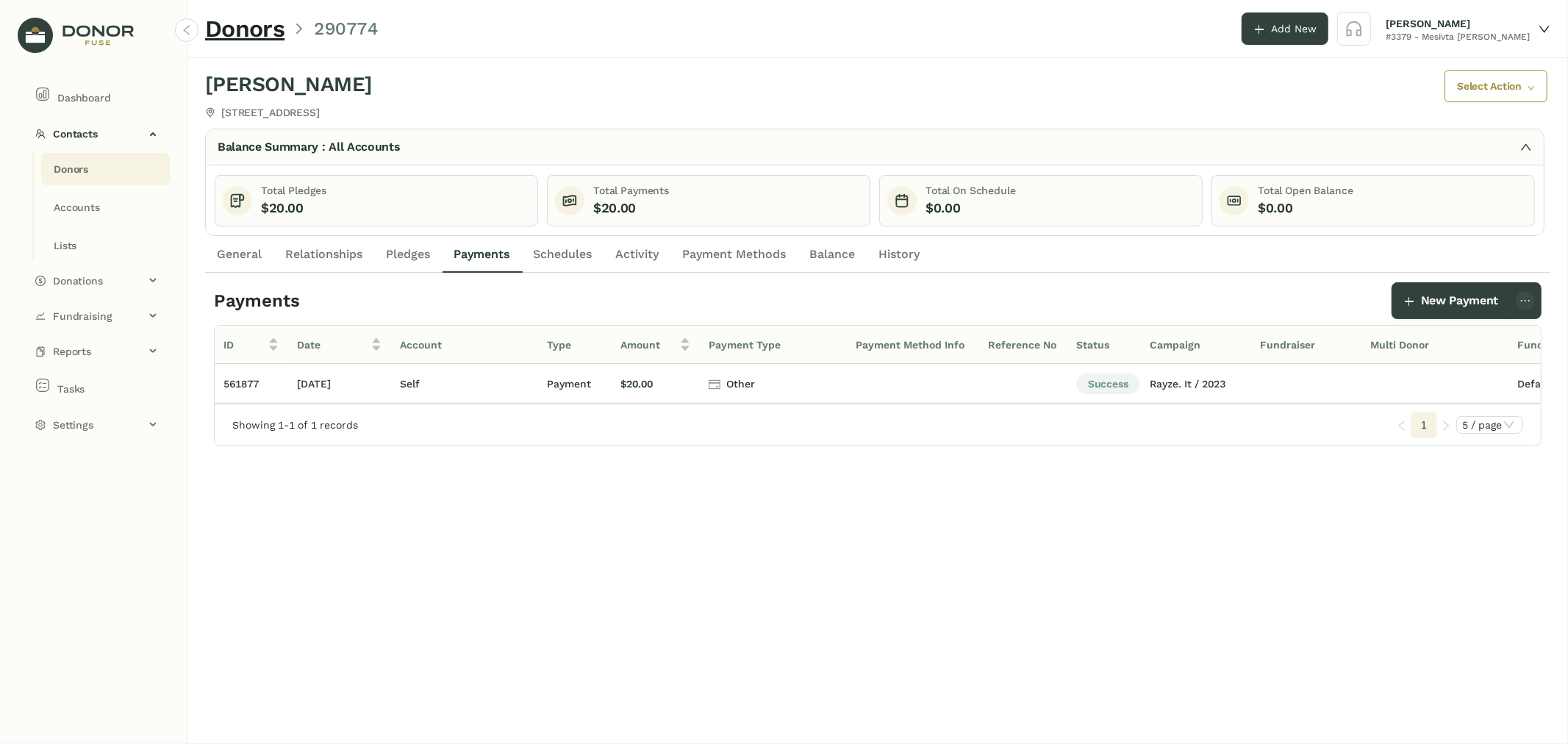 click on "Donors" 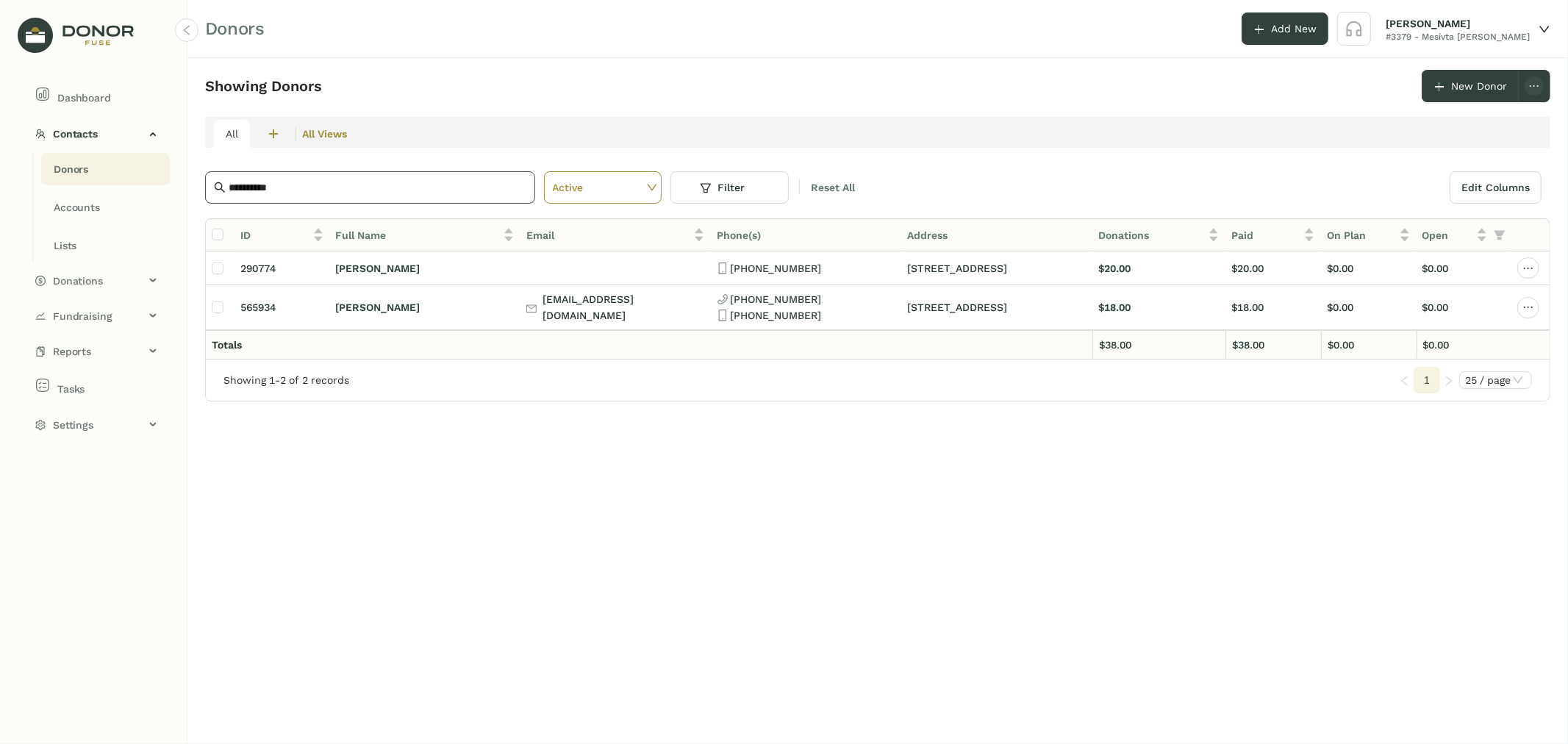 click on "**********" 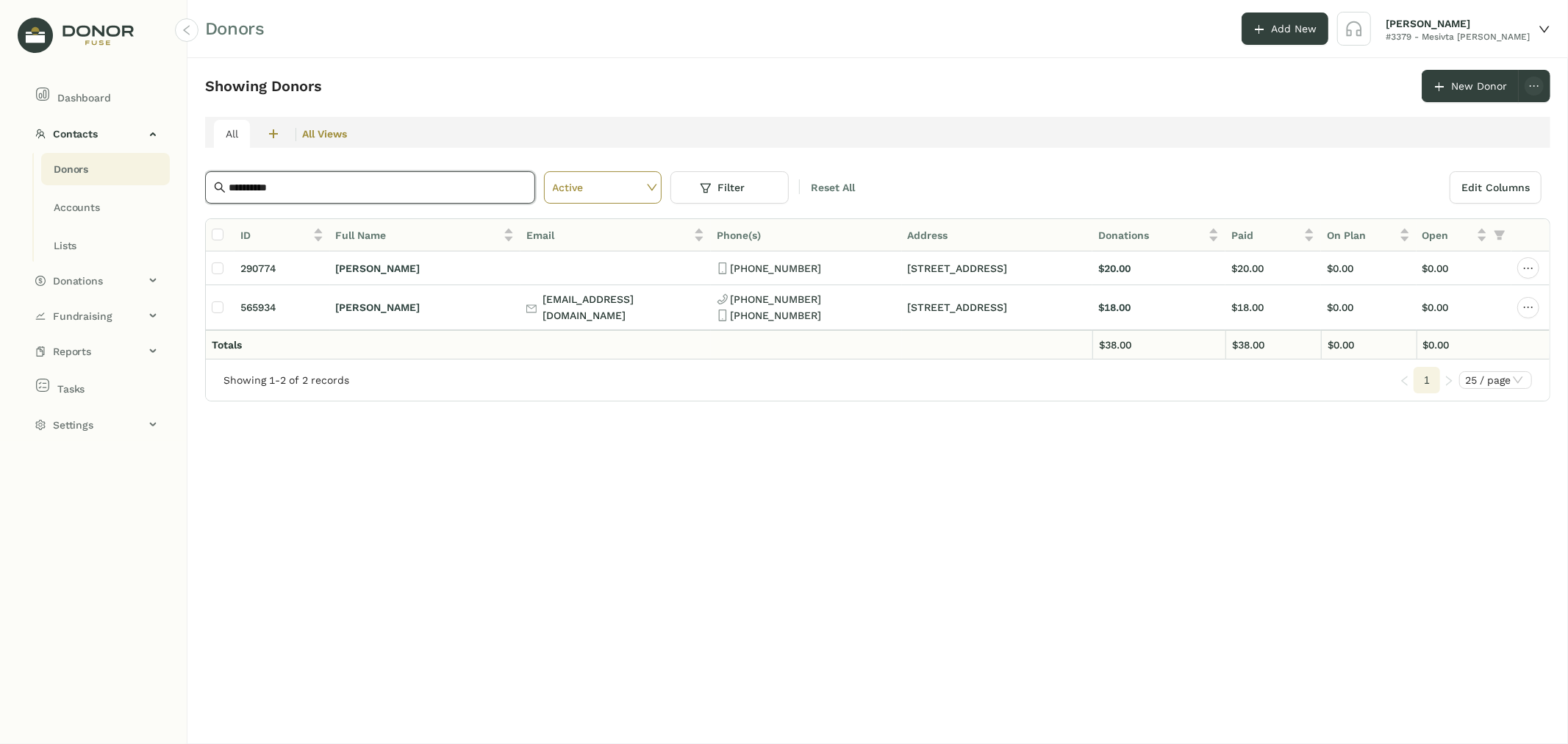 click on "**********" 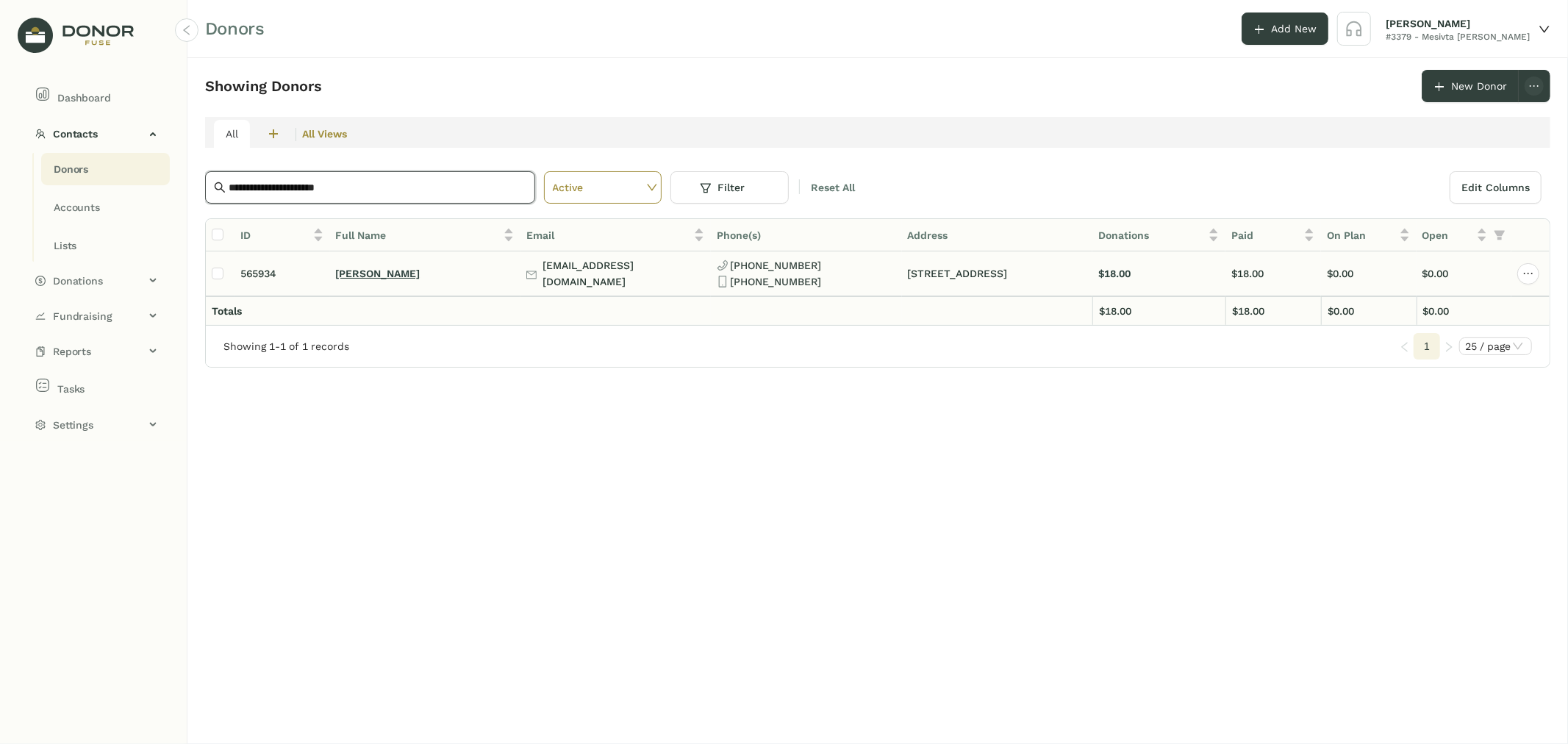 type on "**********" 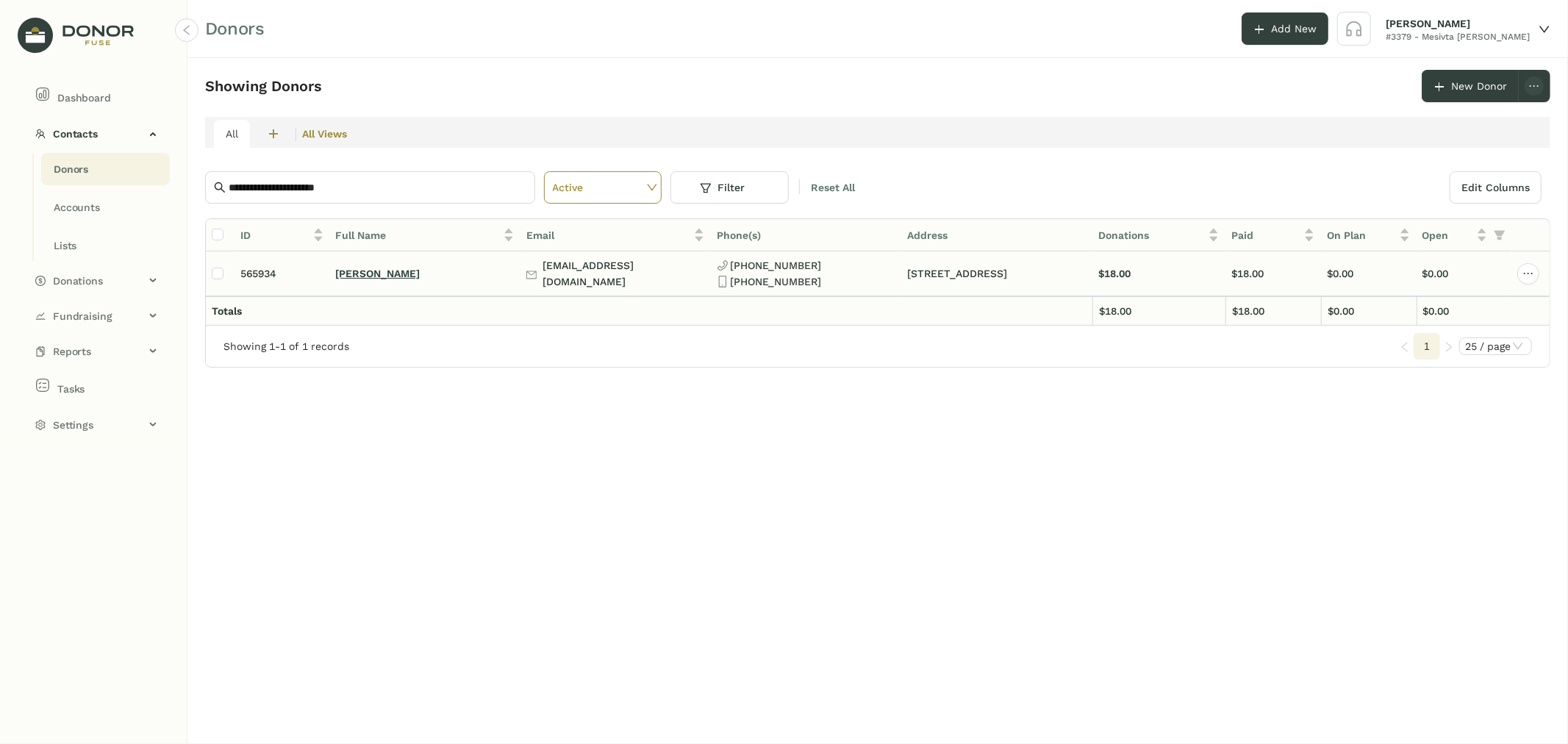 click on "[PERSON_NAME]" 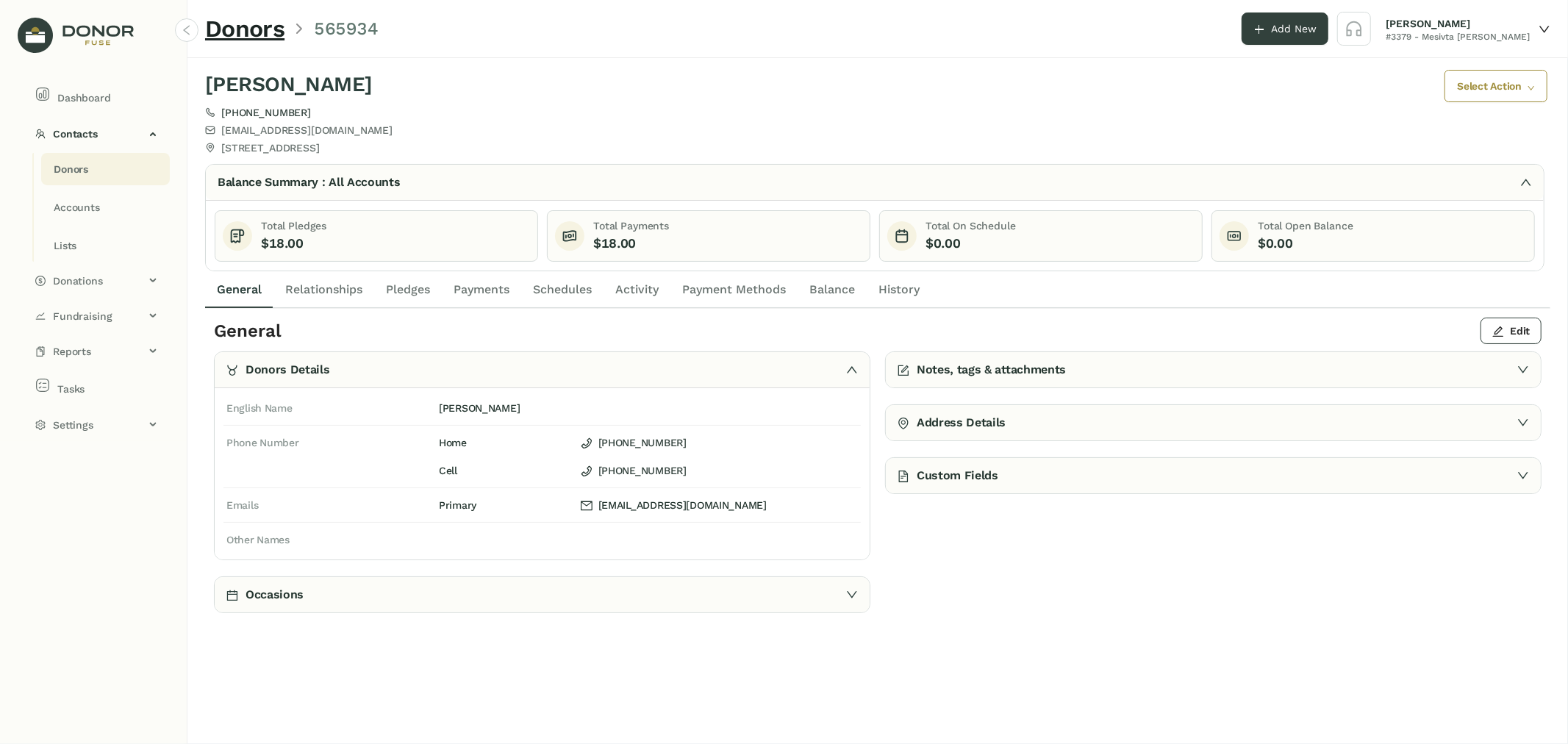 click on "Payments" 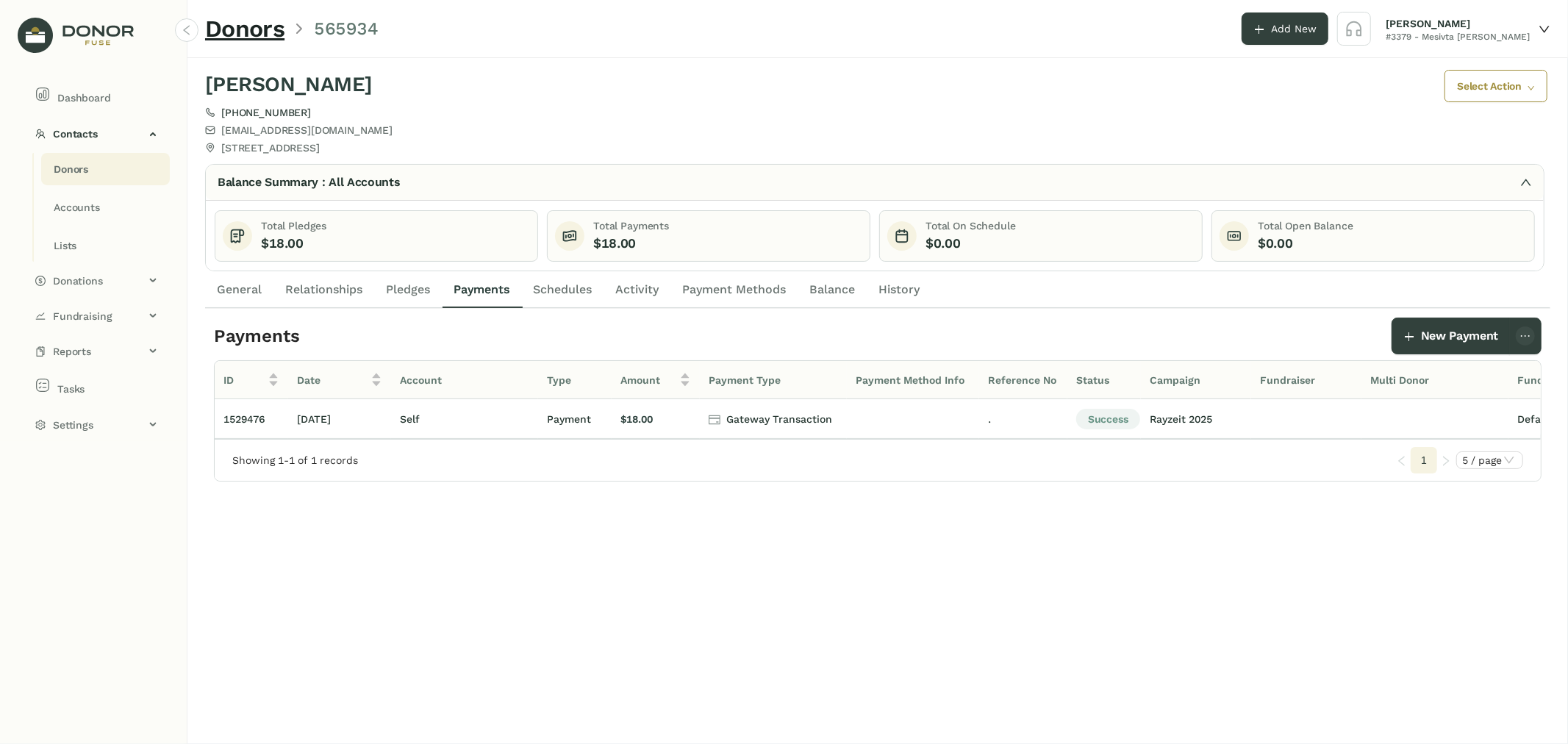 click on "Donors" 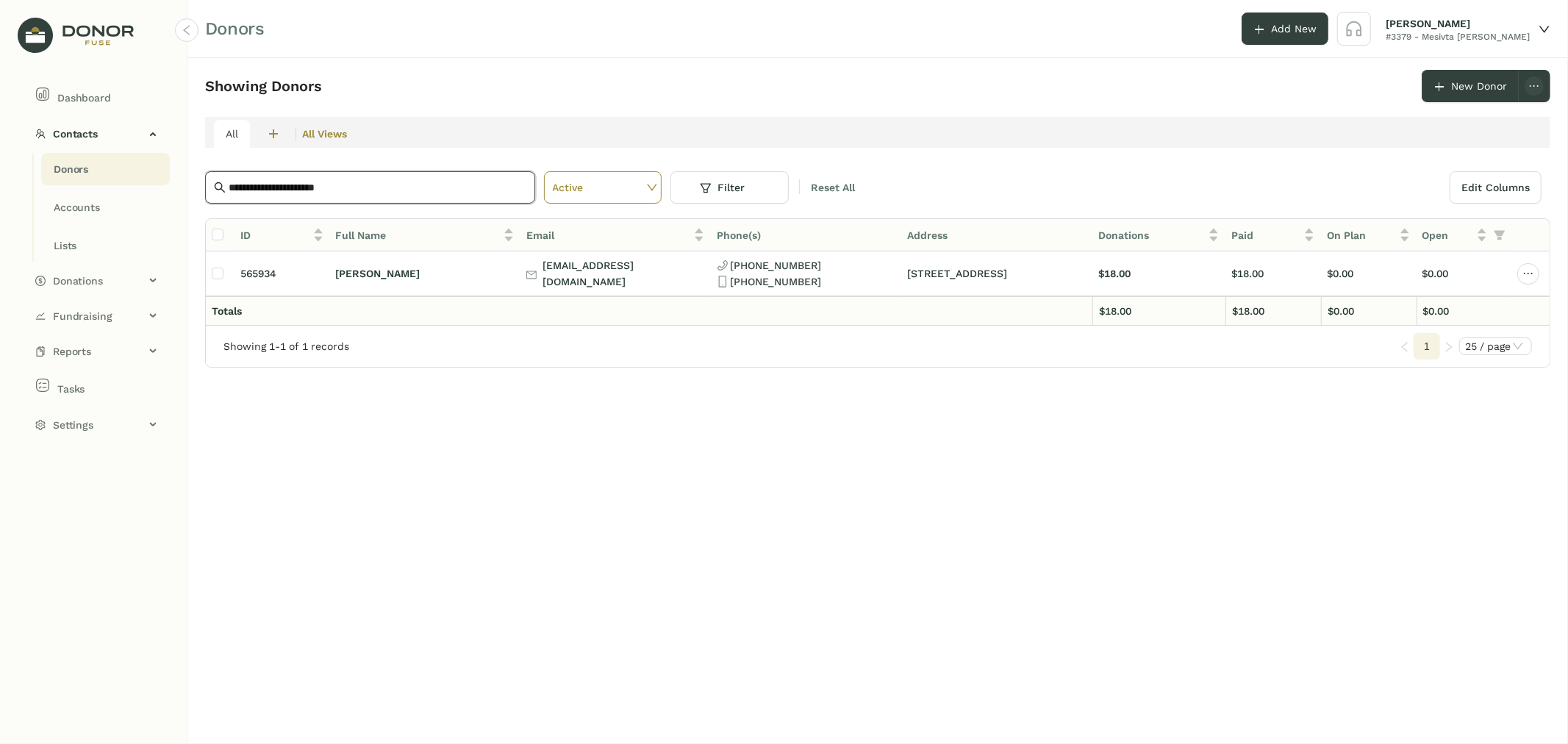click on "**********" 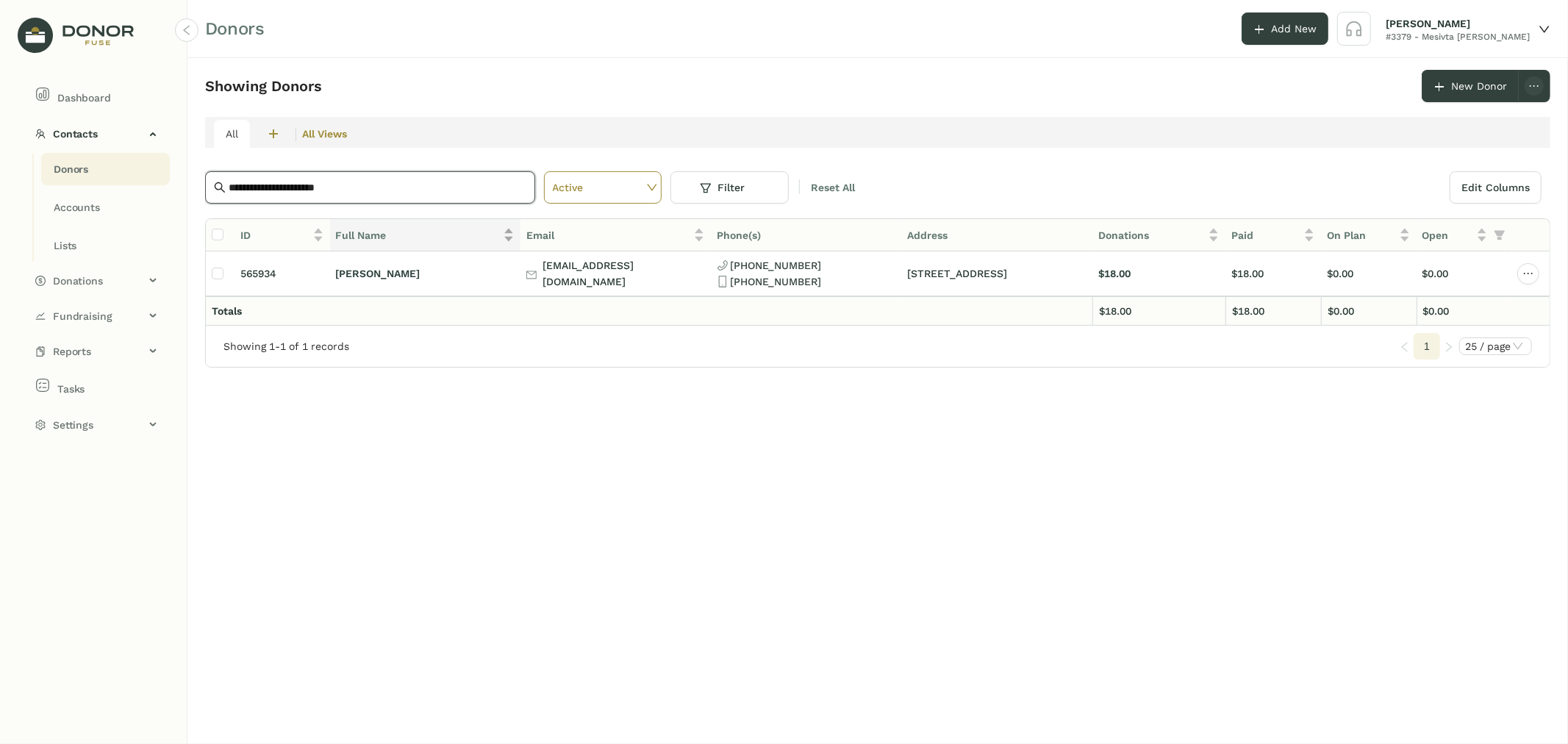 paste 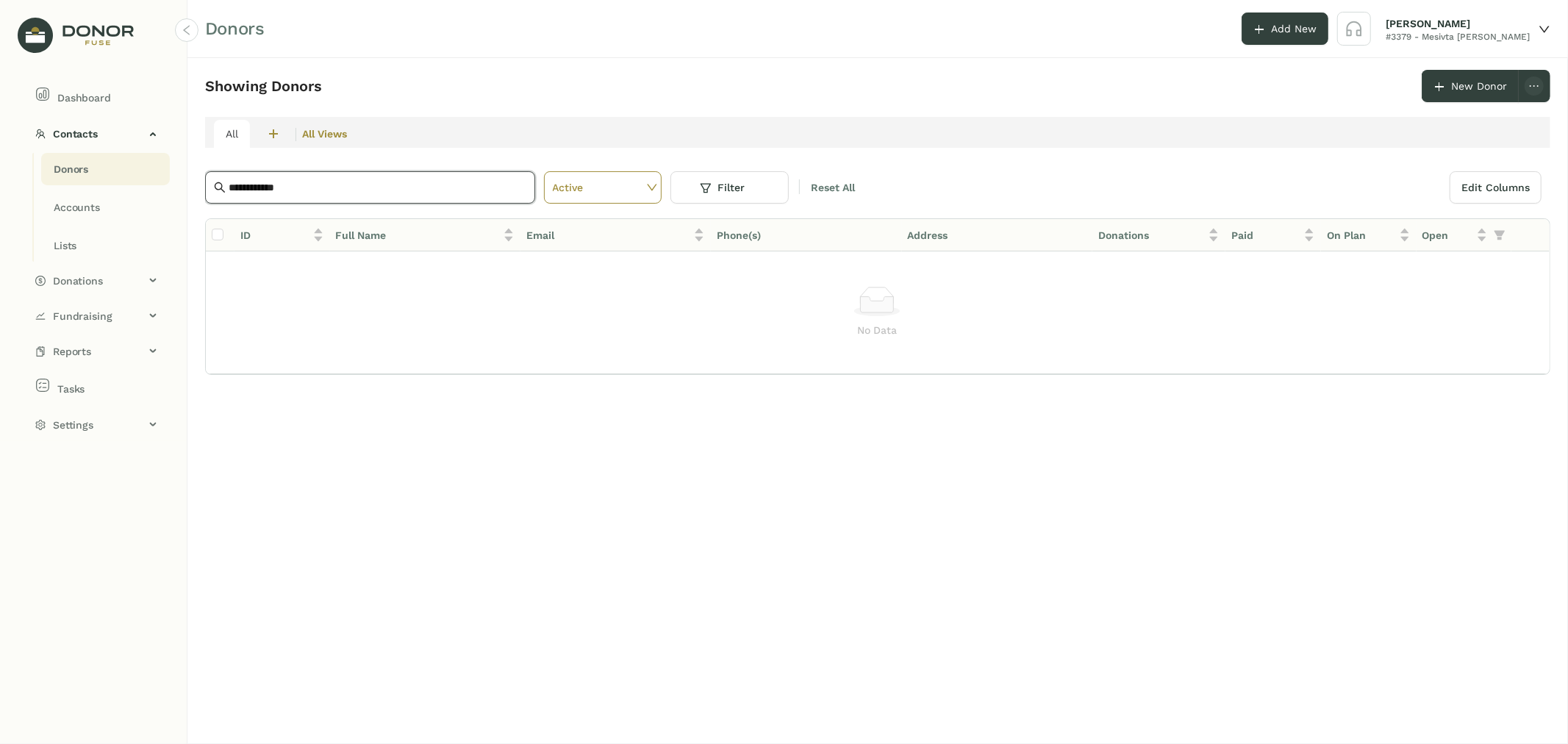type on "**********" 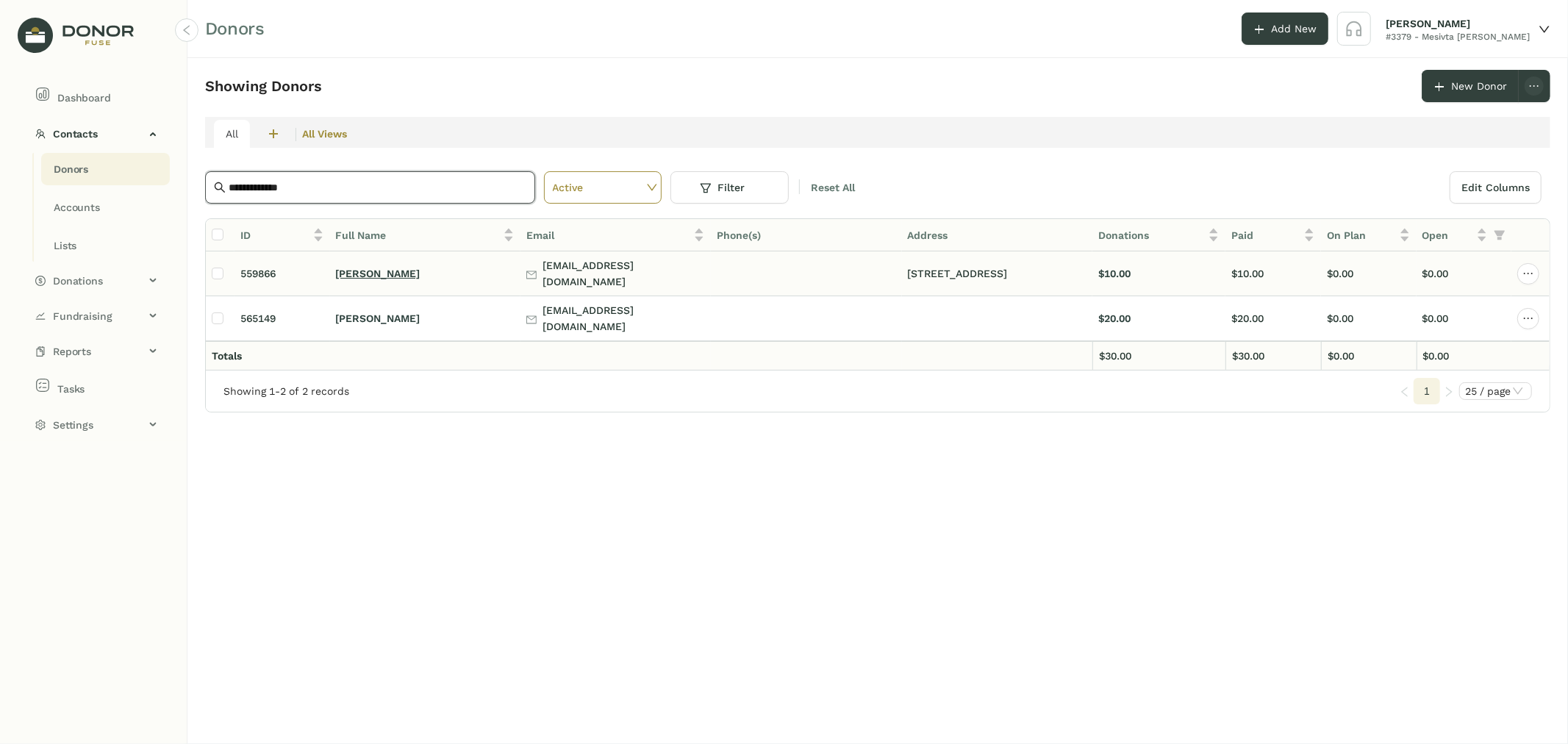 click on "[PERSON_NAME]" 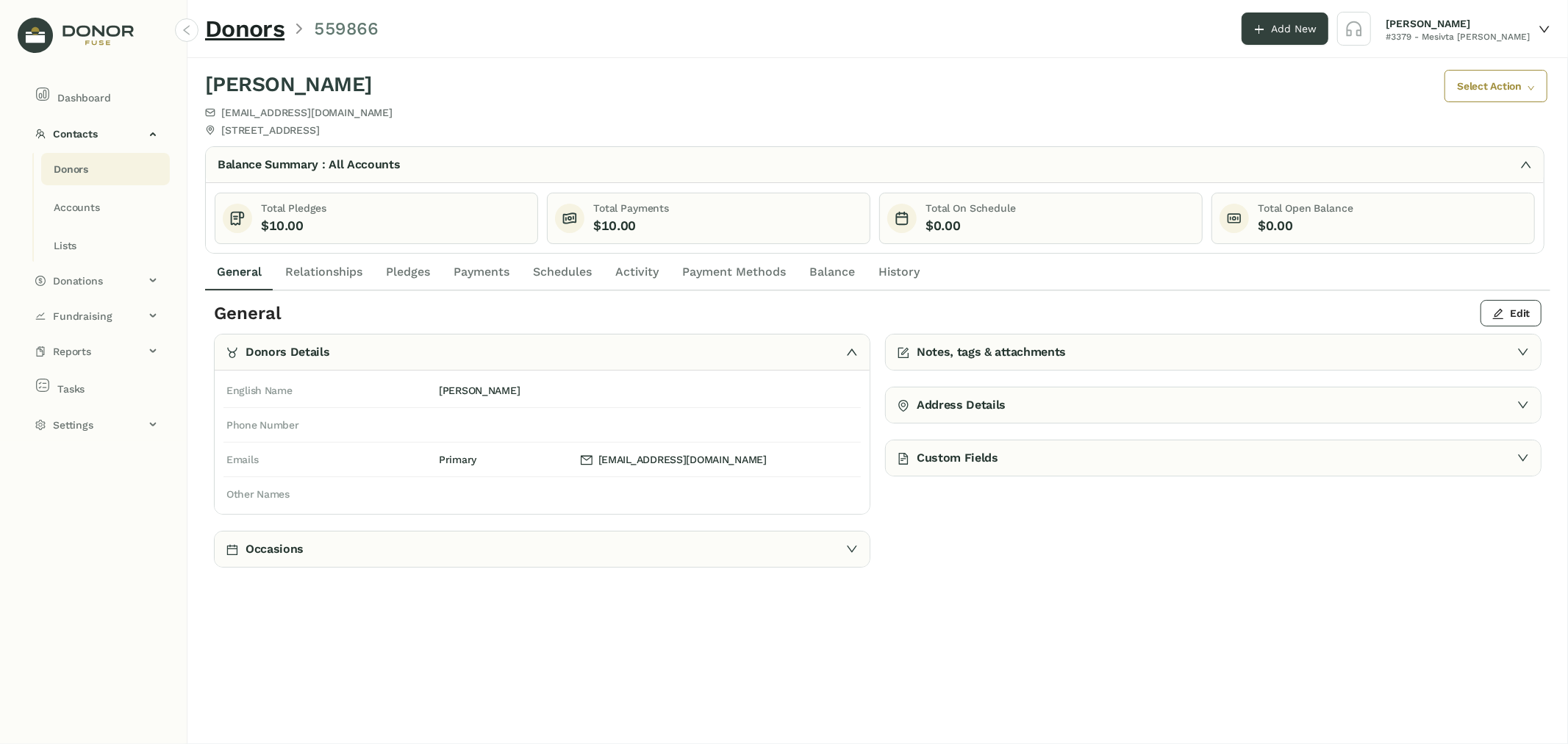 click on "Donors" 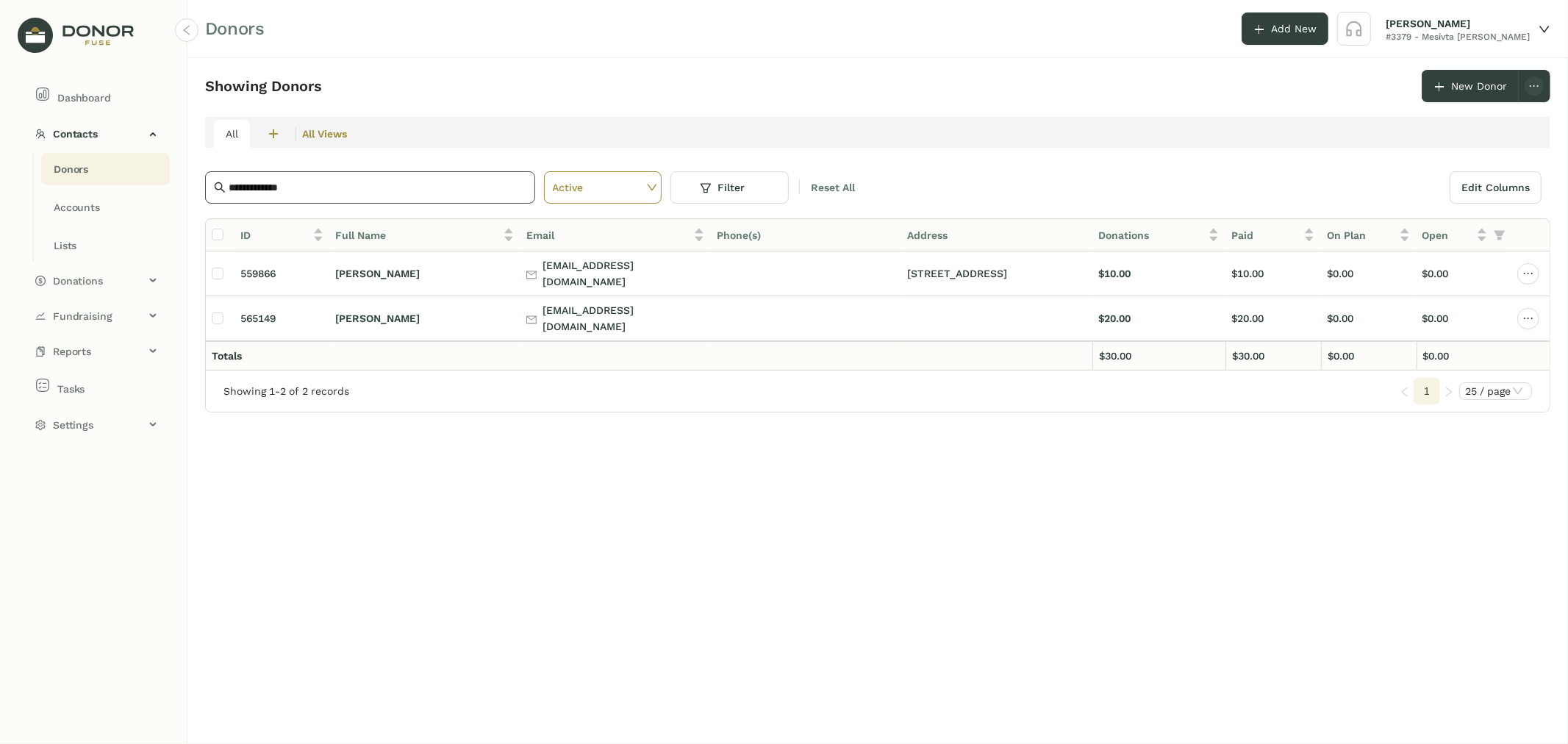 click on "**********" 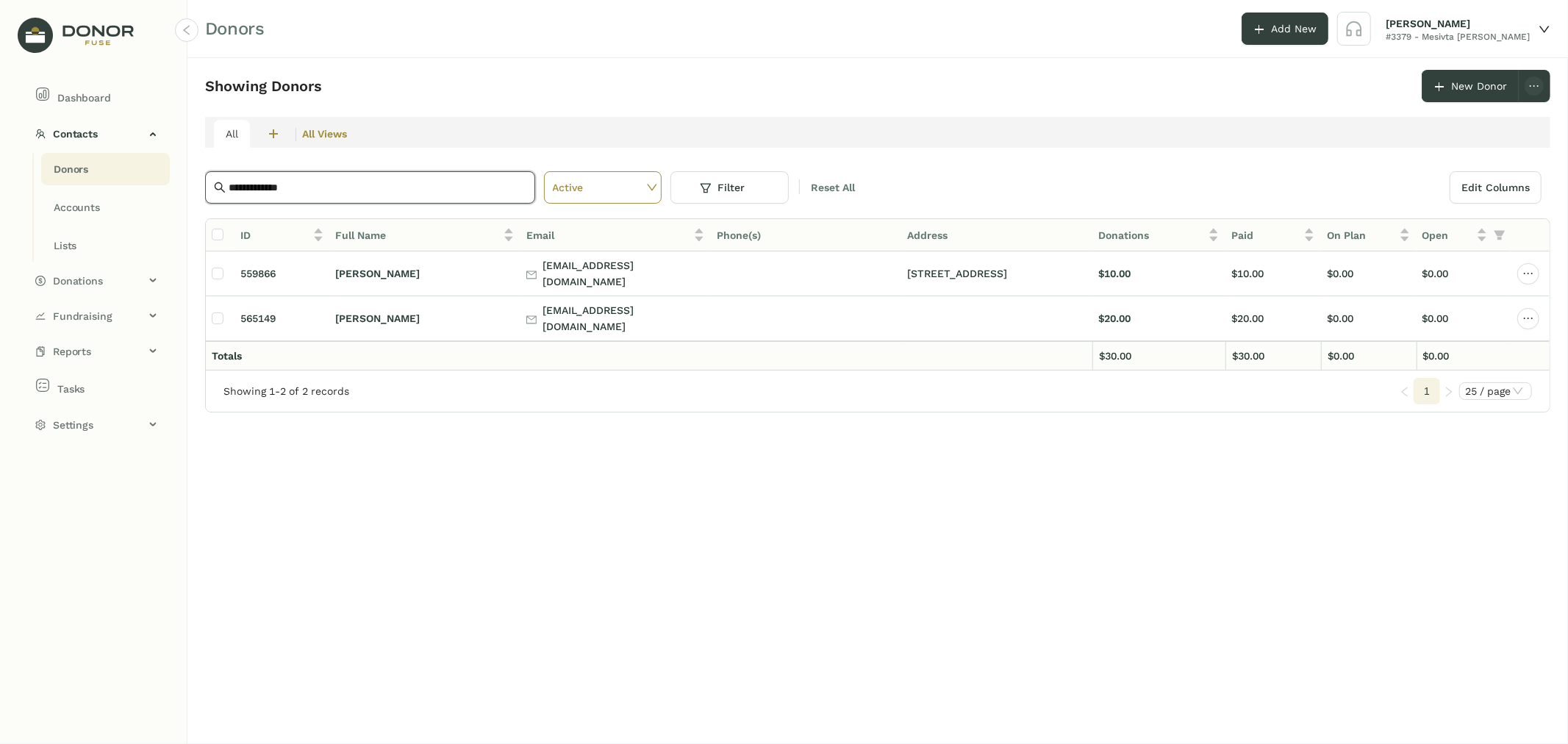 paste on "**" 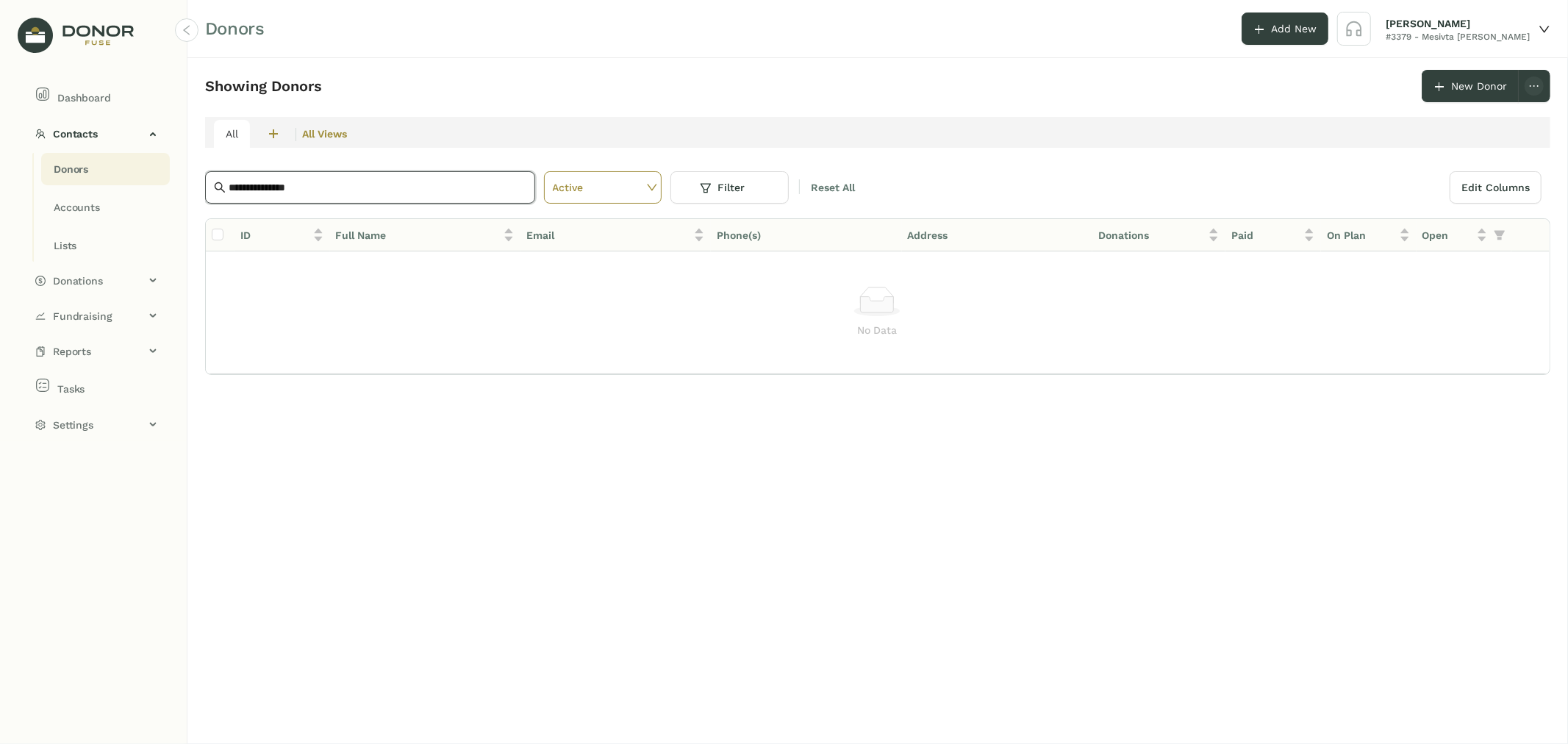 click on "**********" 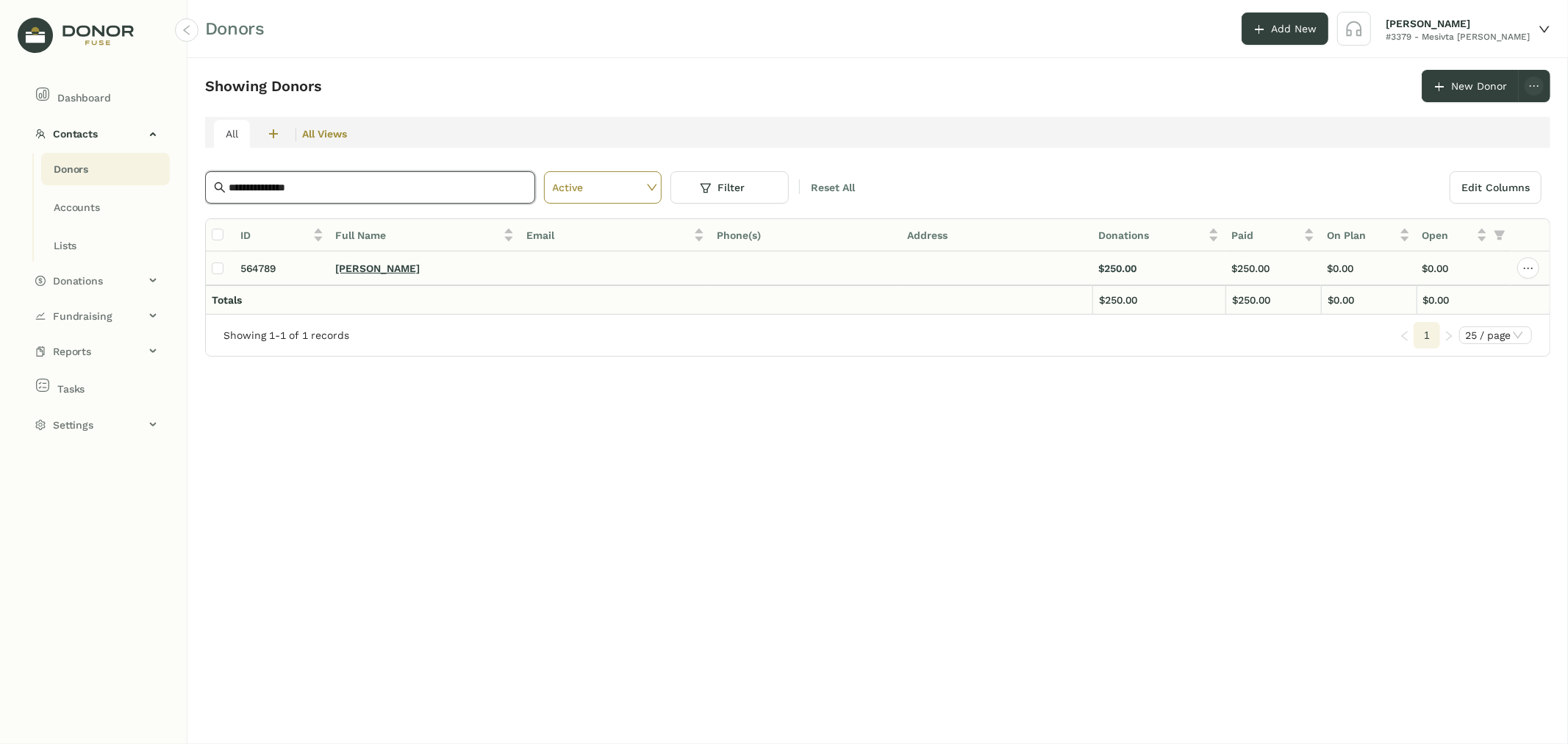 type on "**********" 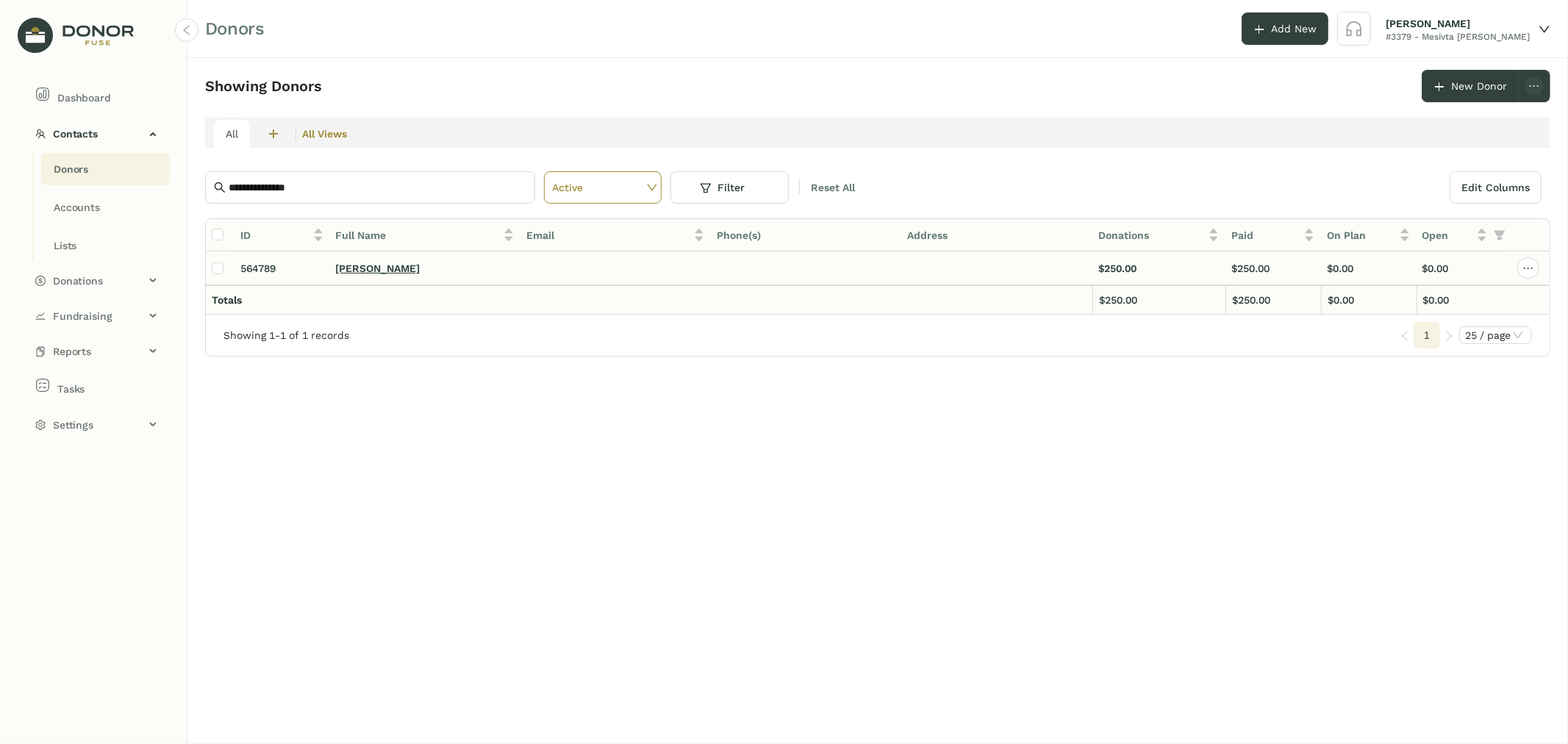click on "[PERSON_NAME]" 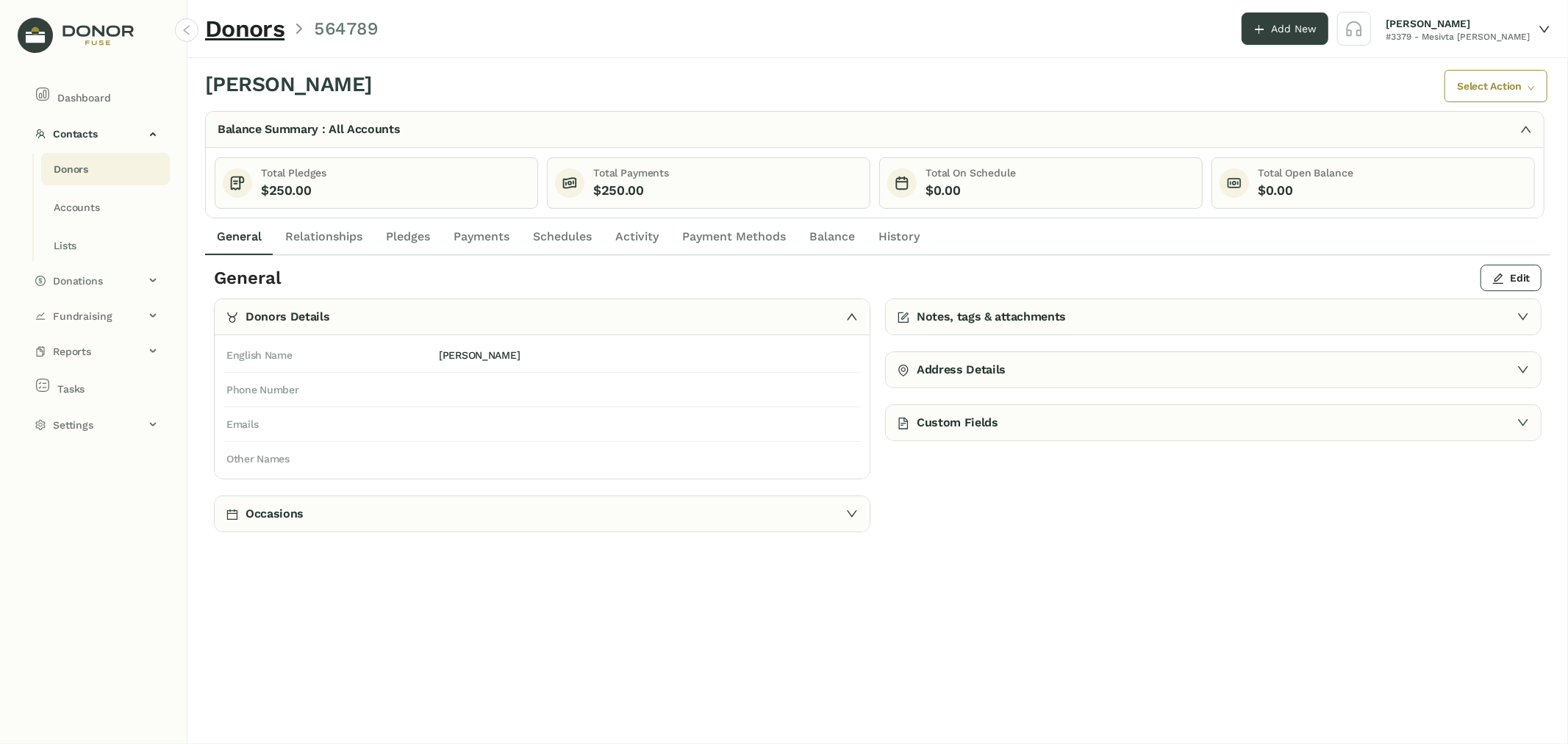 click on "Balance" 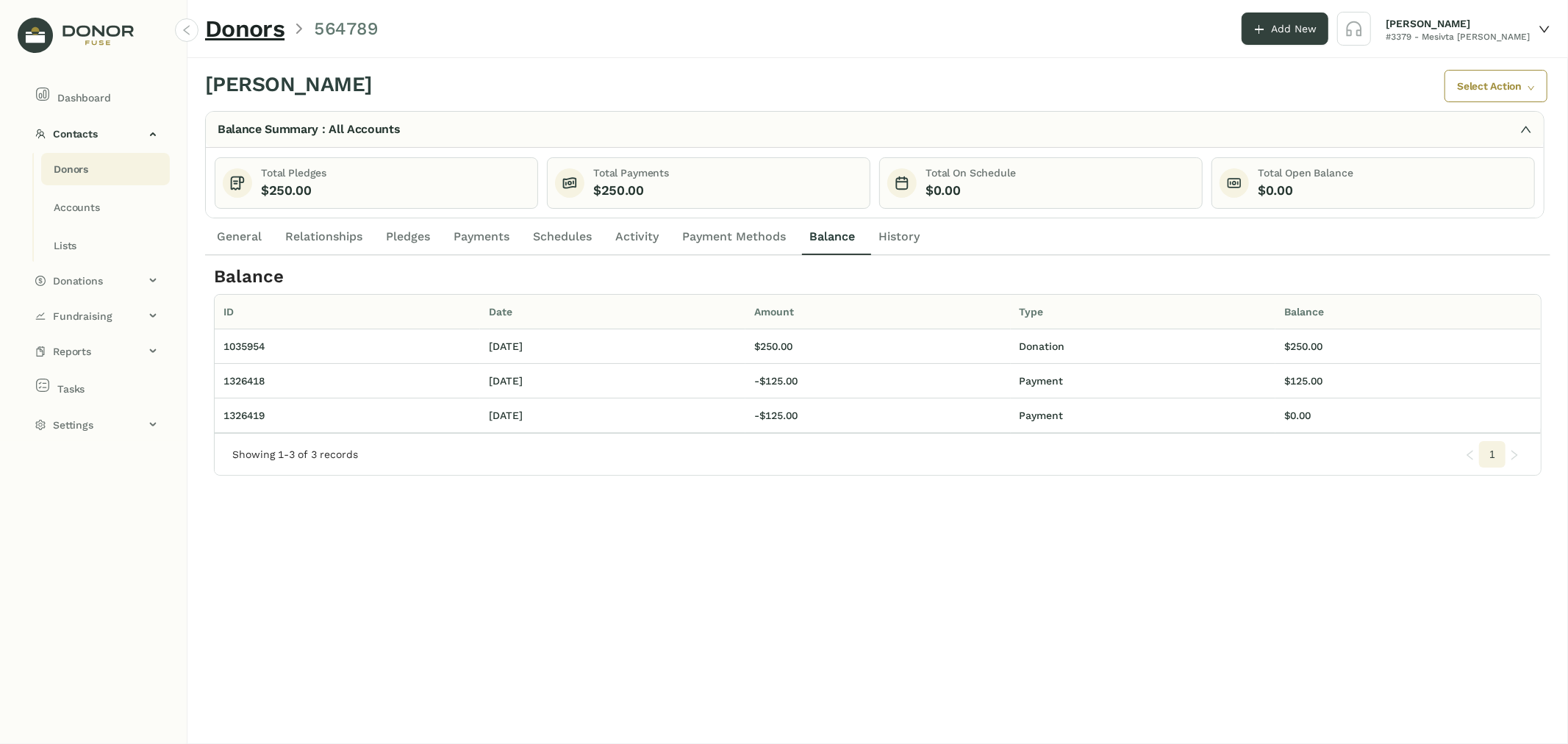 click on "Payments" 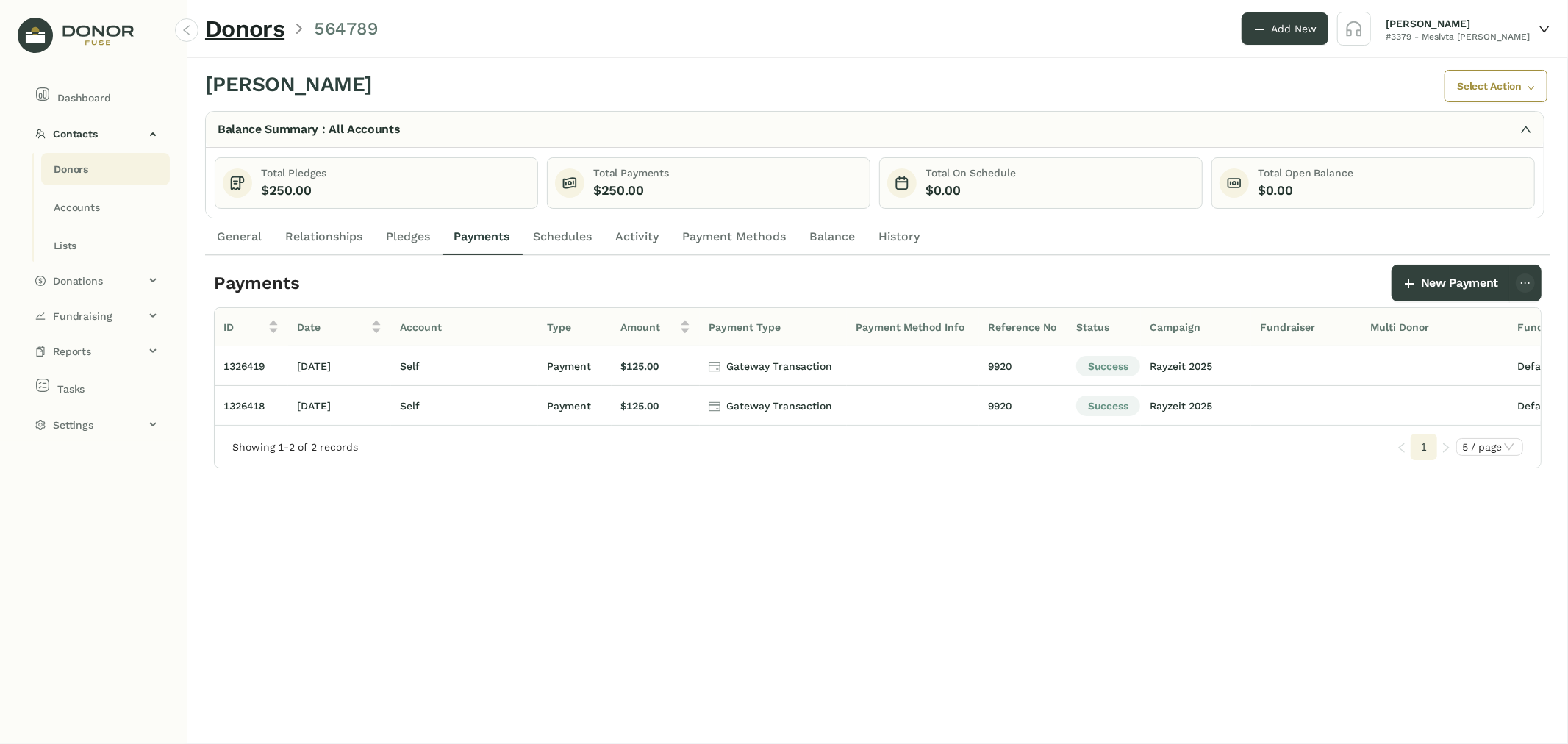 click on "Donors" 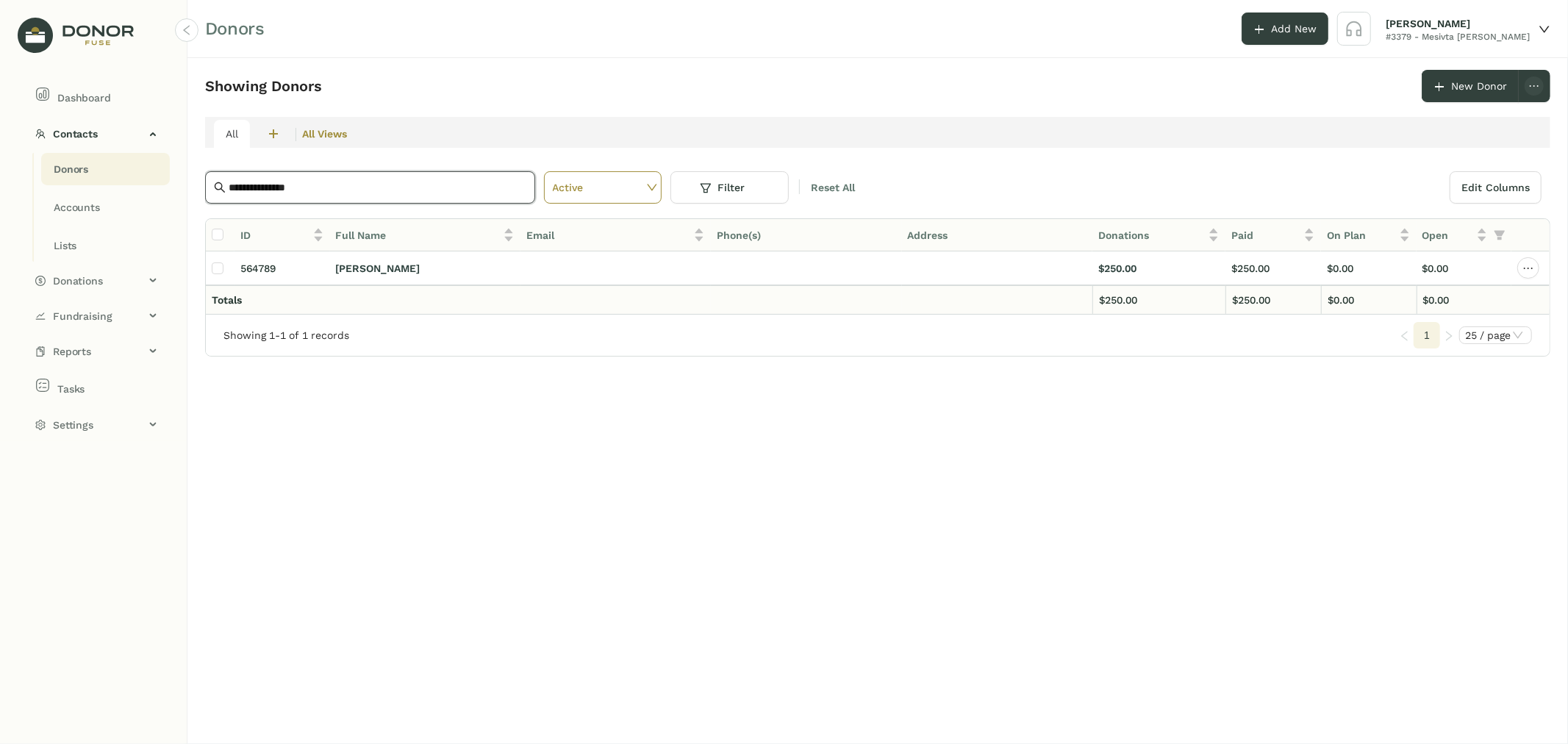 click on "**********" 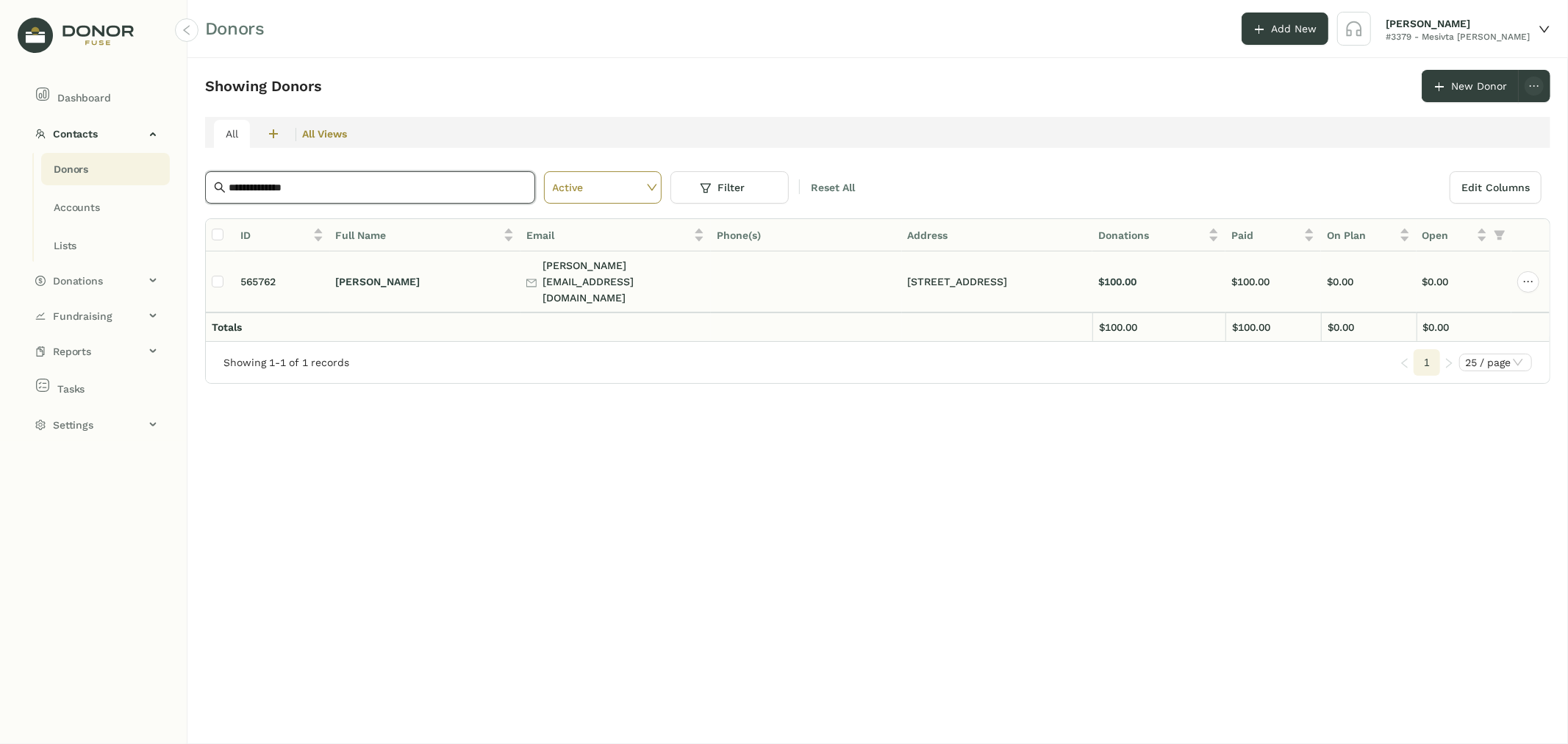 type on "**********" 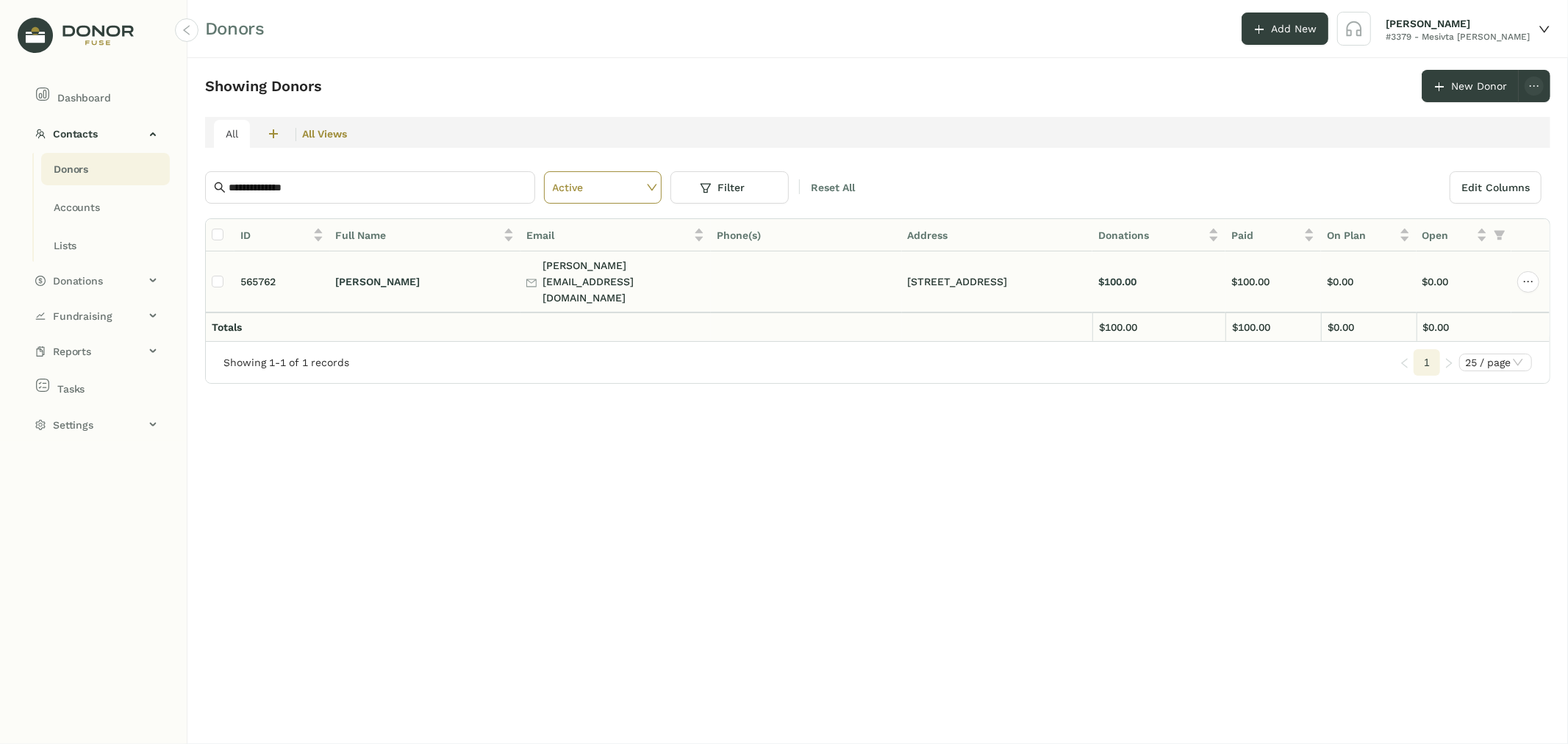 click on "[PERSON_NAME]" 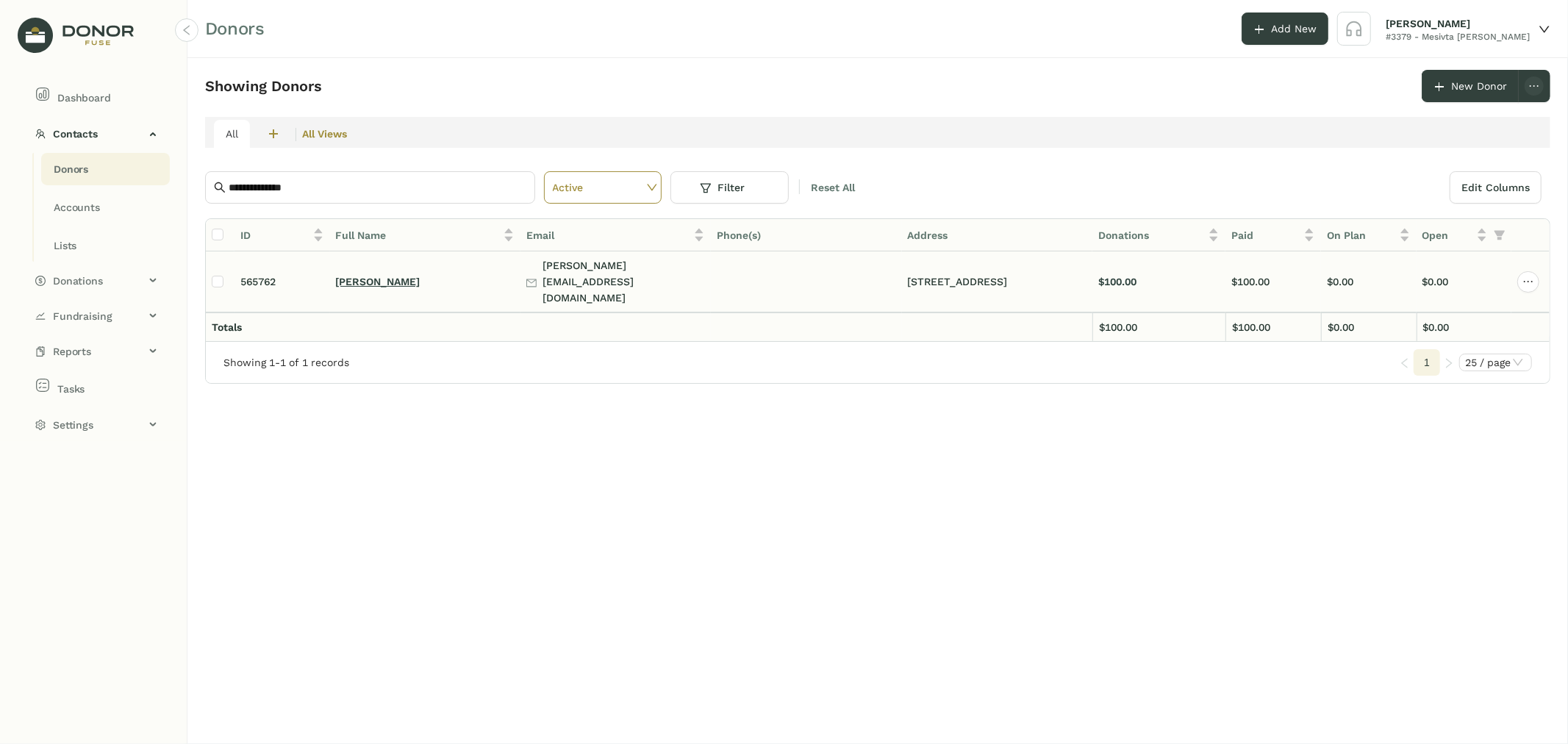 click on "[PERSON_NAME]" 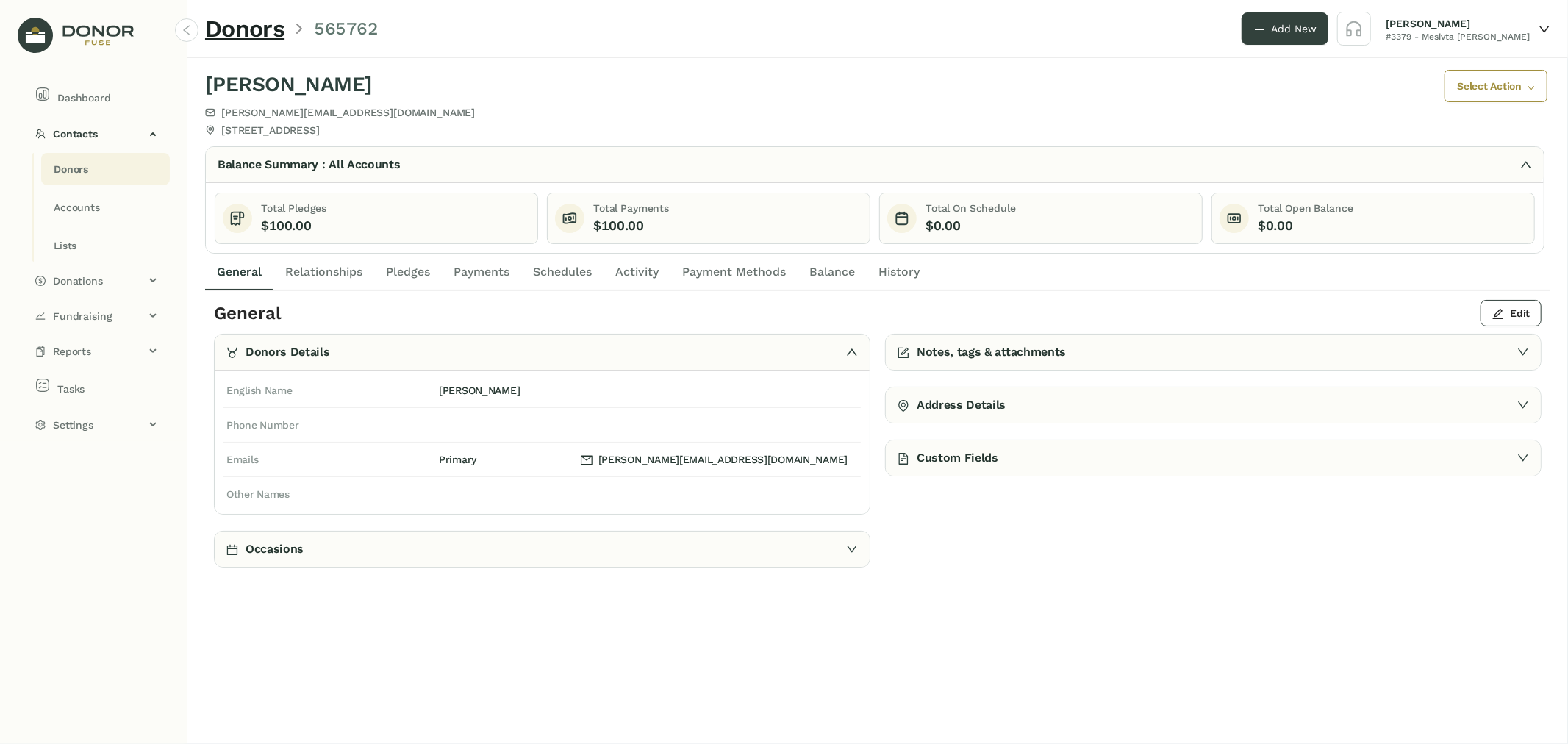 click on "Pledges" 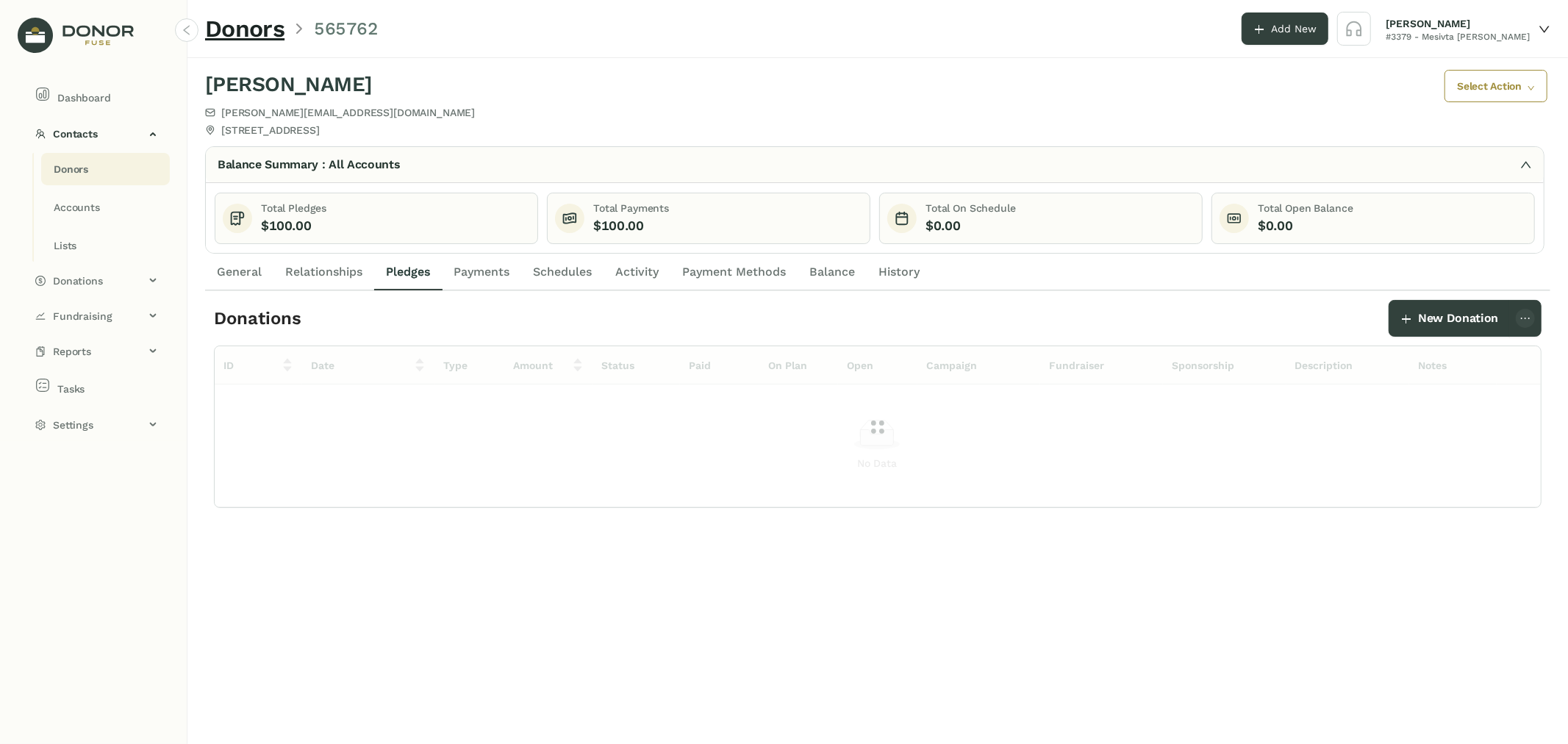 click on "Payments" 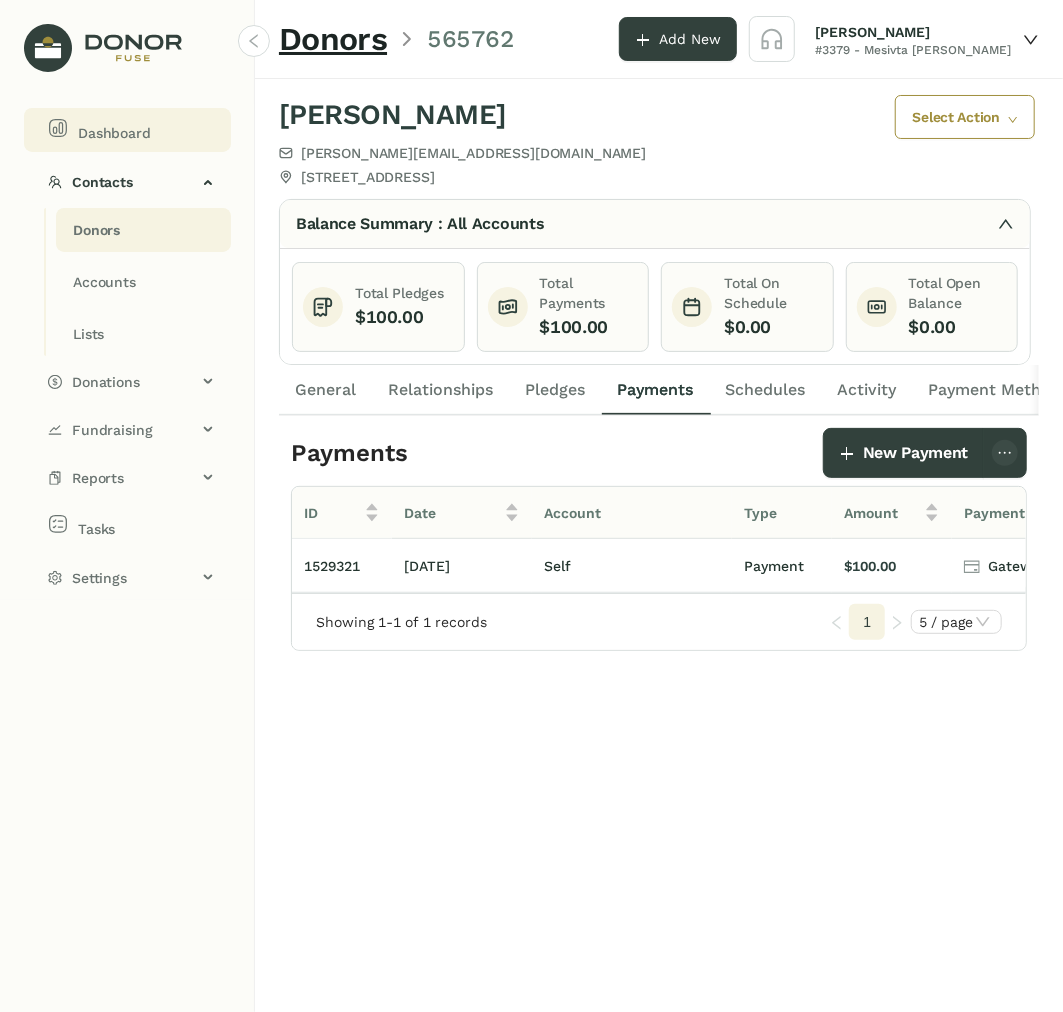 click on "Dashboard" 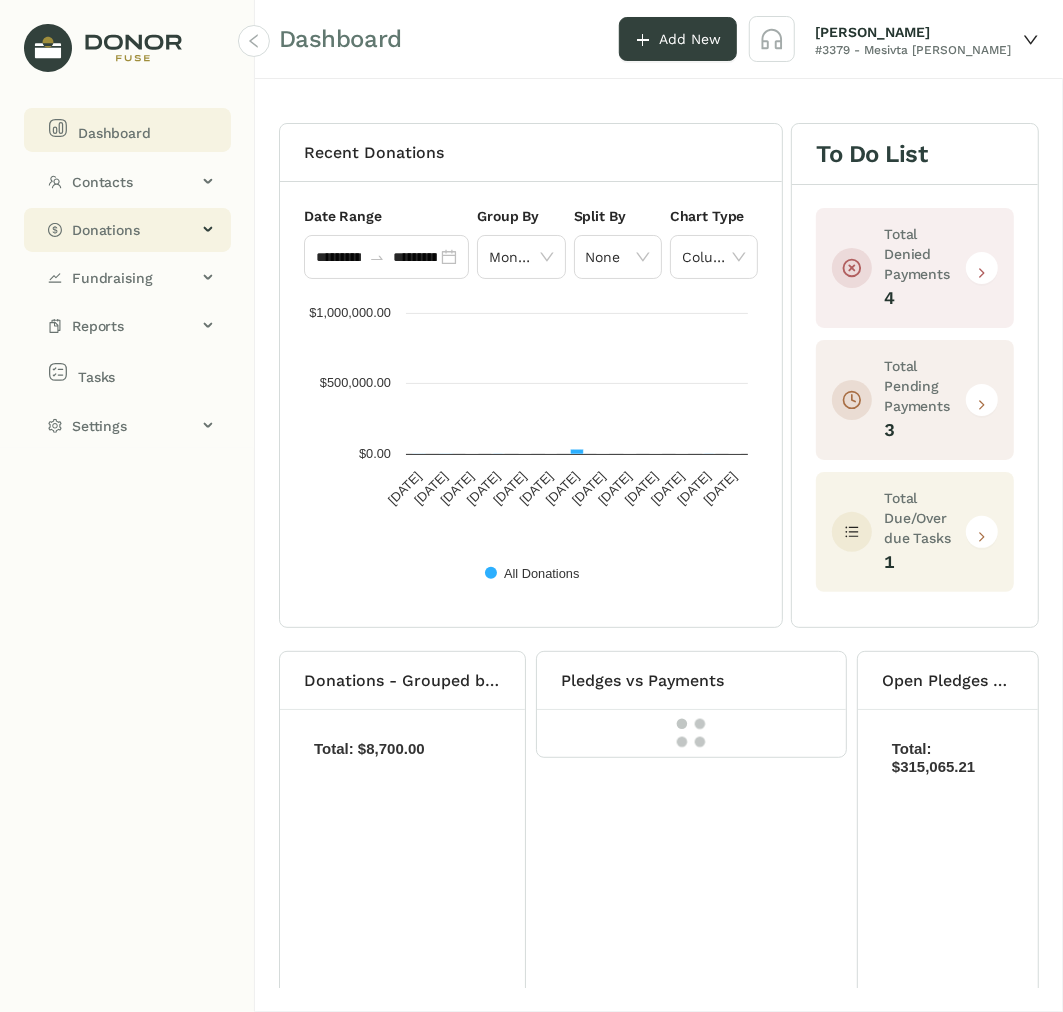 click on "Donations" 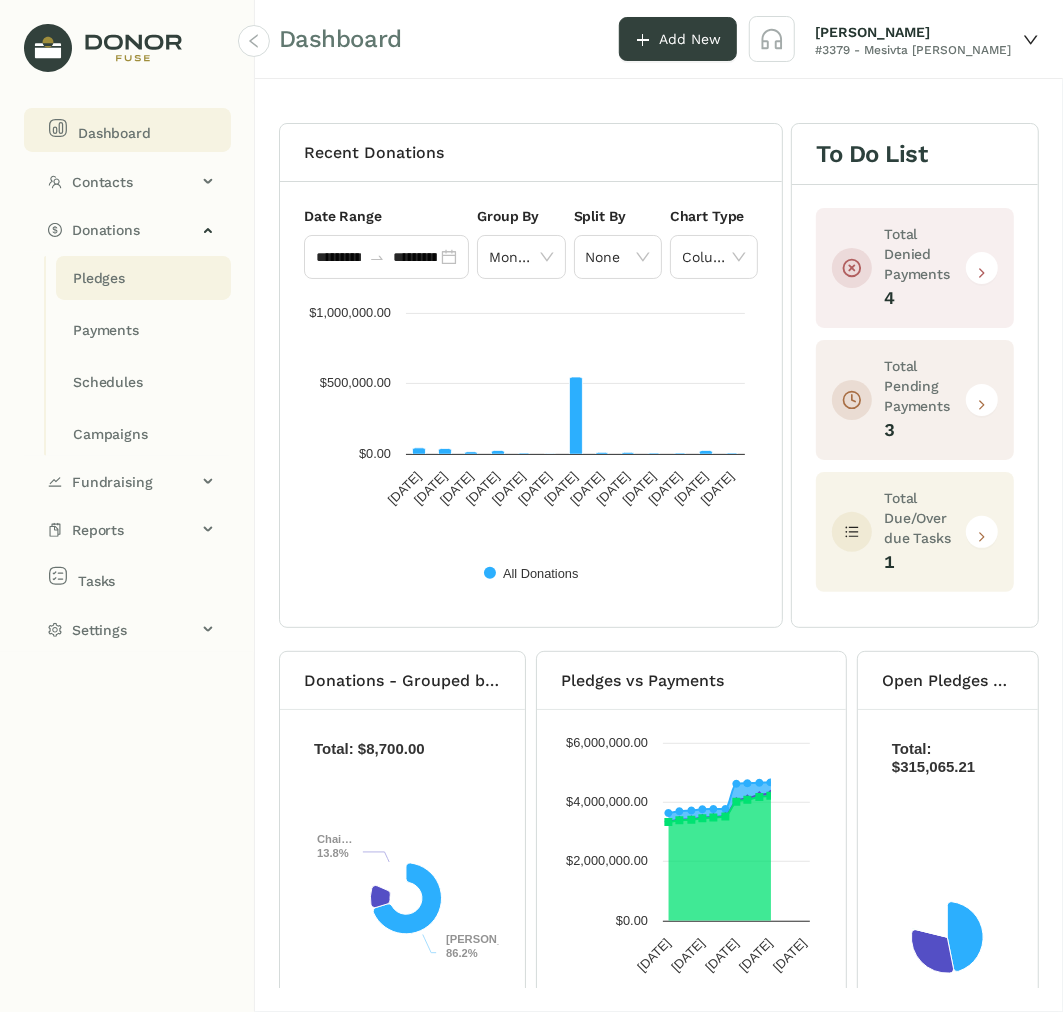 click on "Pledges" 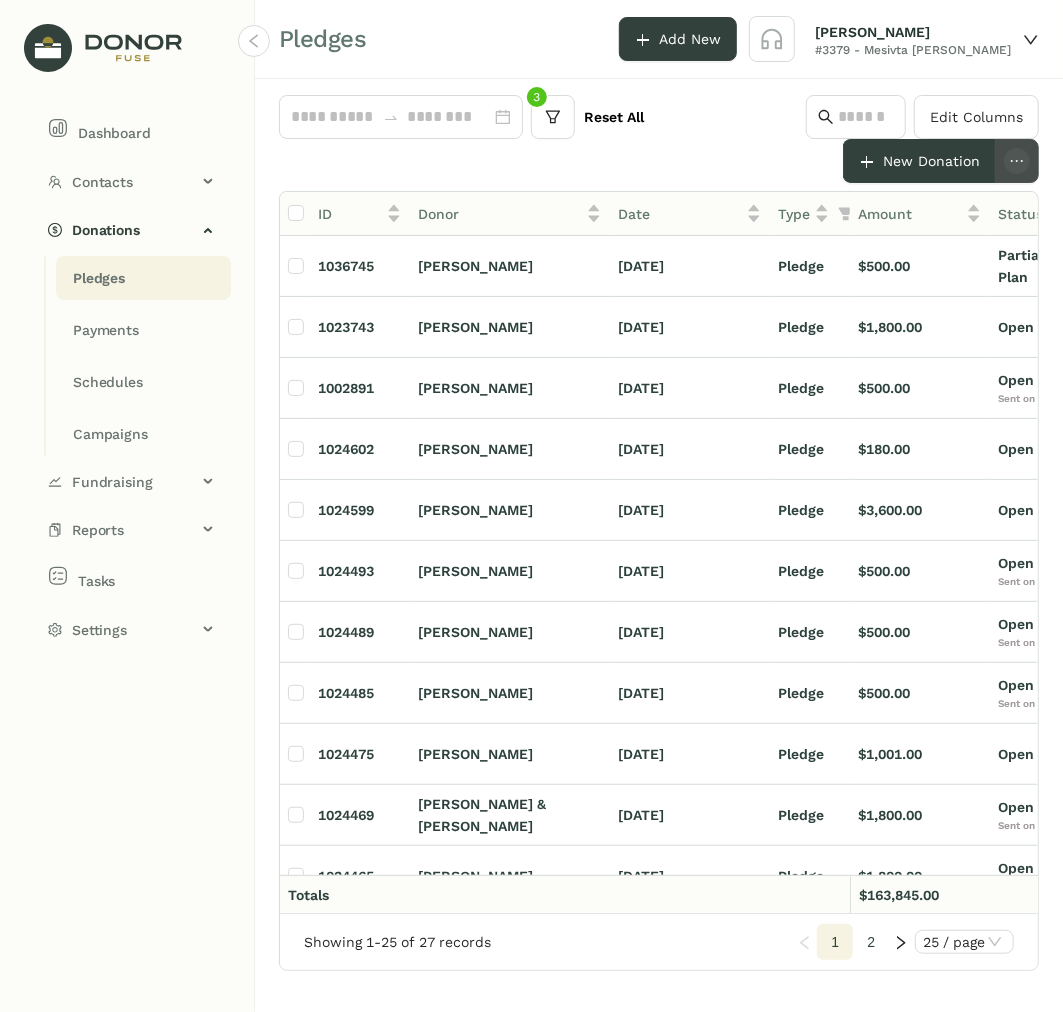 click 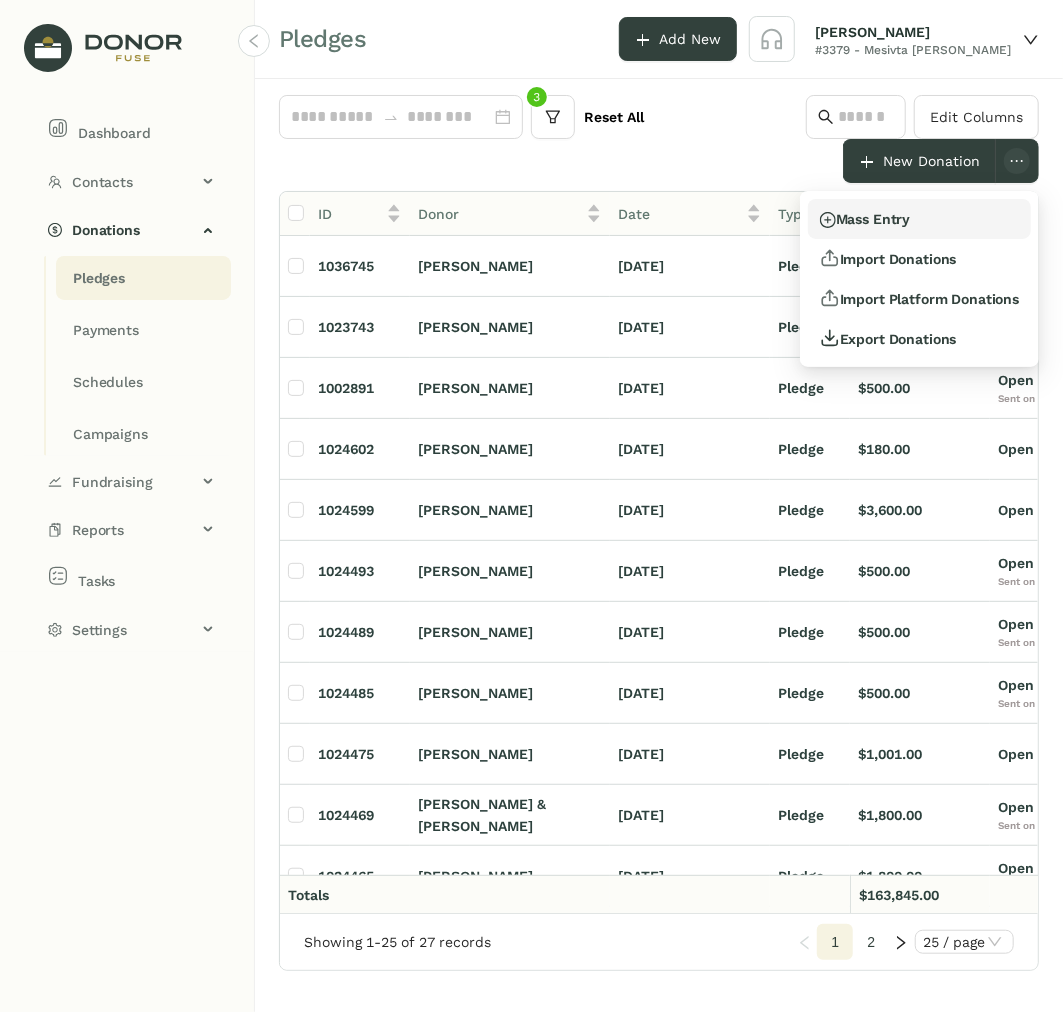 click on "Mass Entry" at bounding box center (920, 219) 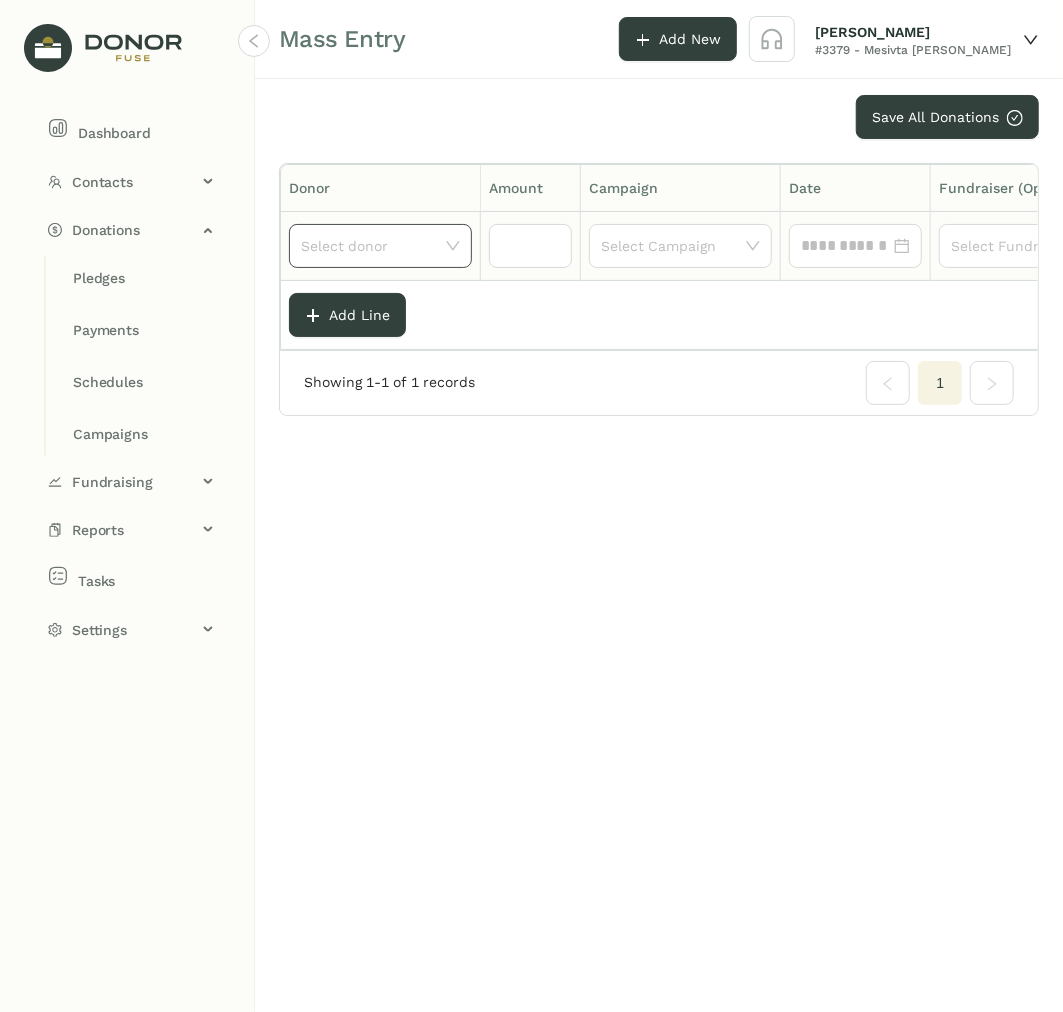 click 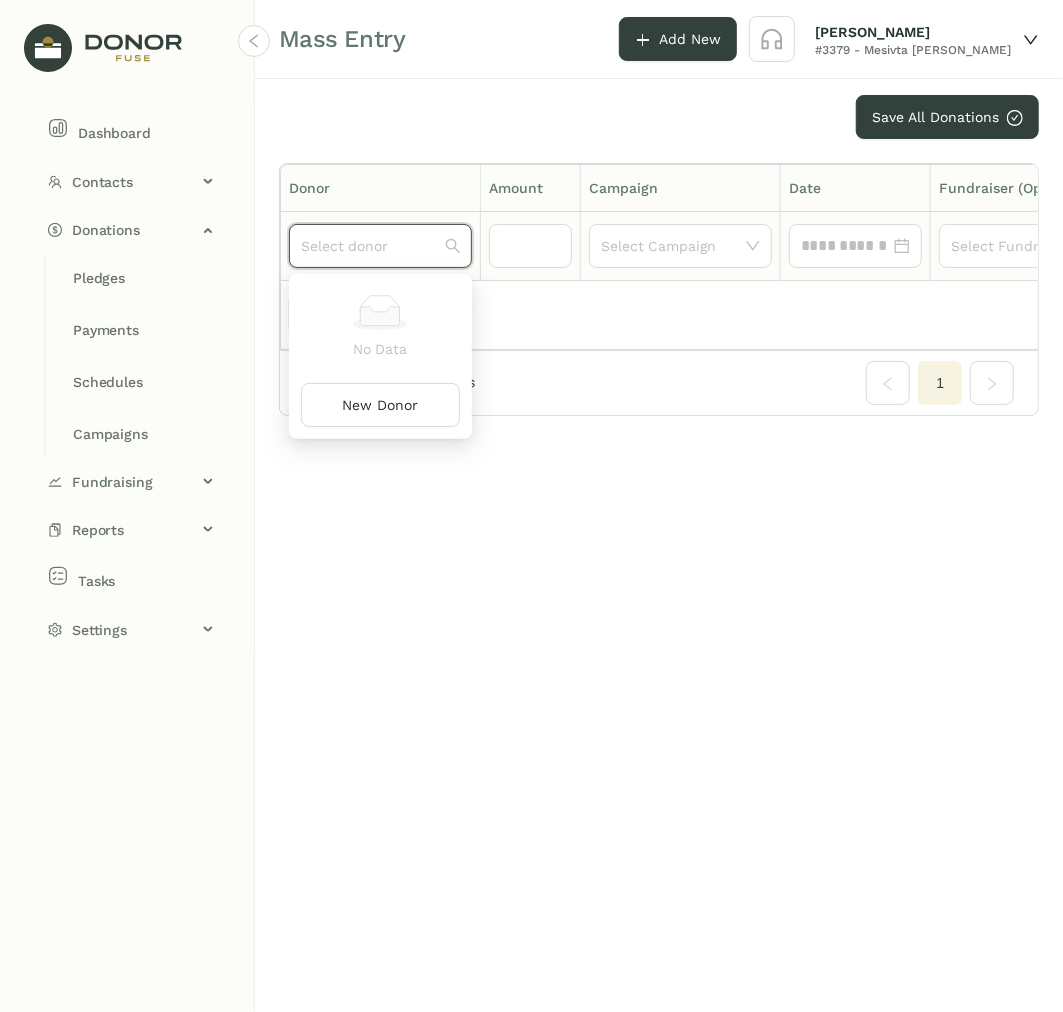 paste on "**********" 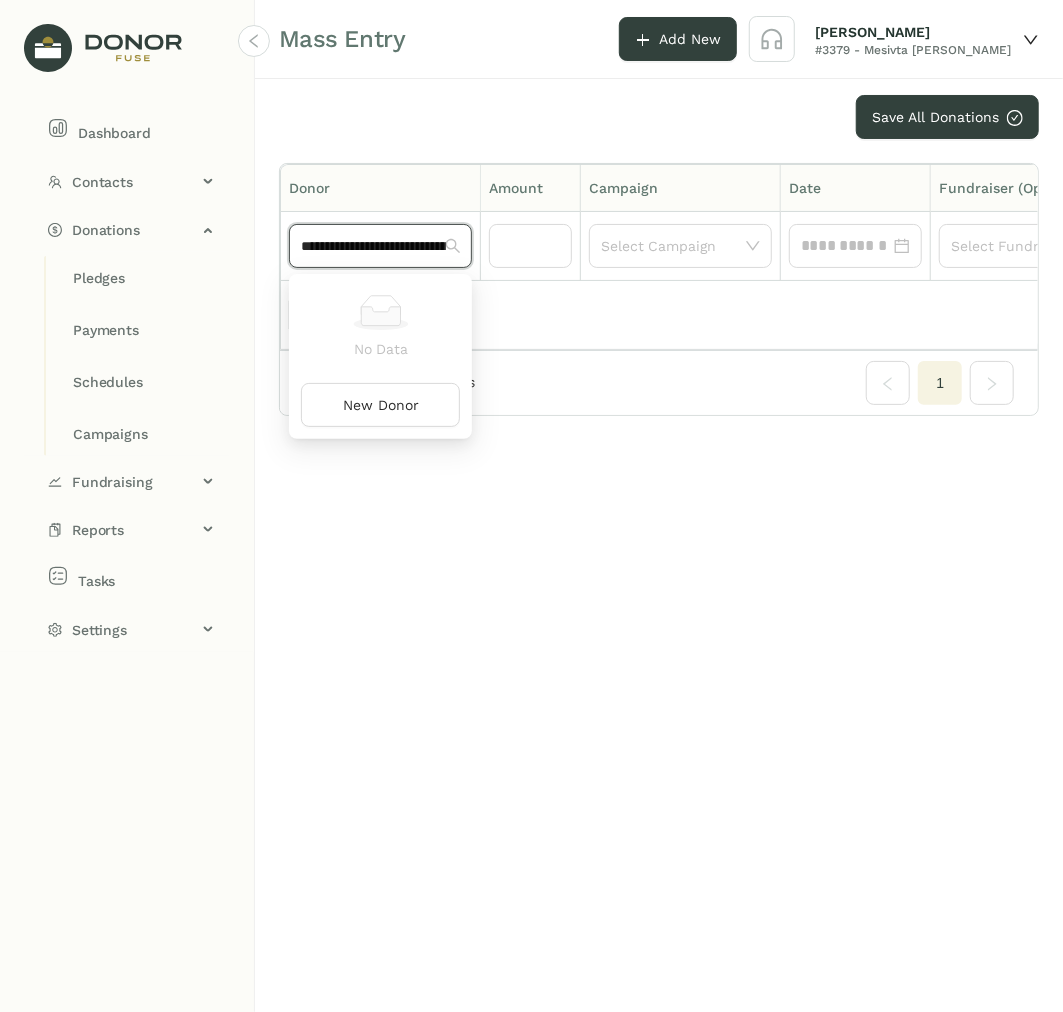 scroll, scrollTop: 0, scrollLeft: 153, axis: horizontal 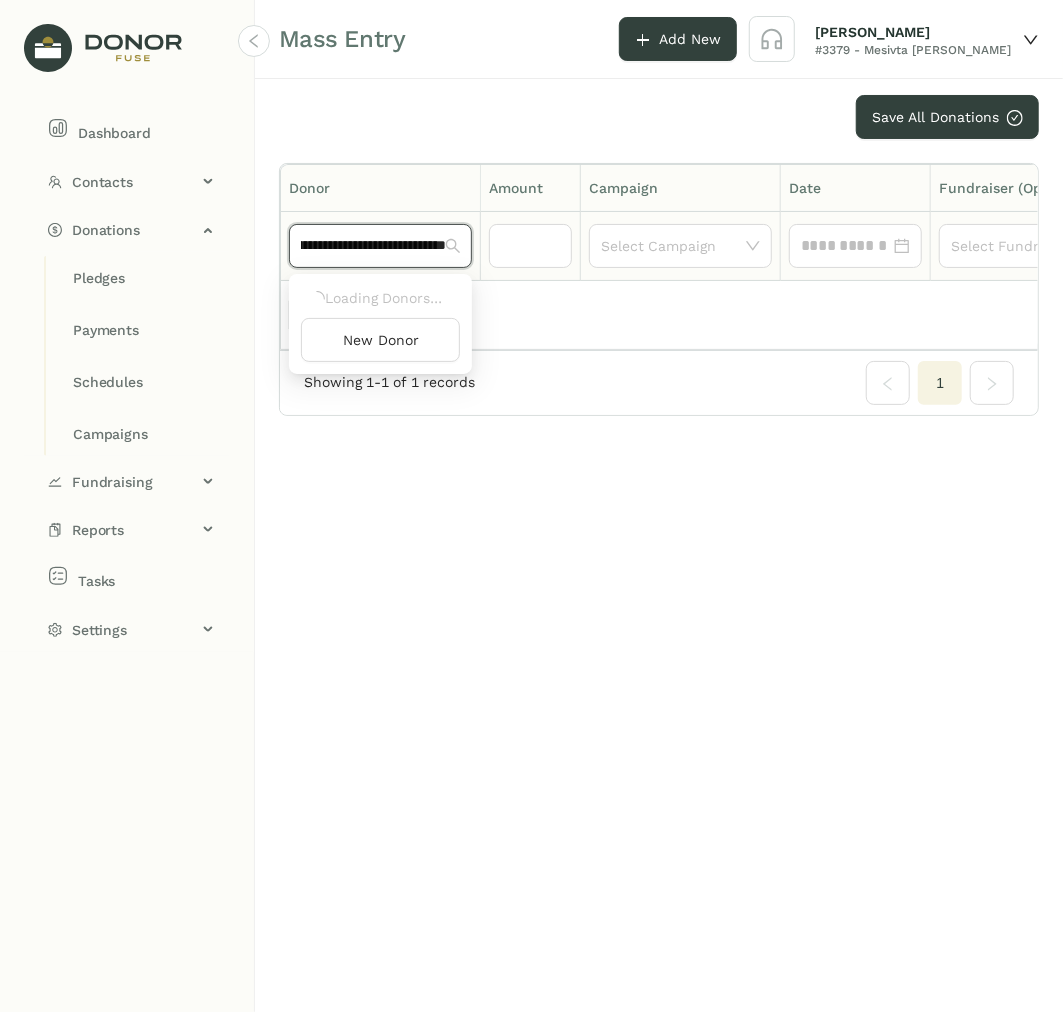 click on "**********" 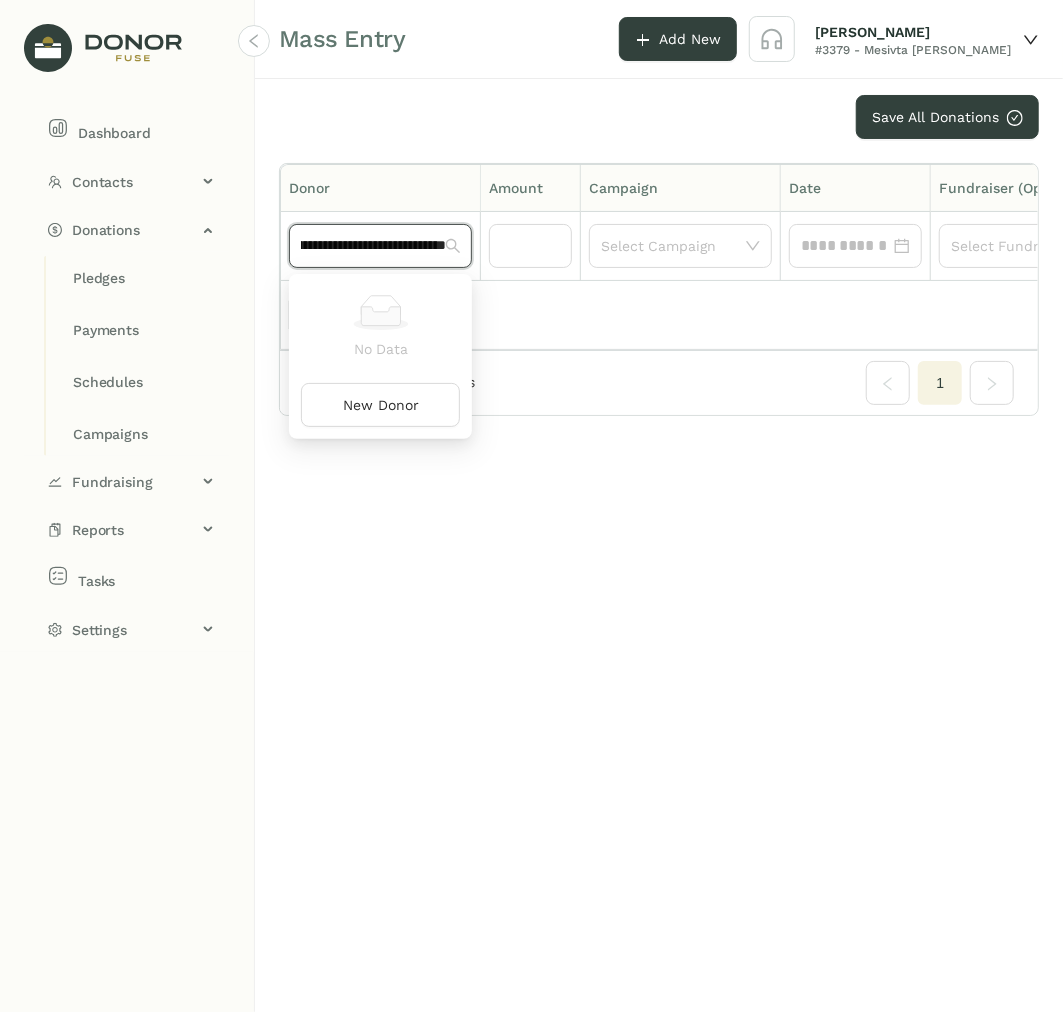 scroll, scrollTop: 0, scrollLeft: 0, axis: both 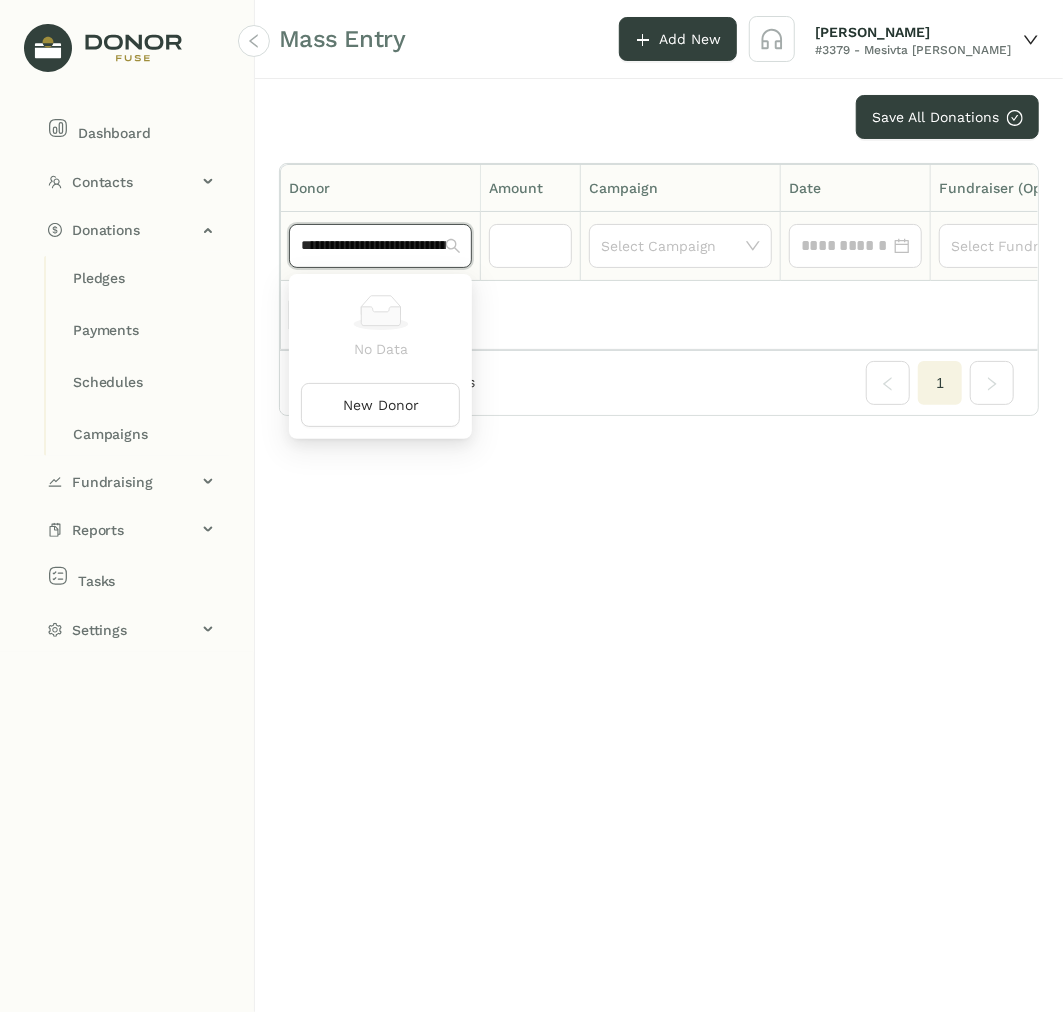 click on "**********" 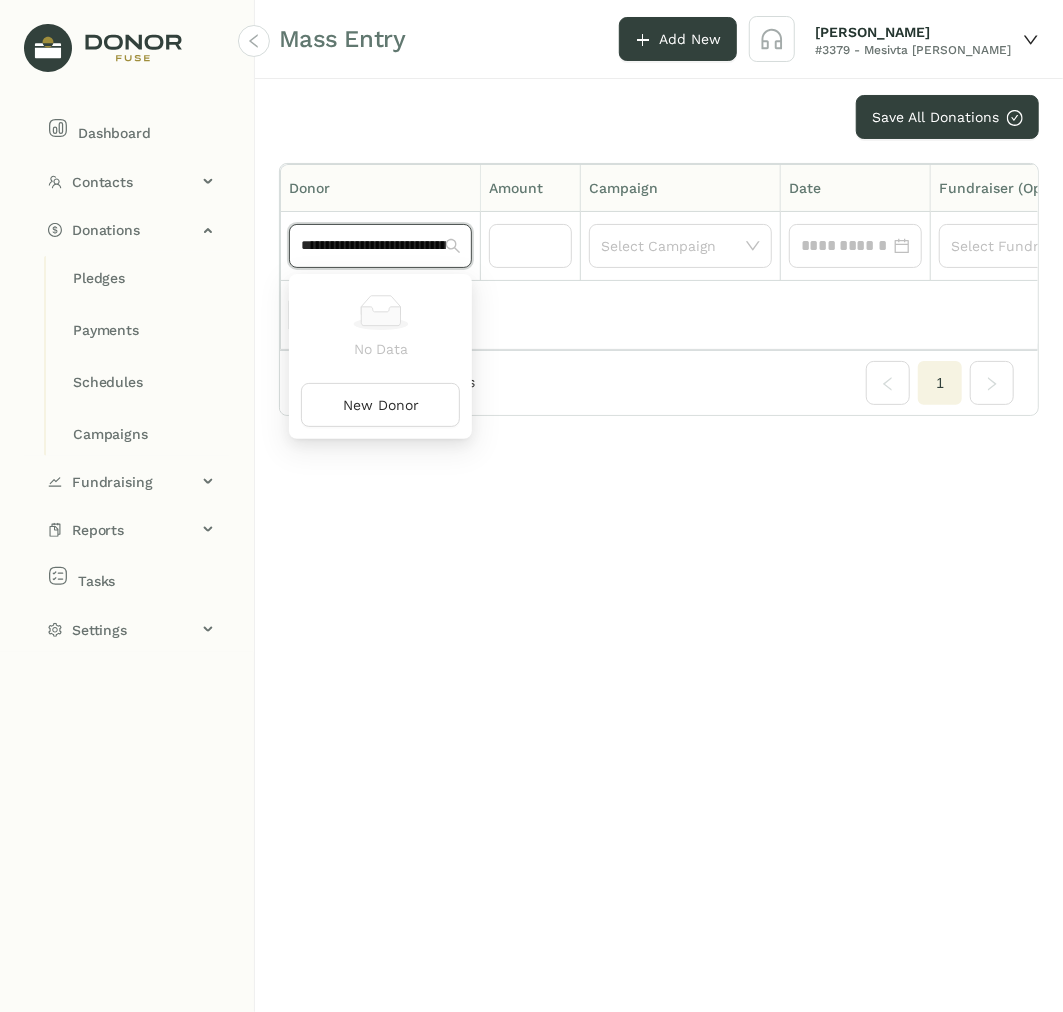 paste 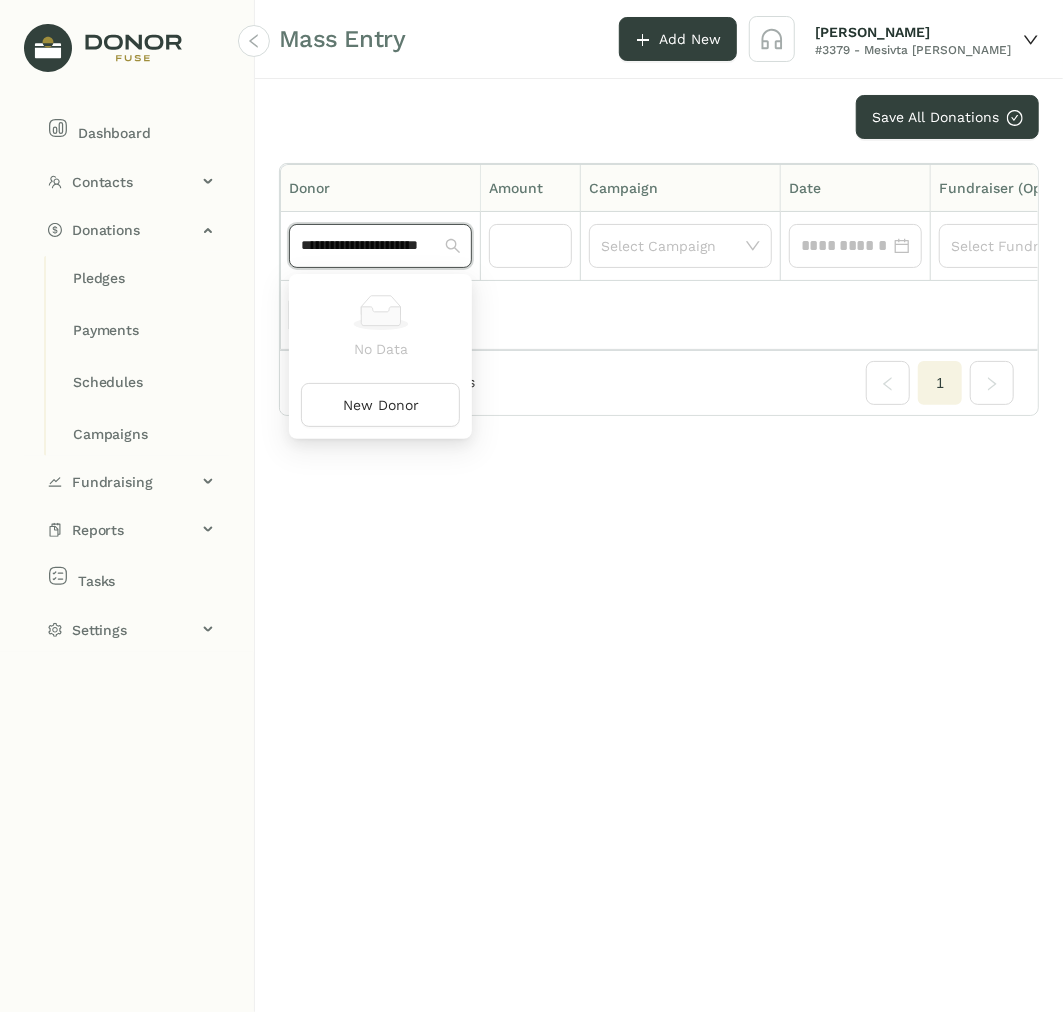 scroll, scrollTop: 0, scrollLeft: 43, axis: horizontal 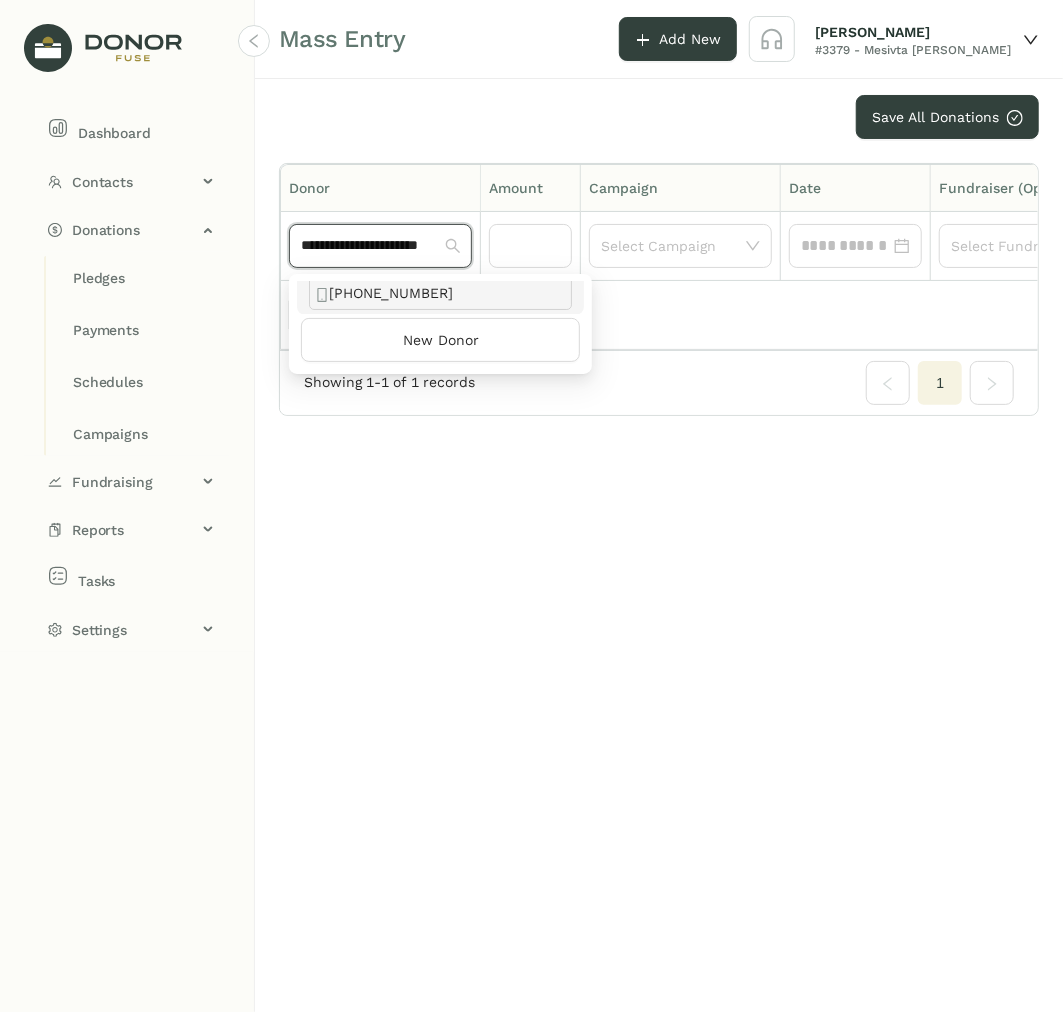 type on "**********" 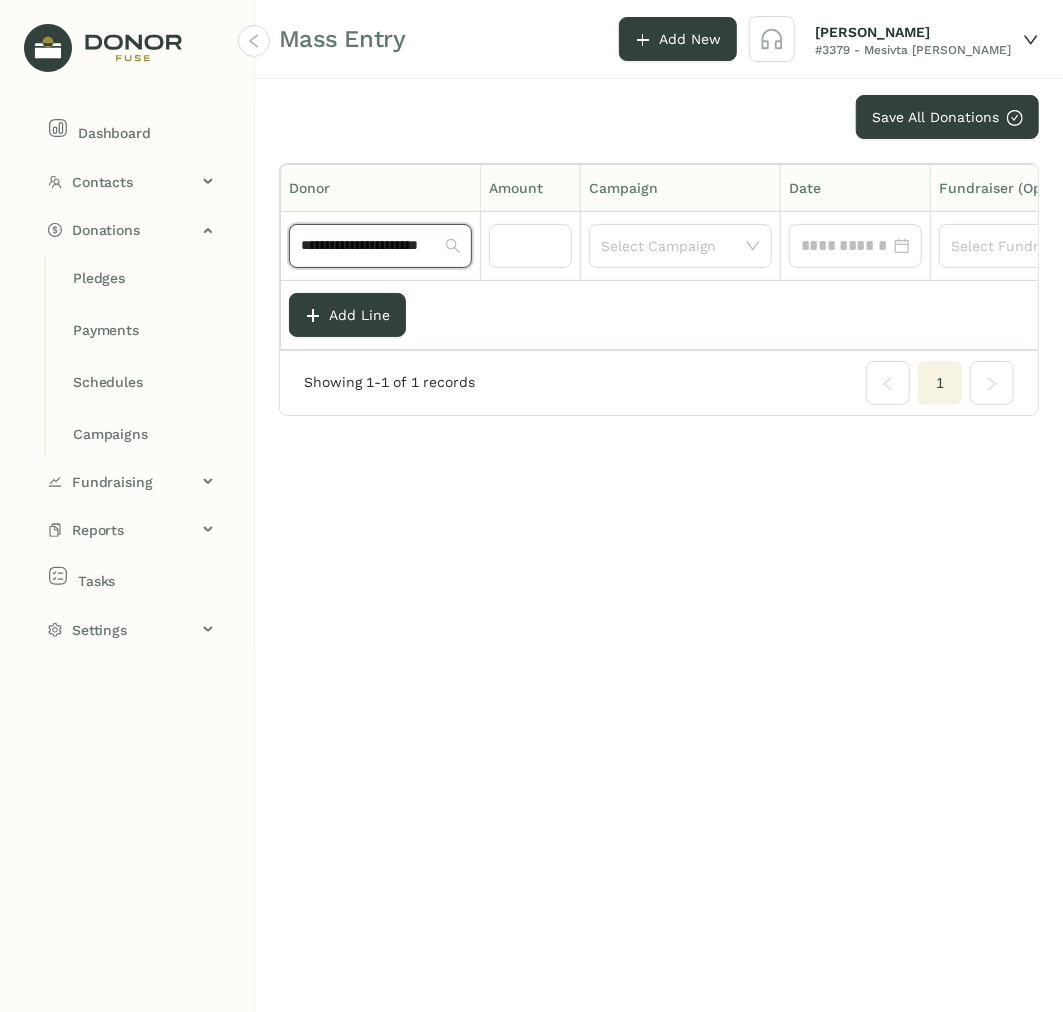 type 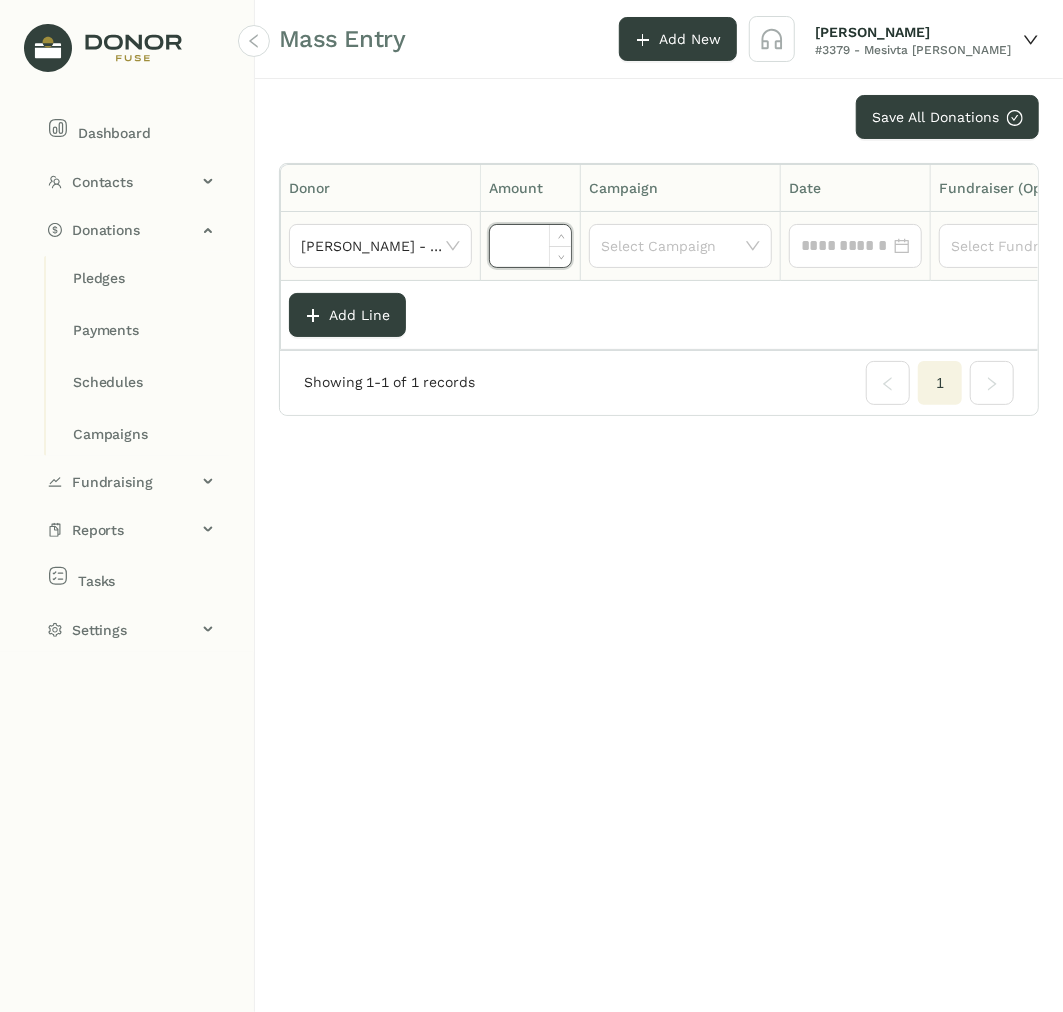 click 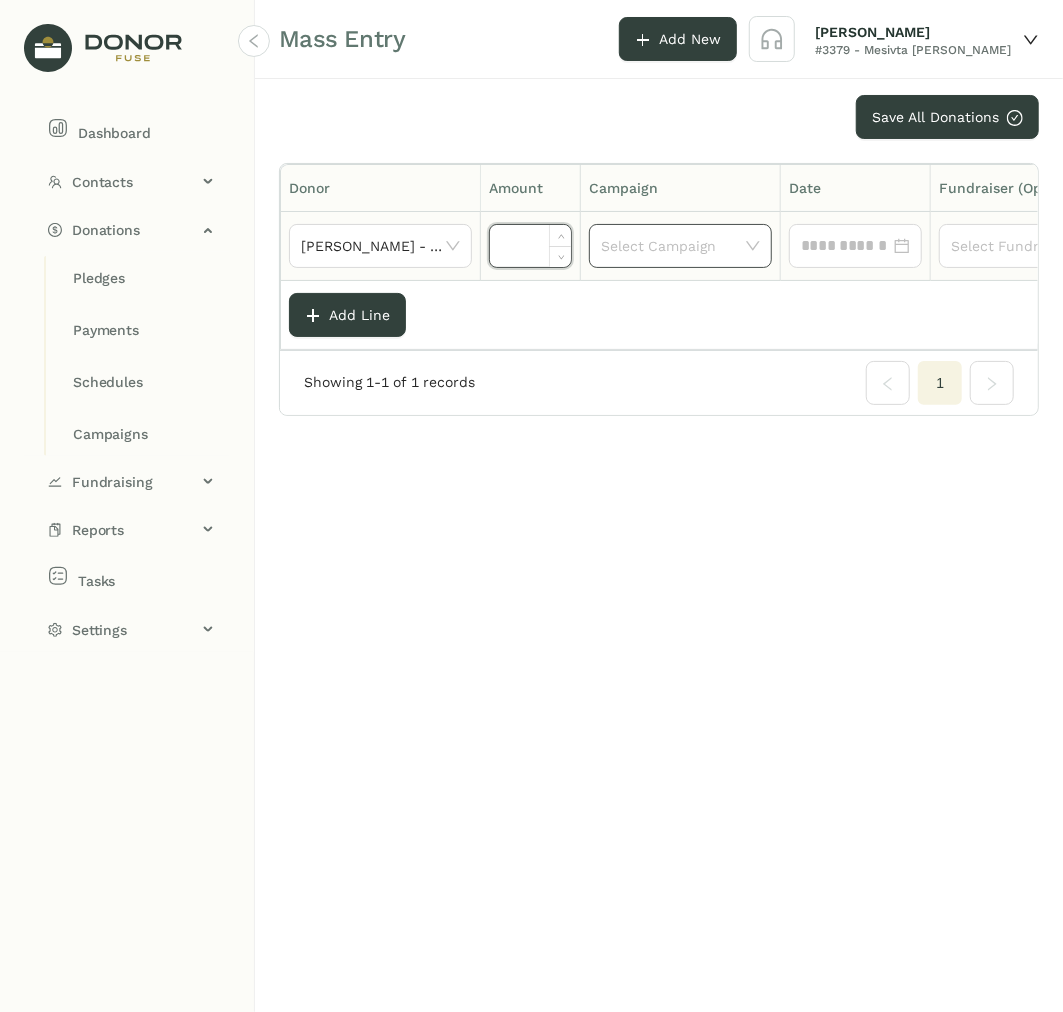 paste on "***" 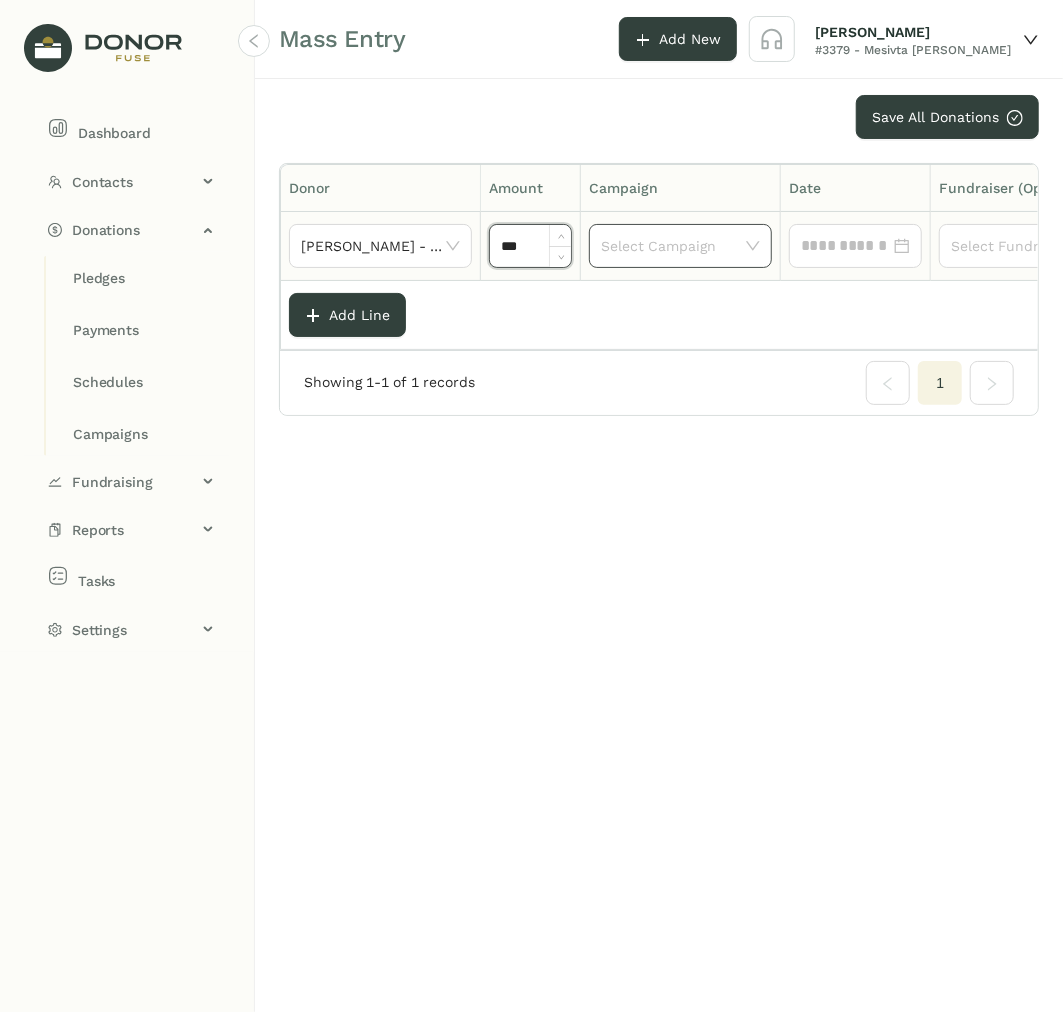 type on "*******" 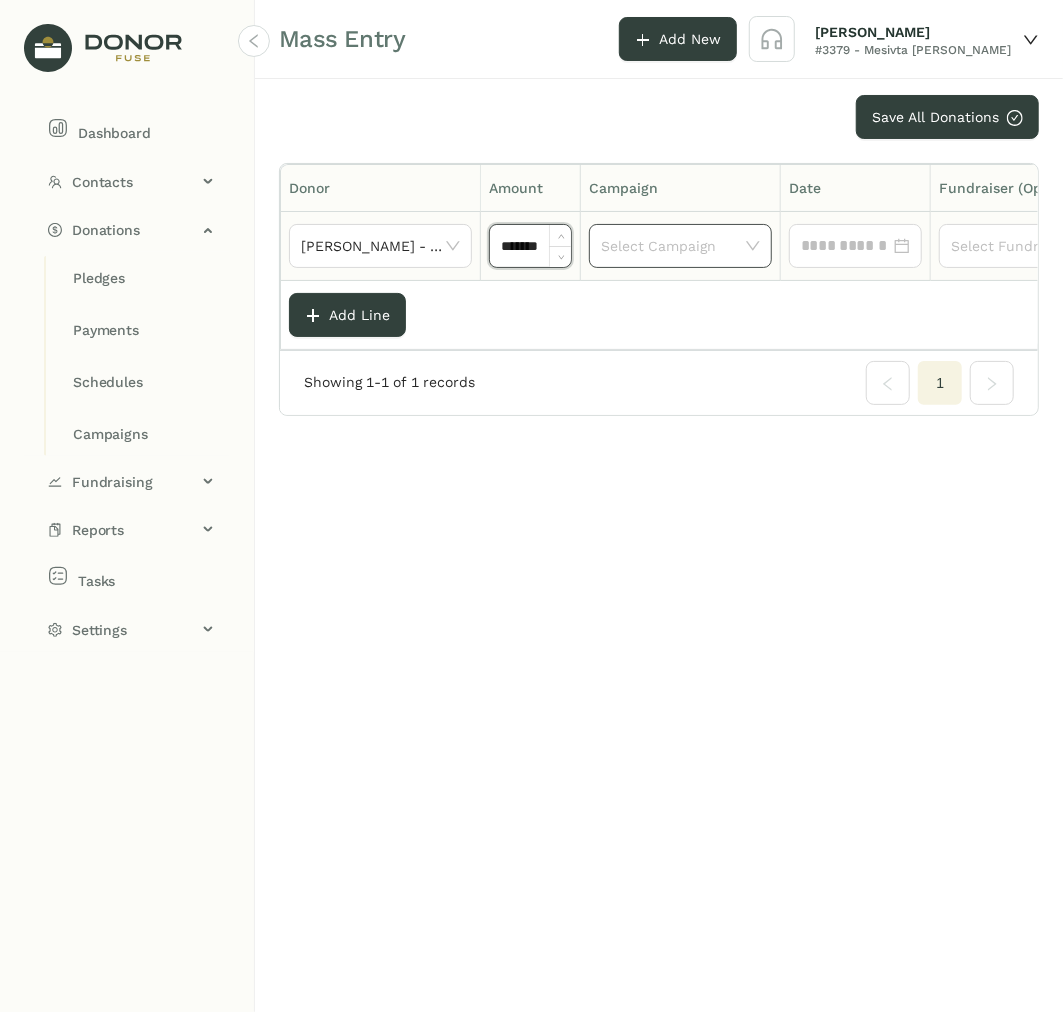 click 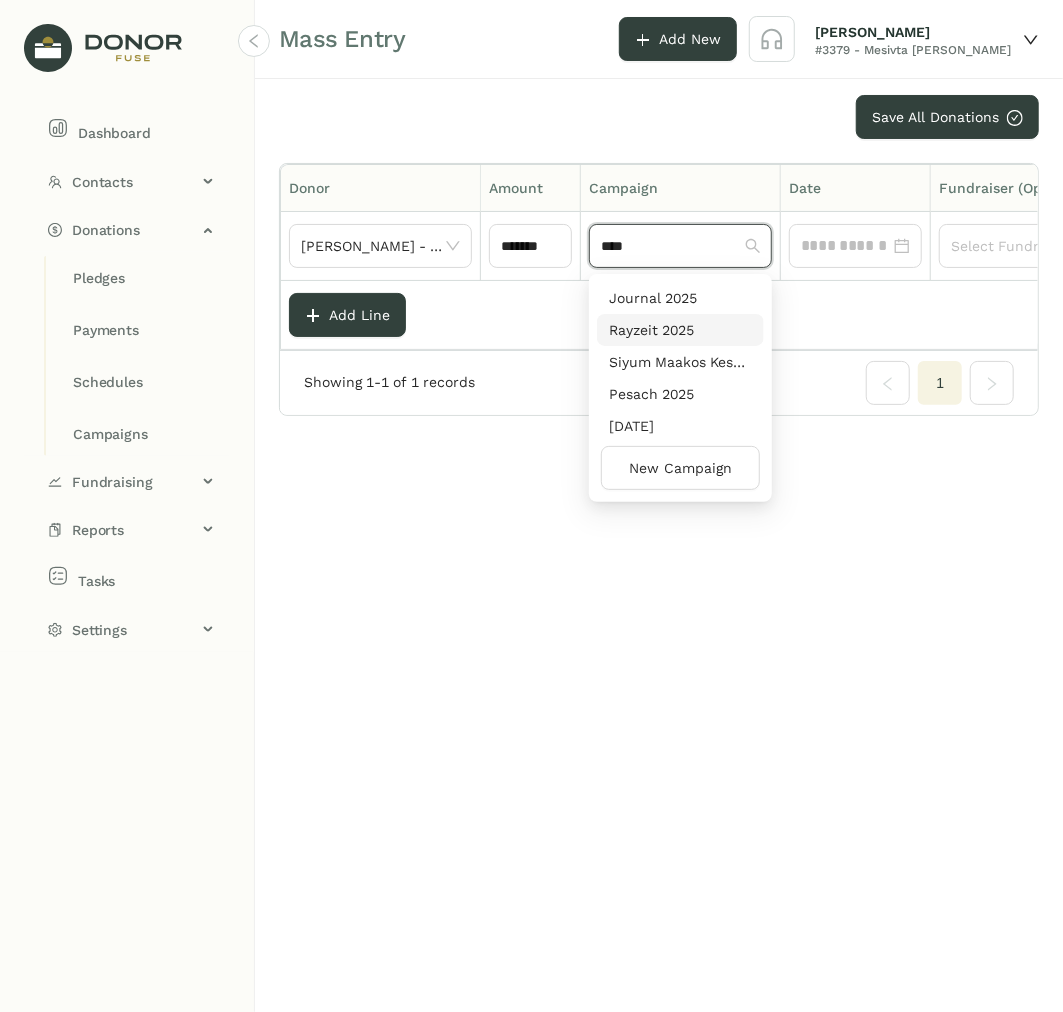 type on "****" 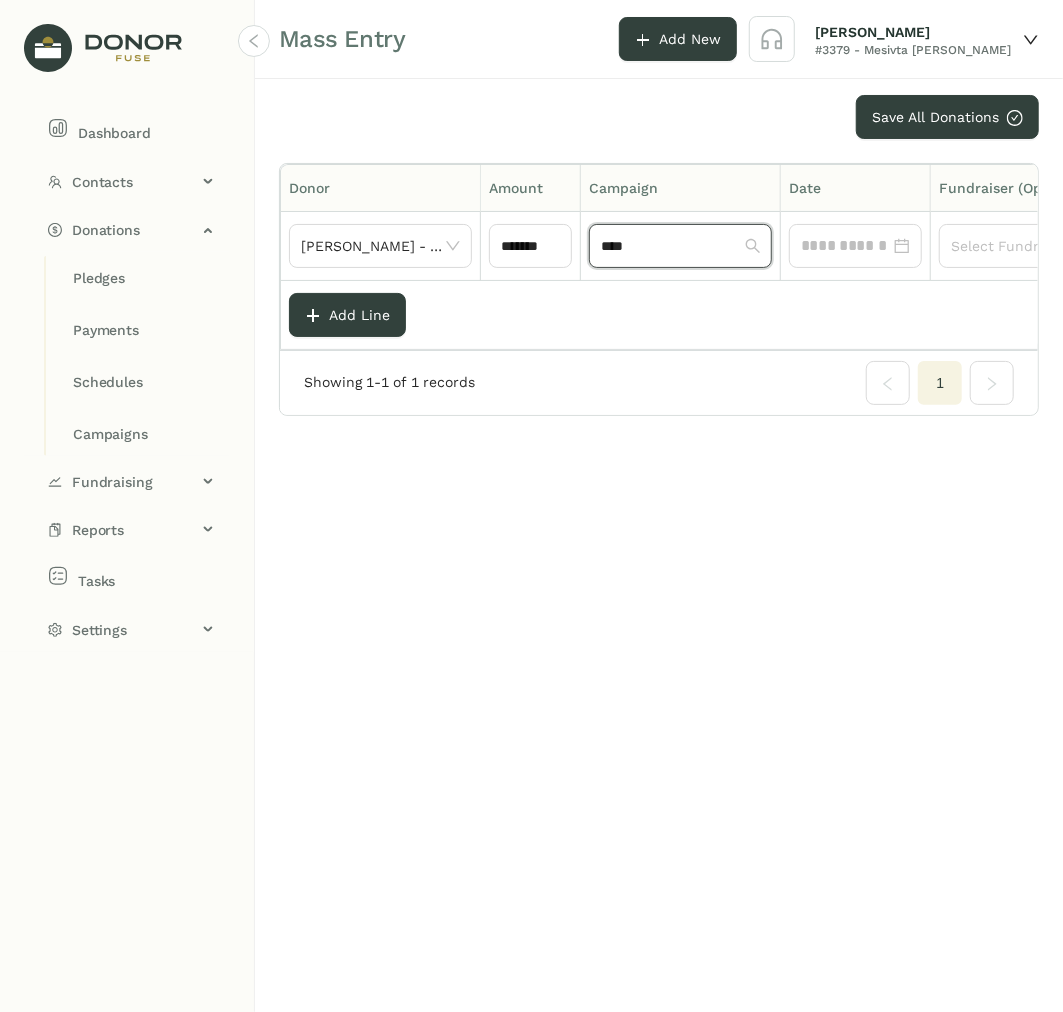 type 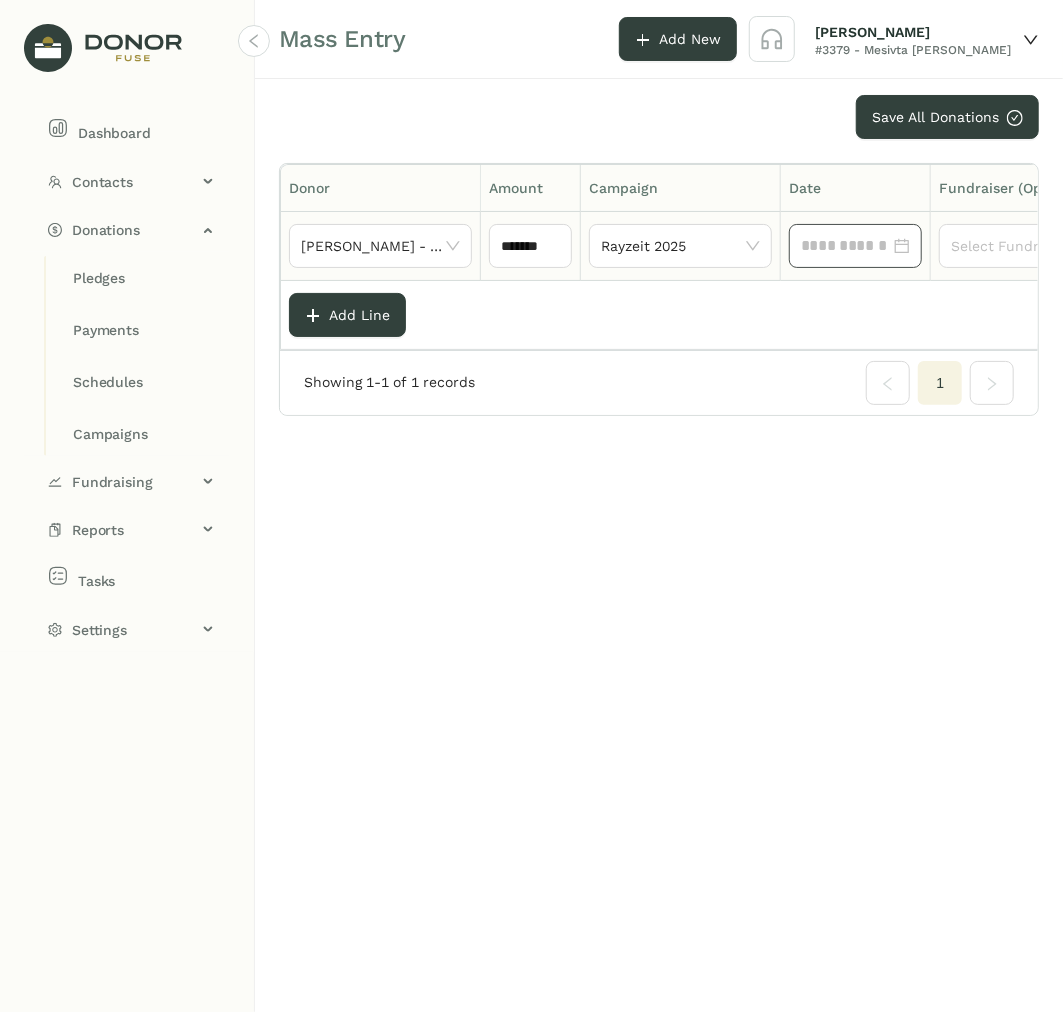 click 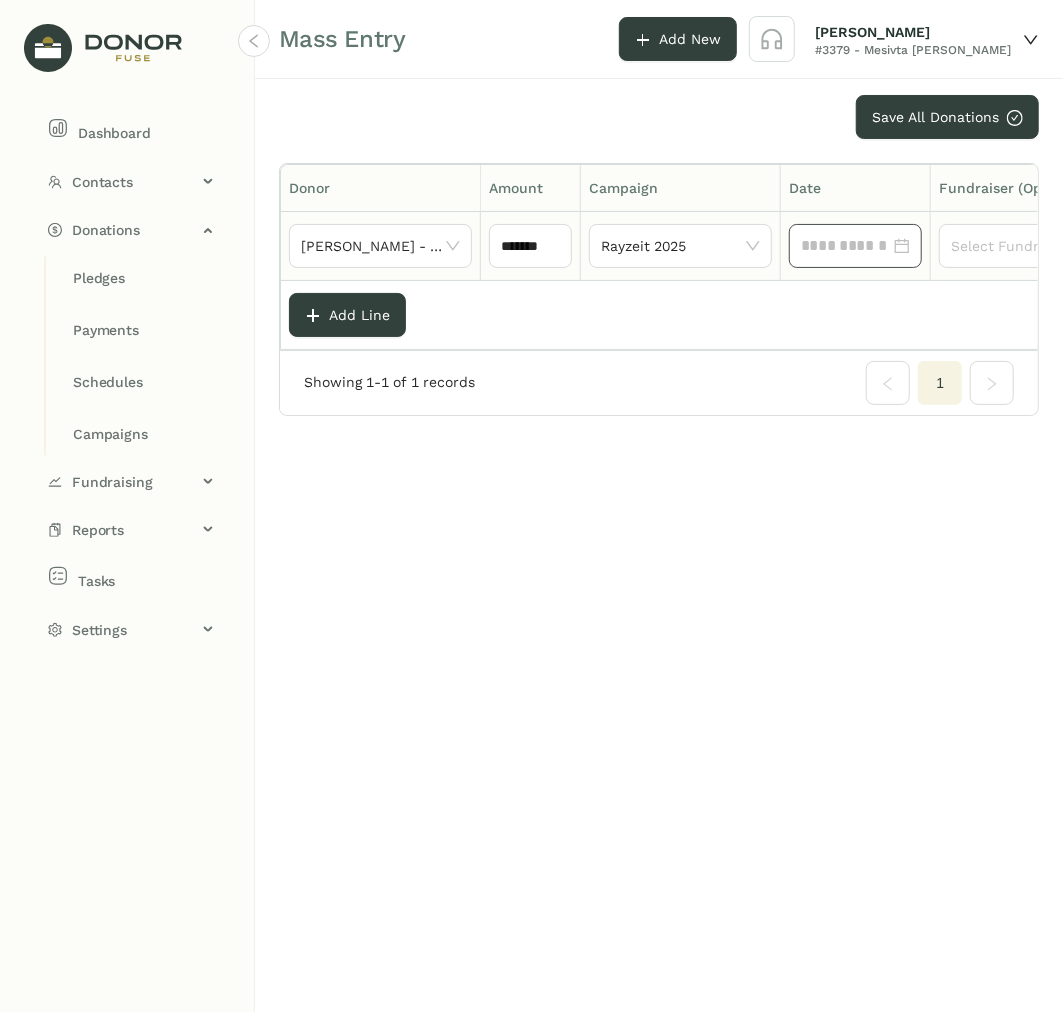 click 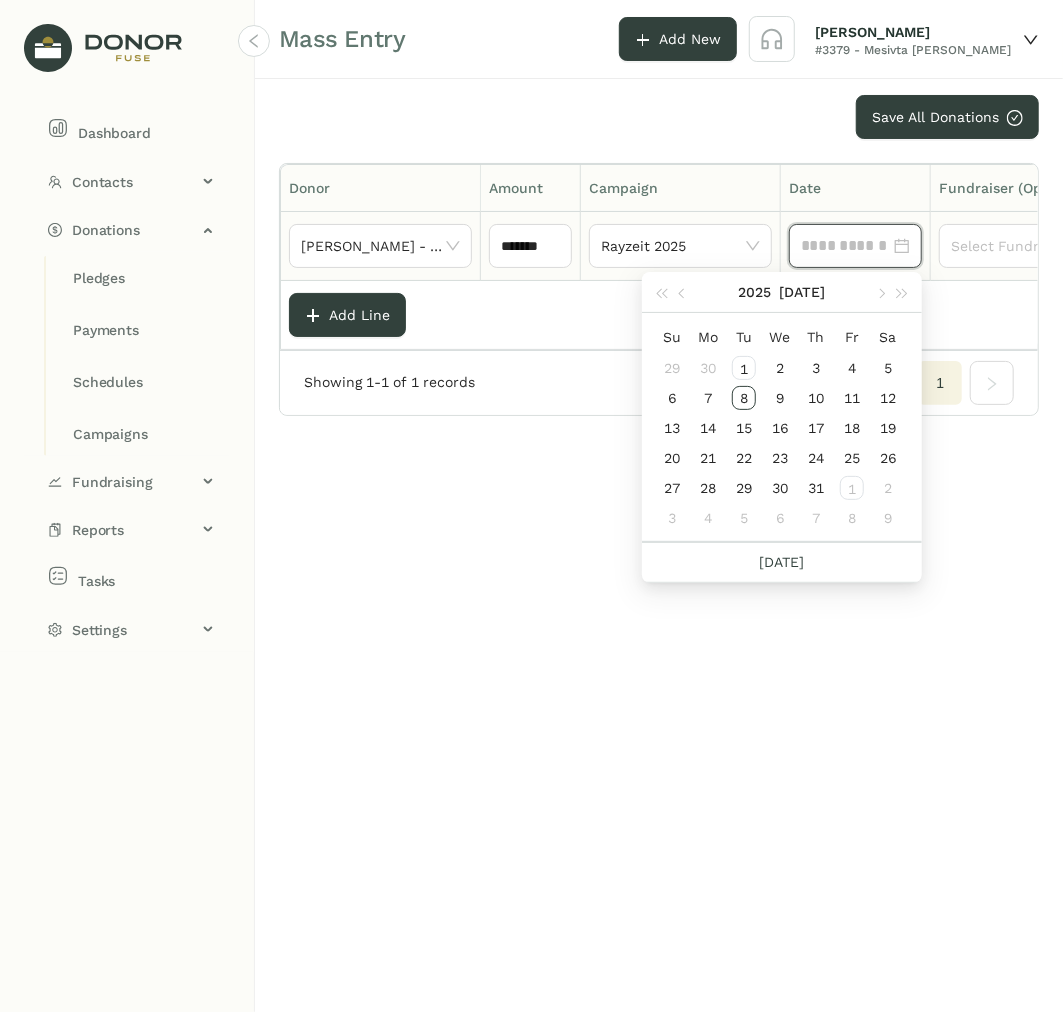 paste on "********" 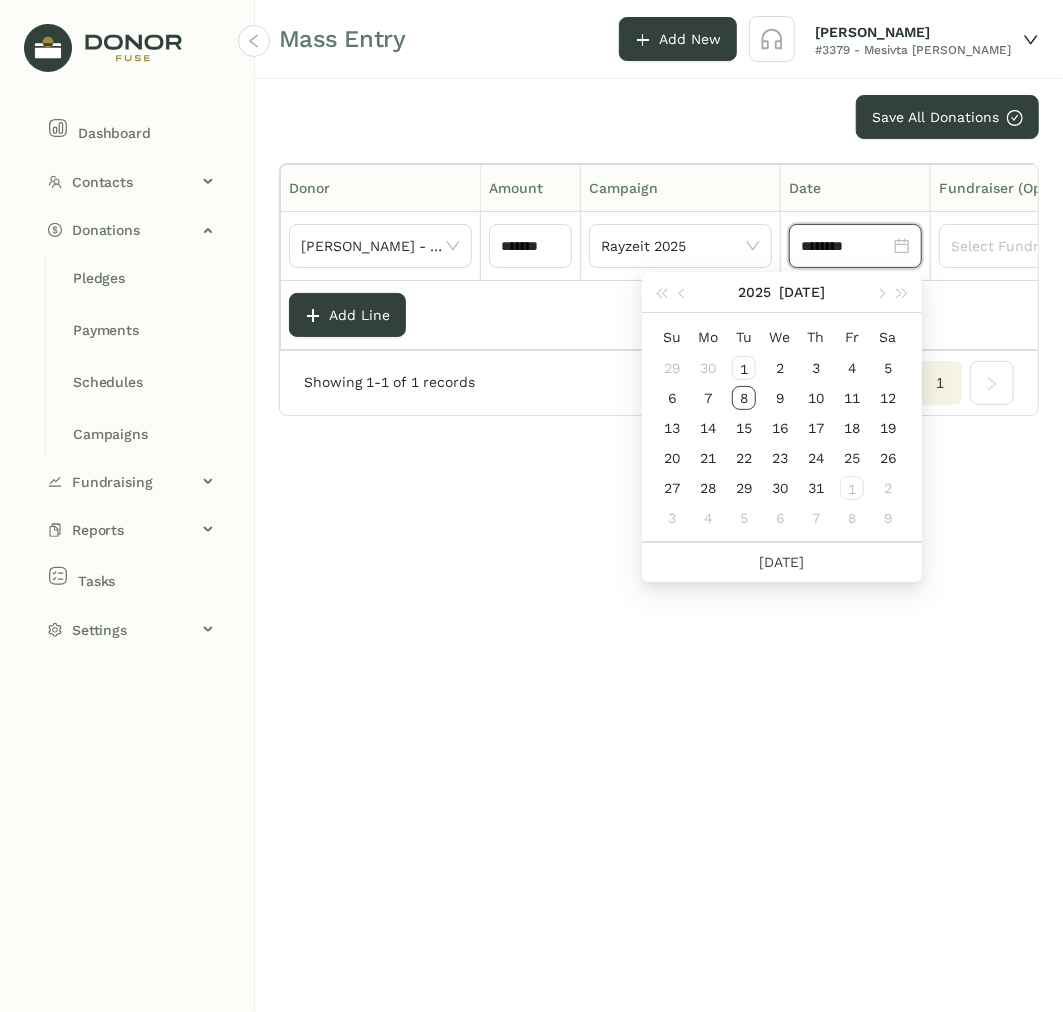type on "********" 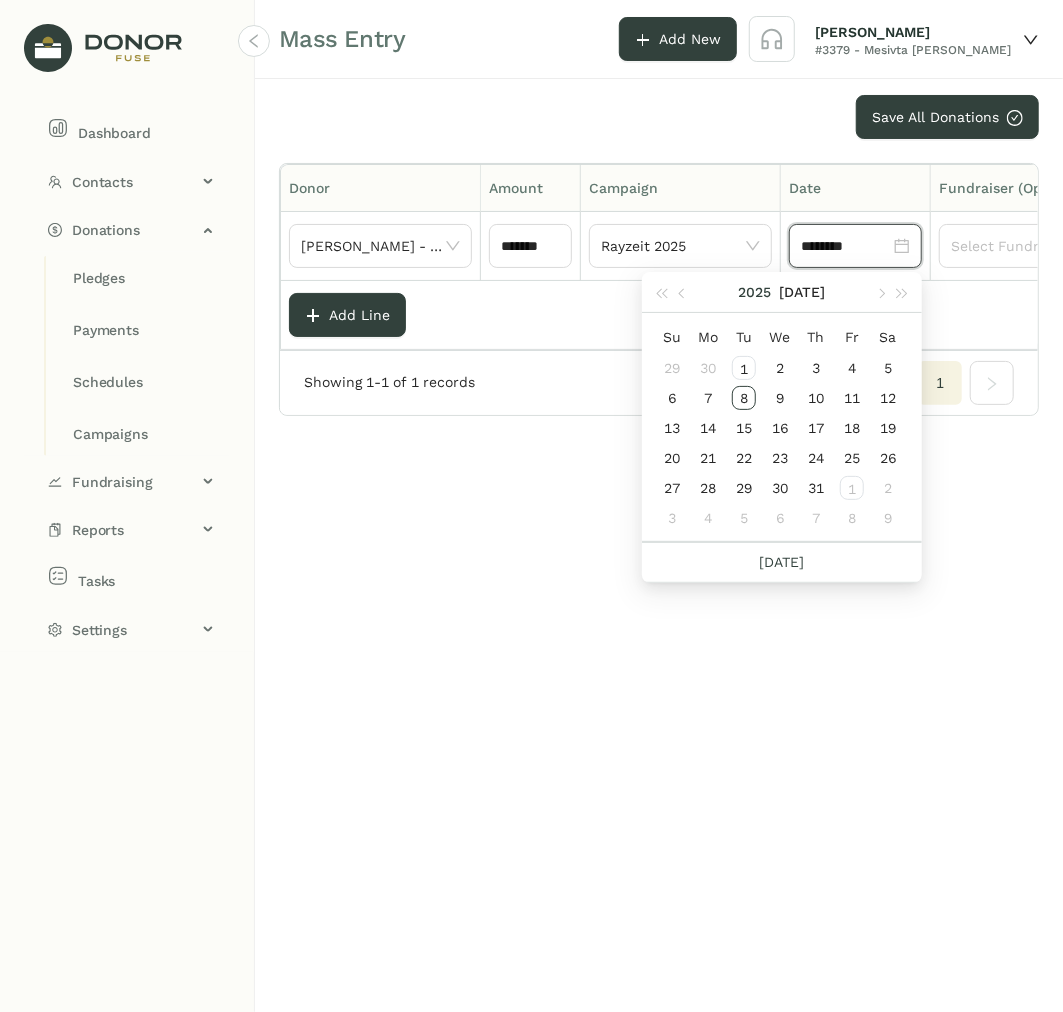 click on "2025" at bounding box center [755, 292] 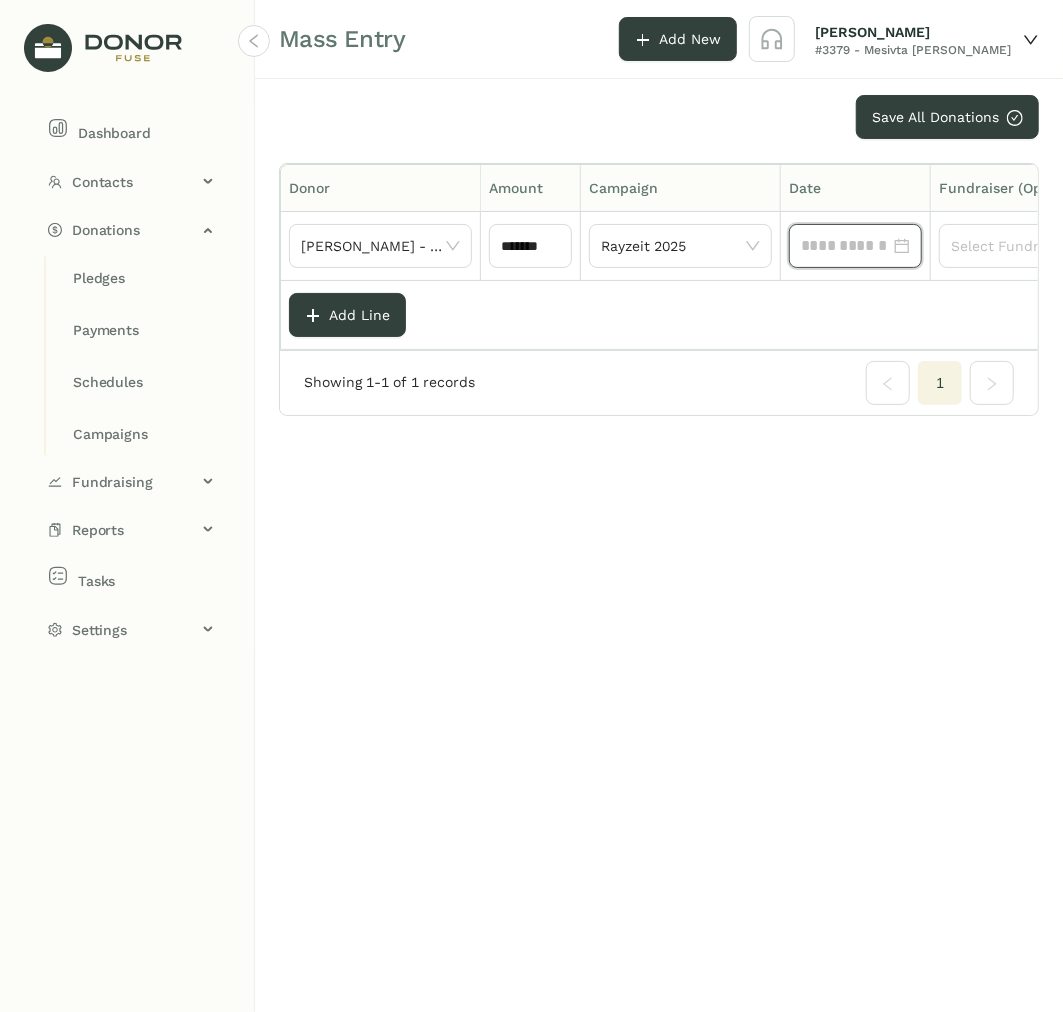 drag, startPoint x: 983, startPoint y: 696, endPoint x: 967, endPoint y: 666, distance: 34 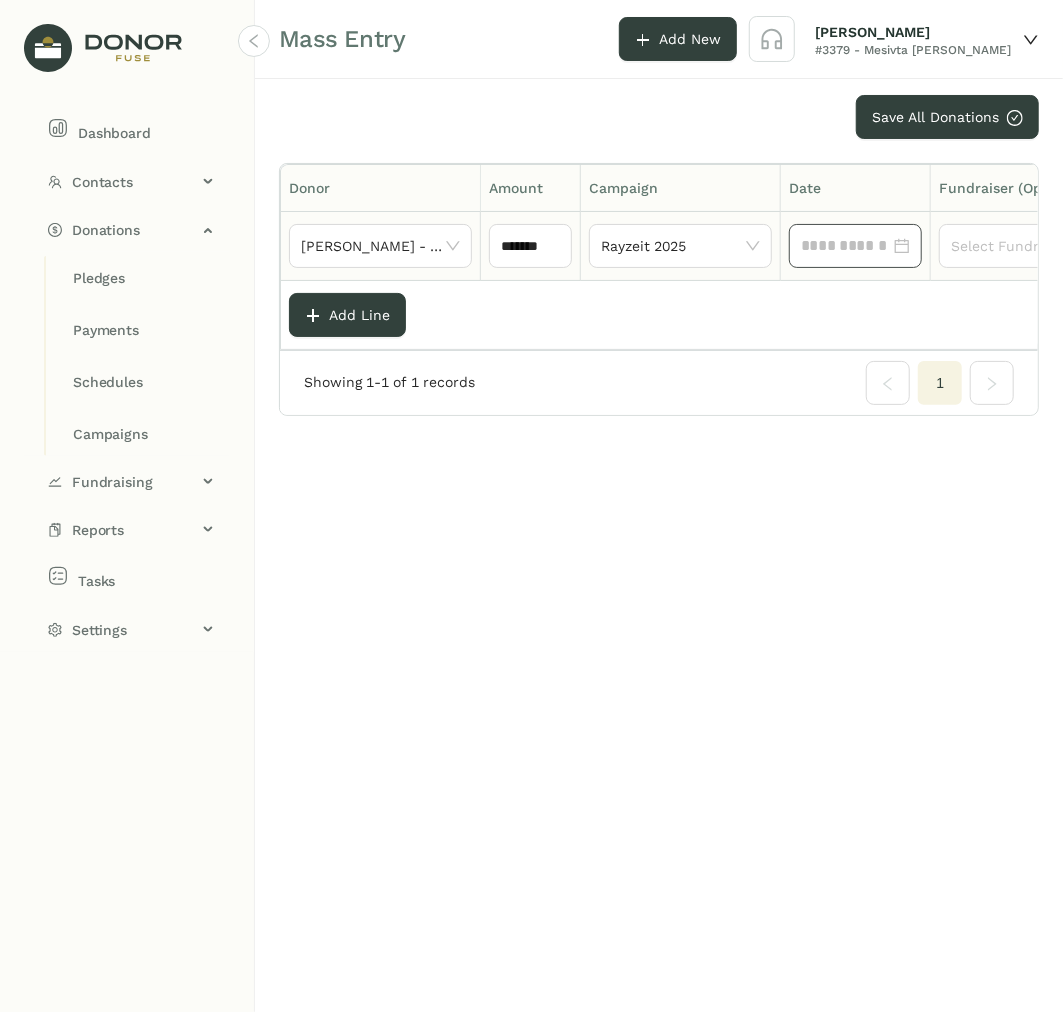 click 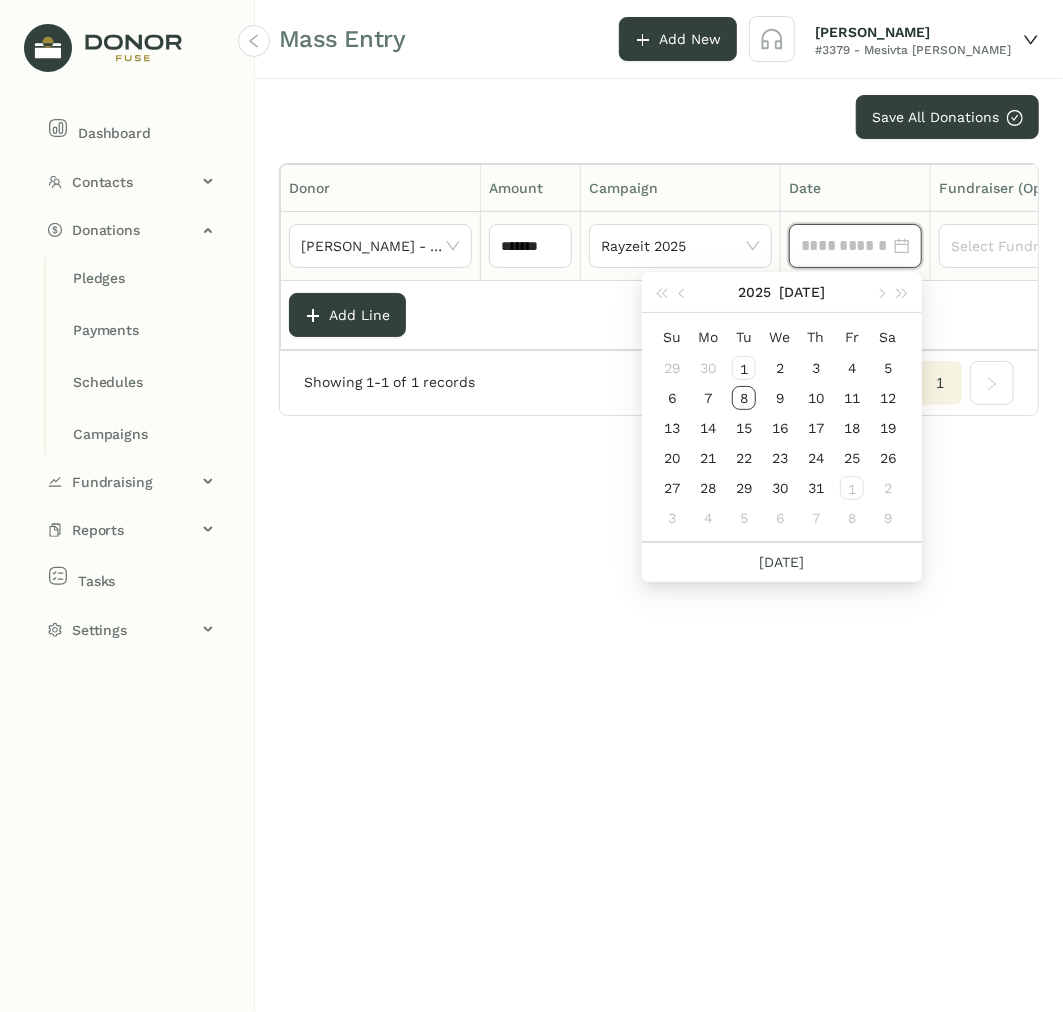 paste on "********" 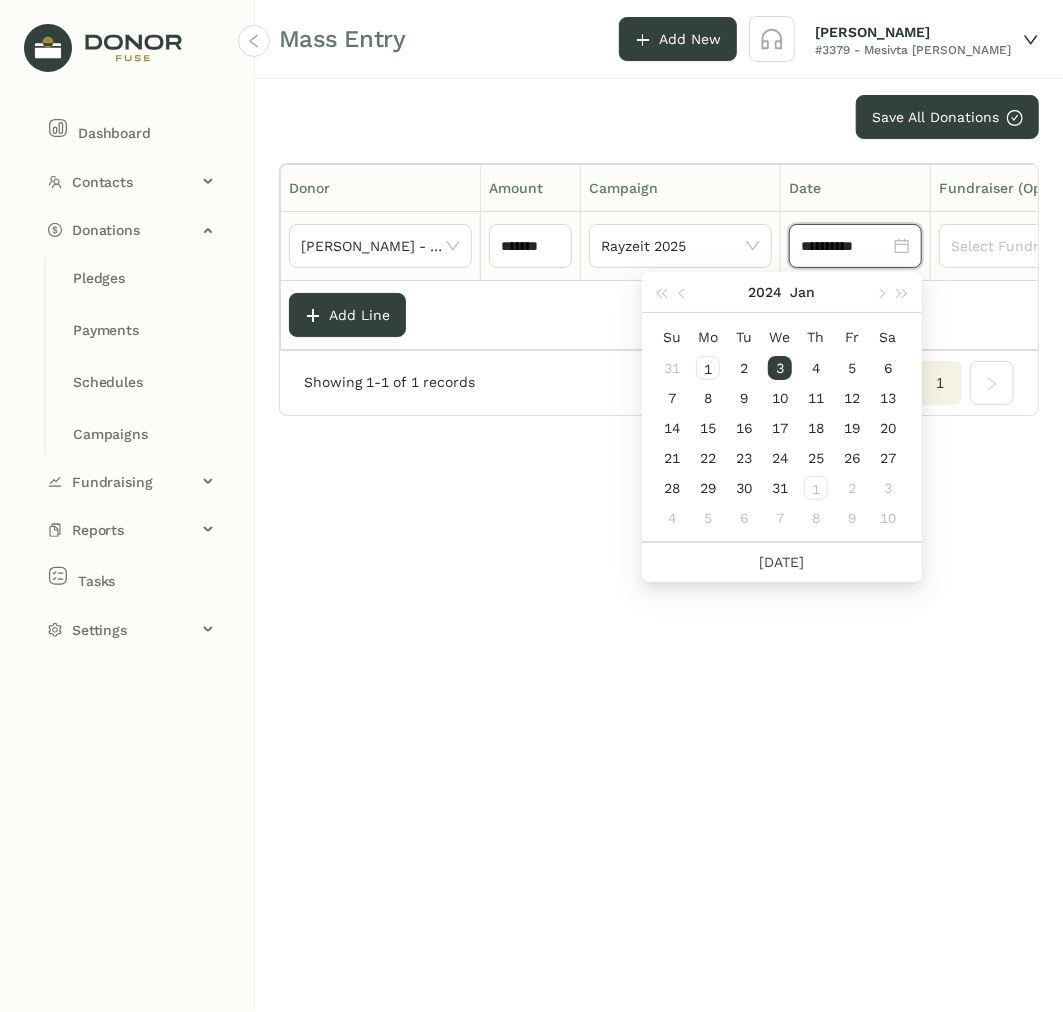 type on "**********" 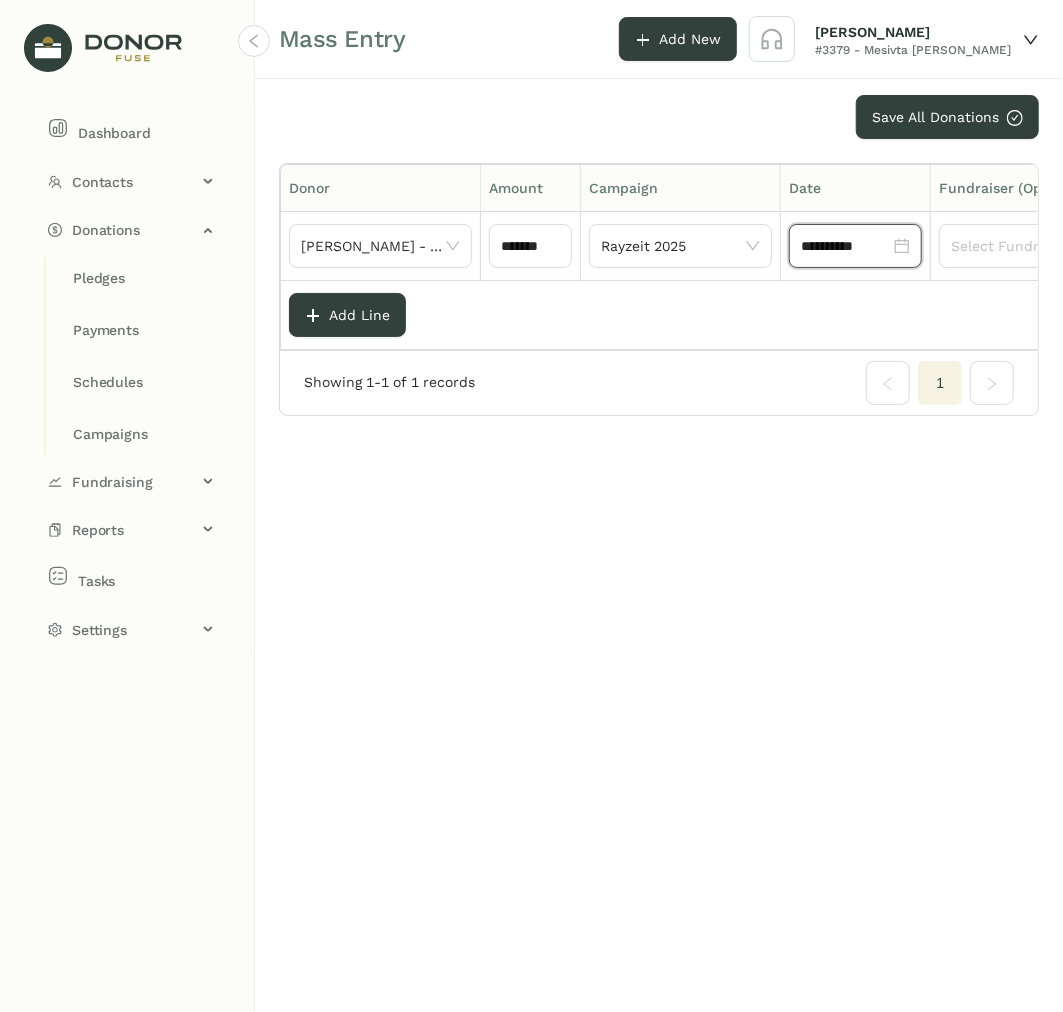 scroll, scrollTop: 0, scrollLeft: 145, axis: horizontal 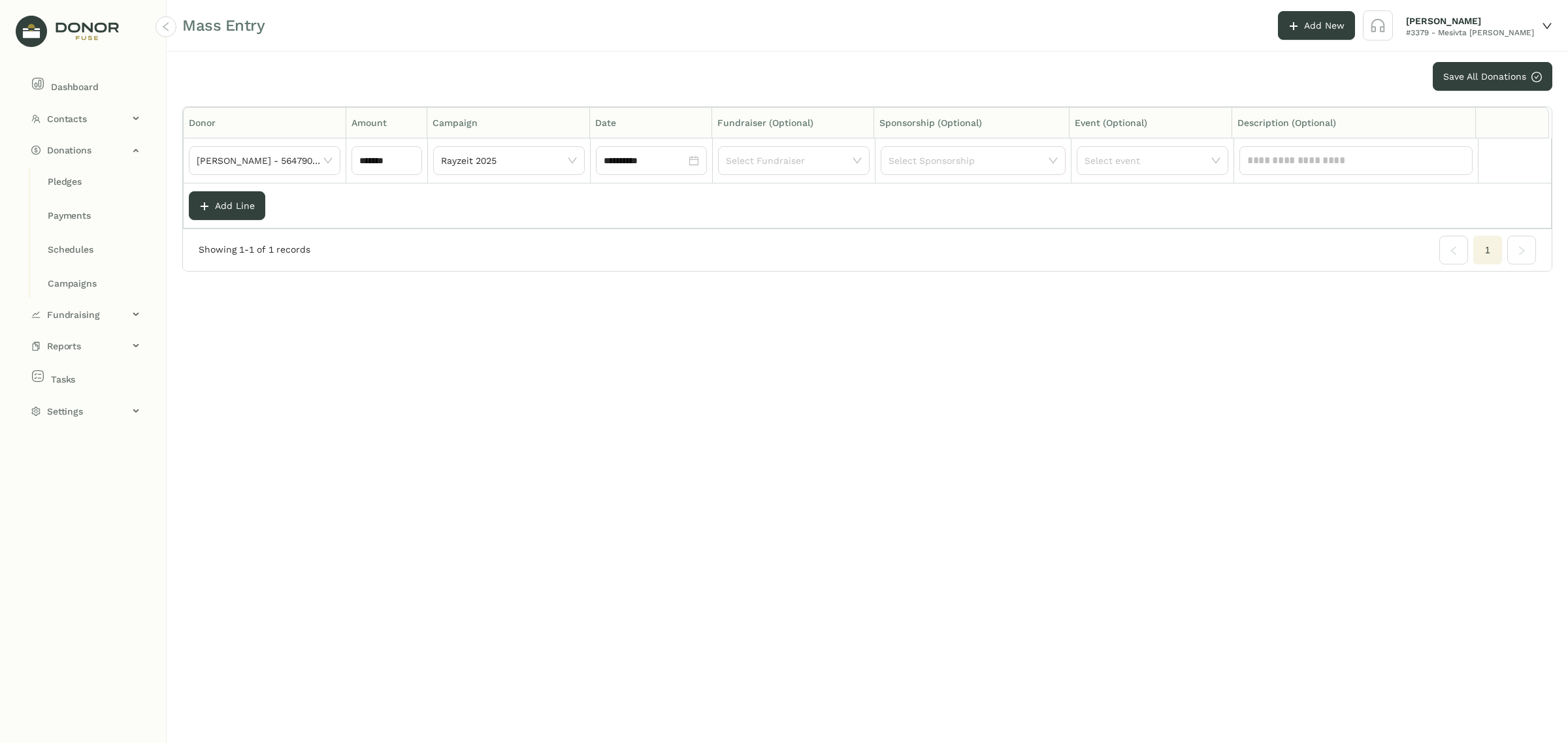 click on "**********" 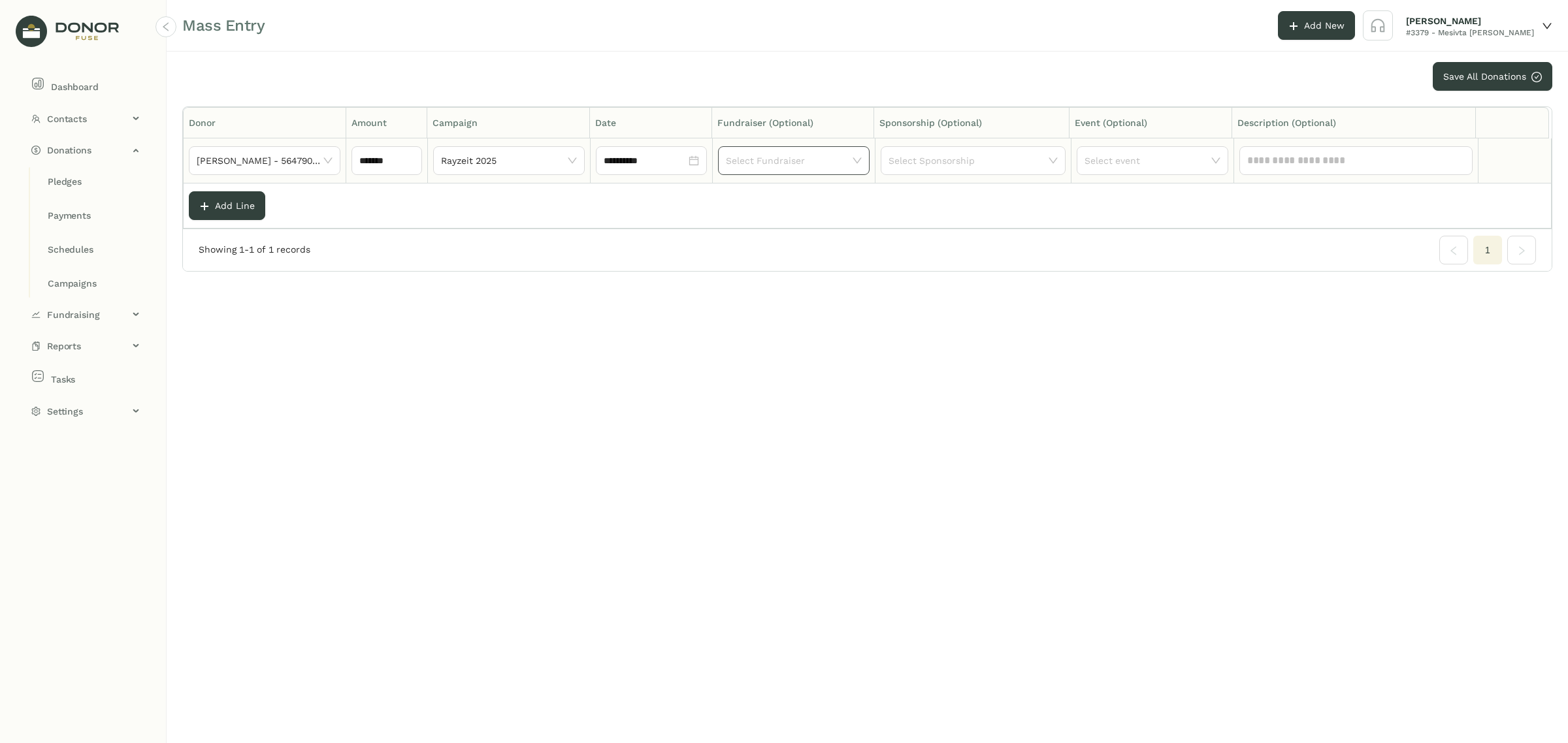 click 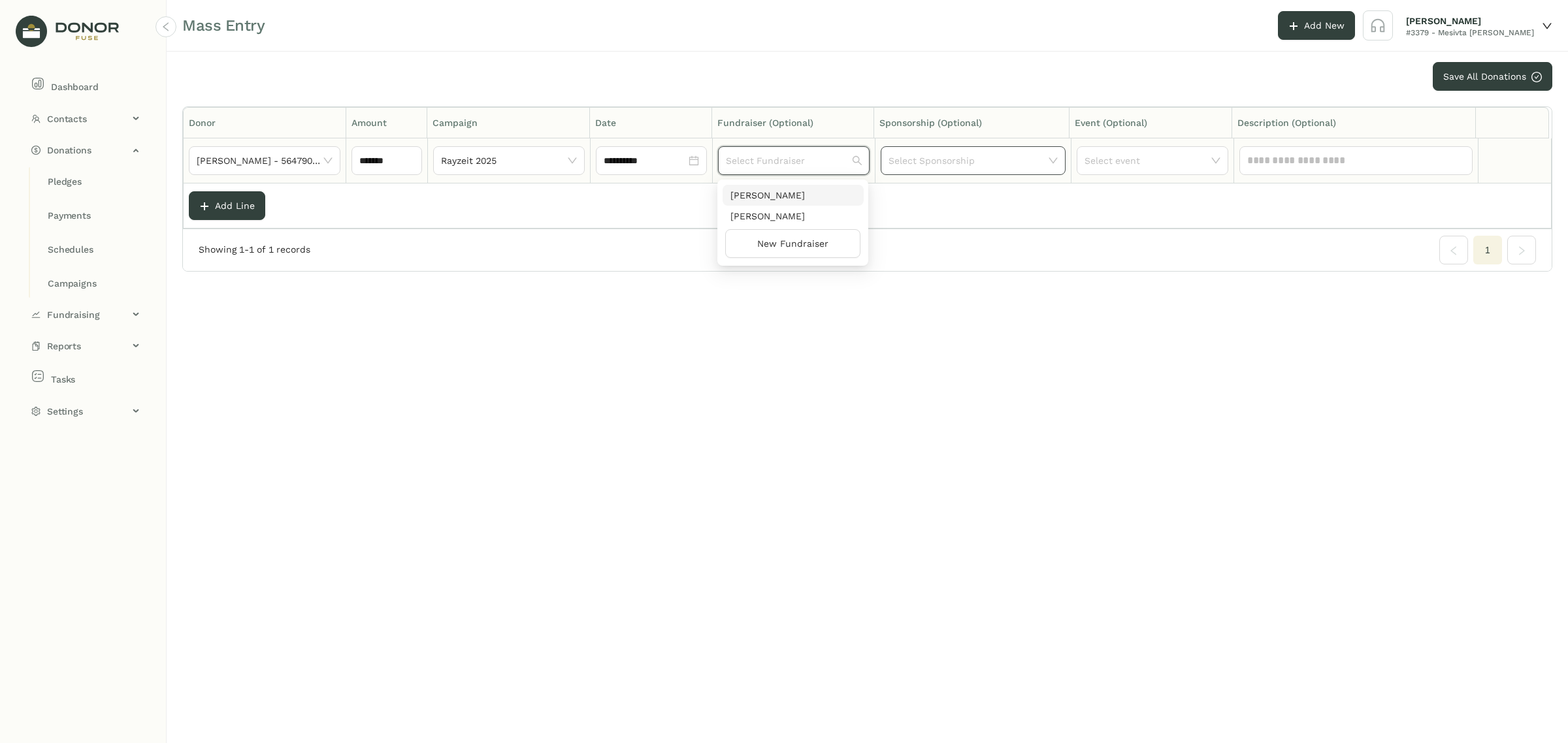 click 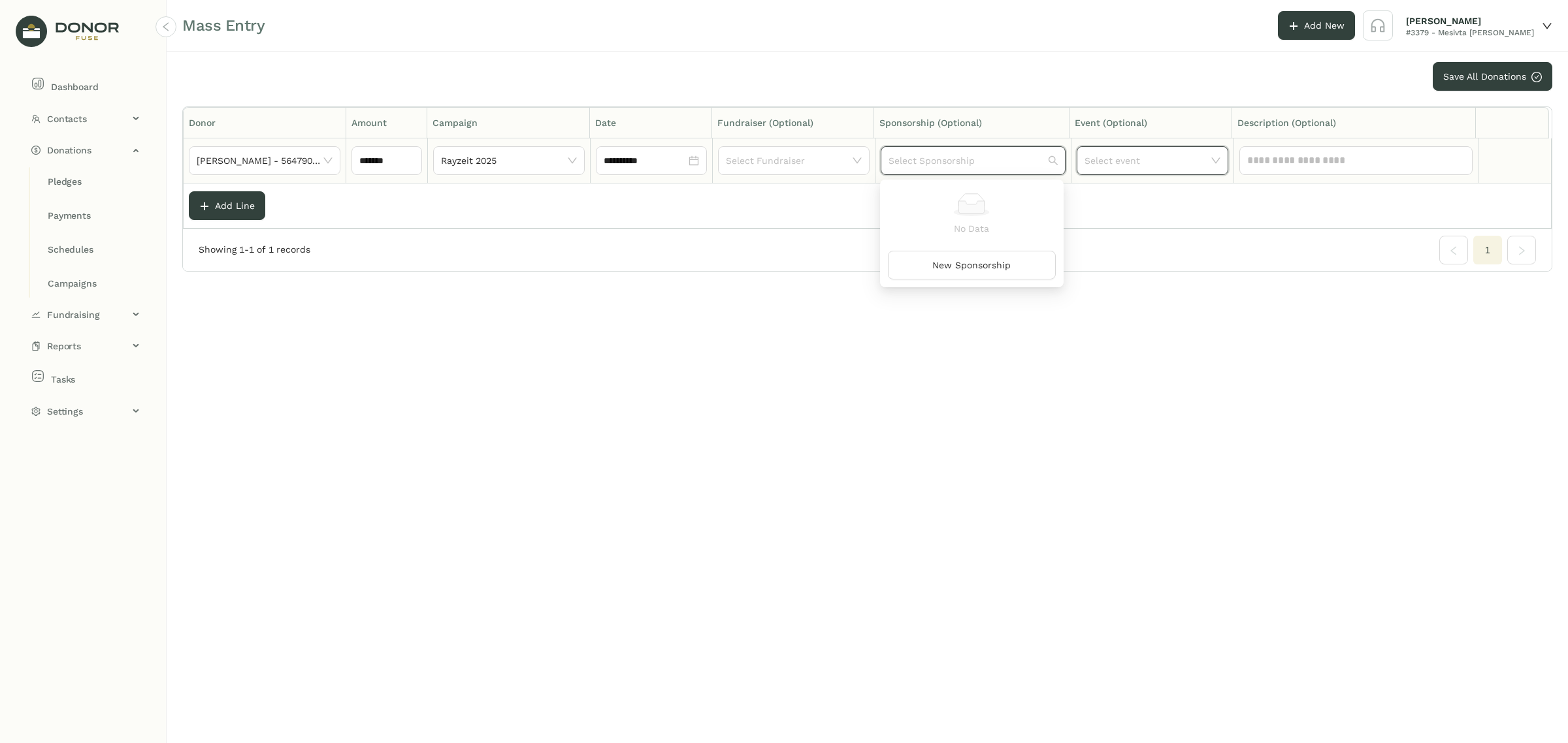 click 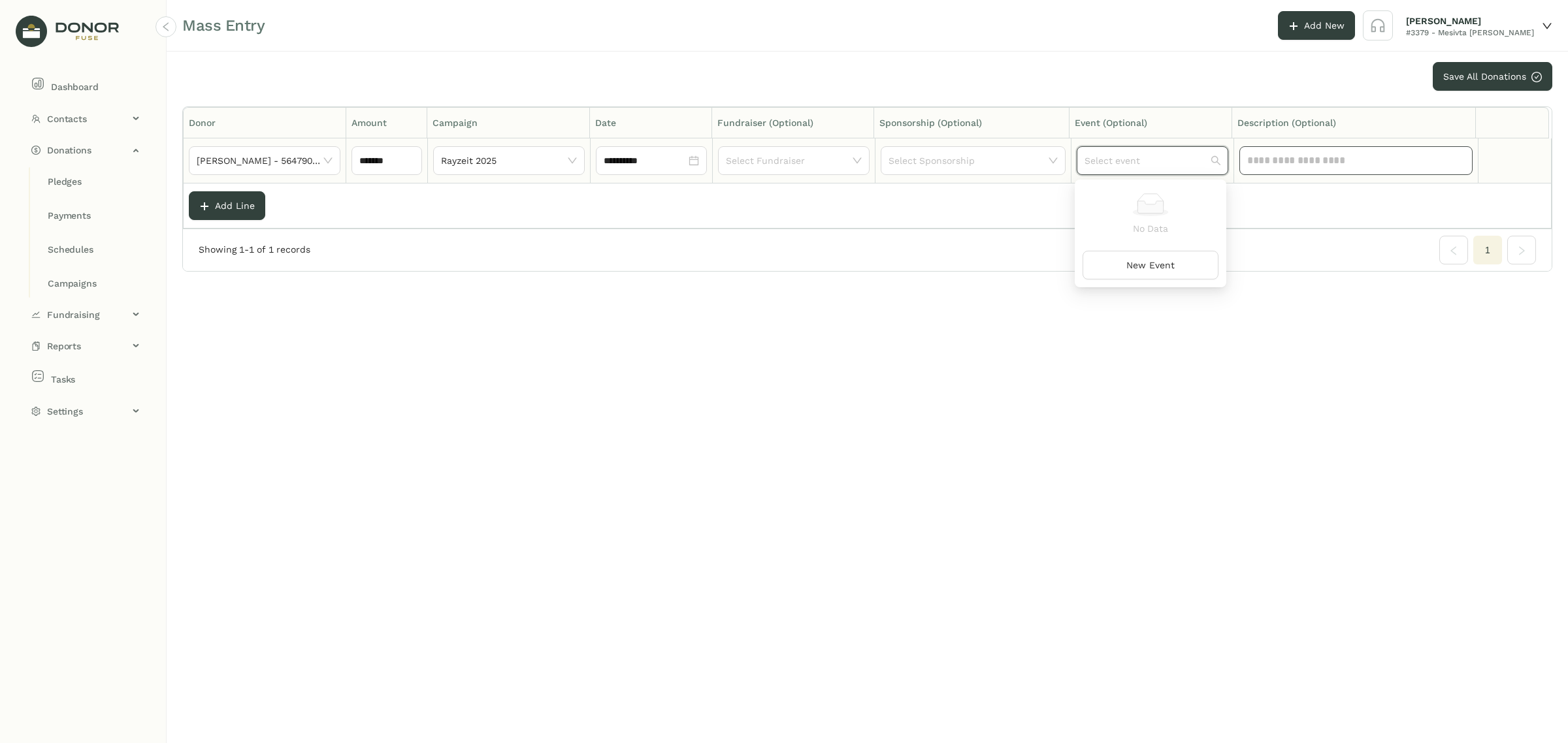 click 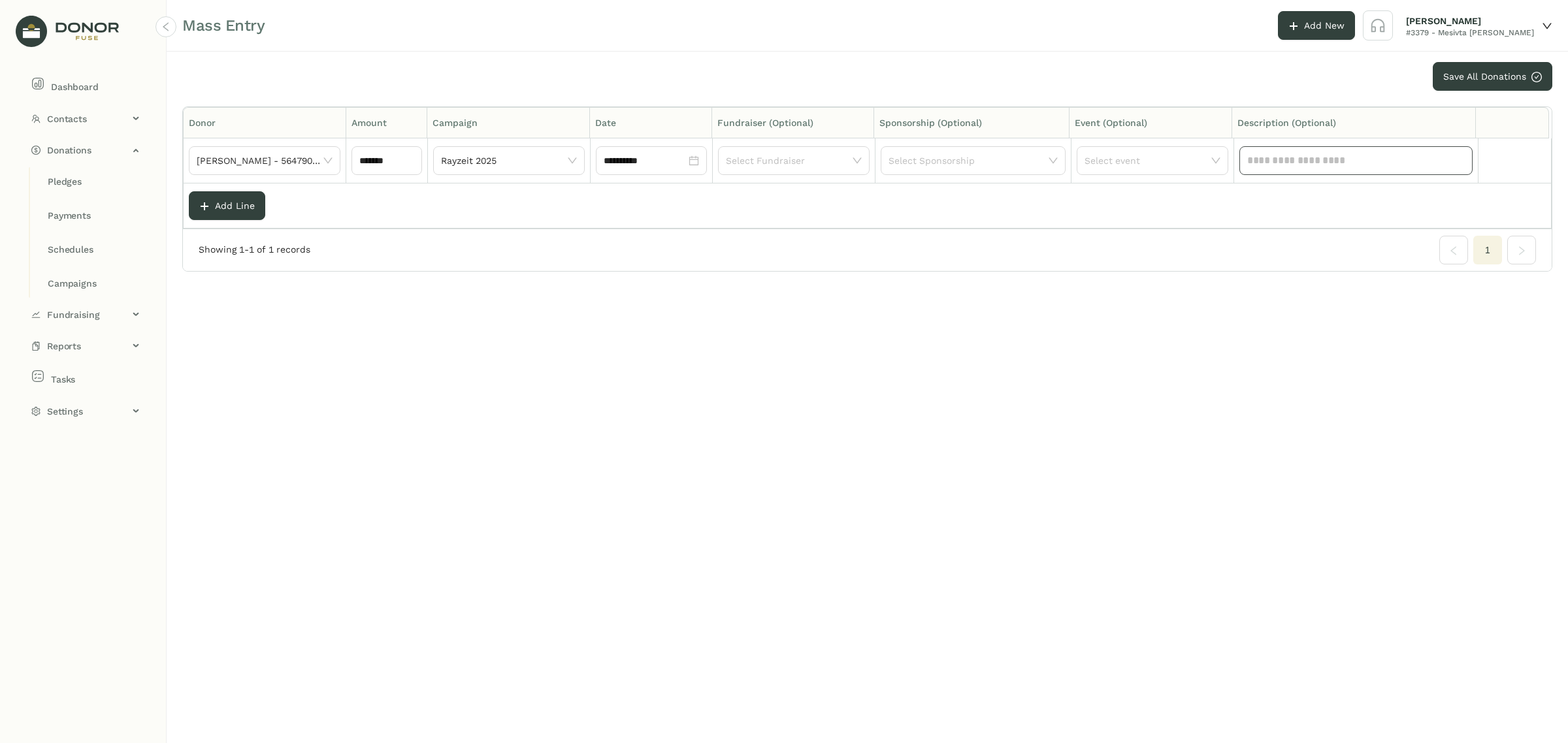 drag, startPoint x: 1496, startPoint y: 160, endPoint x: 1567, endPoint y: 159, distance: 71.00704 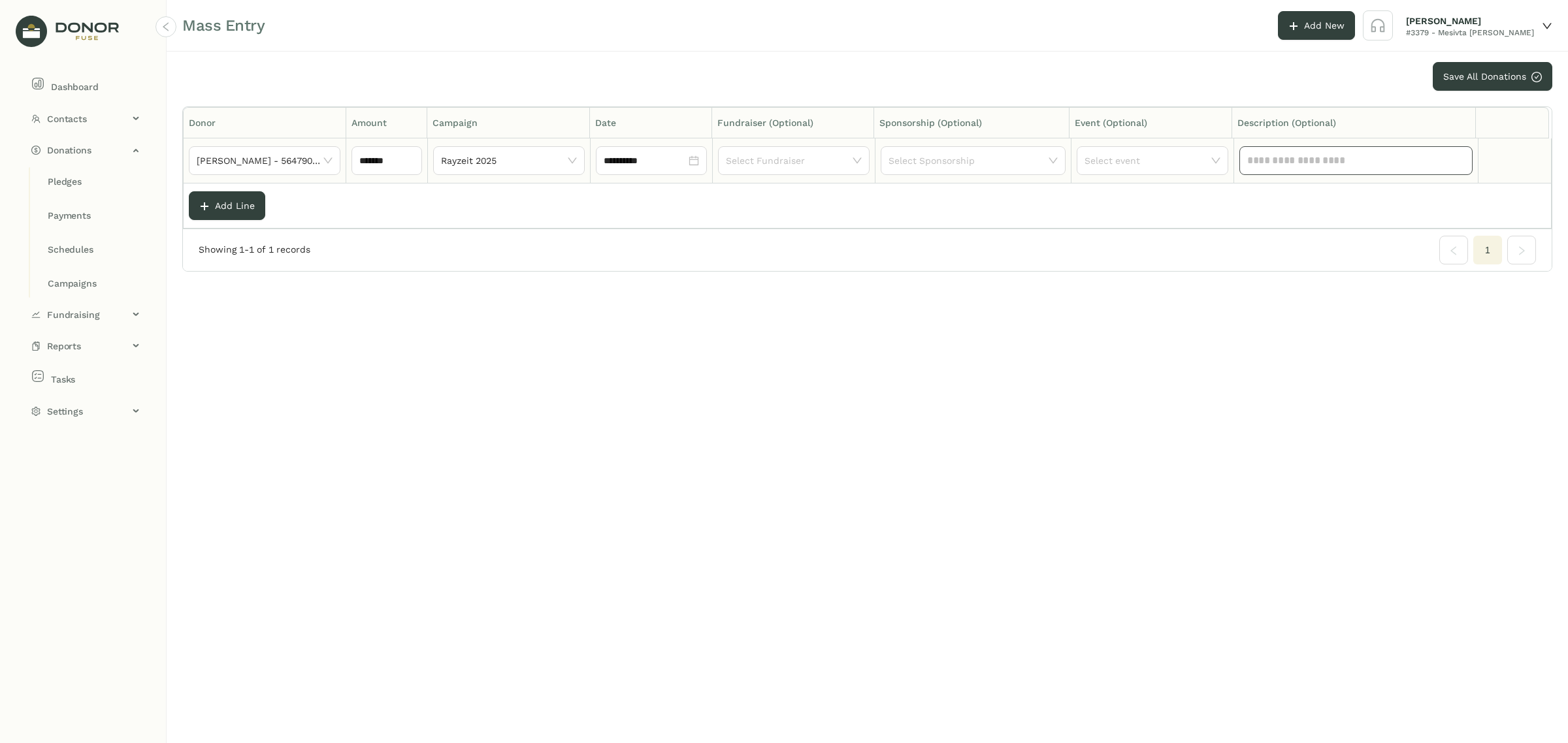 click 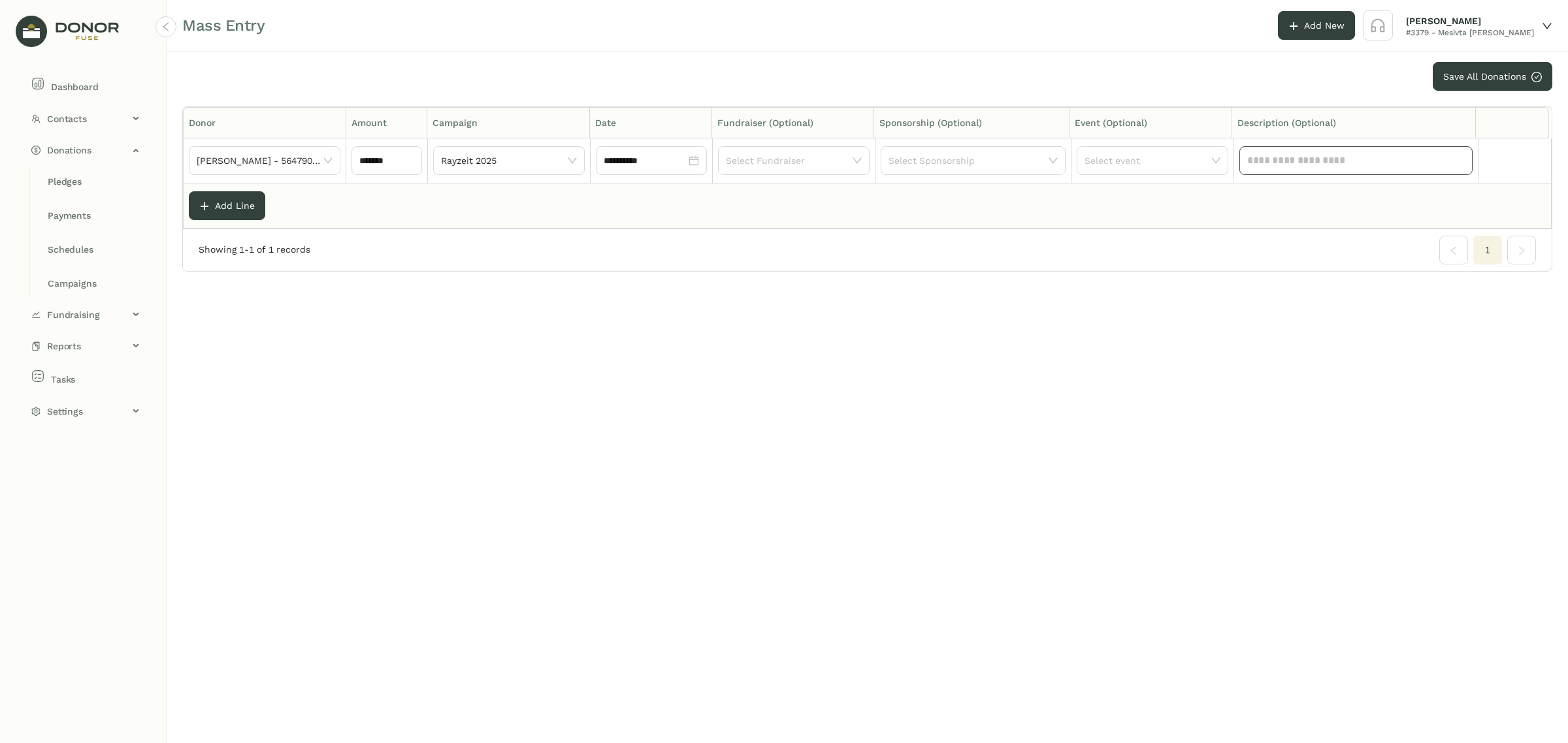 paste on "********" 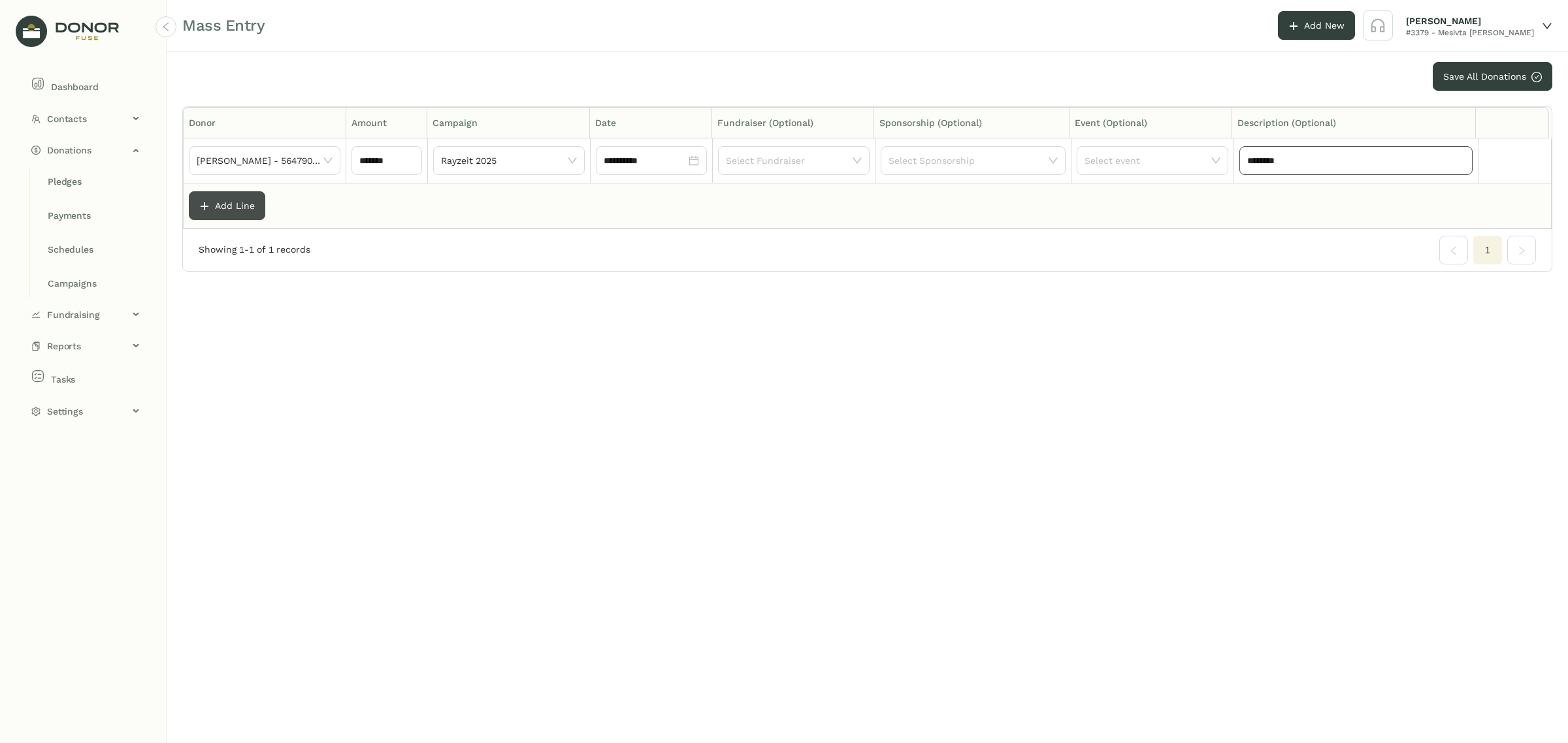 type on "********" 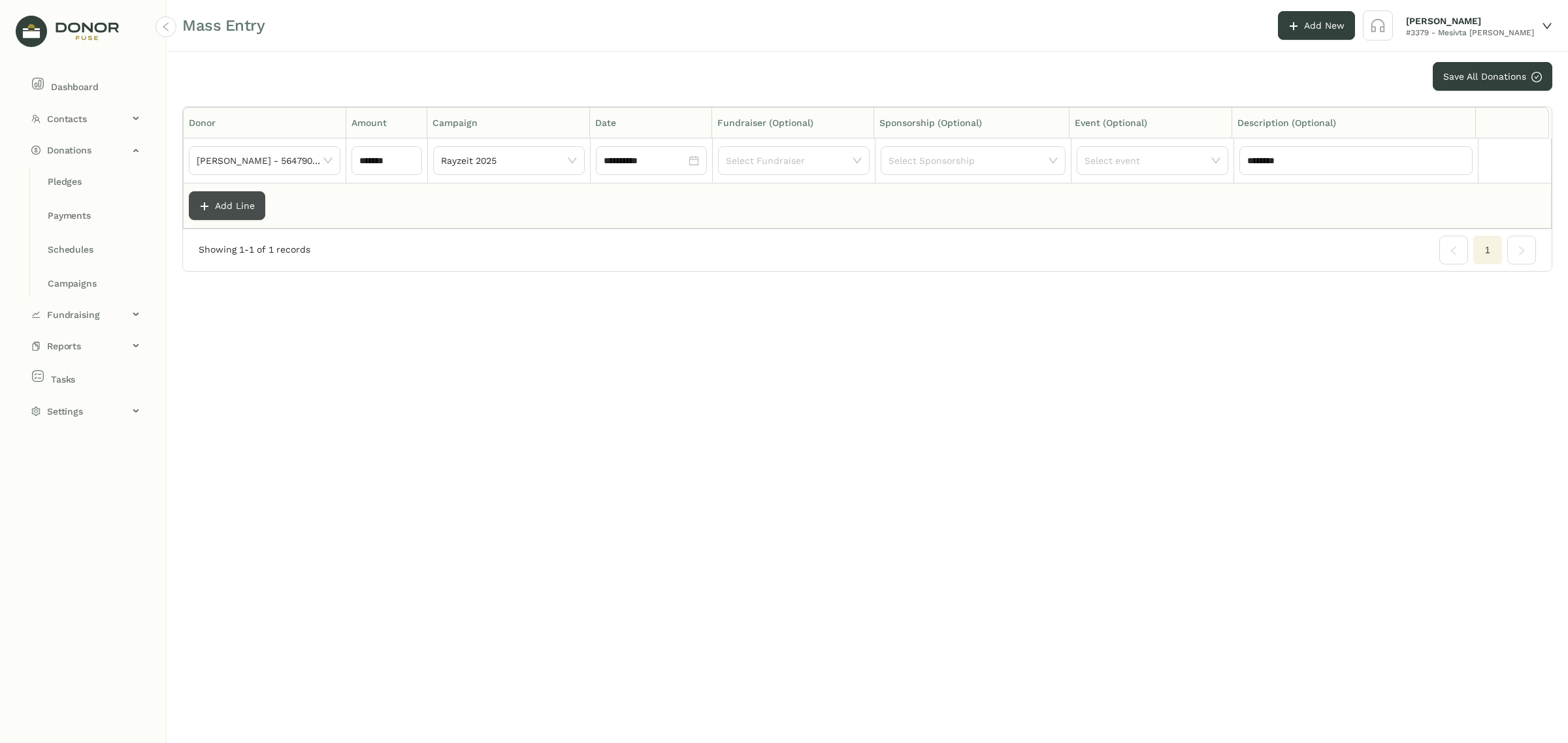 click on "Add Line" 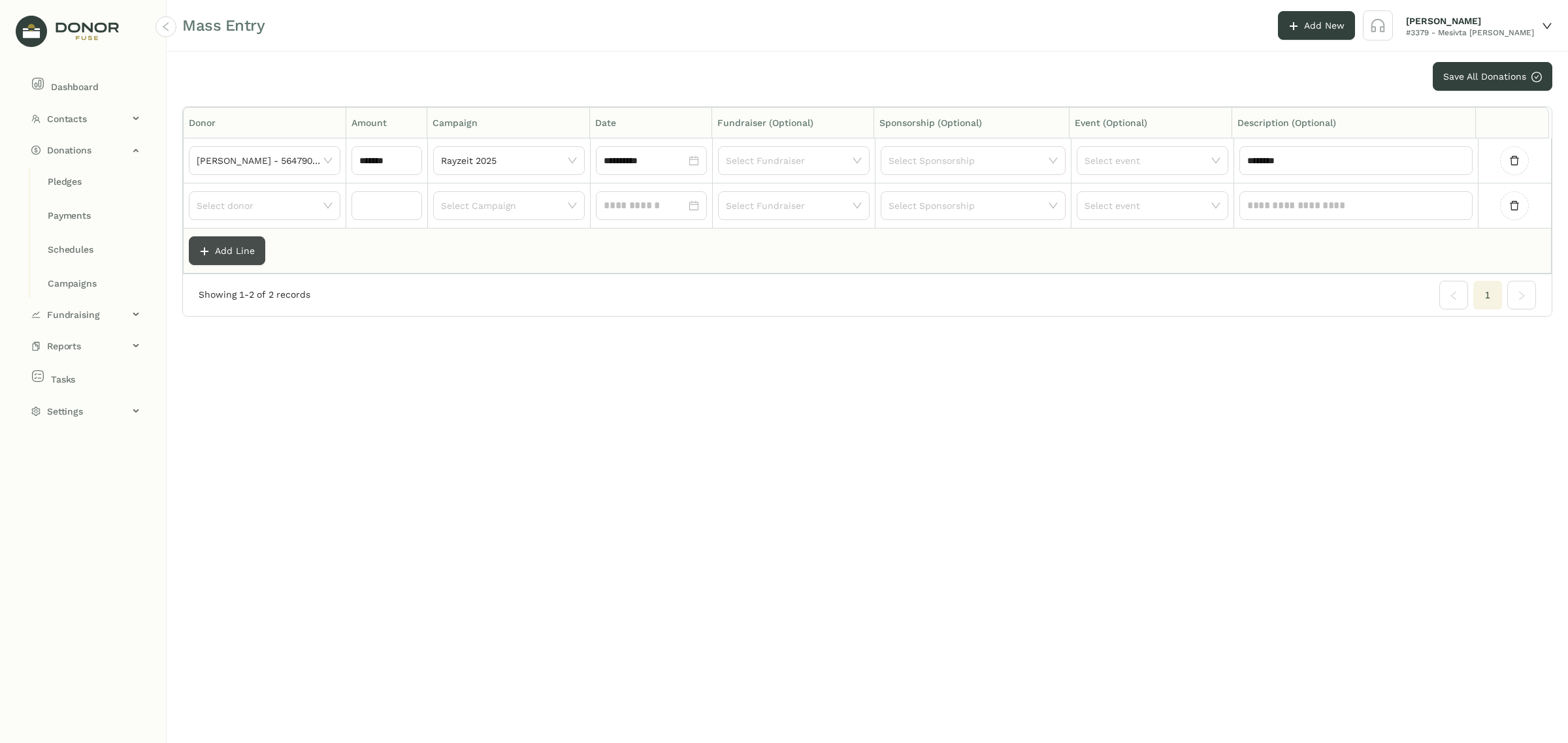 click on "Add Line" 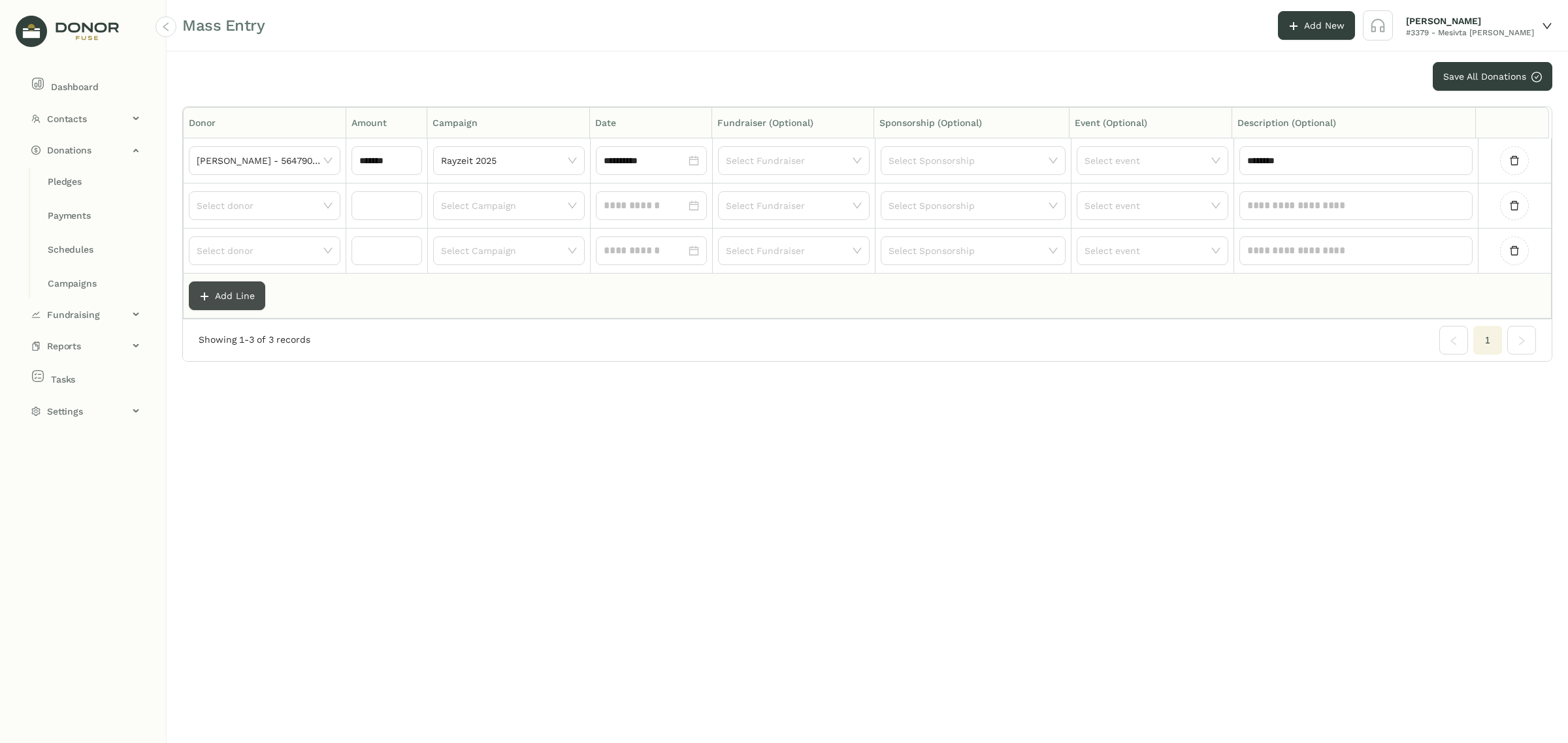 click on "Add Line" 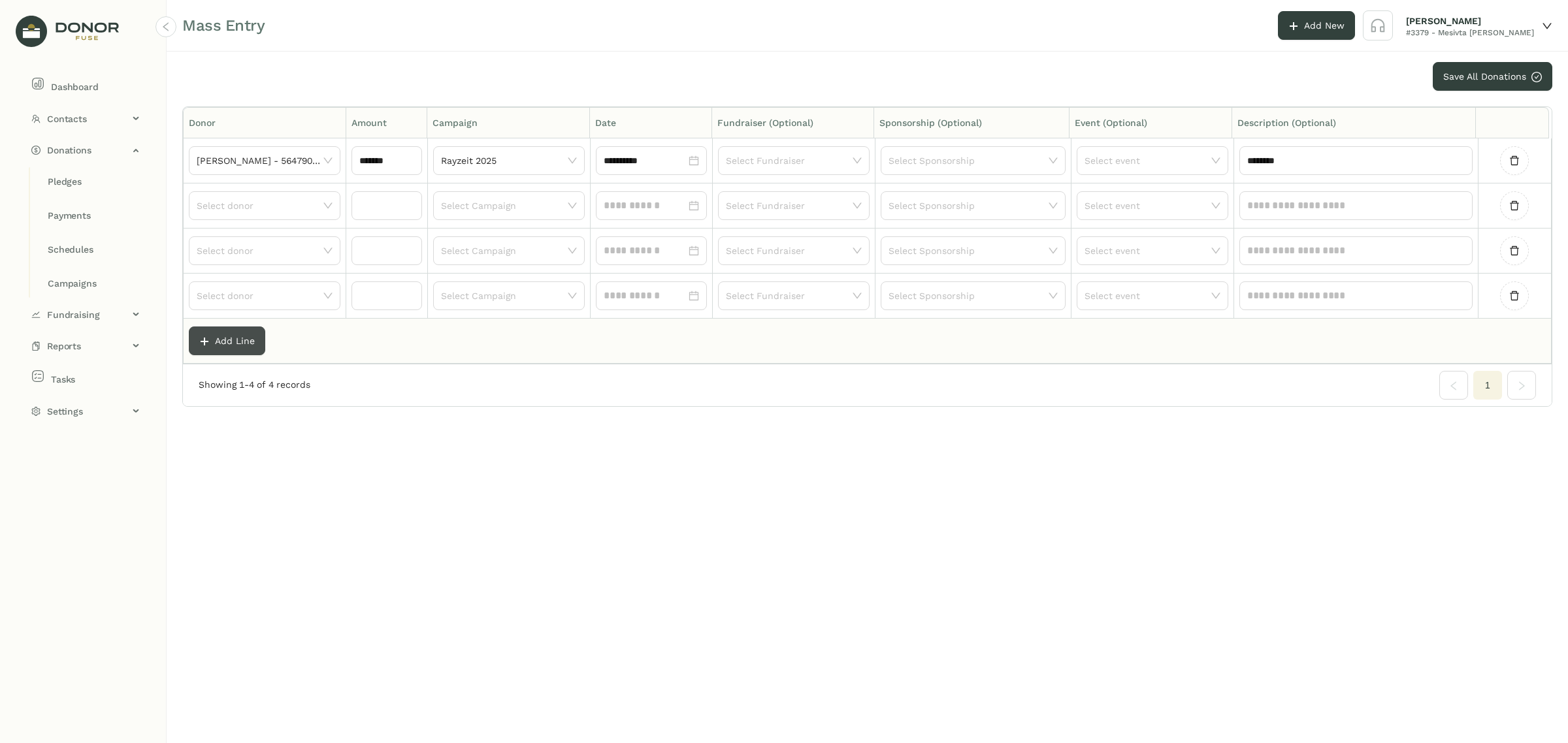 click on "Add Line" 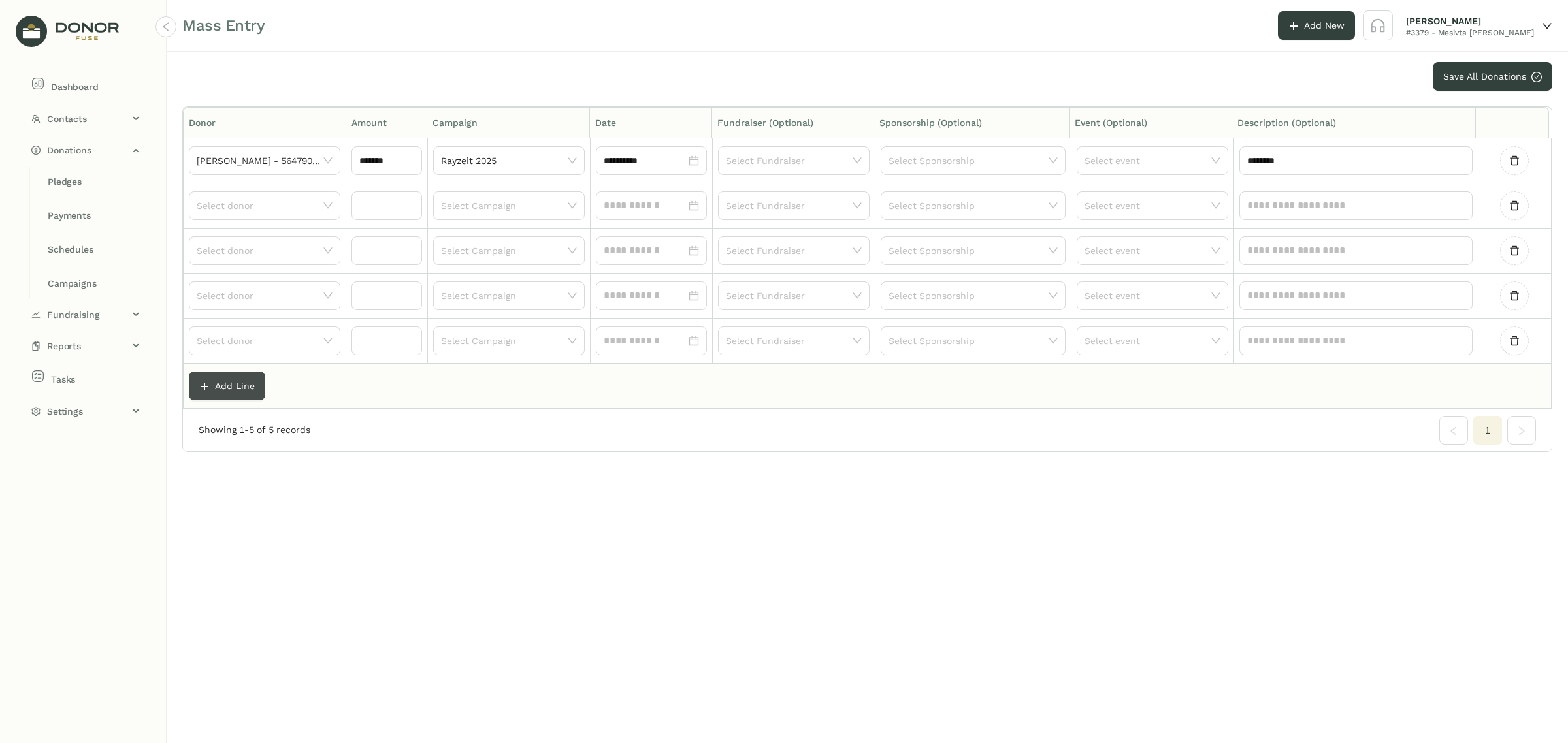click on "Add Line" 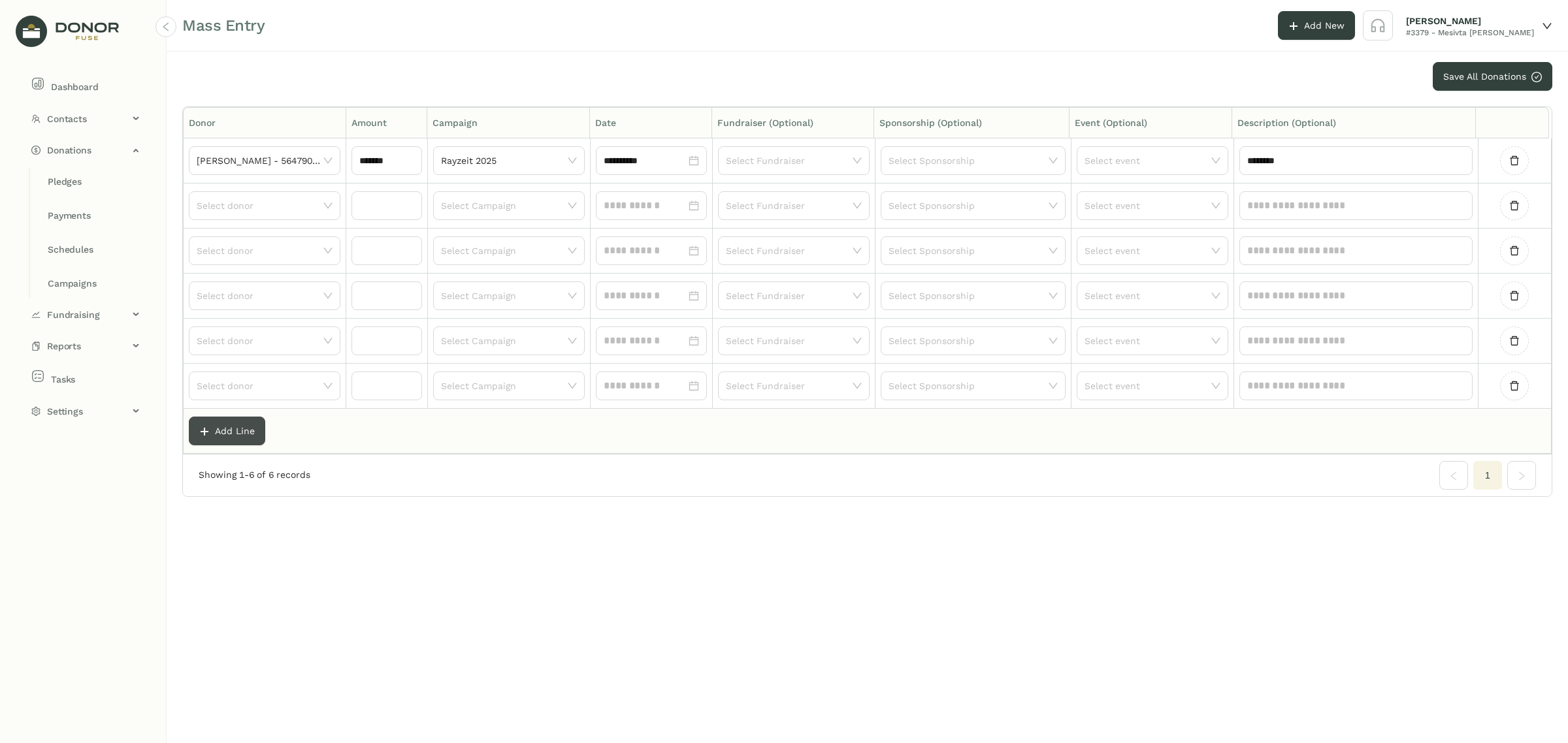 click on "Add Line" 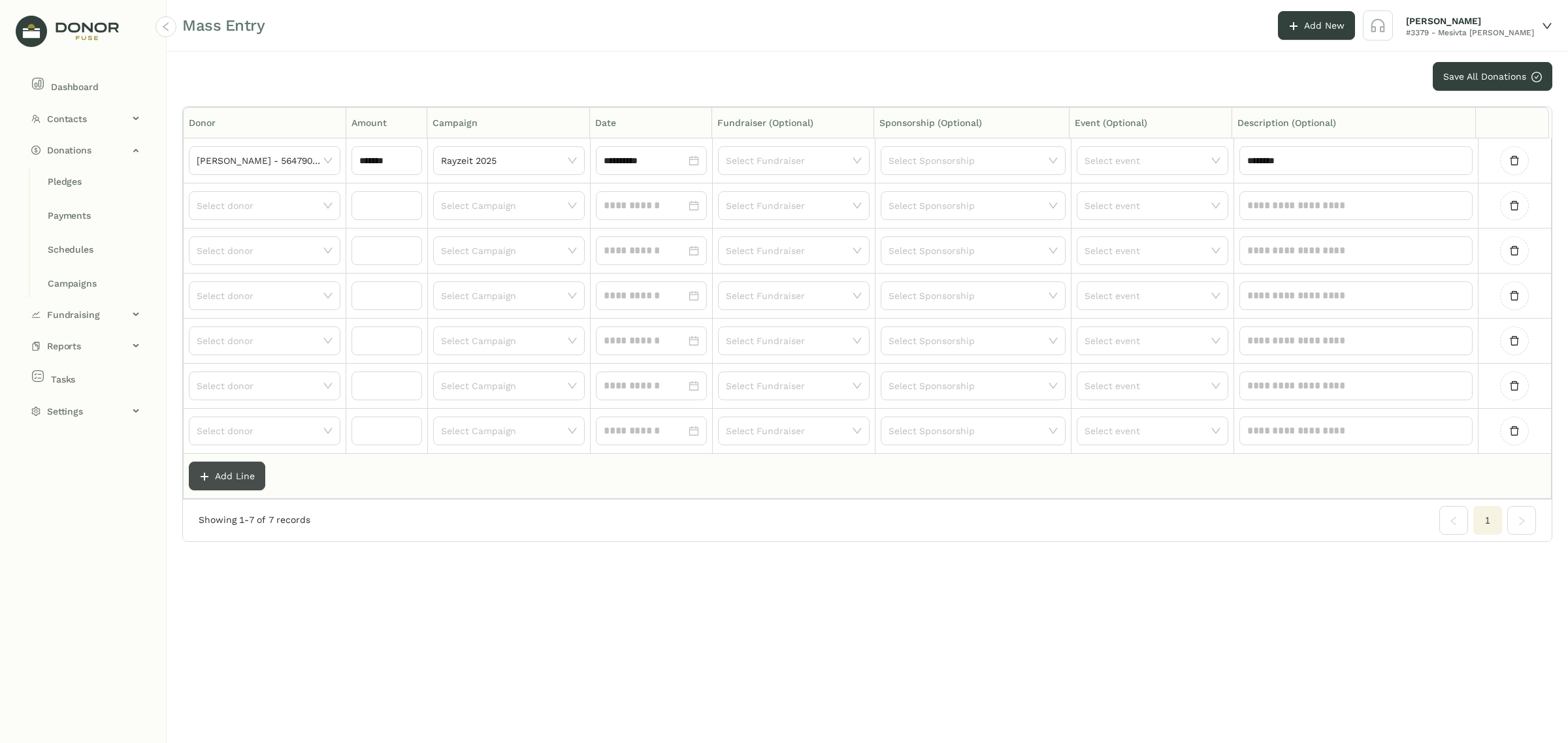 click on "Add Line" 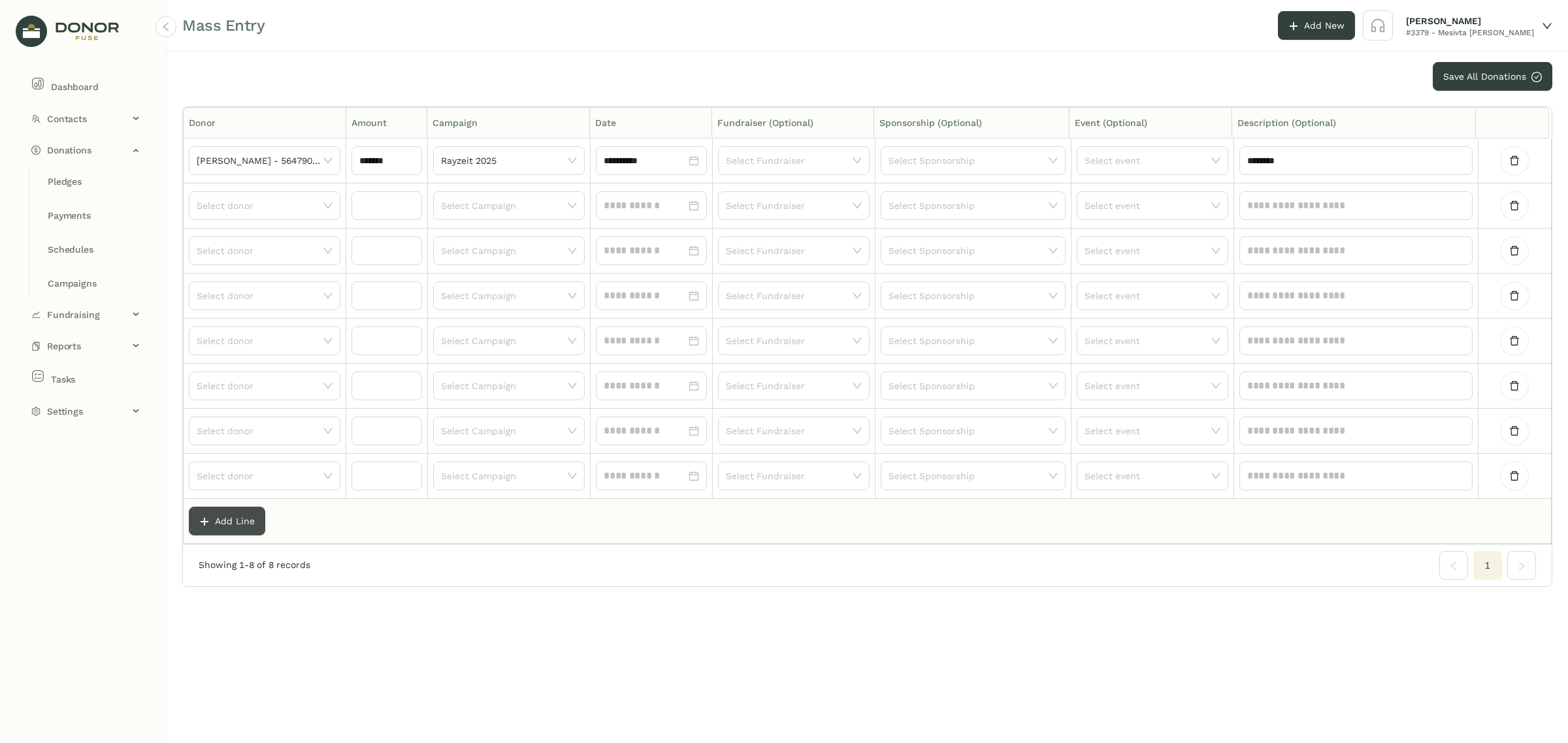 click on "Add Line" 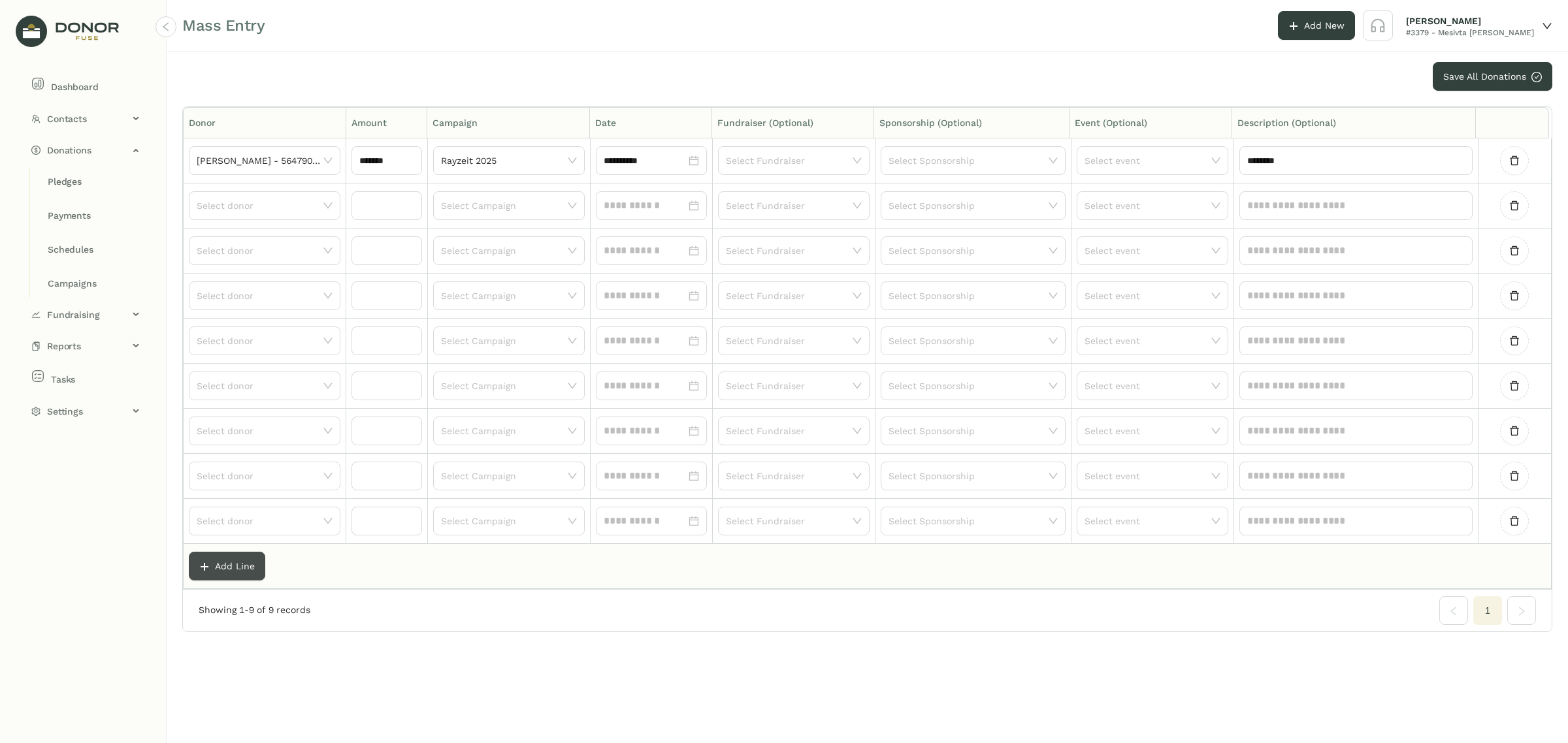 click on "Add Line" 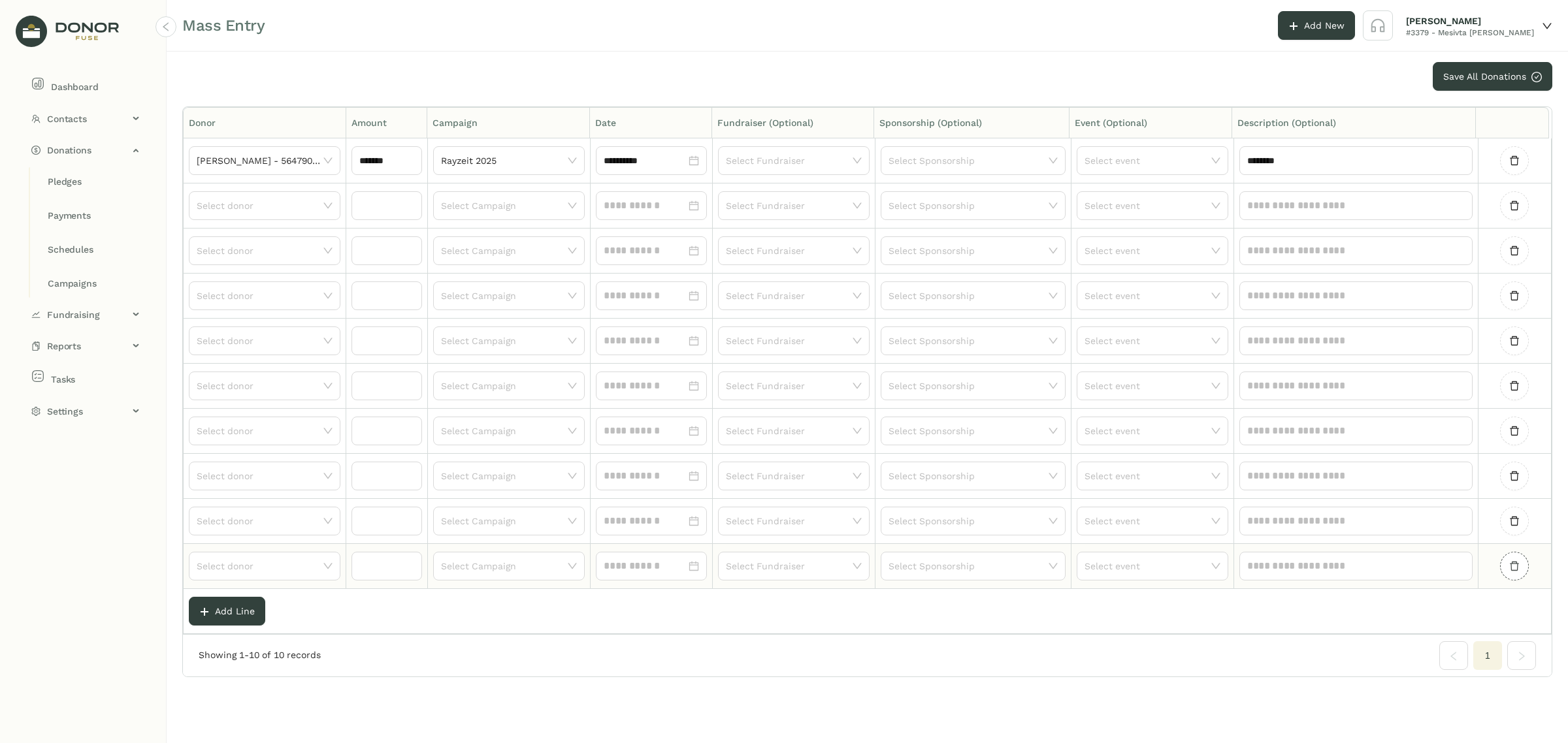 click 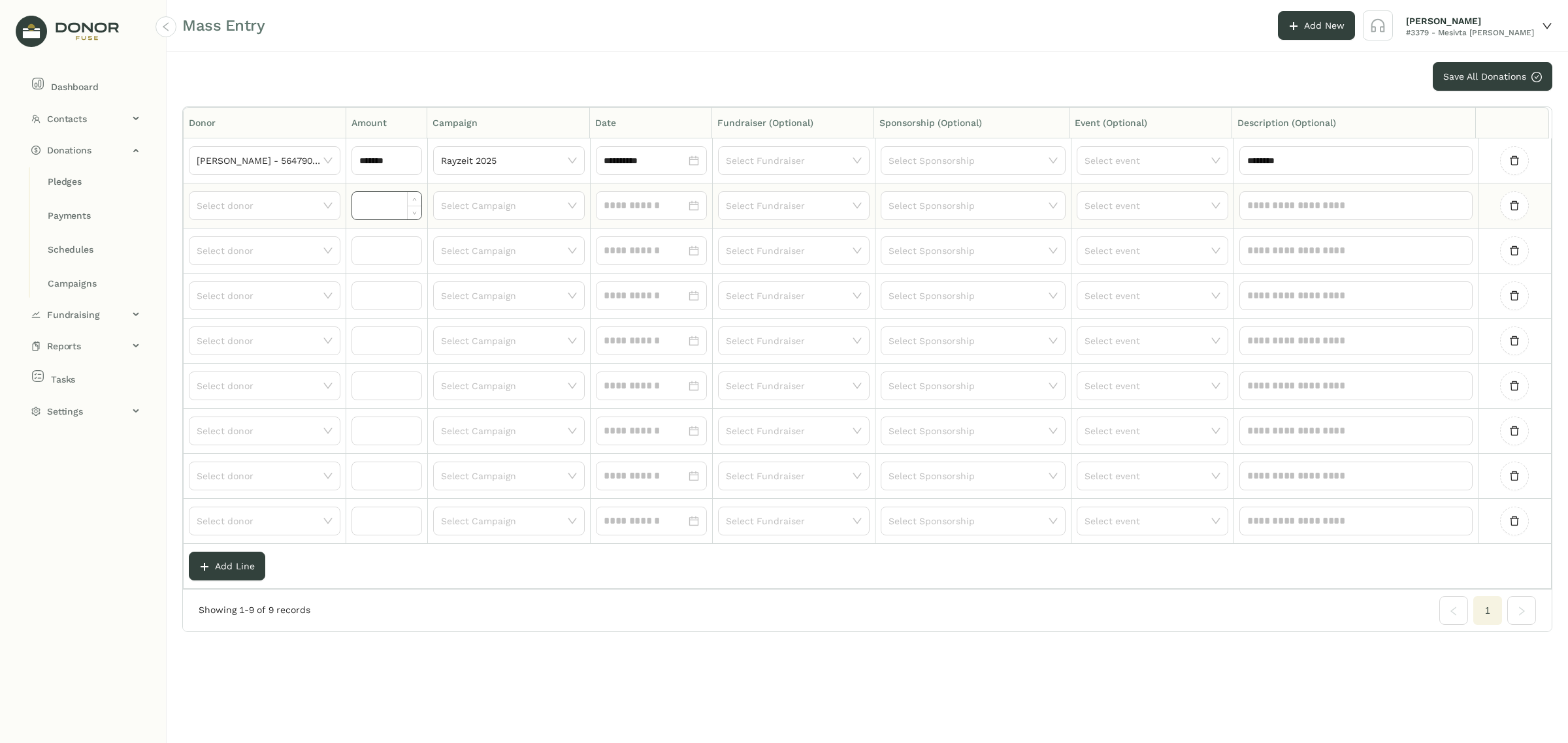 click 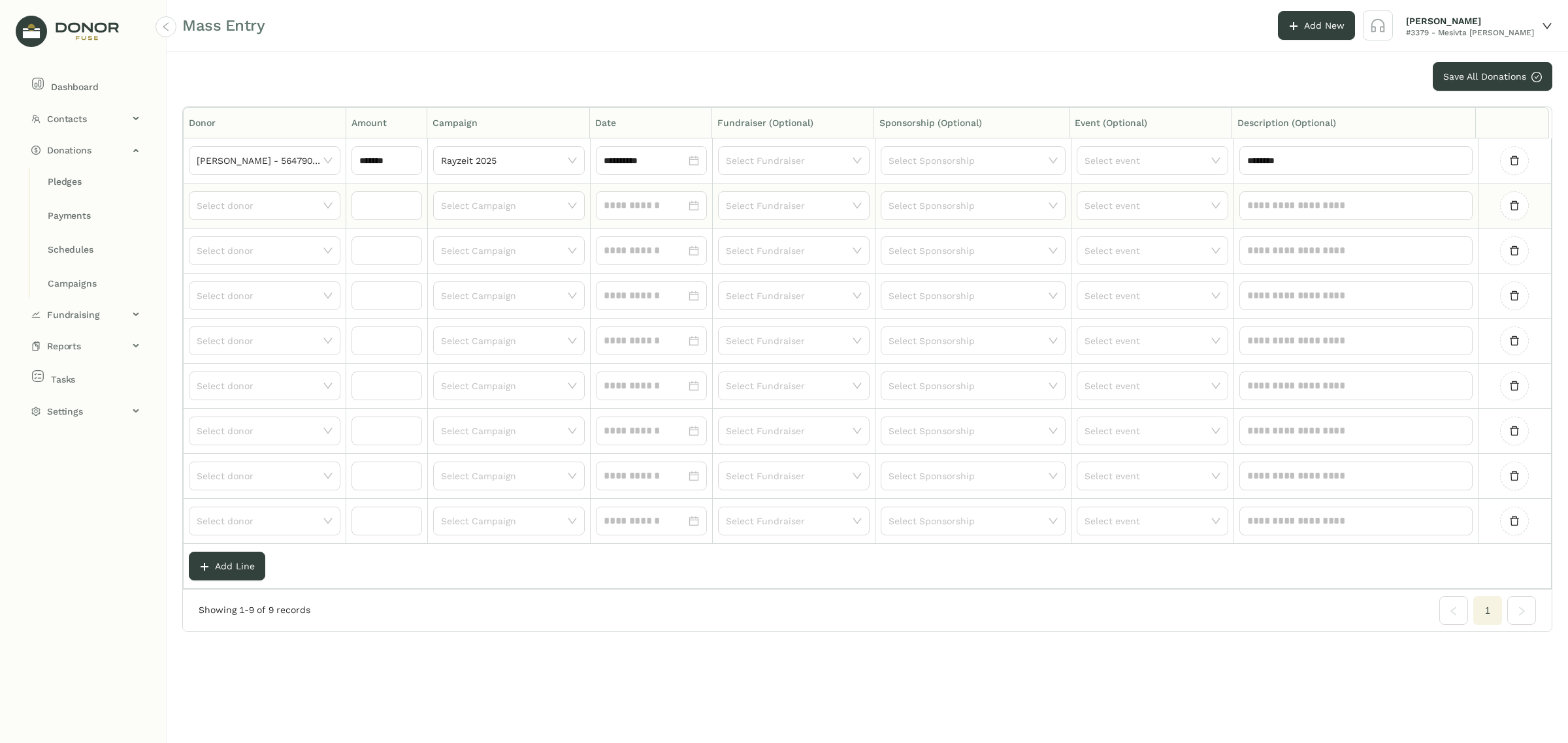 paste on "**" 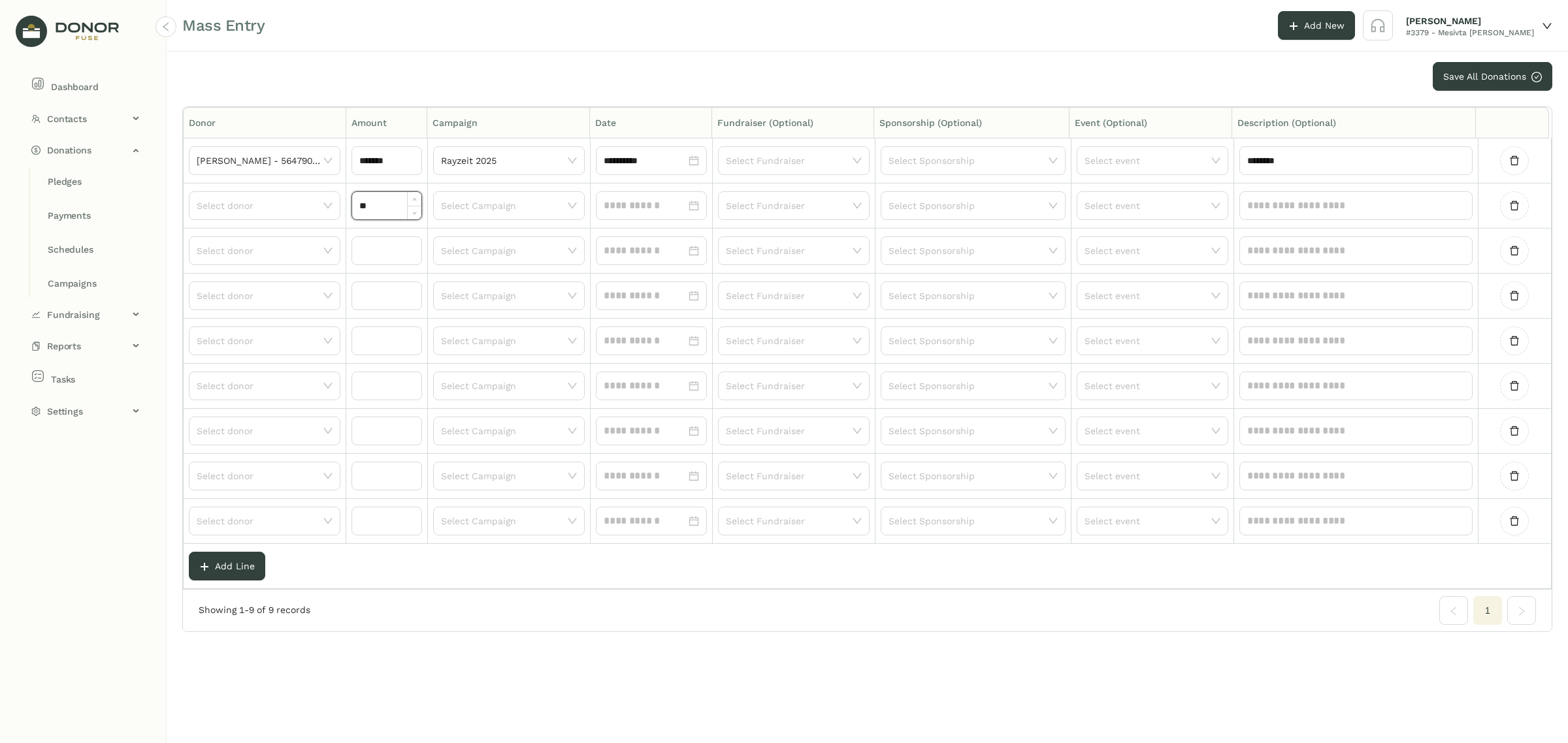 type on "******" 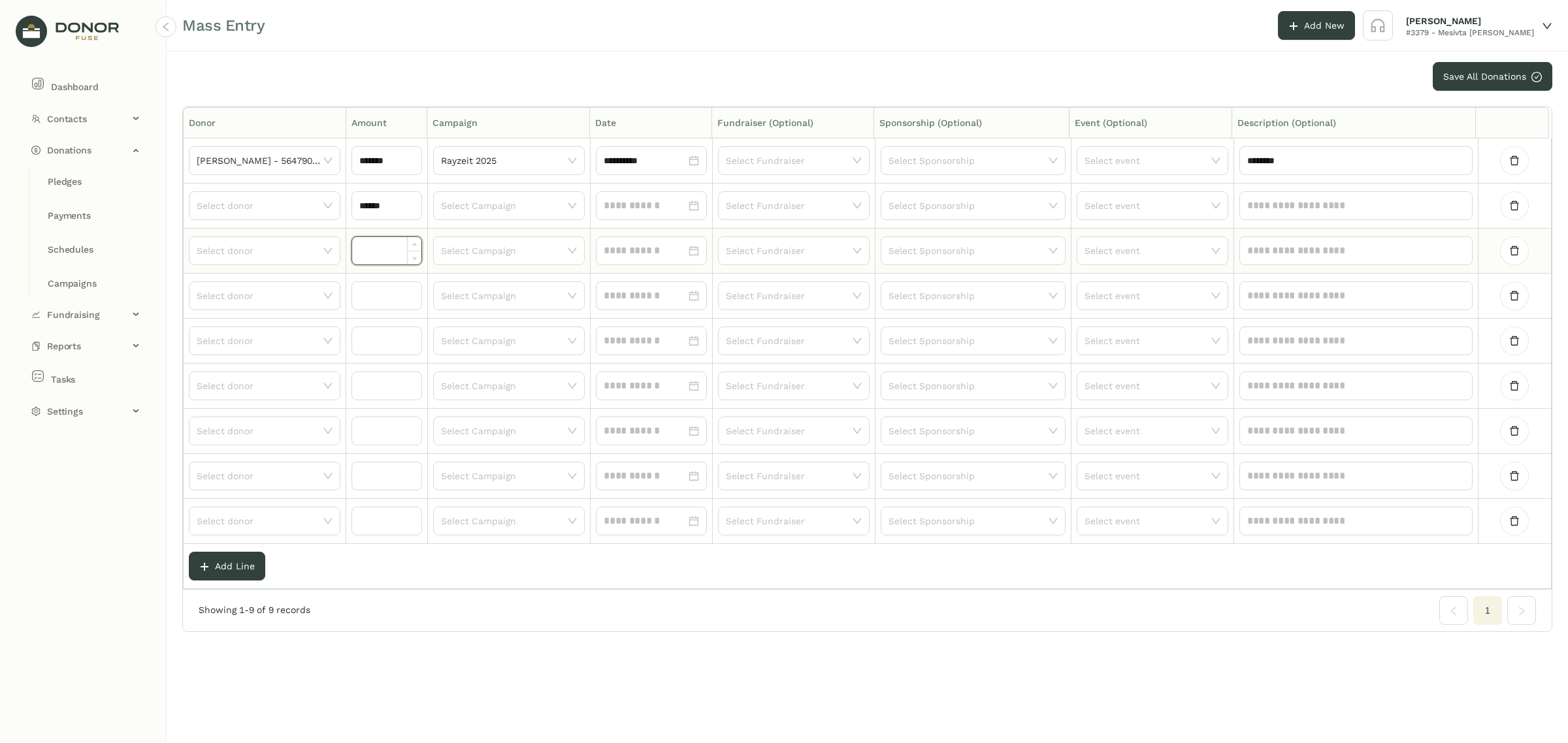 click 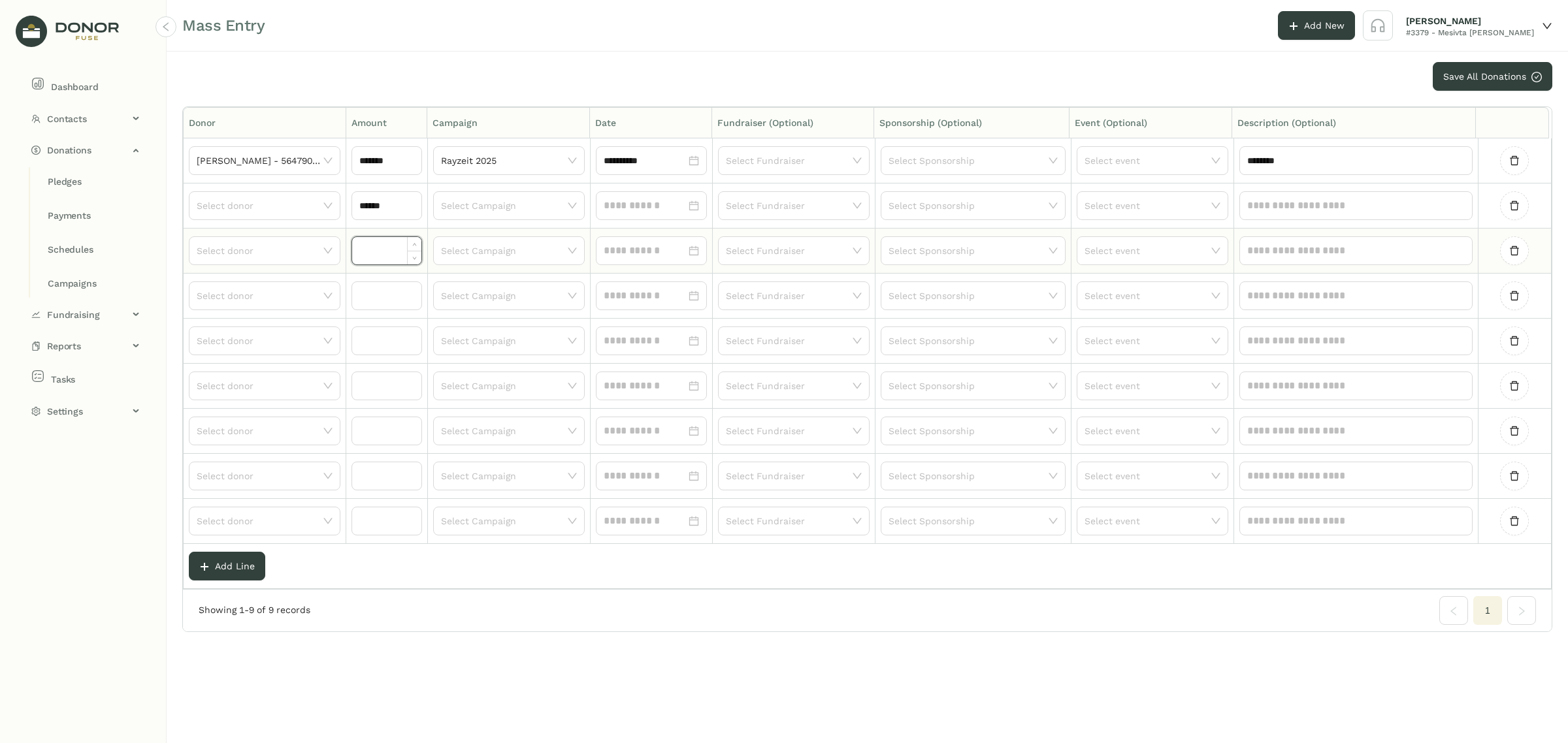 paste on "***" 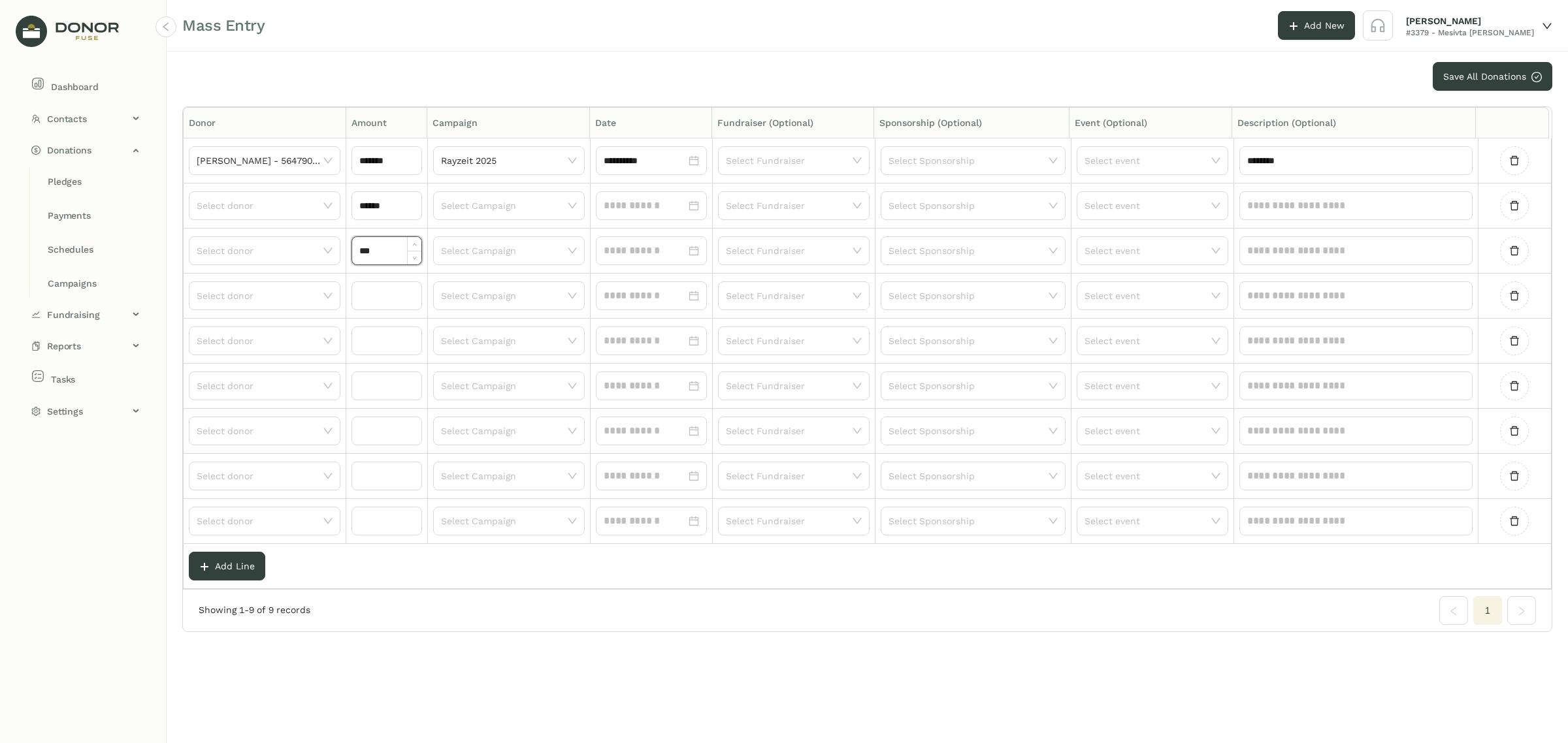 type on "*******" 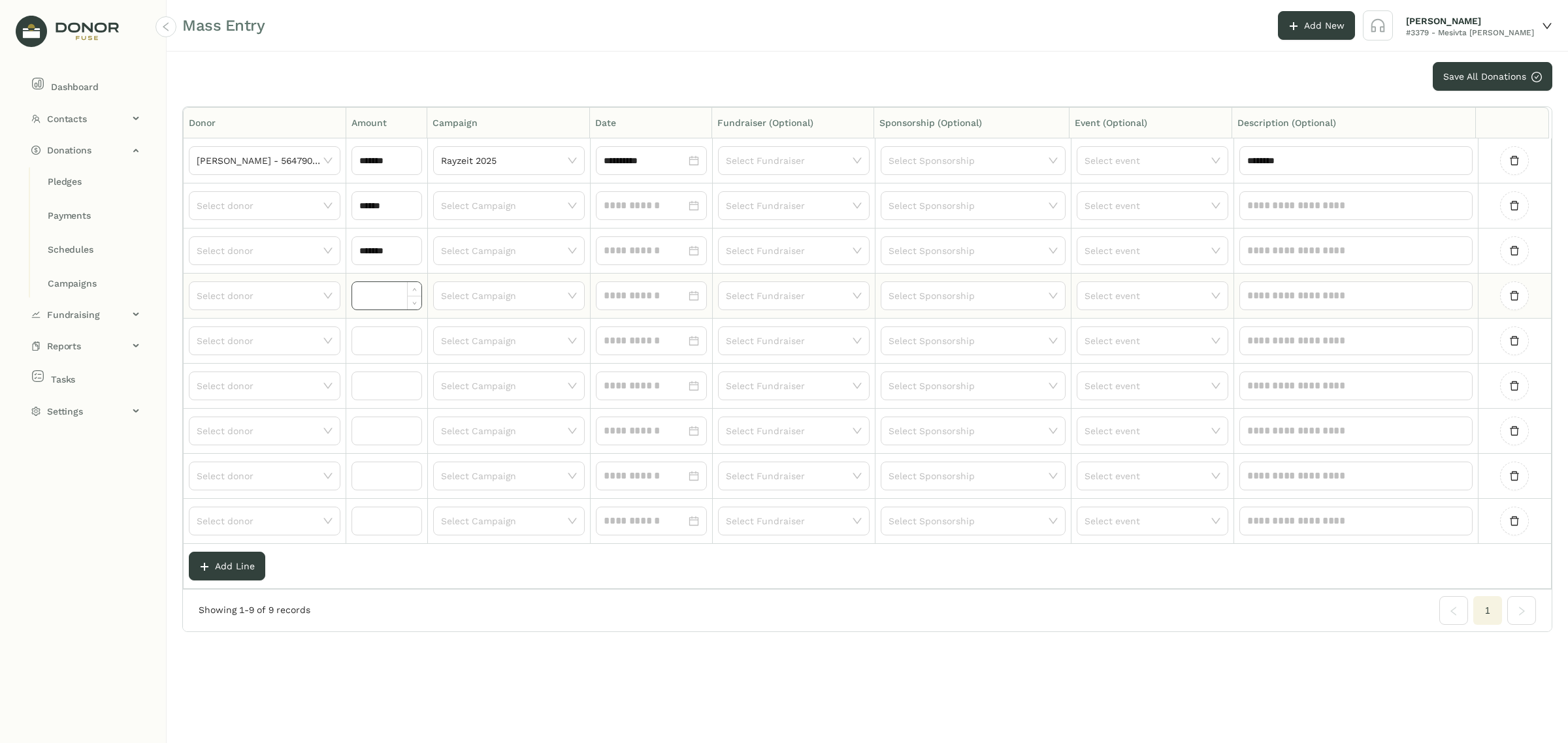 click 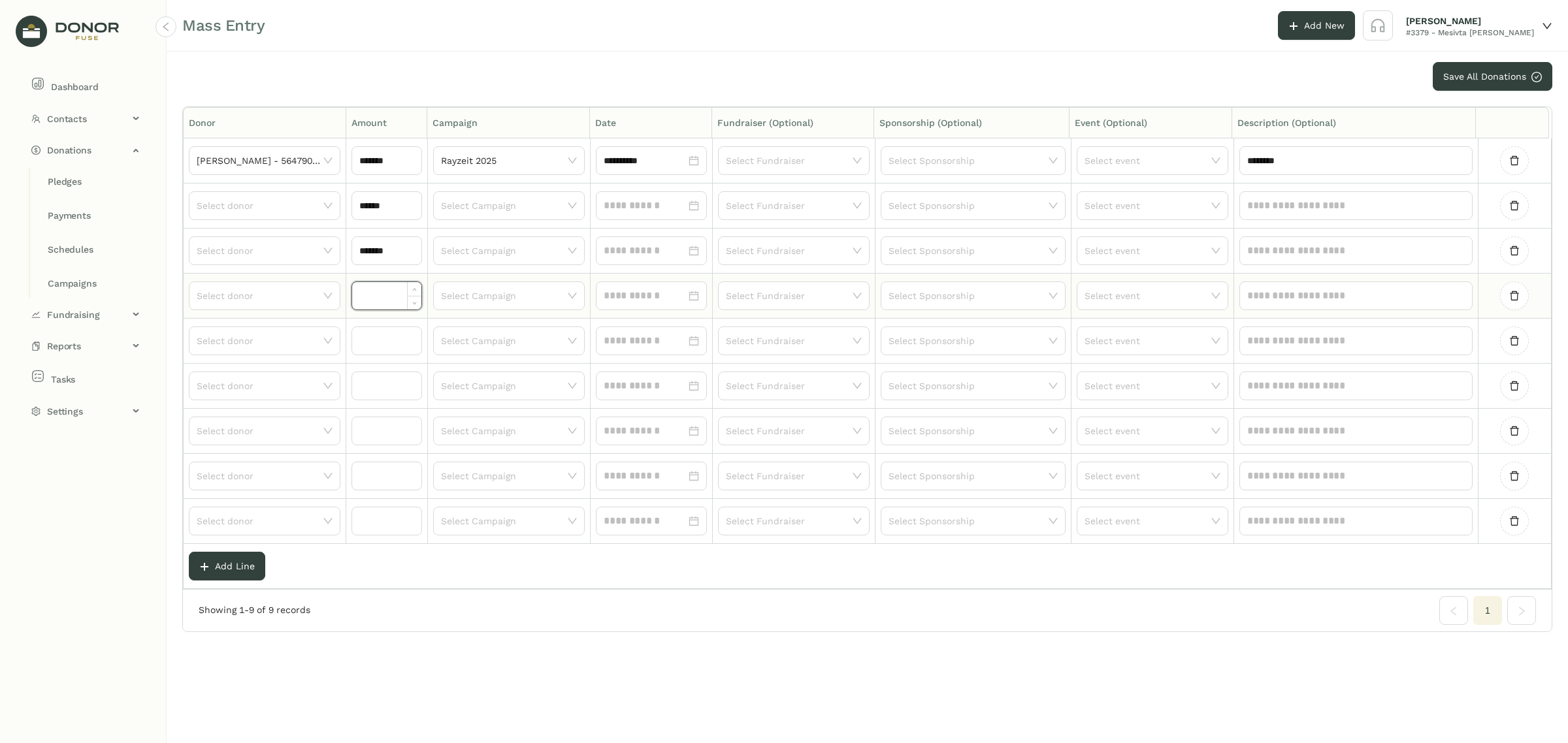 paste on "**" 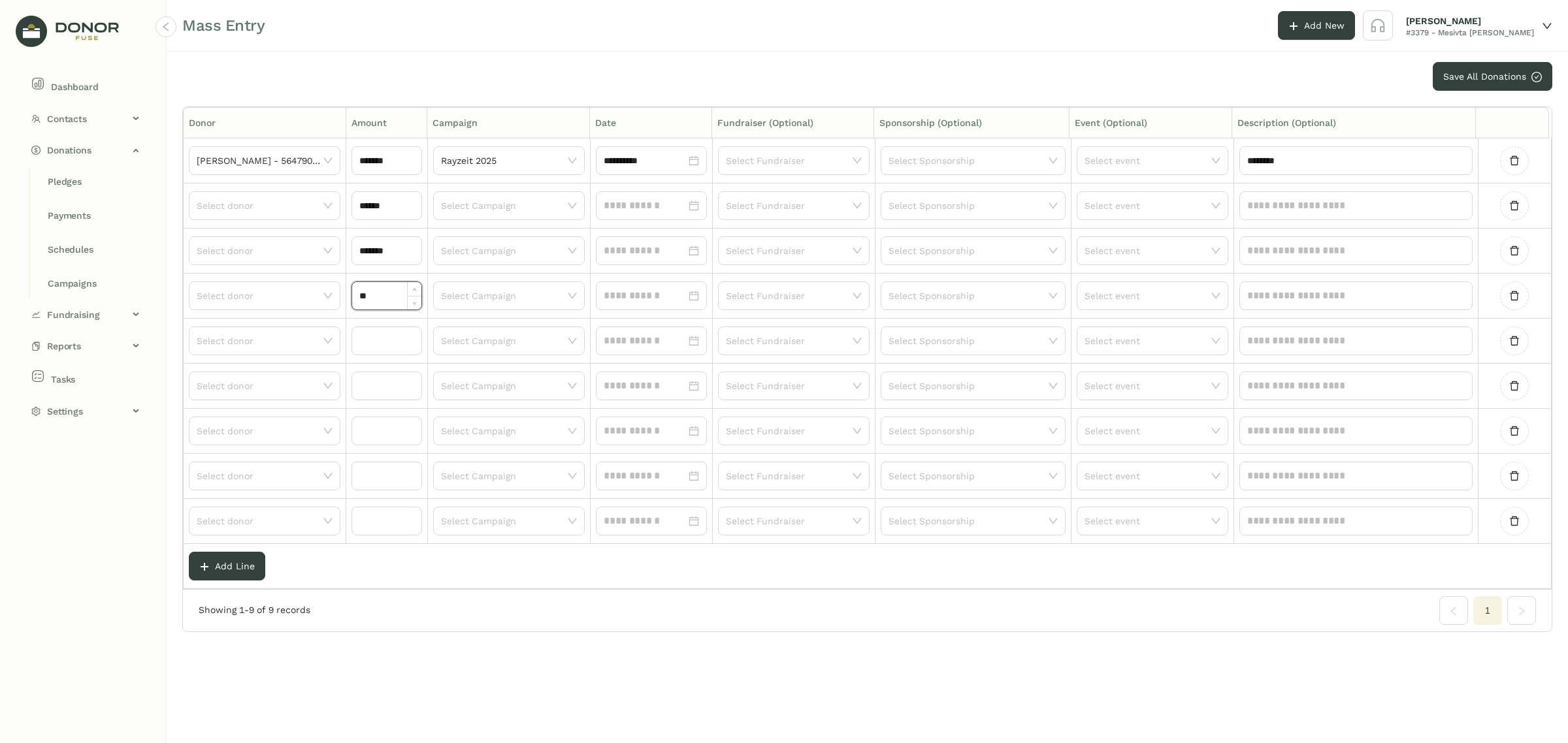 type on "******" 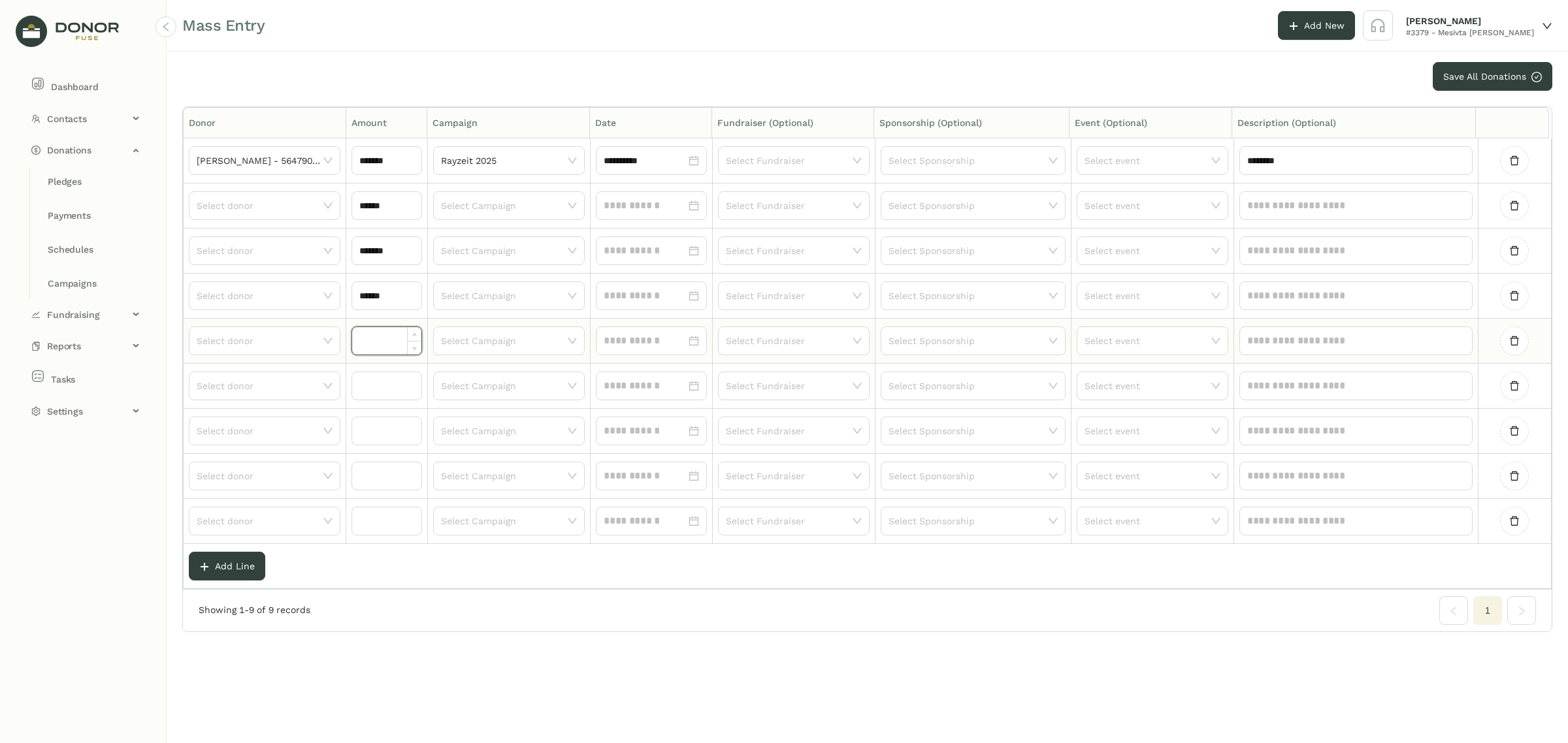 click 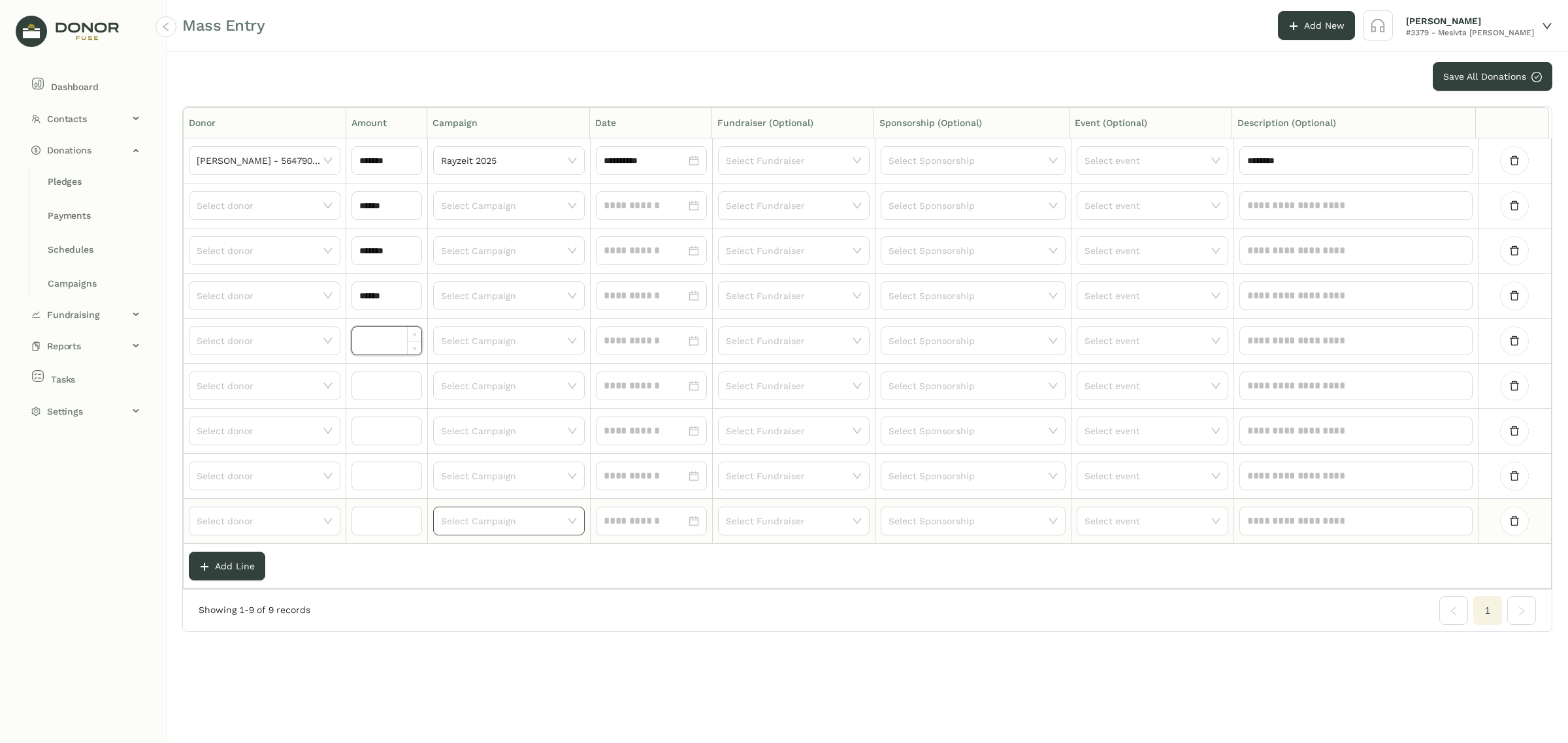paste on "***" 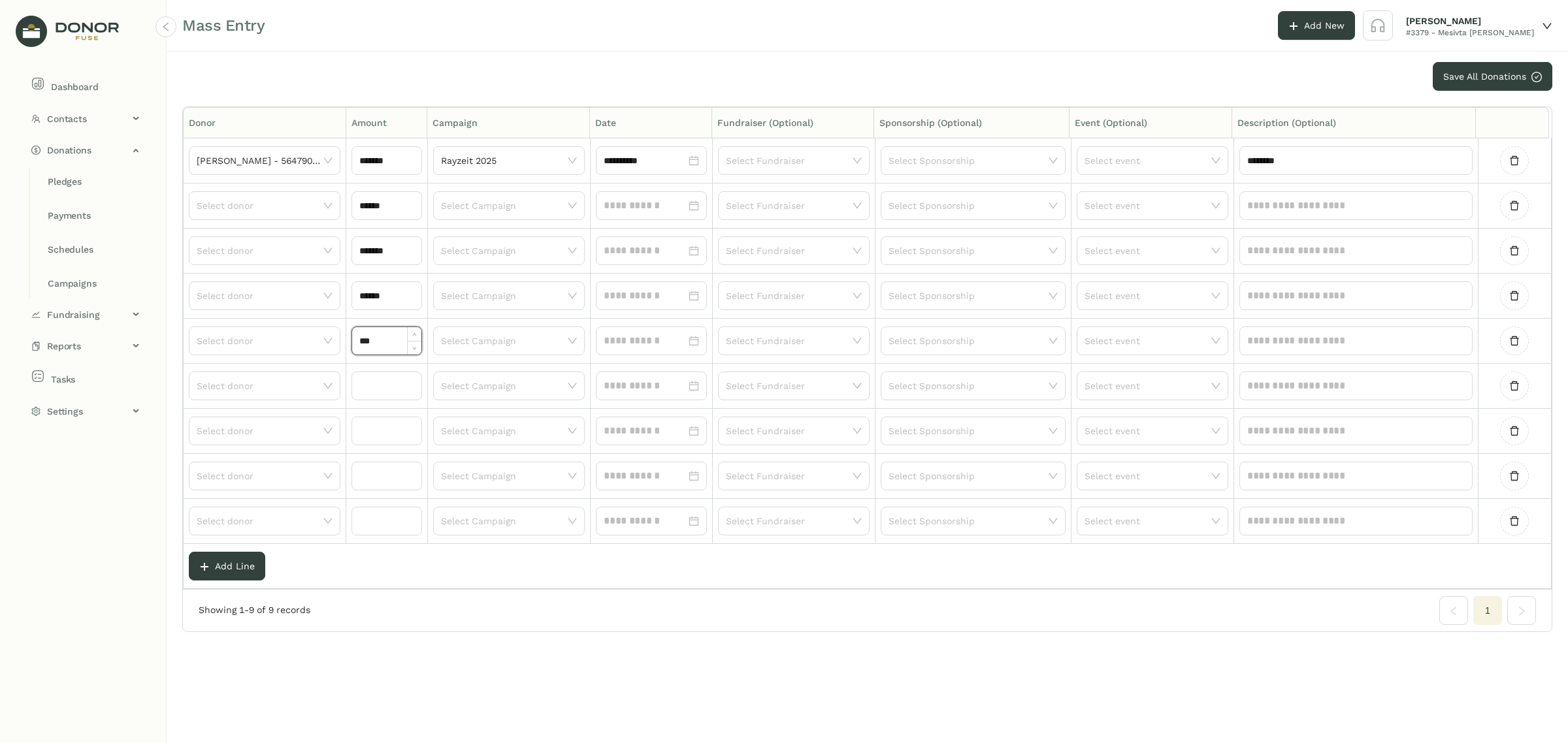type on "*******" 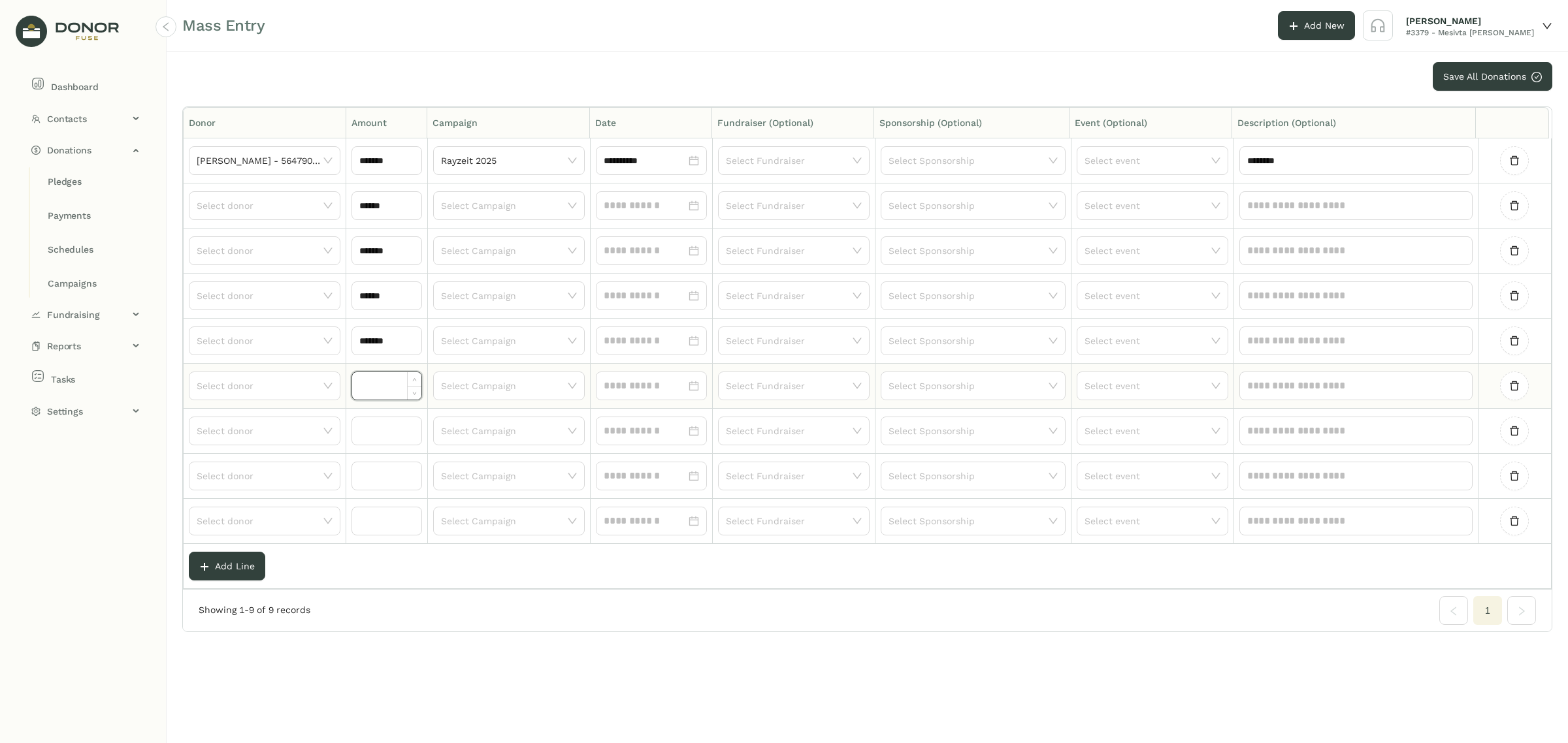 click 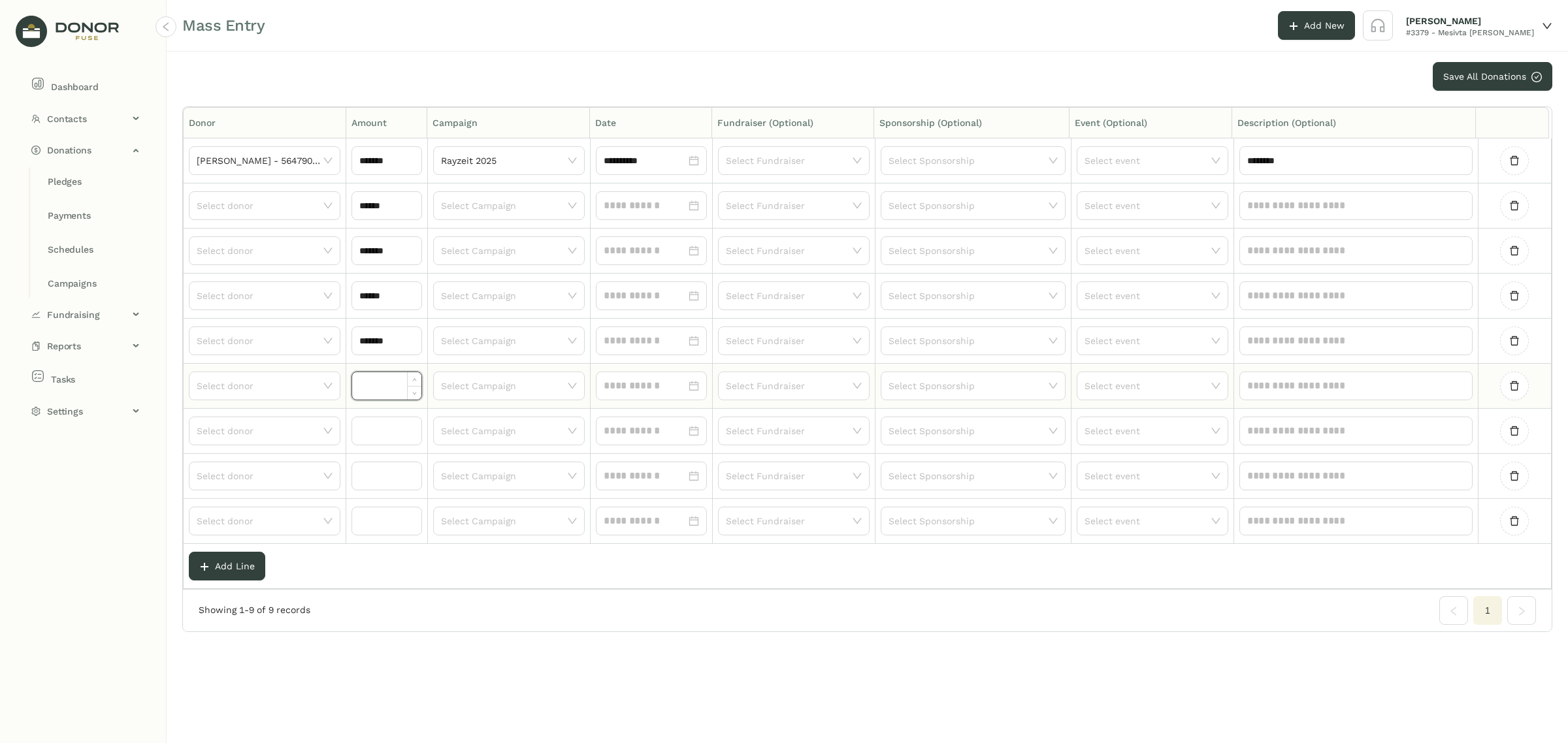 paste on "***" 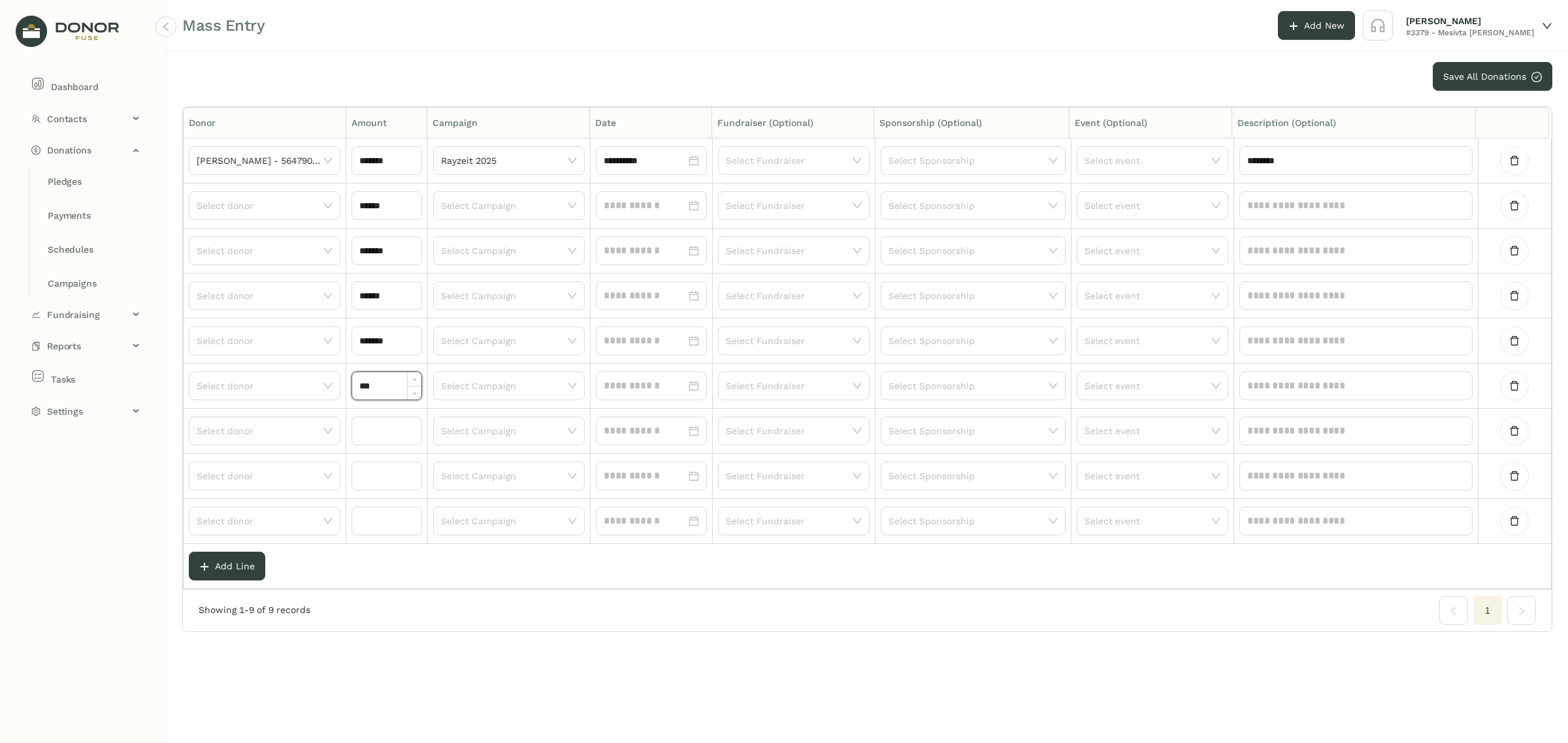 type on "*******" 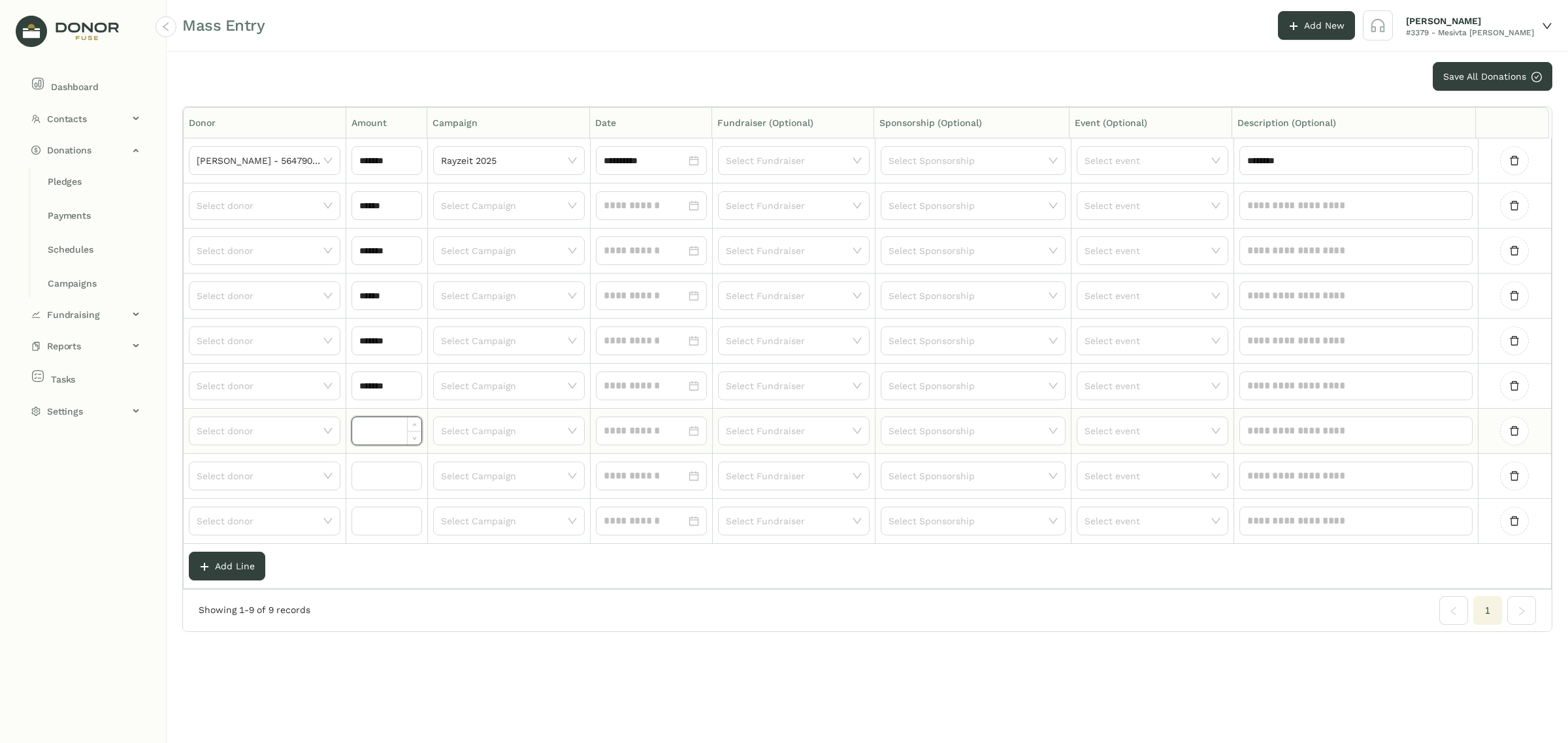 drag, startPoint x: 381, startPoint y: 434, endPoint x: 392, endPoint y: 449, distance: 18.601075 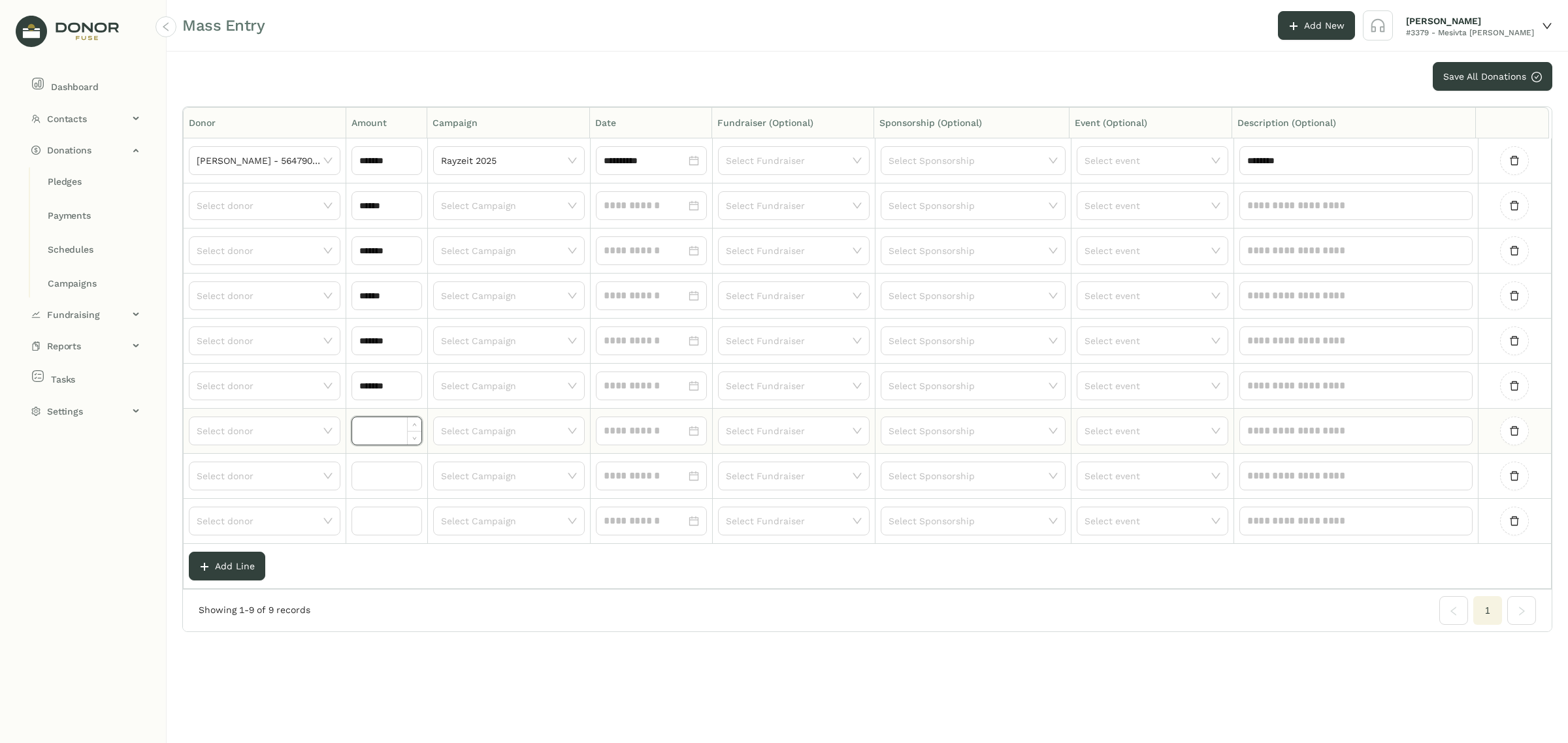click 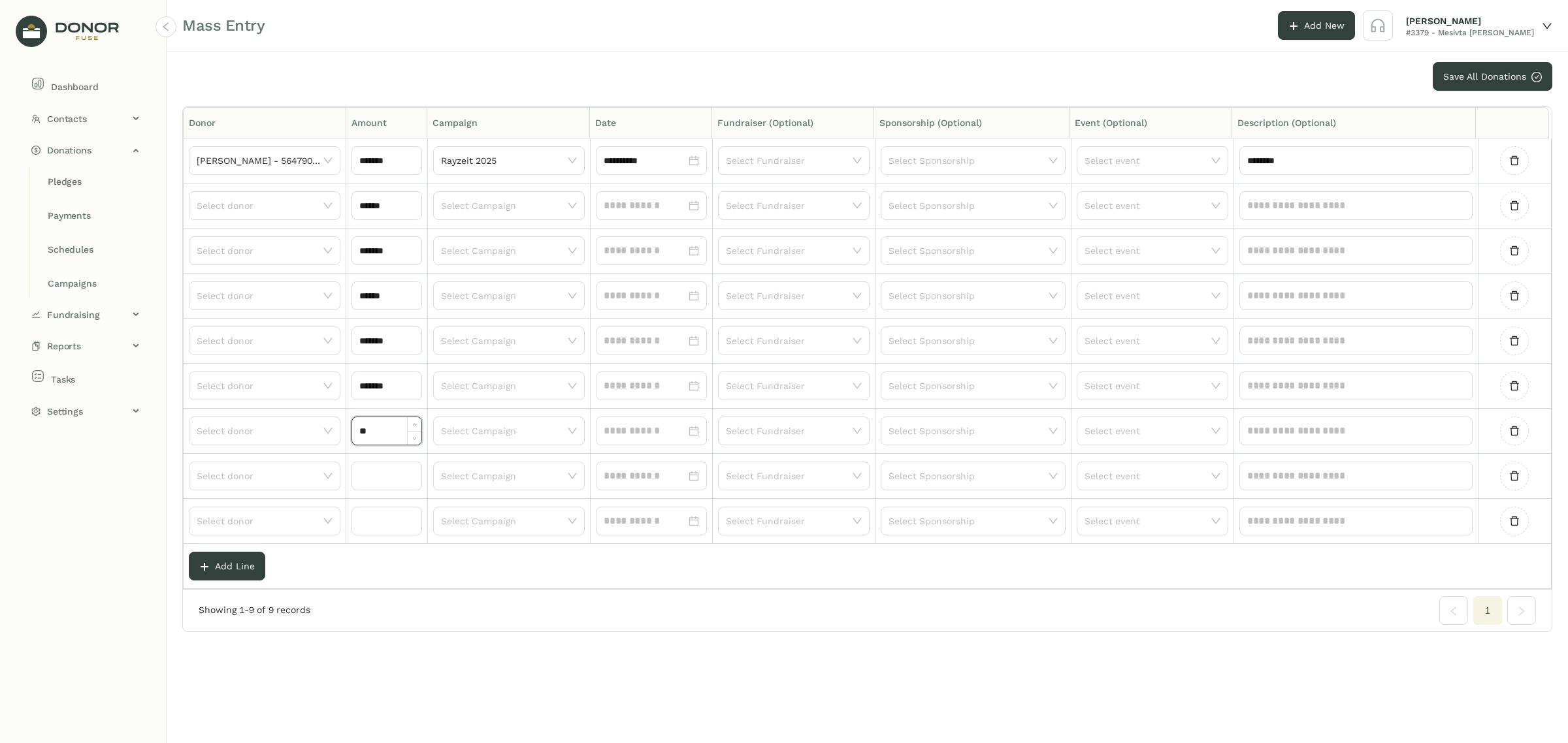 type on "******" 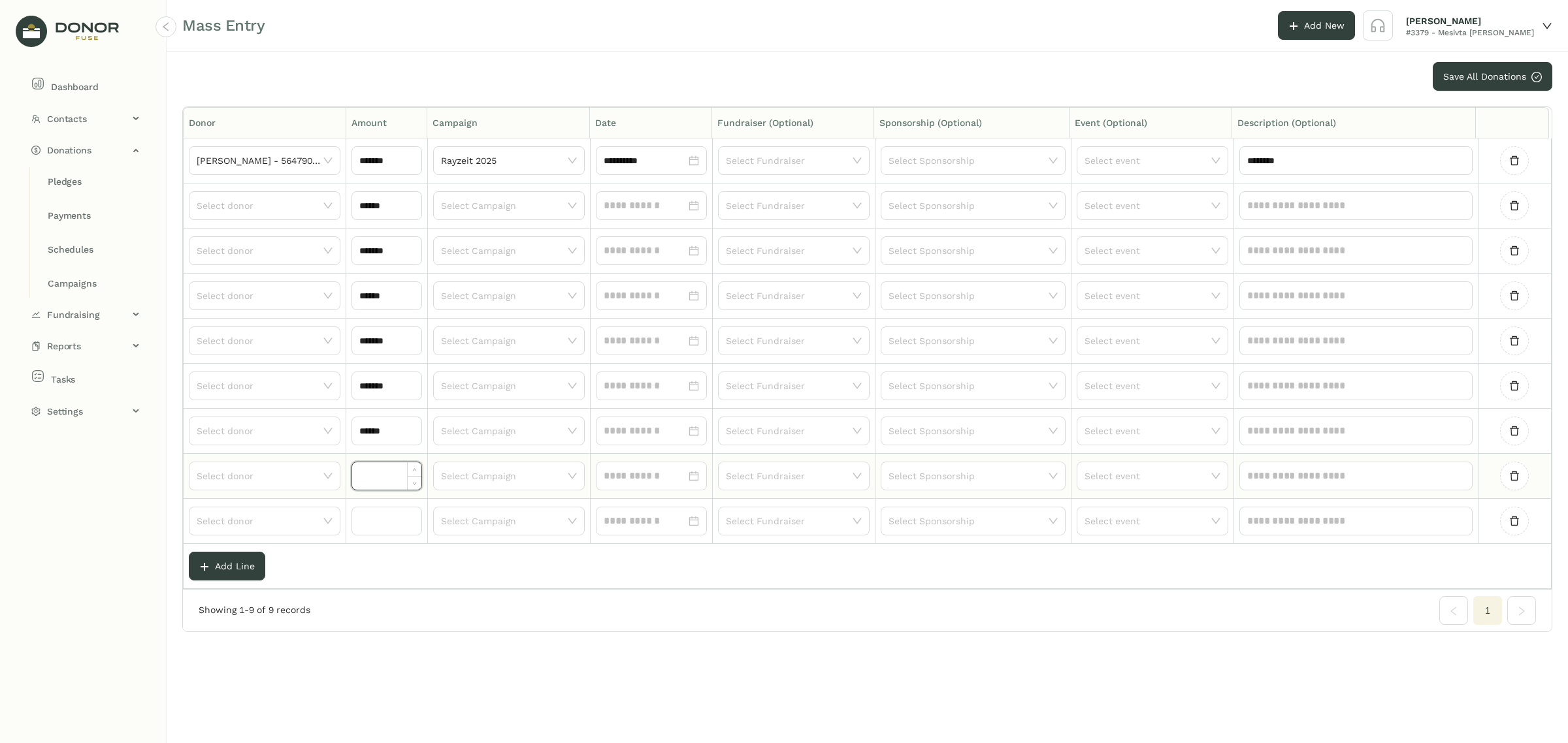 click 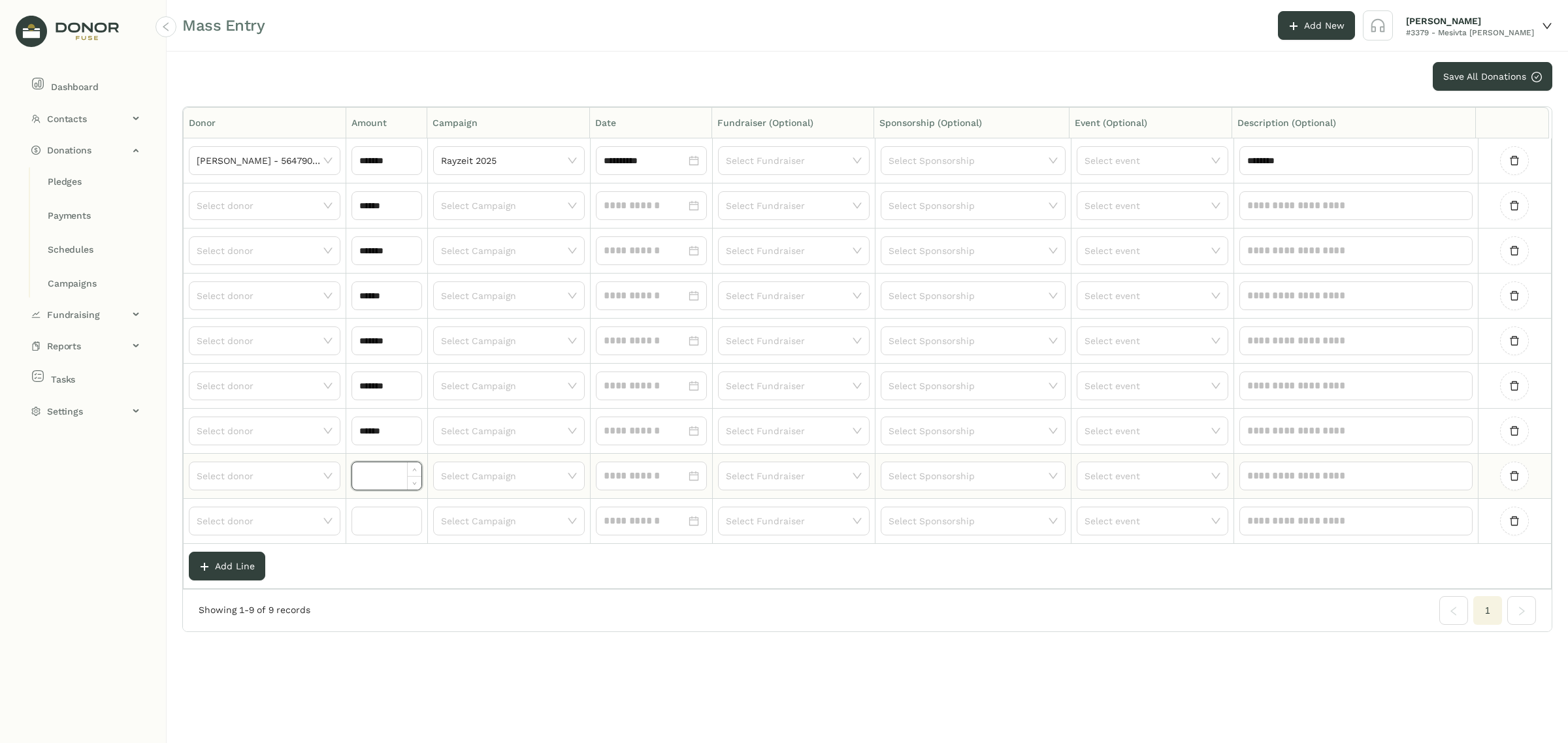 paste on "**" 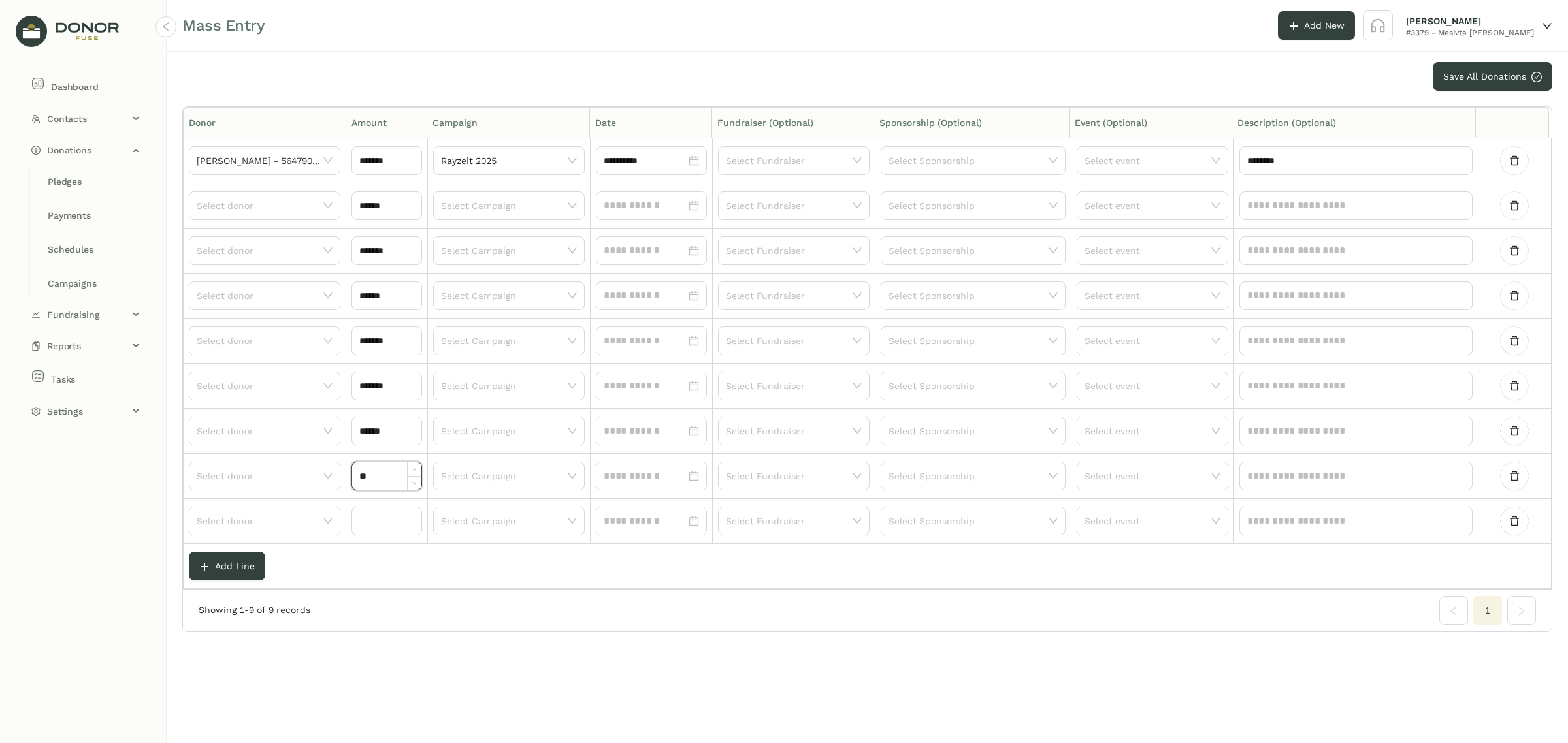 type on "******" 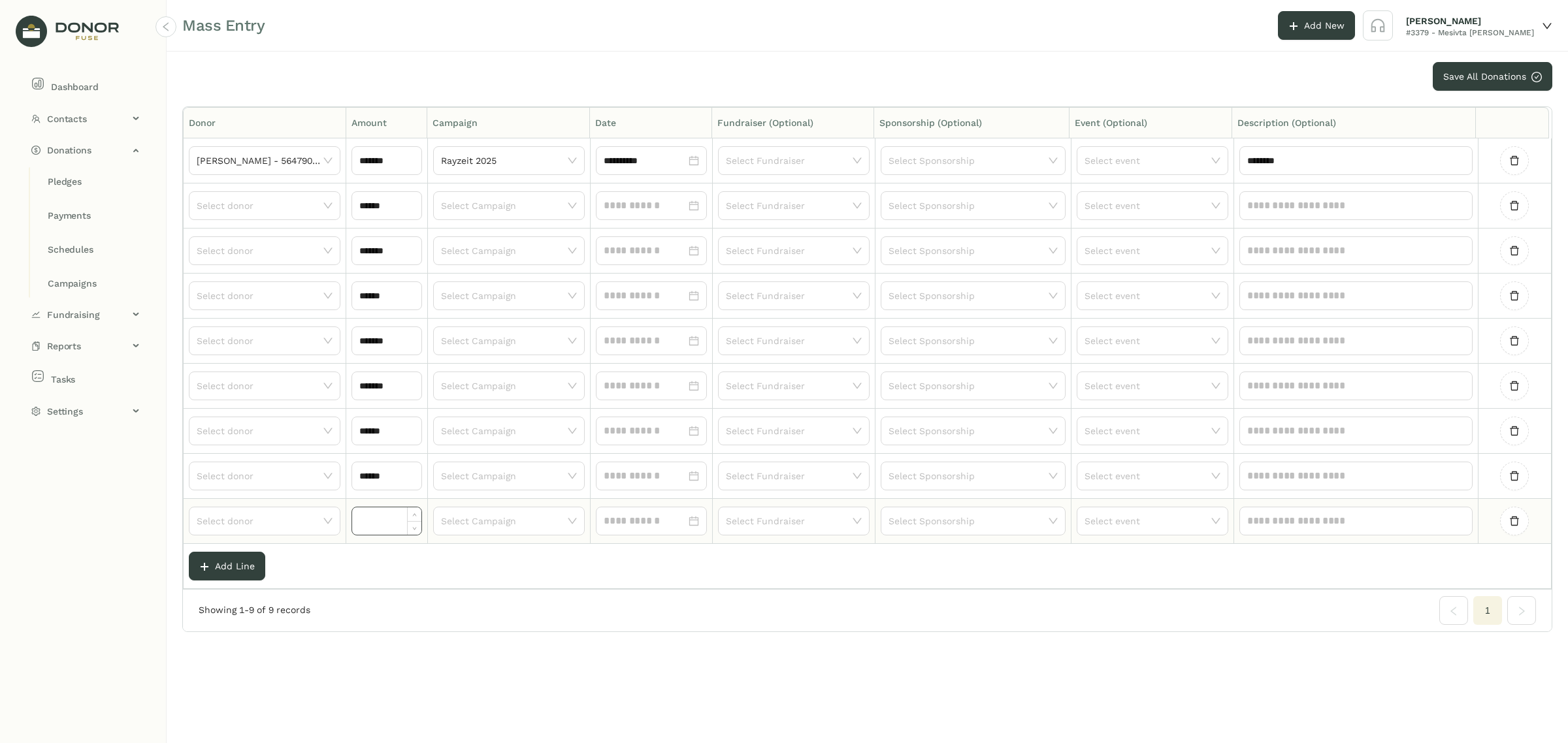 click 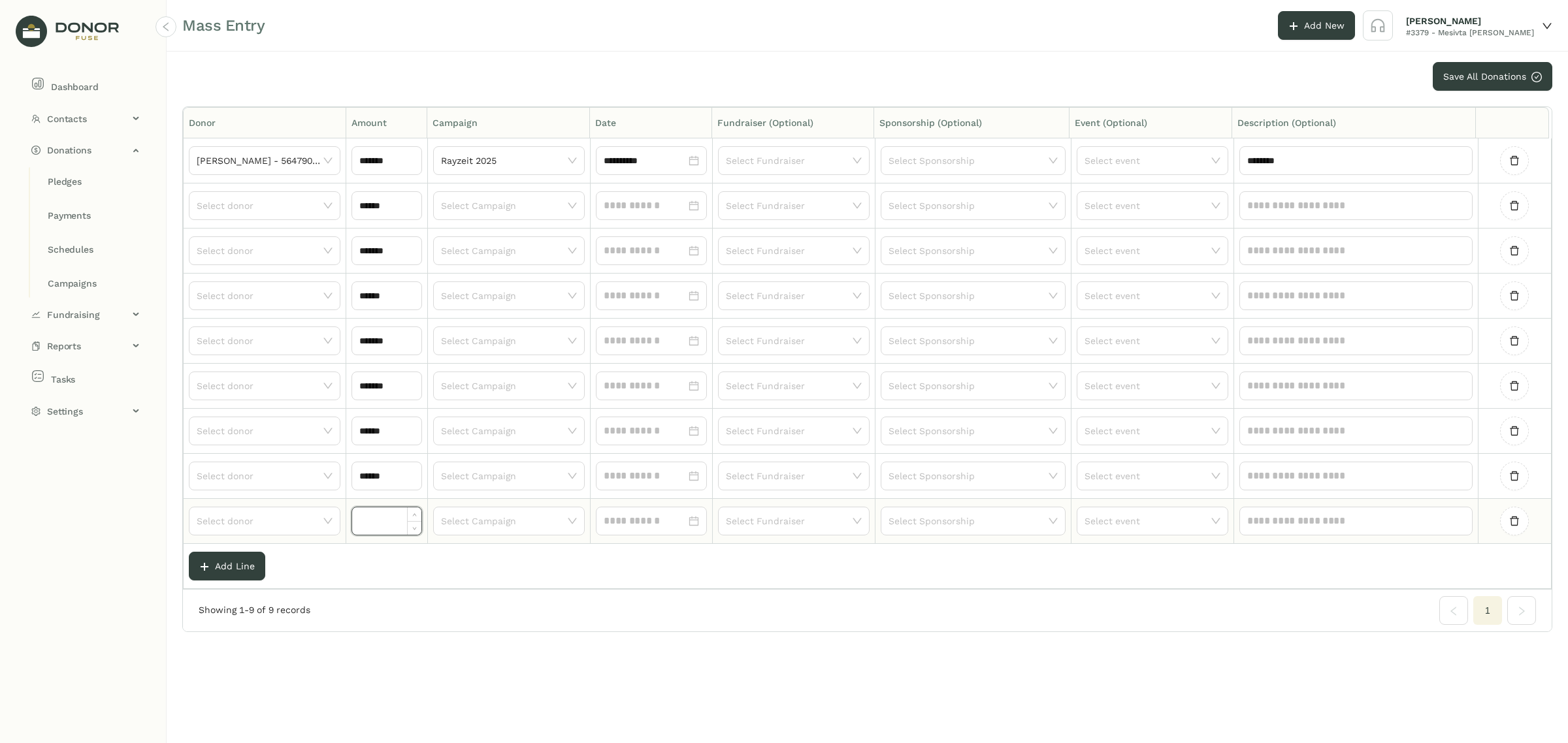paste on "****" 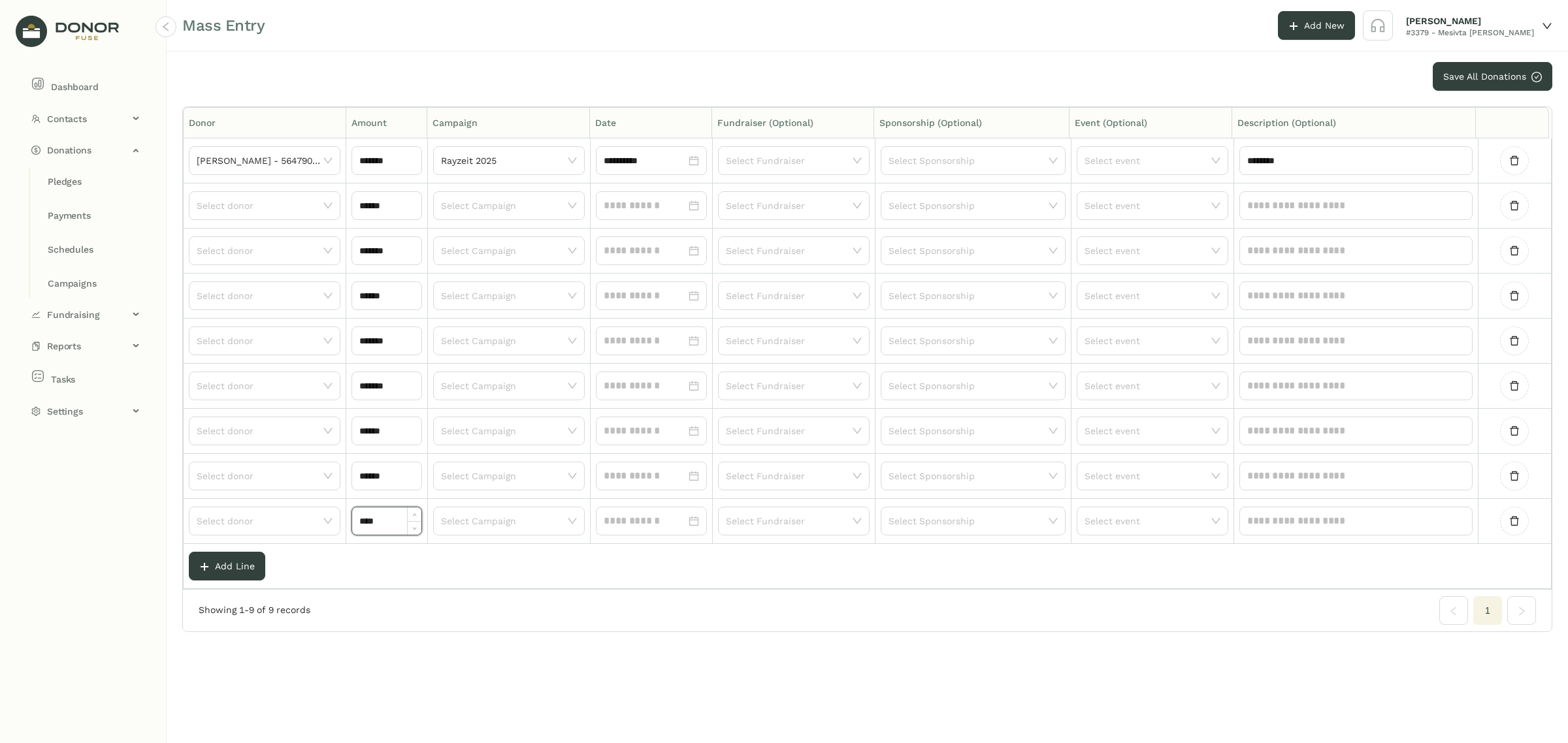 type on "*********" 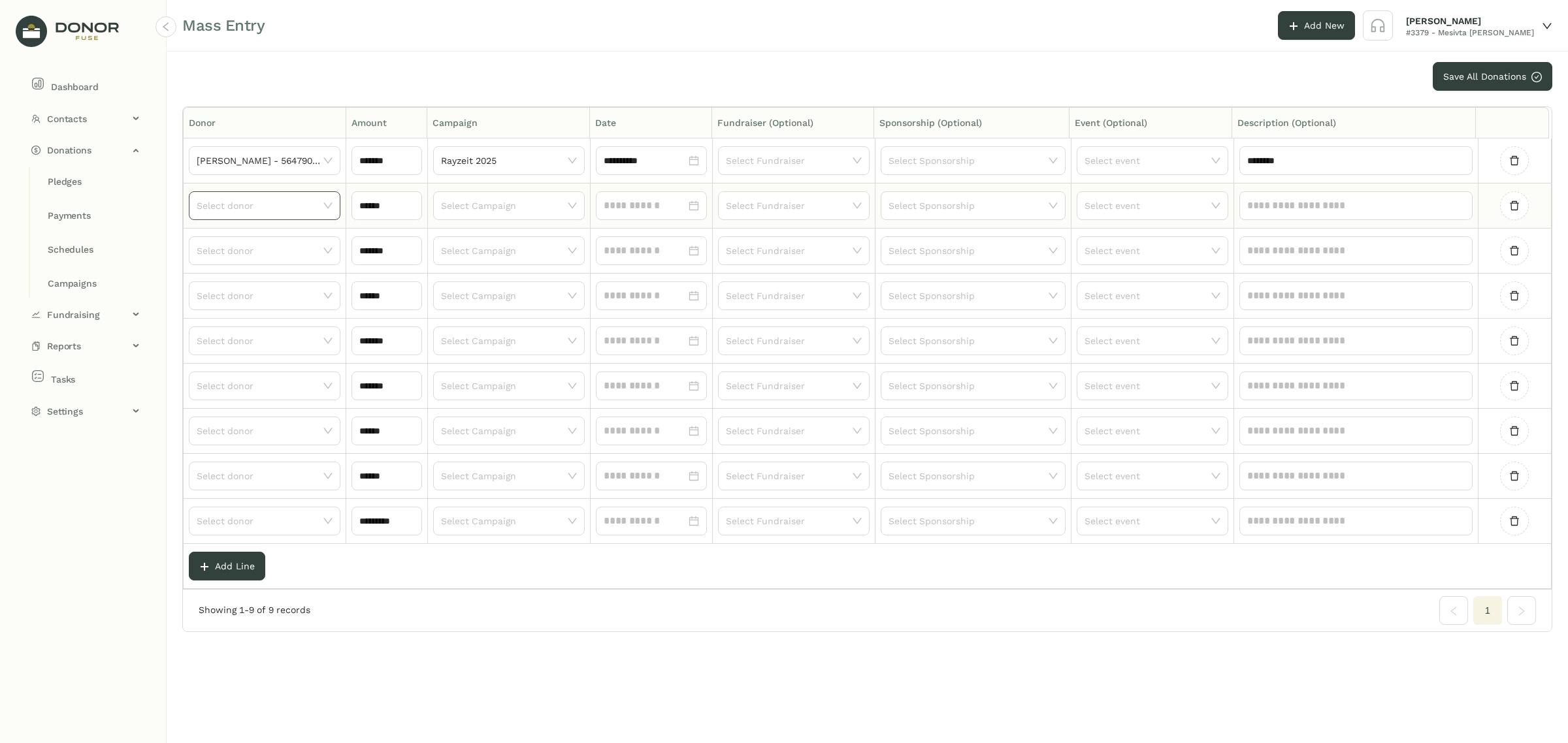 click 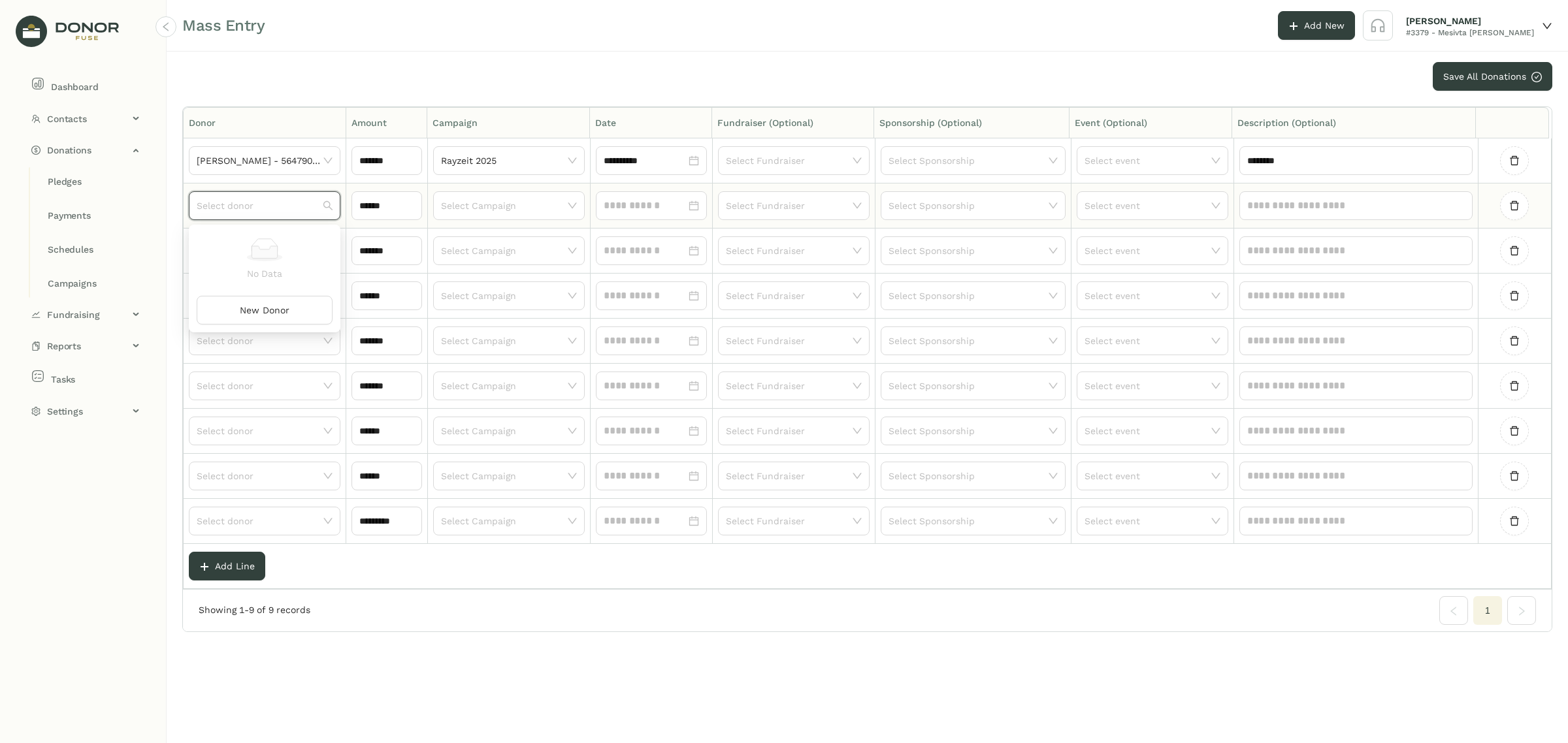 paste on "**********" 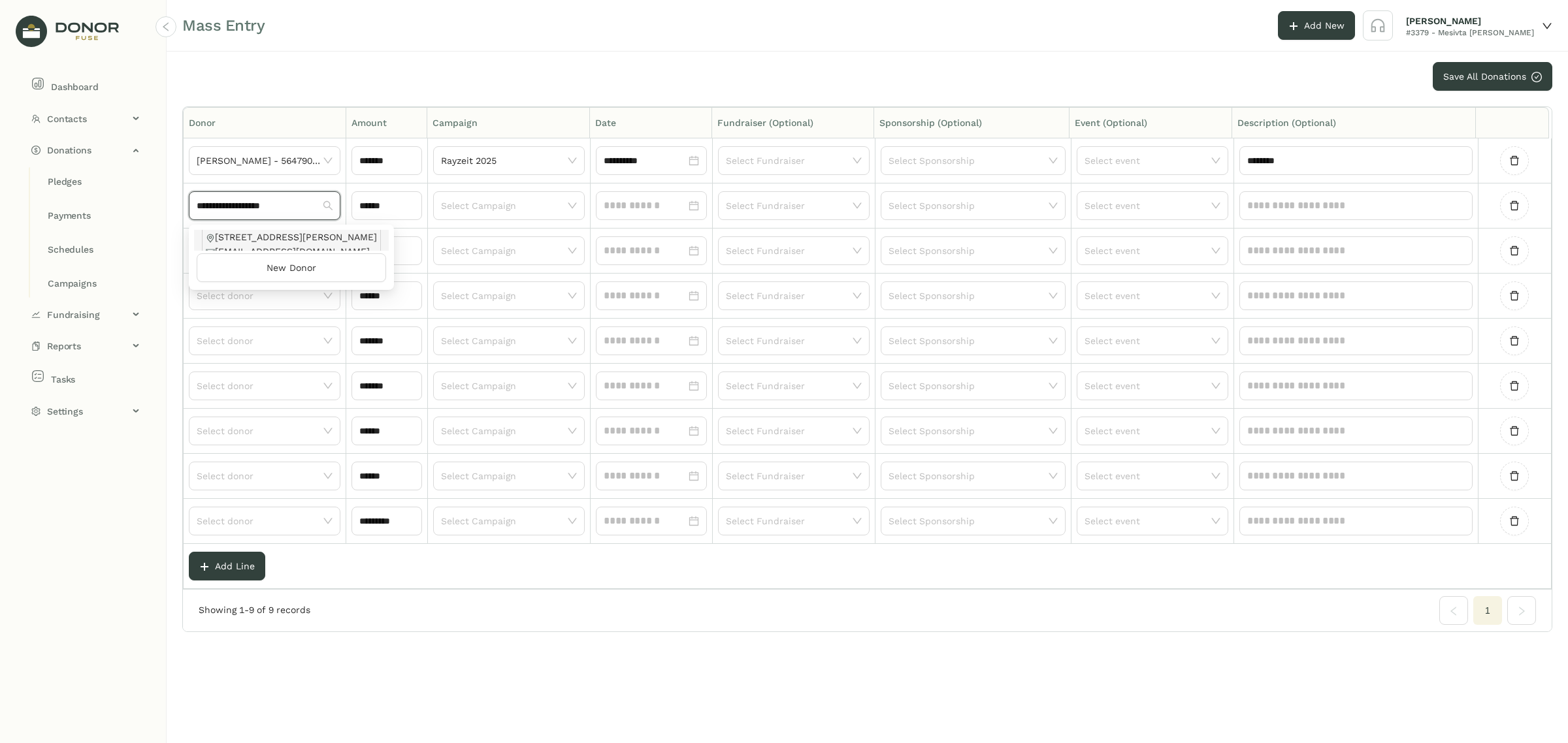 scroll, scrollTop: 37, scrollLeft: 0, axis: vertical 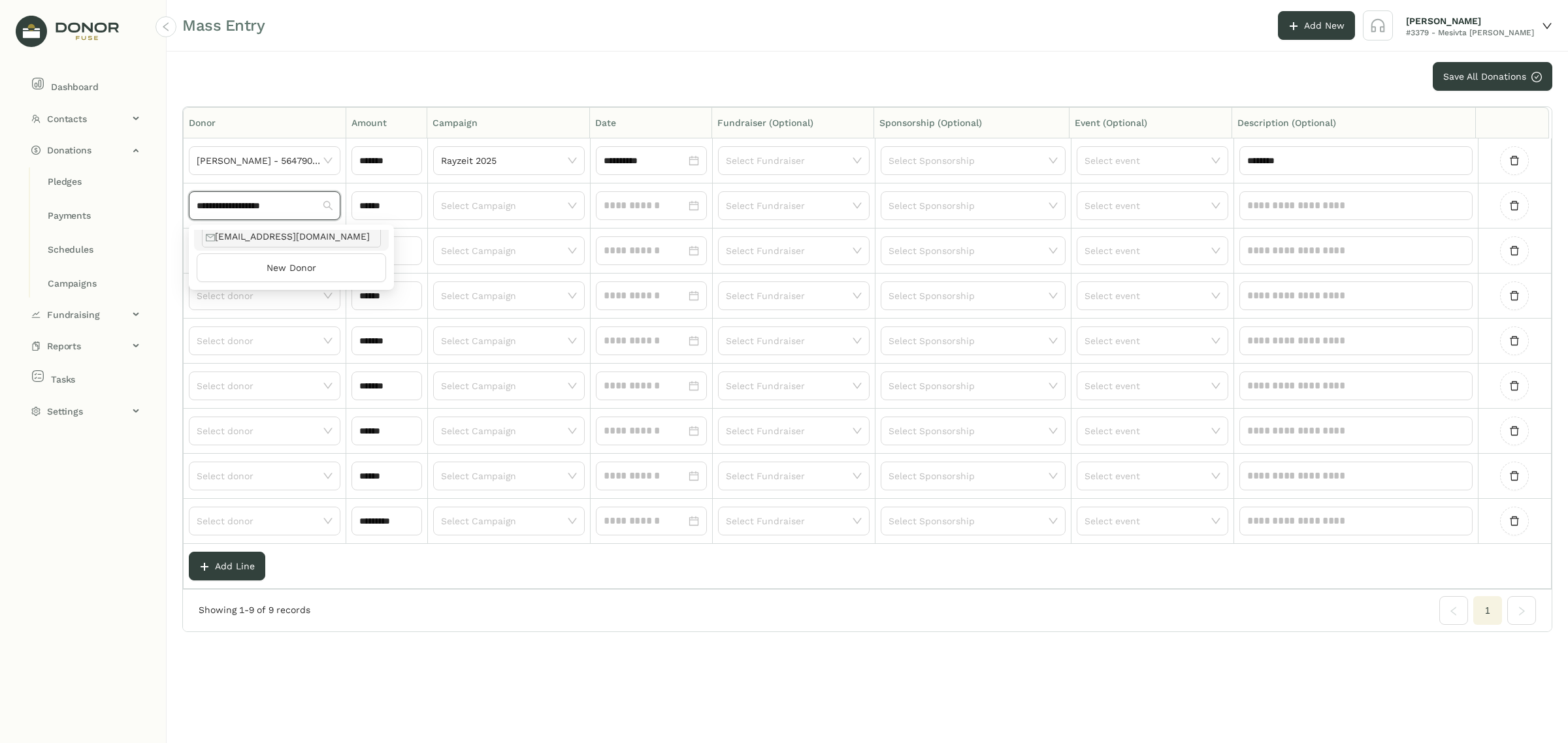 type on "**********" 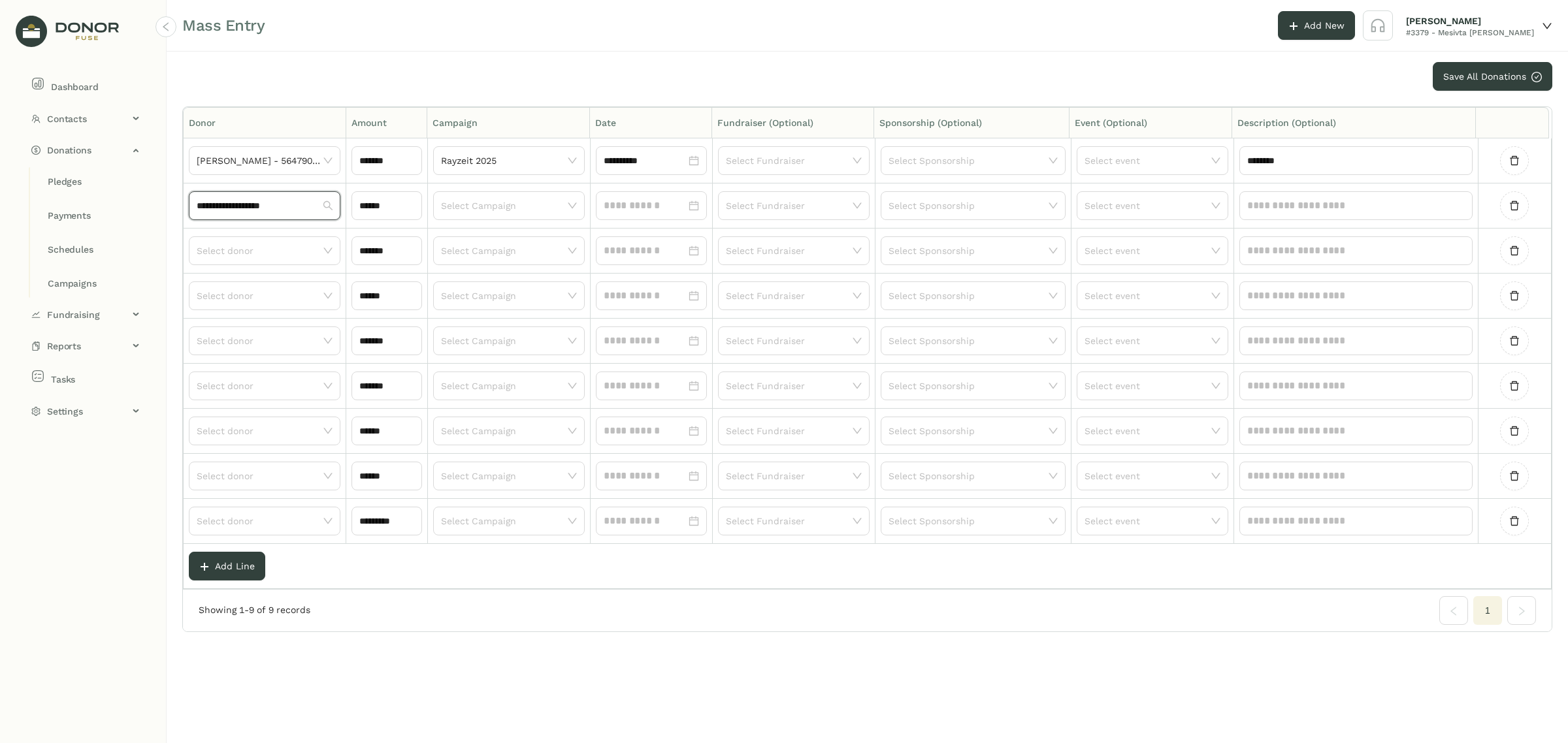 type 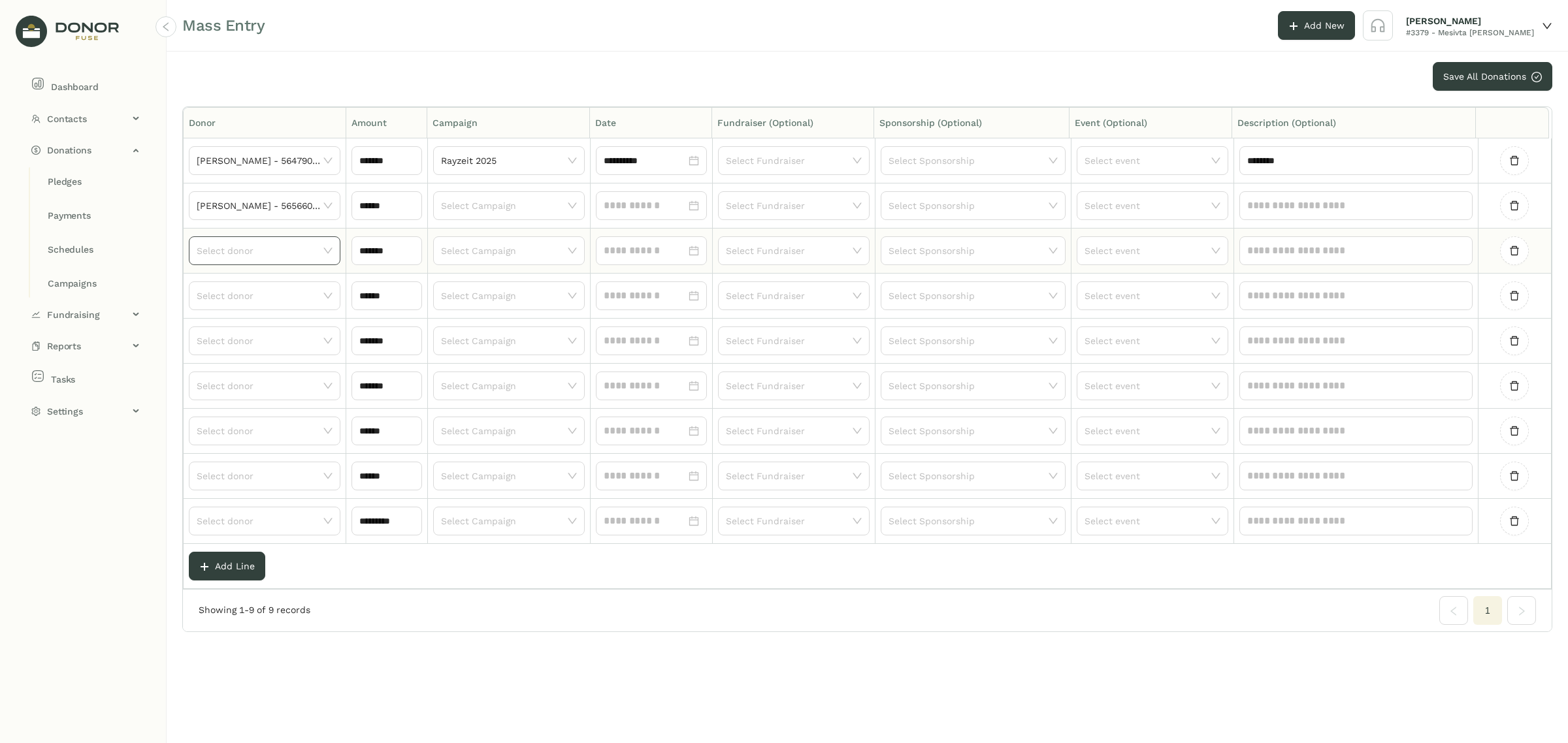 click 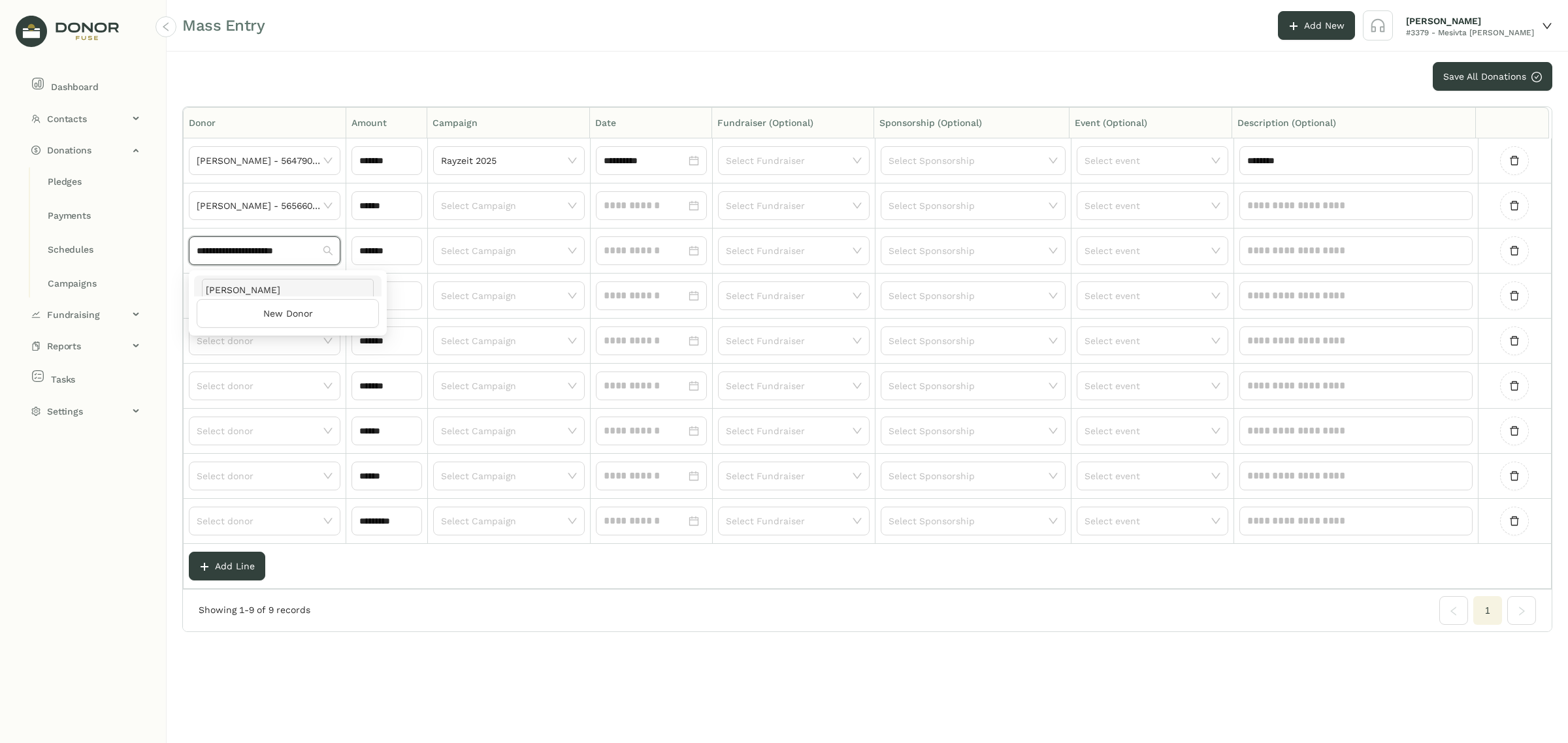 type on "**********" 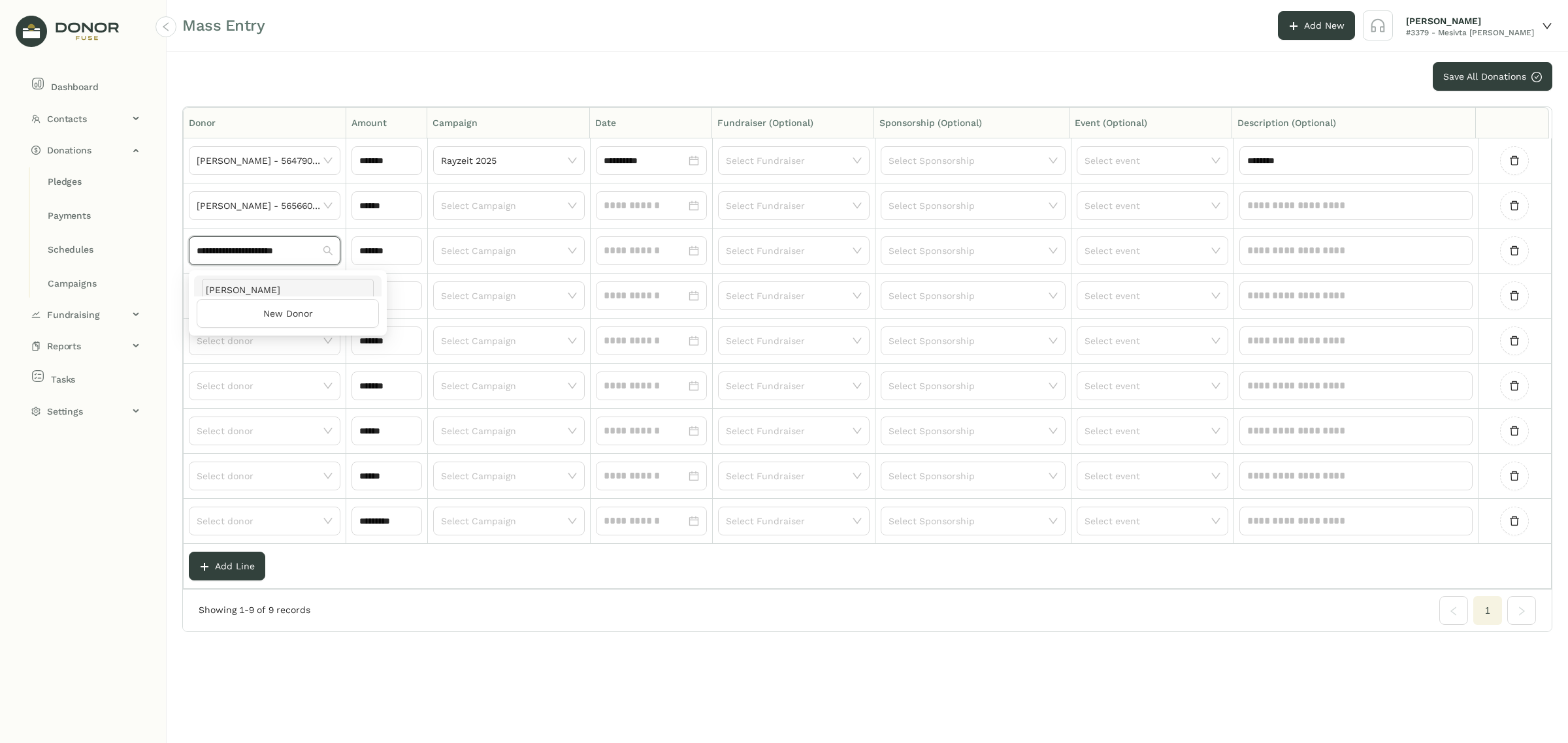 click on "[PERSON_NAME]" at bounding box center [287, 290] 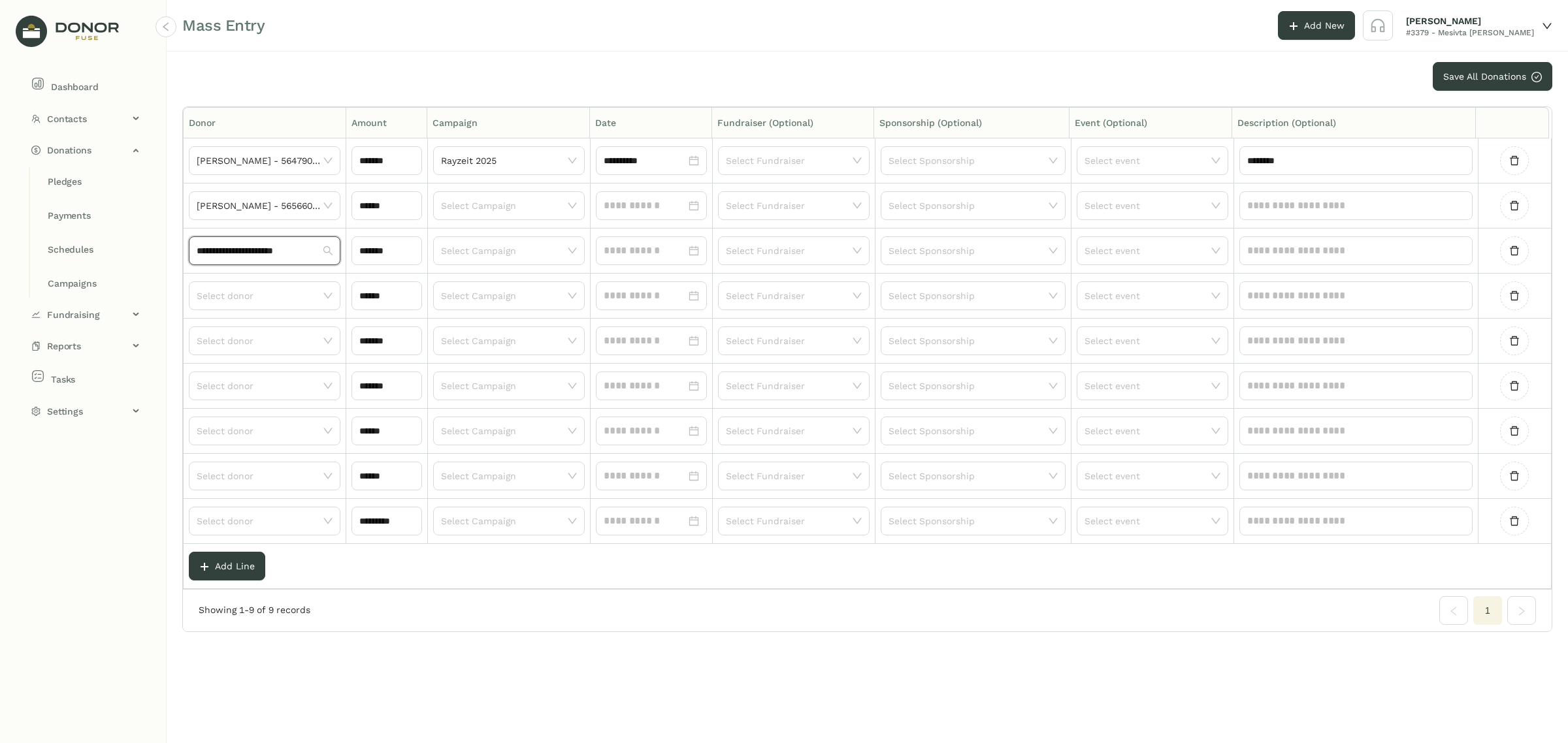 type 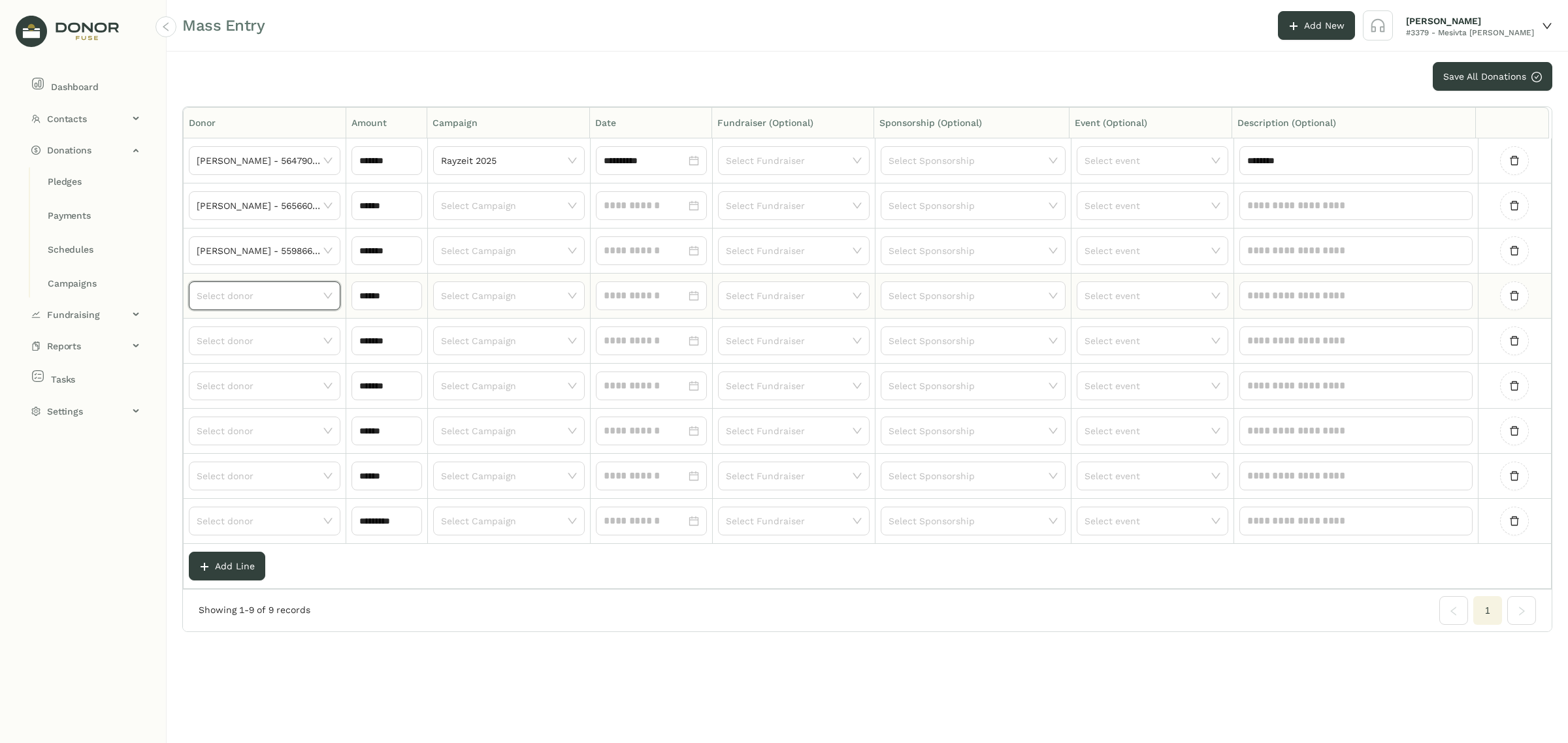 click 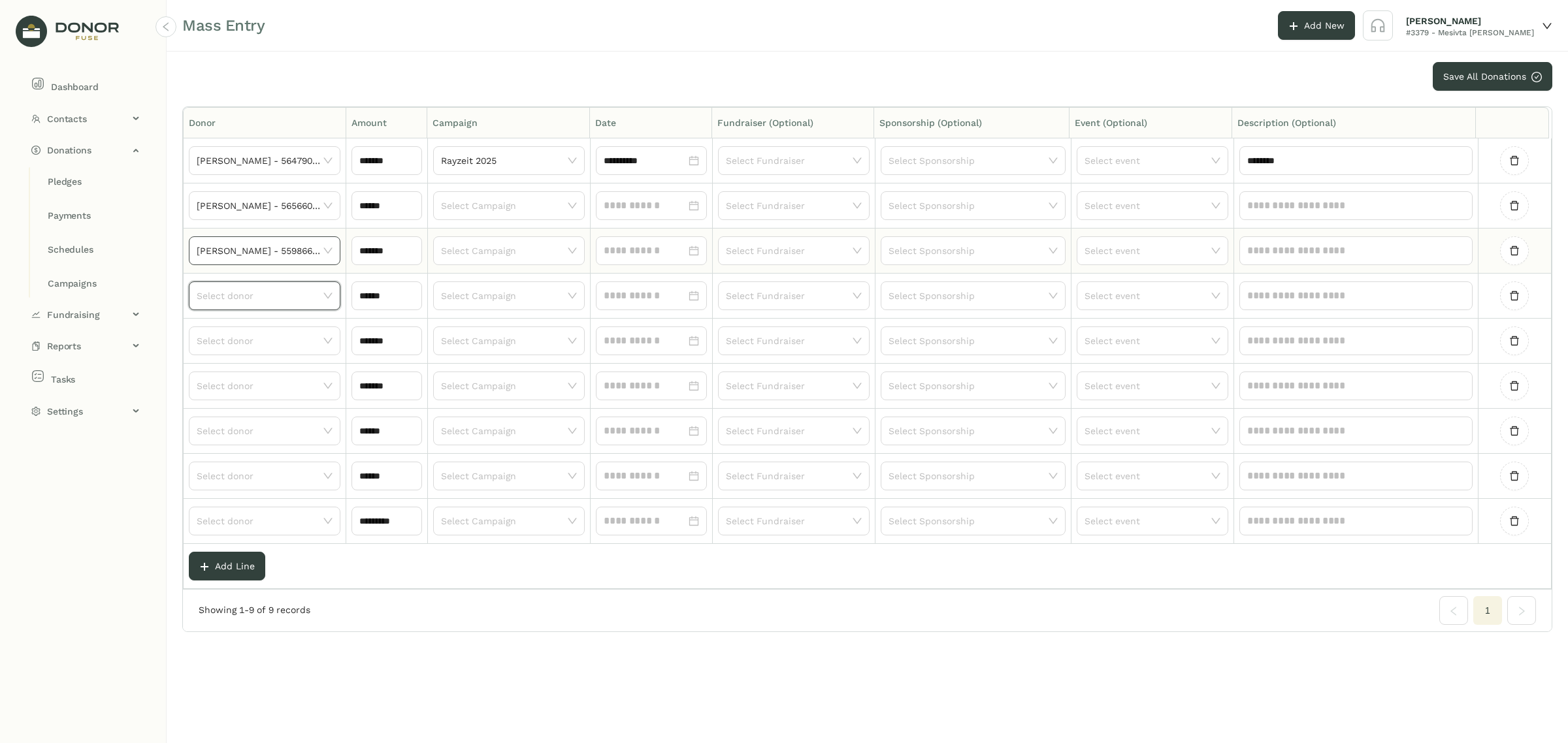 paste on "**********" 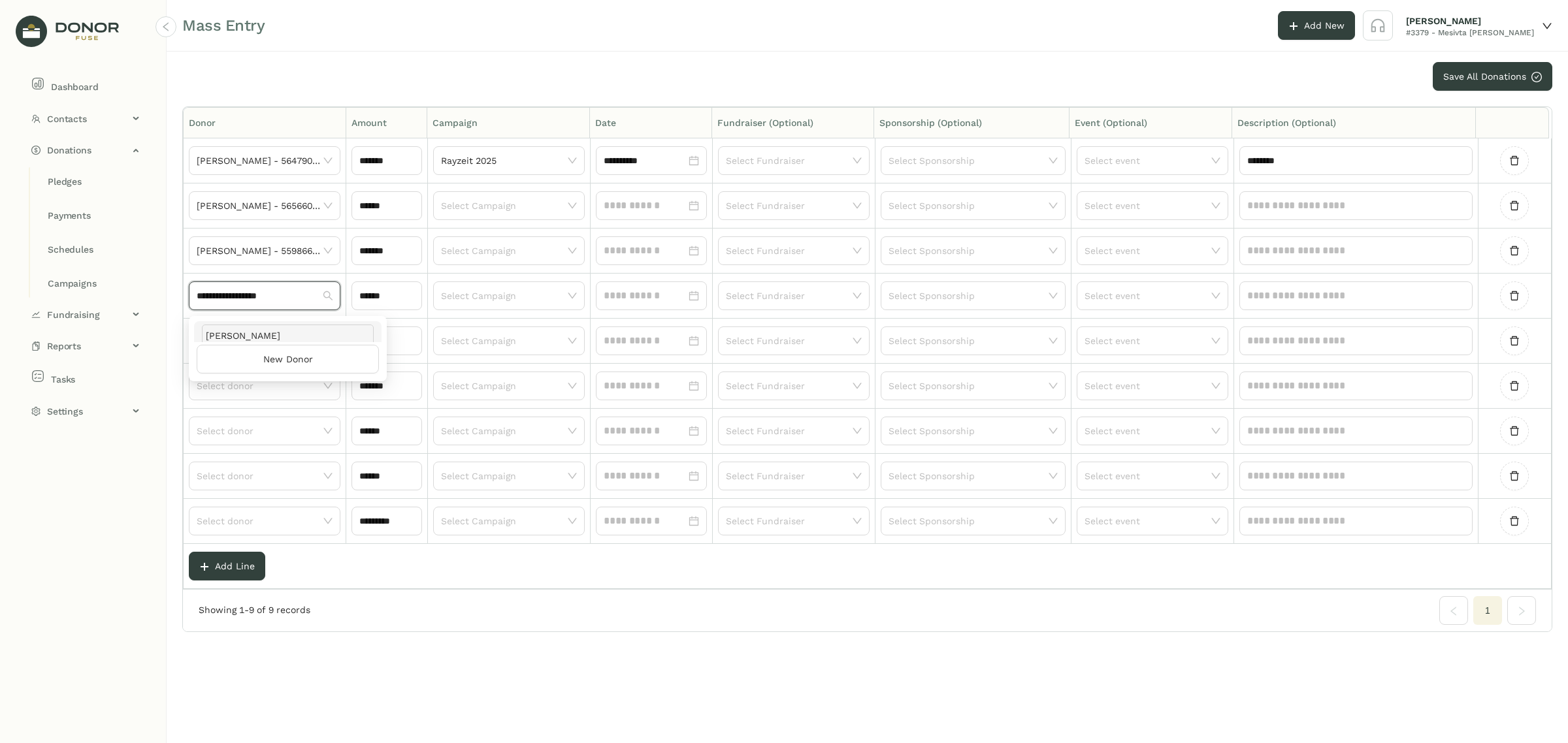 type on "**********" 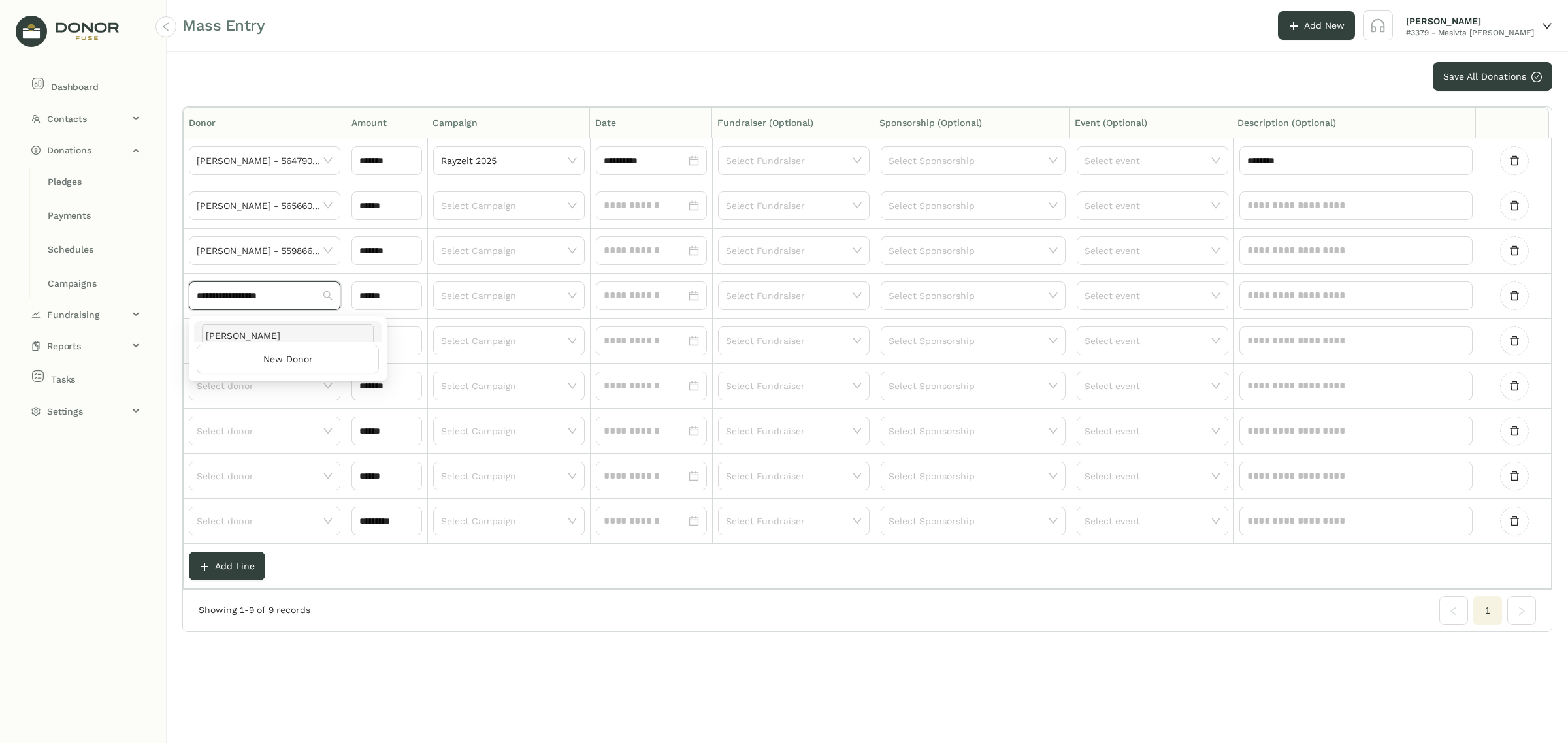 click on "[PERSON_NAME]" at bounding box center [287, 336] 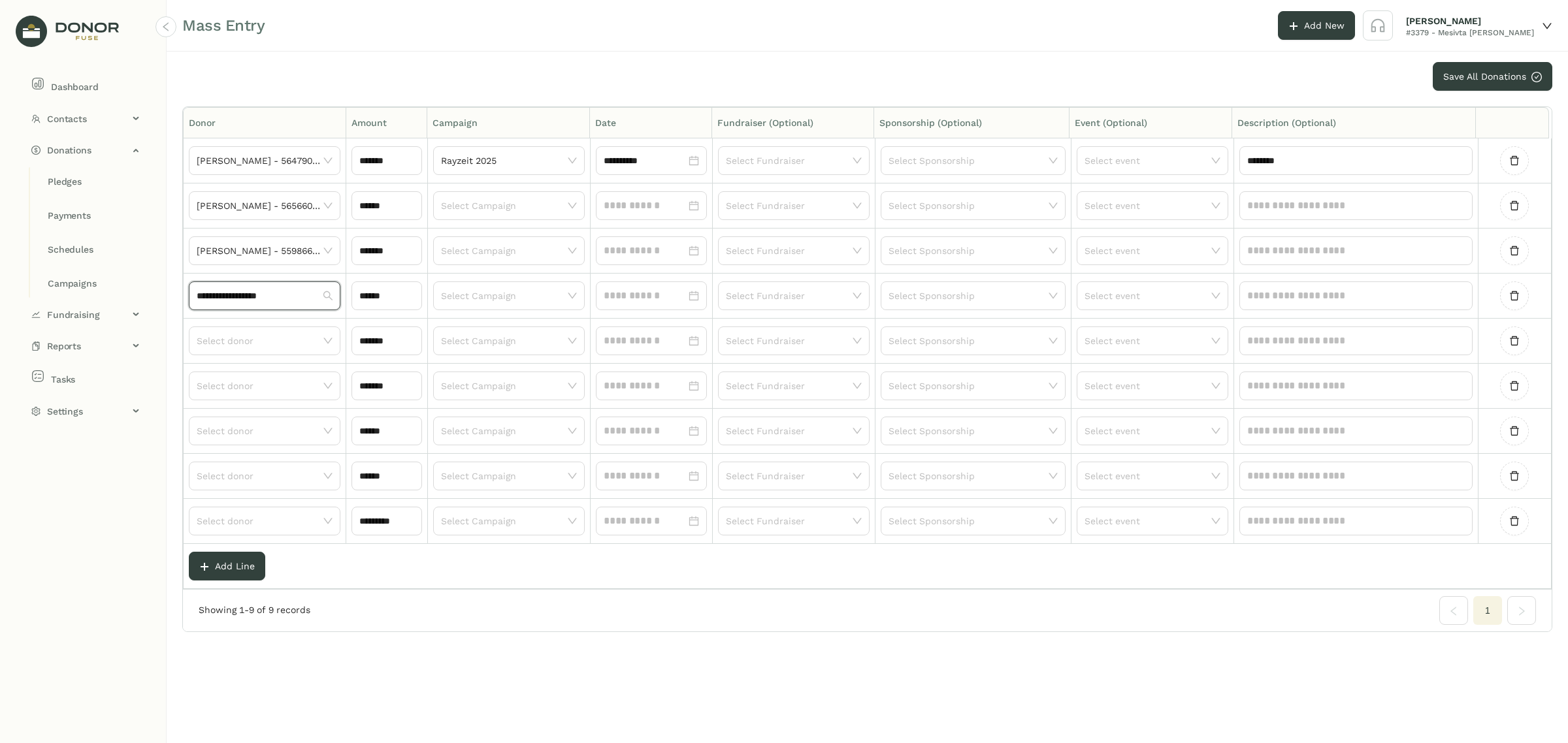 type 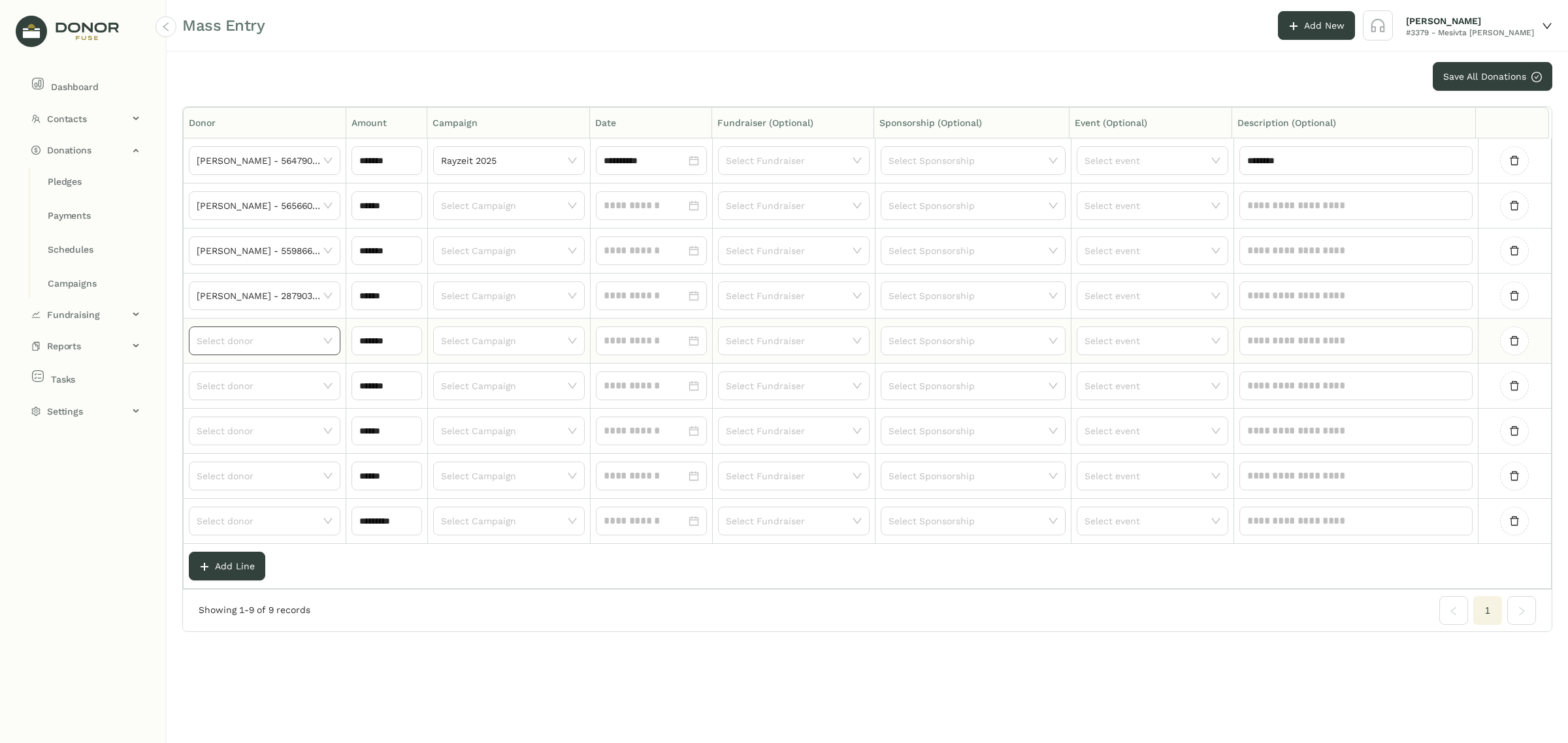 click 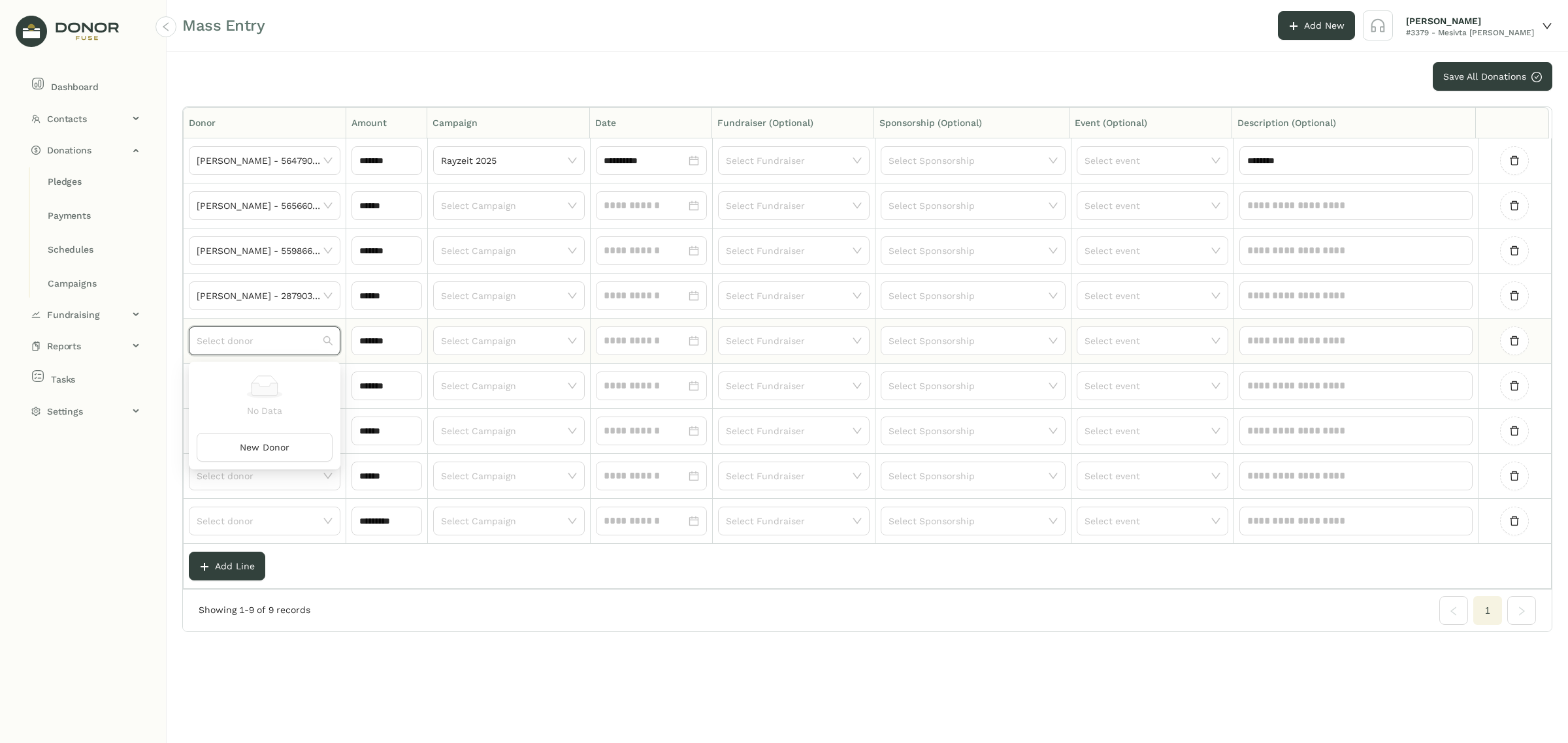 paste on "**********" 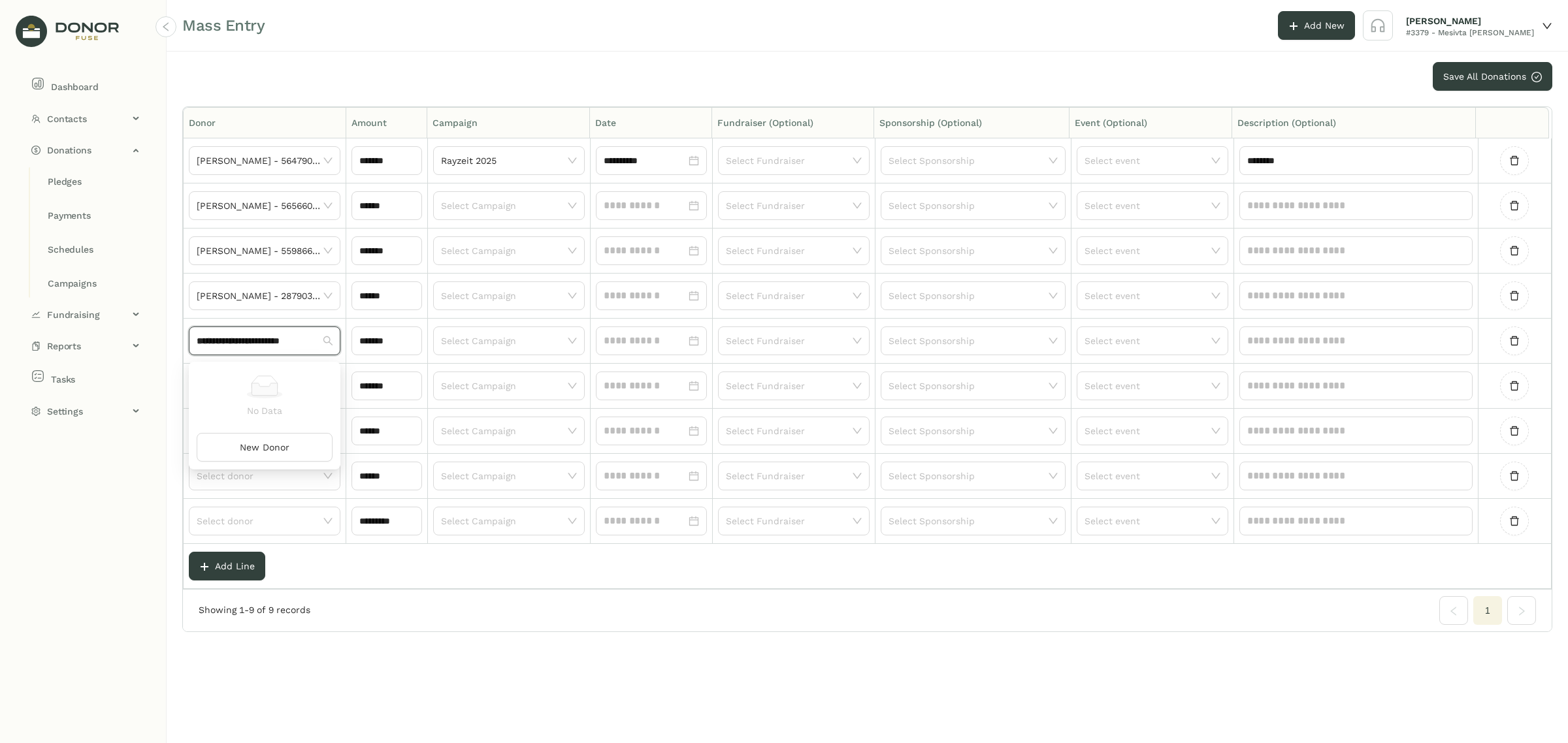 scroll, scrollTop: 0, scrollLeft: 5, axis: horizontal 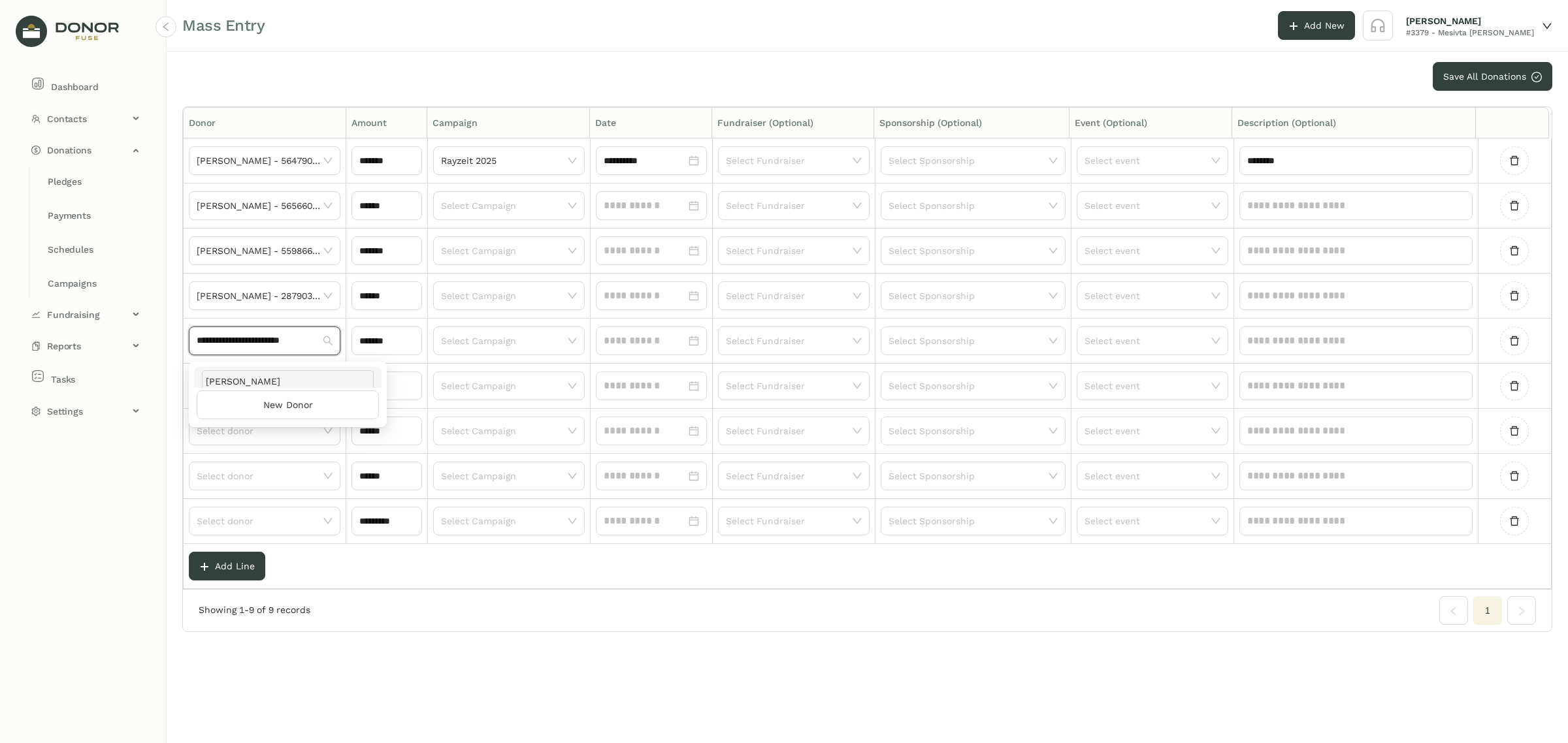 type on "**********" 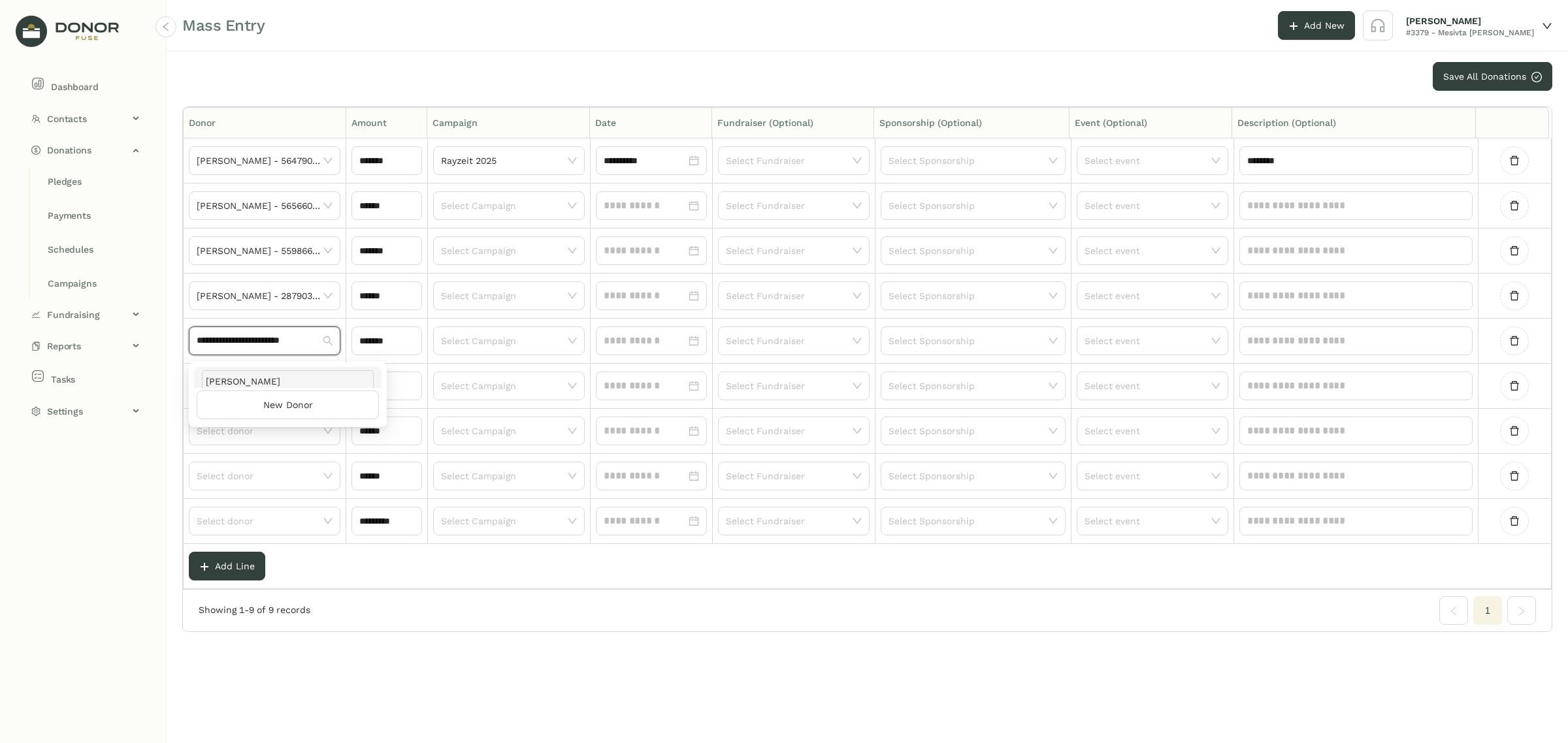 click on "[PERSON_NAME]" at bounding box center (287, 381) 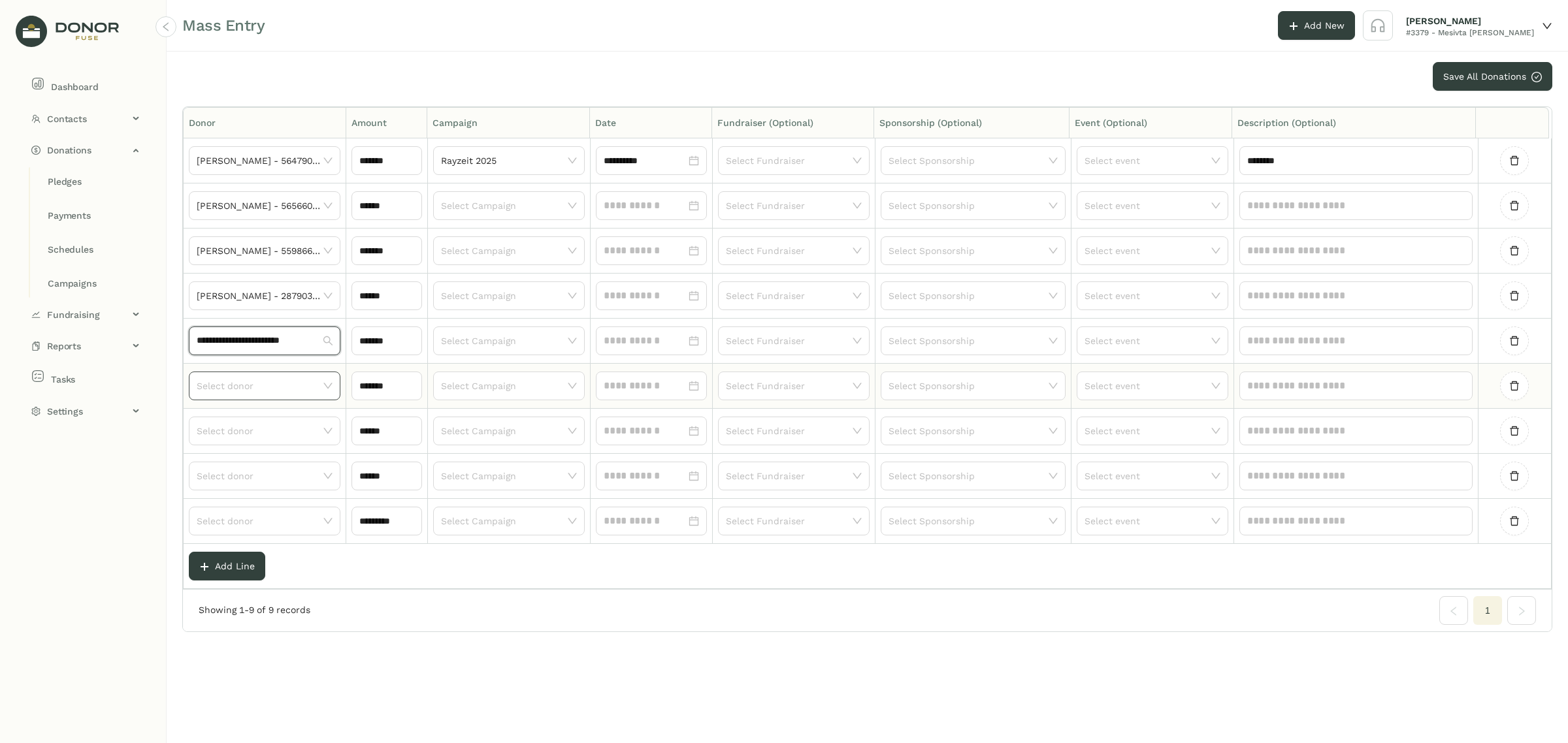 type 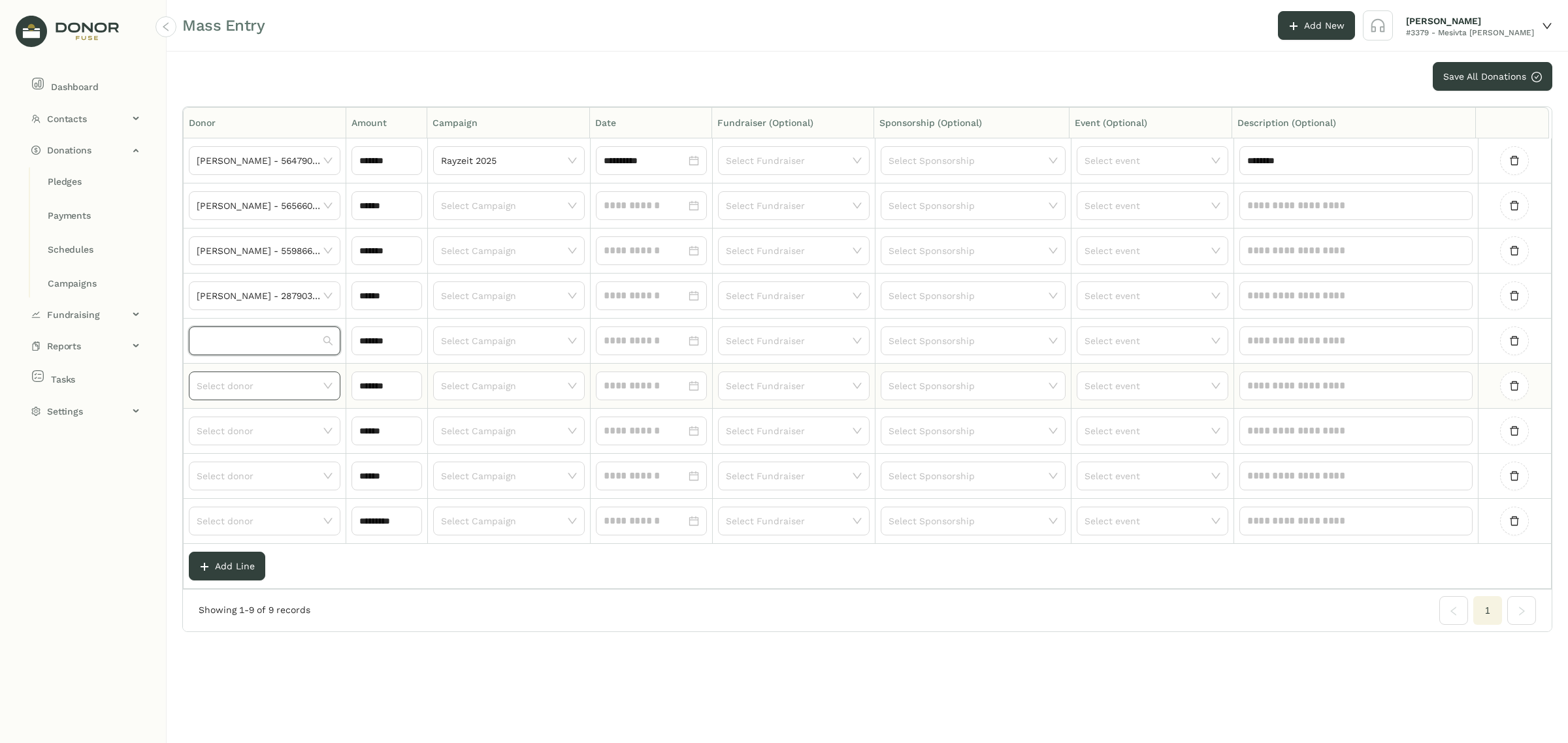 scroll, scrollTop: 0, scrollLeft: 0, axis: both 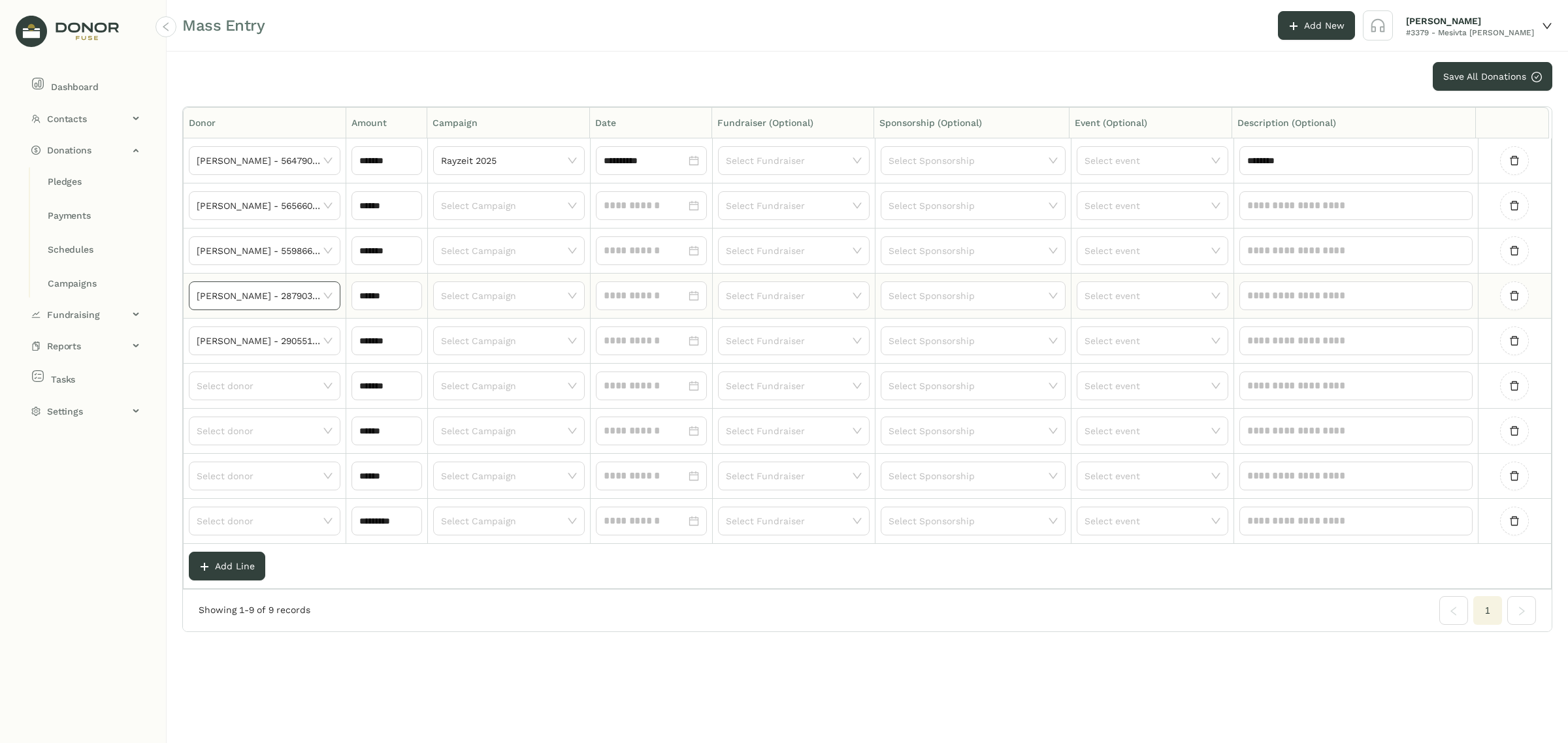 click on "[PERSON_NAME] - 287903 | [EMAIL_ADDRESS][DOMAIN_NAME]" 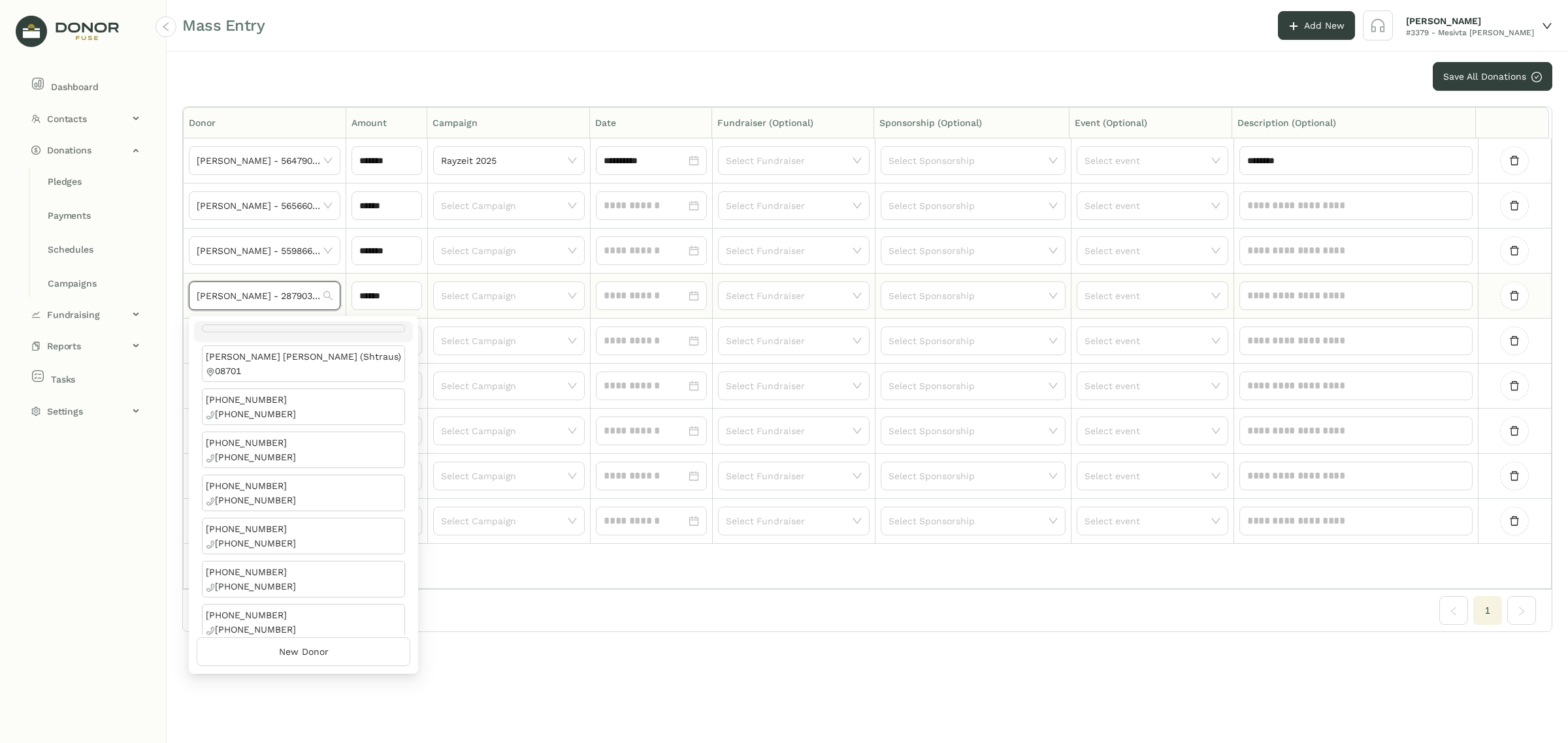 paste on "**********" 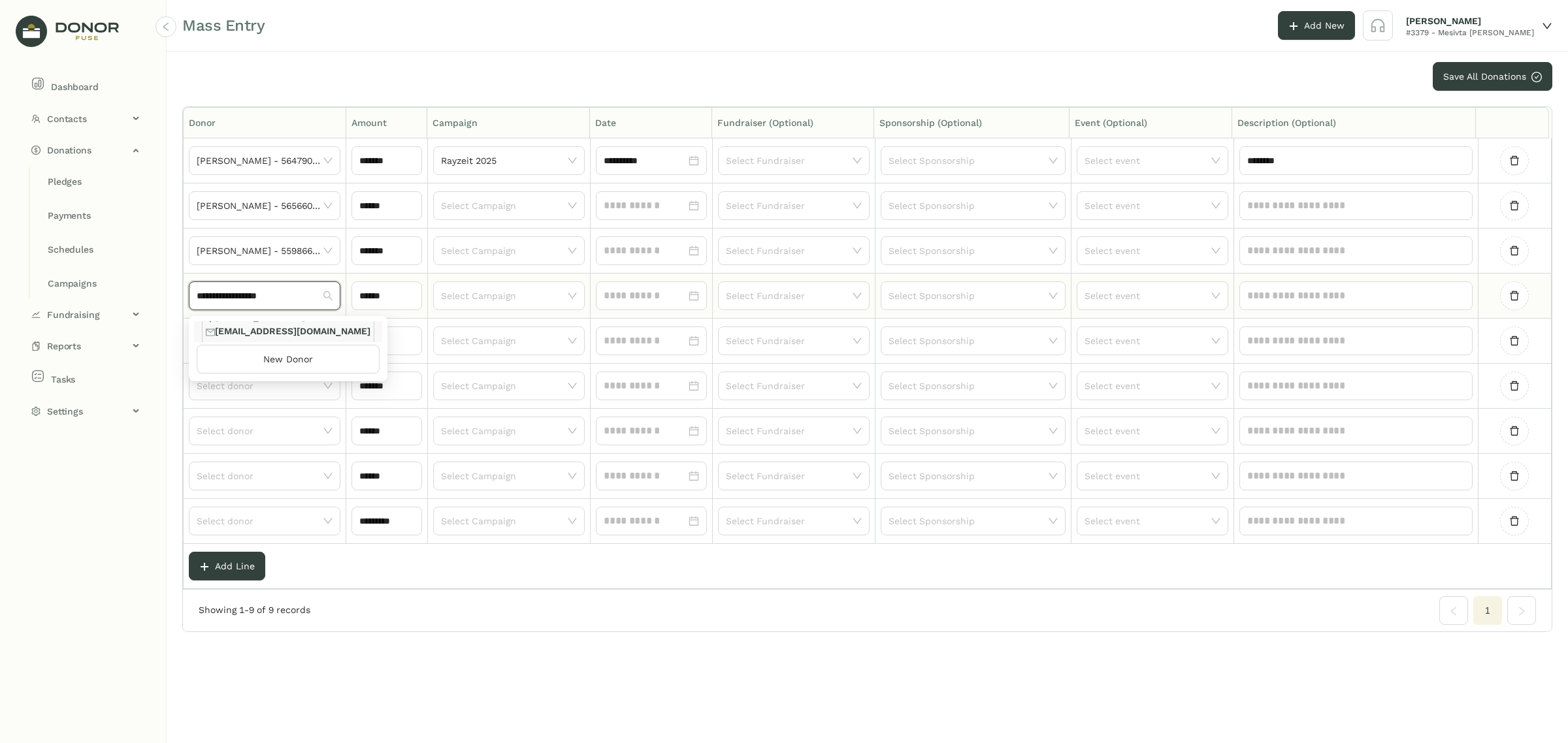 scroll, scrollTop: 50, scrollLeft: 0, axis: vertical 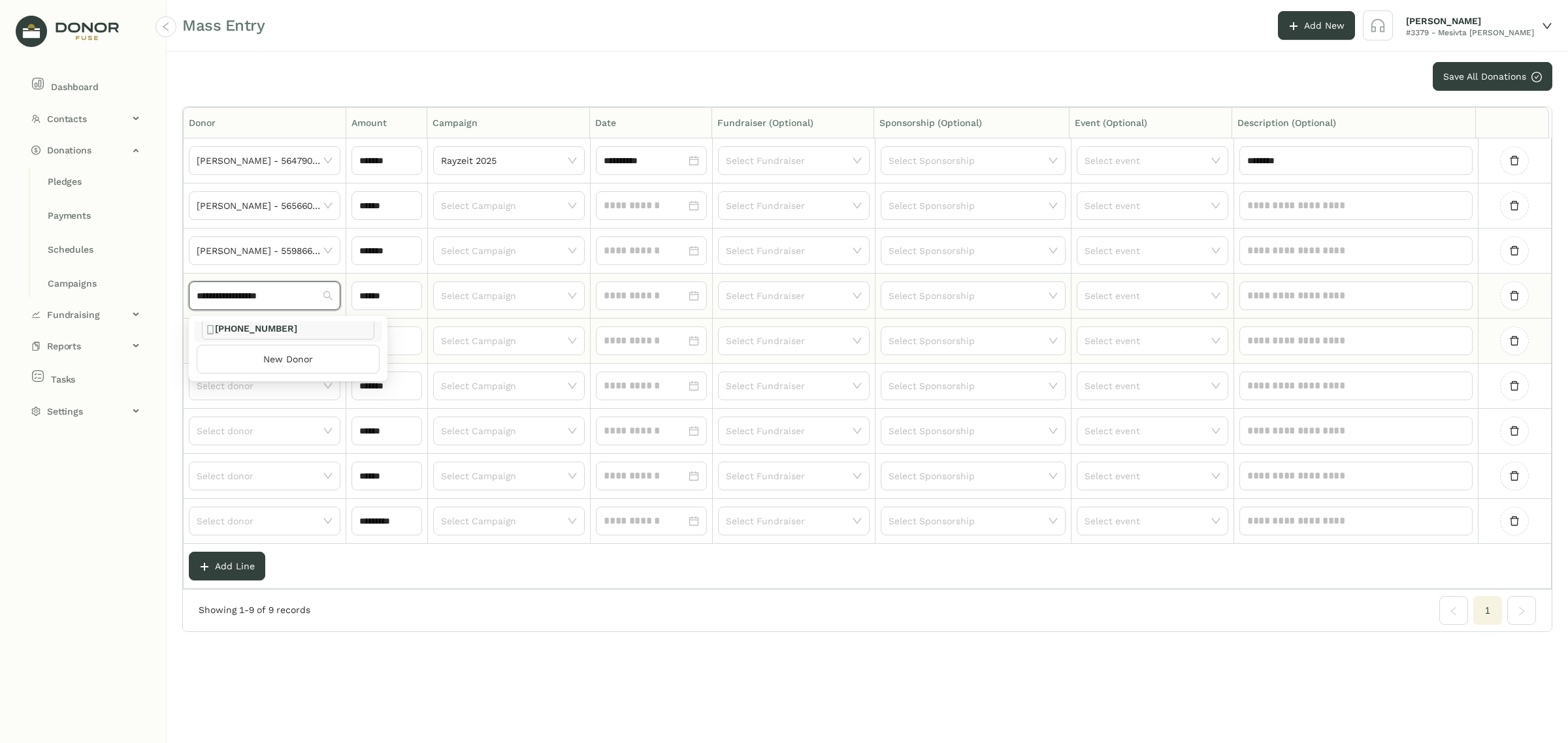 type on "**********" 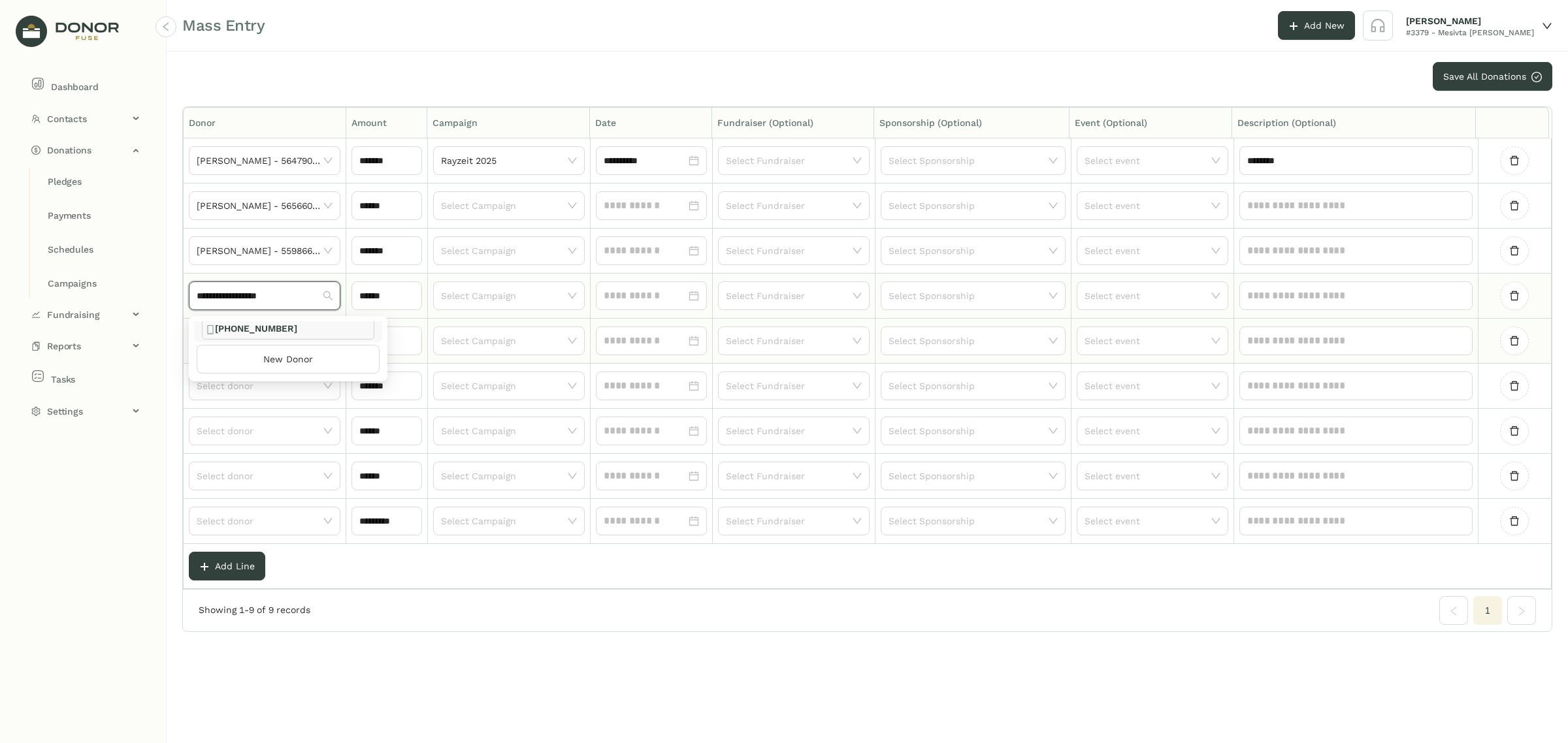 click on "[PHONE_NUMBER]" at bounding box center [288, 328] 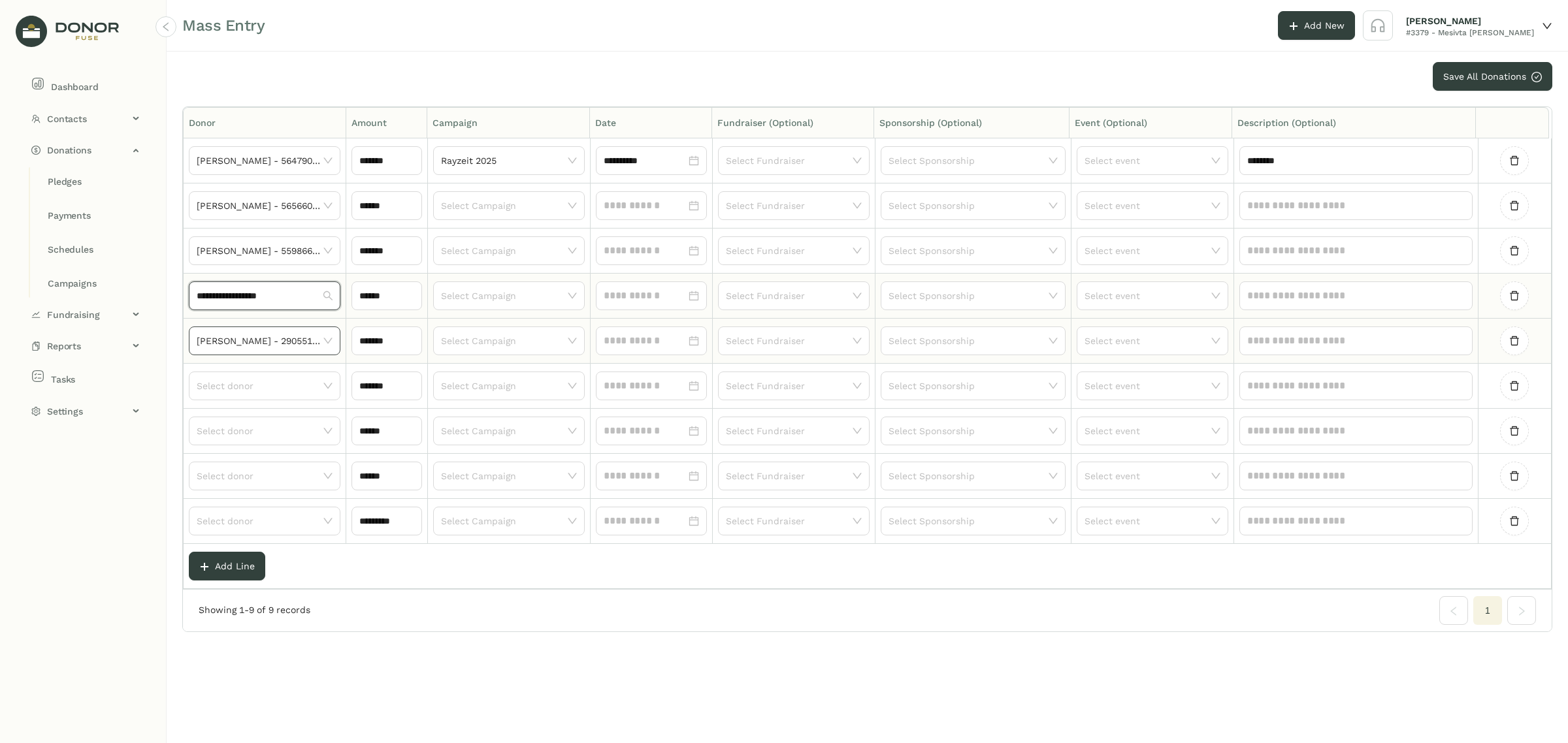 type 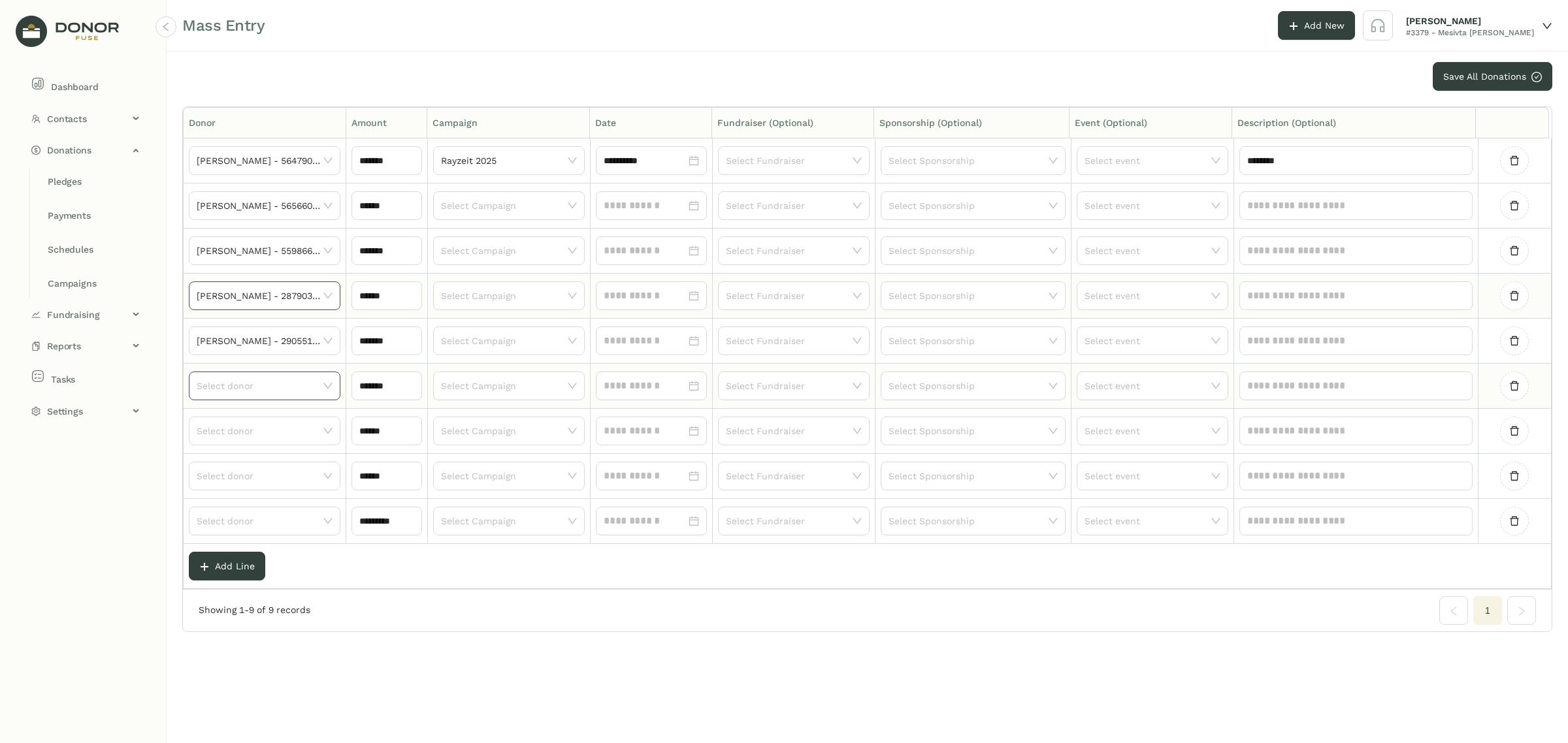 click 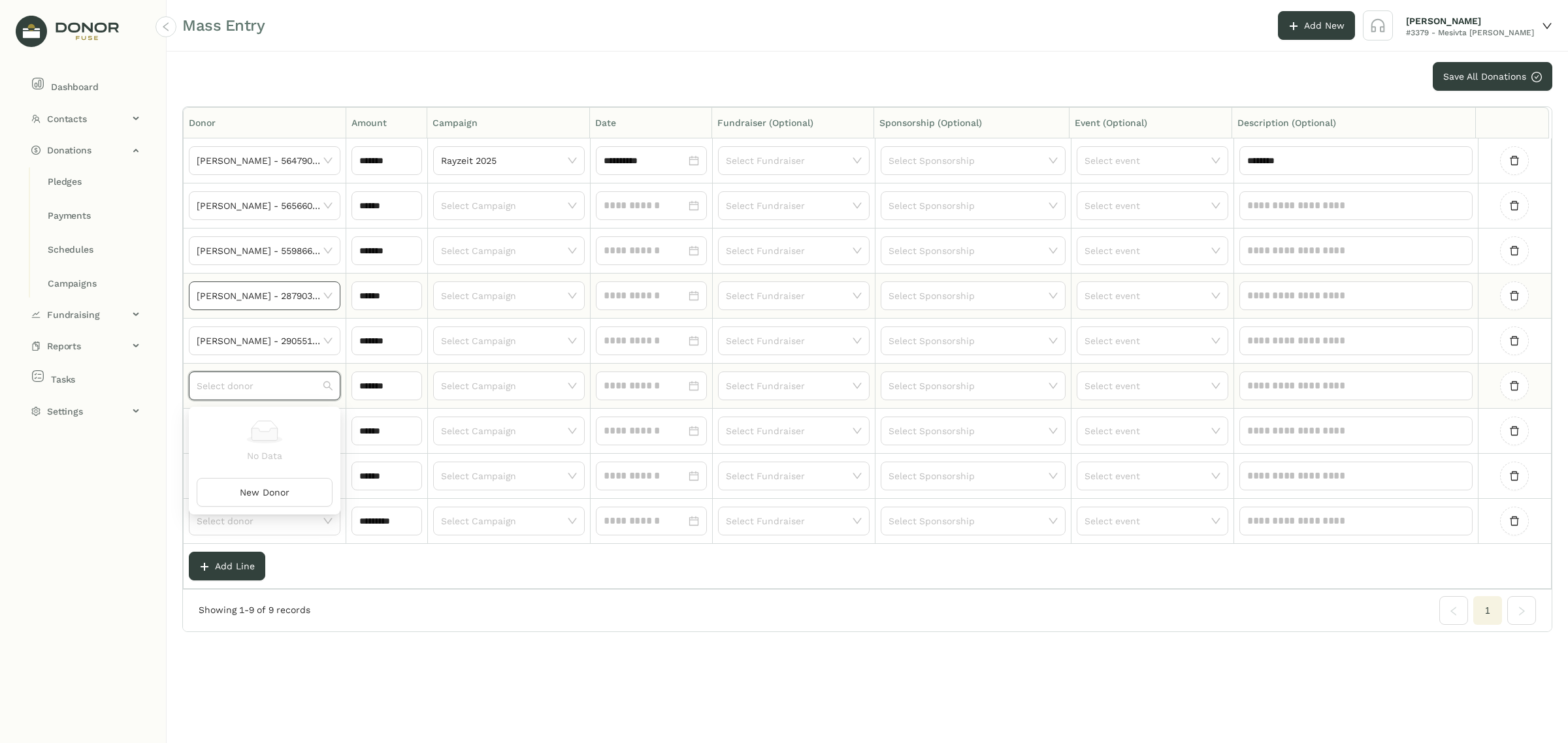 paste on "**********" 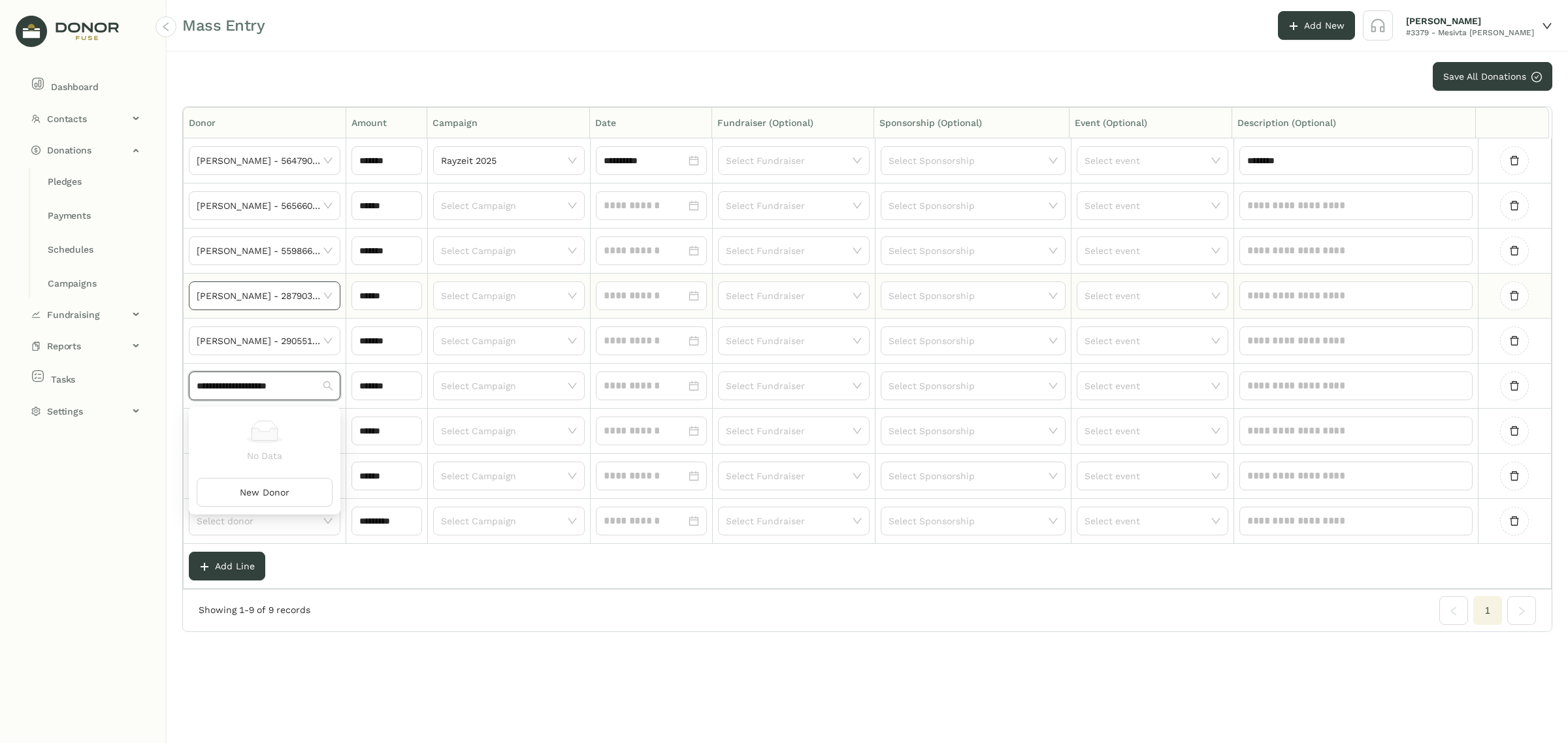 type on "**********" 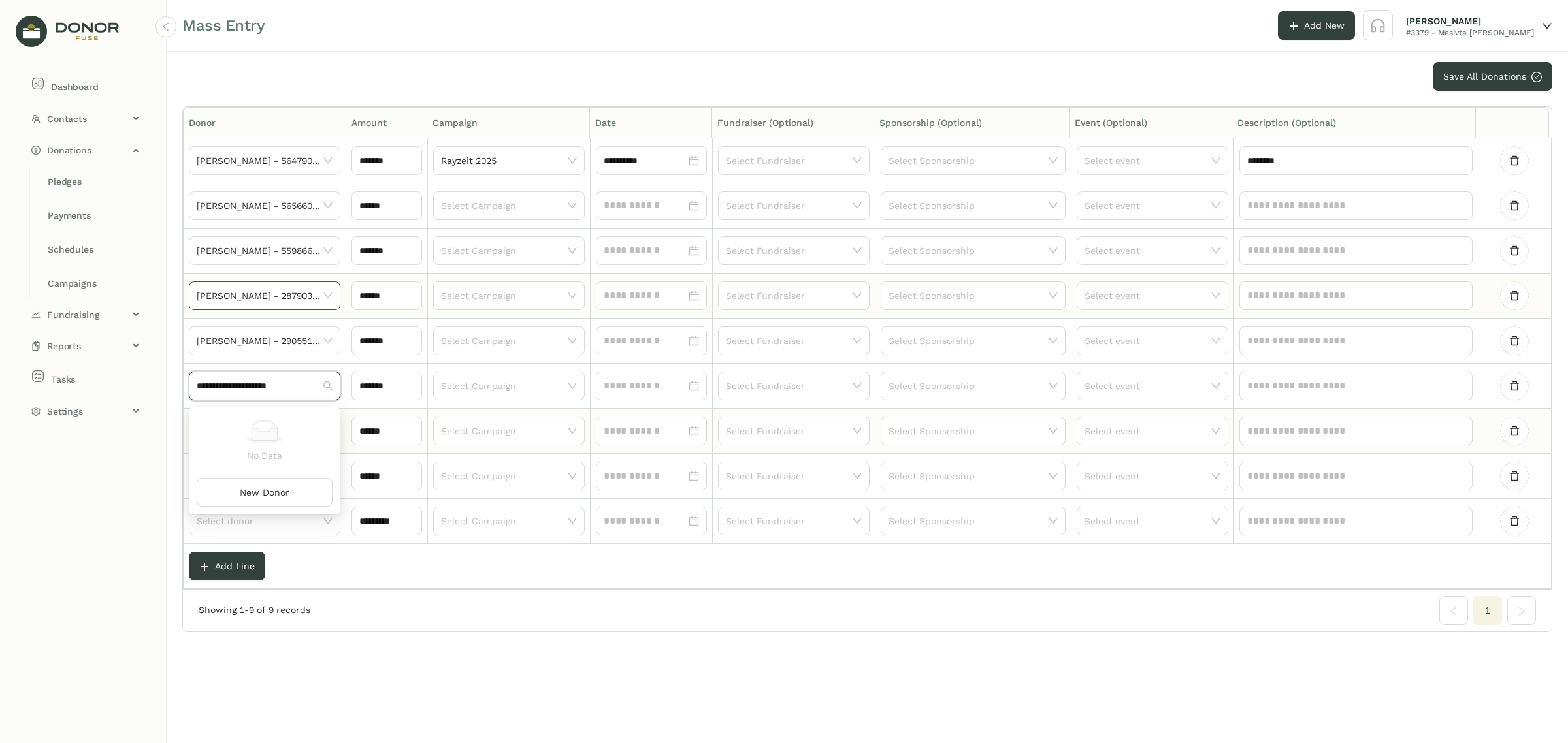 drag, startPoint x: 148, startPoint y: 465, endPoint x: 204, endPoint y: 451, distance: 57.723479 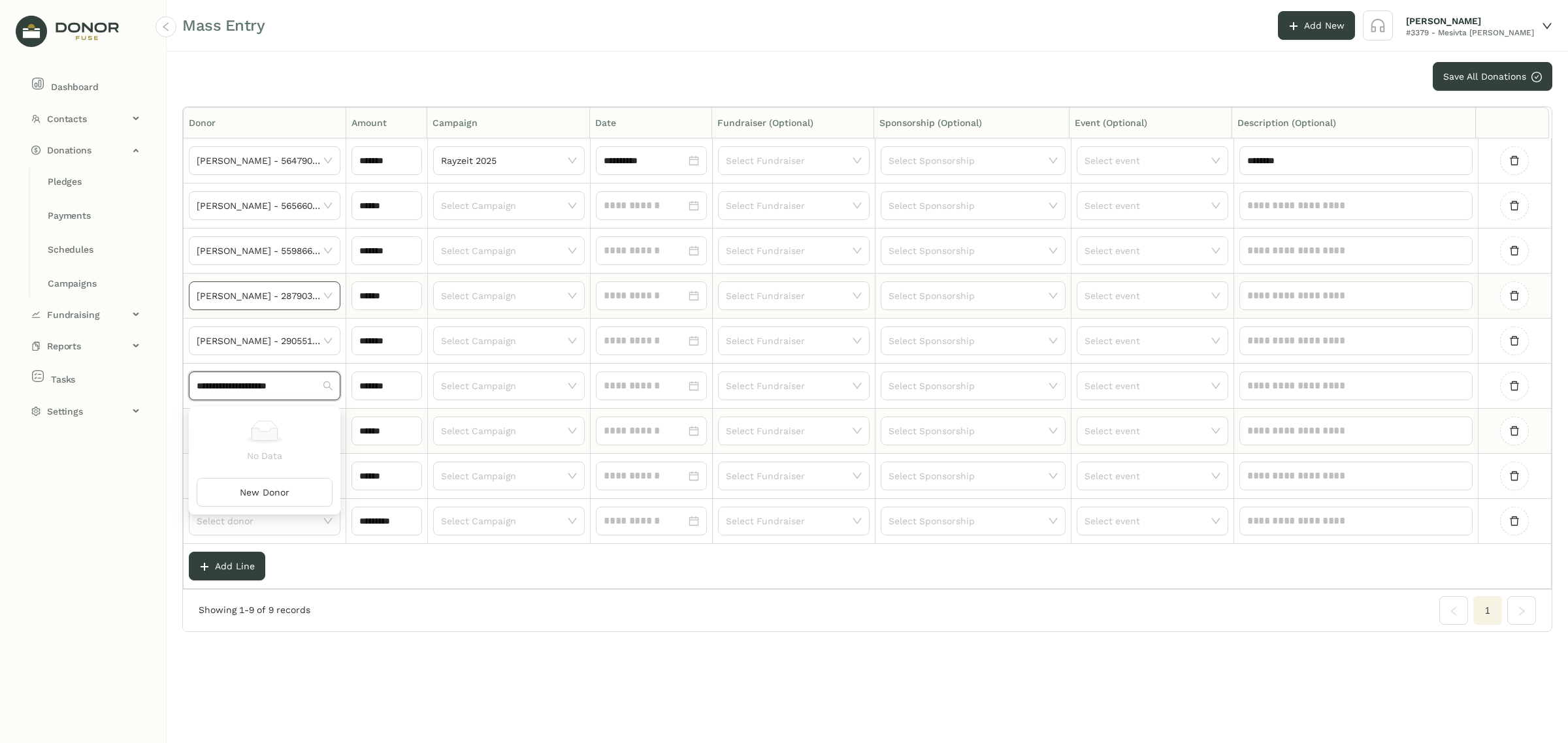click on "Dashboard Contacts Donors Accounts Lists Donations Pledges Payments Schedules Campaigns Fundraising Fundraisers Events Reports Fundraising Open Pledges Expired Pay. Methods Tasks Settings Account Settings Users Devices Funds Donation Links Gateway Accounts Modules Automations Templates" 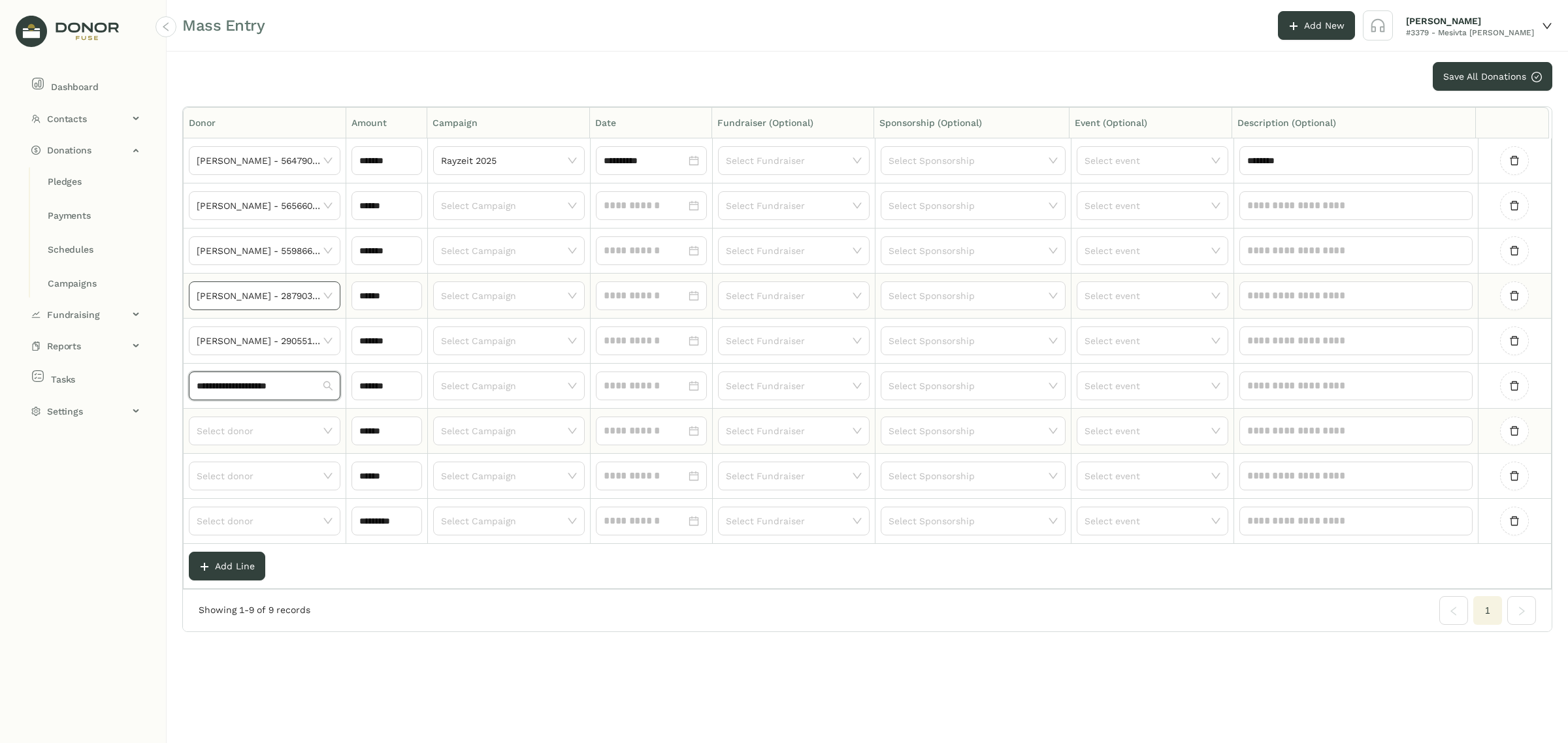 type 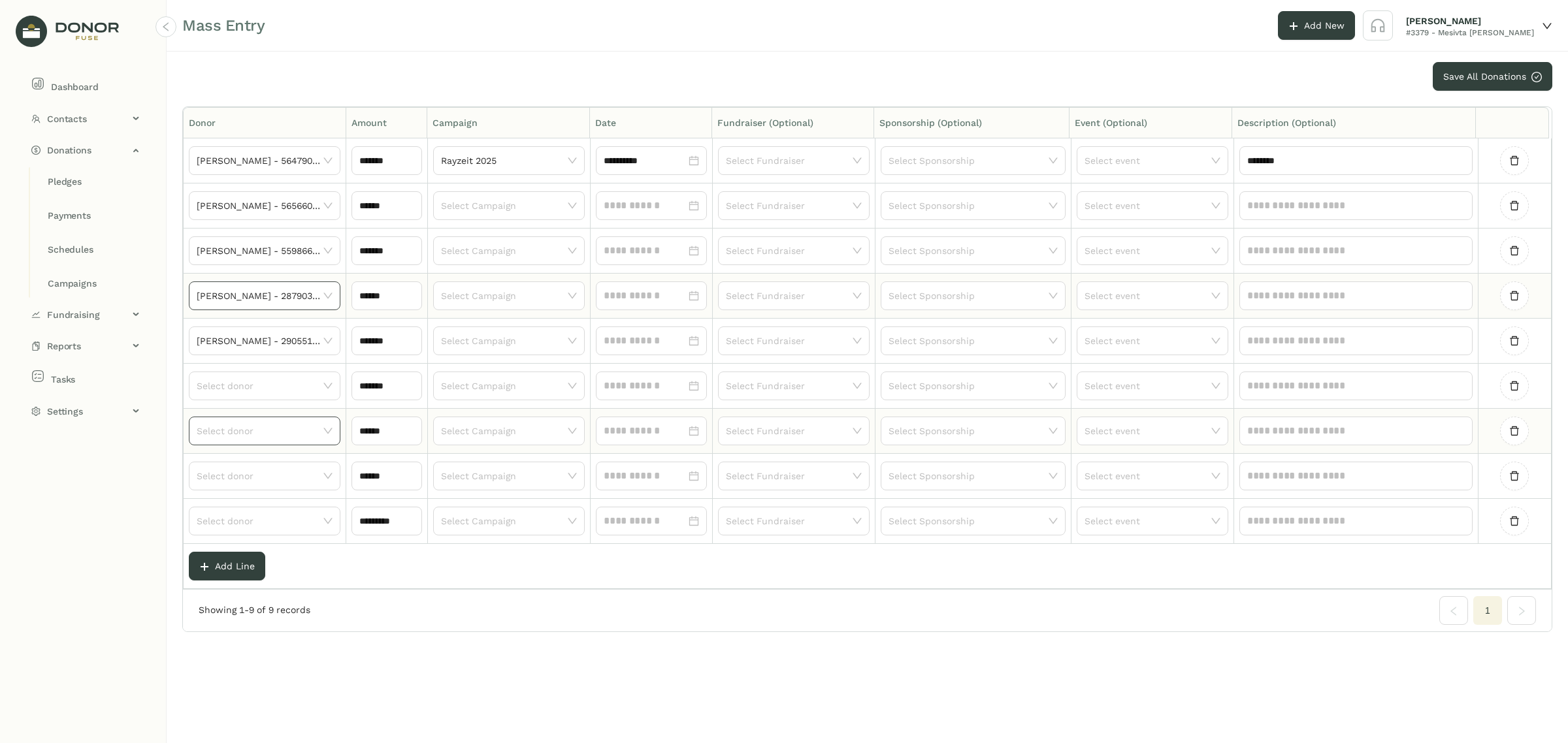 click 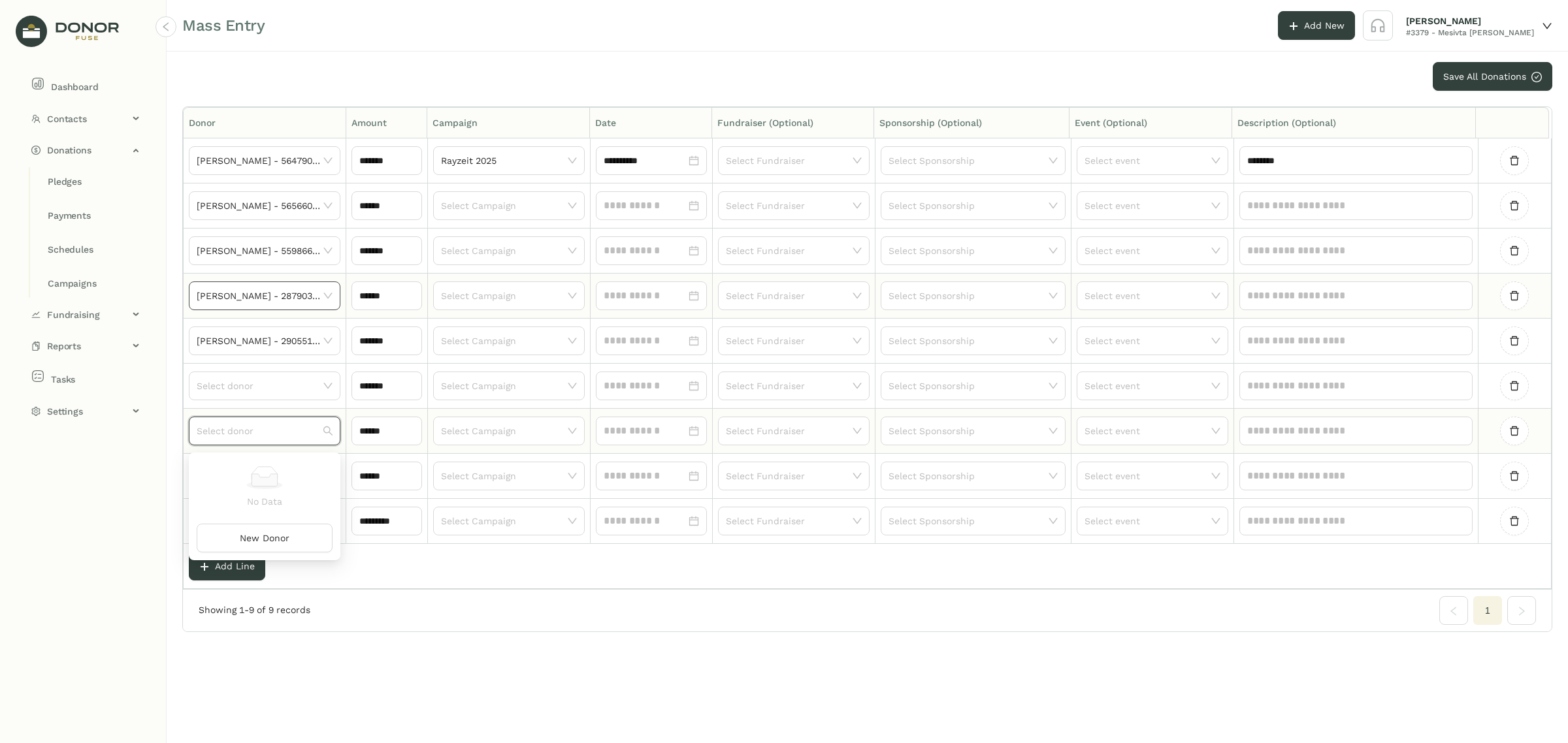 paste on "**********" 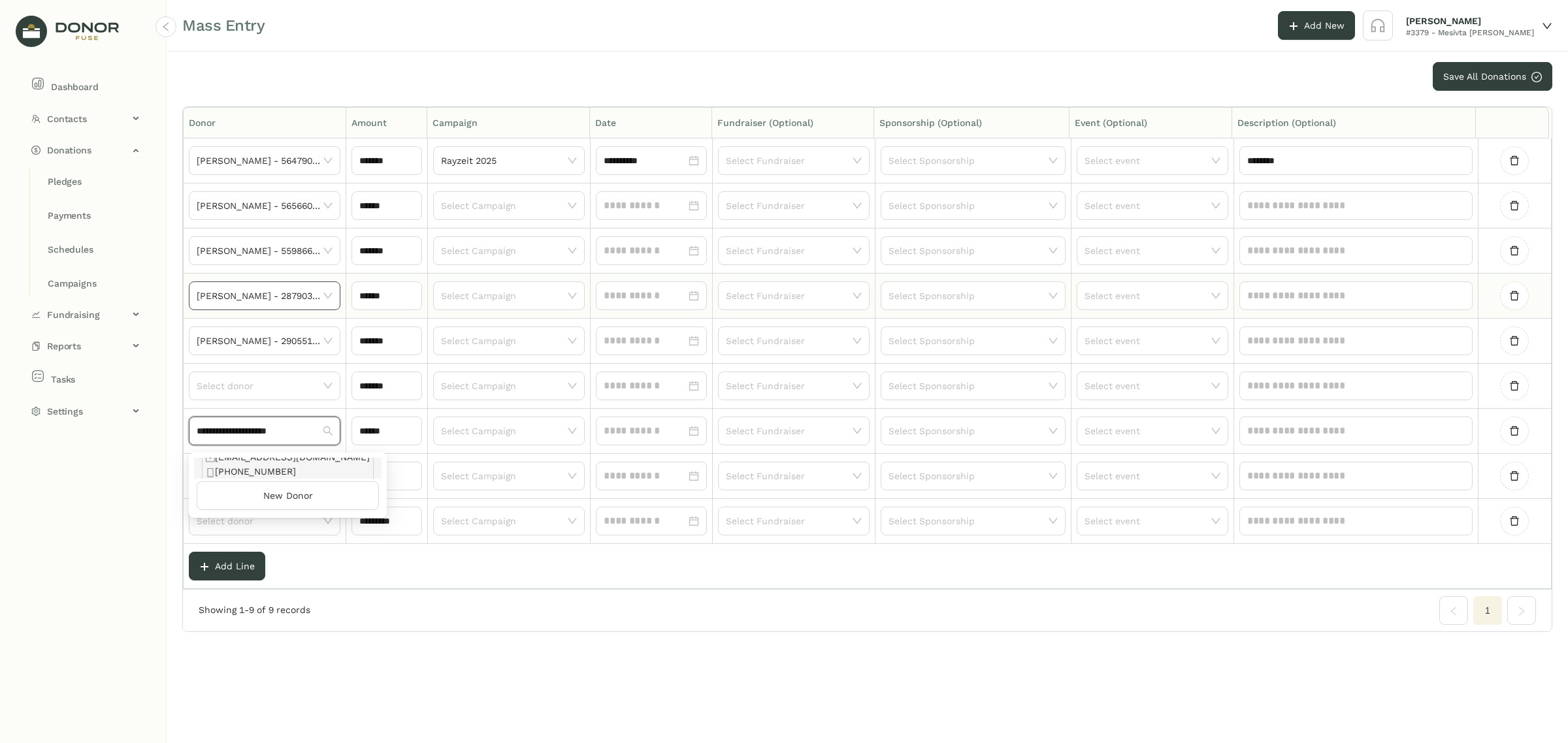scroll, scrollTop: 50, scrollLeft: 0, axis: vertical 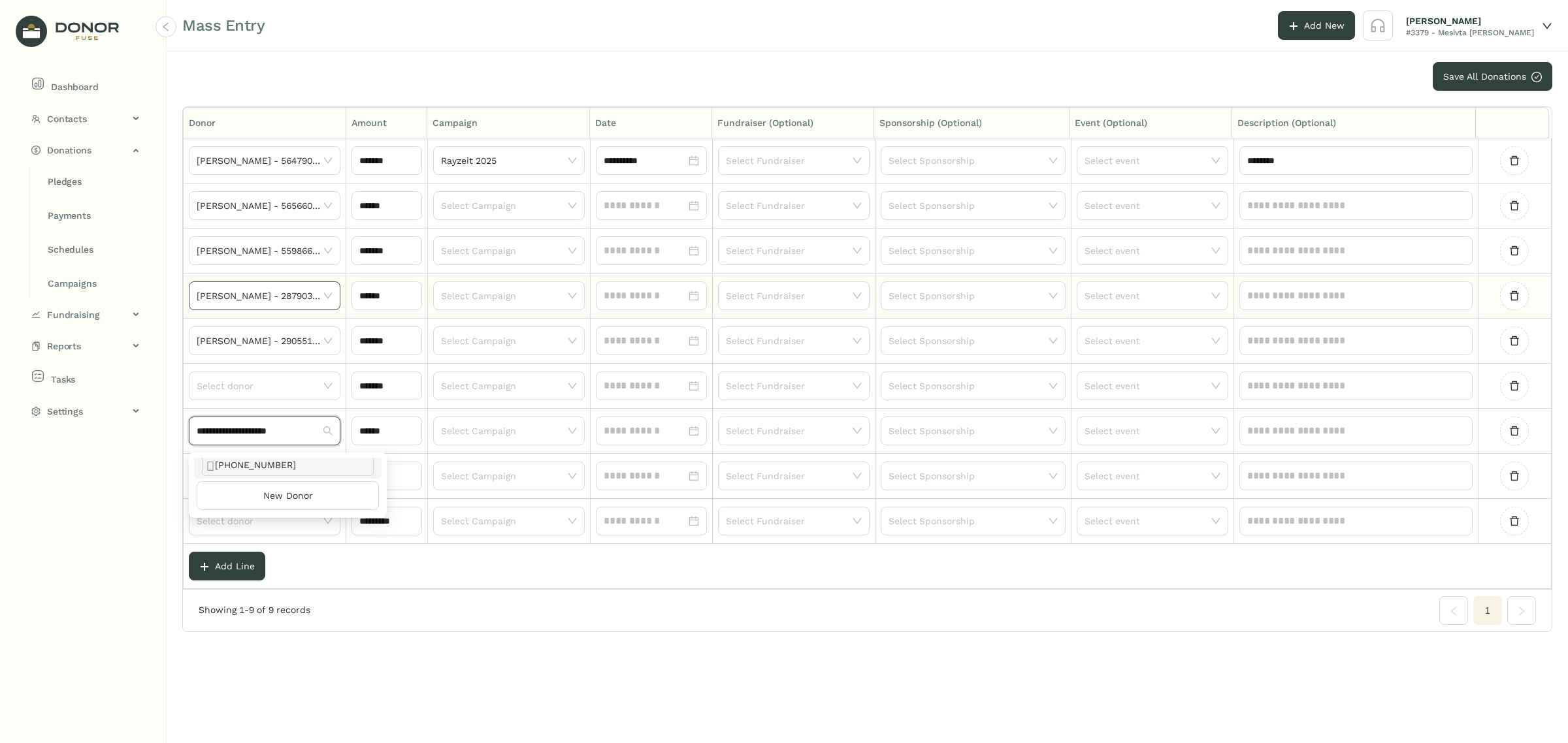 type on "**********" 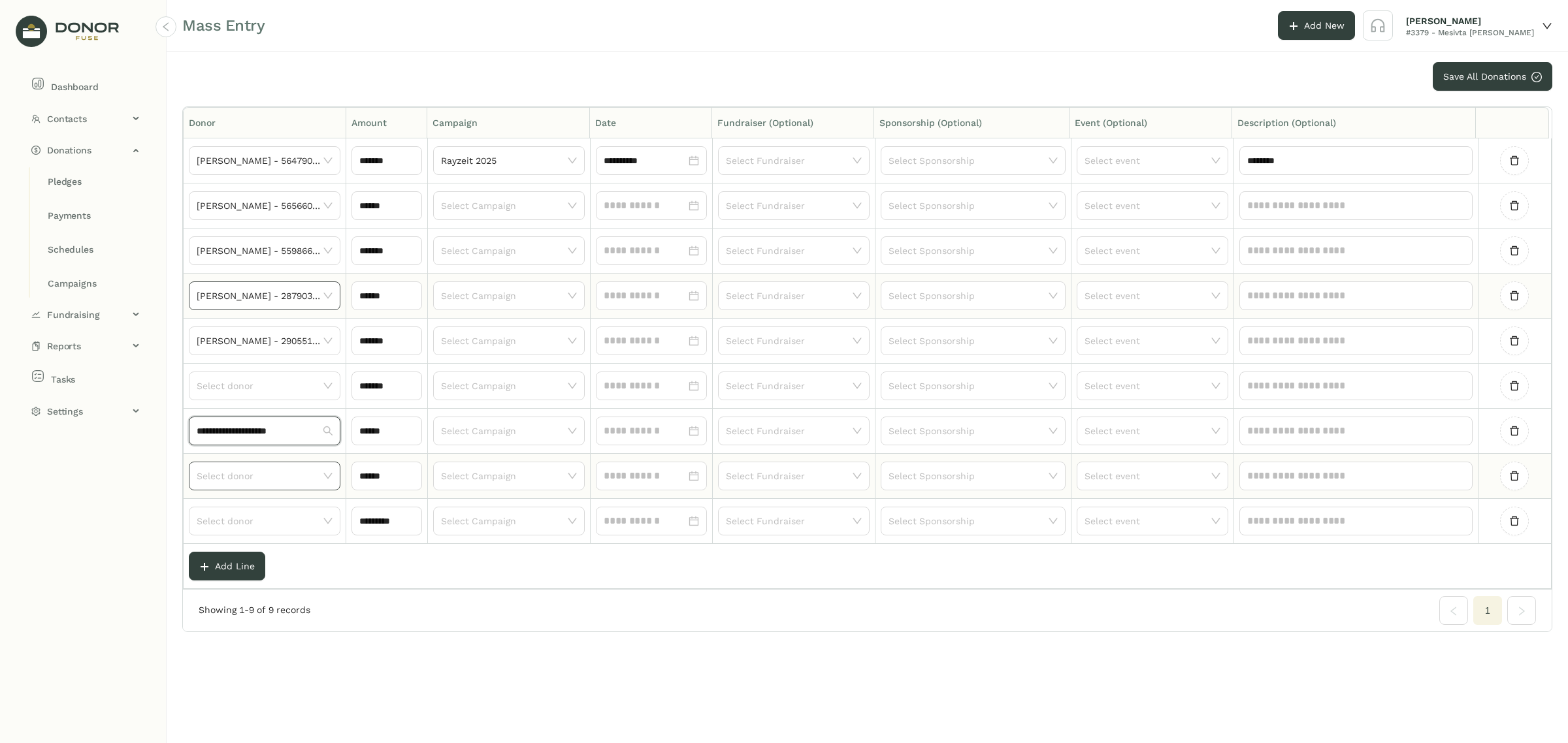 type 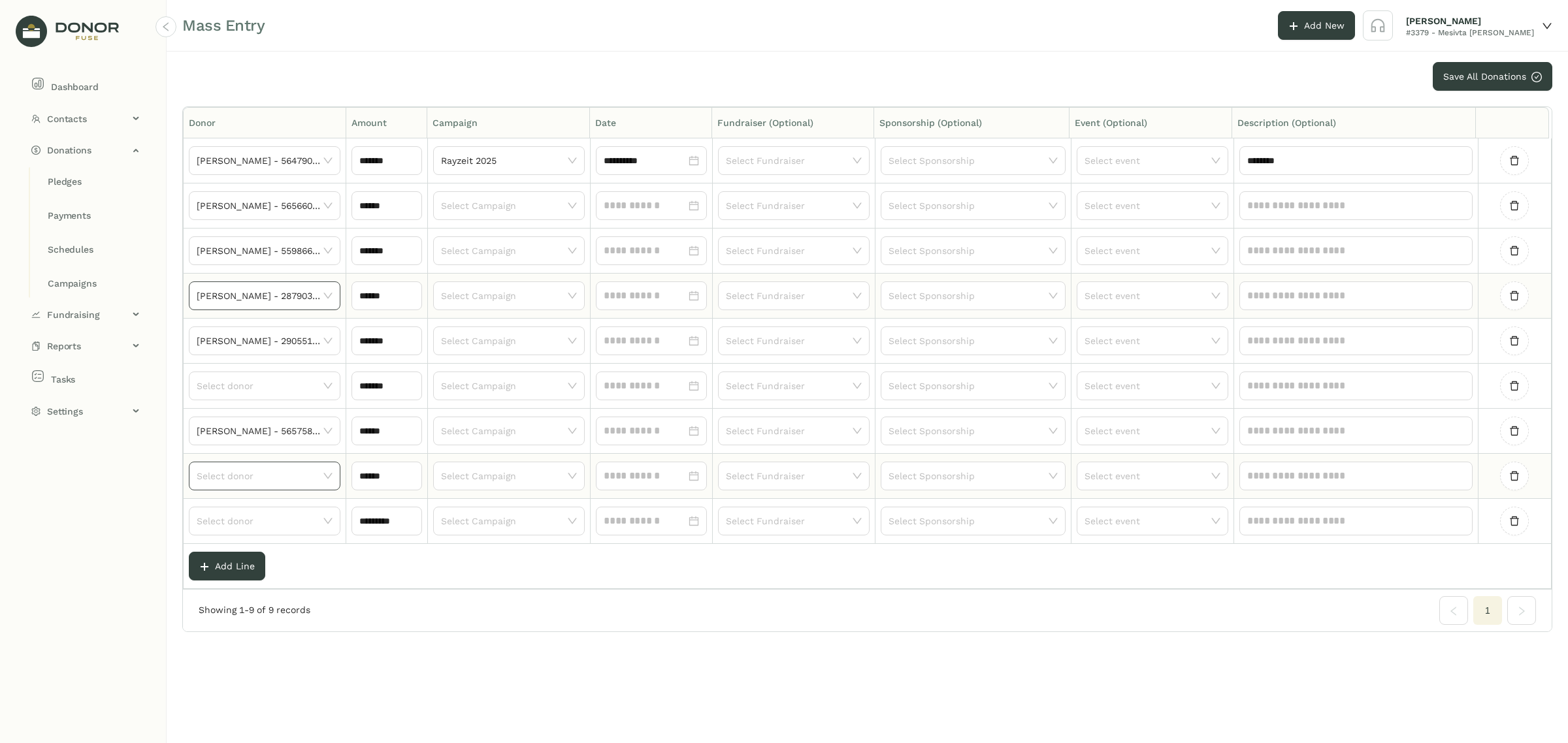 click 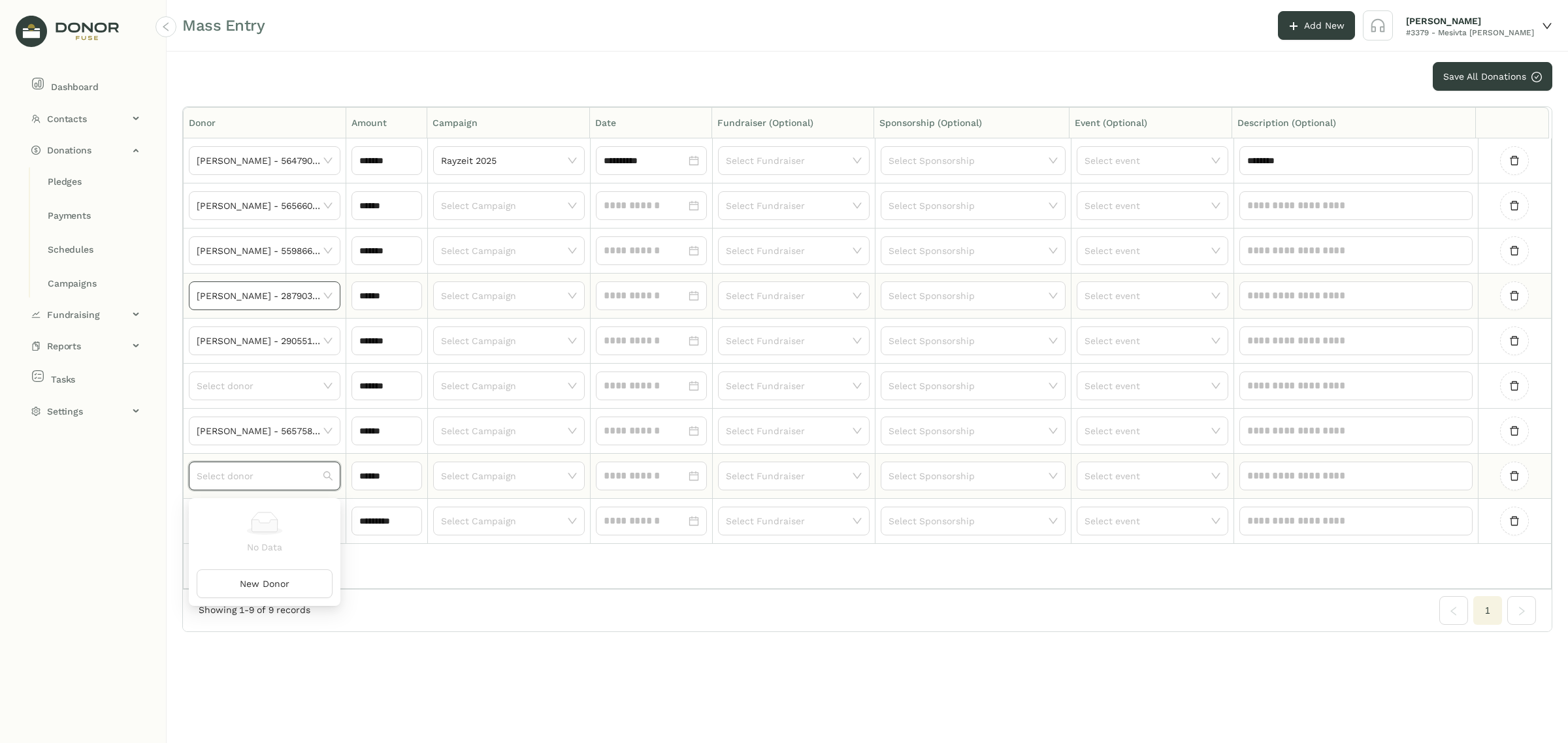 paste on "**********" 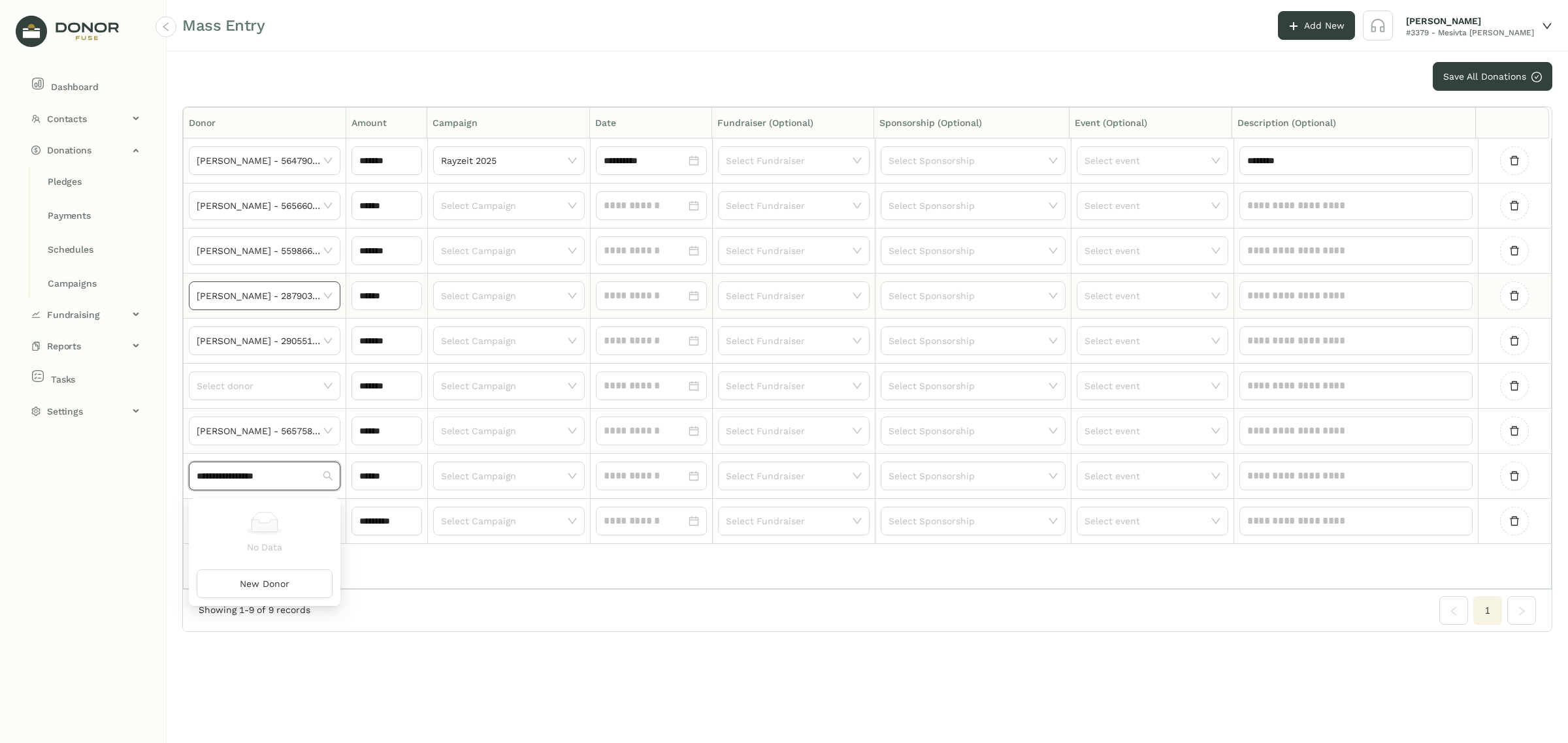 type on "**********" 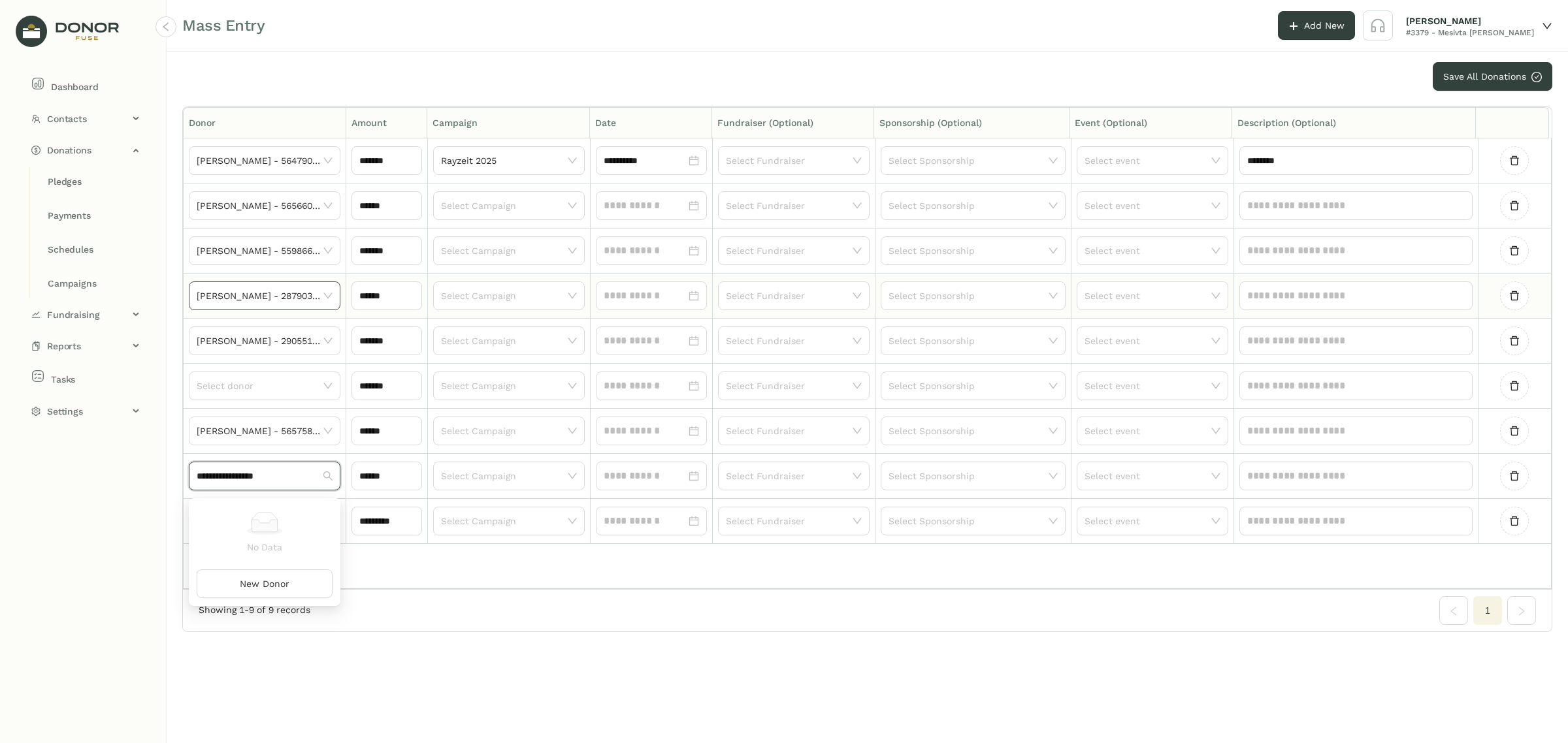 drag, startPoint x: 390, startPoint y: 686, endPoint x: 374, endPoint y: 660, distance: 30.528675 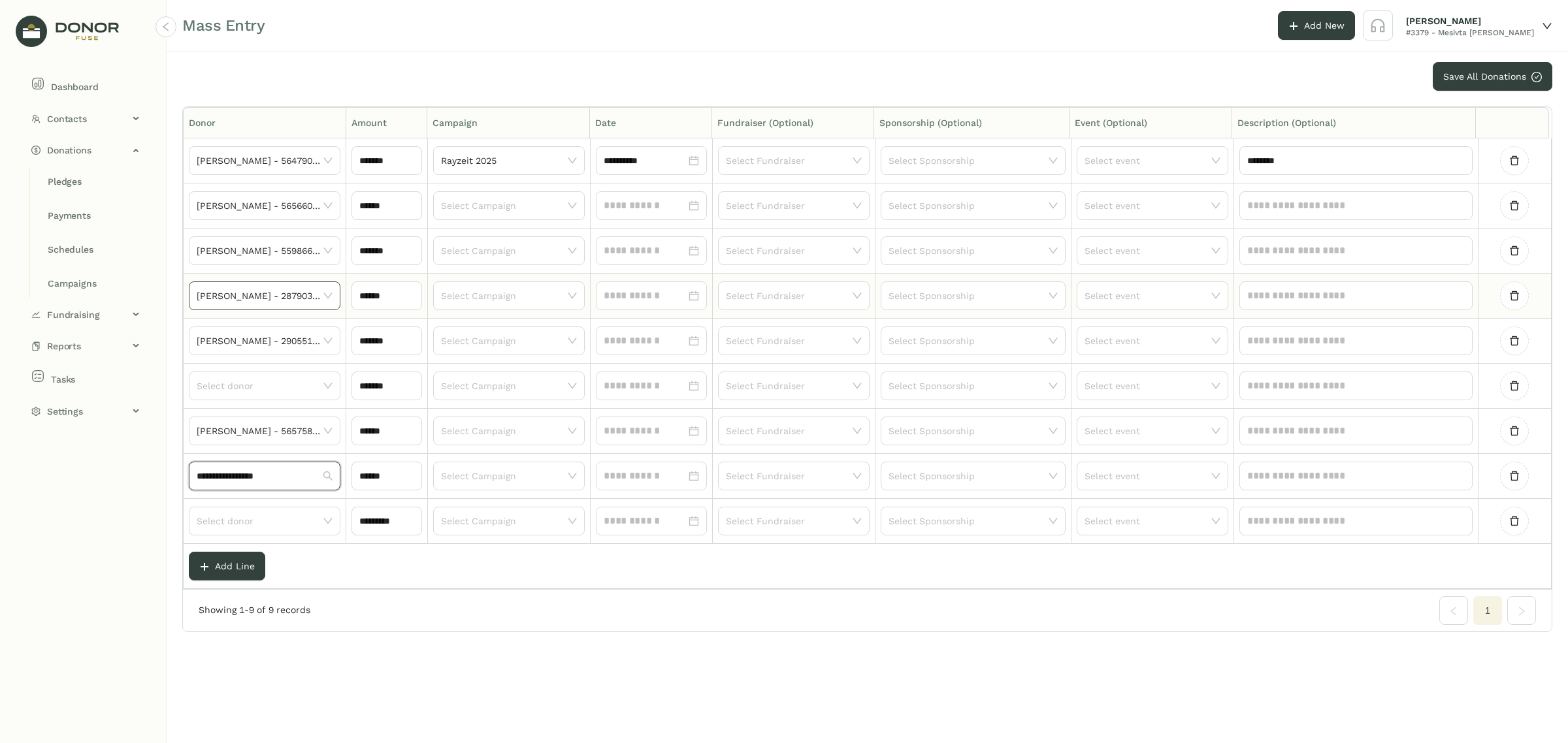 type 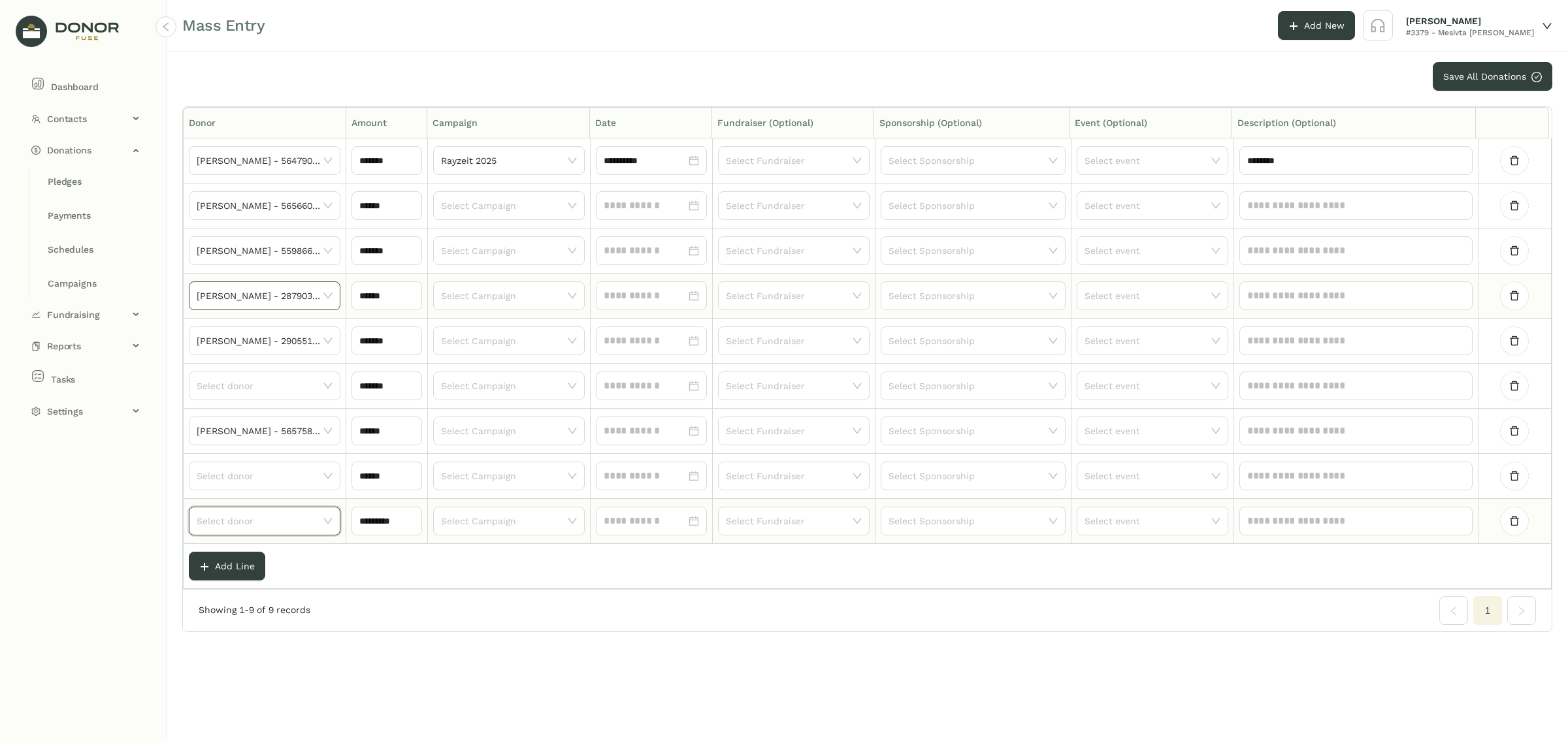 click 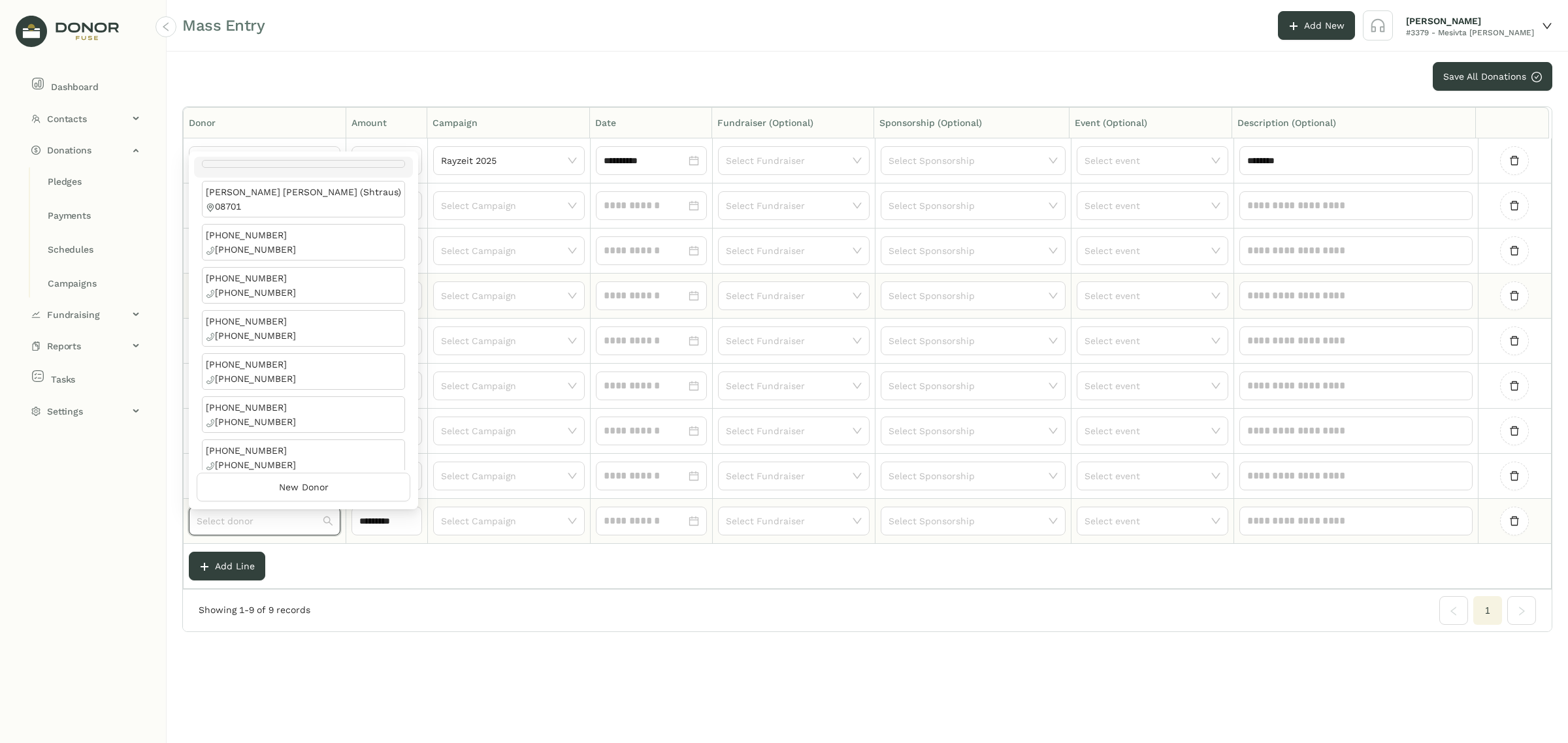 click 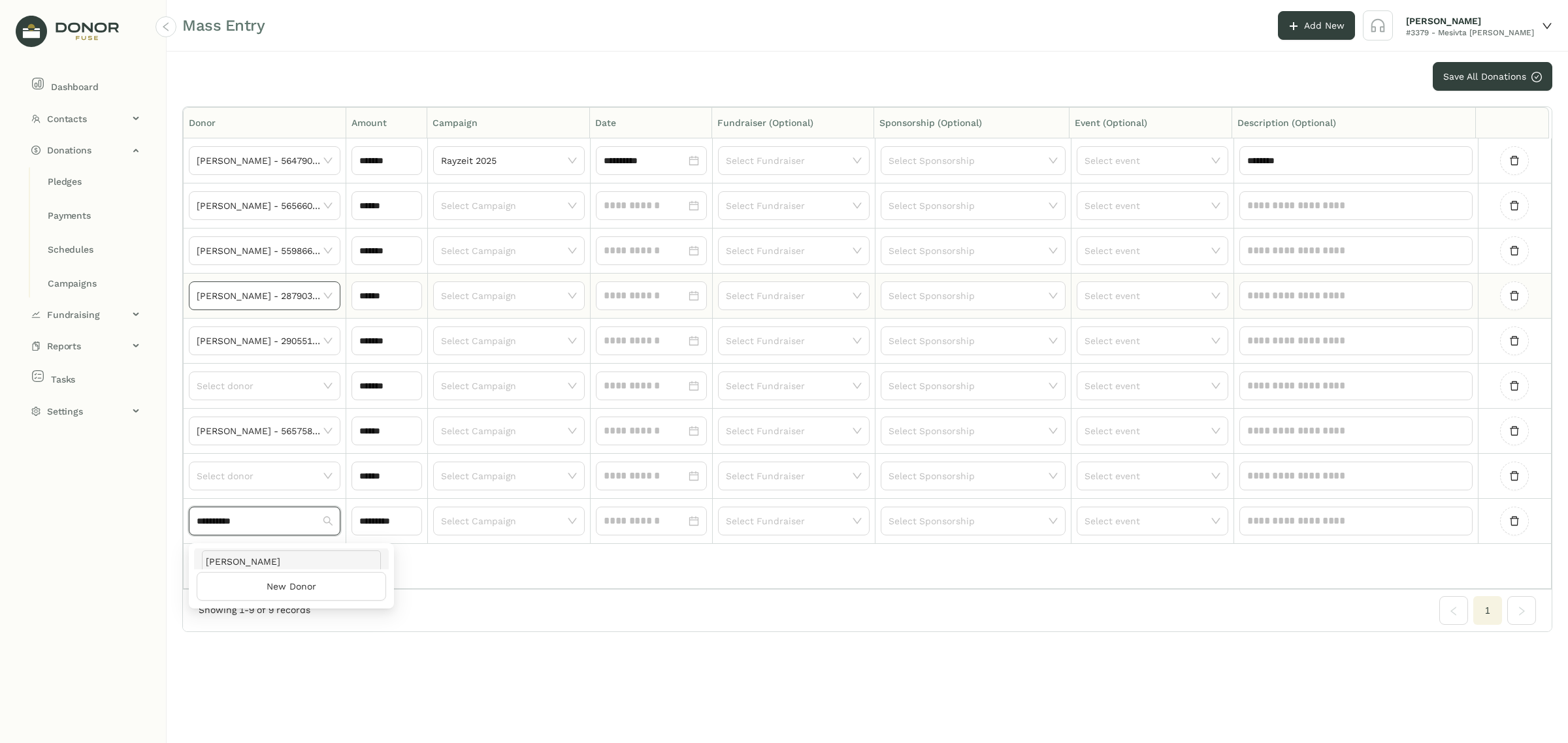 scroll, scrollTop: 0, scrollLeft: 0, axis: both 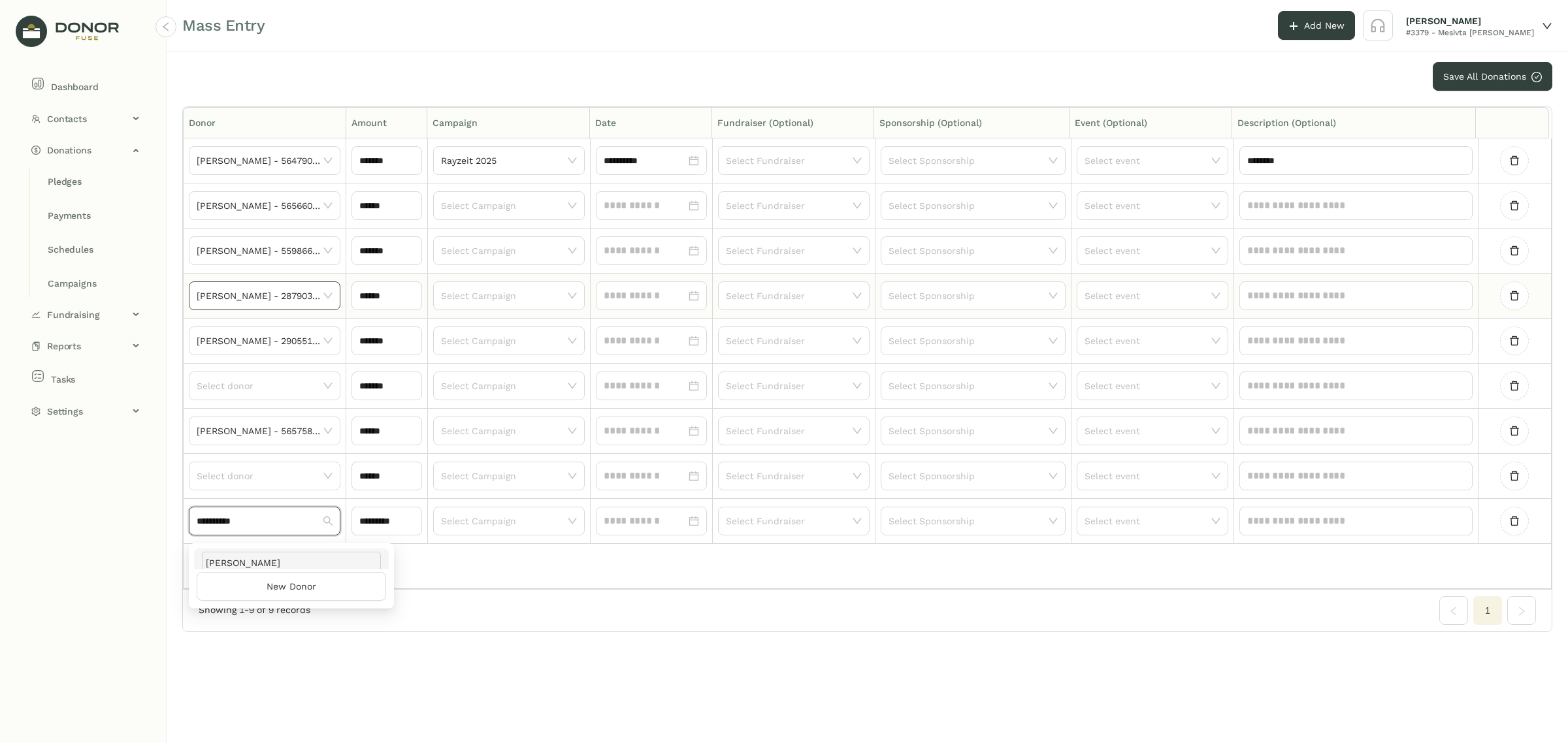 type on "**********" 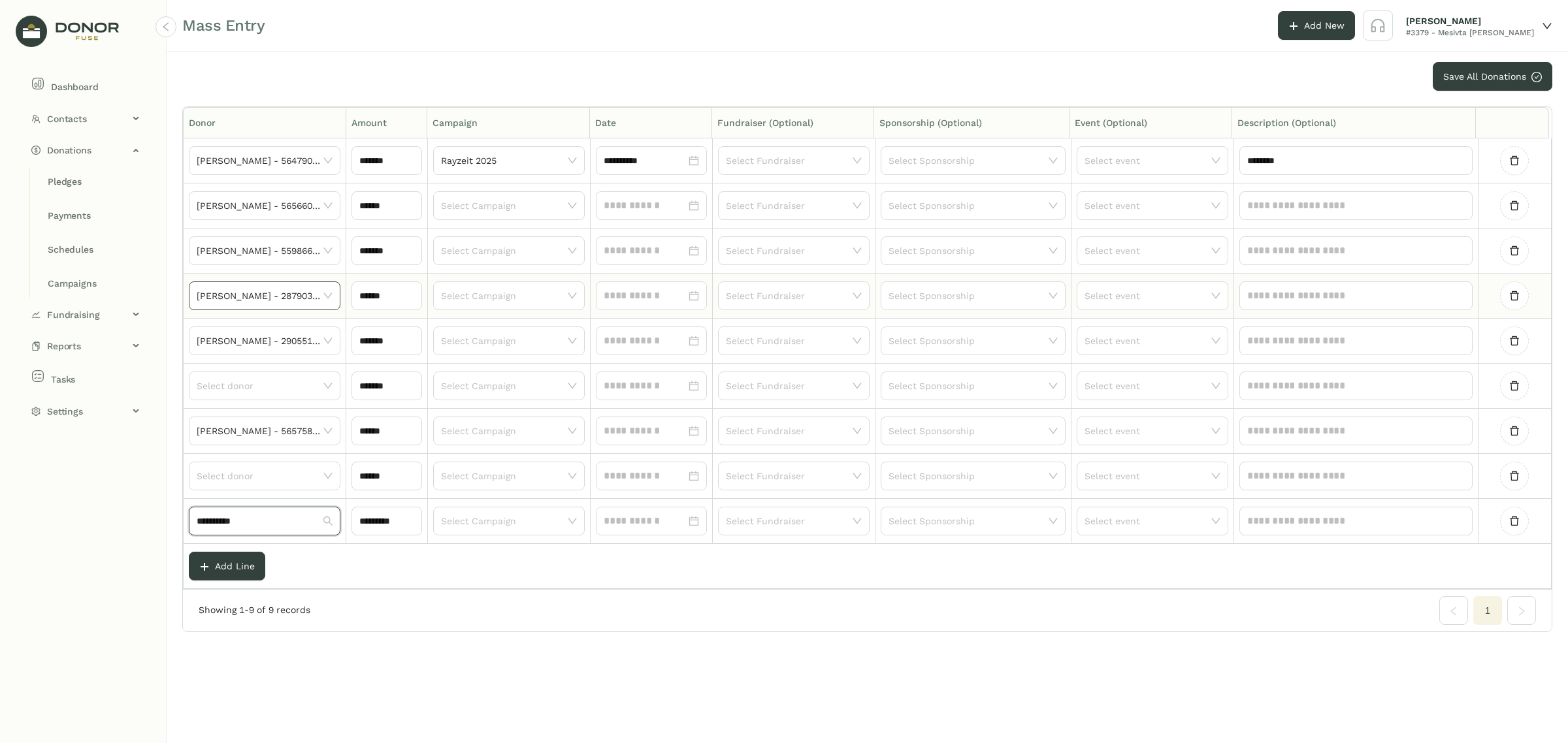 type 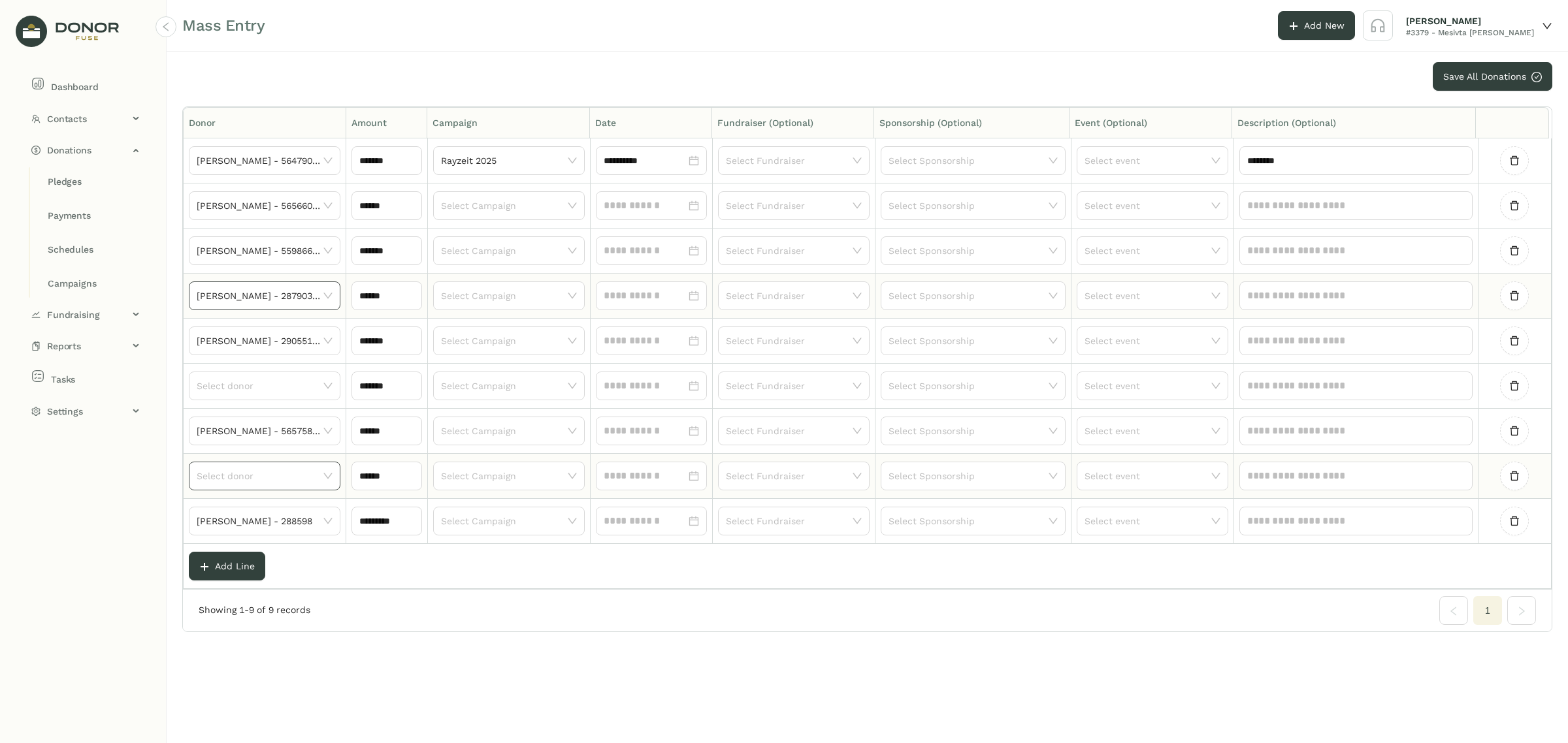 click 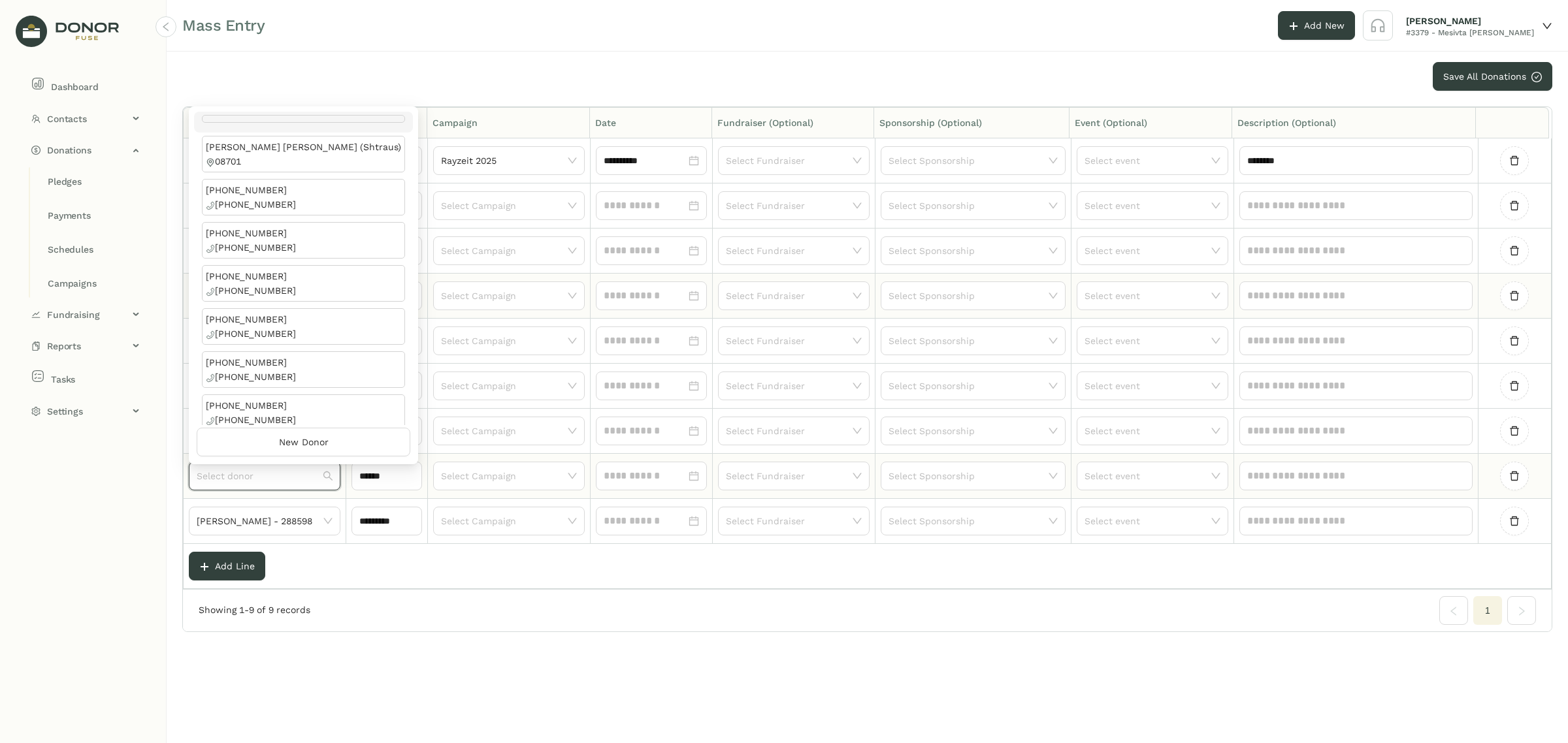 paste on "**********" 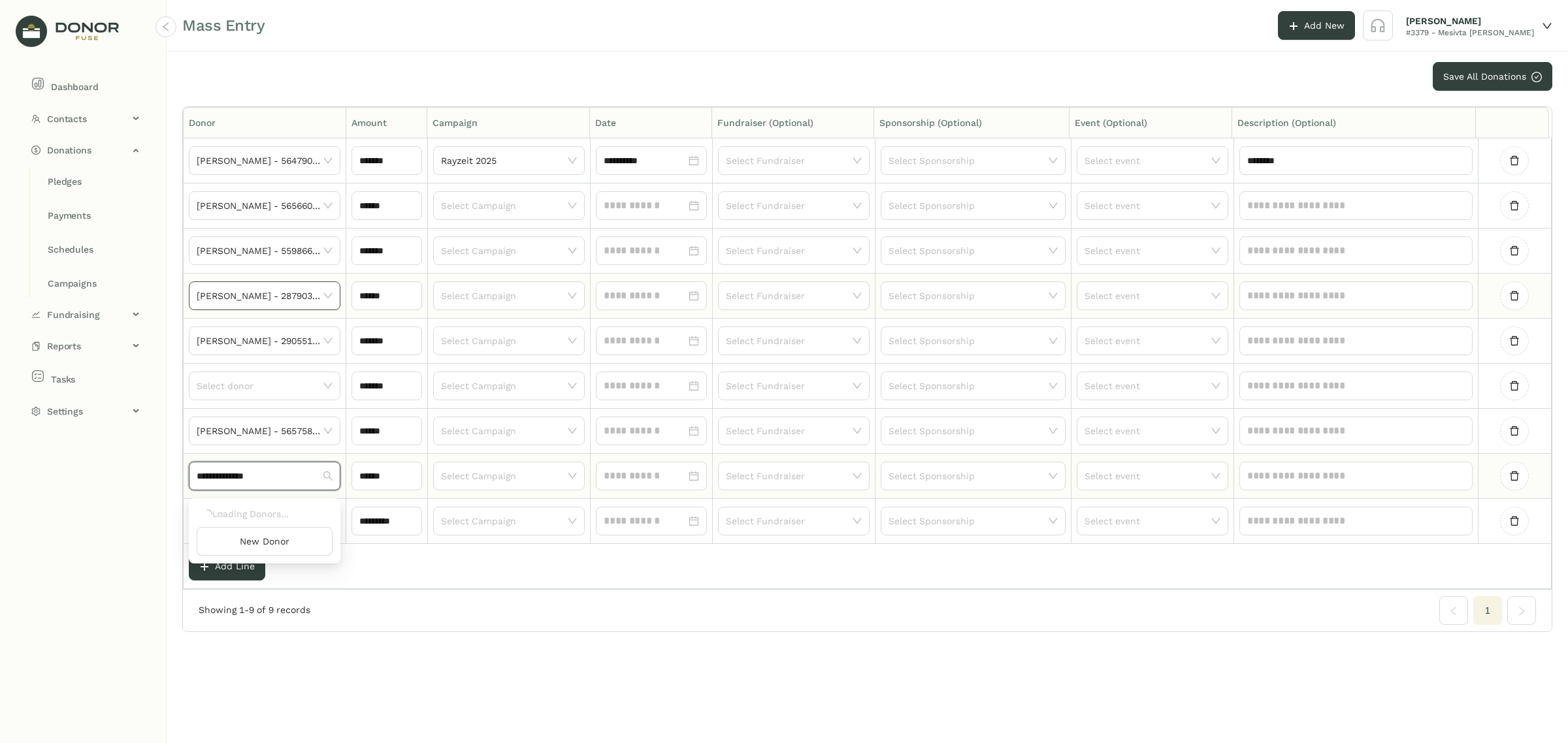 click on "**********" 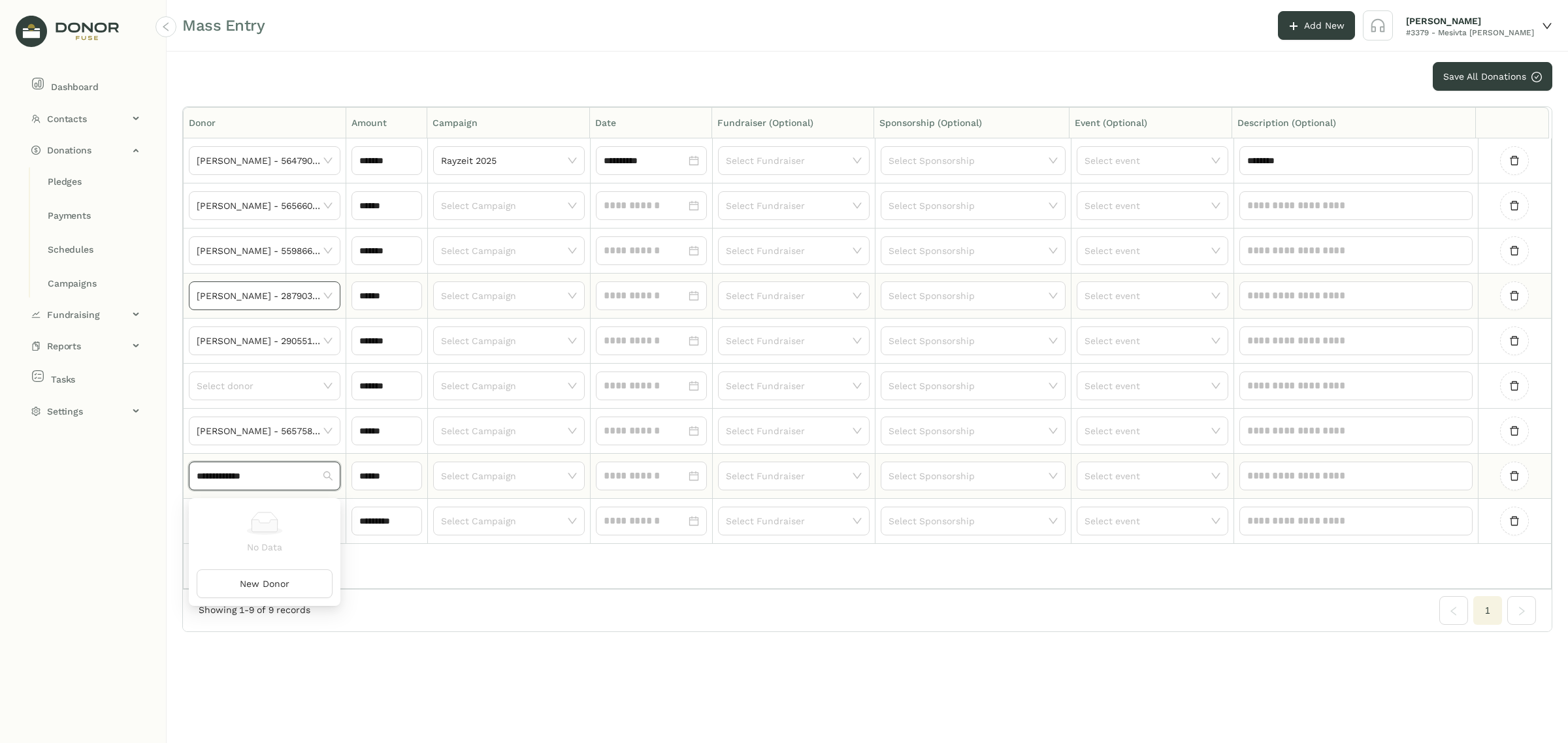 type on "**********" 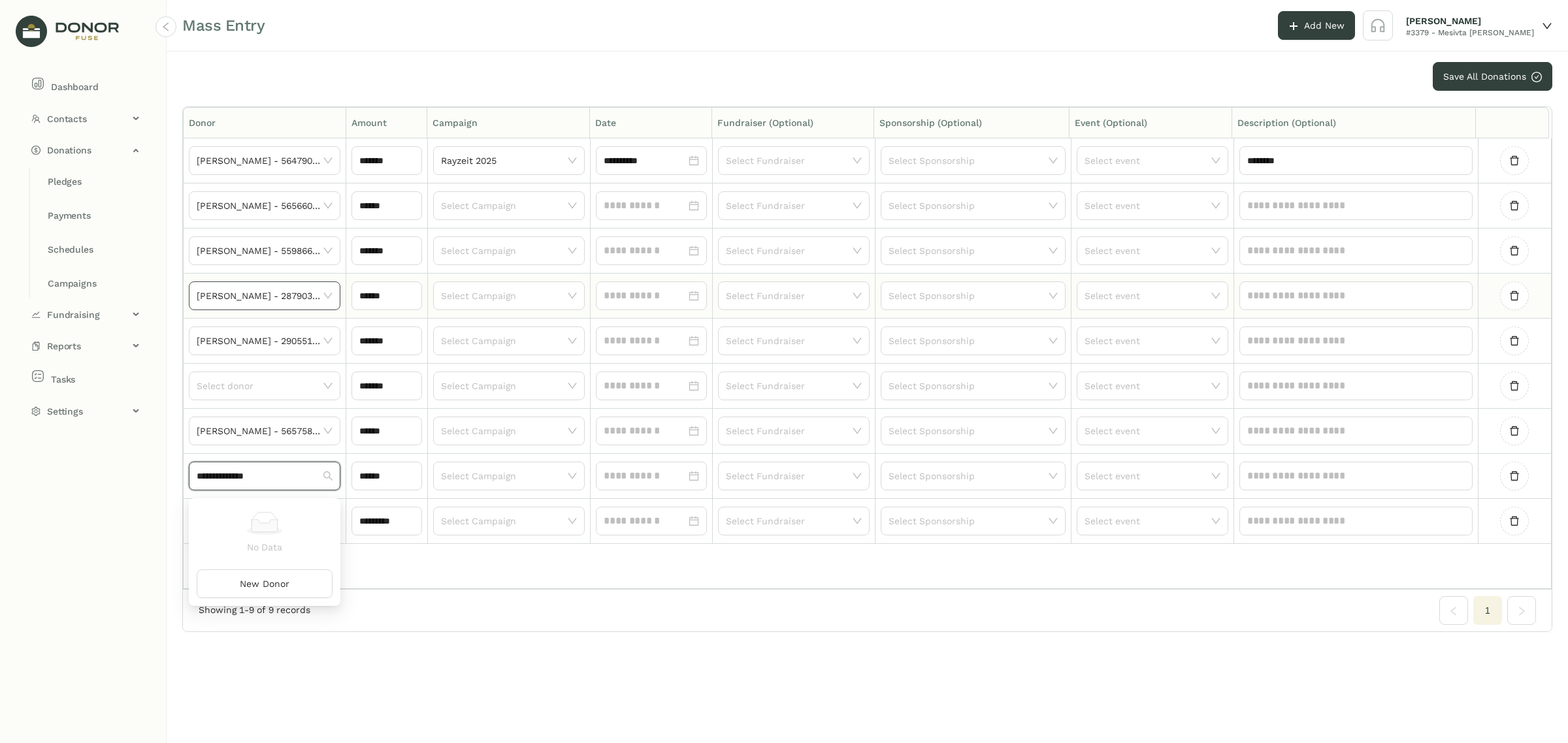 drag, startPoint x: 228, startPoint y: 477, endPoint x: 93, endPoint y: 483, distance: 135.1333 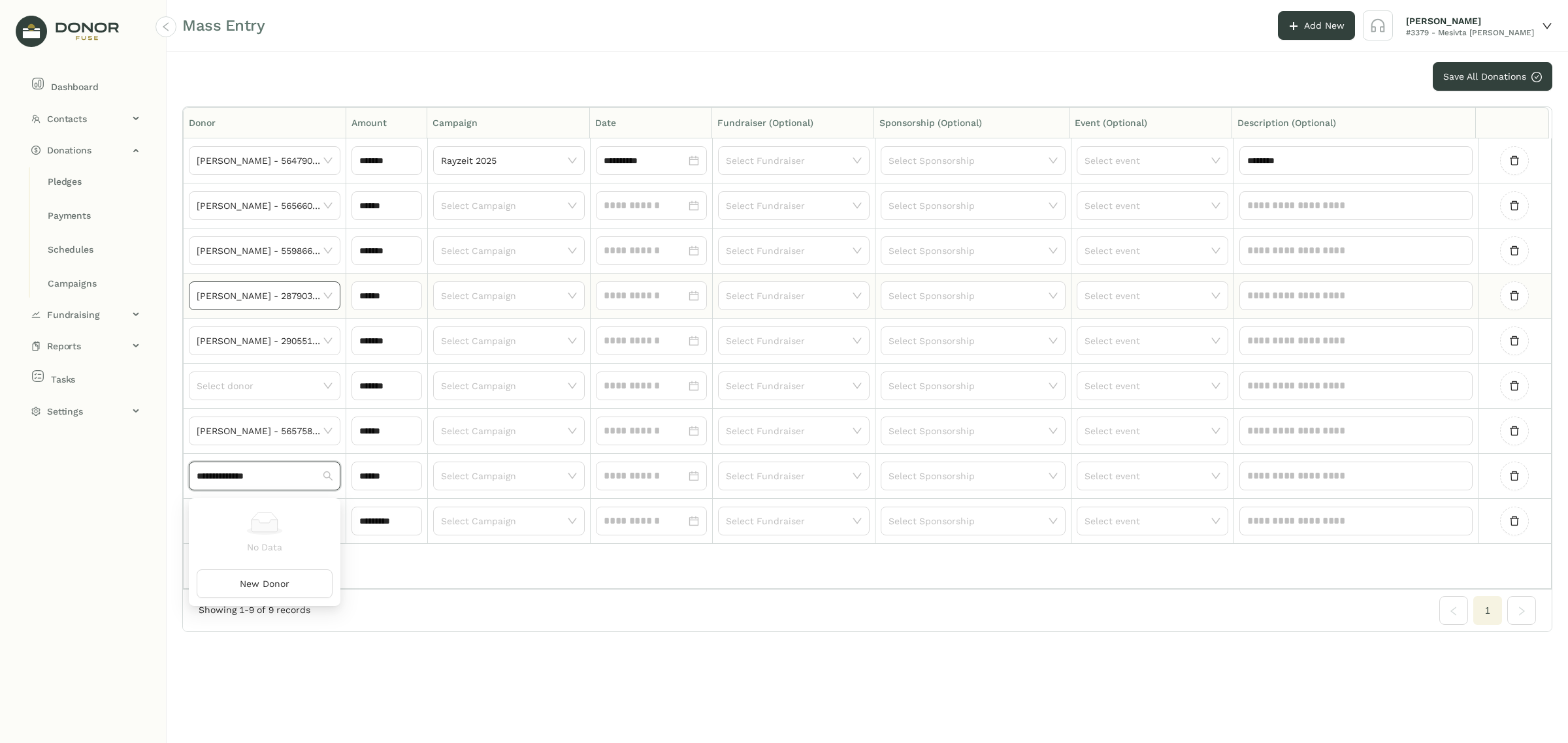 click on "**********" 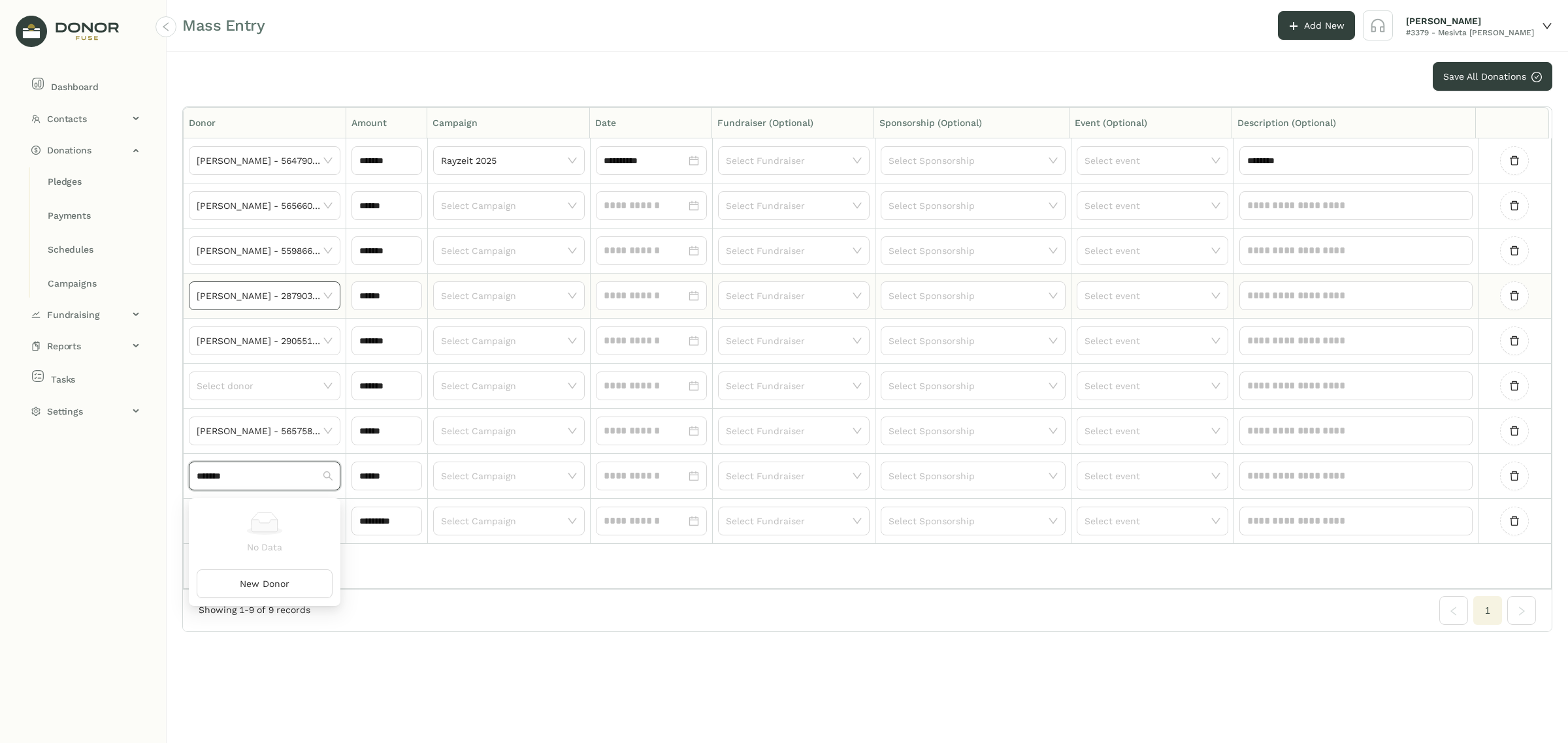 type on "*******" 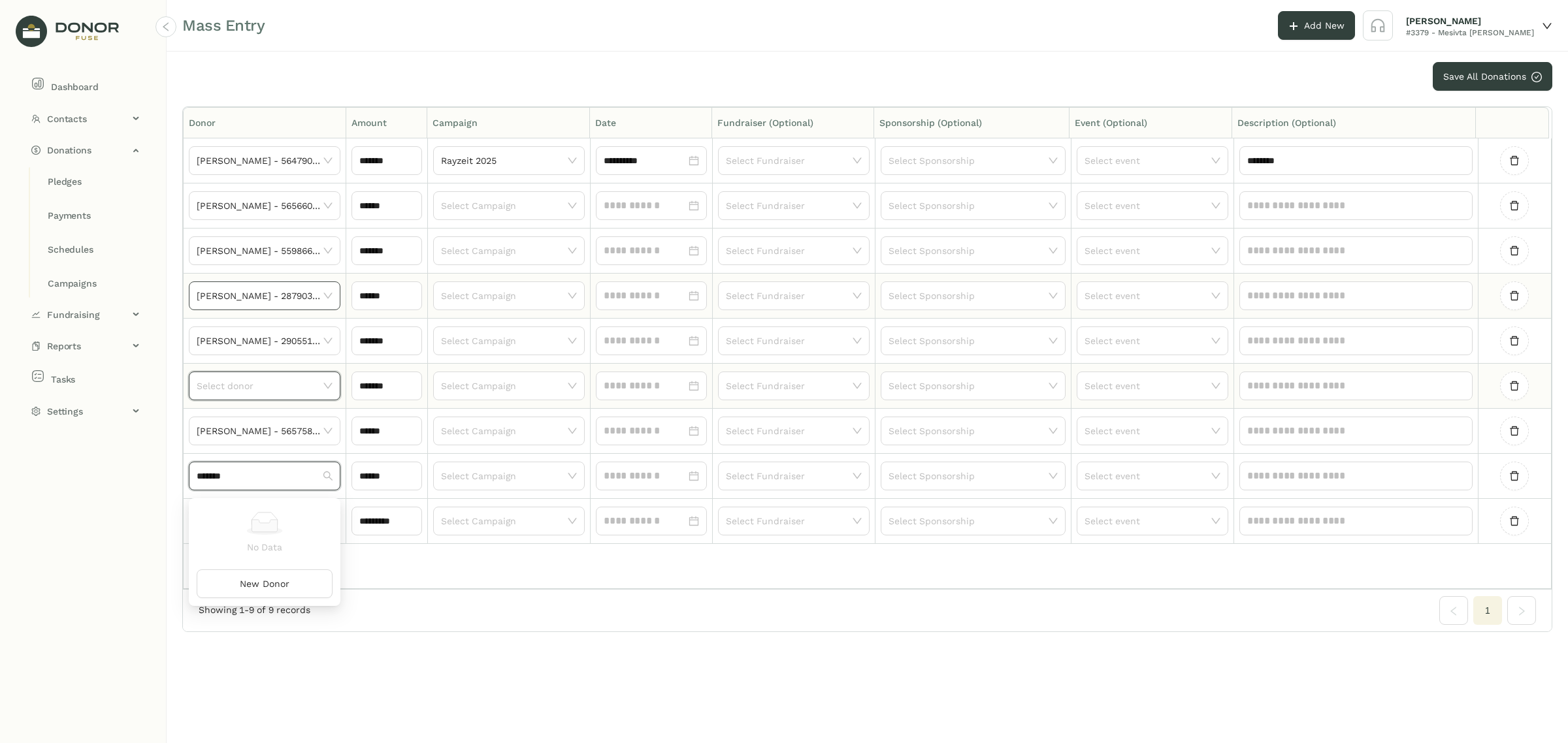 click 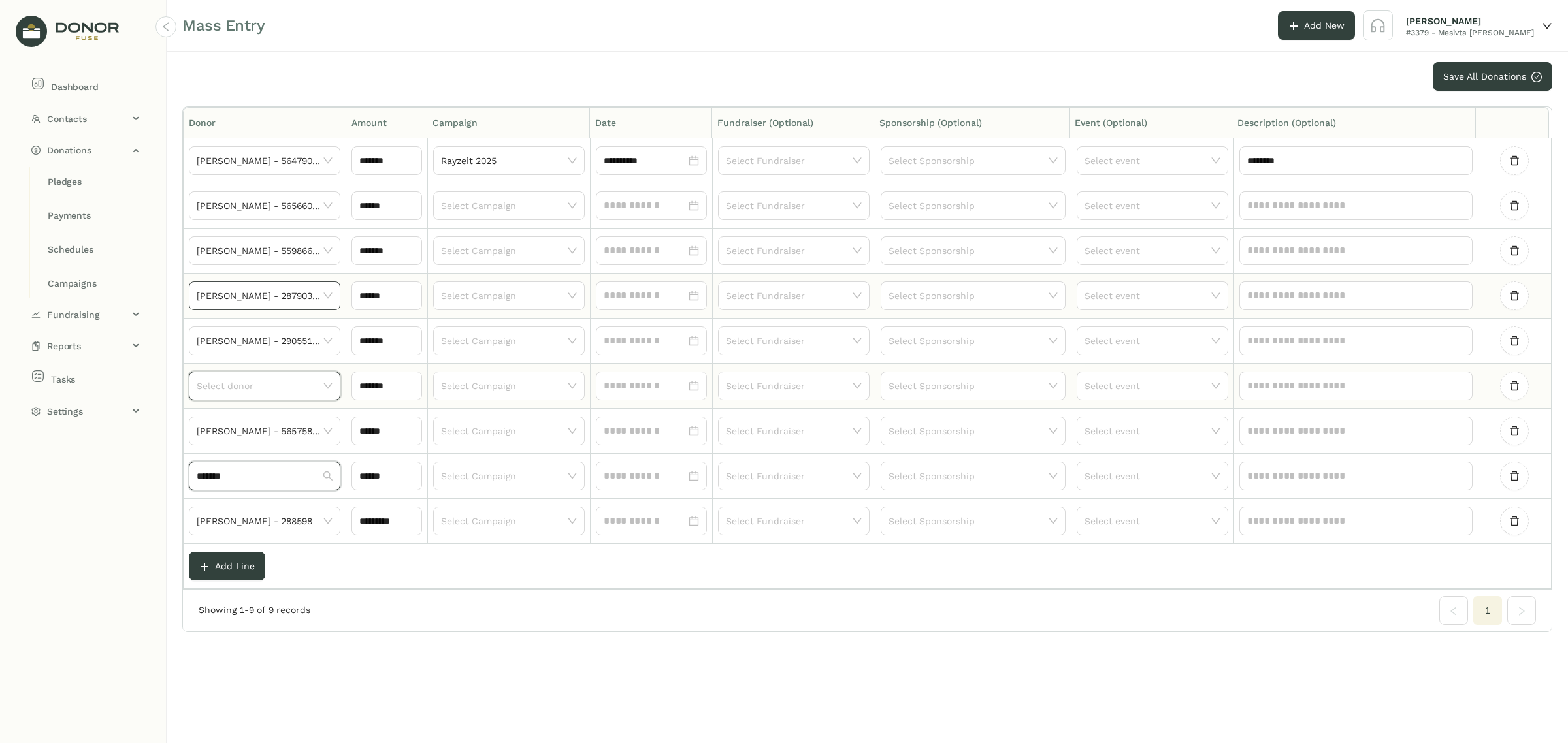 type 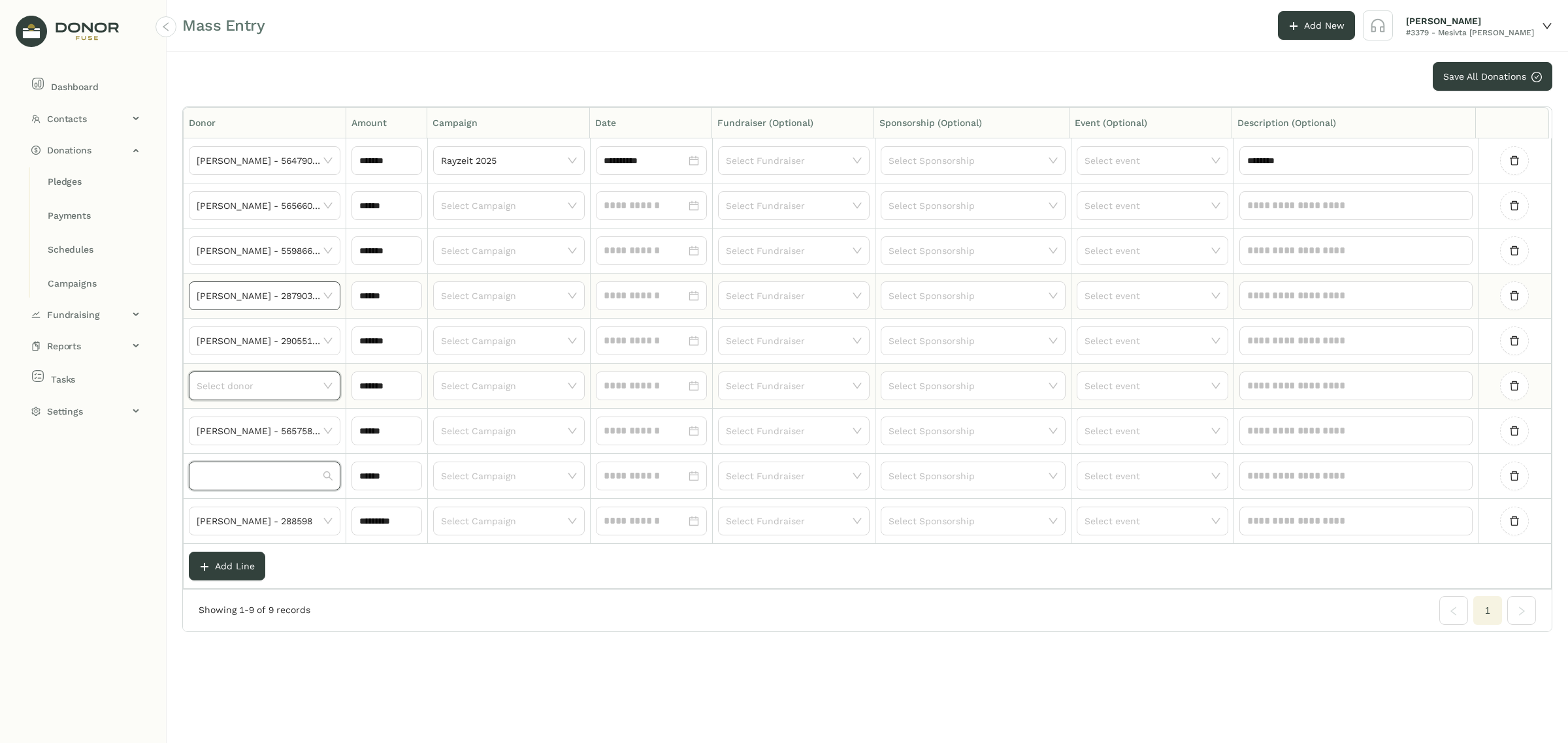 paste on "**********" 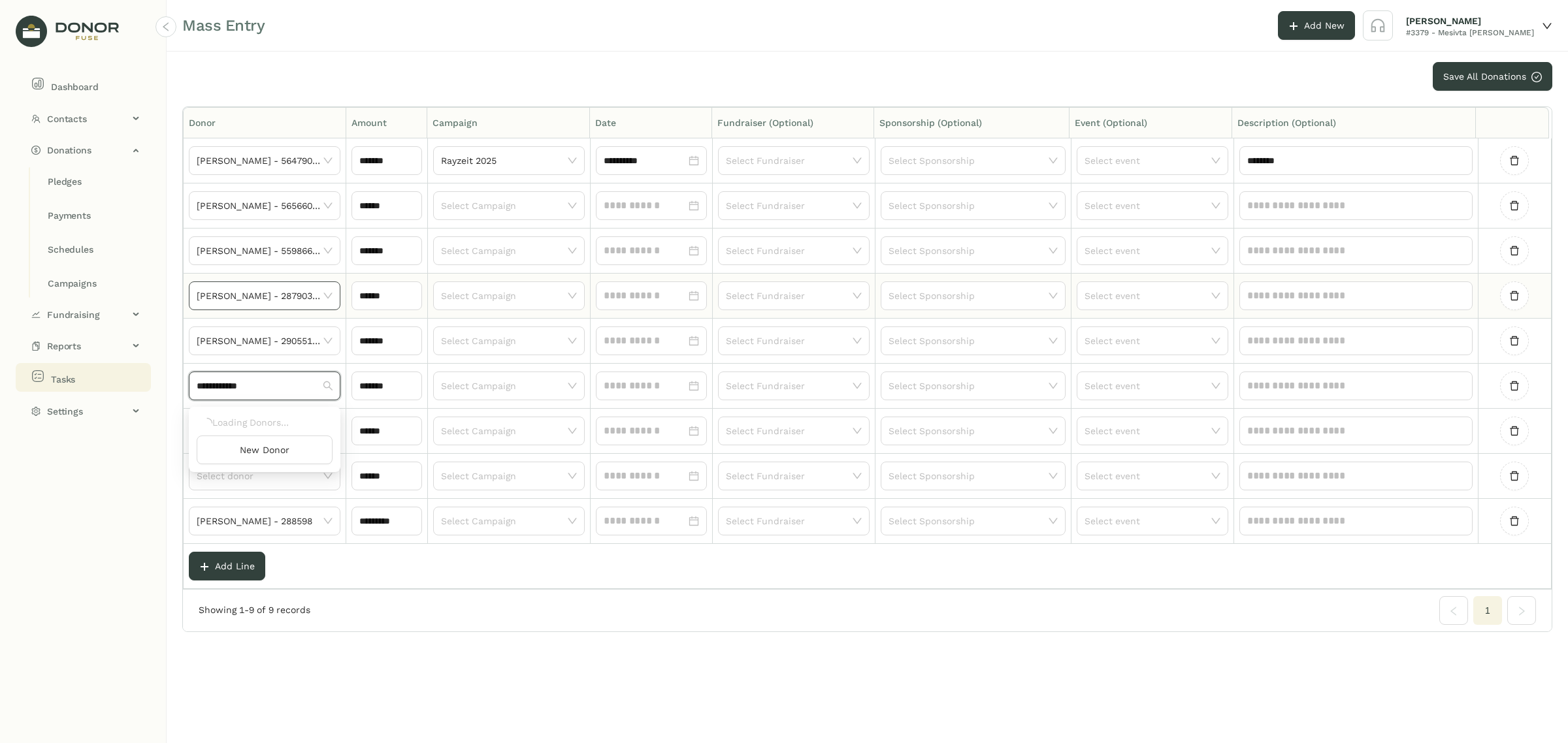 drag, startPoint x: 246, startPoint y: 387, endPoint x: 27, endPoint y: 387, distance: 219 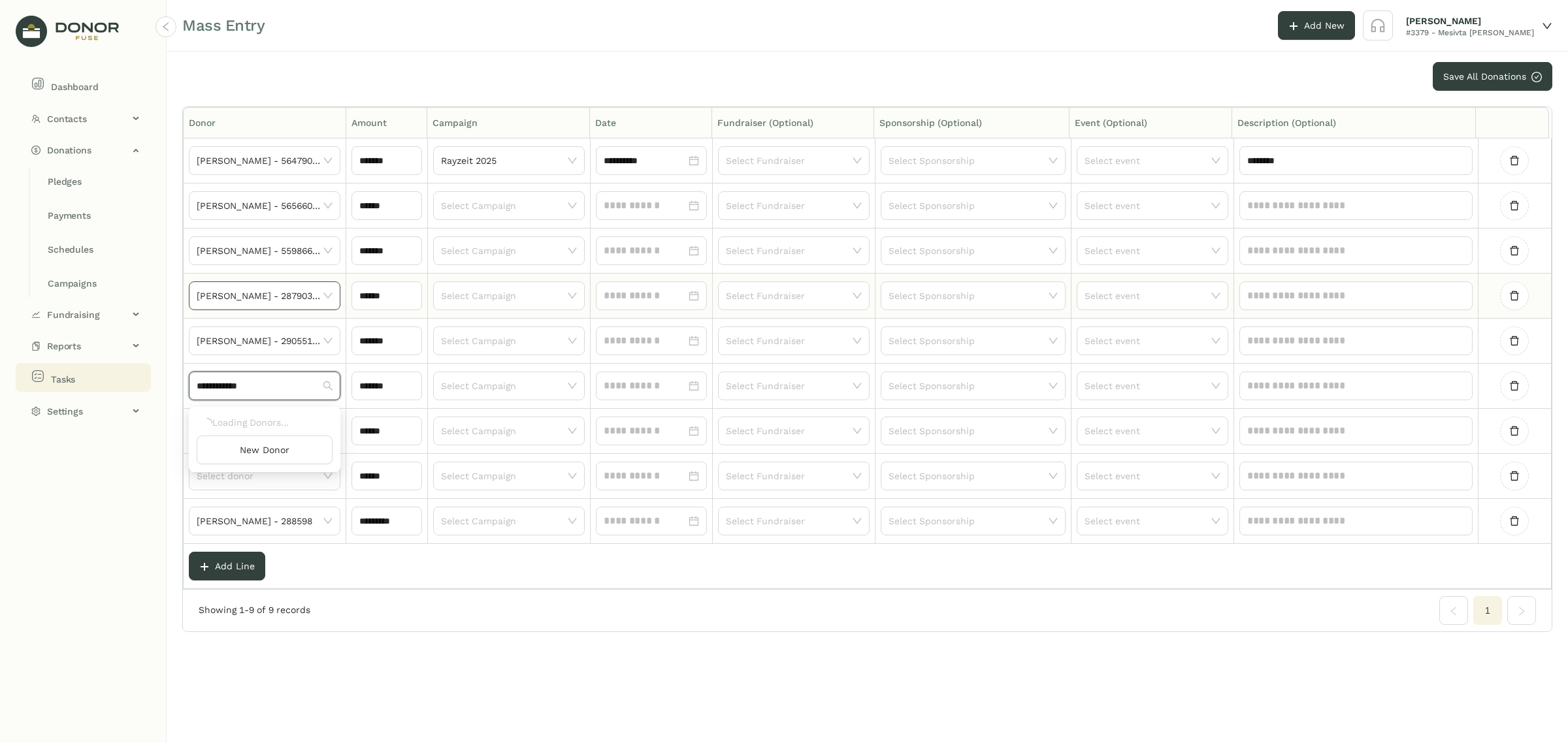click on "**********" 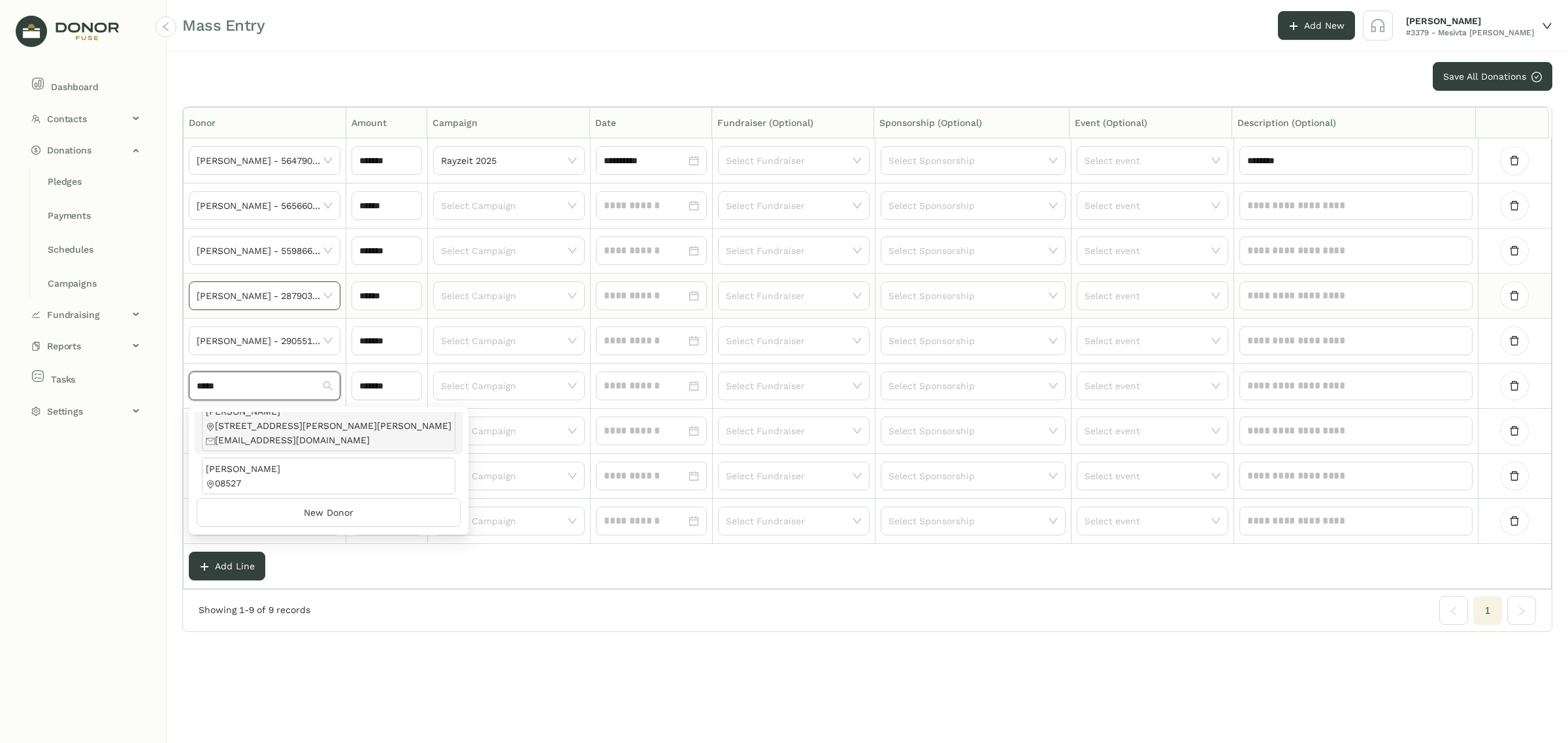 scroll, scrollTop: 148, scrollLeft: 0, axis: vertical 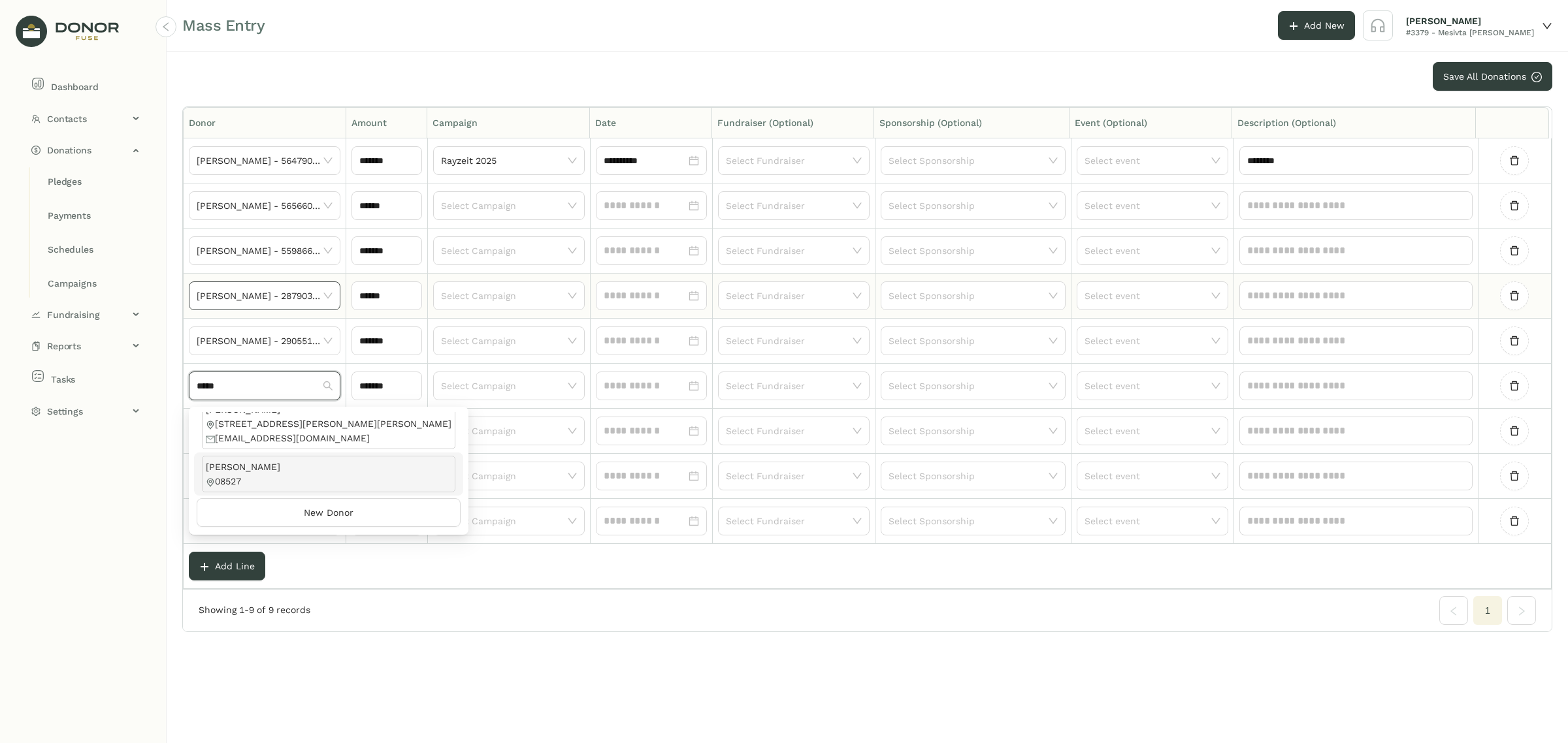 type on "*****" 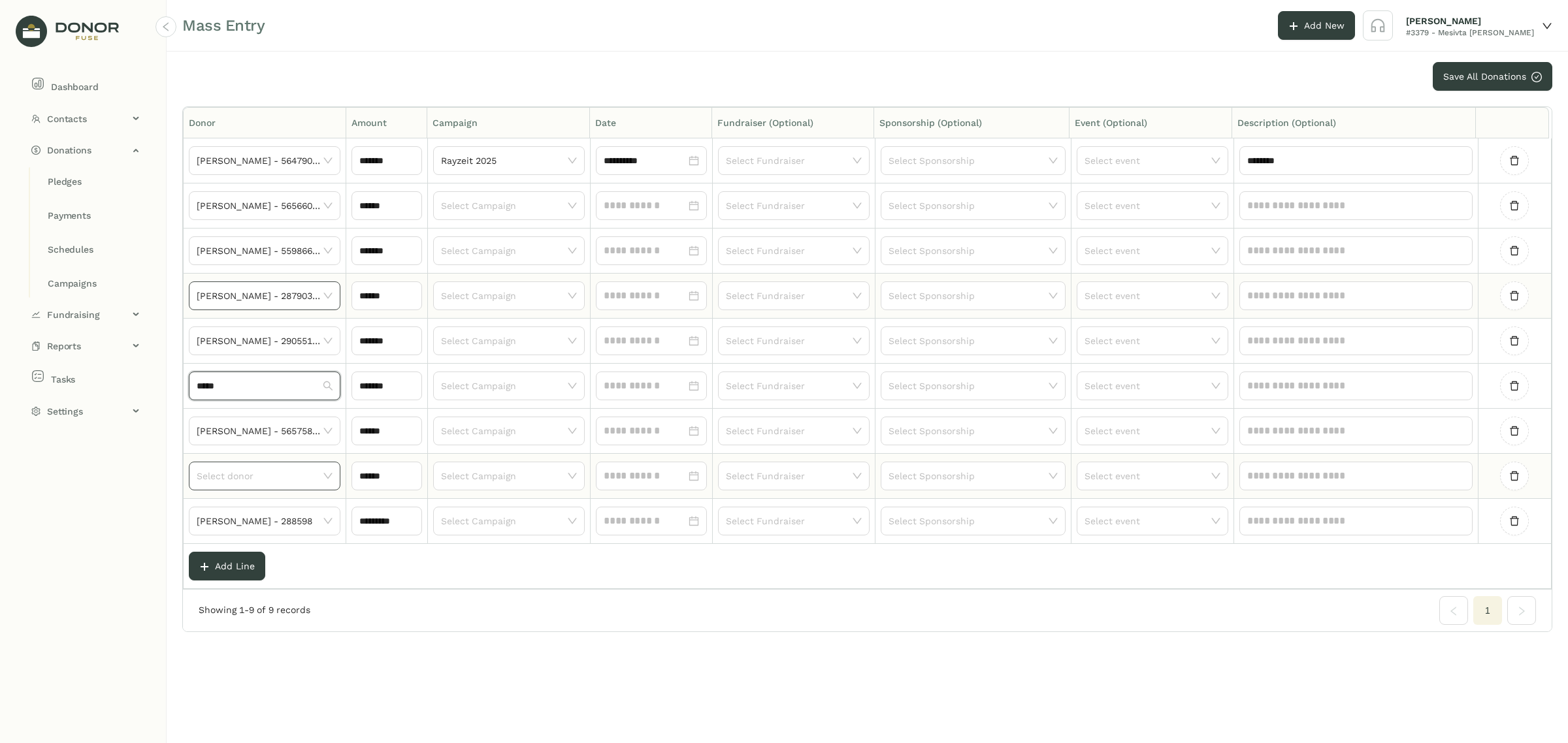type 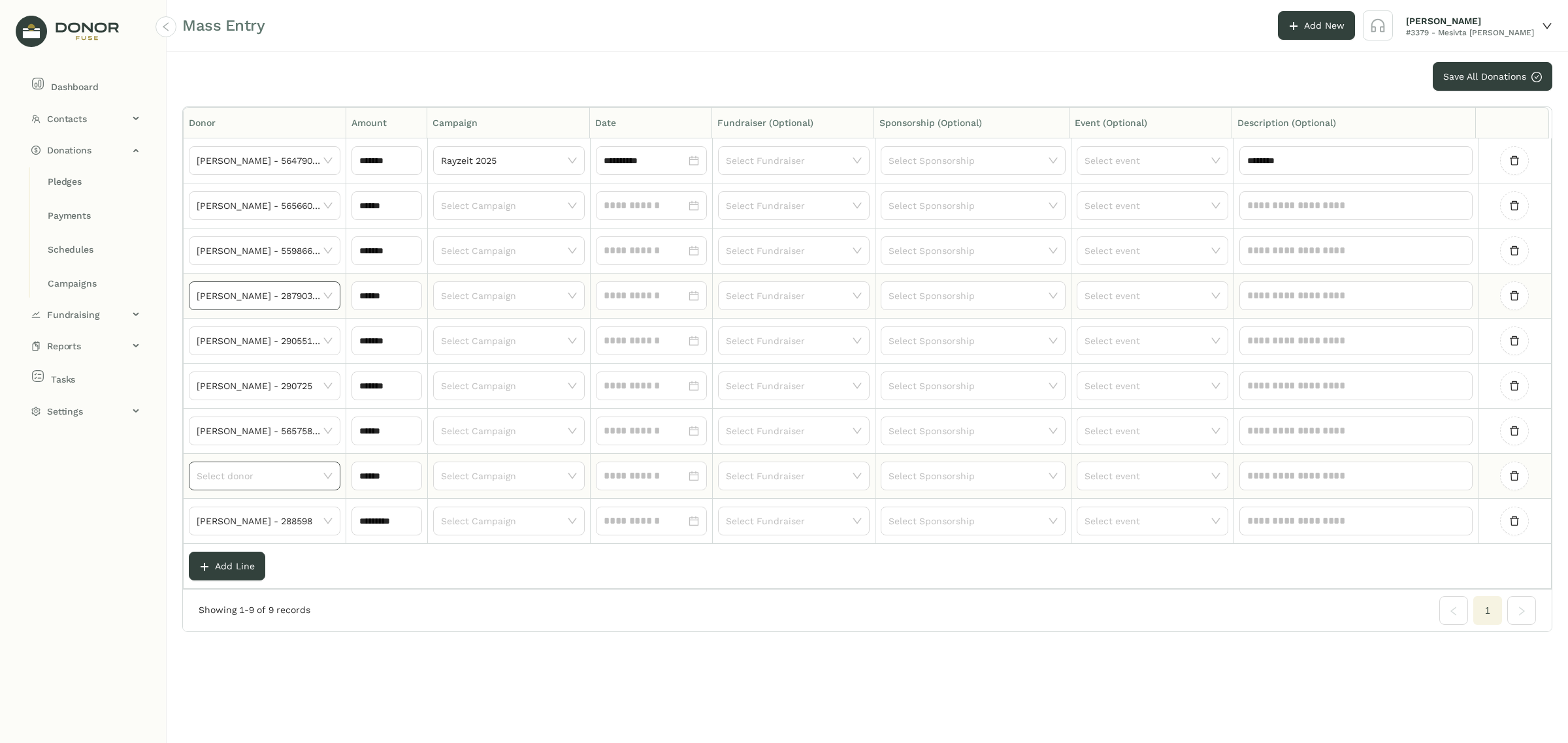 click 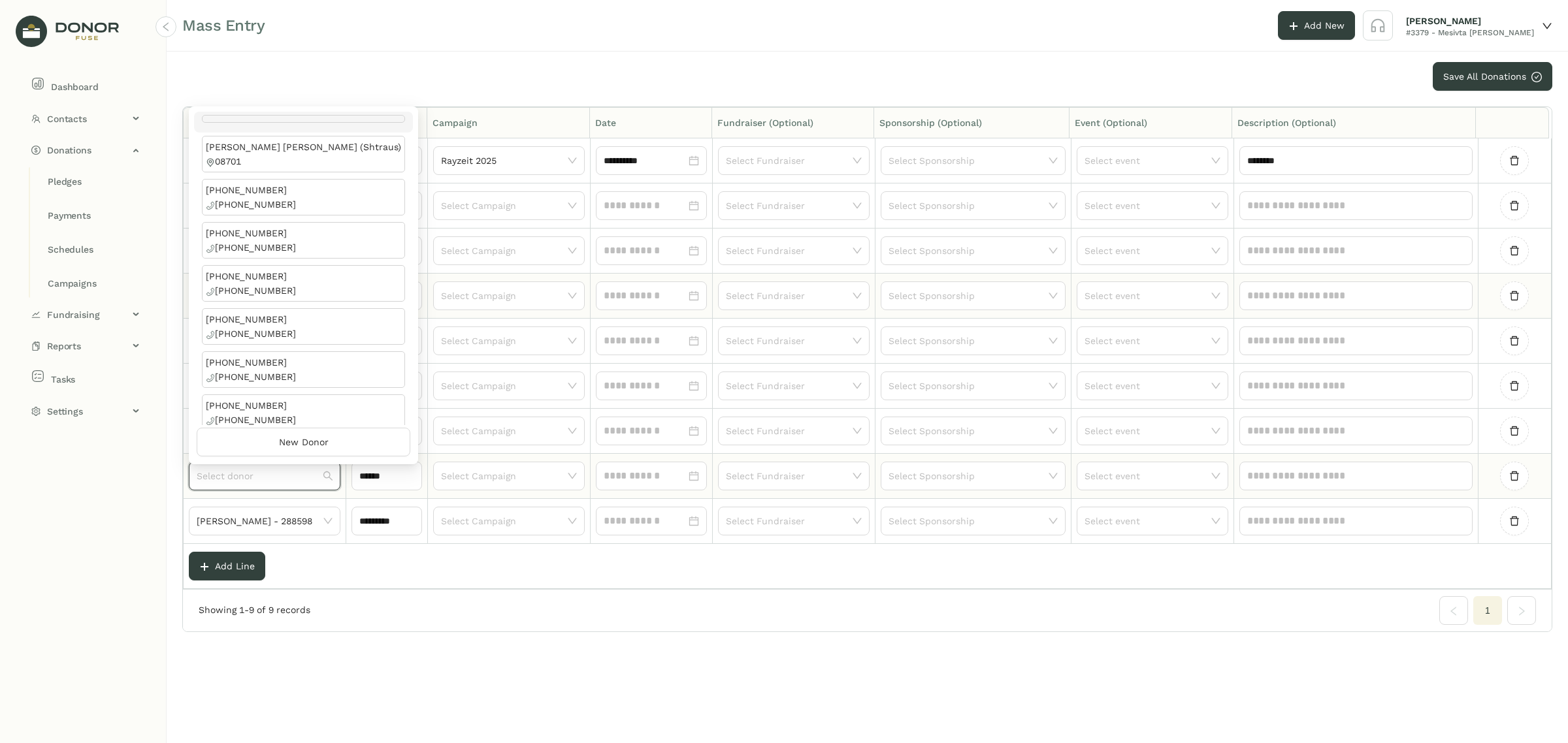 paste on "**********" 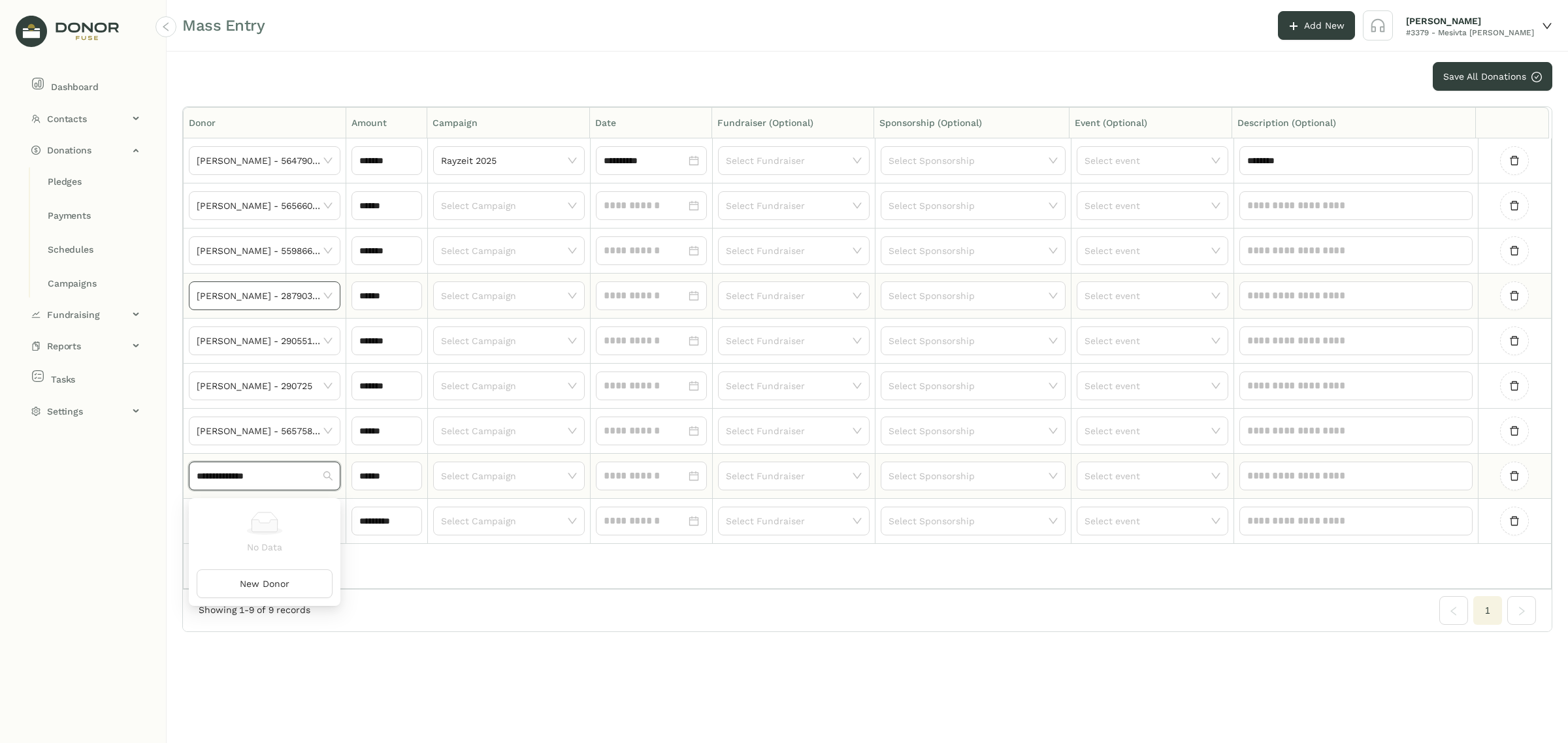 click on "**********" 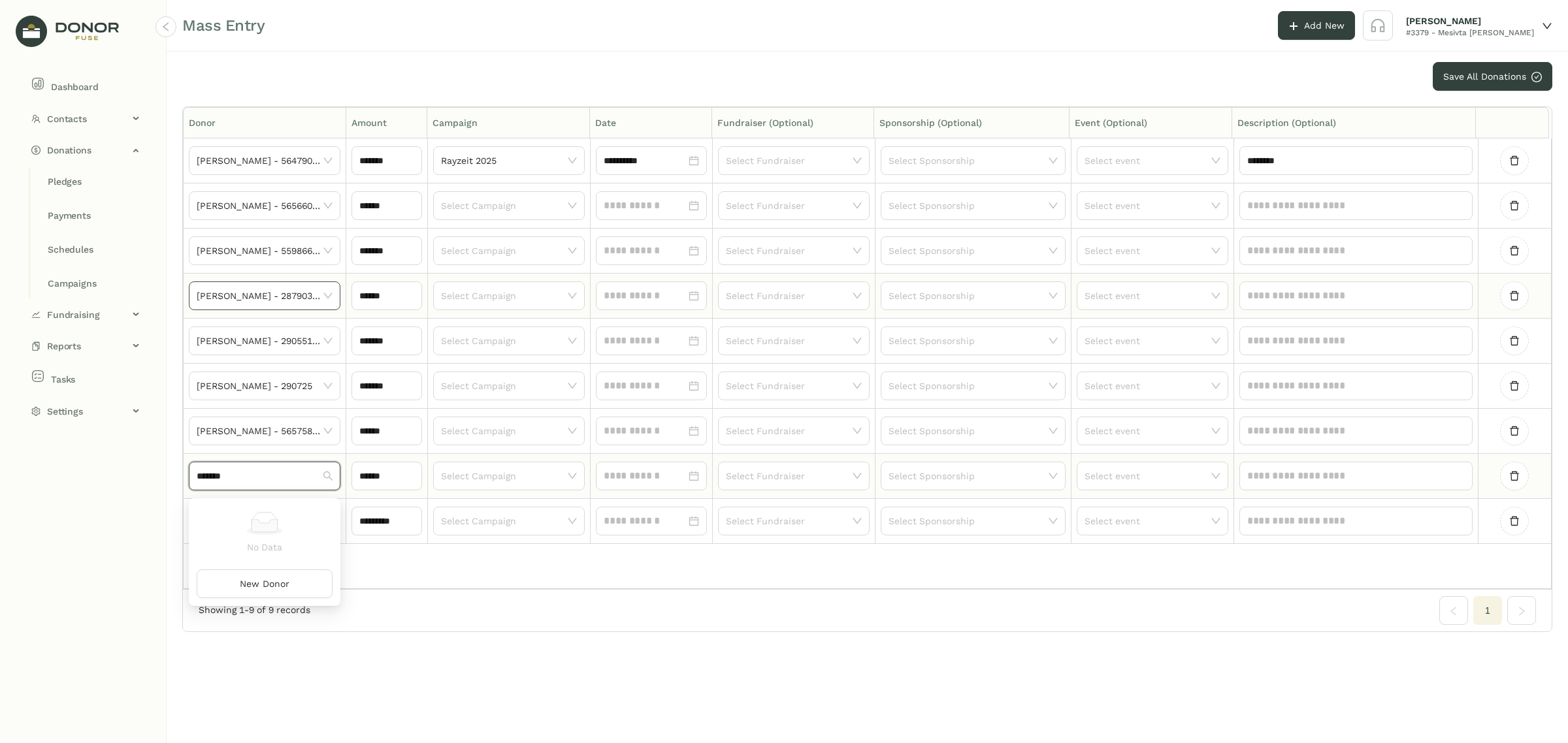 click on "*******" 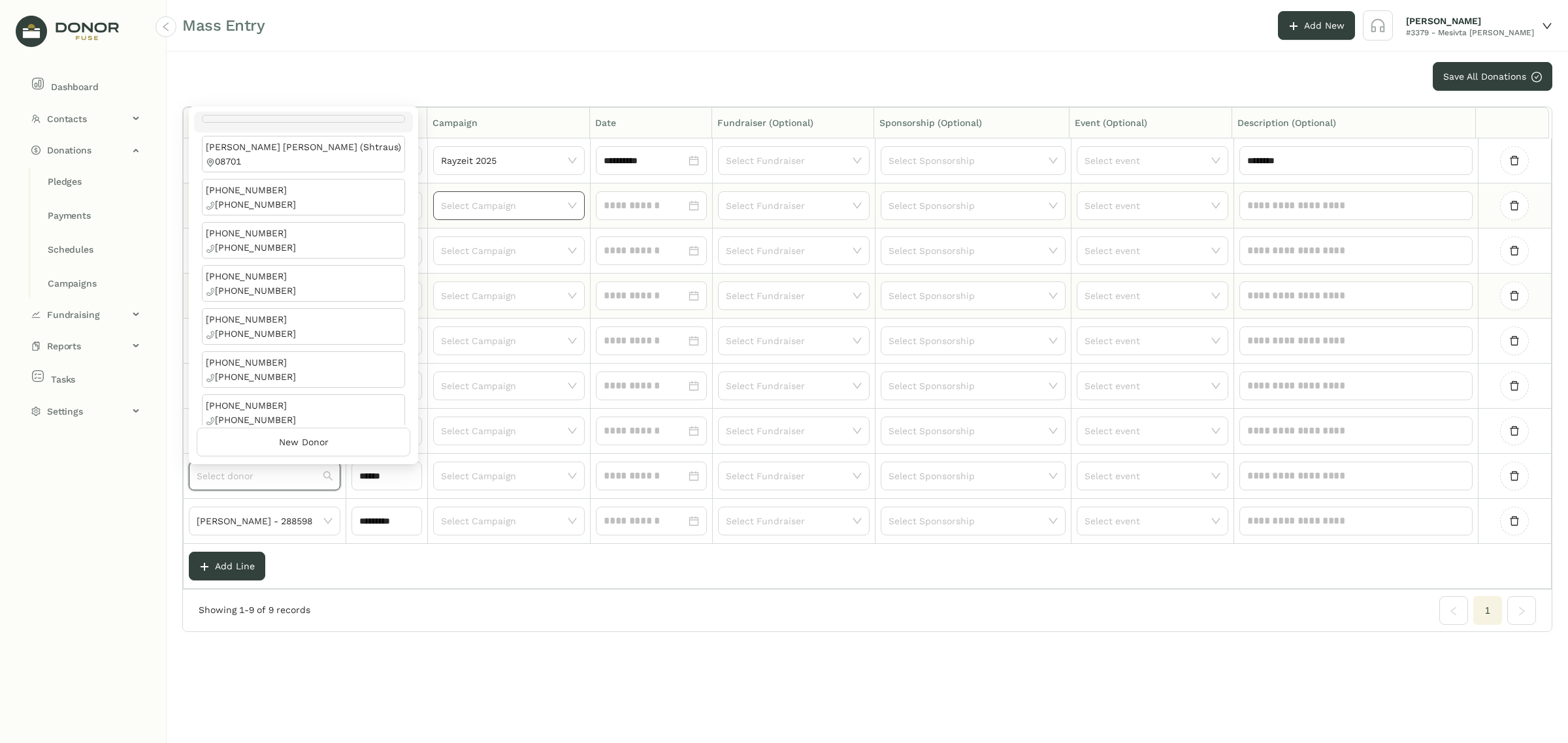type 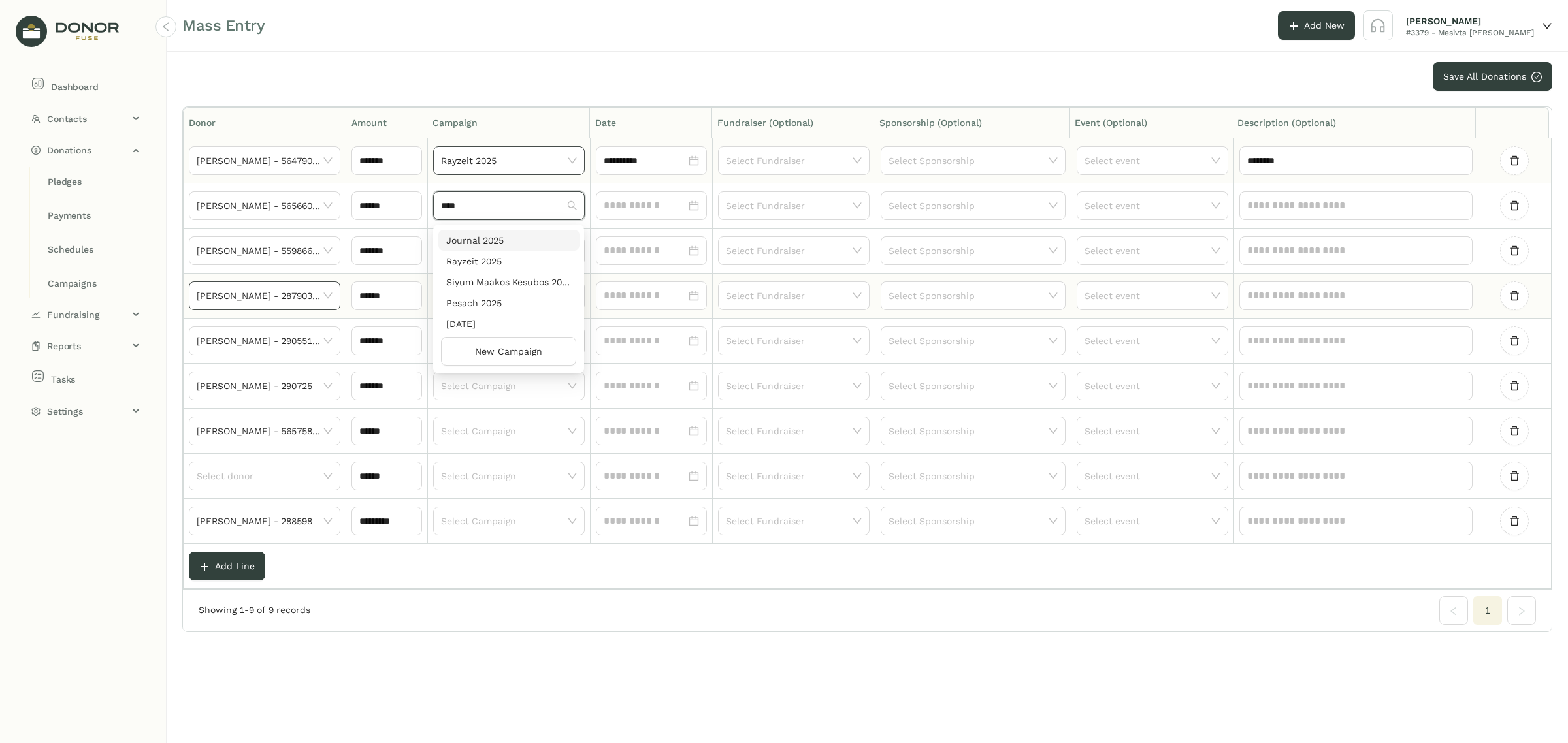 type on "****" 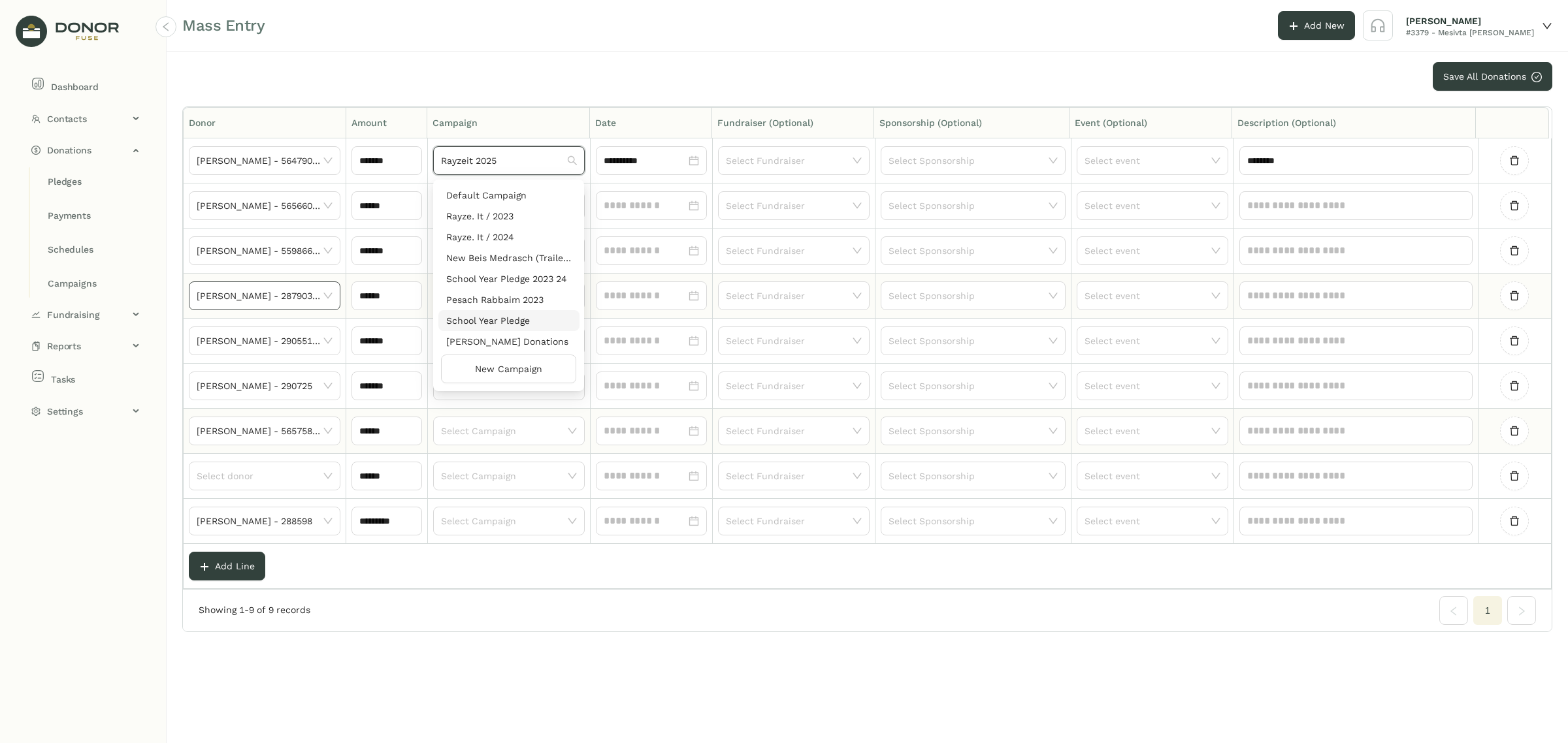 click on "Select Campaign" 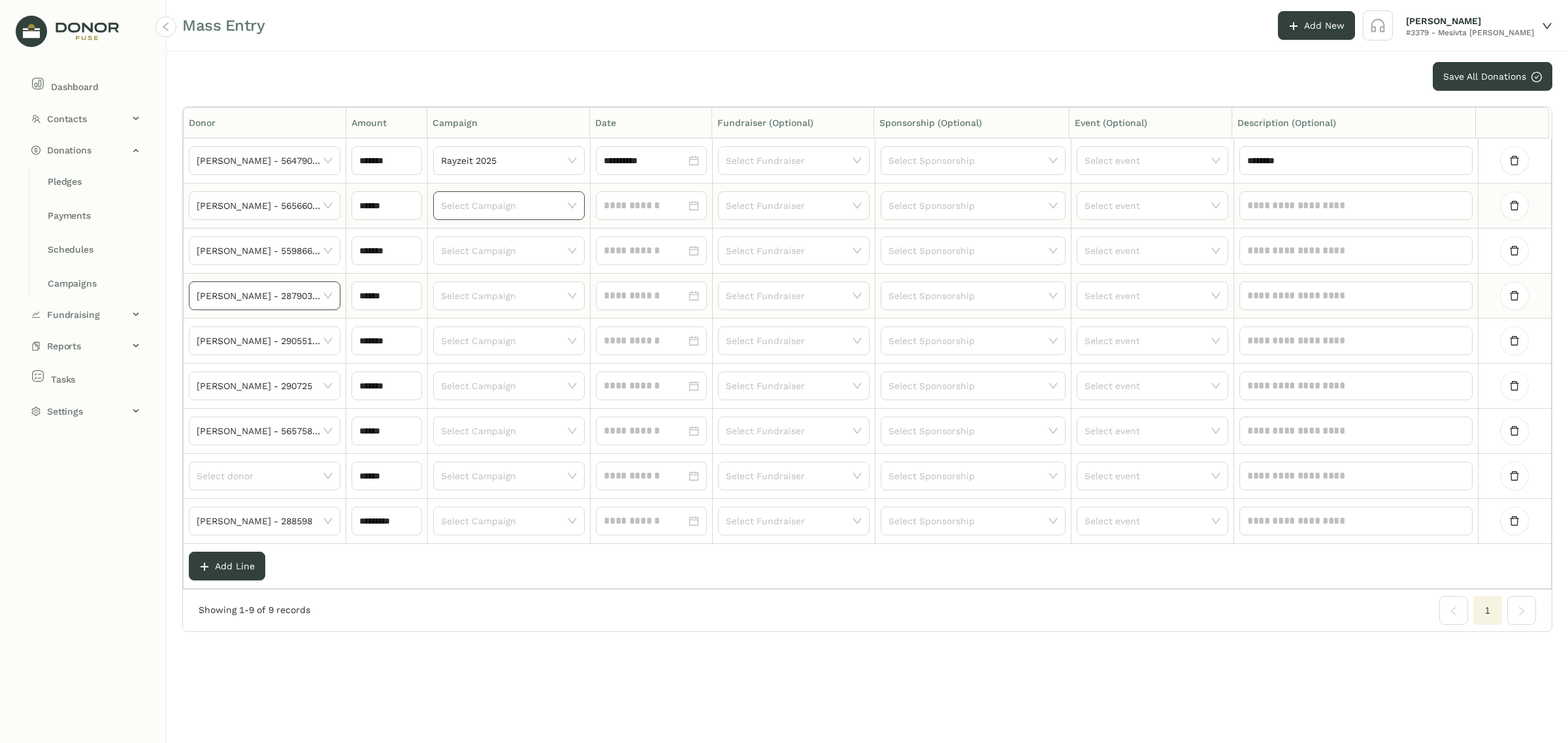 click 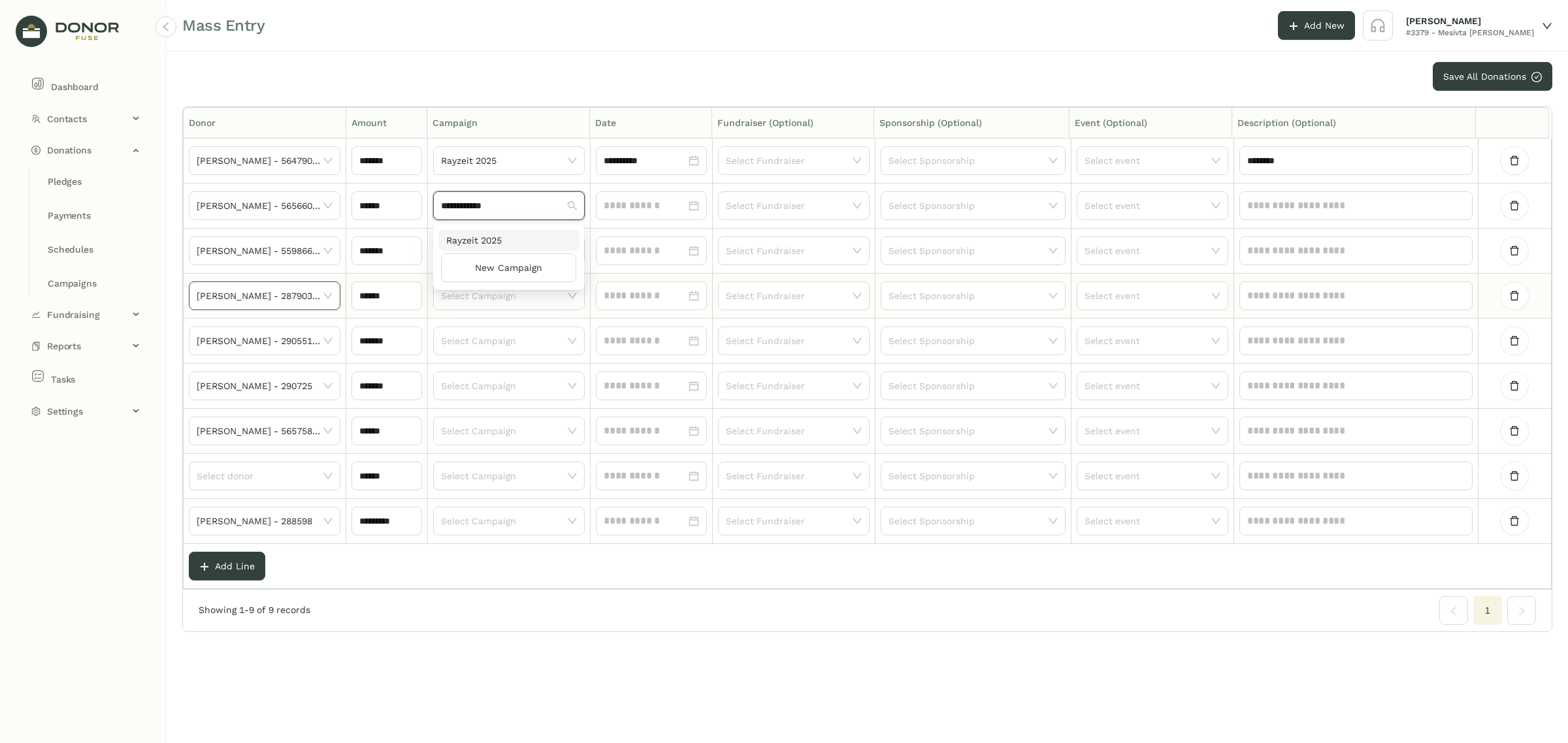 type on "**********" 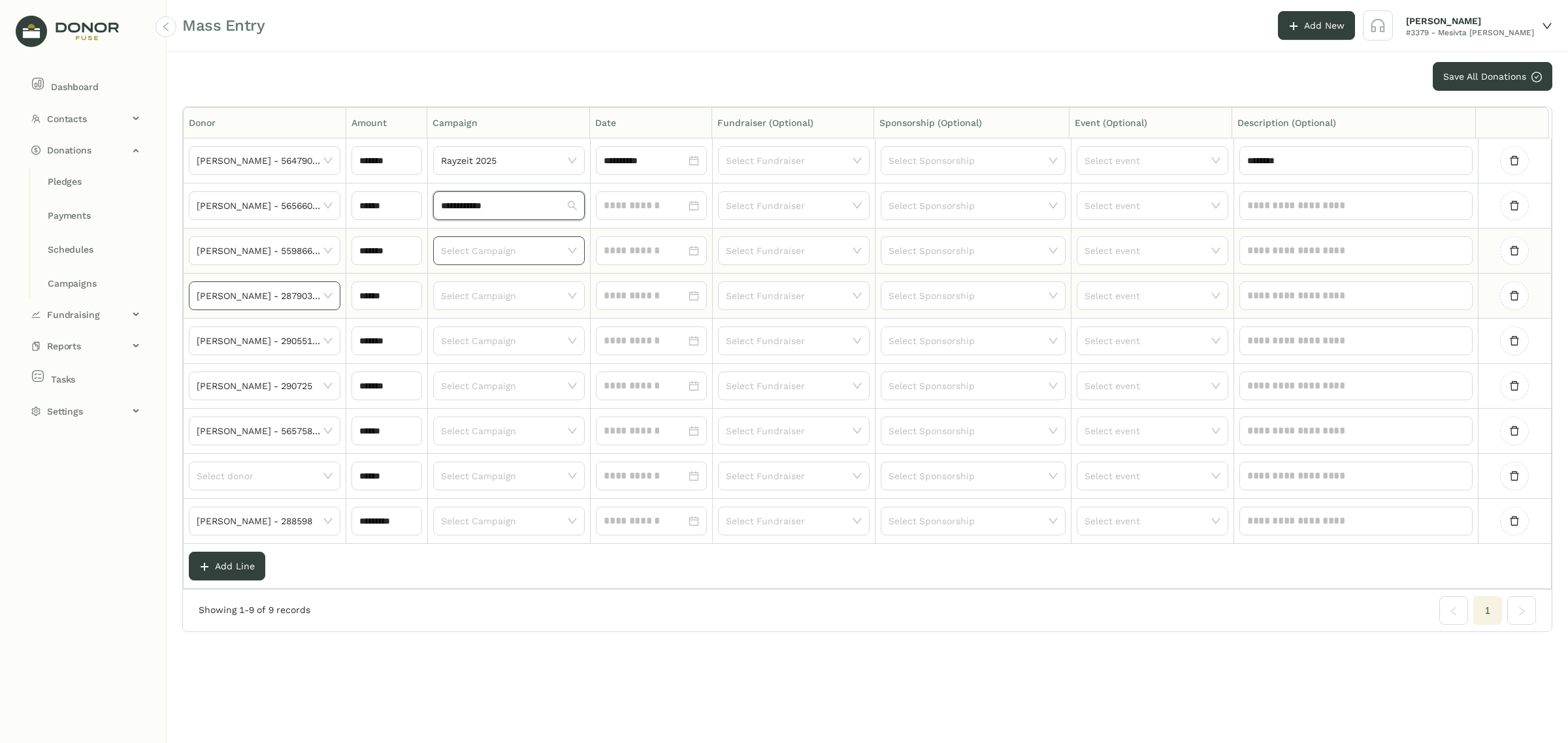 type 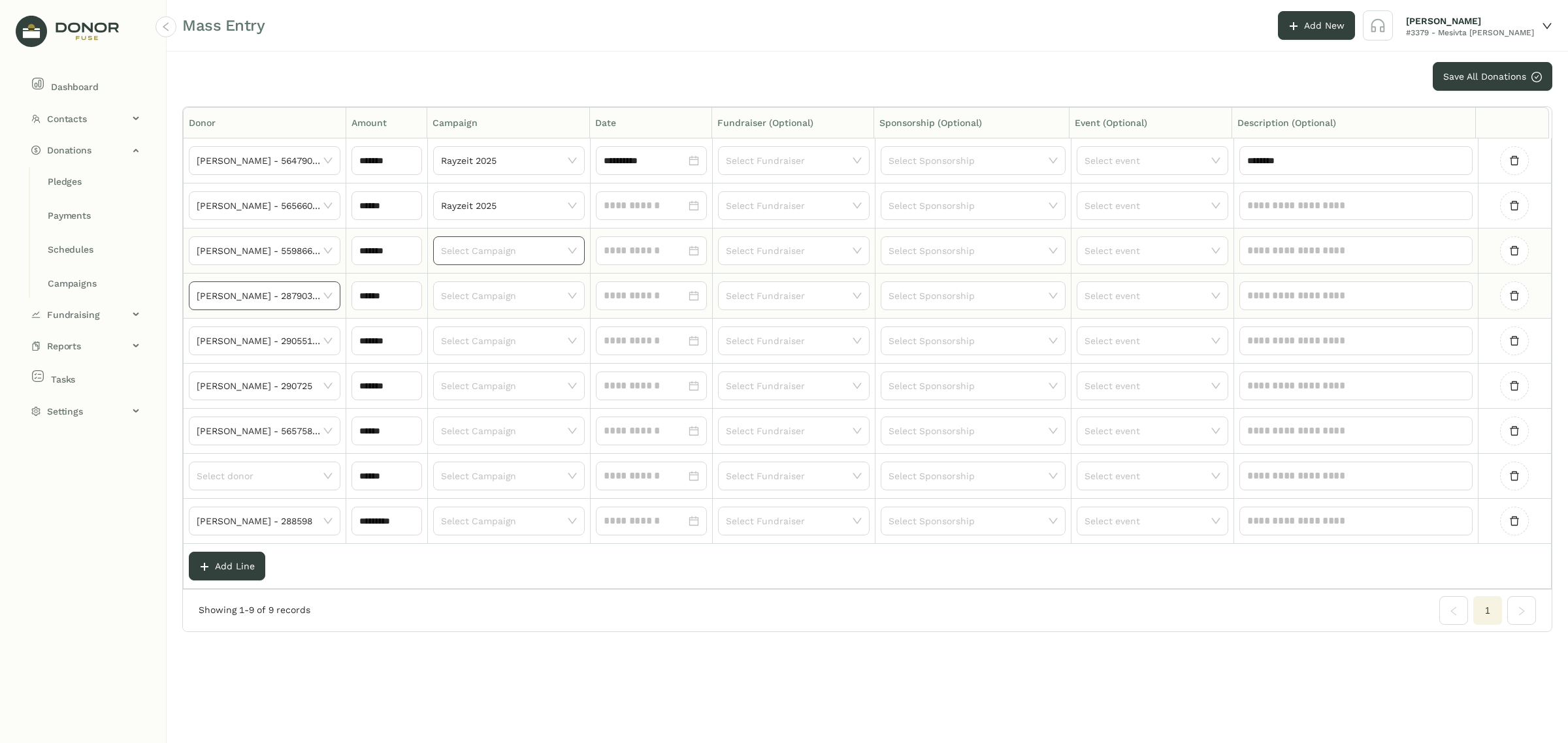 click 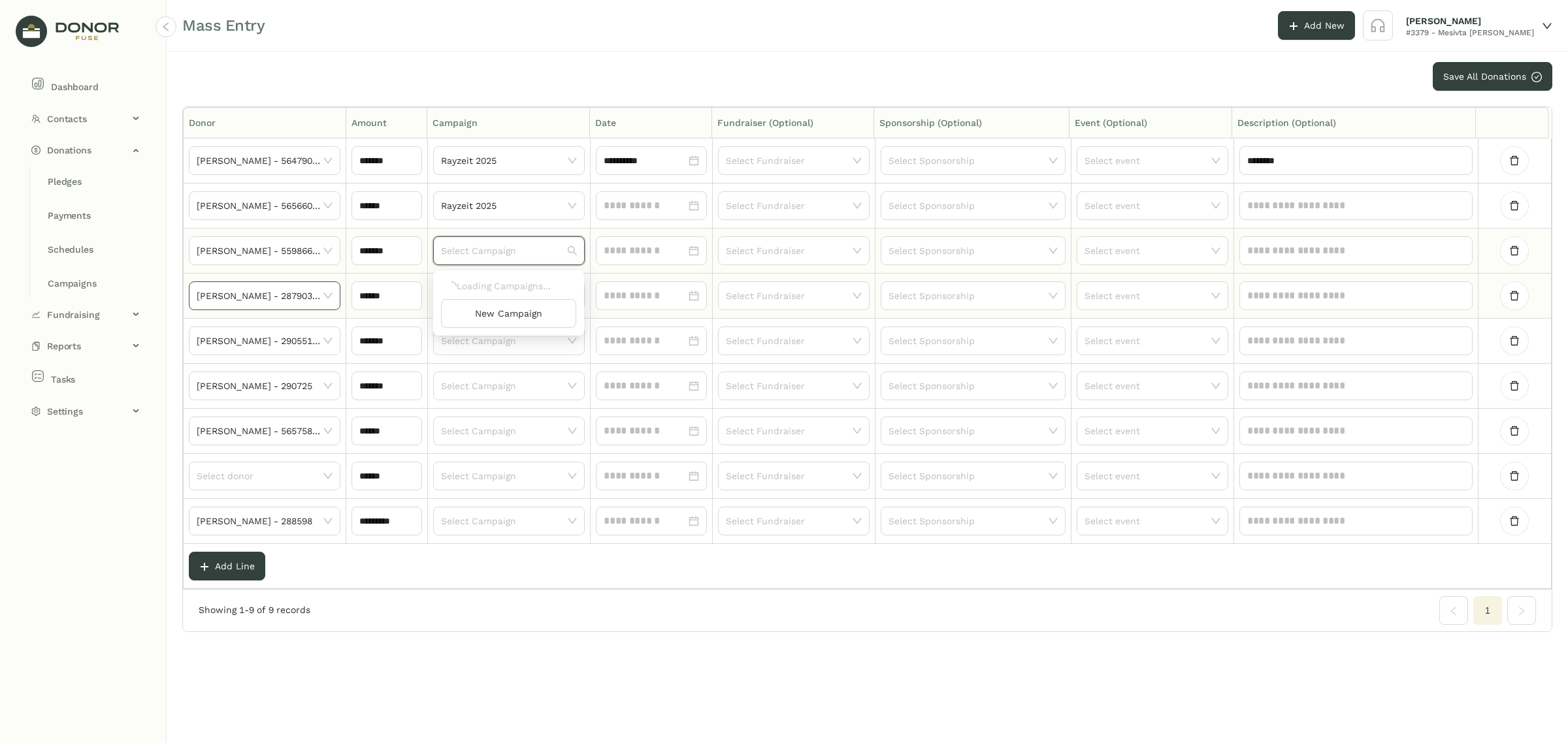 paste on "**********" 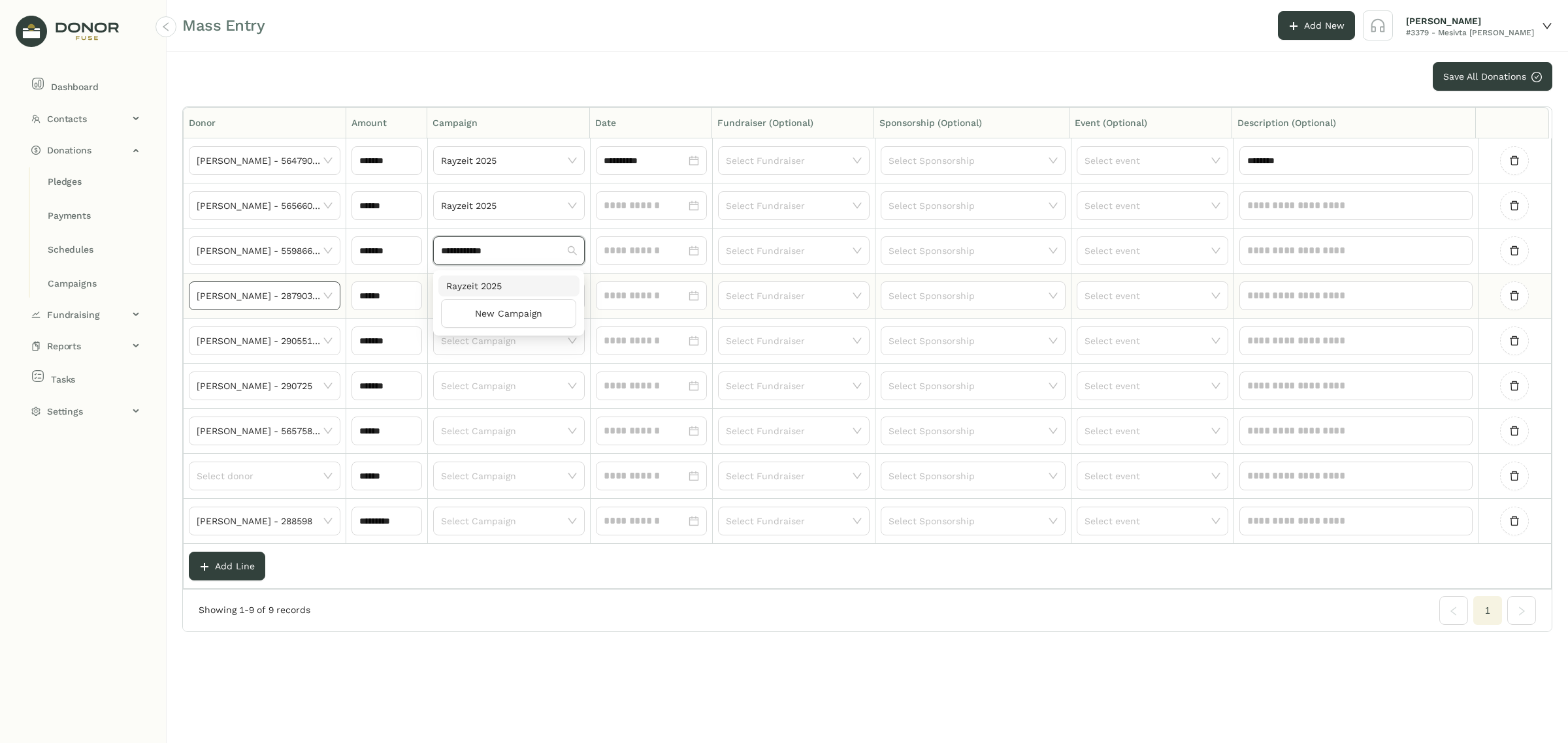type on "**********" 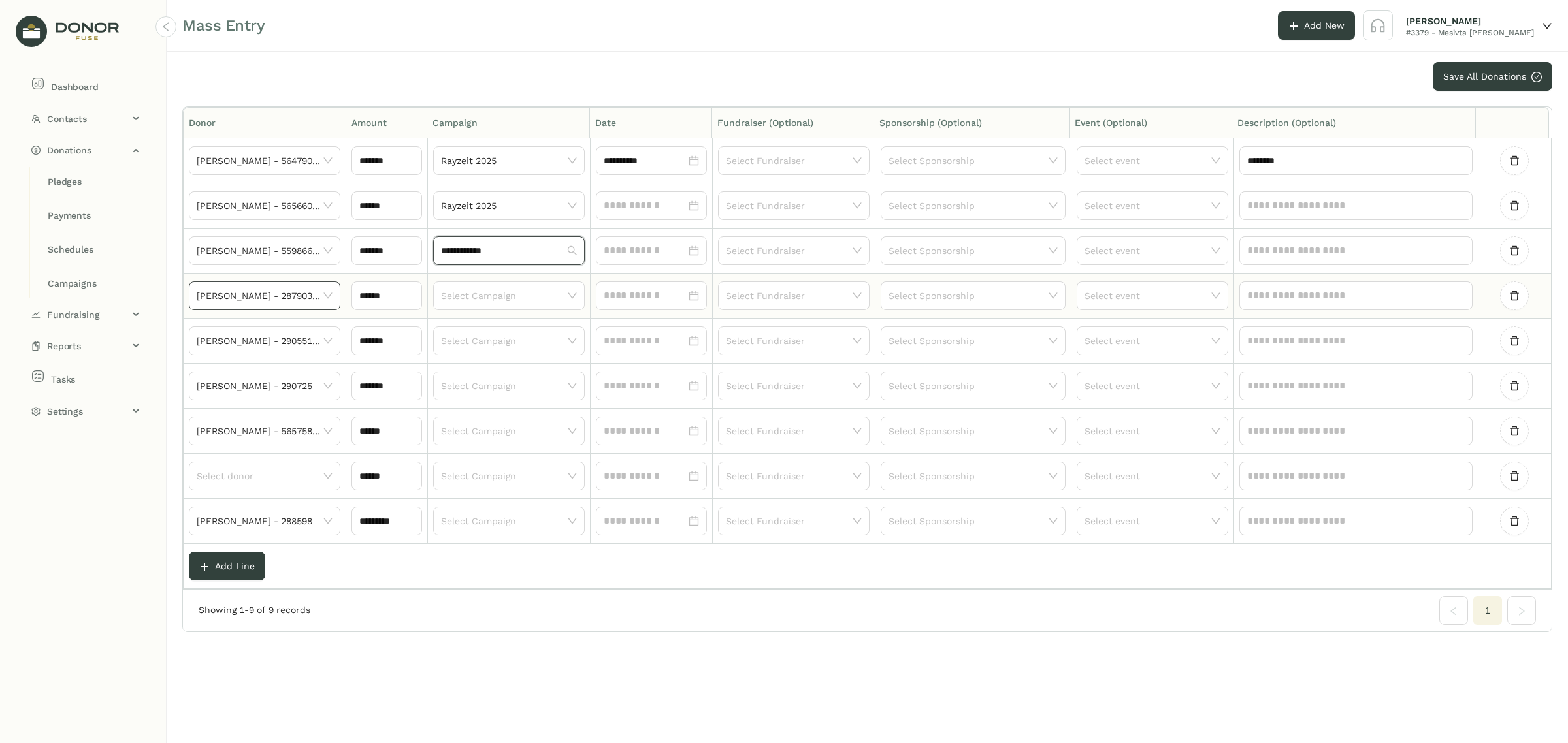 type 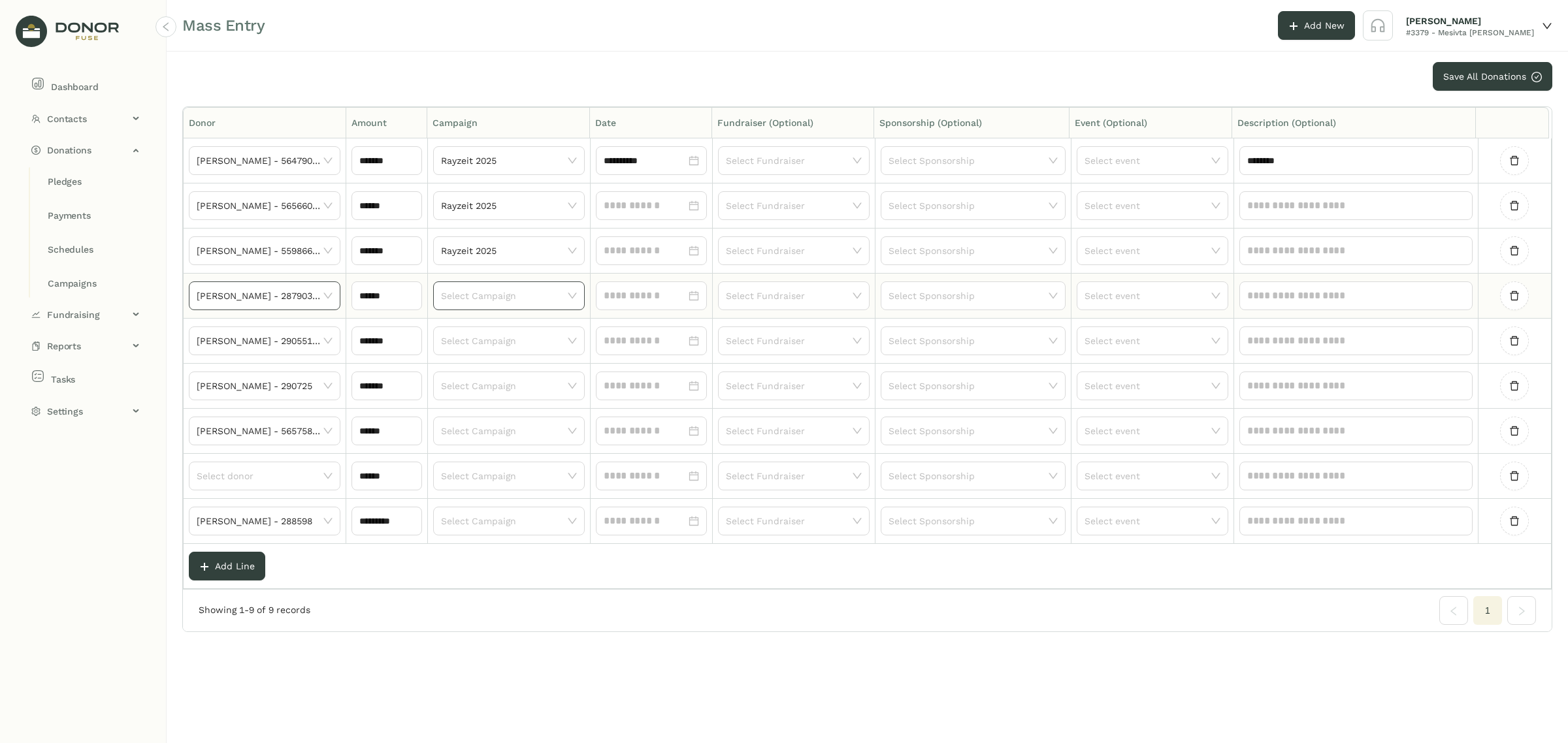 click 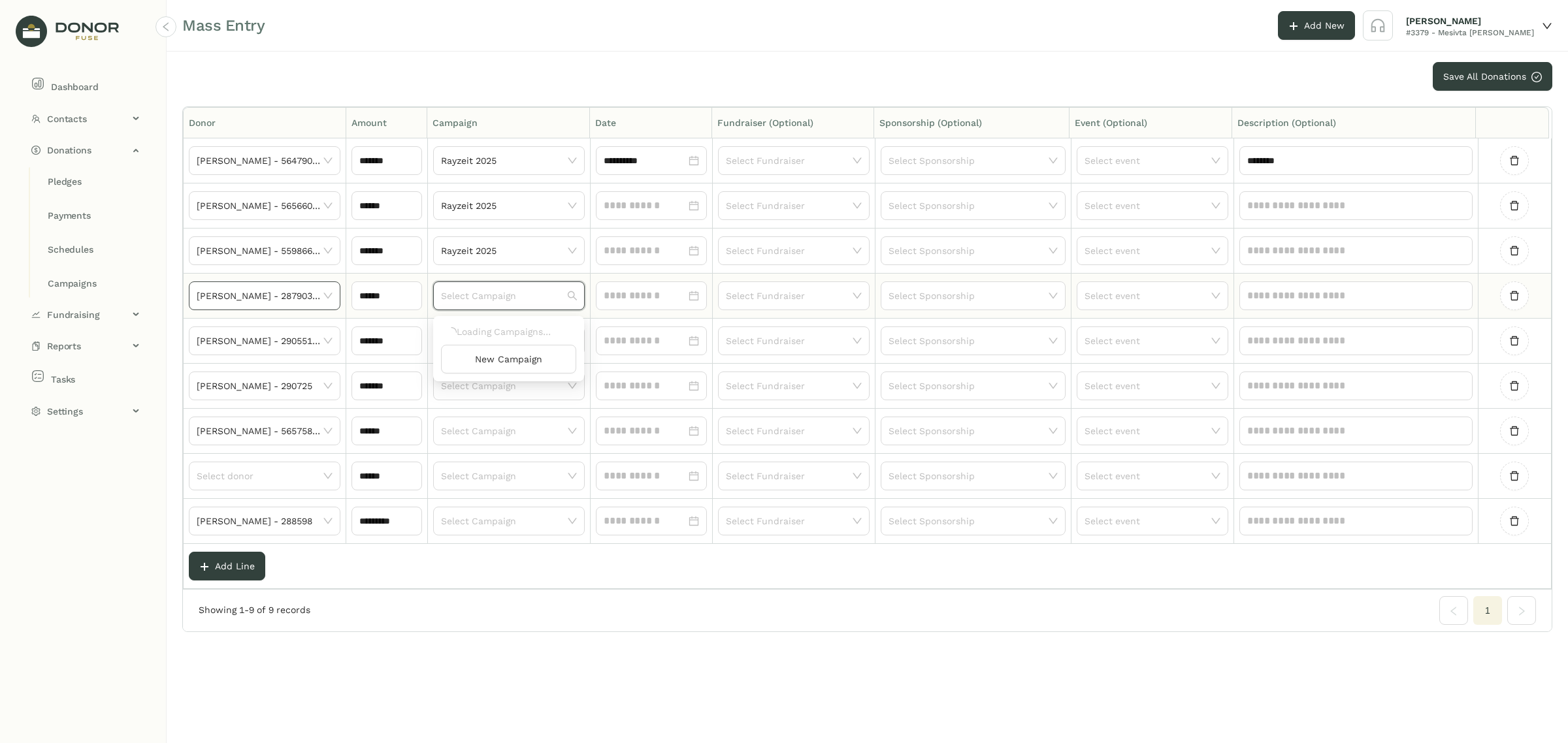 paste on "**********" 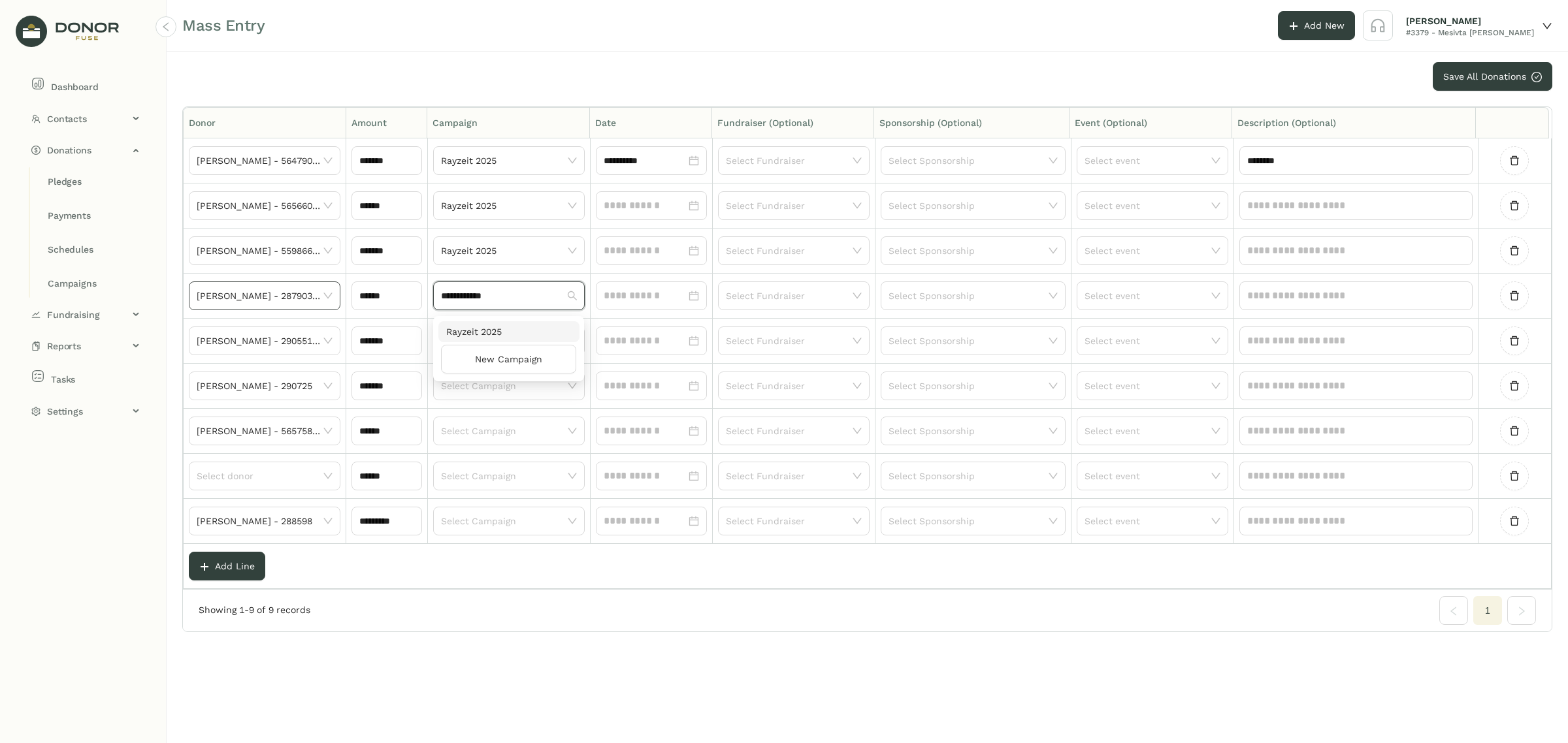 type on "**********" 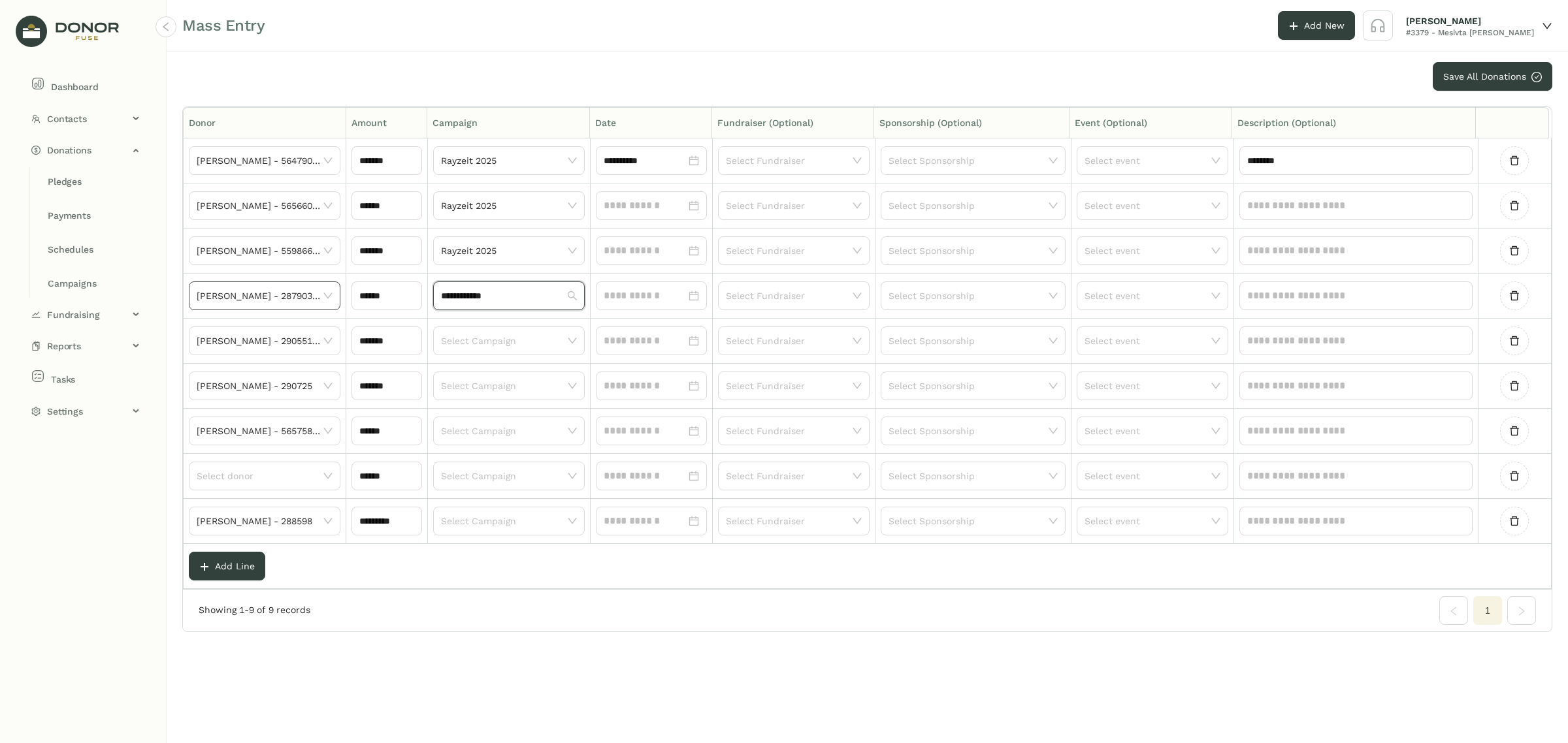 type 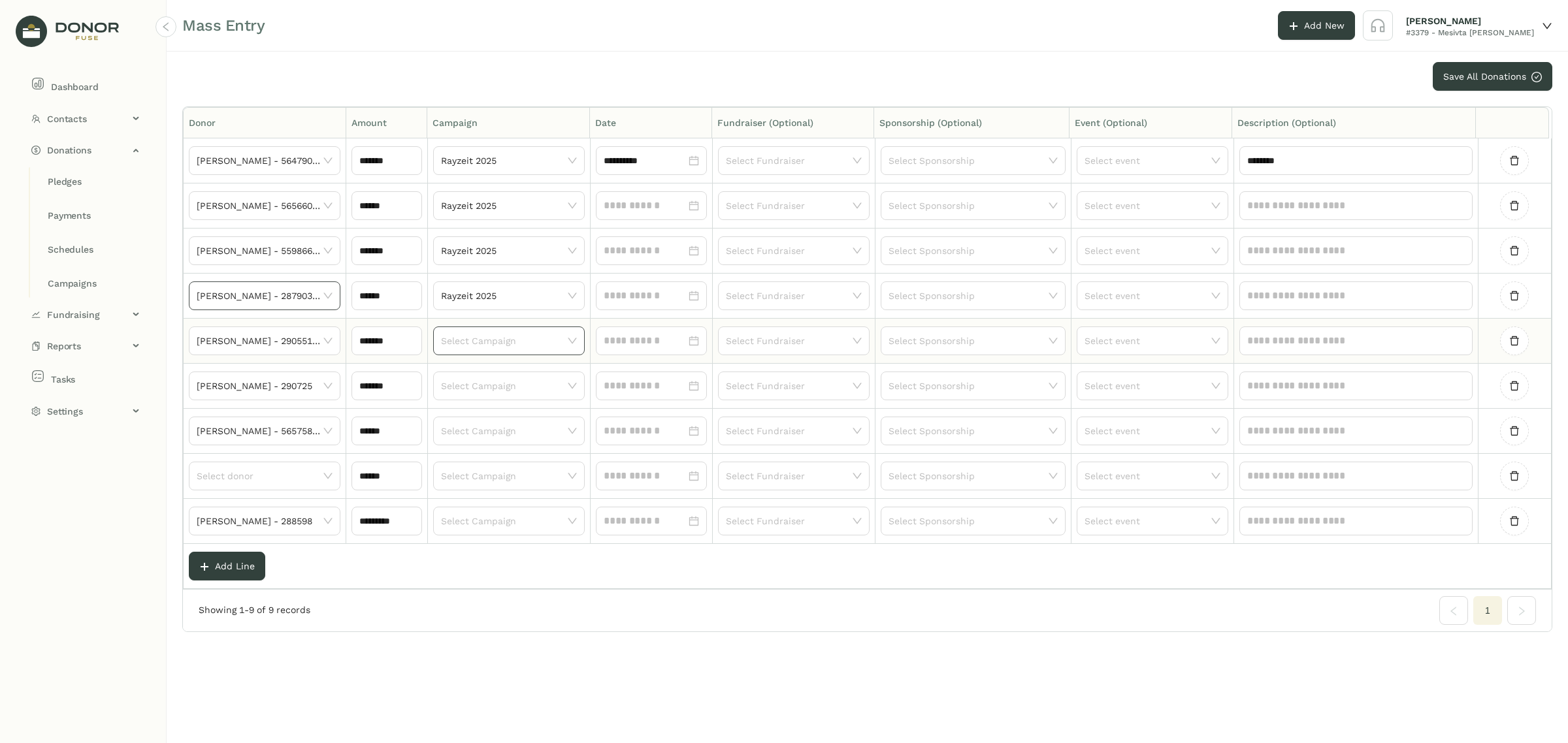 click 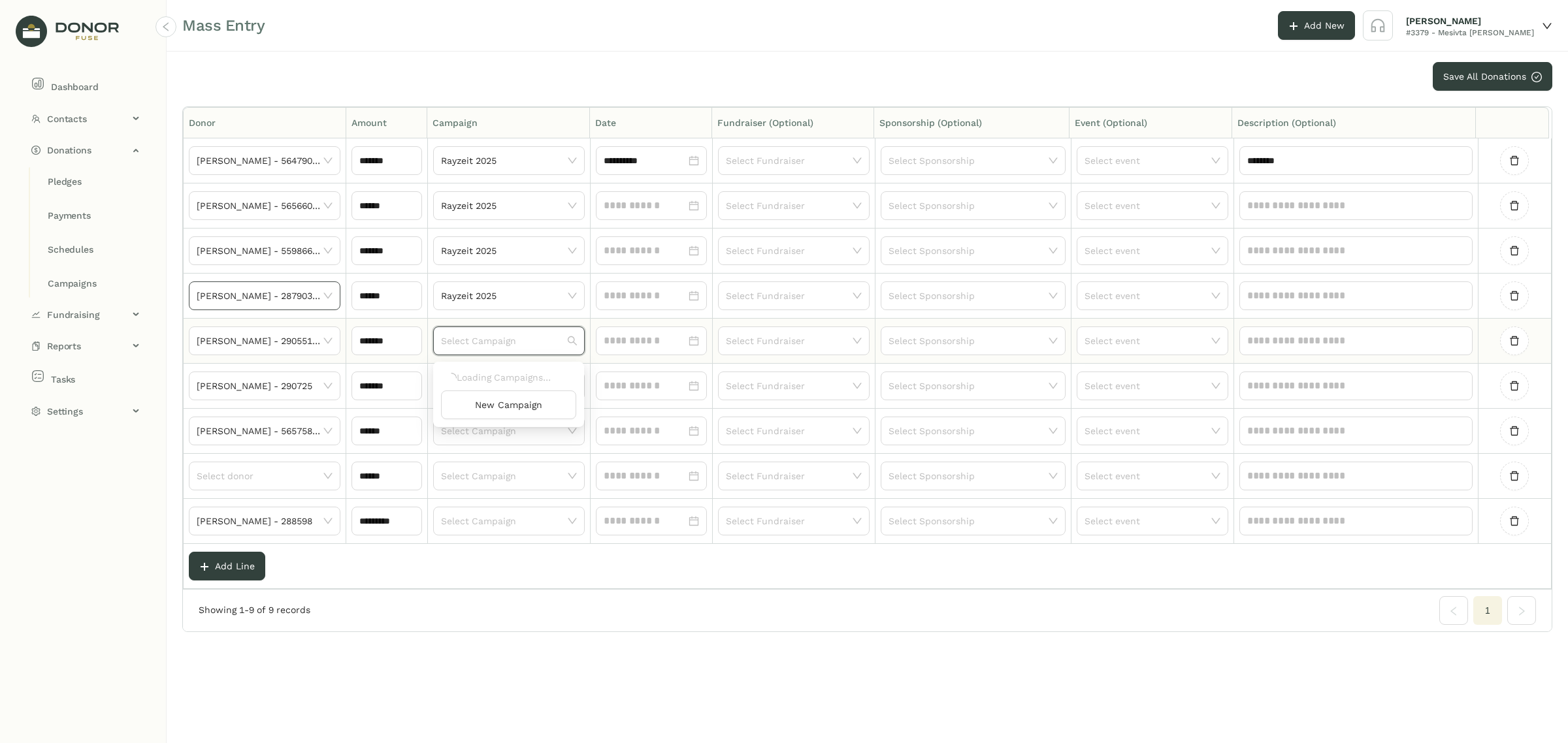 paste on "**********" 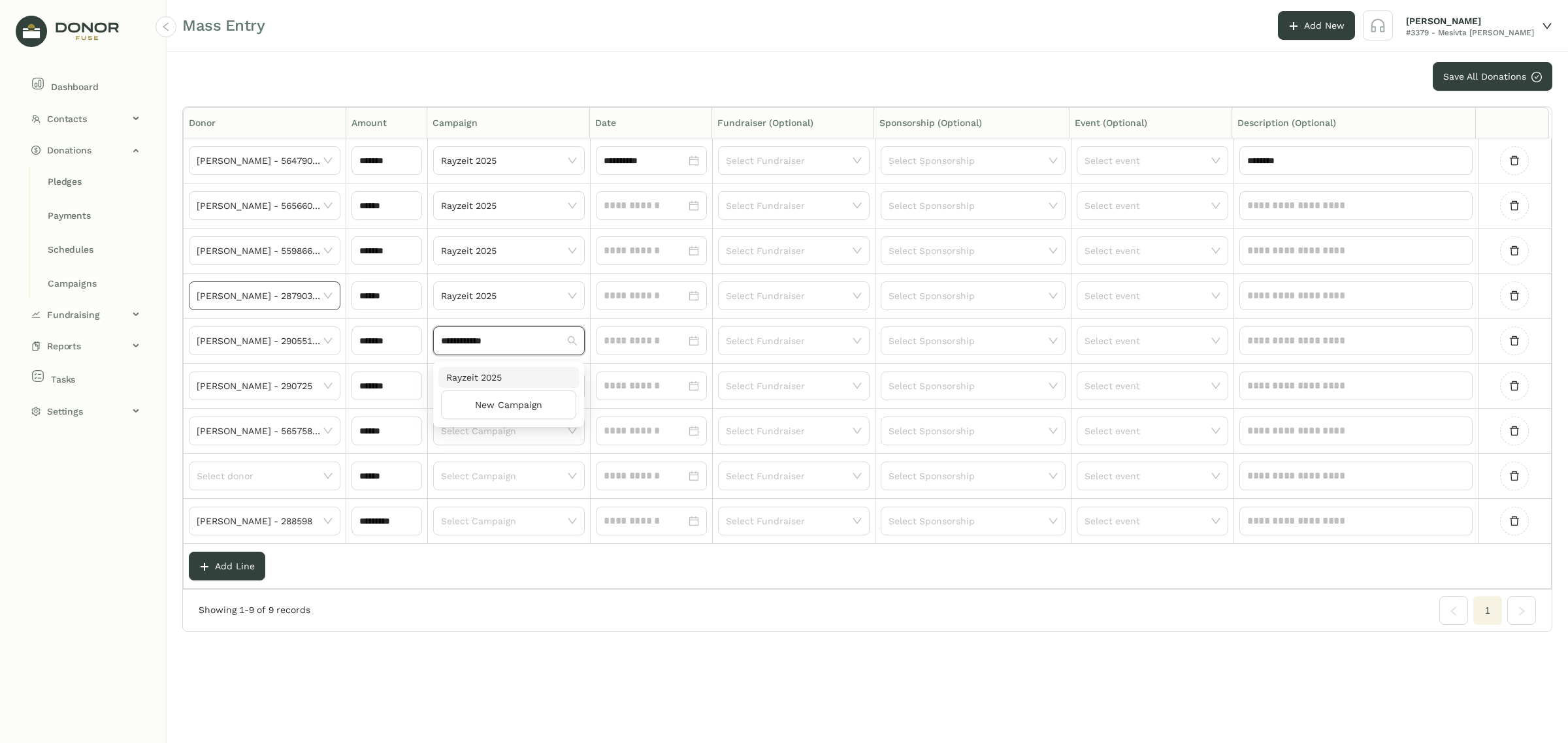 type on "**********" 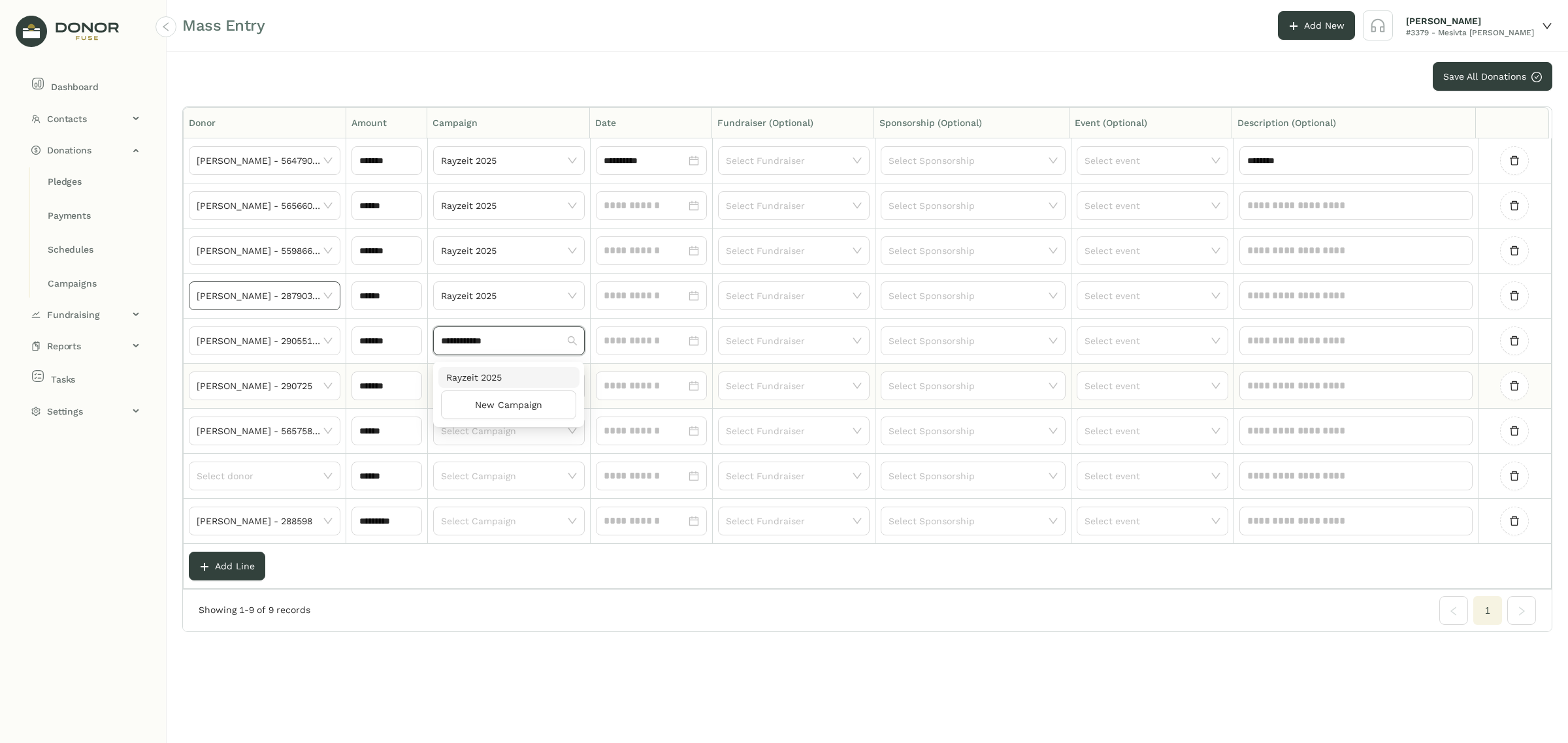 click on "Rayzeit 2025" at bounding box center [509, 377] 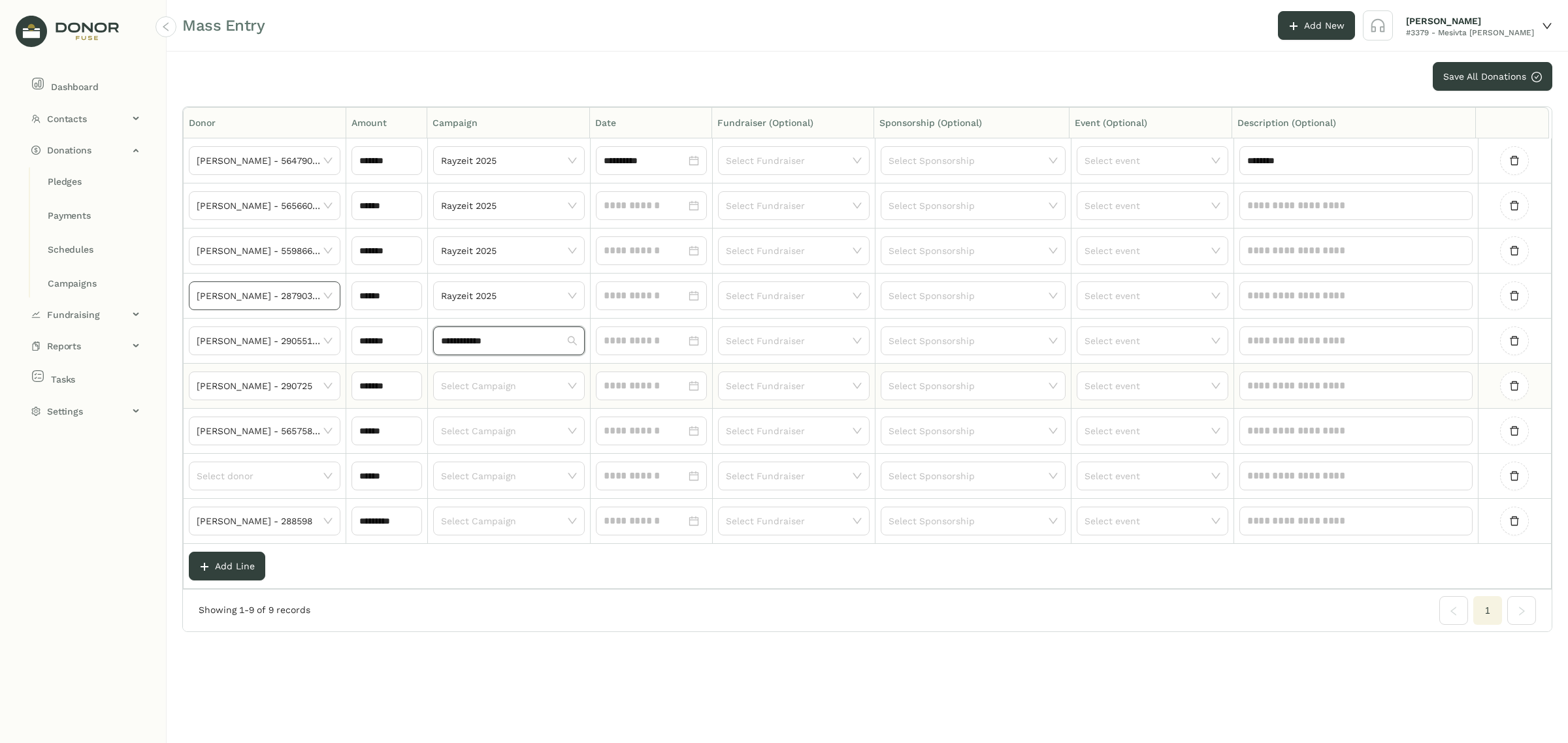 type 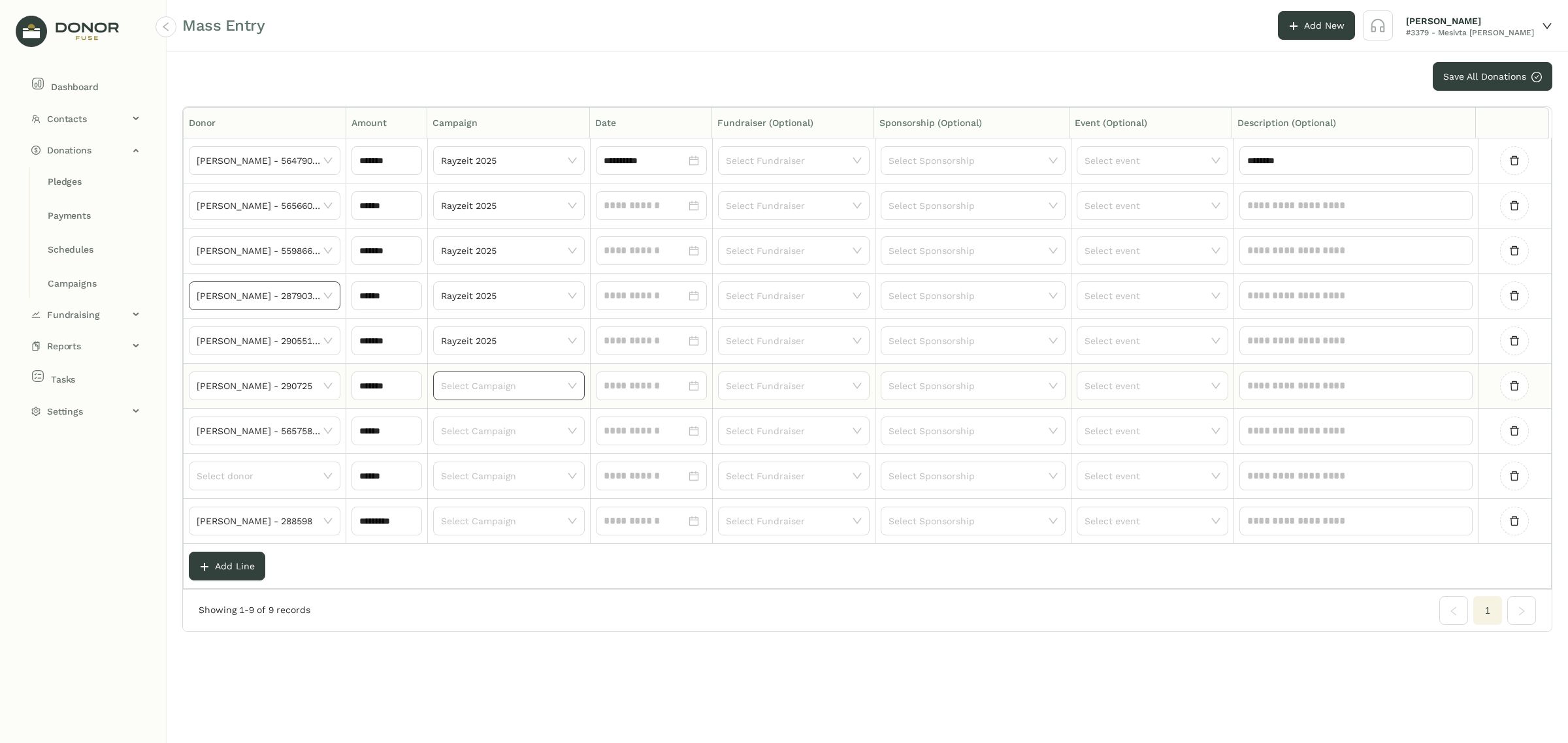 click 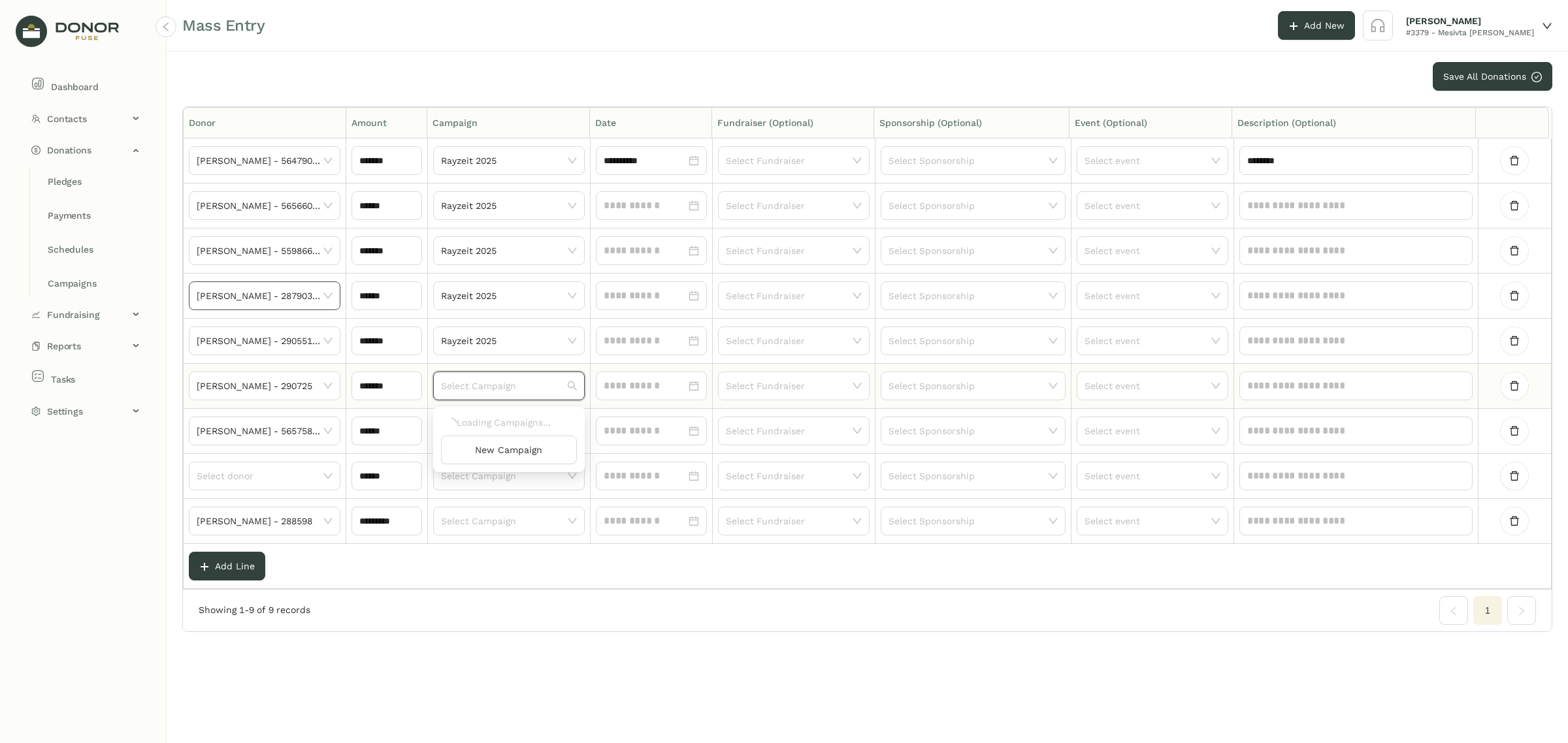 paste on "**********" 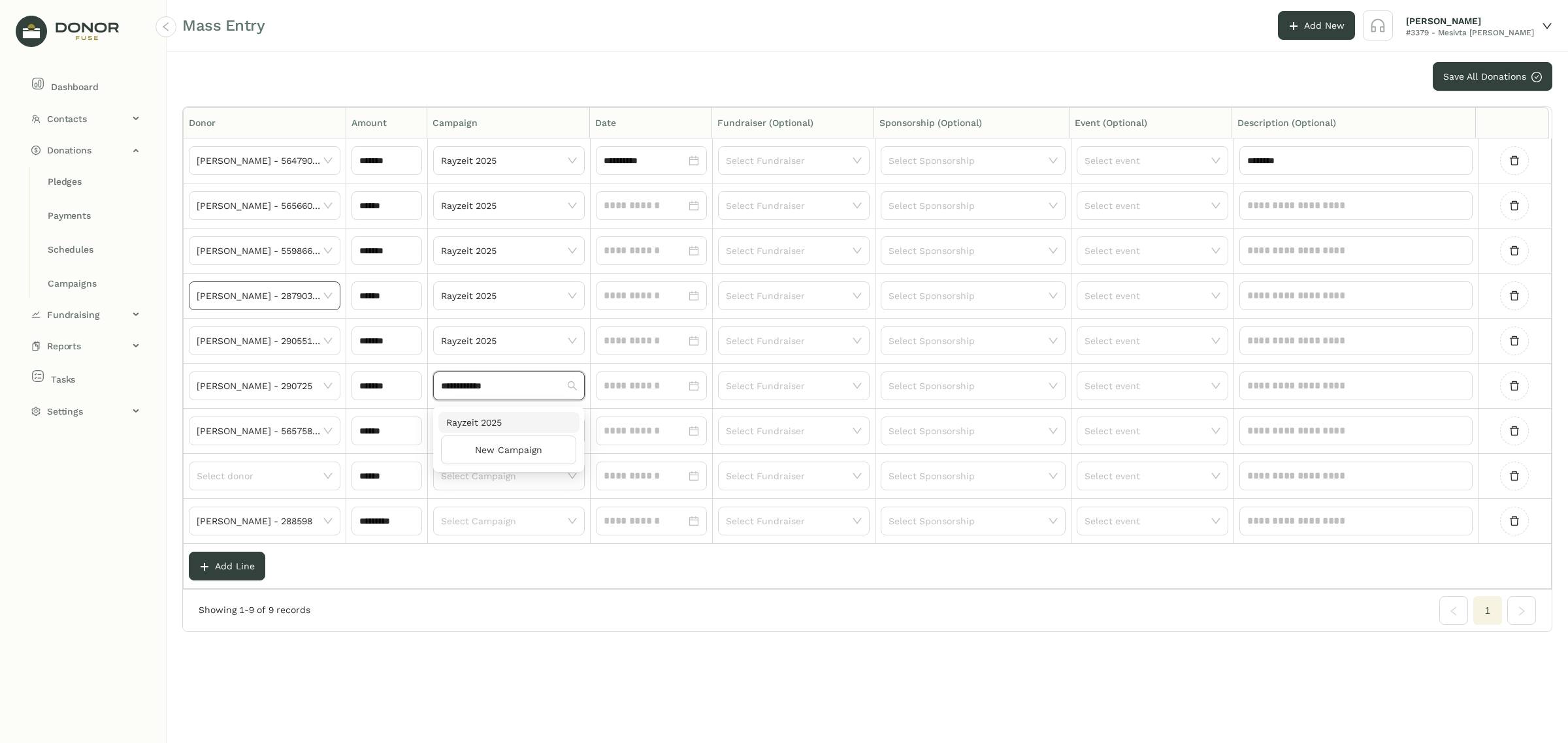 type on "**********" 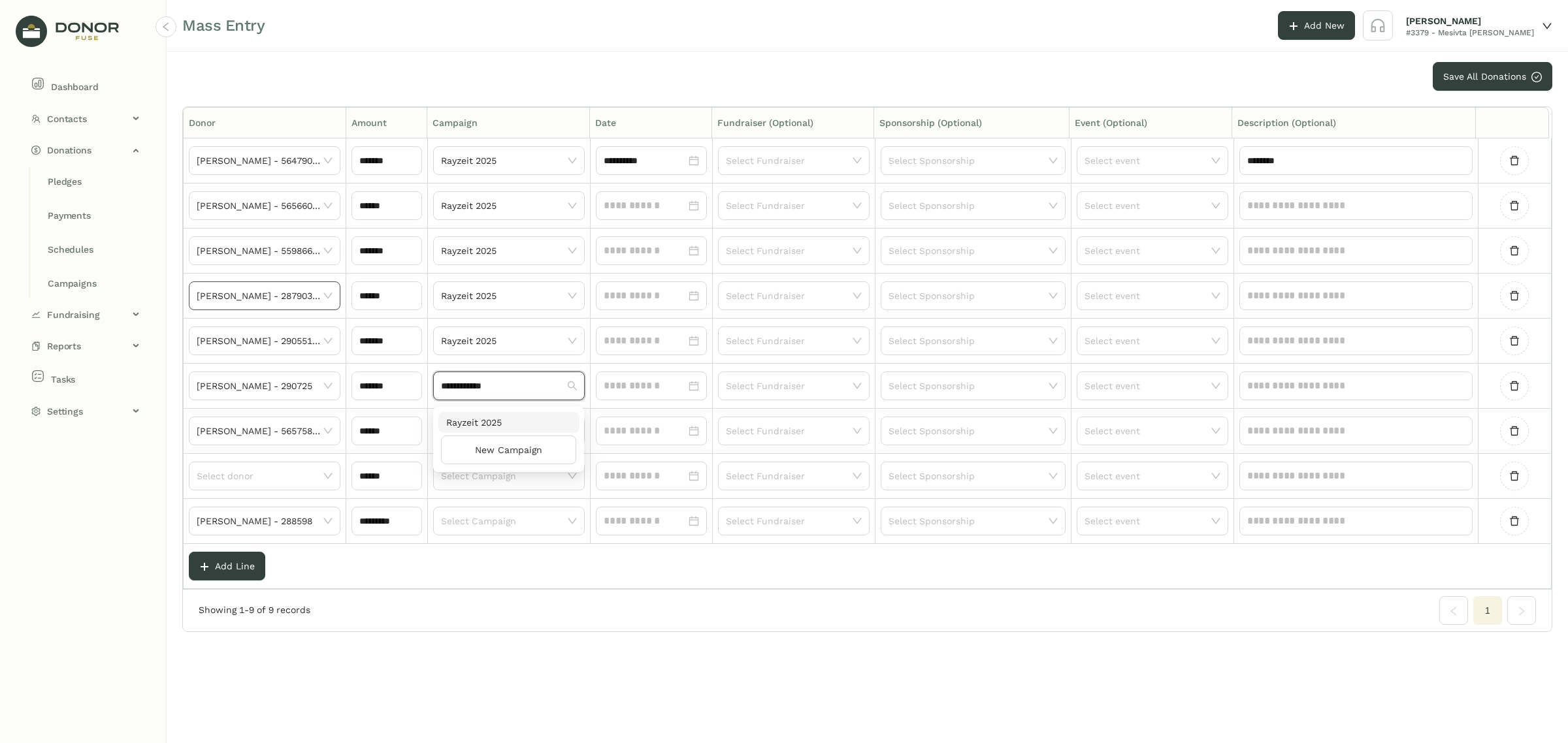 click on "Rayzeit 2025" at bounding box center [509, 422] 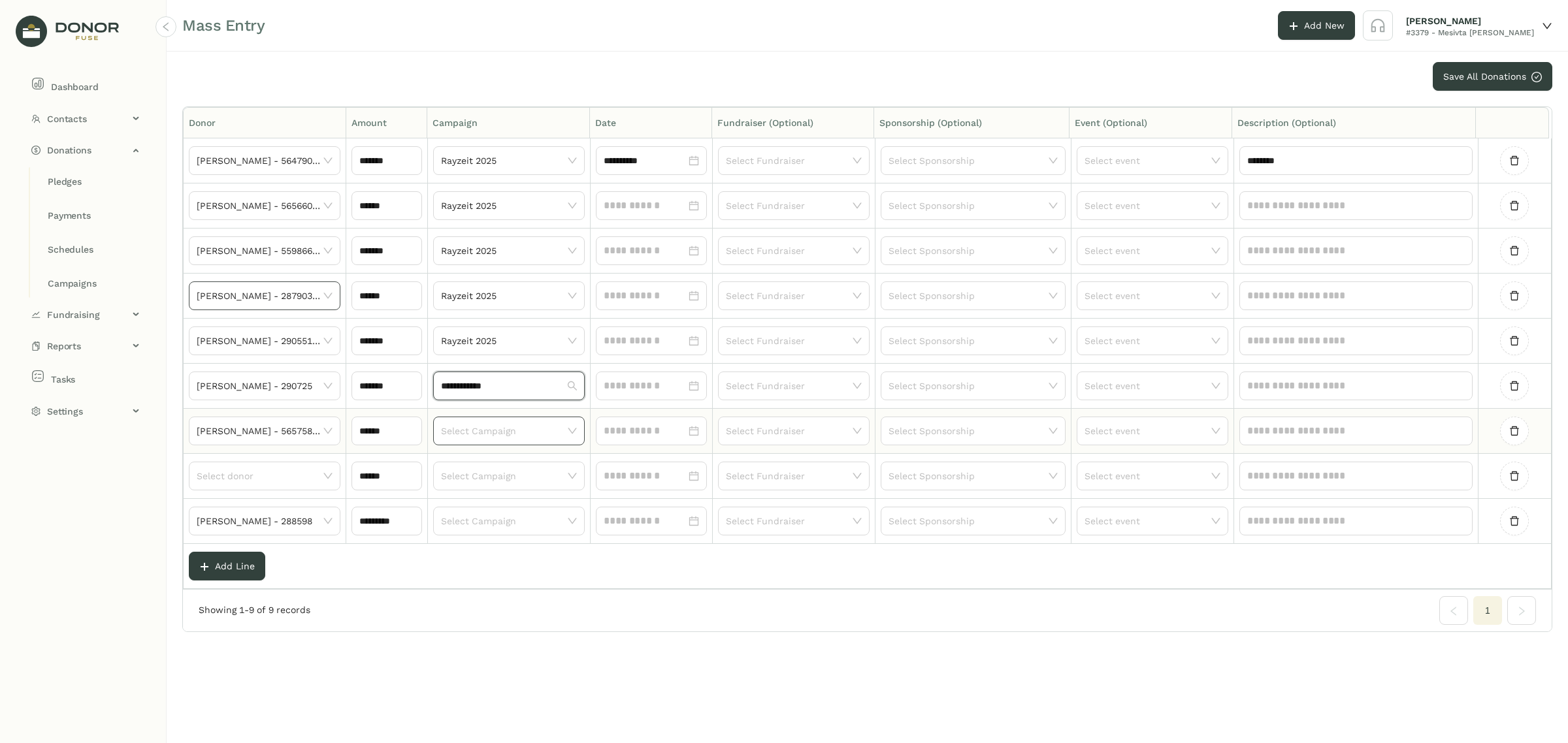 type 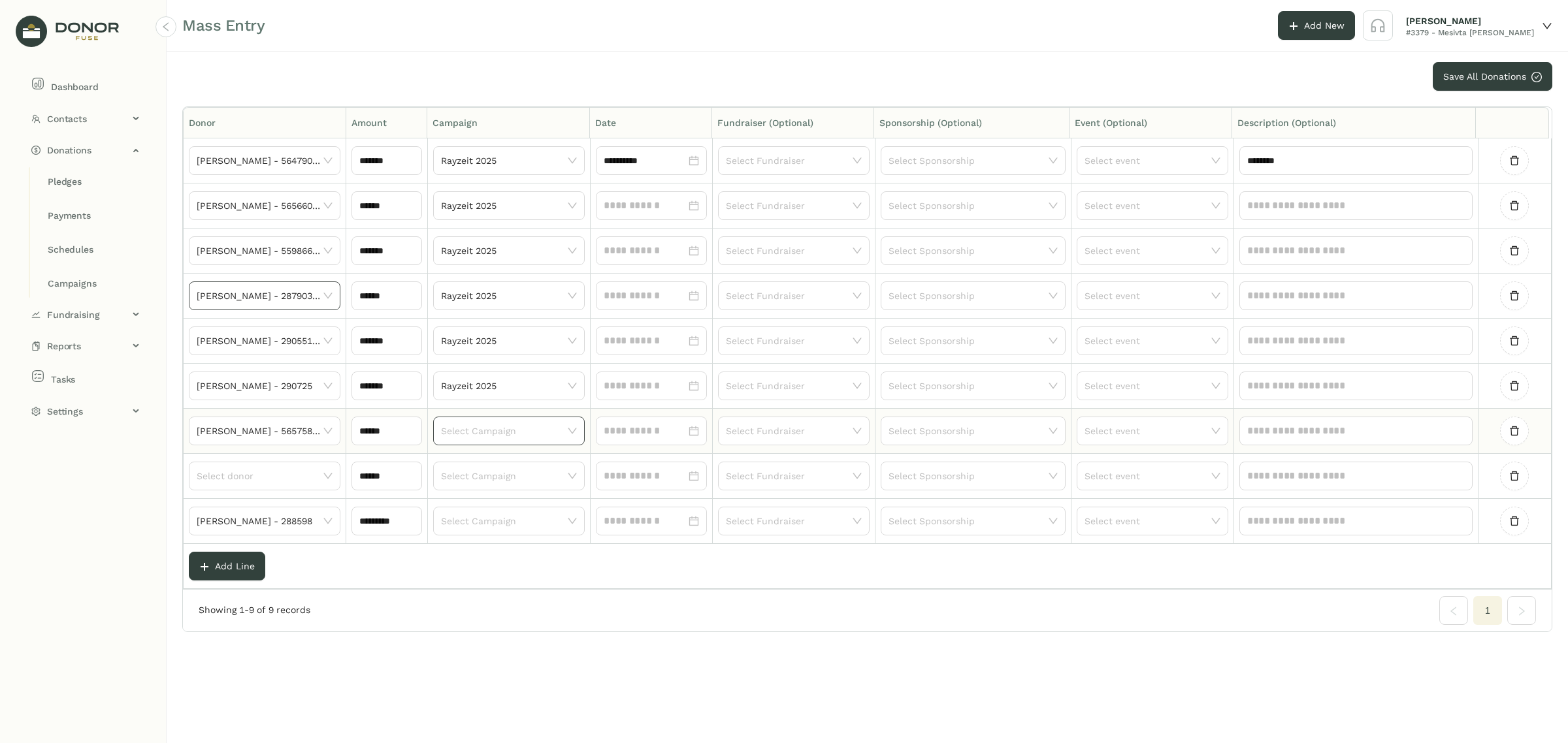 click 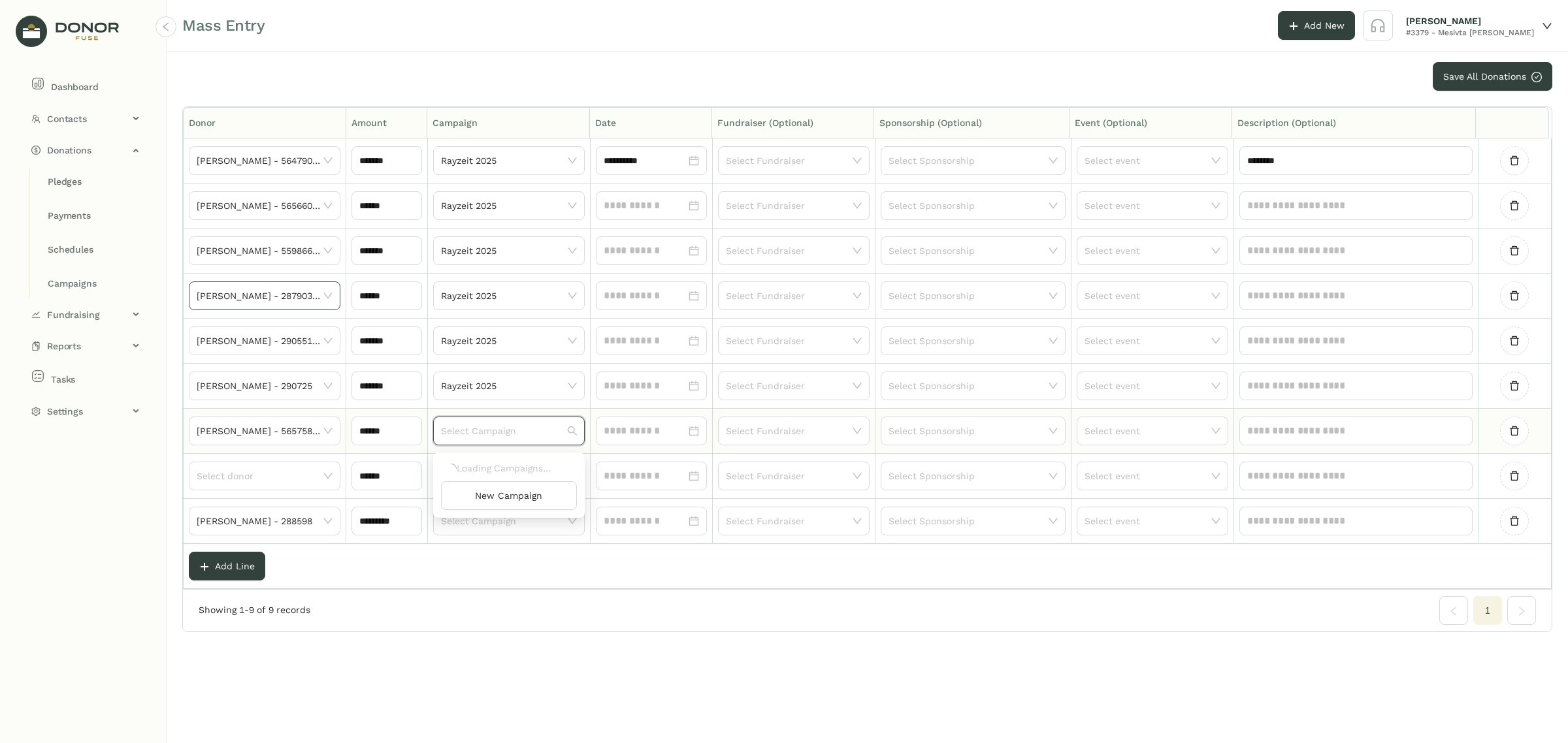 paste on "**********" 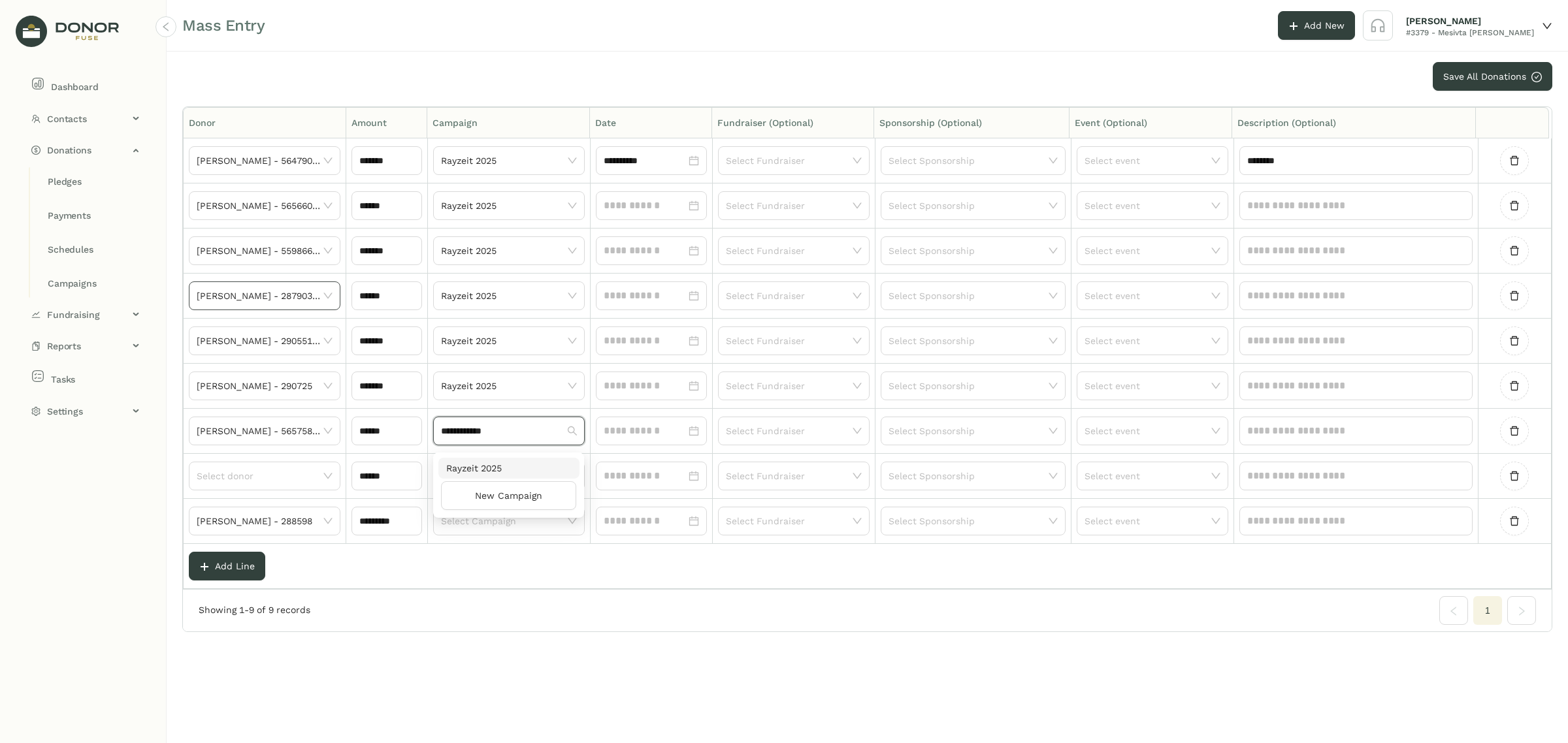 type on "**********" 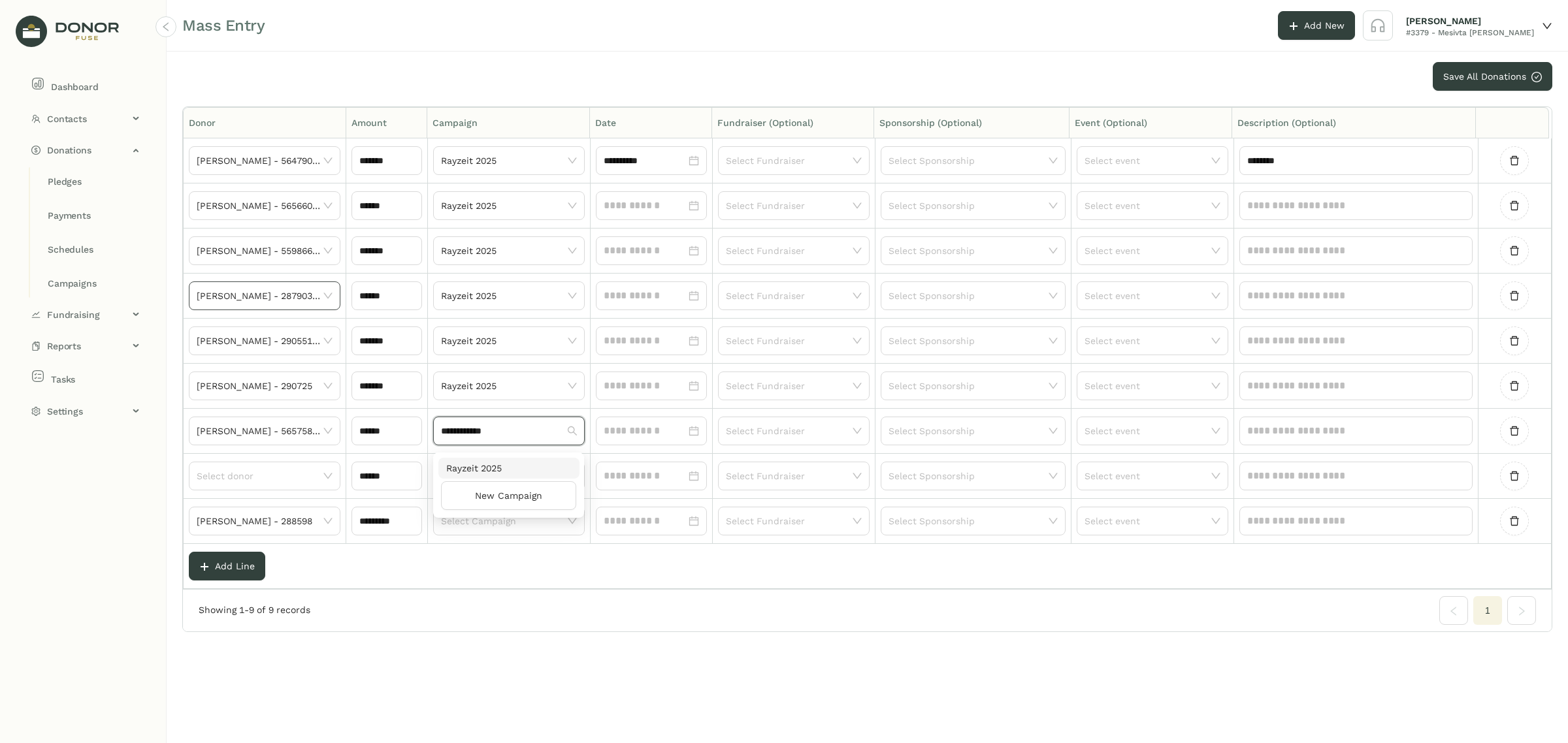 click on "Rayzeit 2025" at bounding box center (509, 468) 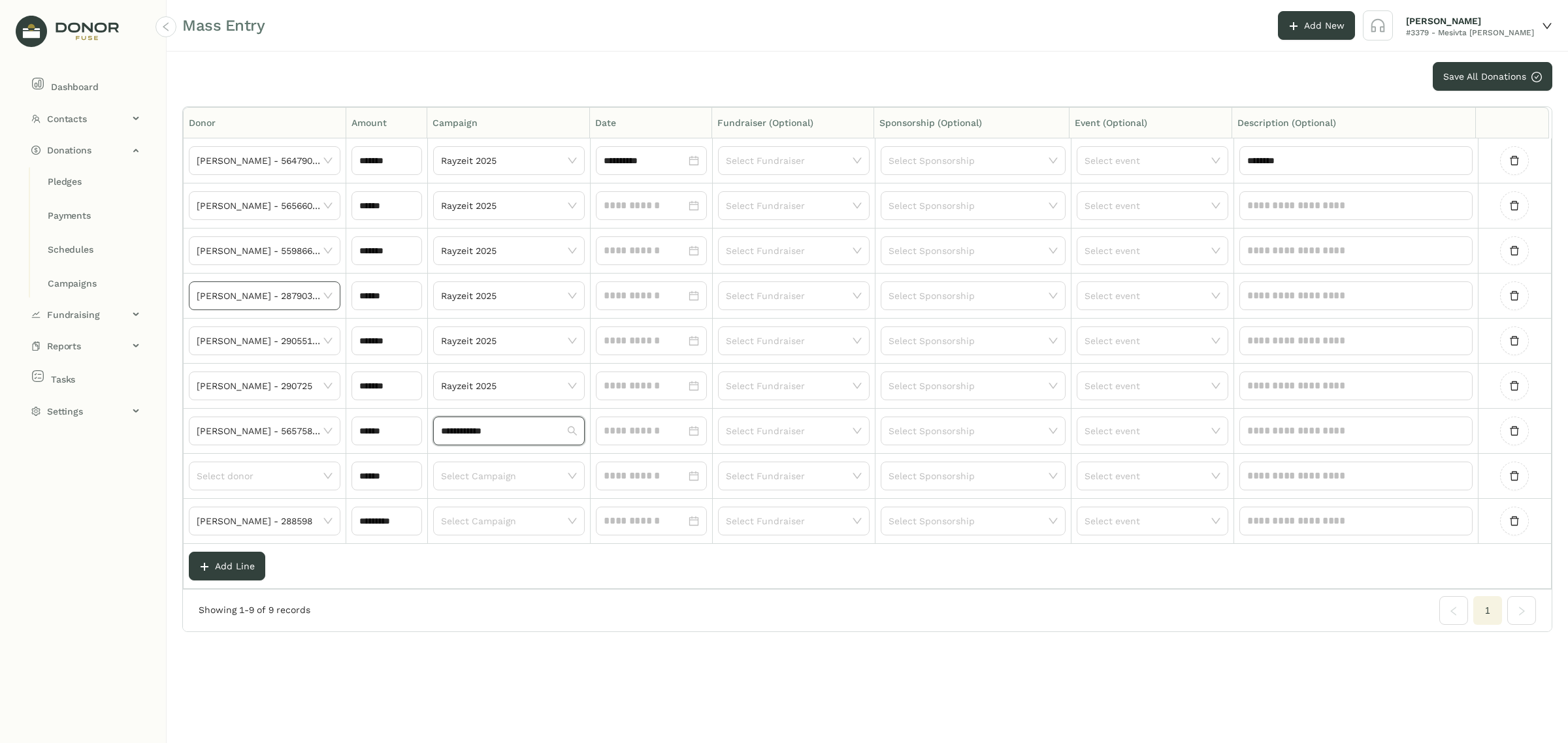 type 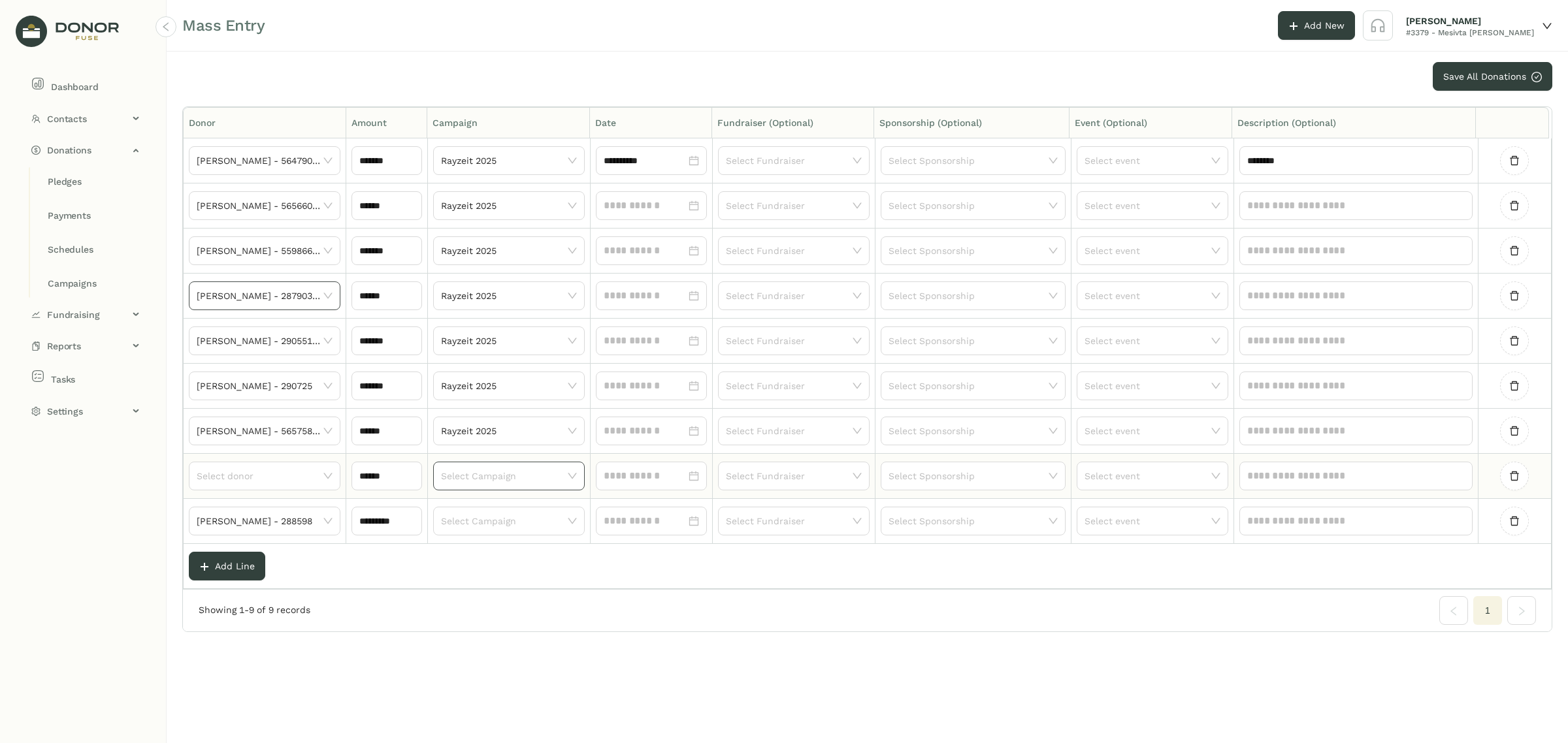 click 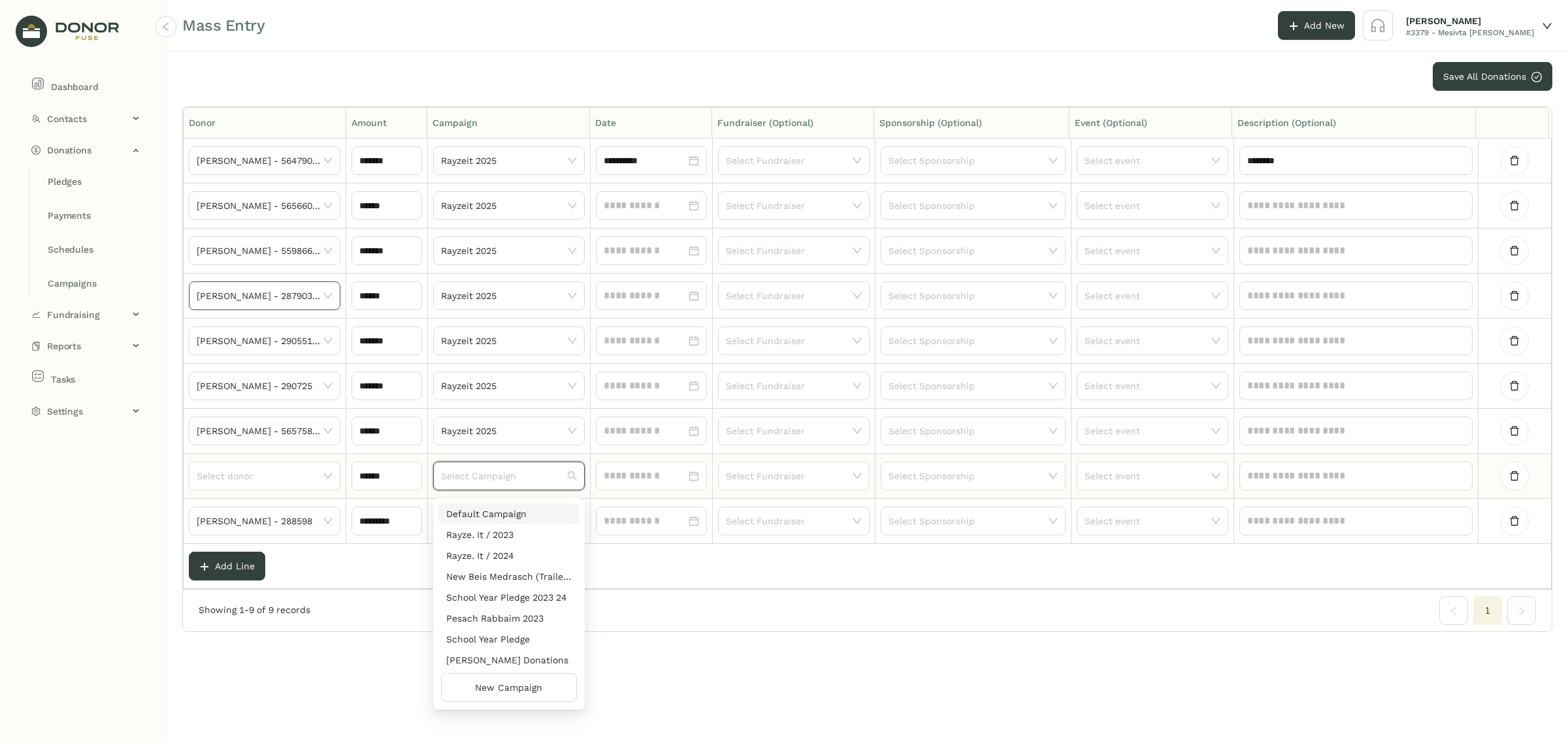 paste on "**********" 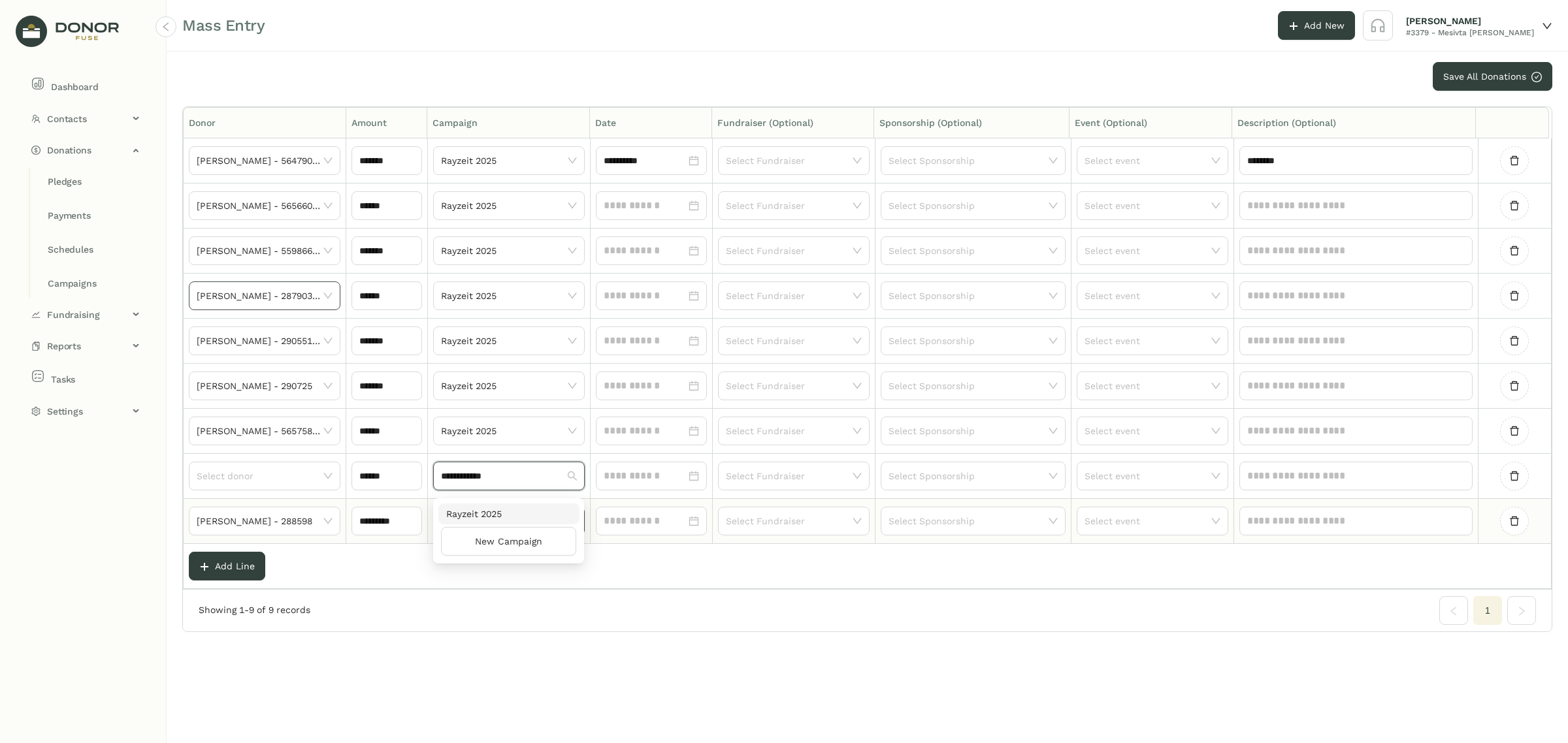 type on "**********" 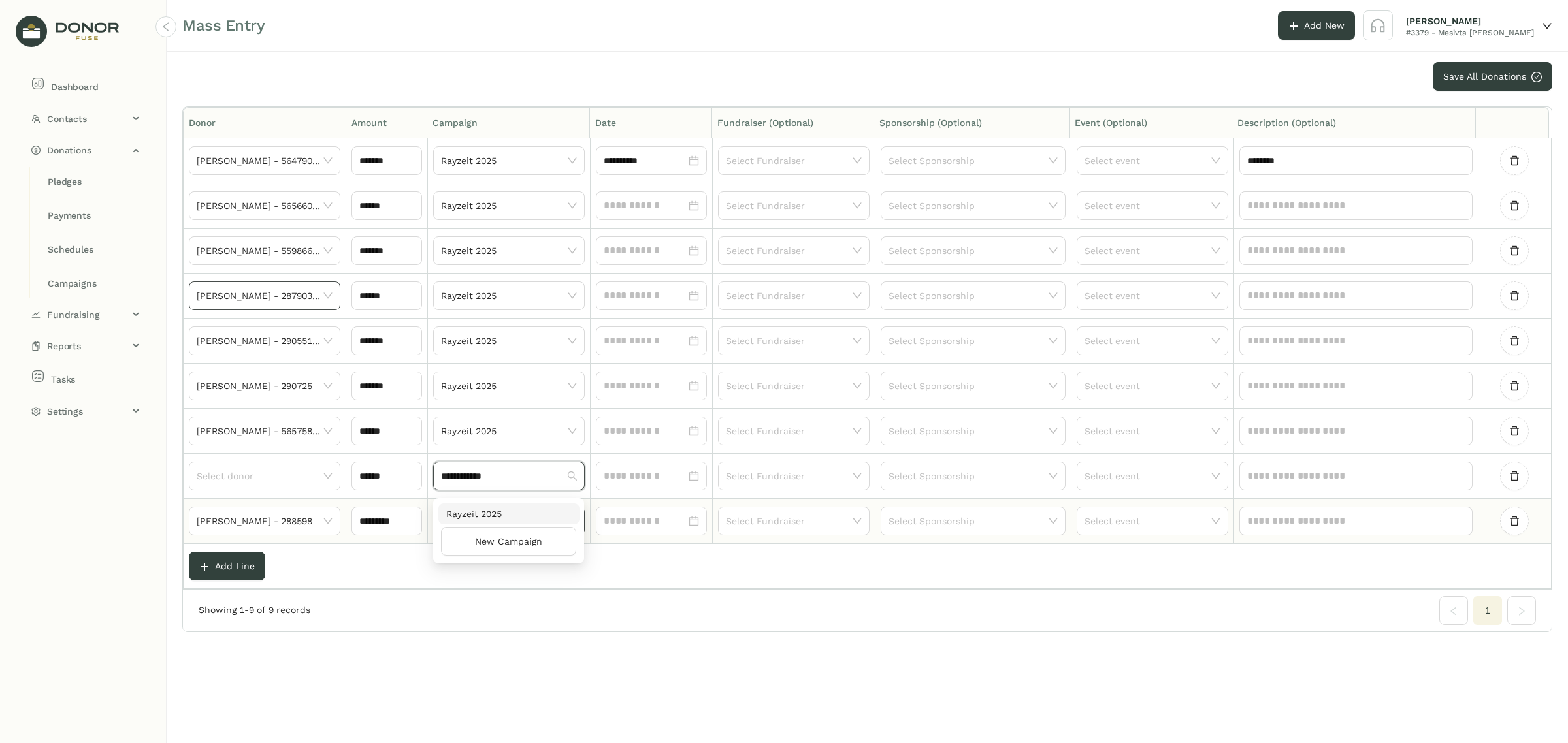 click on "Rayzeit 2025" at bounding box center [509, 514] 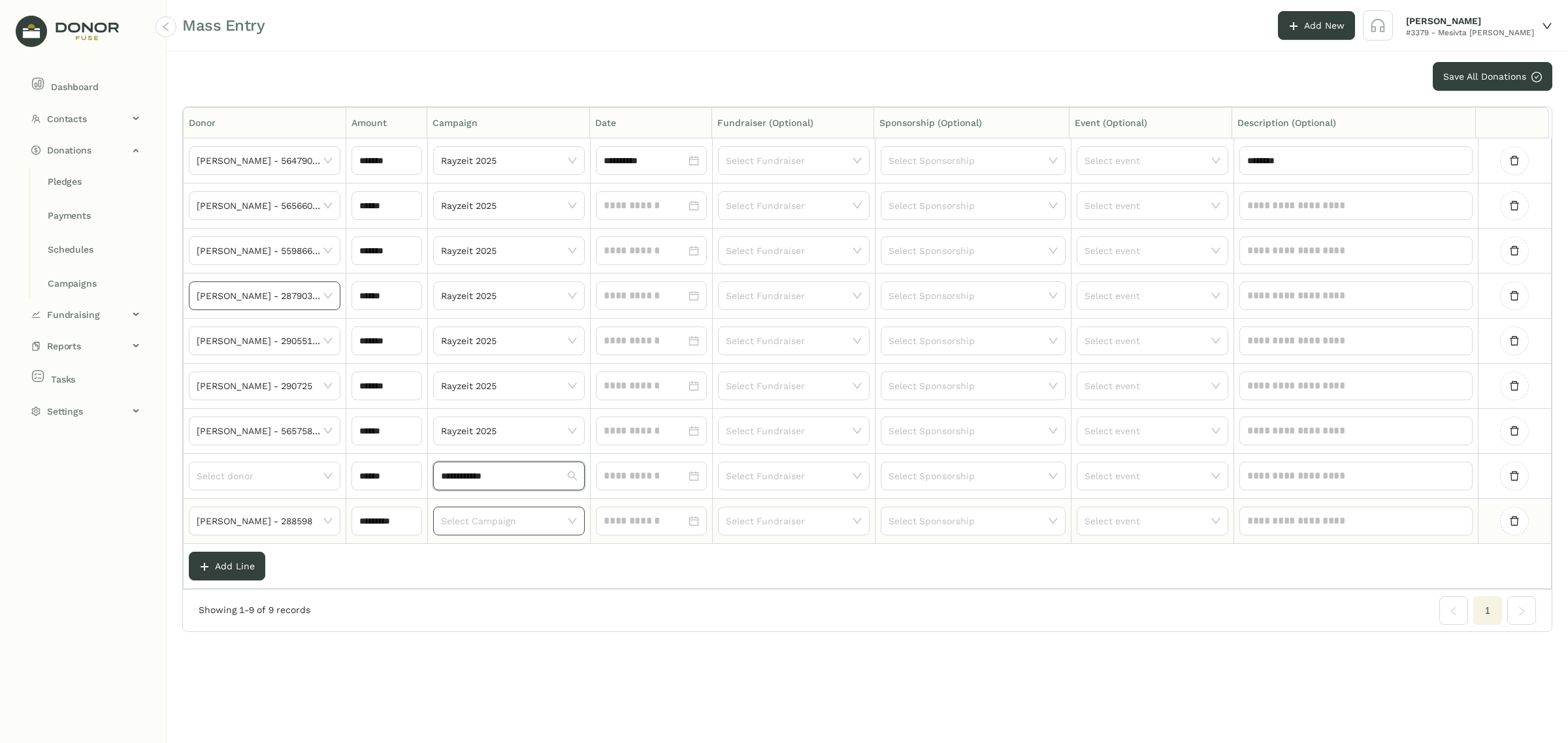 type 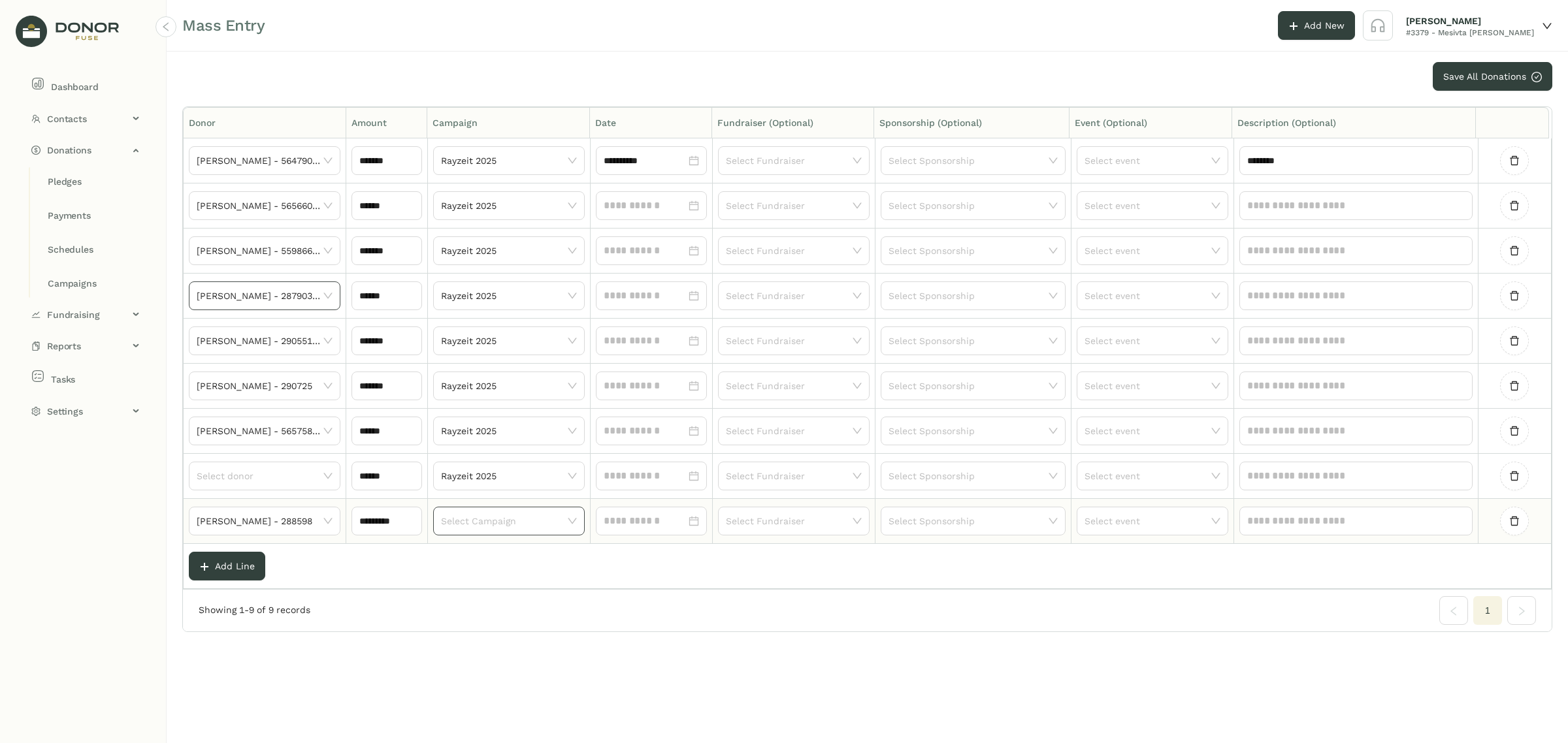 click 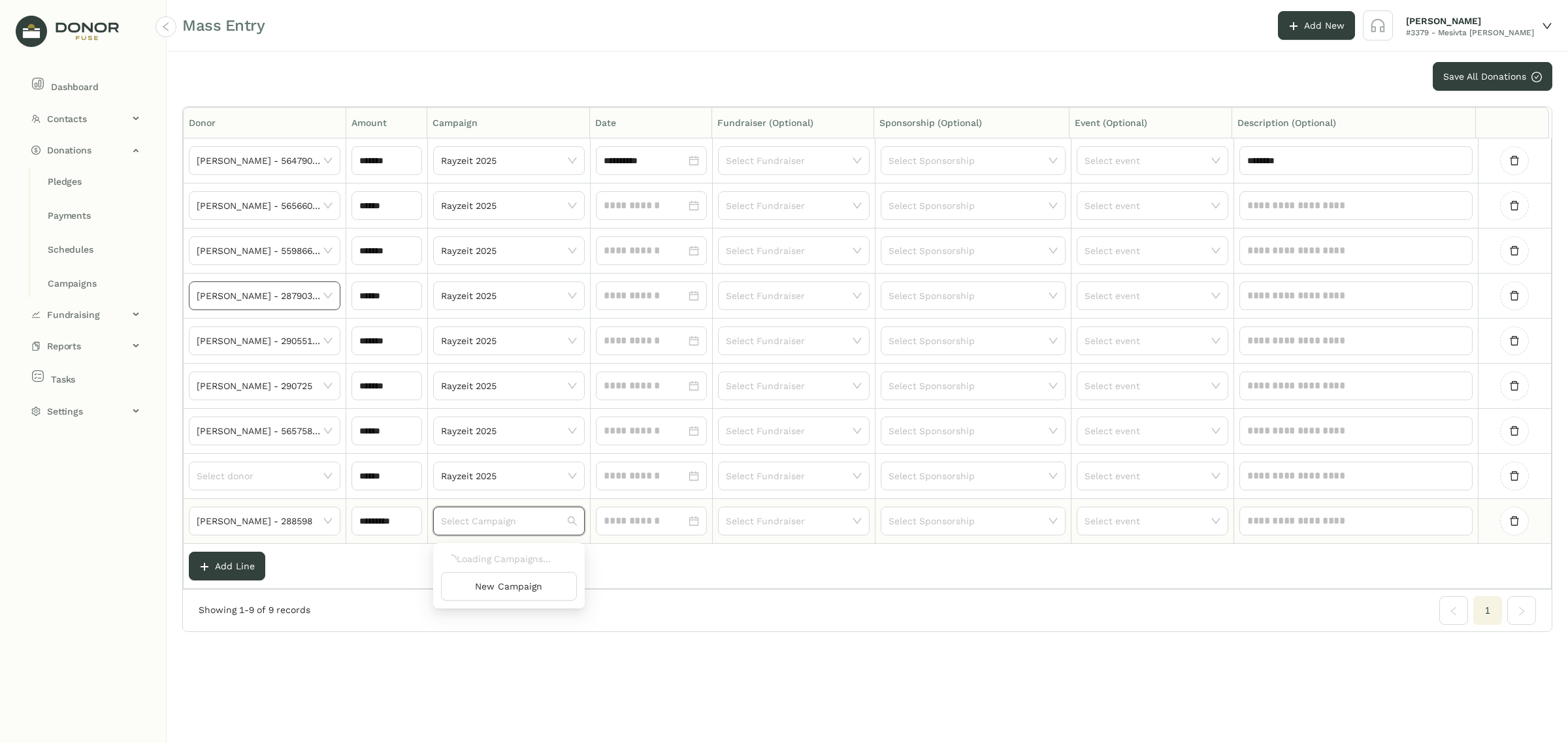 paste on "**********" 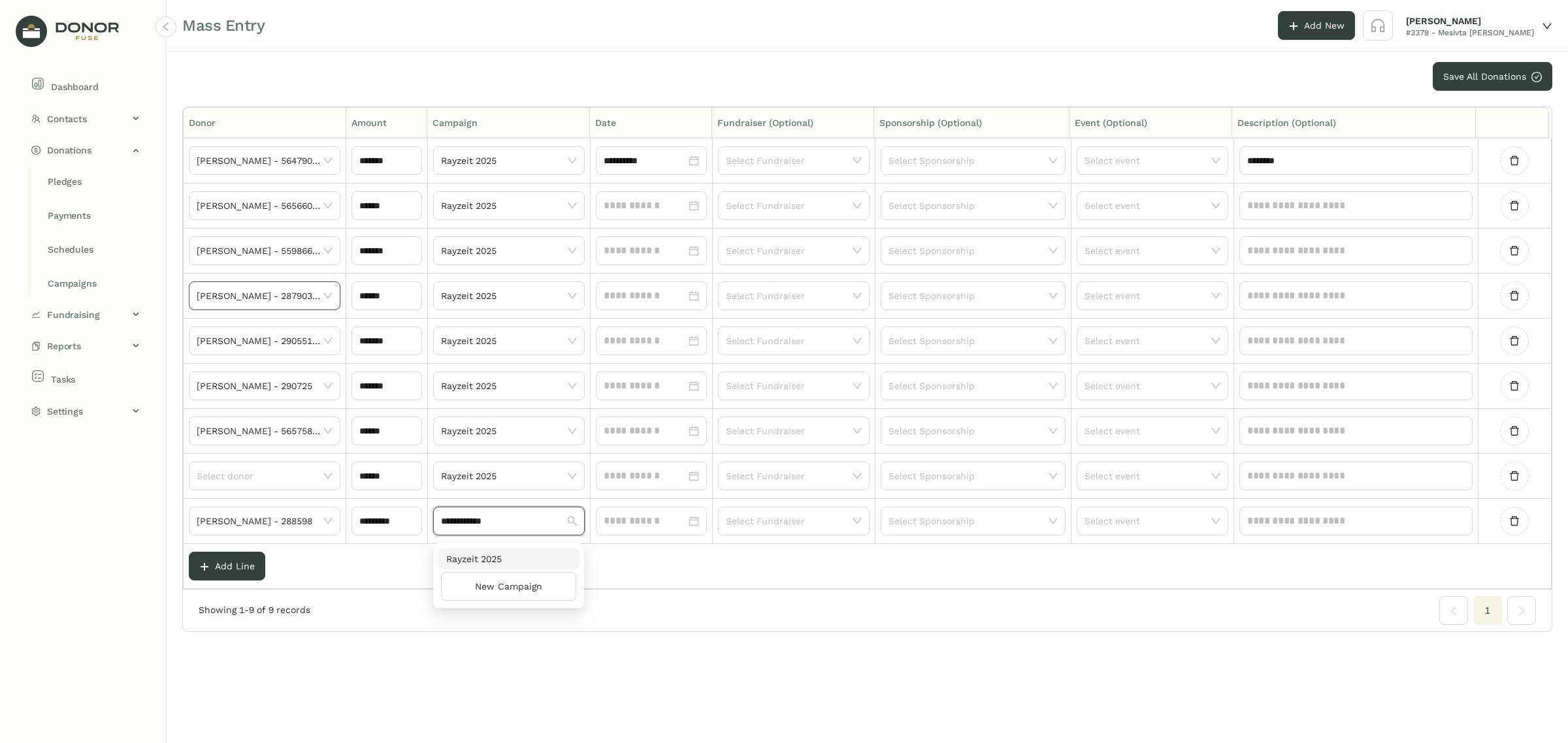 type on "**********" 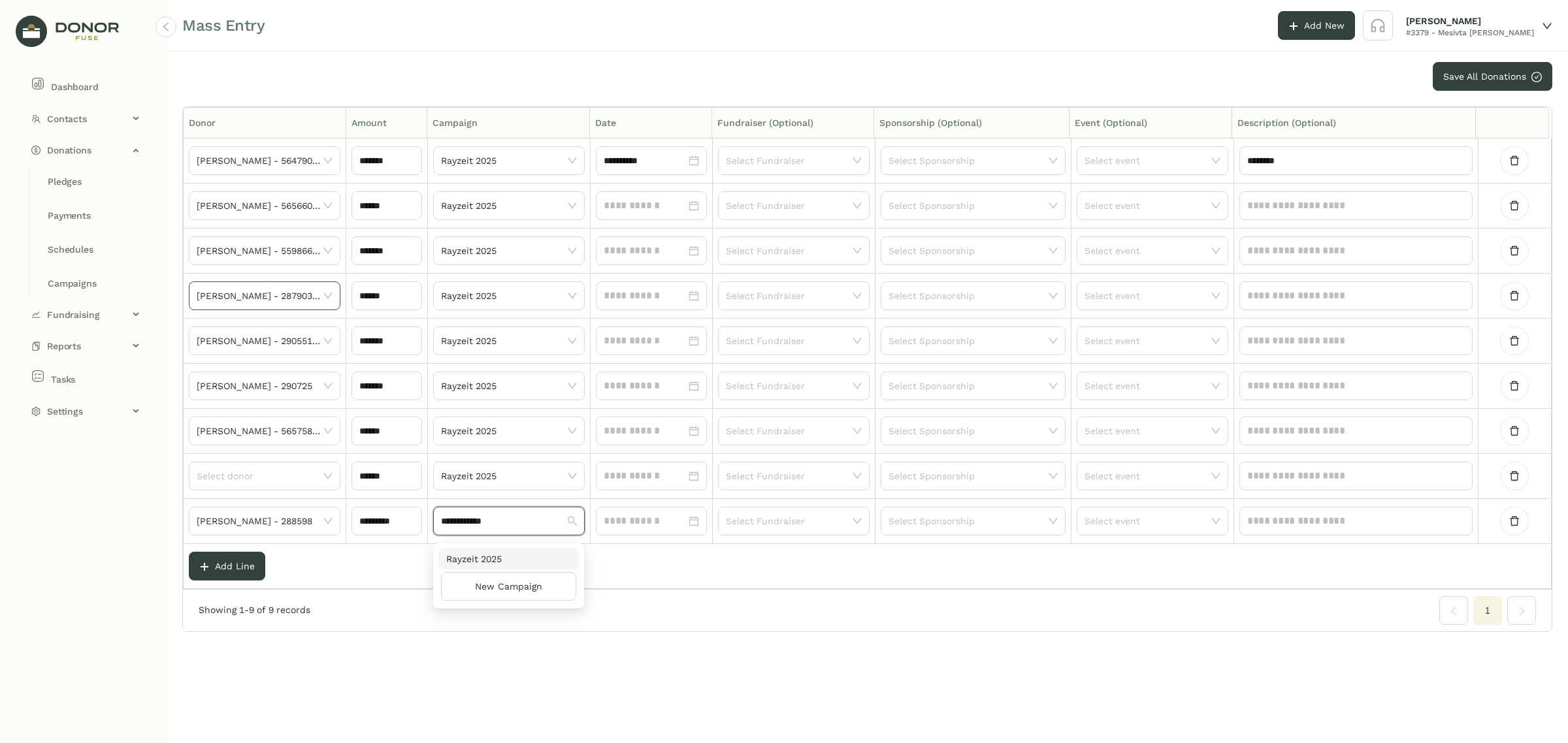 click on "Rayzeit 2025" at bounding box center [509, 559] 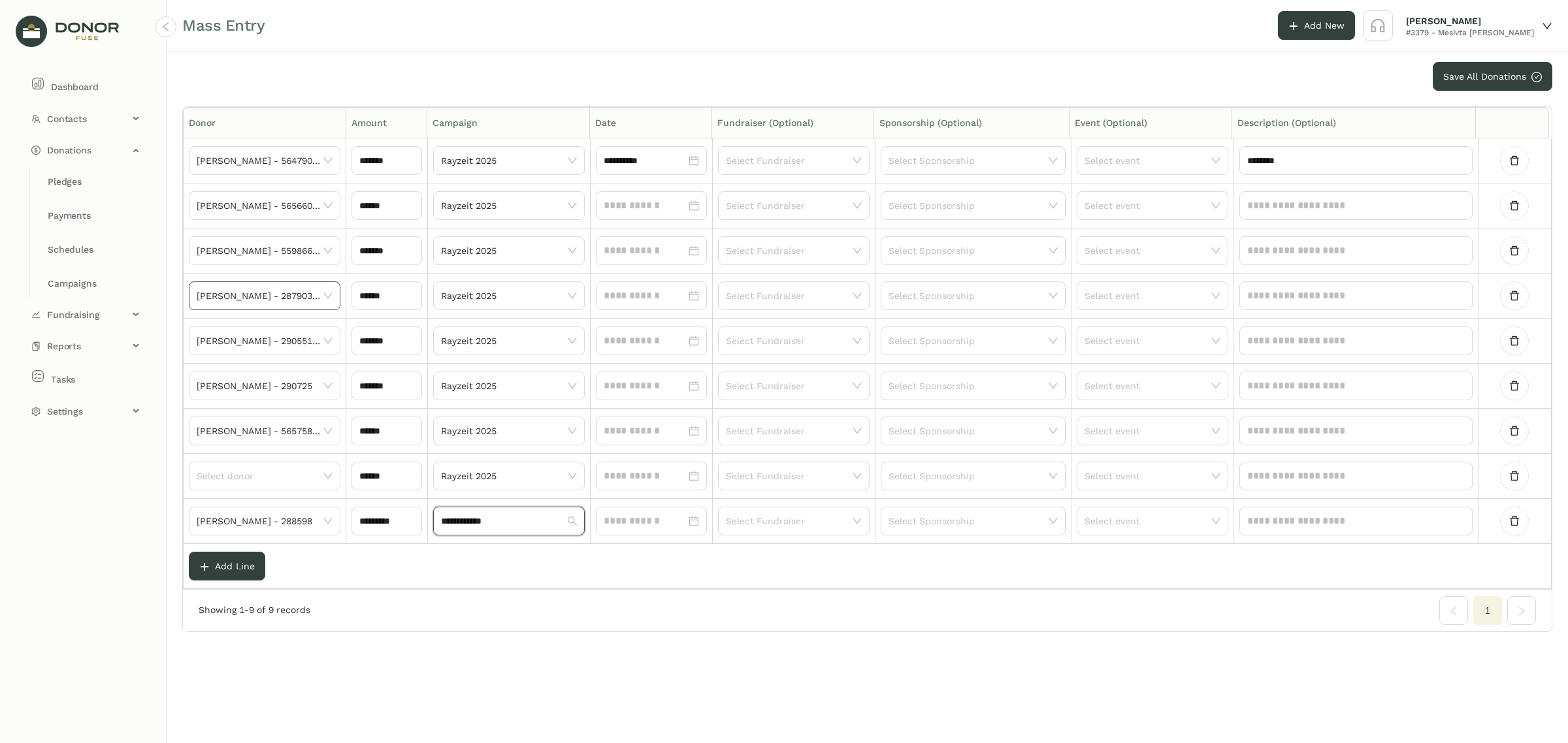 type 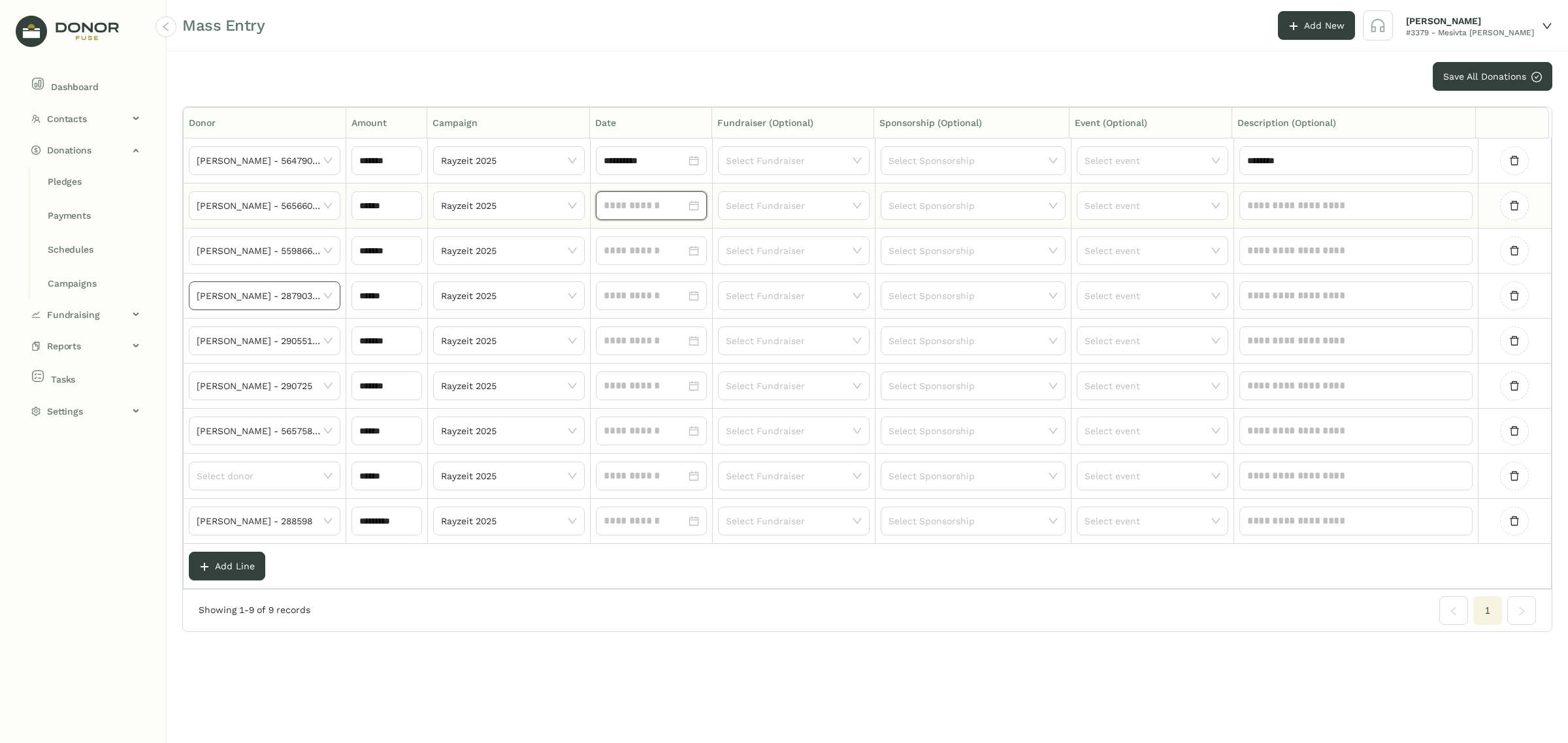 click 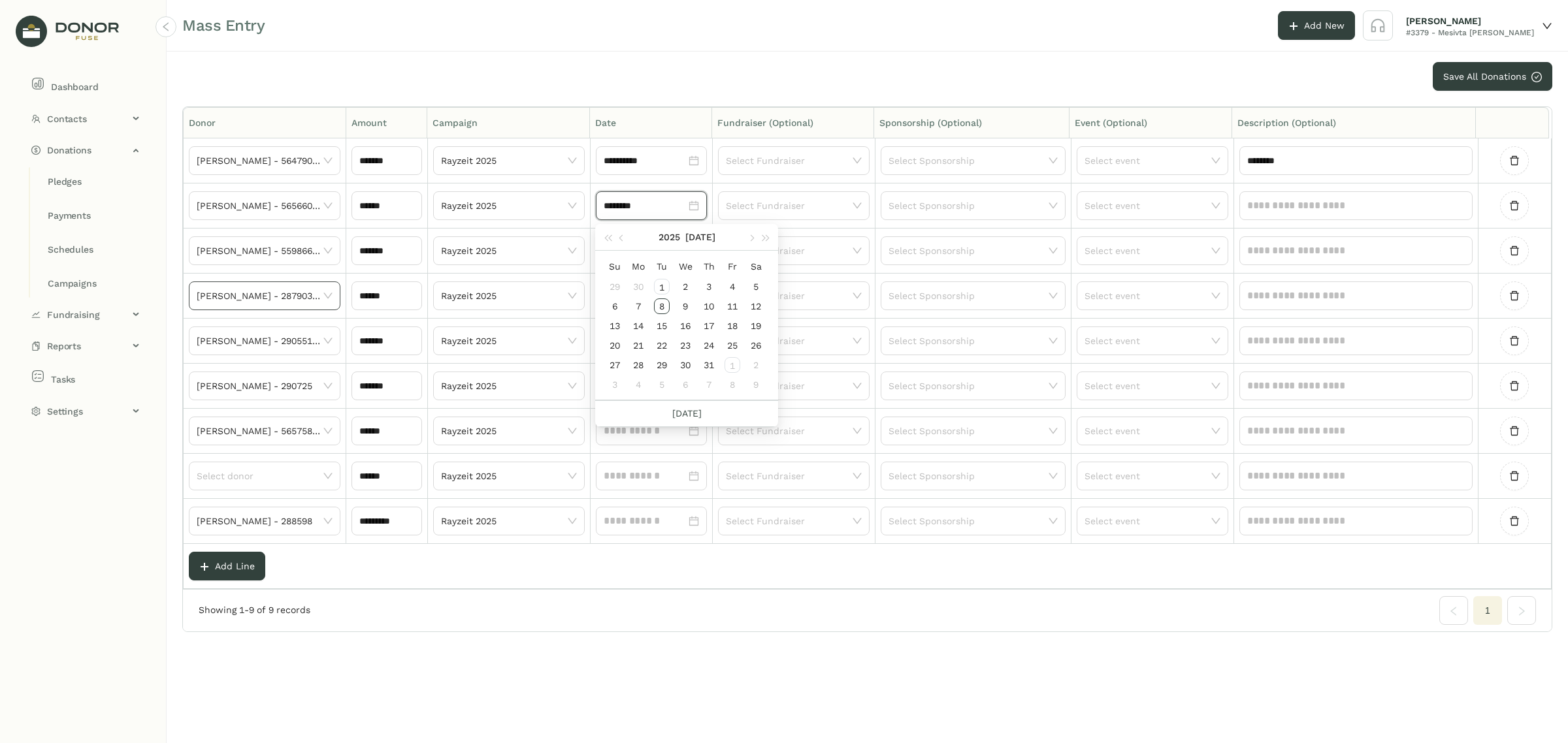 type on "********" 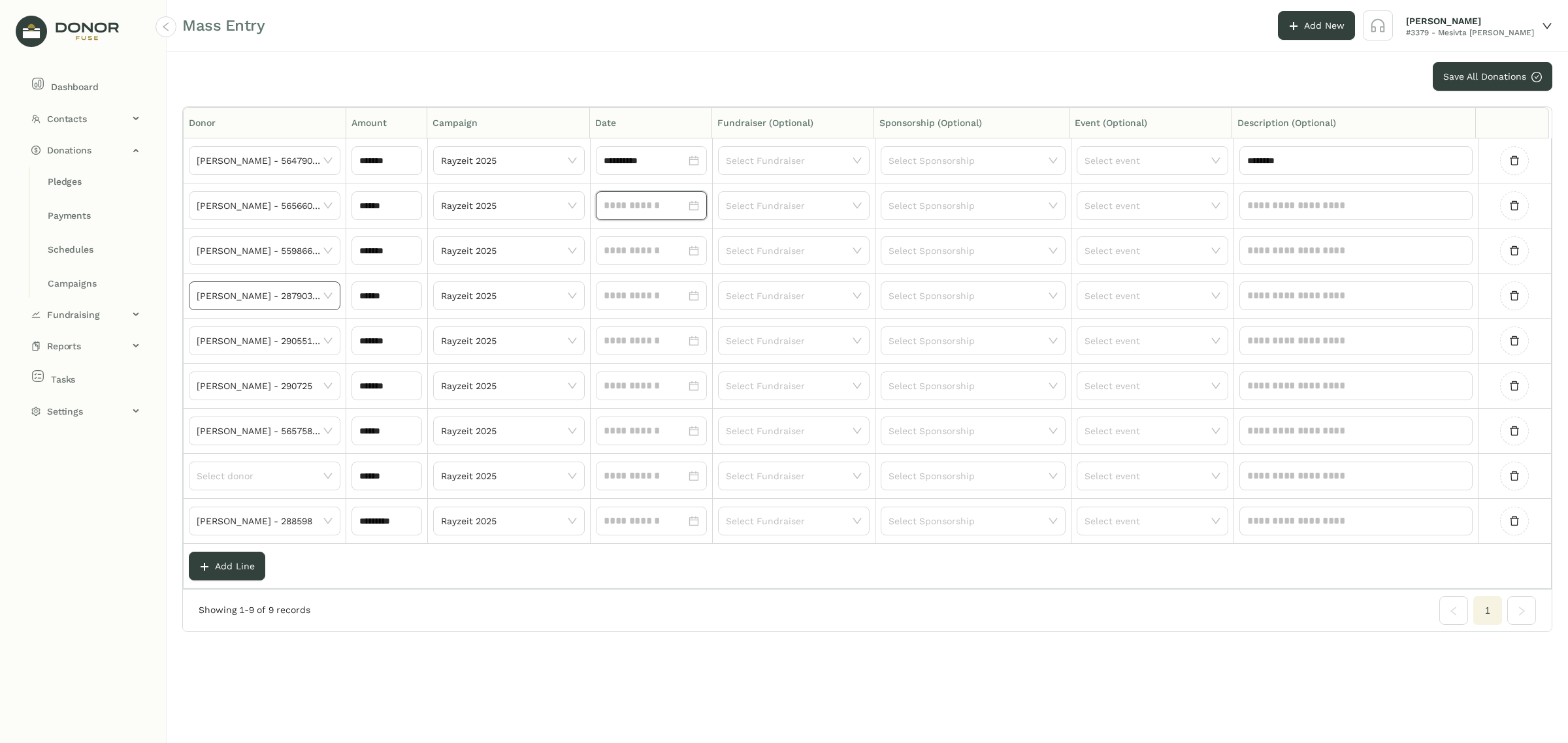 click on "**********" 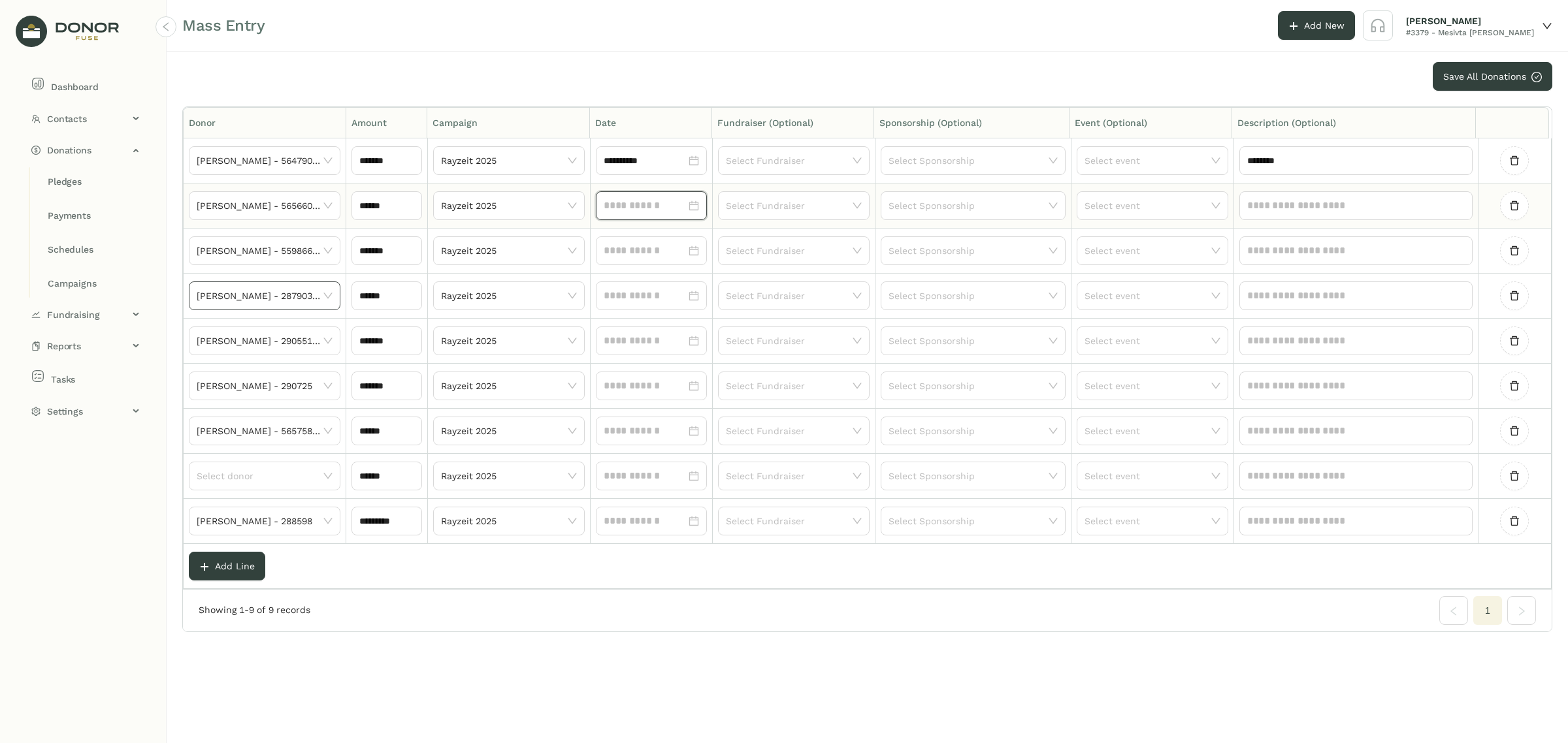 click 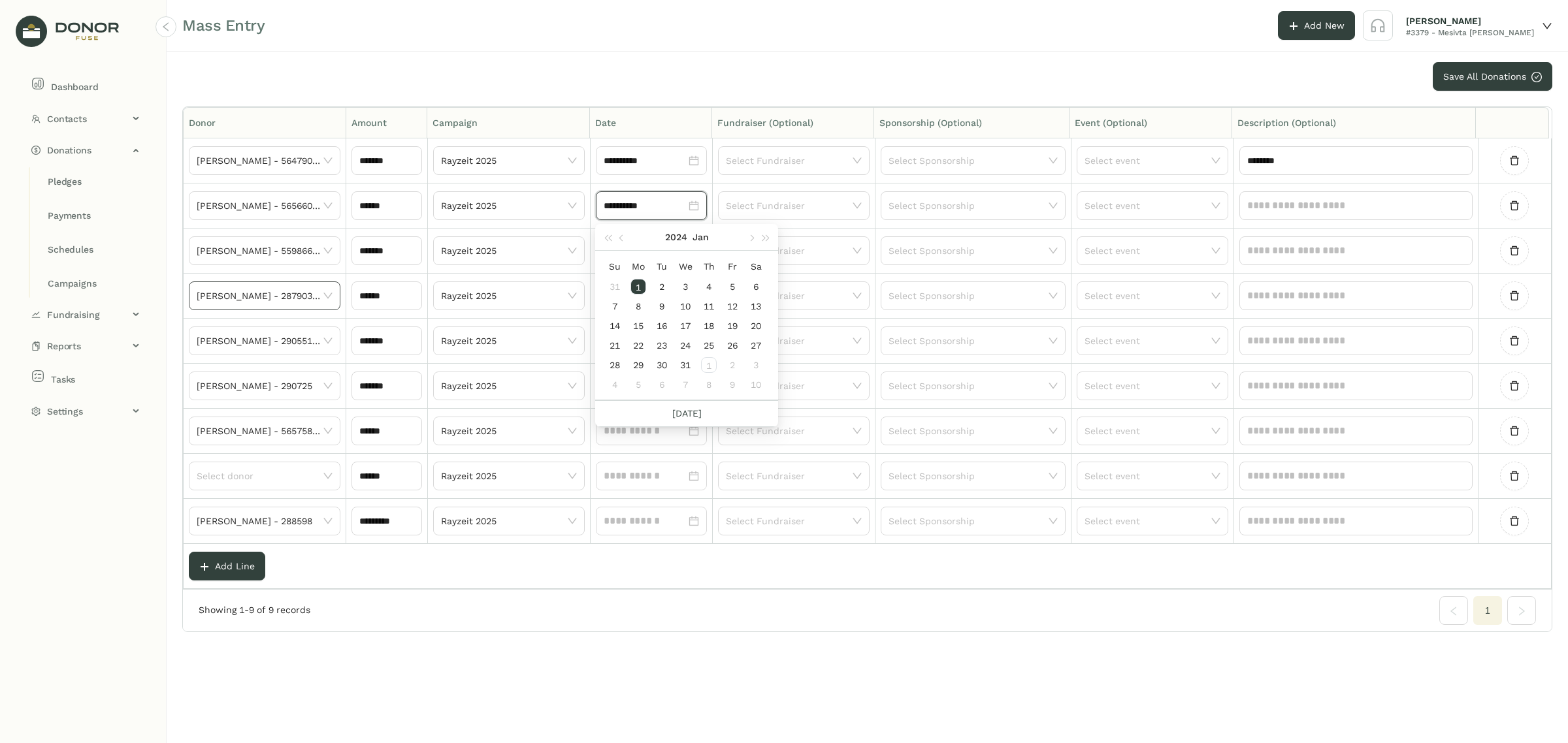 type on "**********" 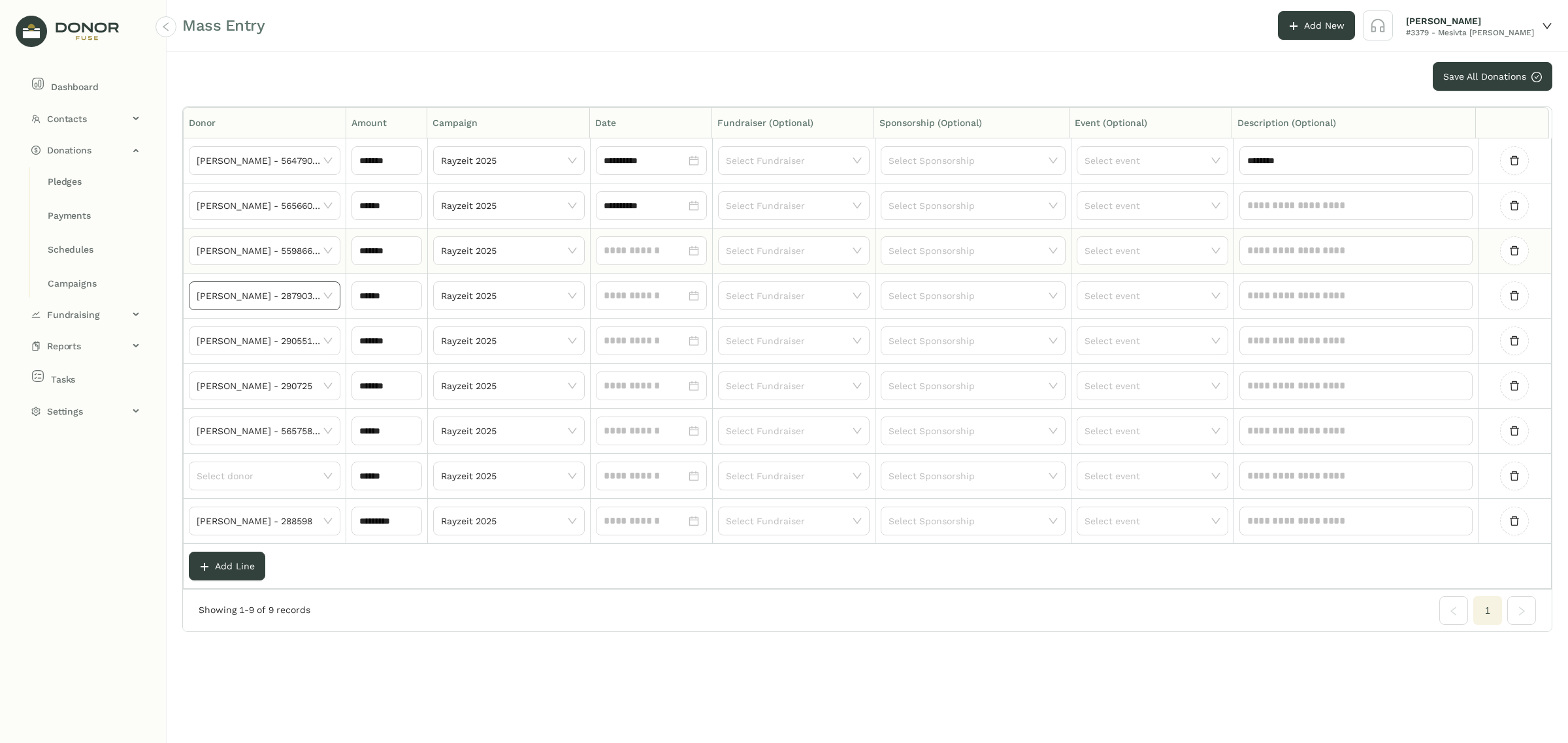 click 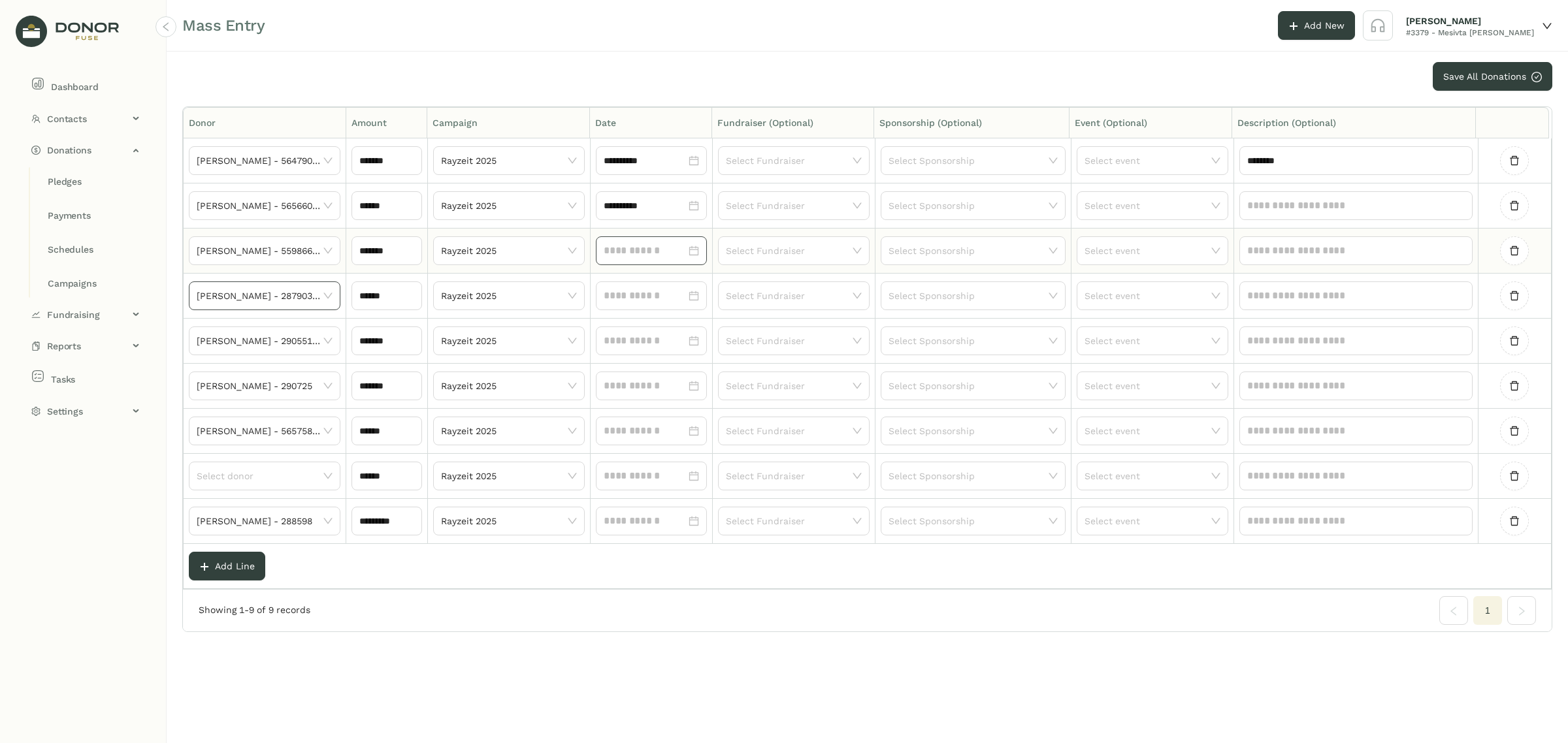 click 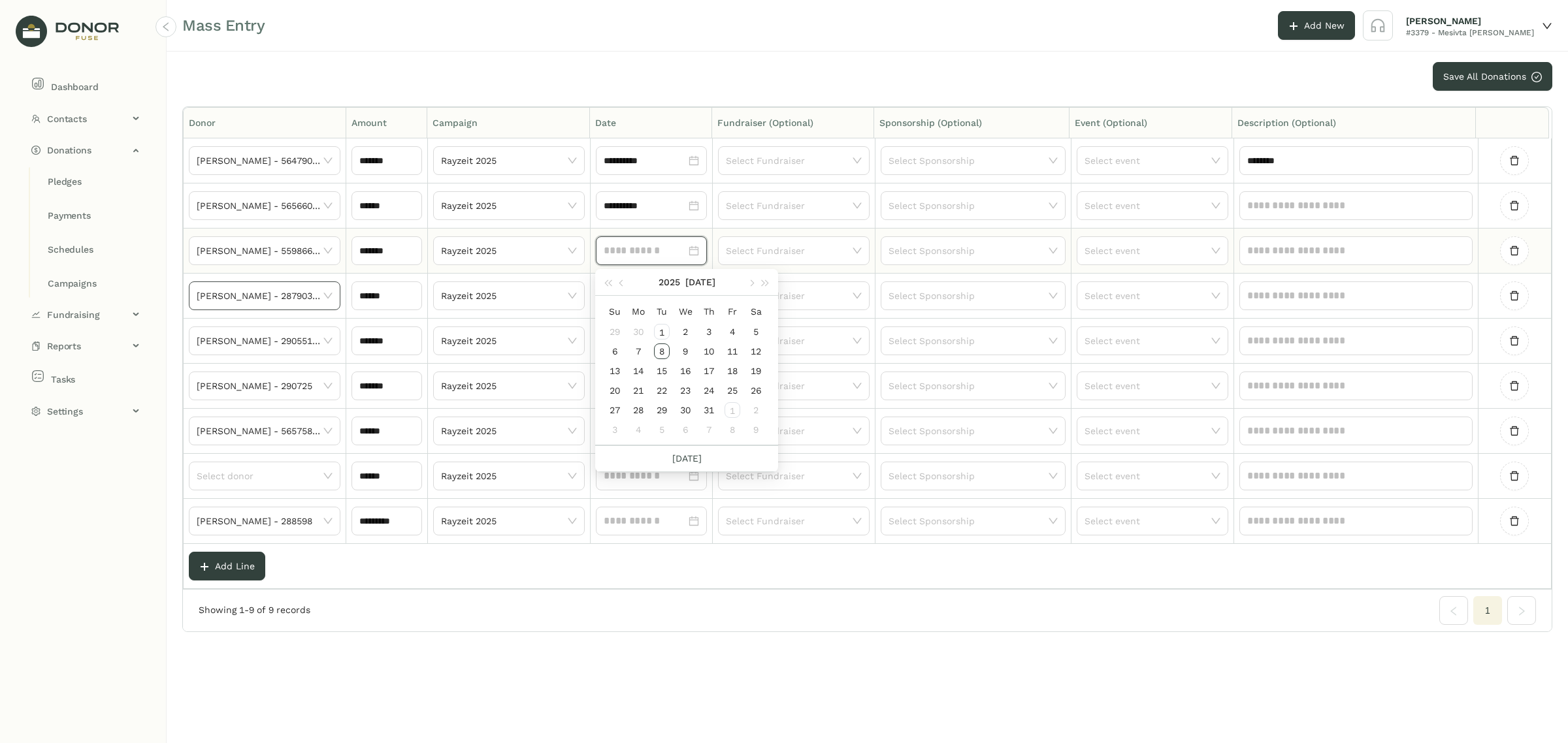 paste on "**********" 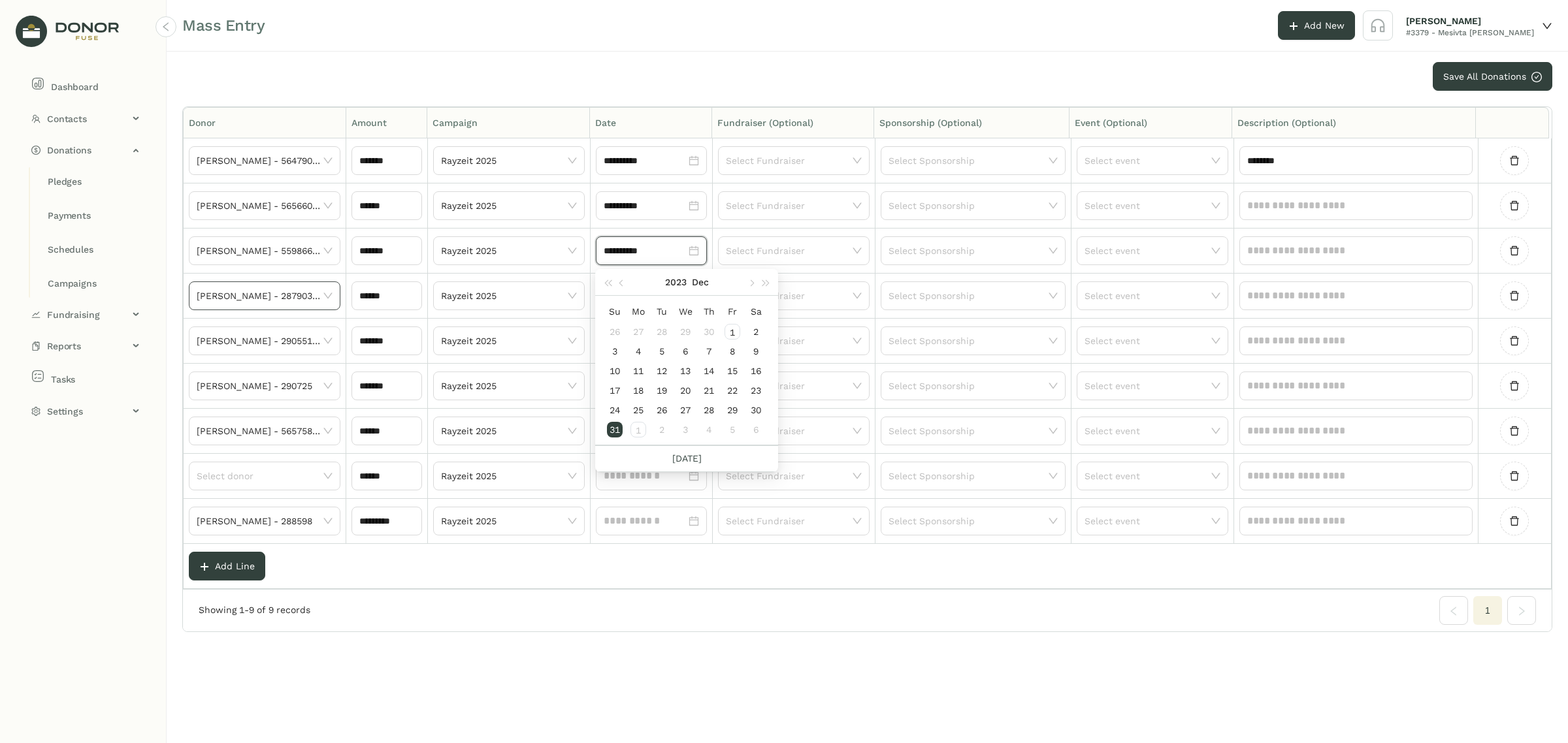 type on "**********" 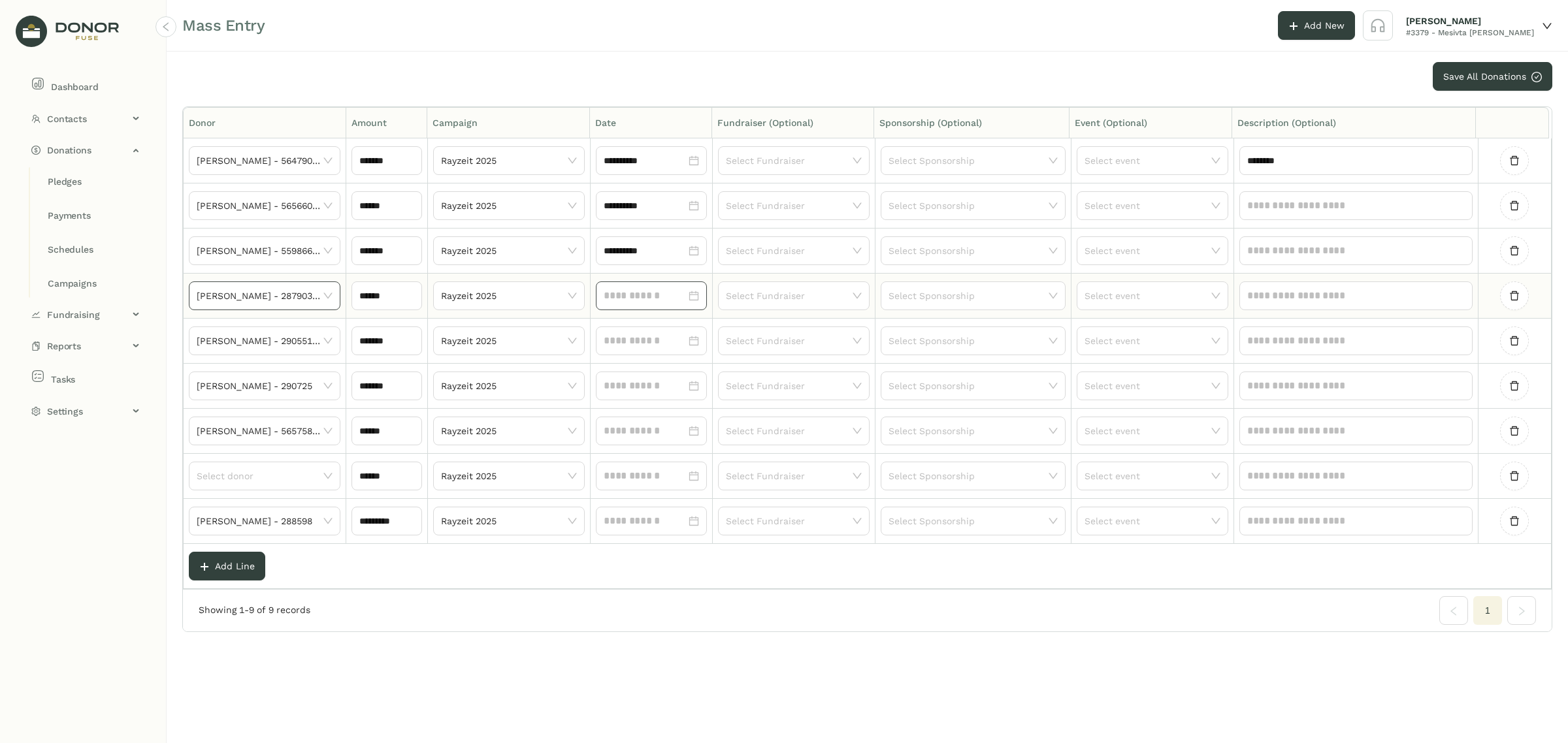 click 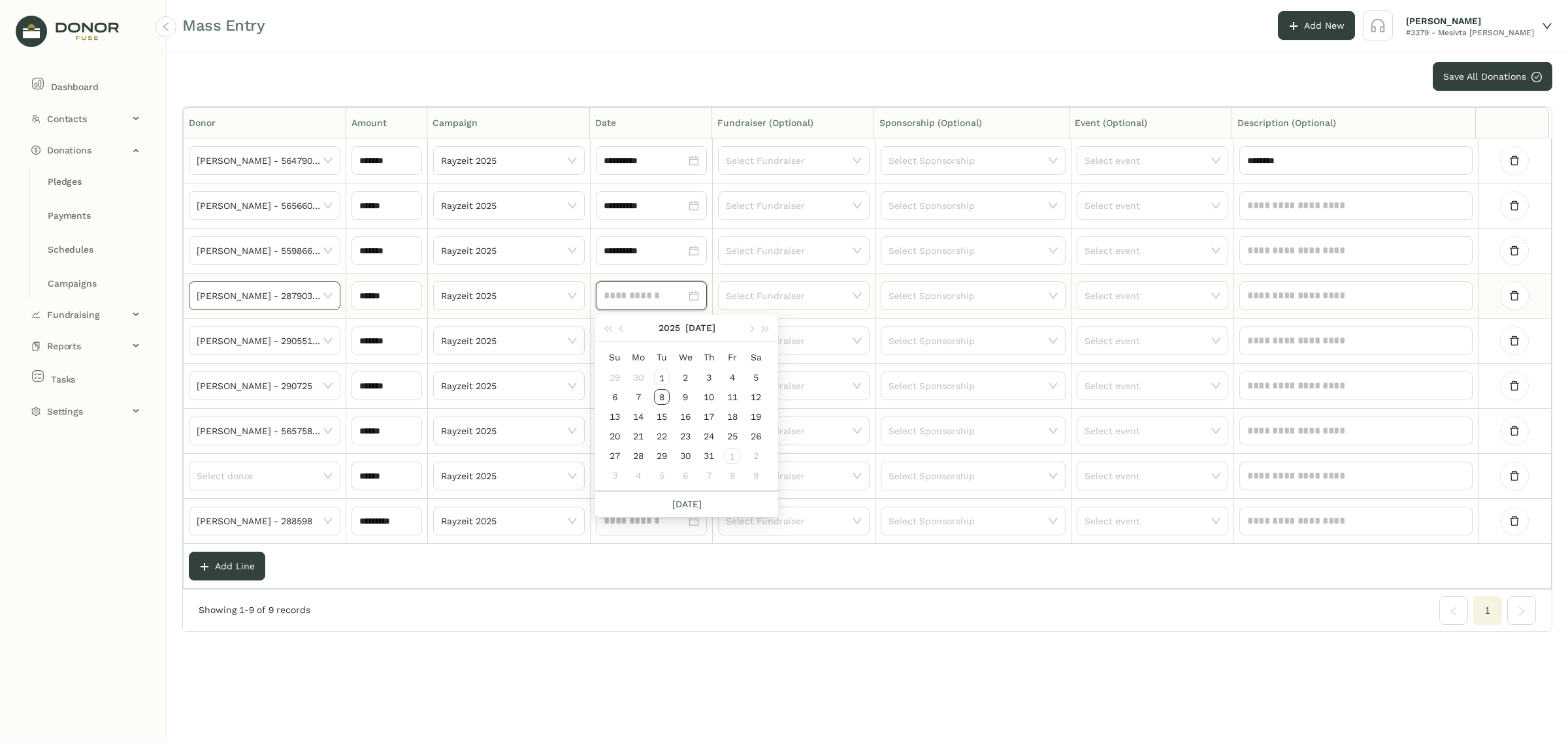paste on "**********" 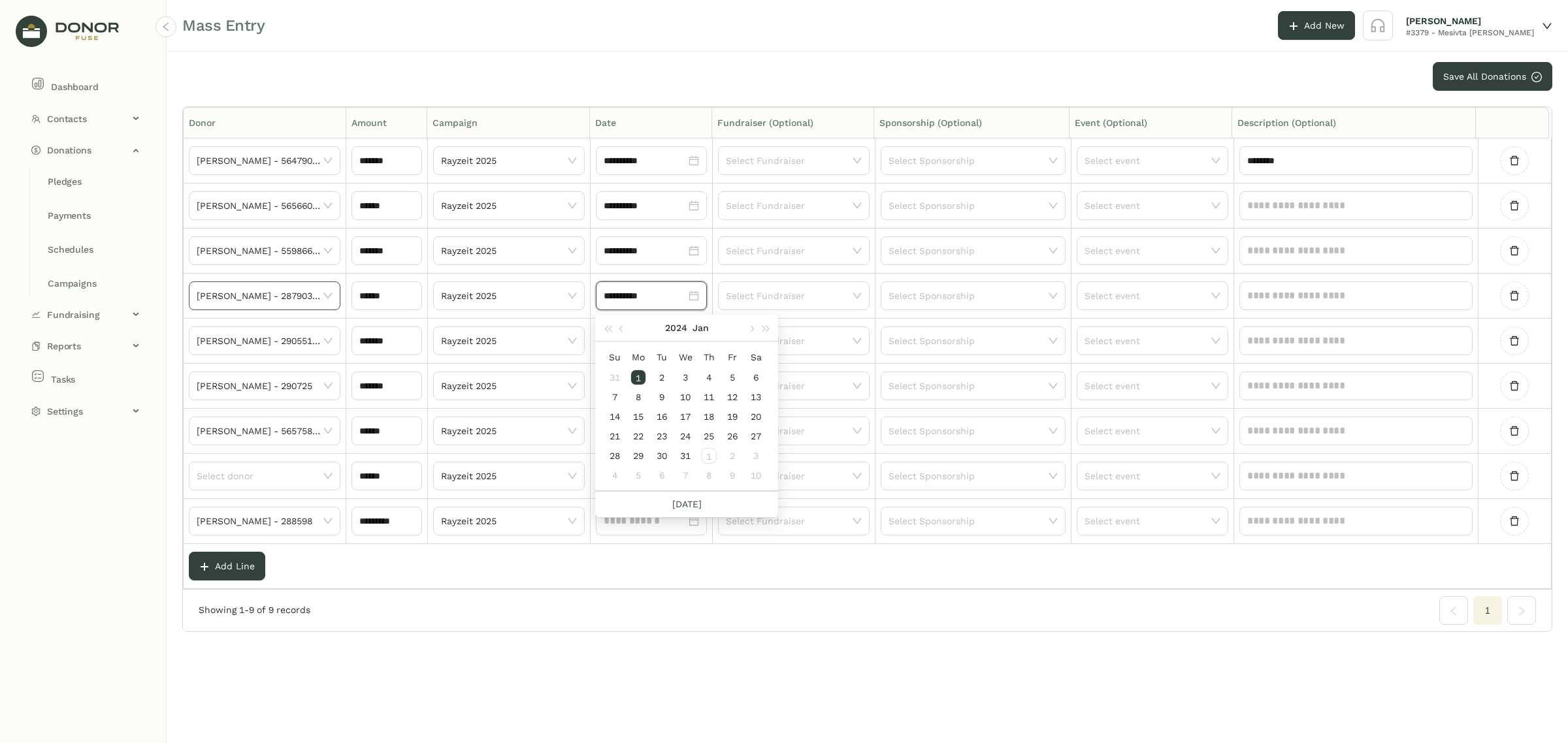 type on "**********" 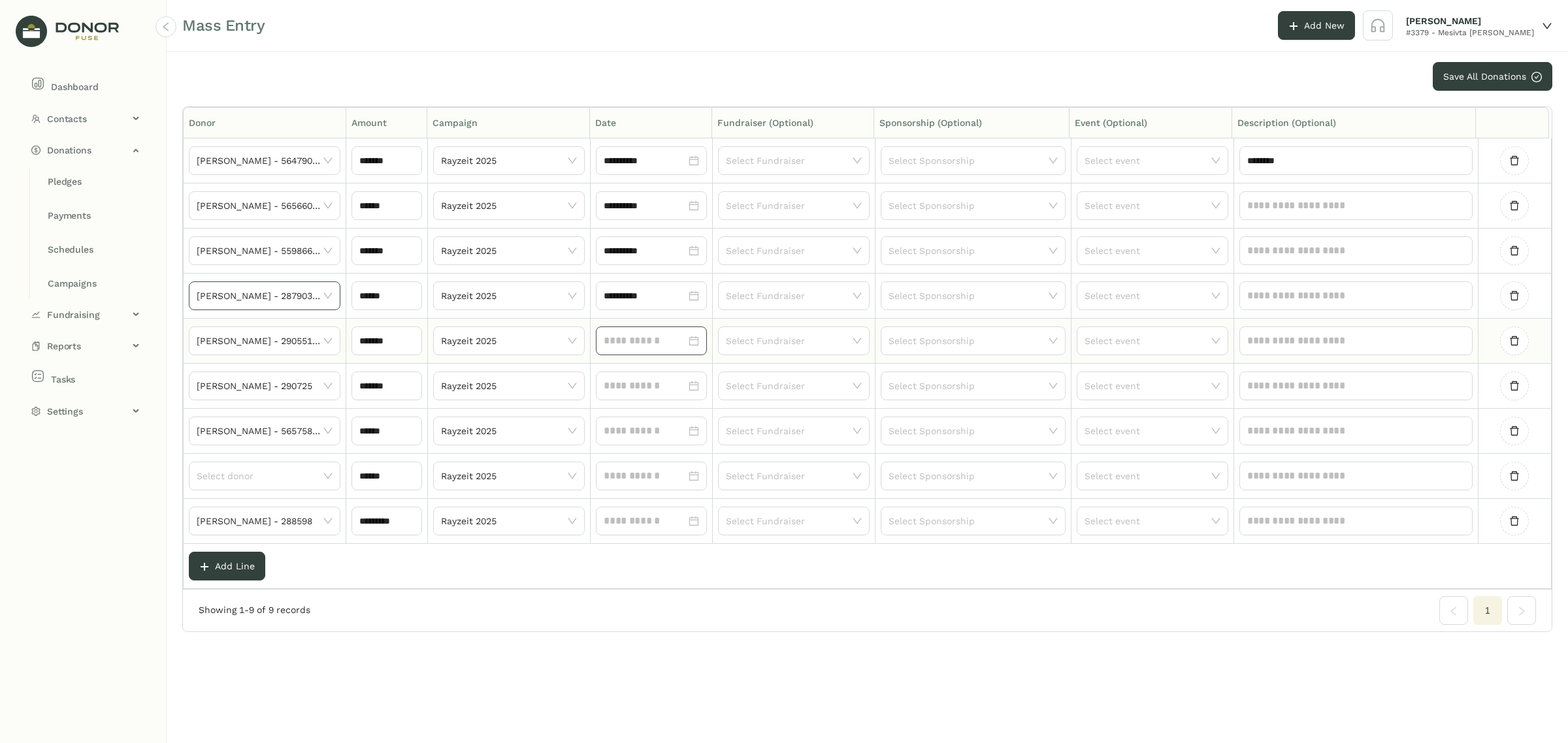 click 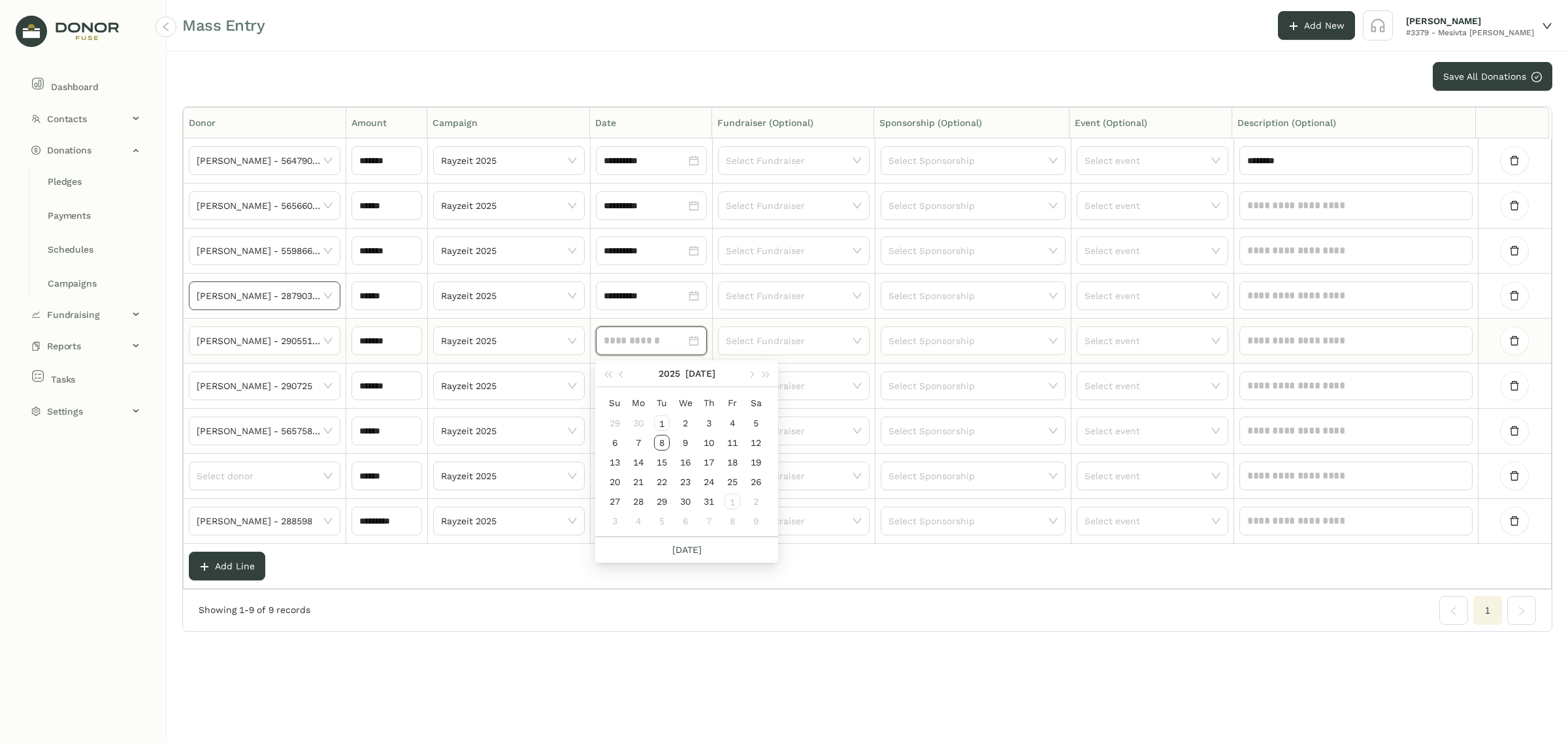 paste on "**********" 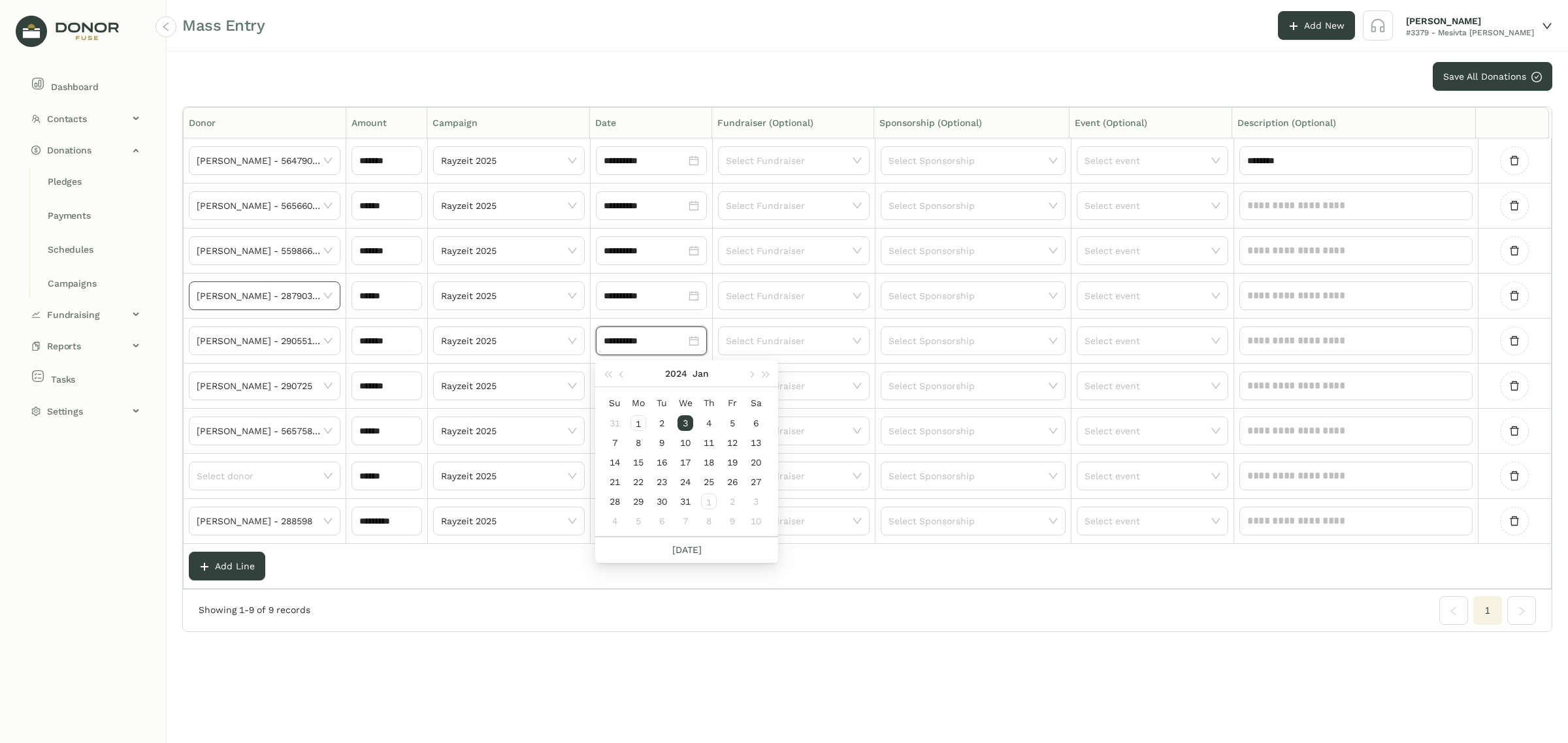 type on "**********" 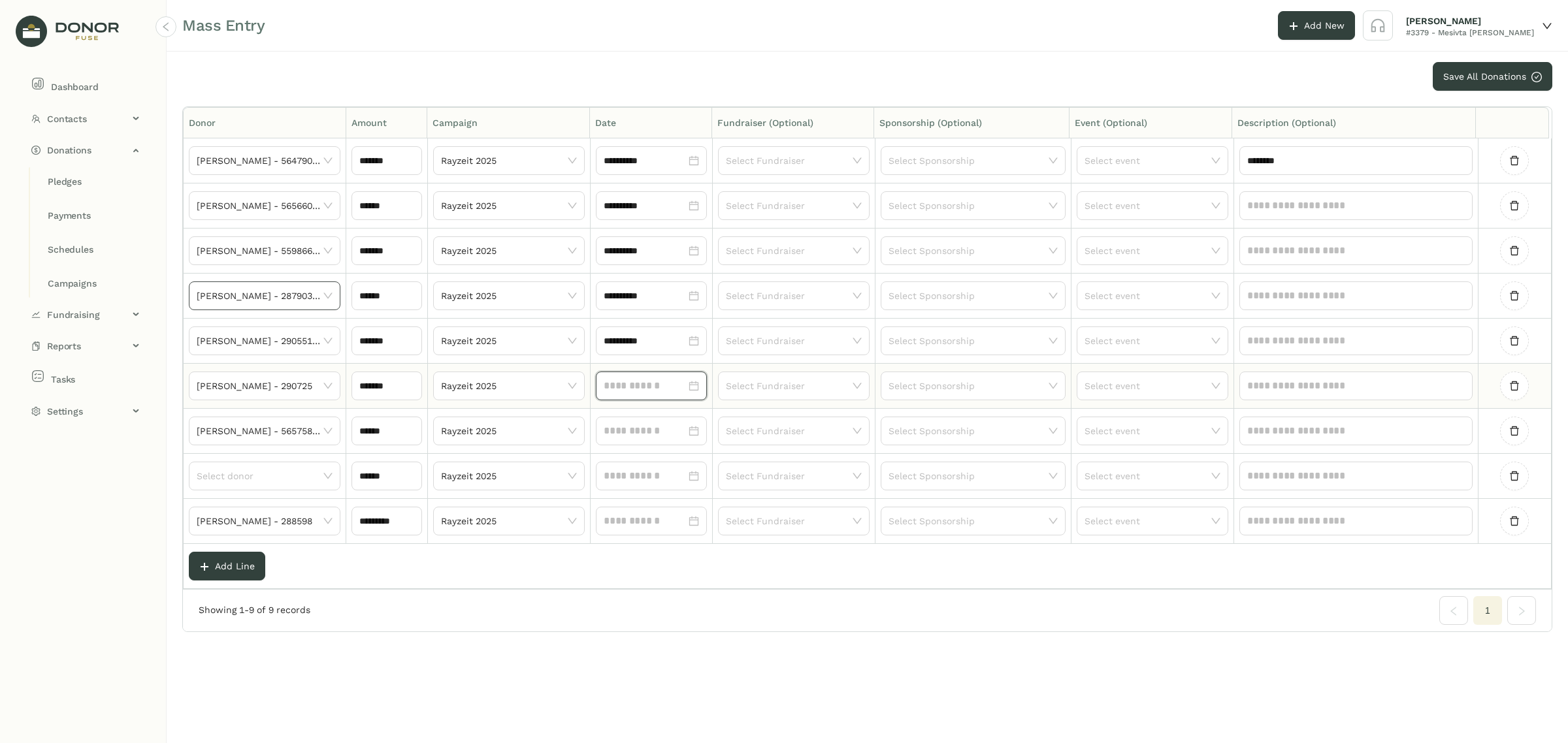 click 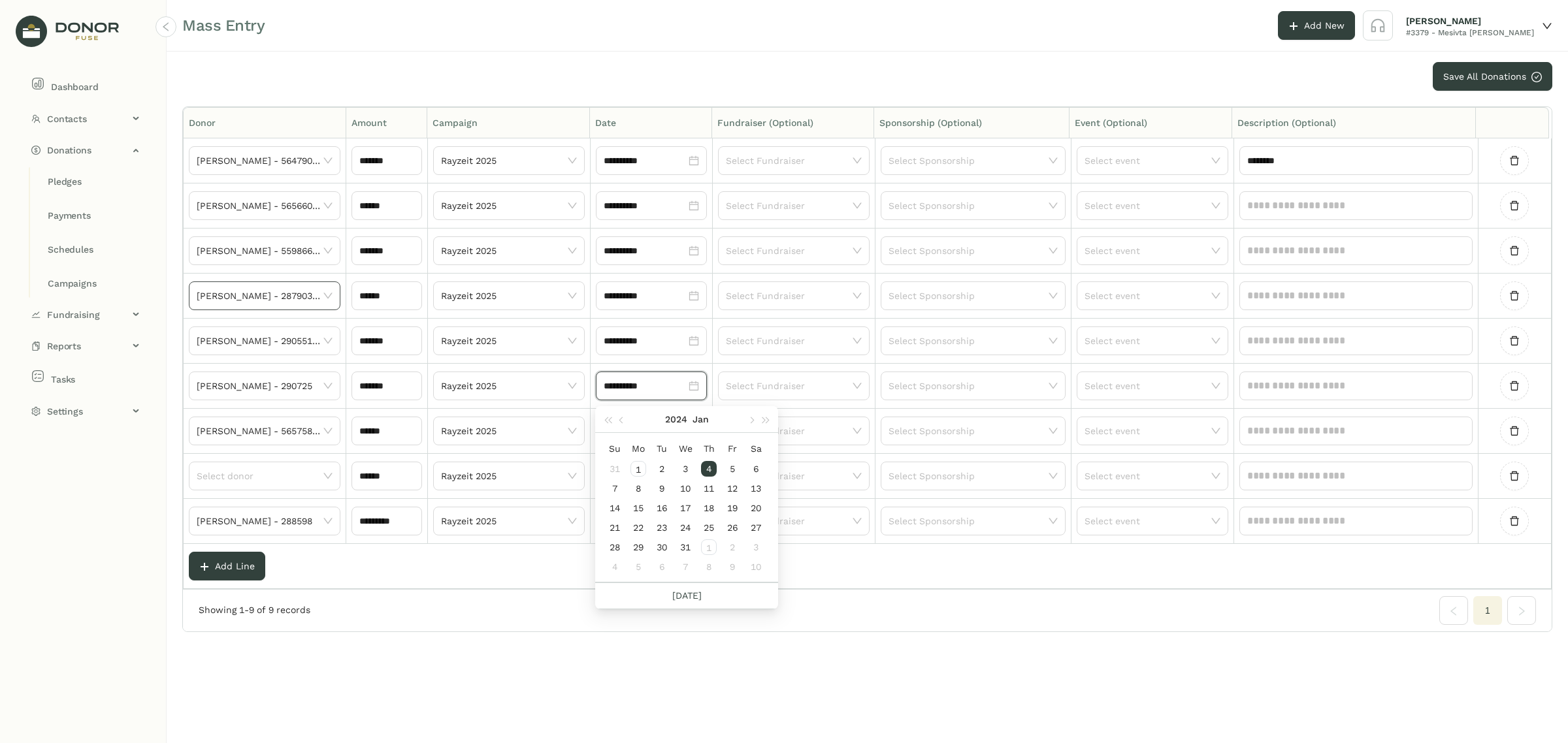 type on "**********" 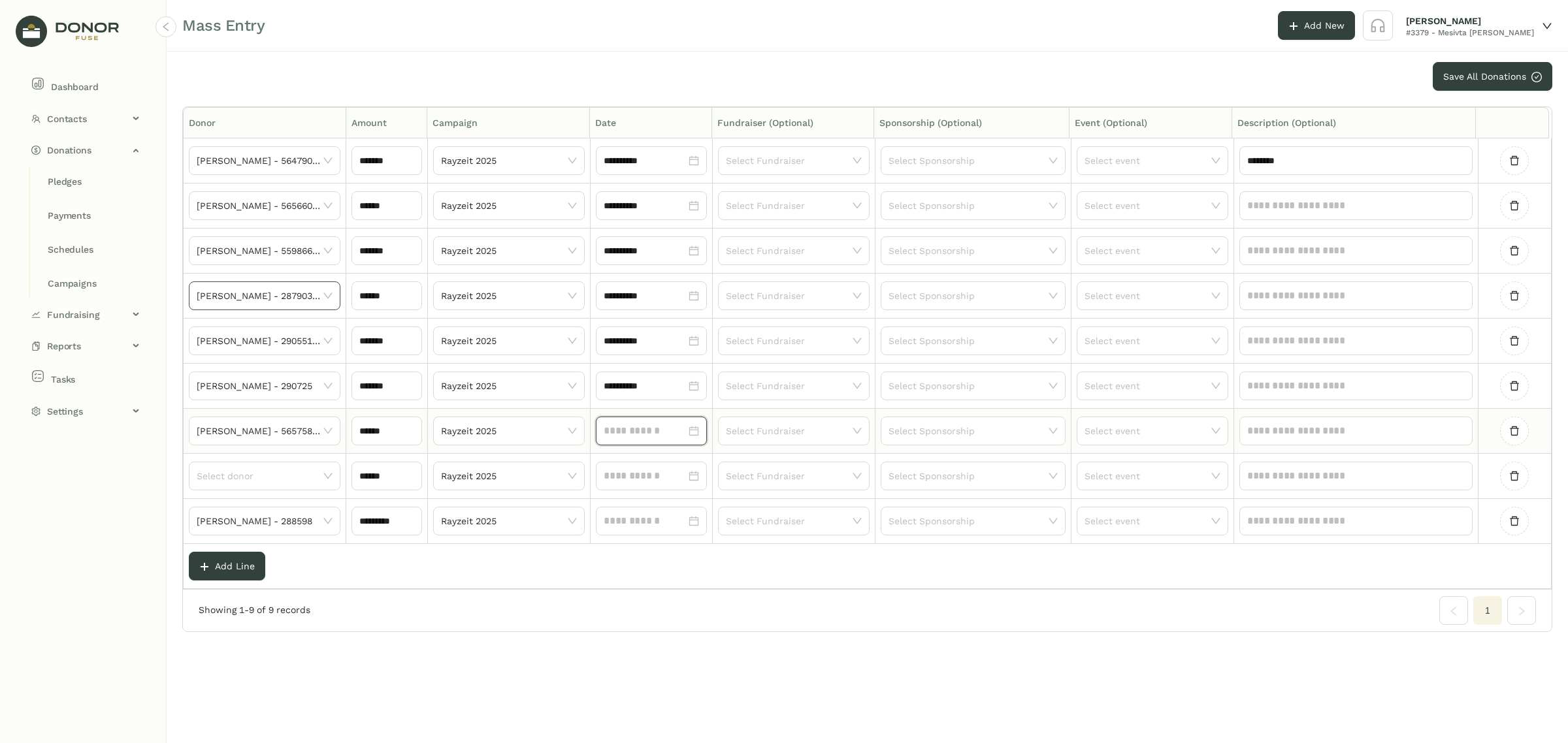 click 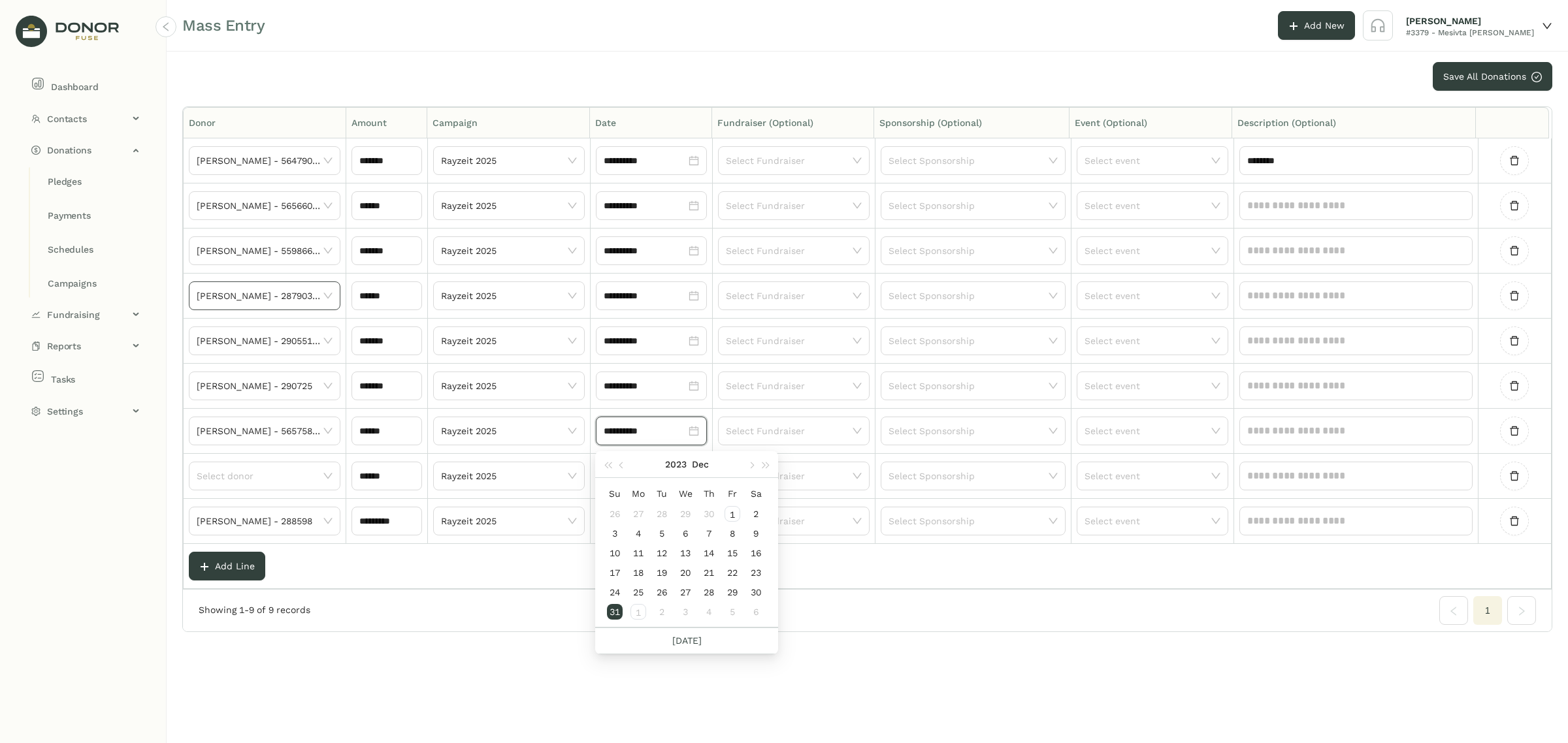 type on "**********" 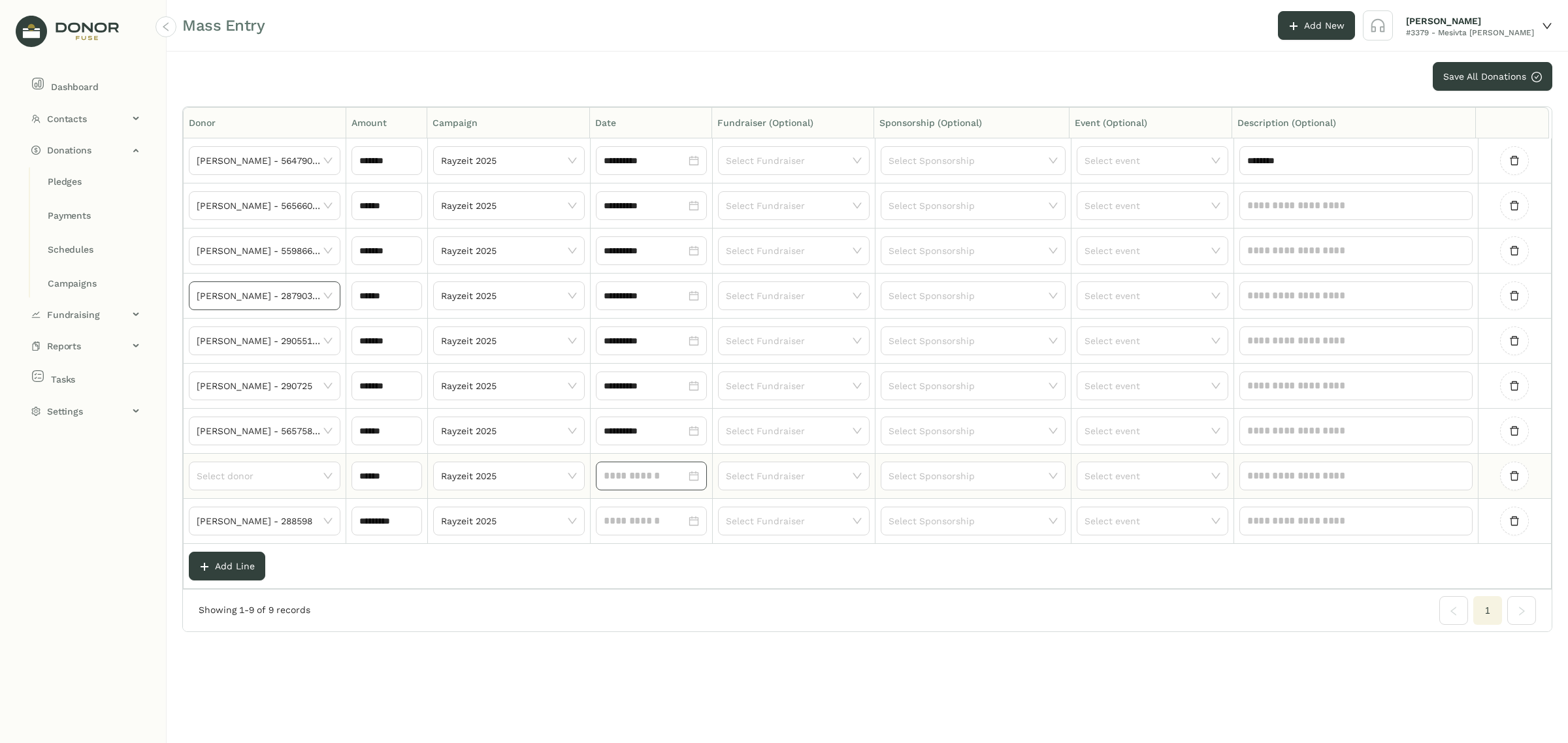 click 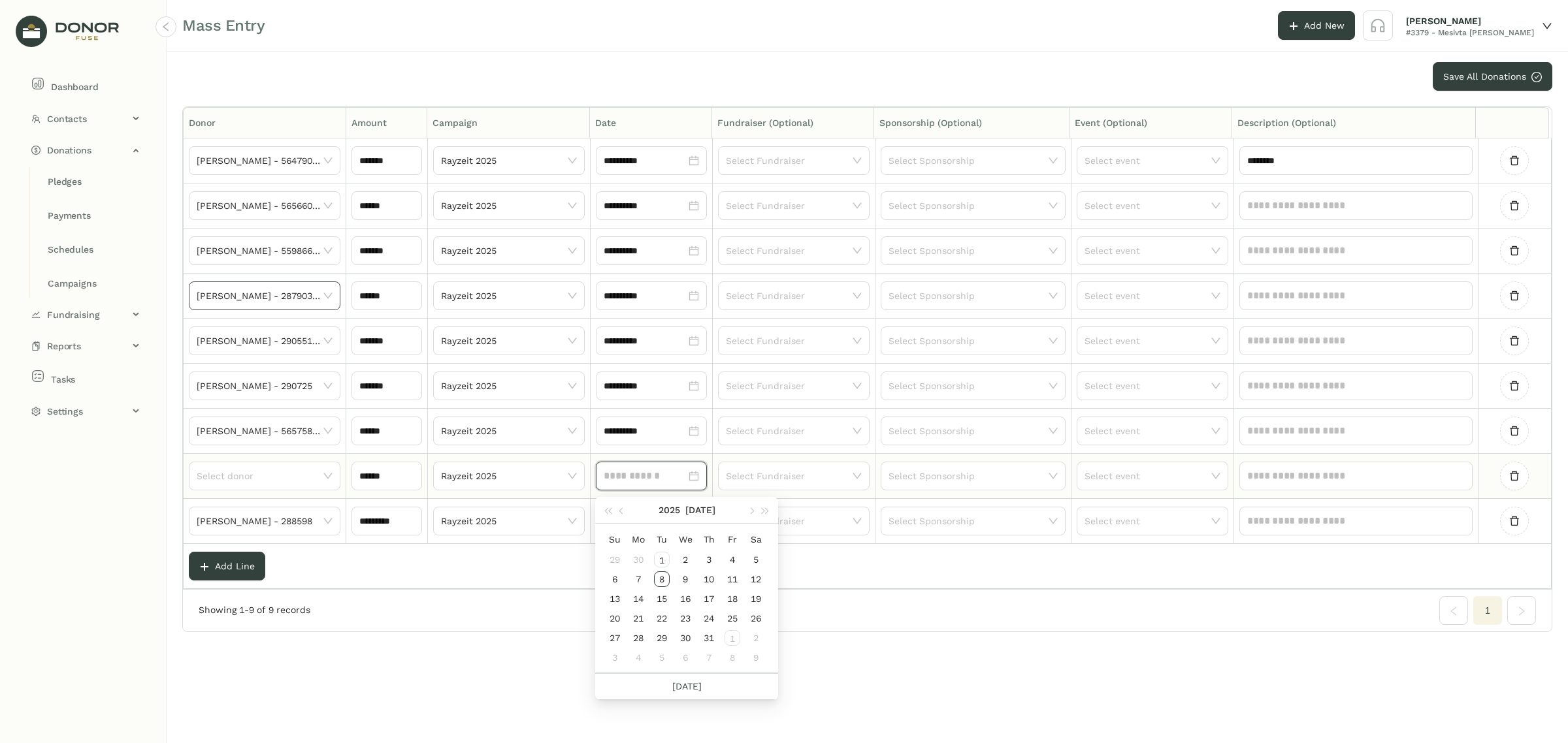 paste on "**********" 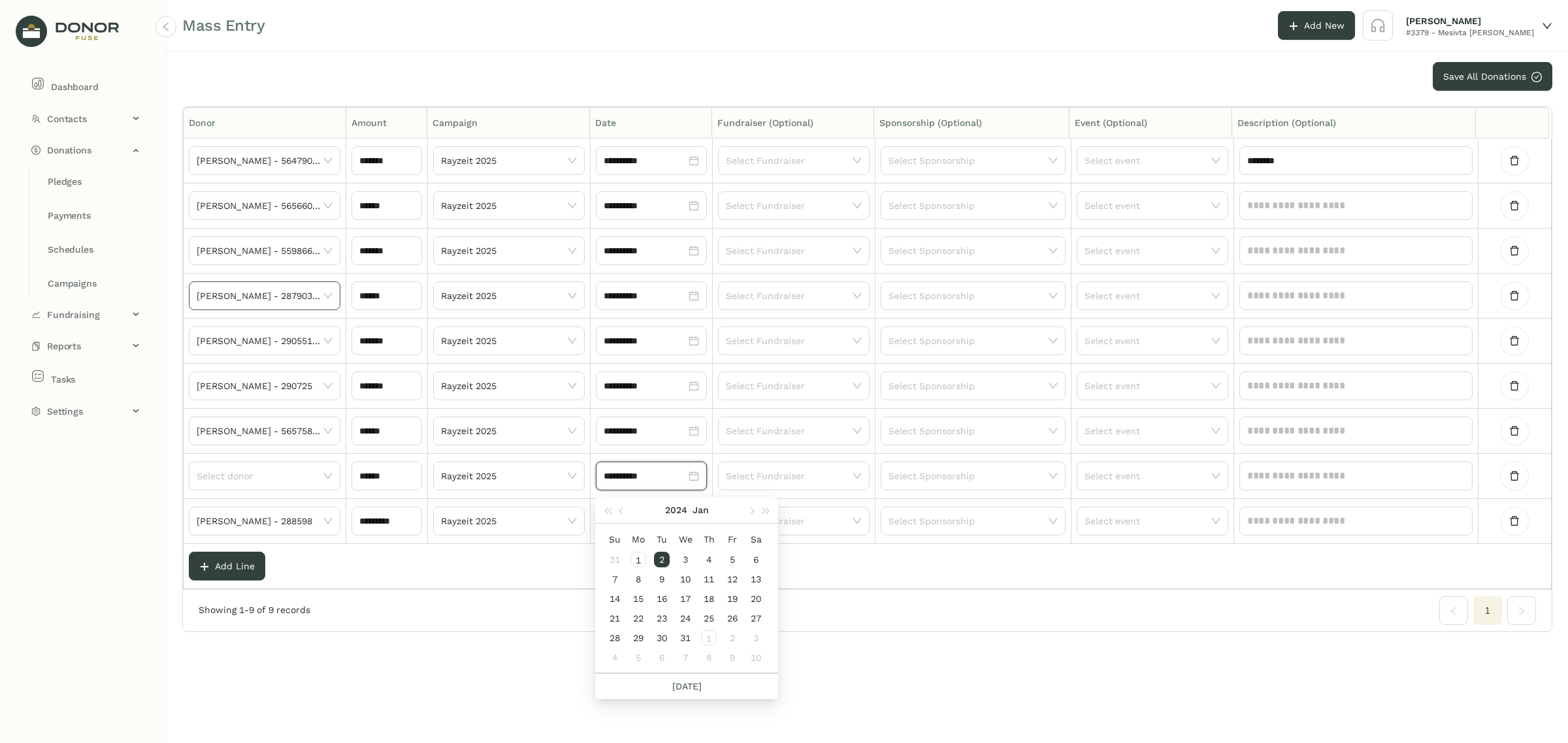 type on "**********" 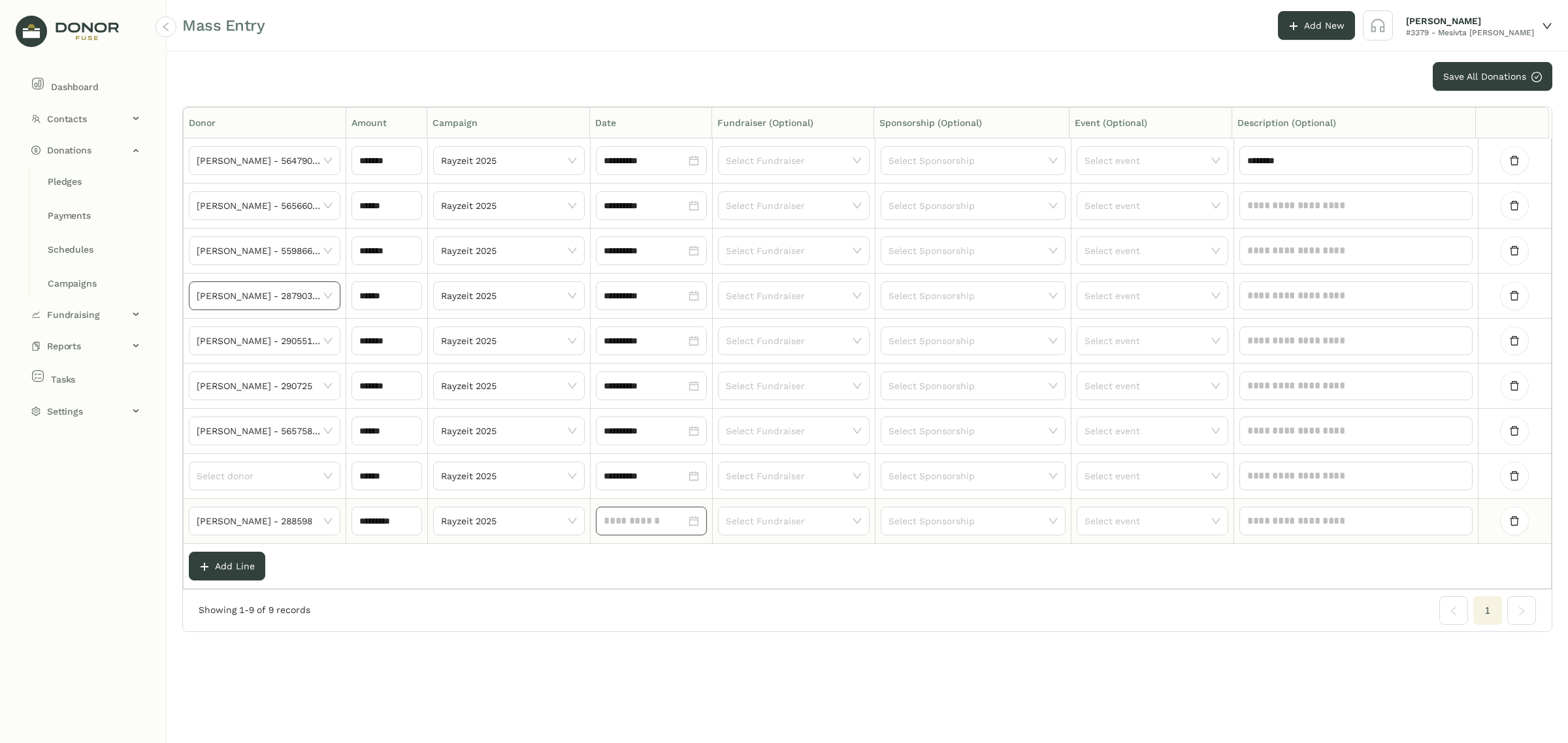 click 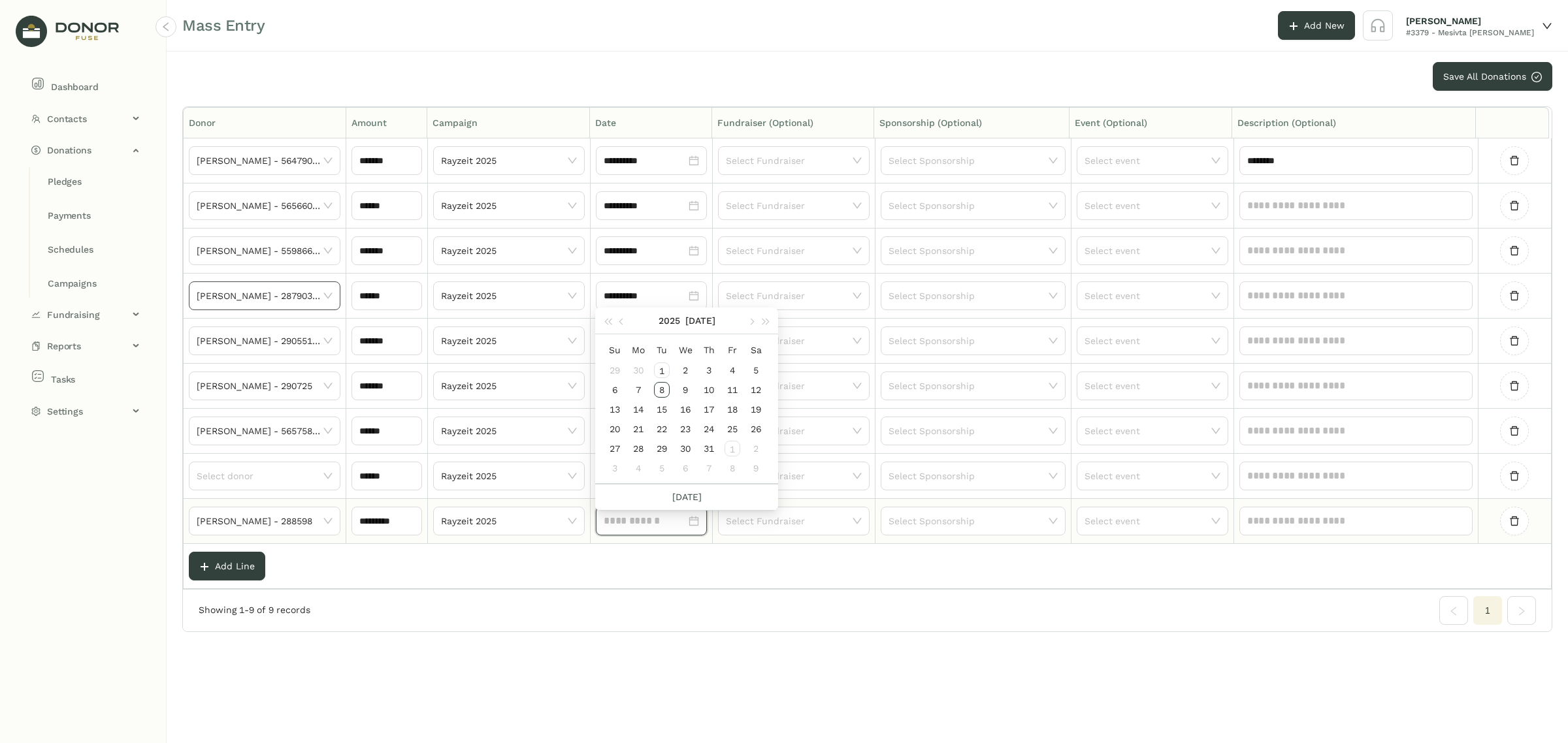 paste on "**********" 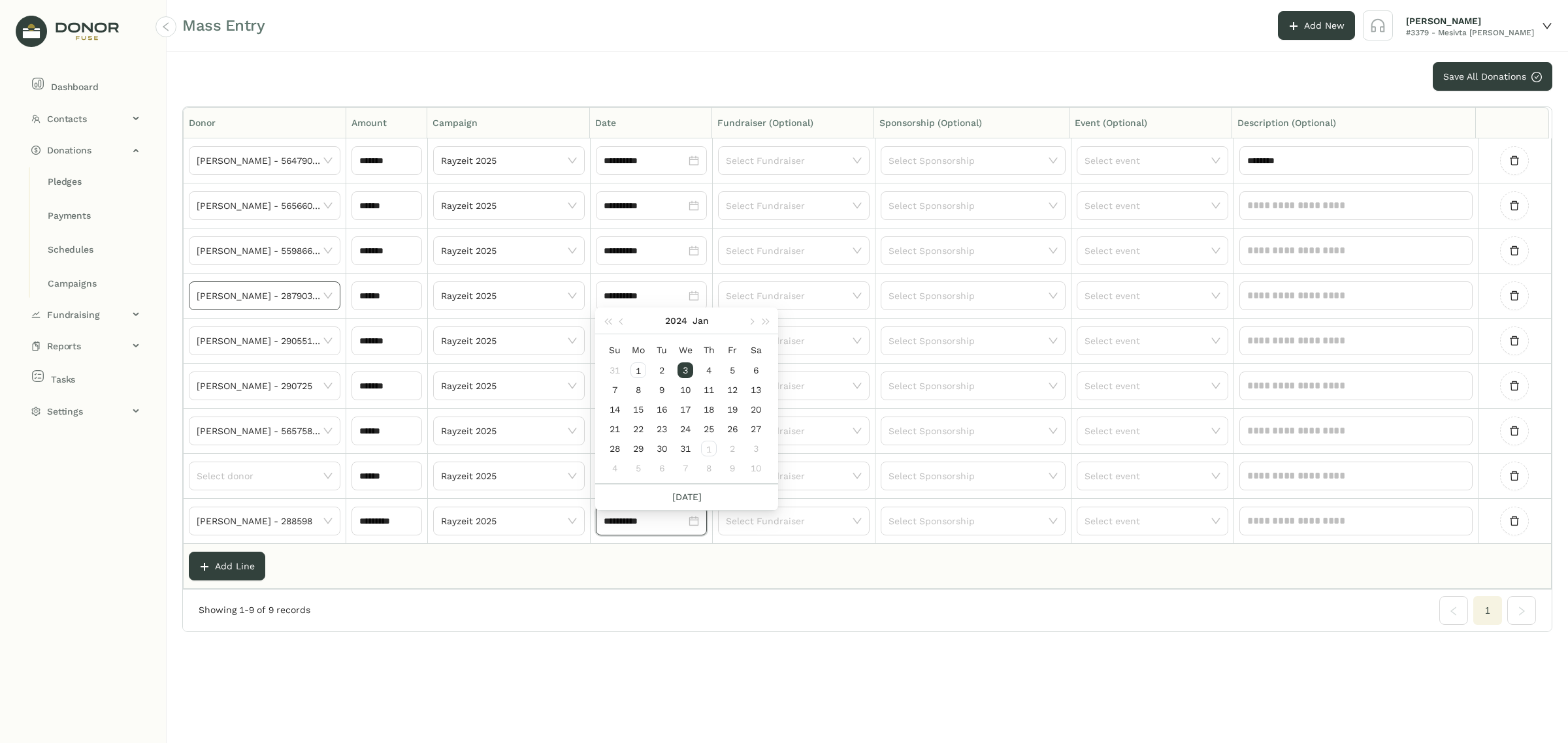 type on "**********" 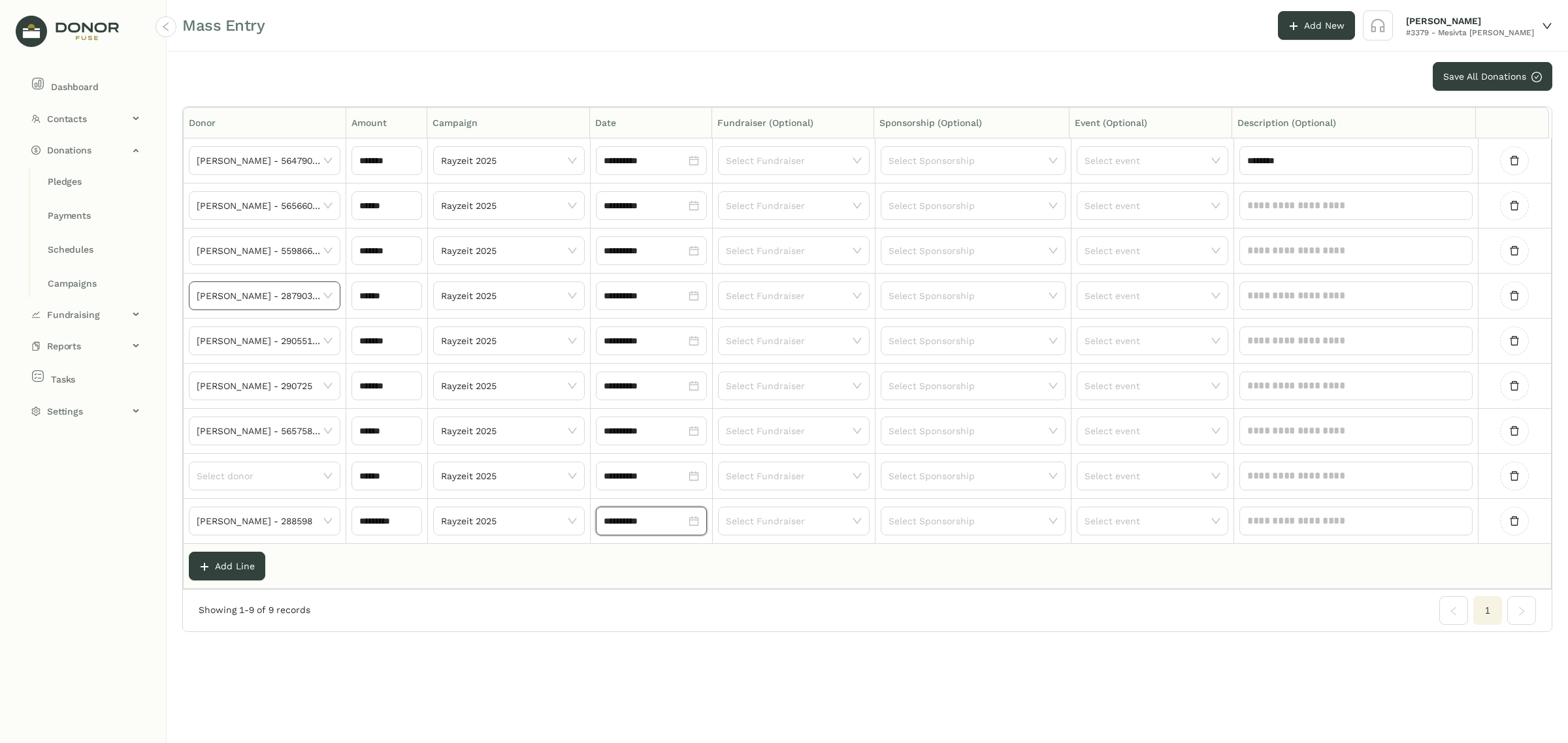 click on "Add Line" 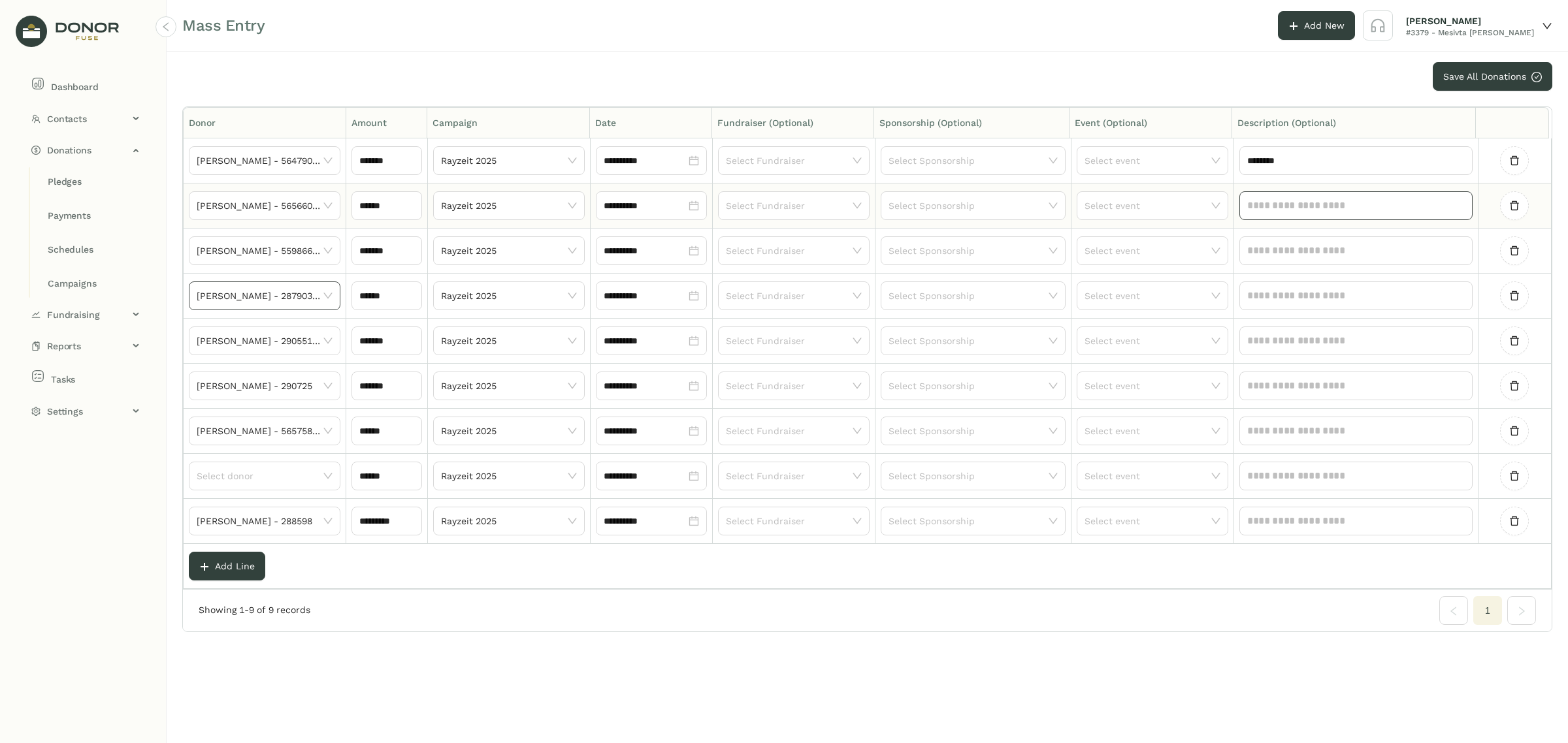 click 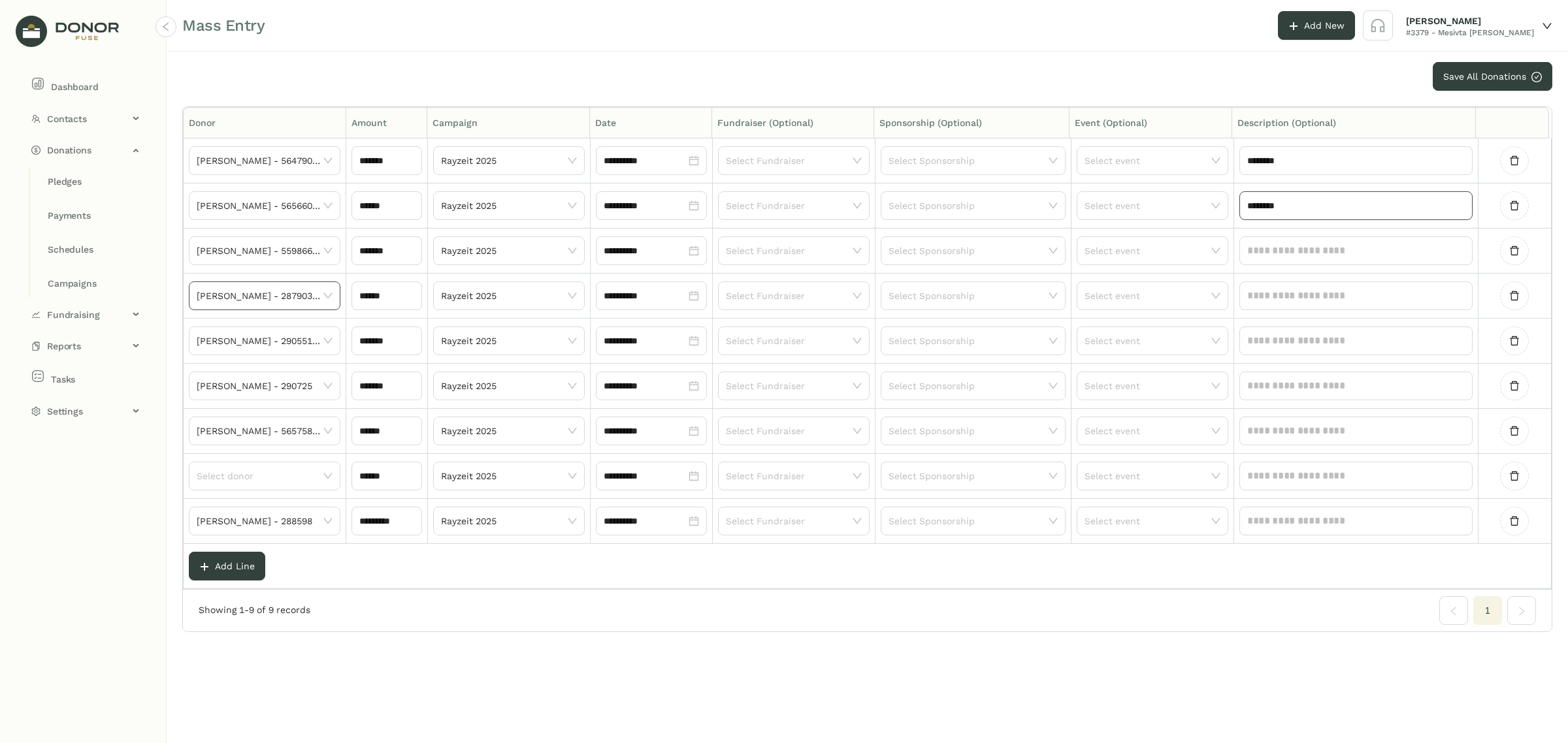 type on "********" 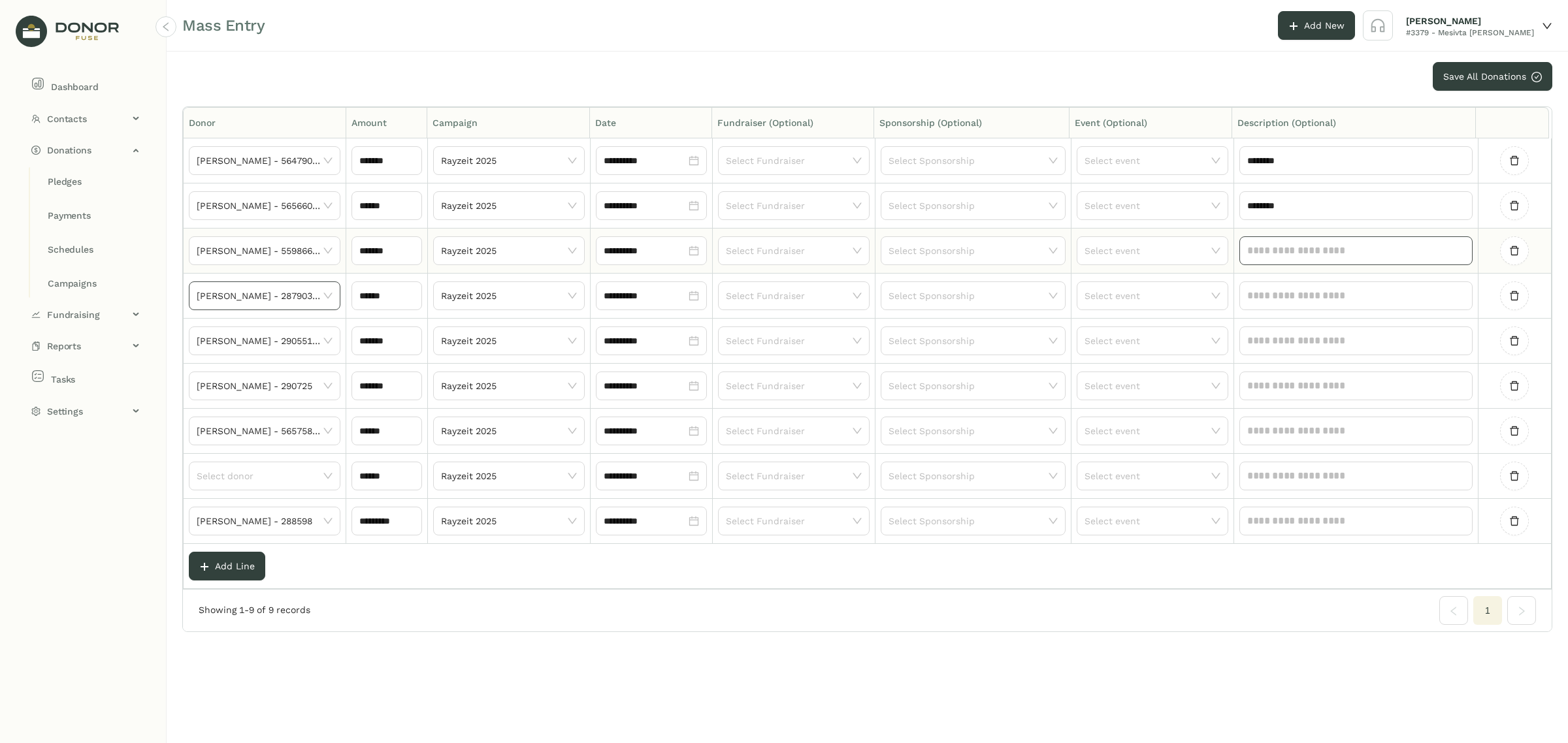 click 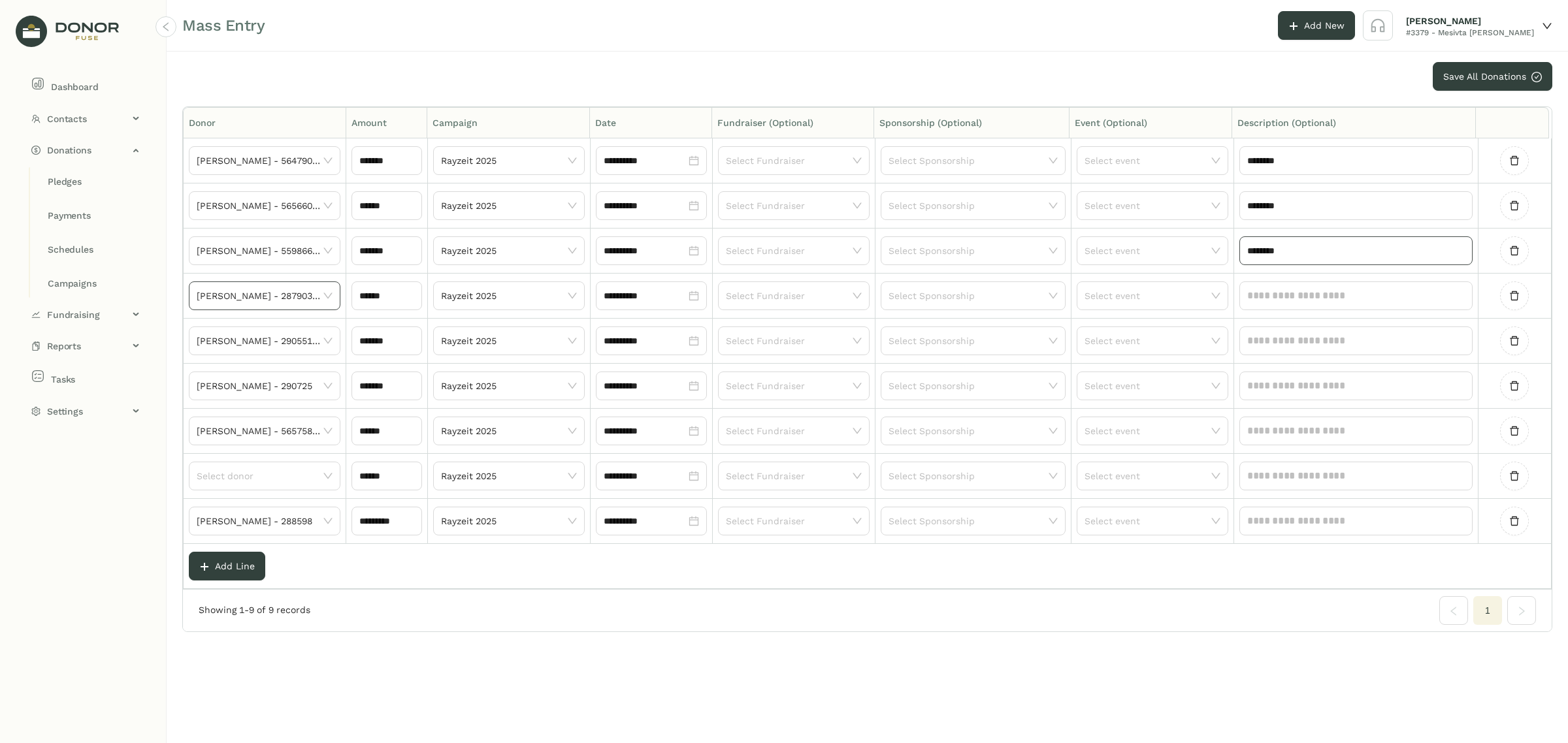 type on "********" 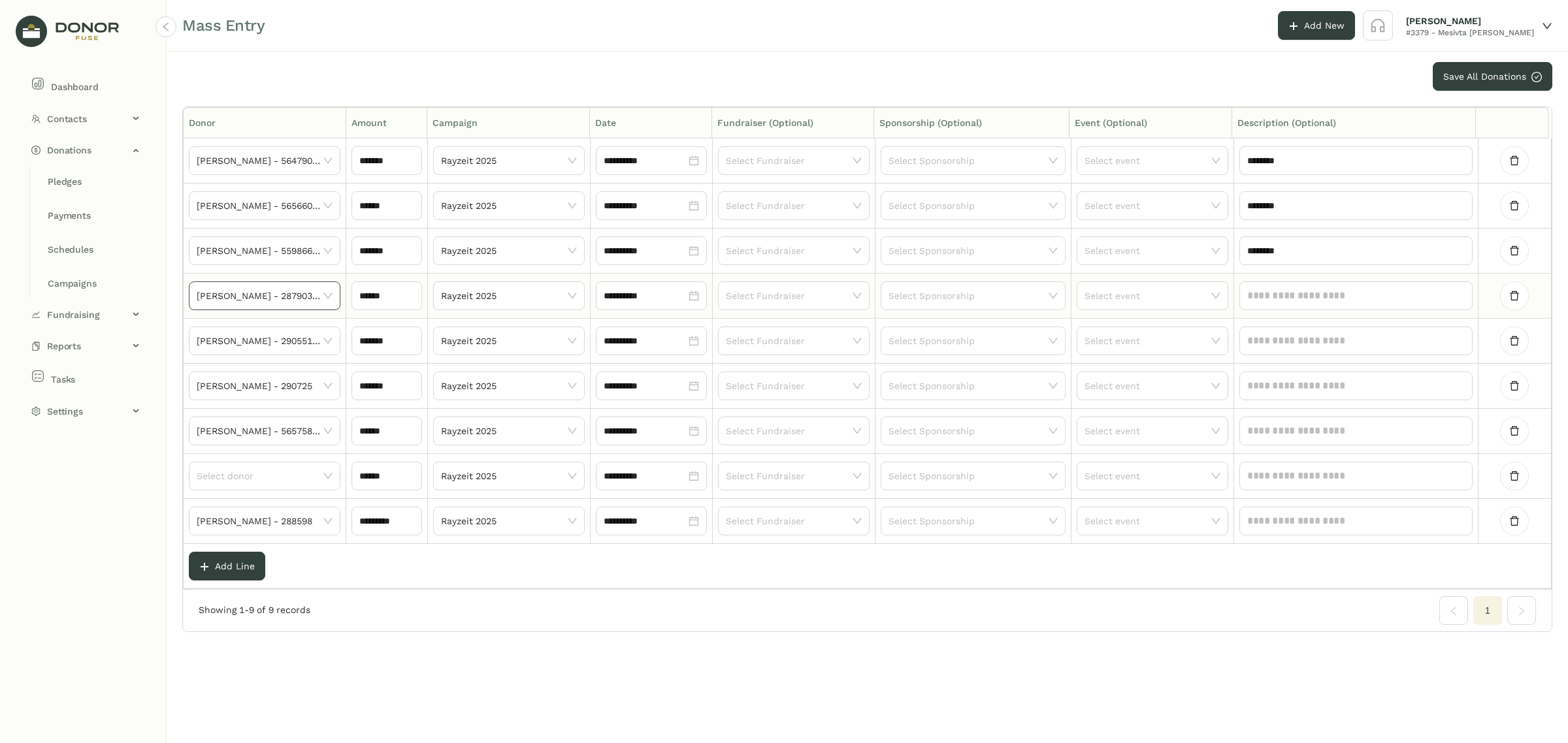 click 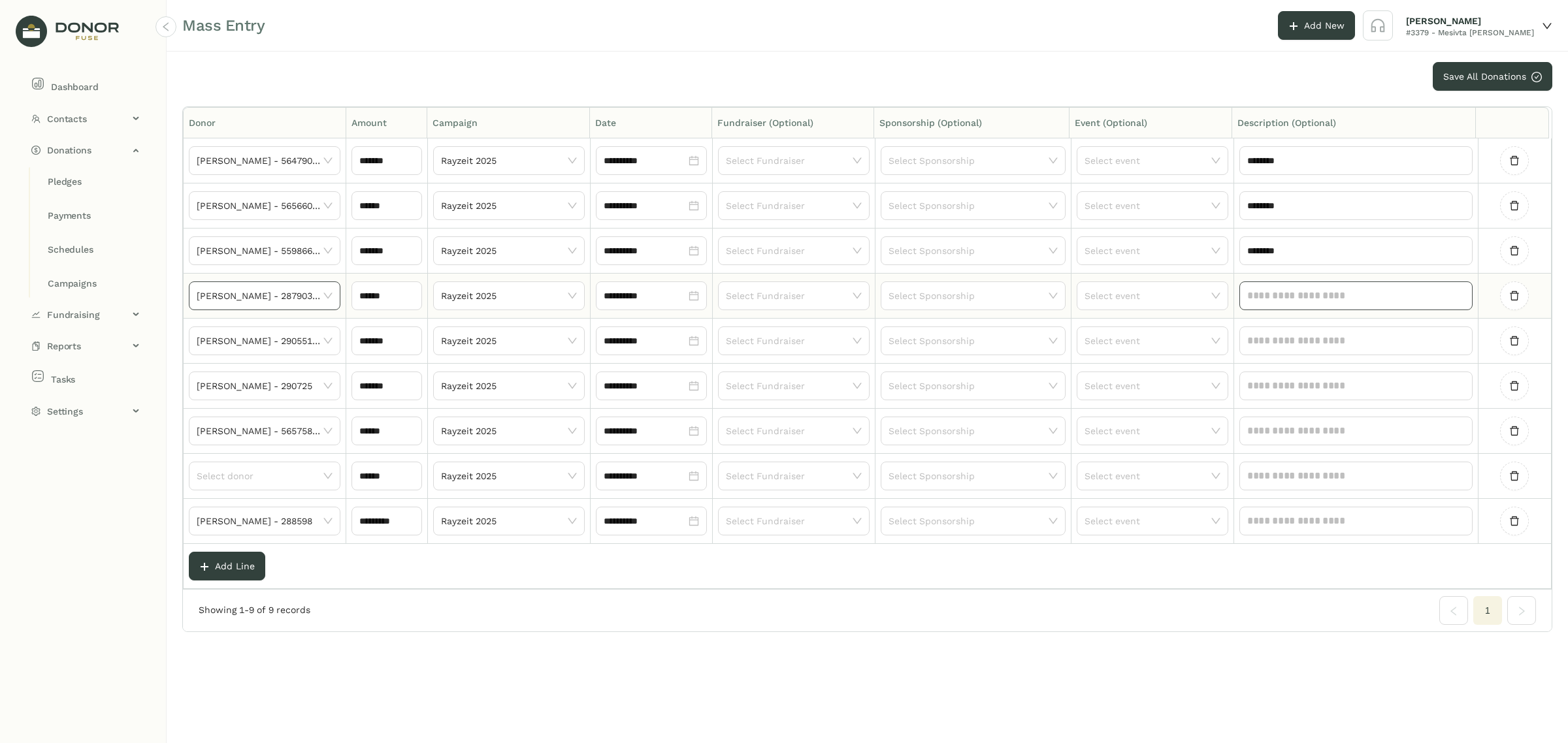 click 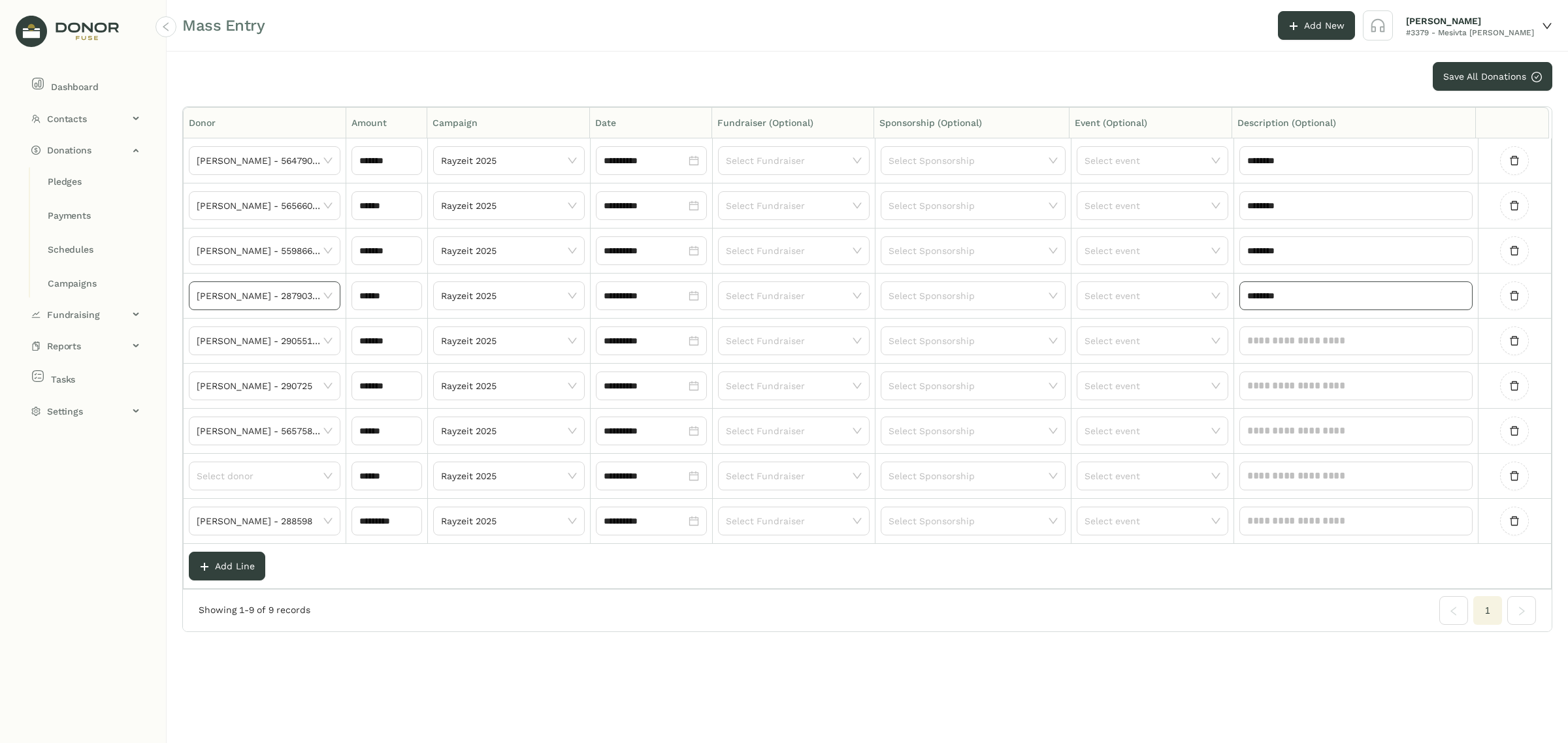 type on "********" 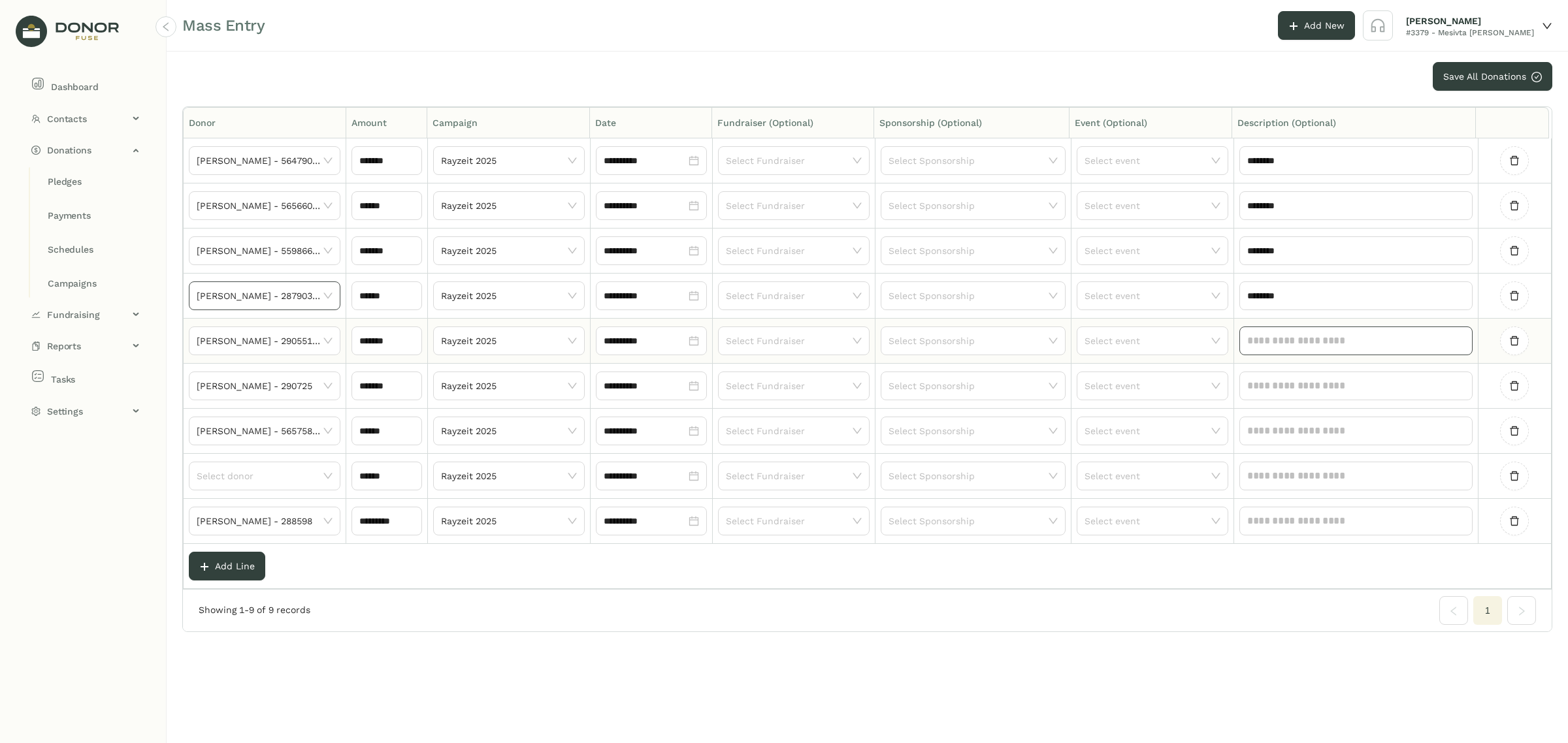 click 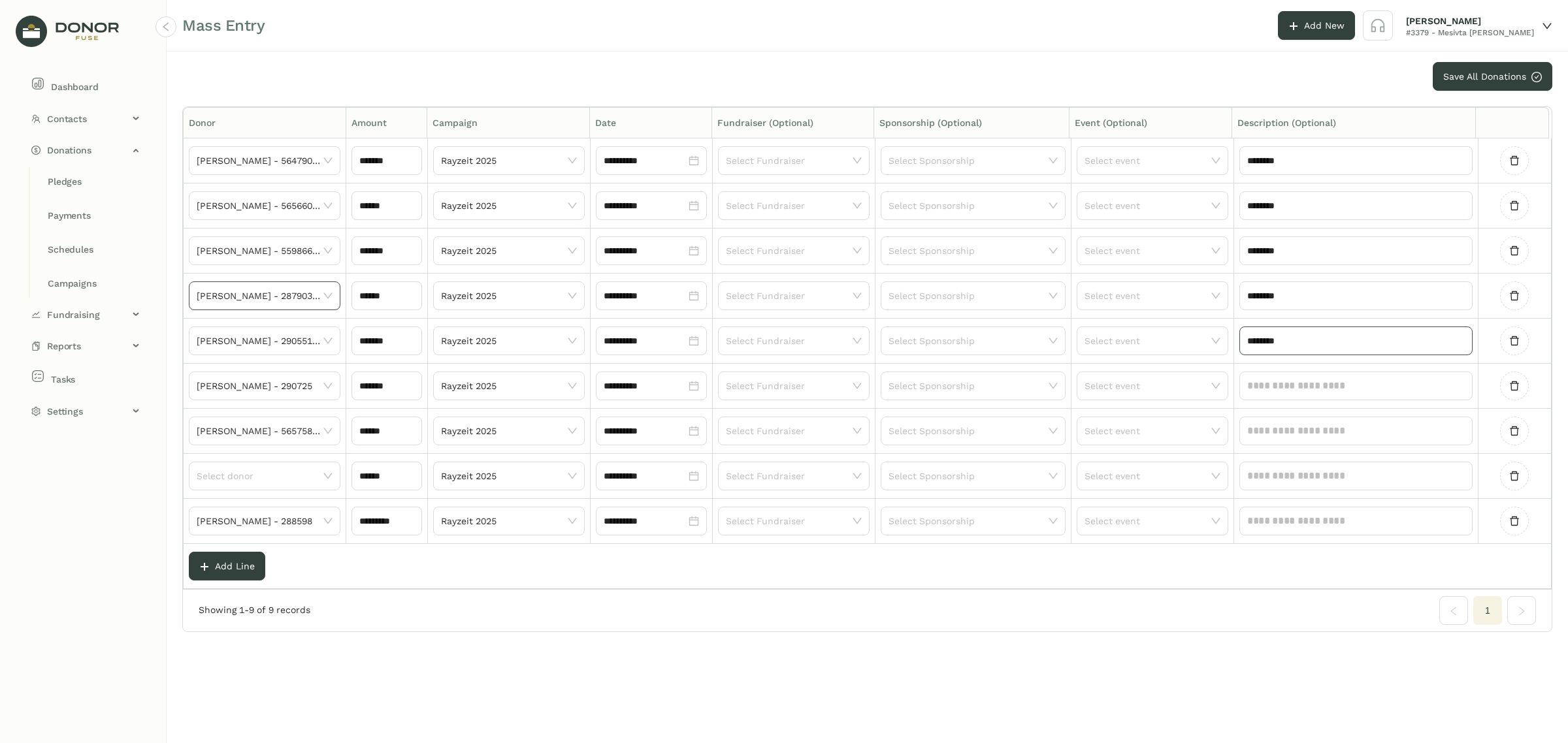 type on "********" 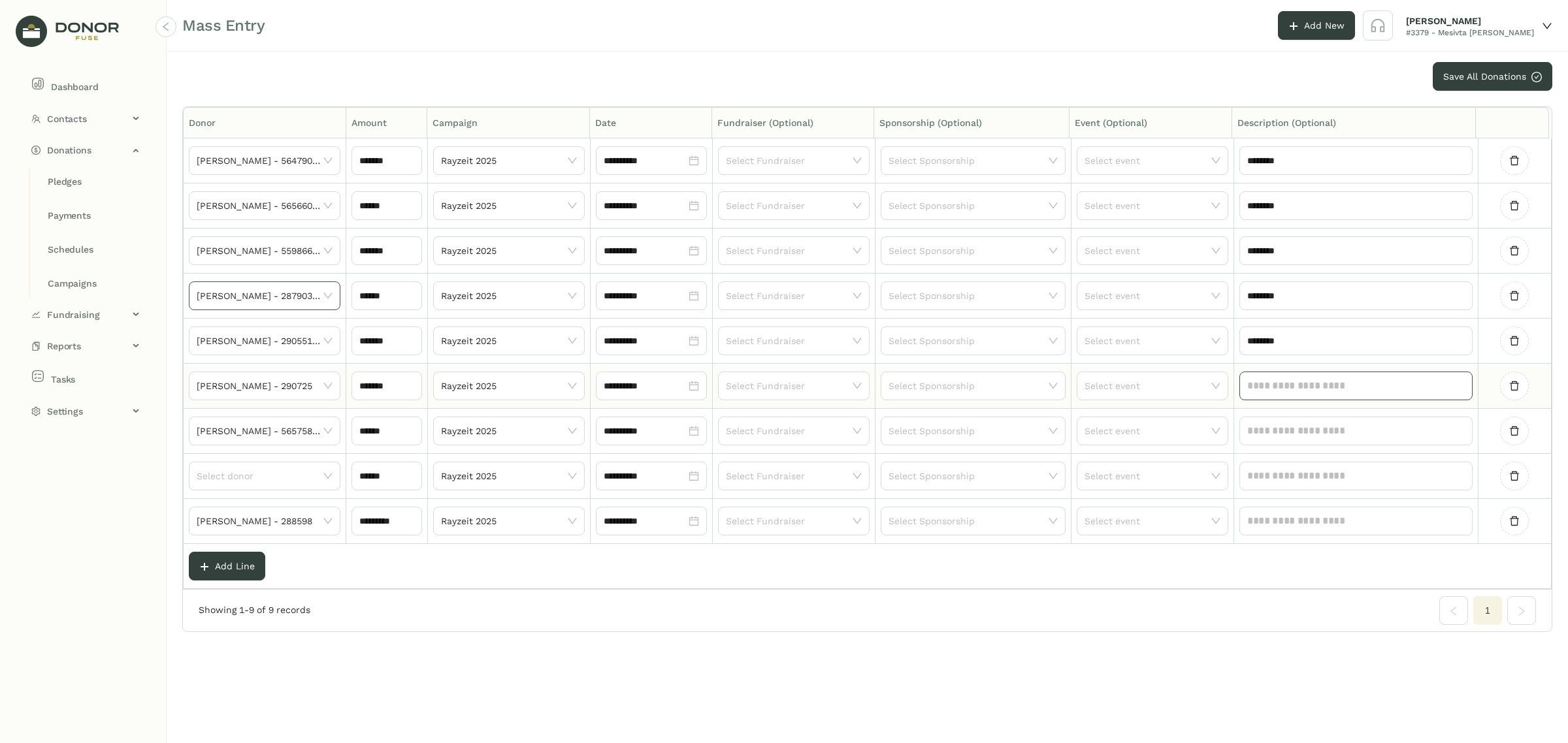 click 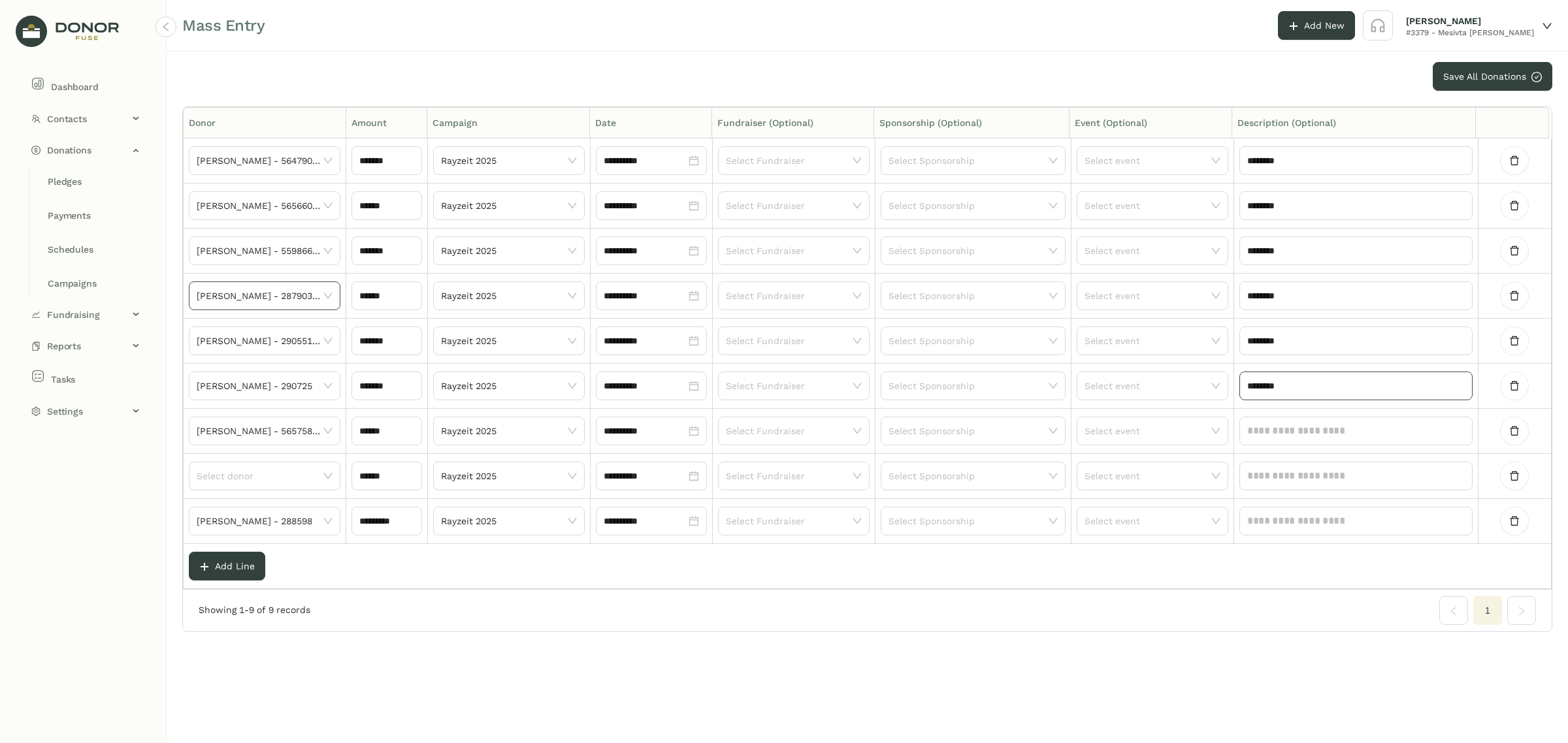 type on "********" 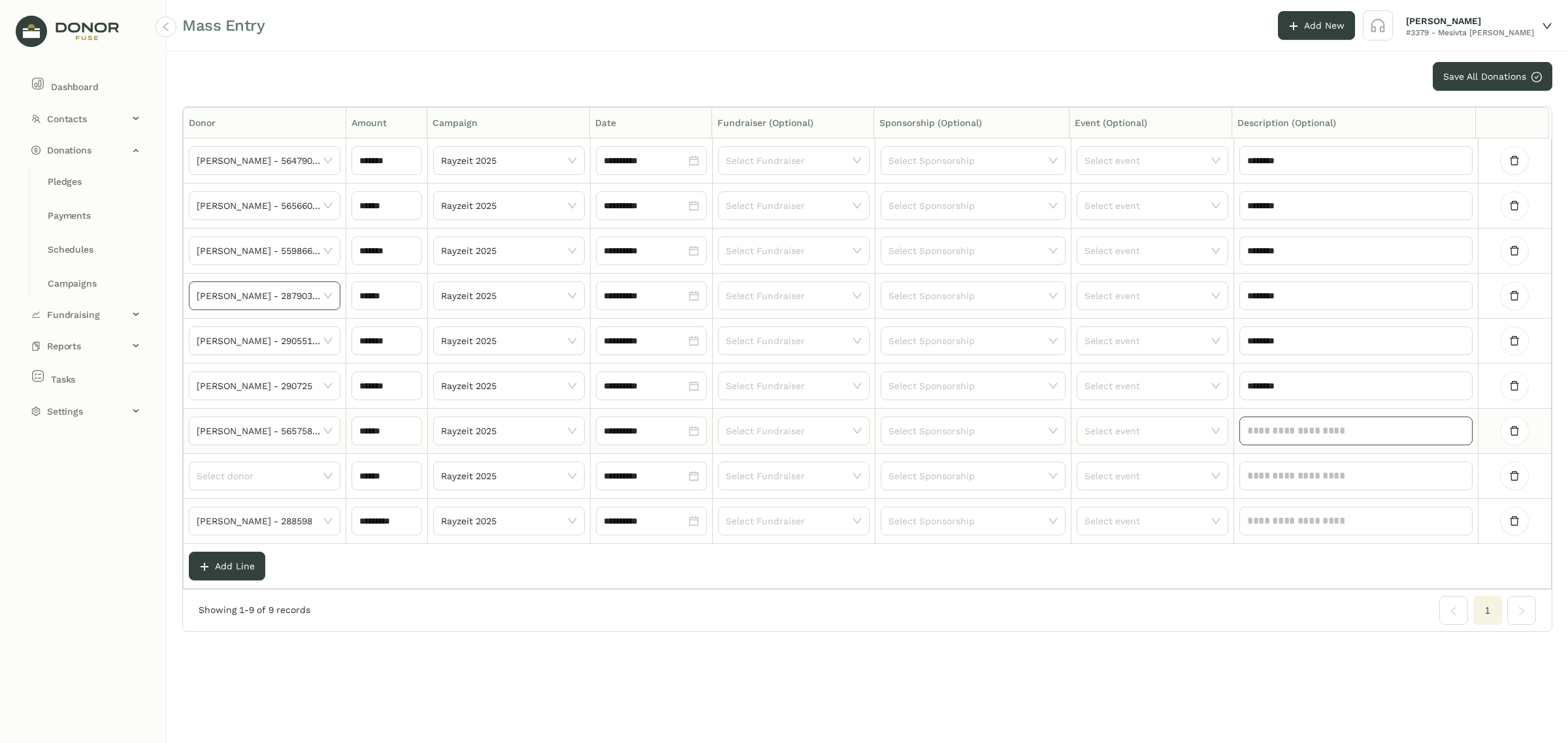 click 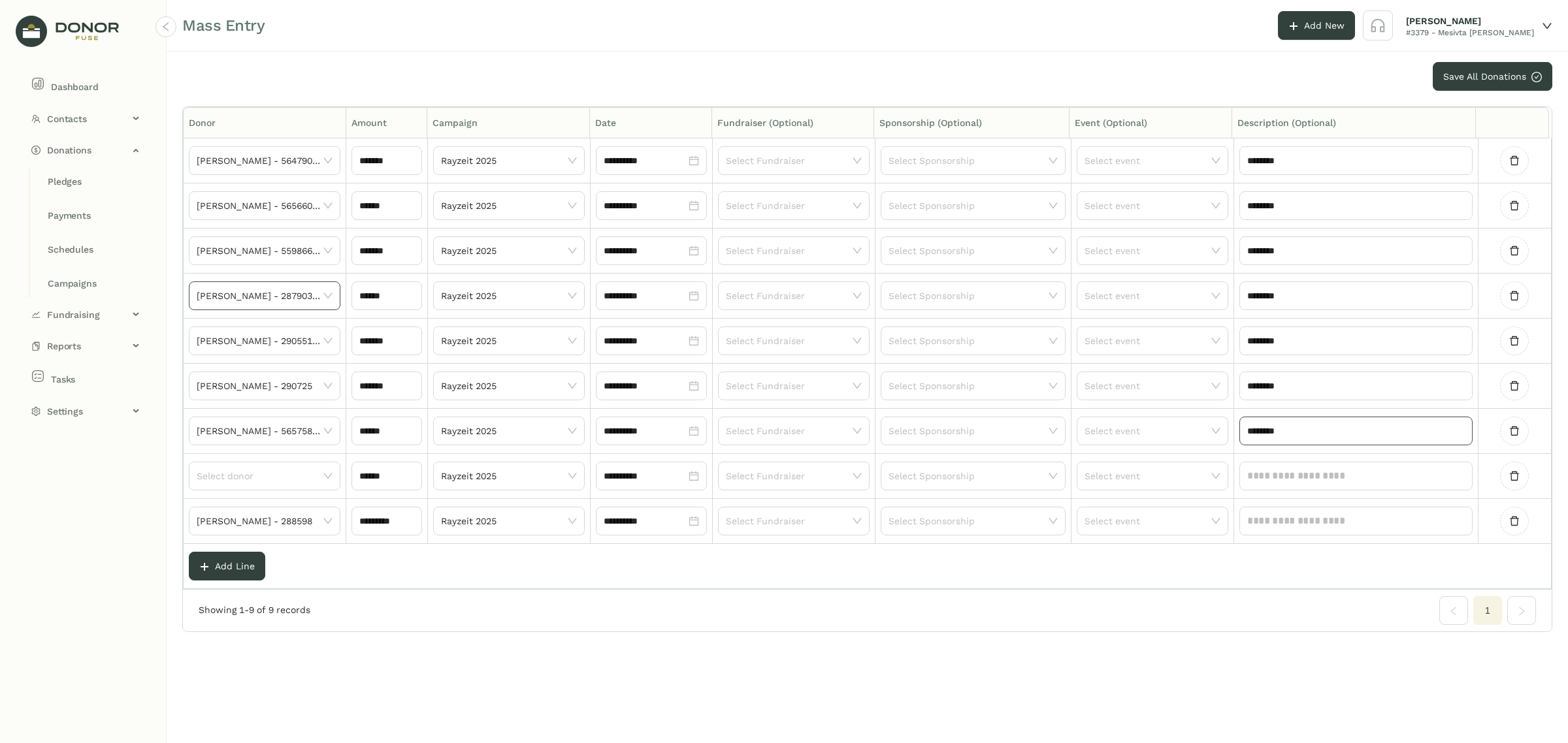 type on "********" 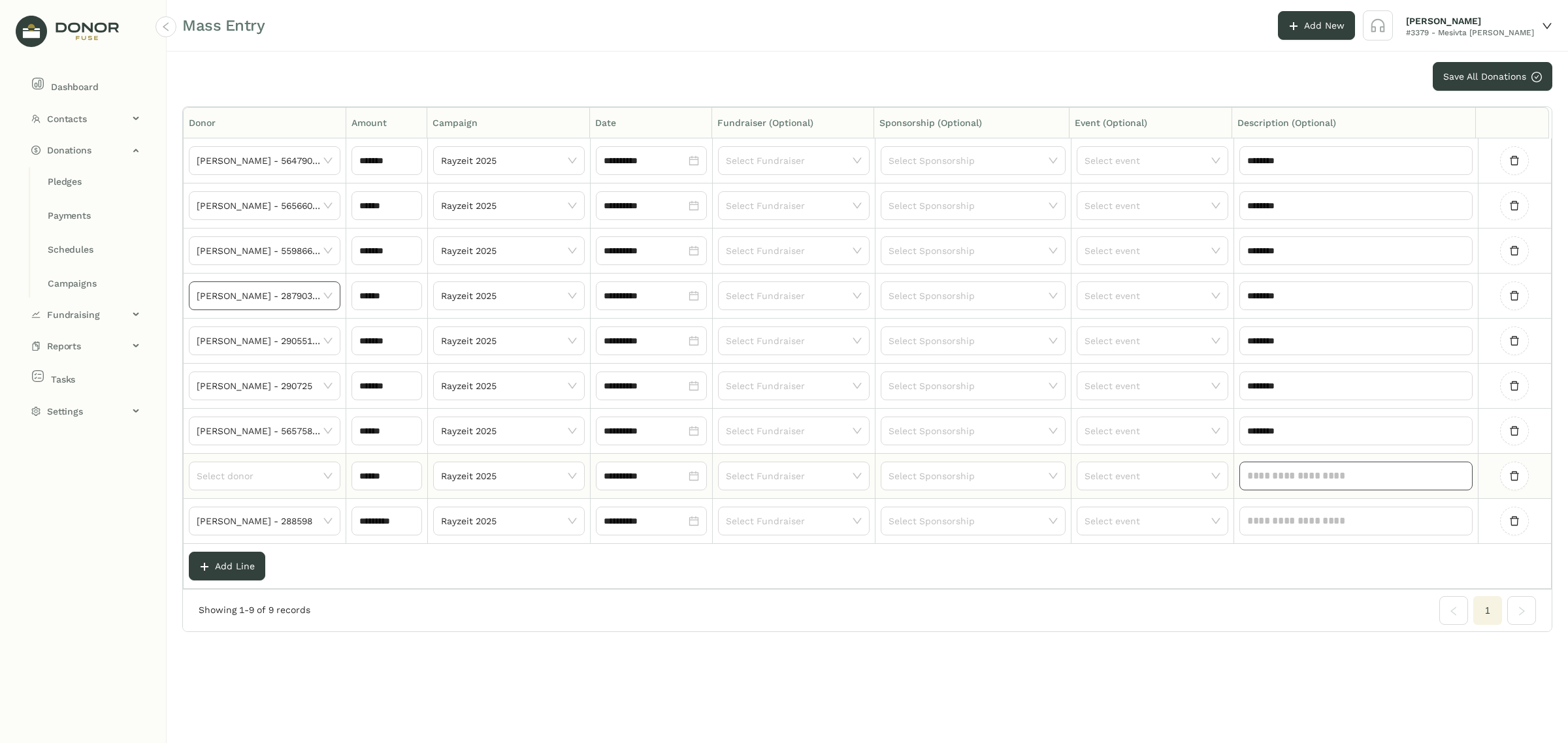 click 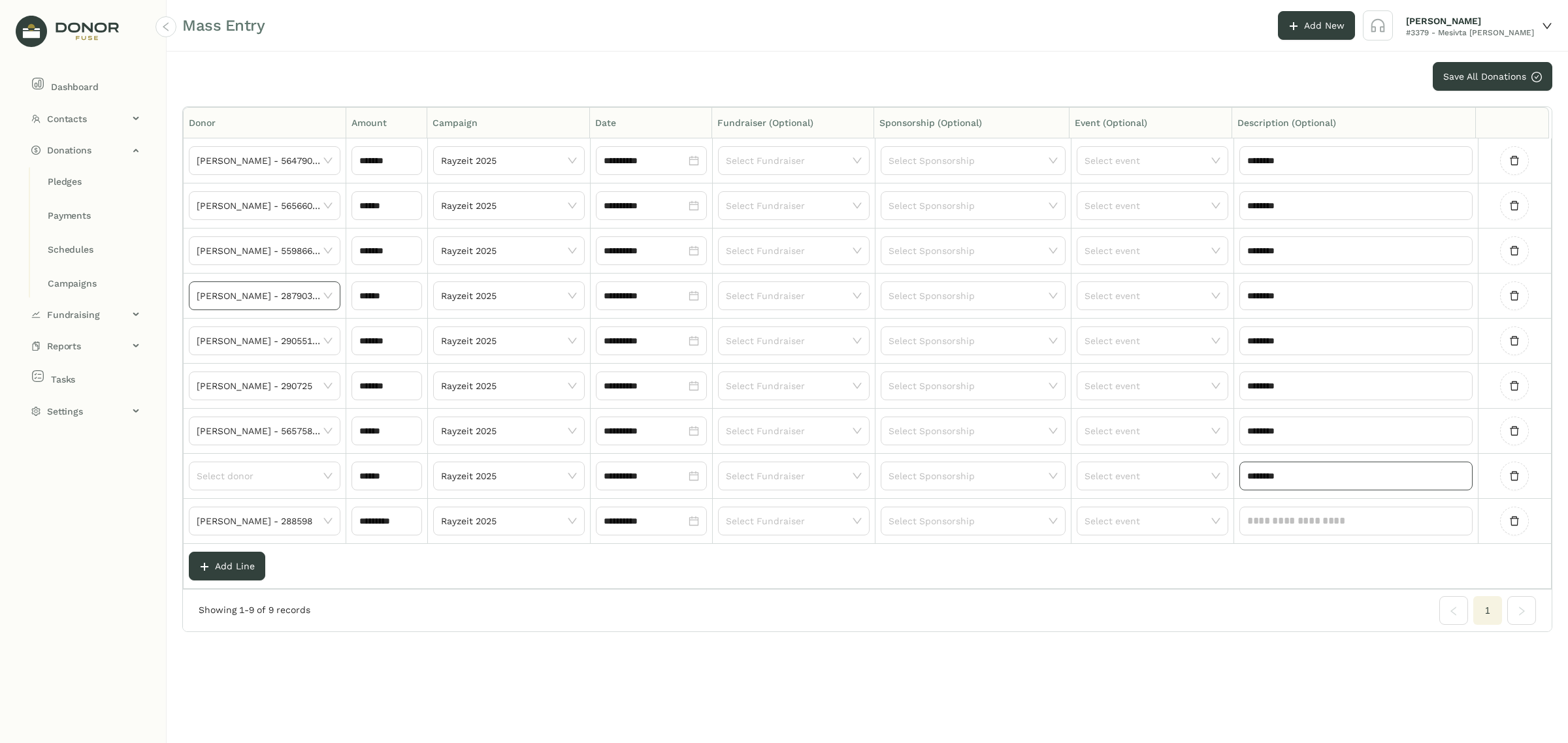type on "********" 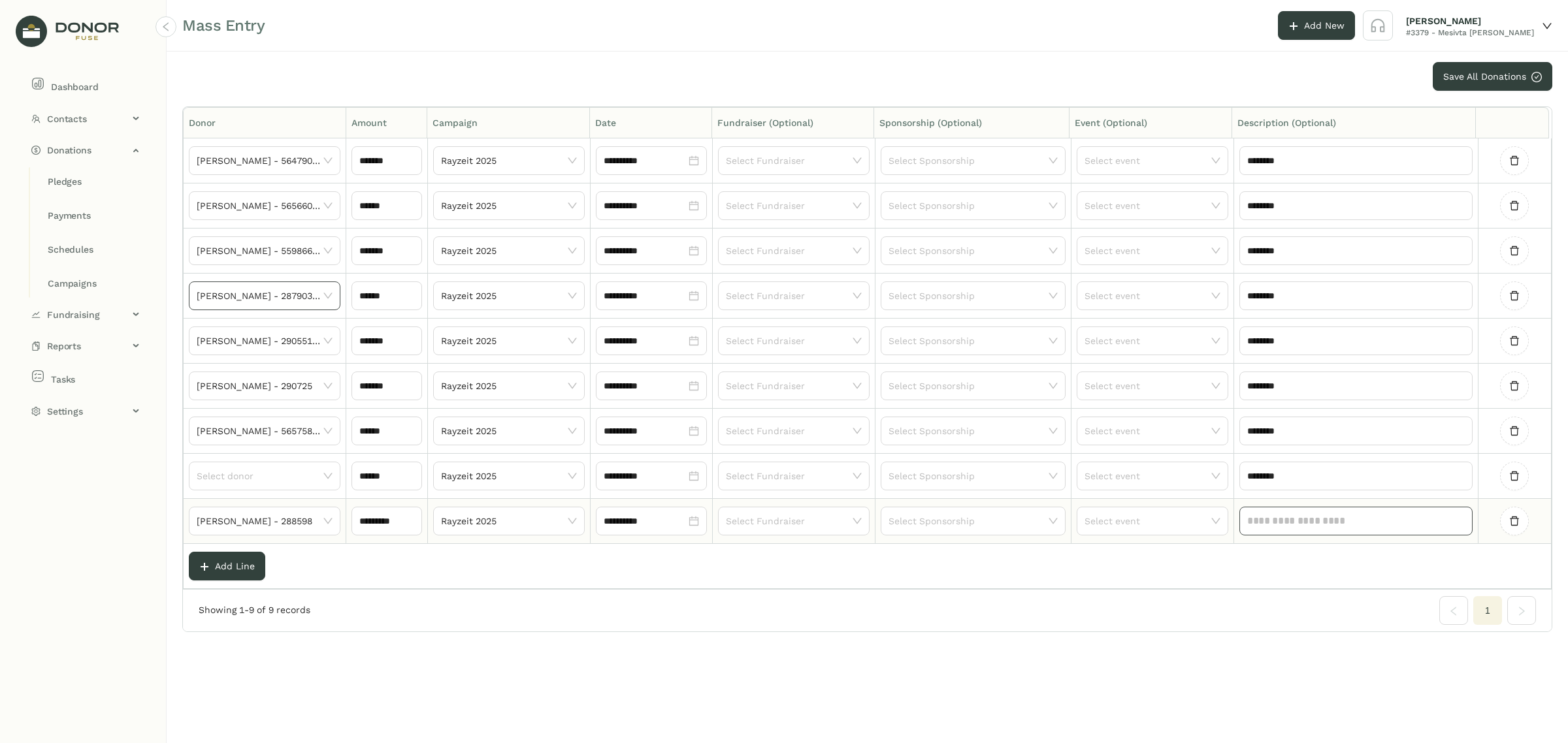 click 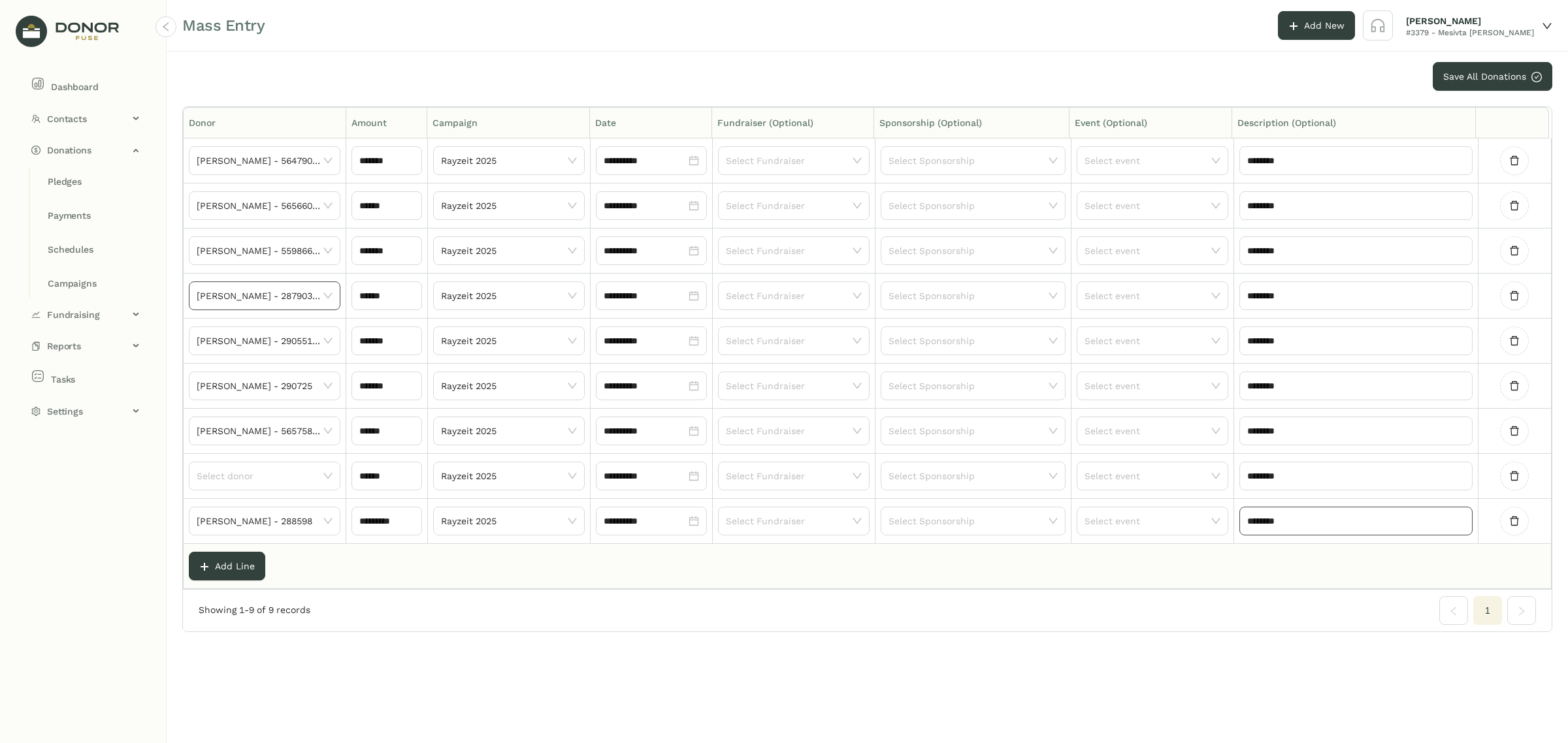 type on "********" 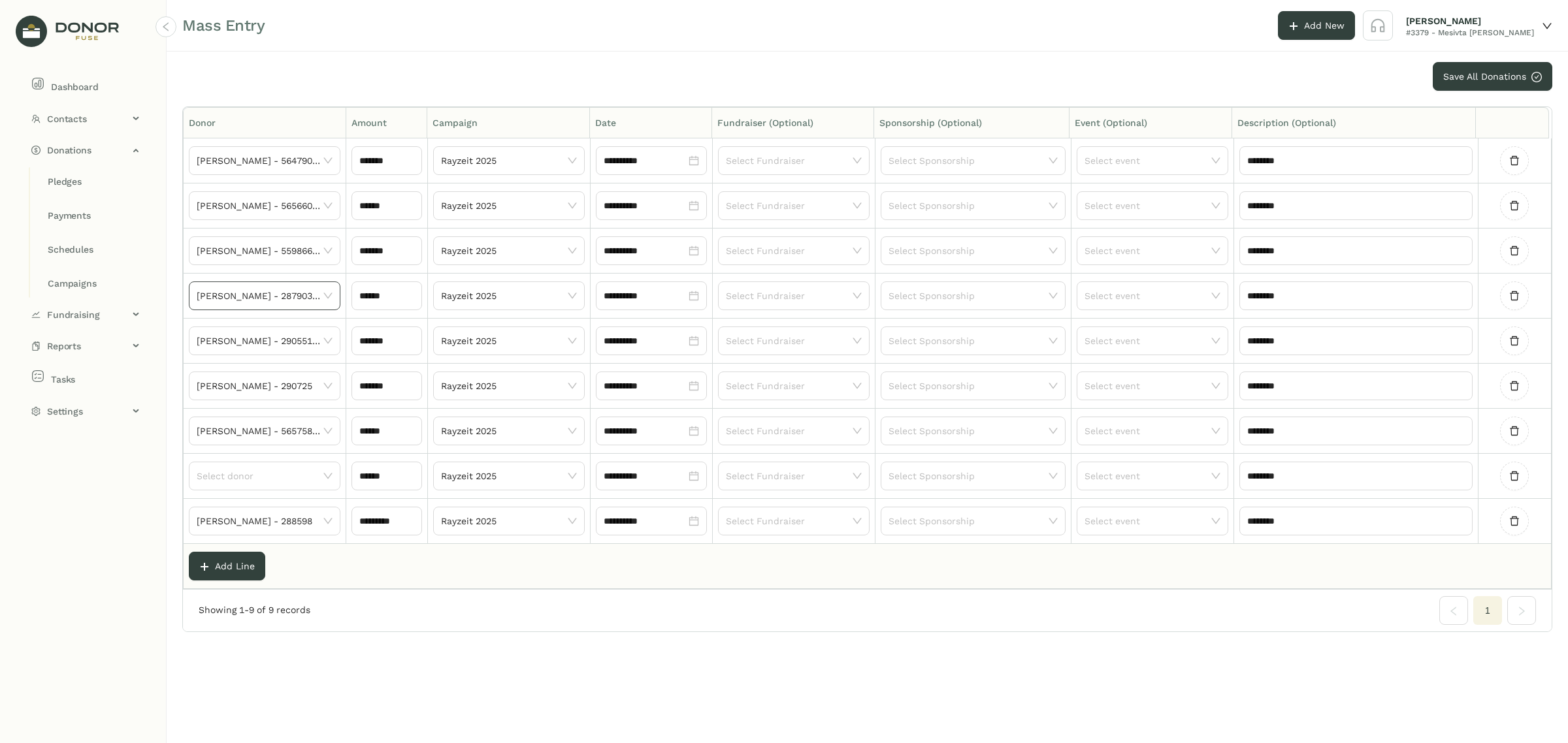 drag, startPoint x: 1216, startPoint y: 579, endPoint x: 1194, endPoint y: 554, distance: 33.30165 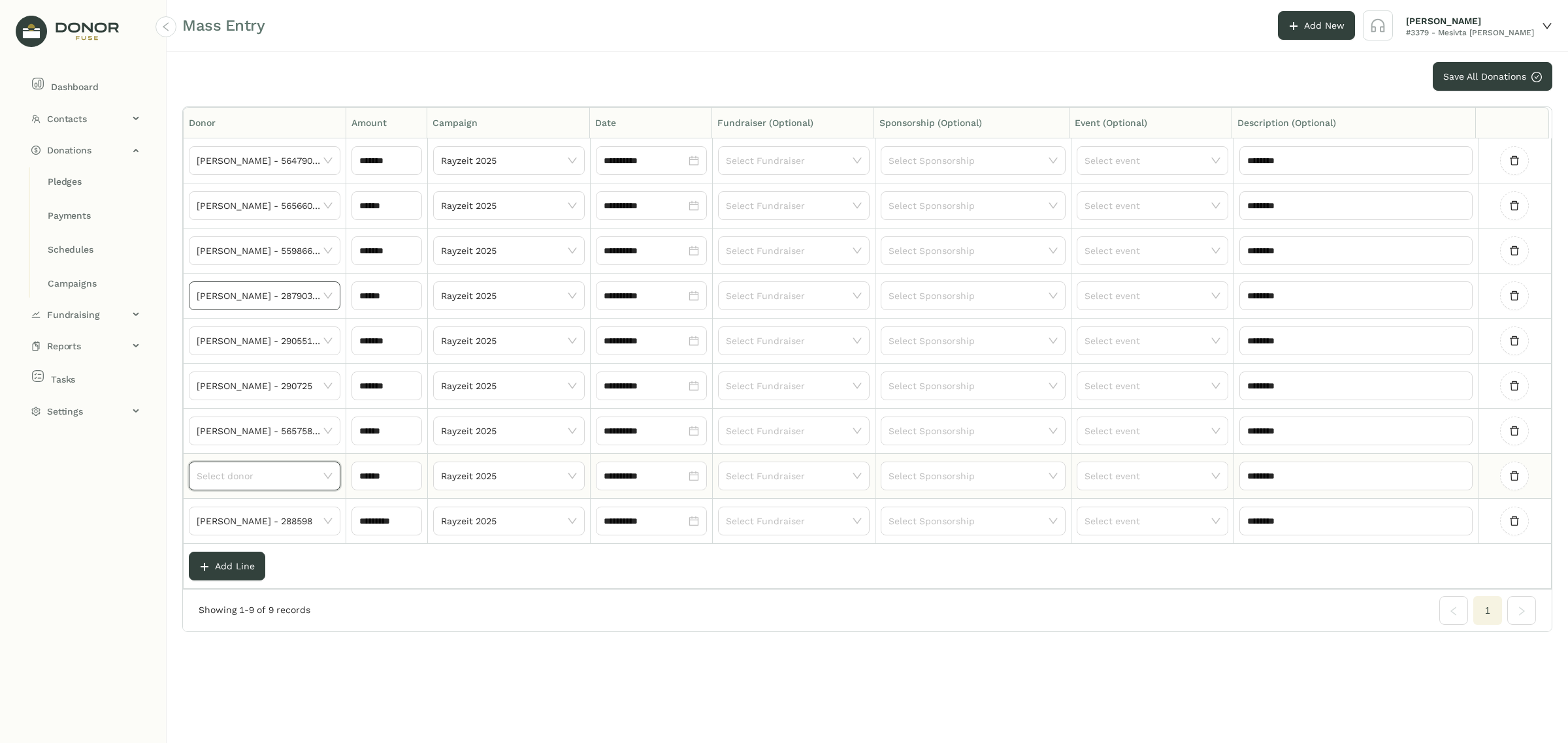 click 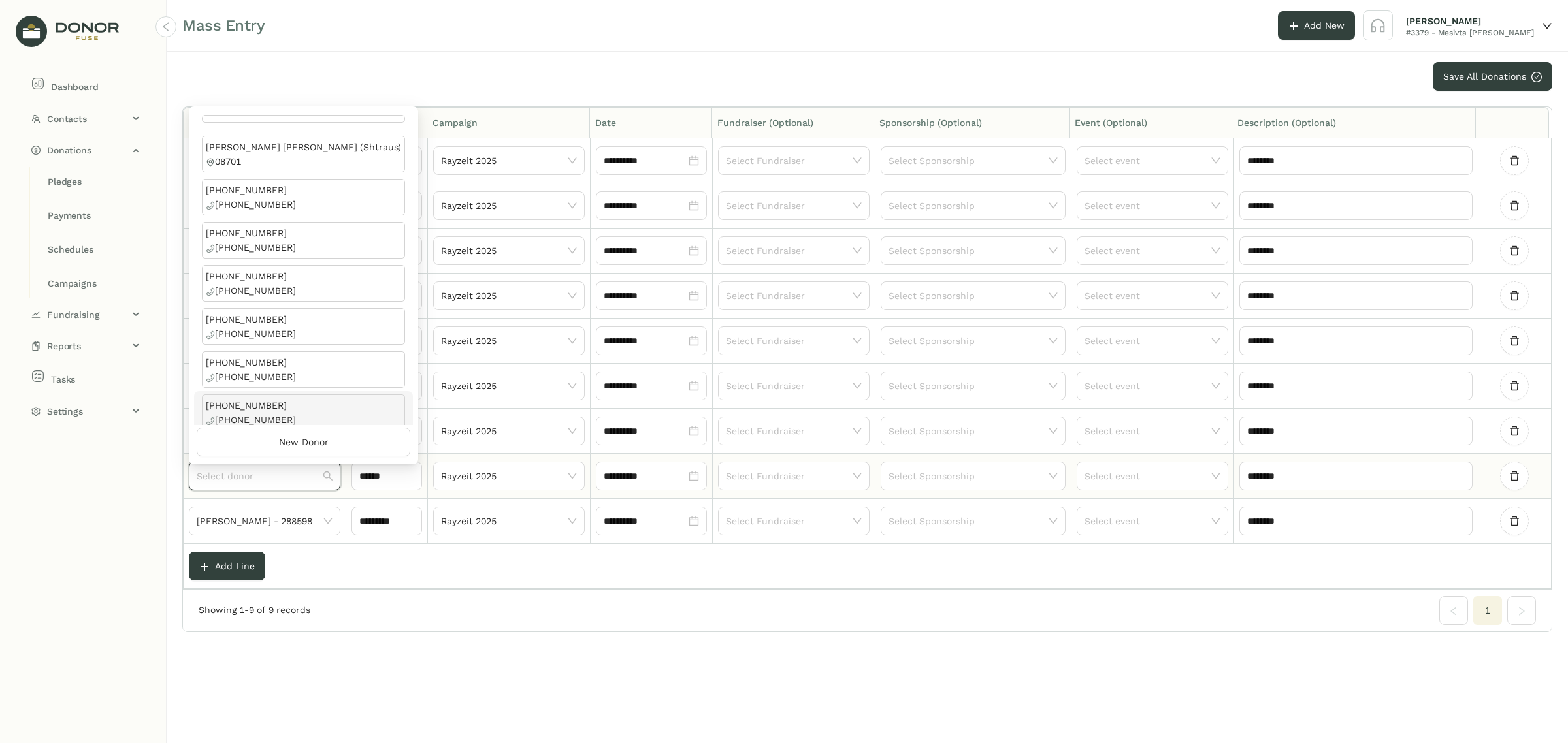 click 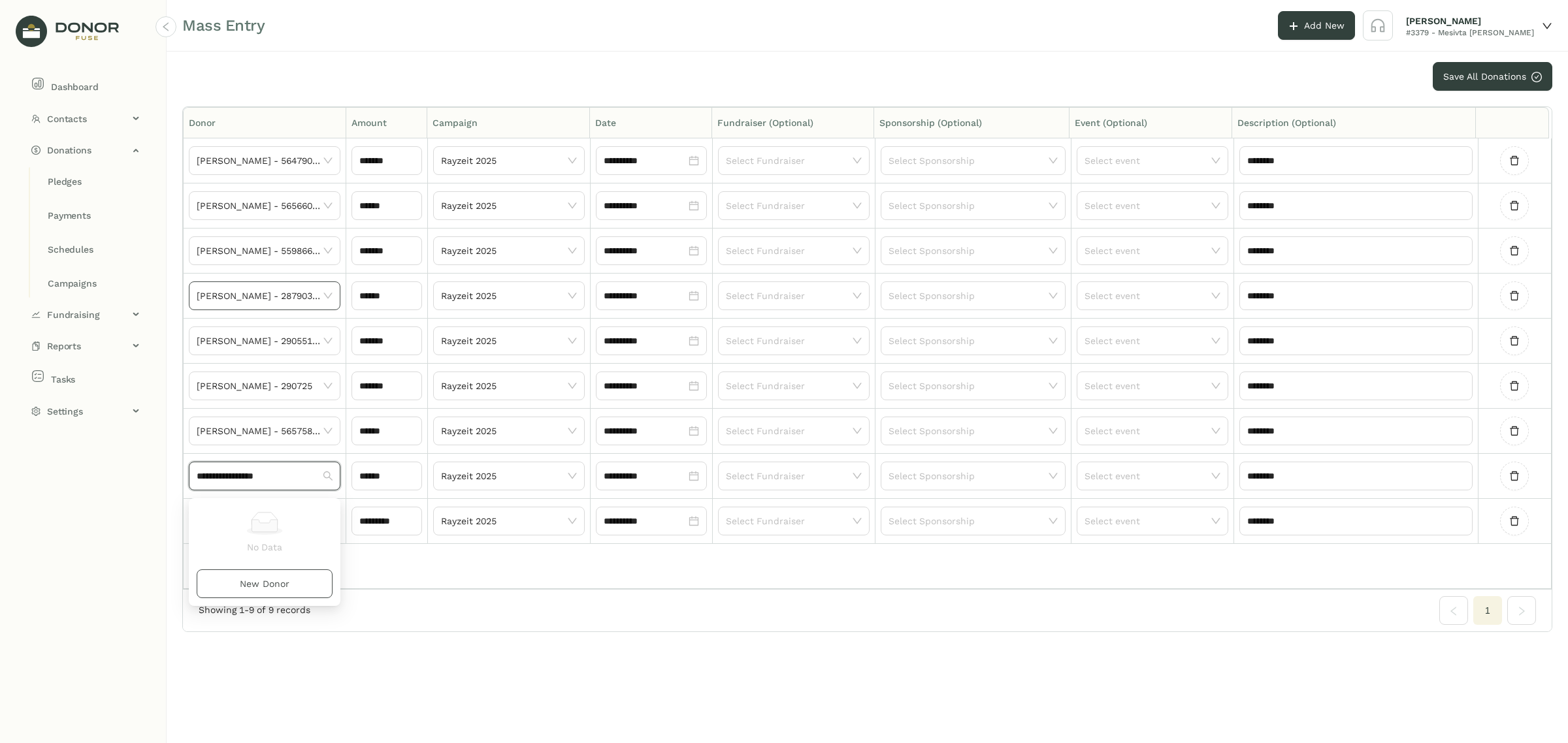 type on "**********" 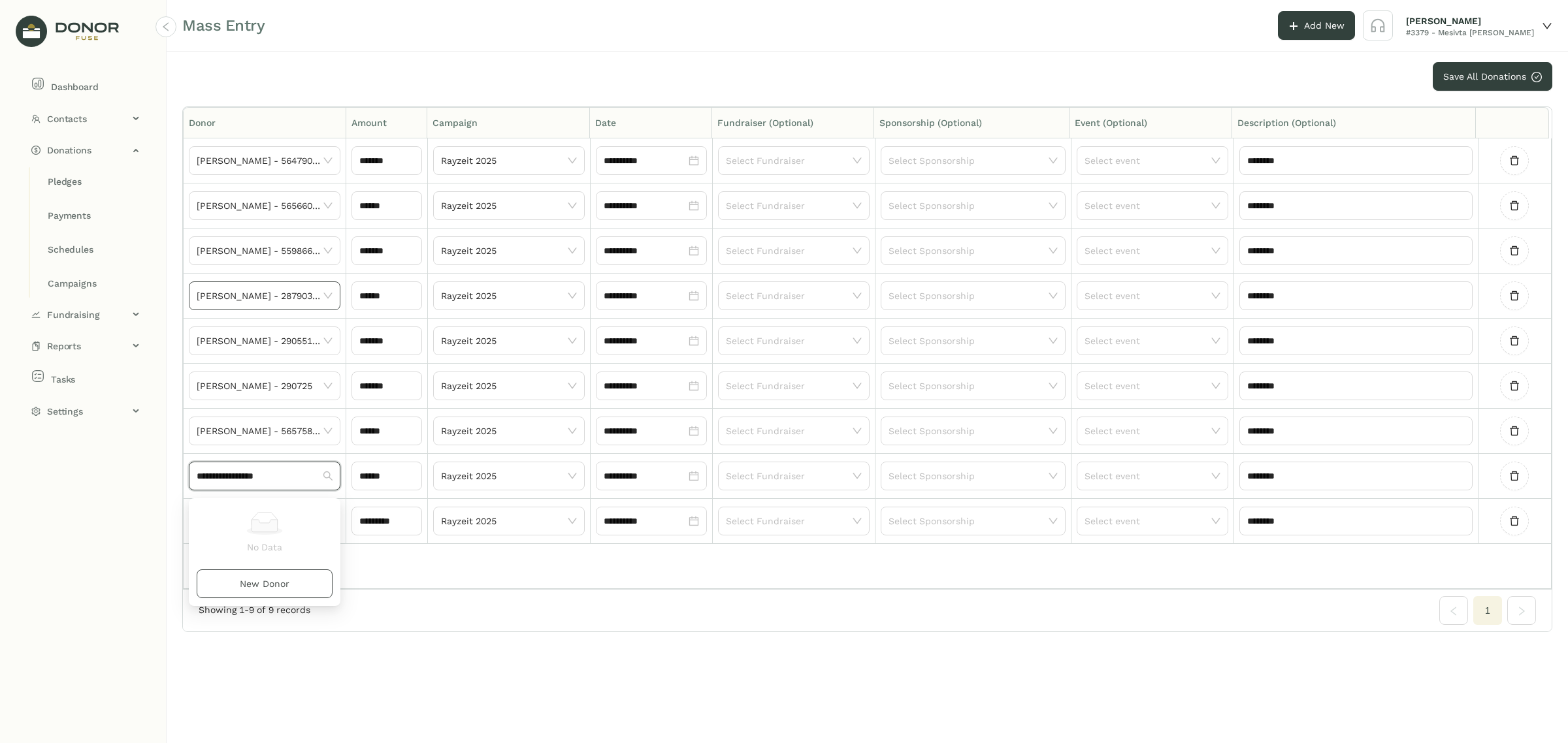 click on "New Donor" at bounding box center (265, 584) 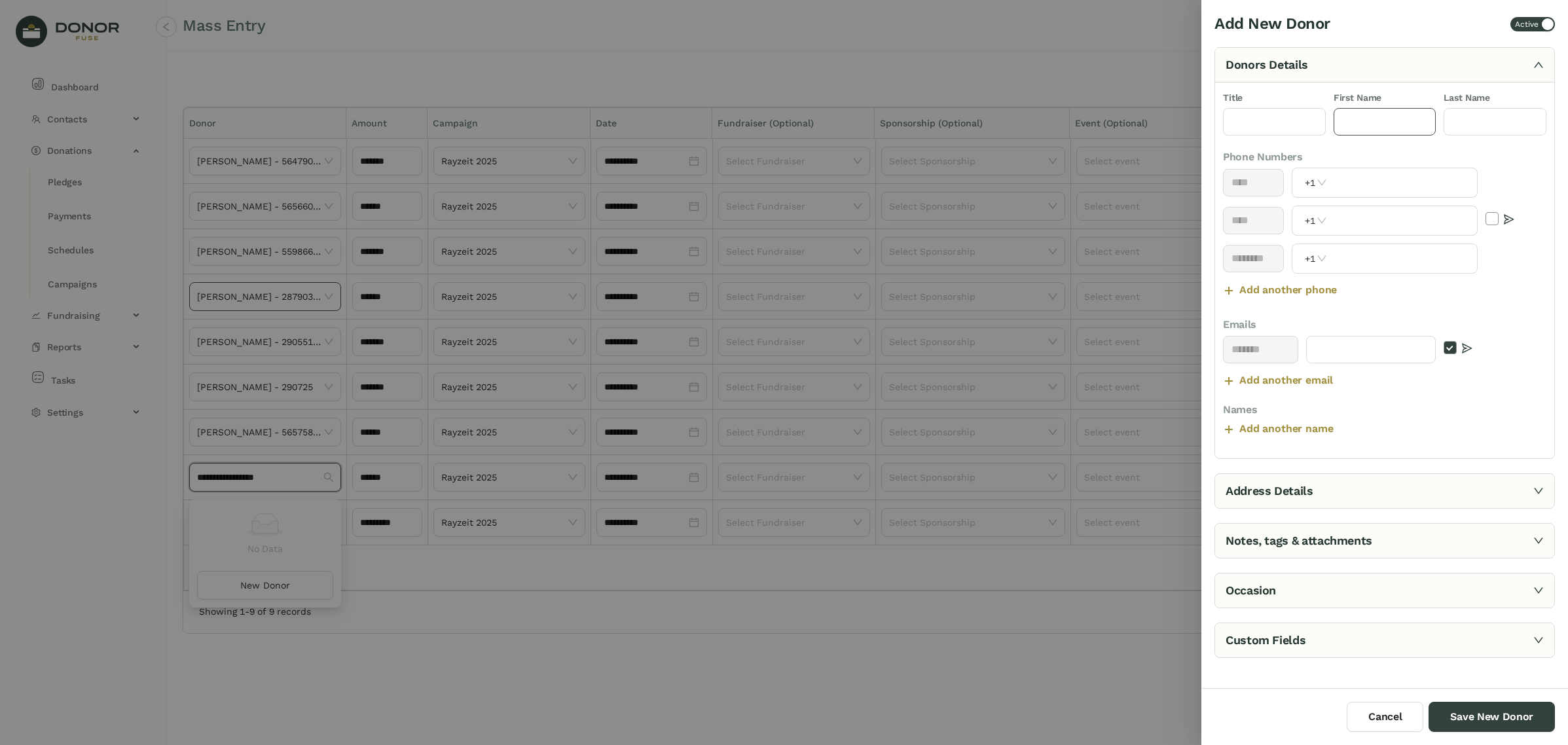 click 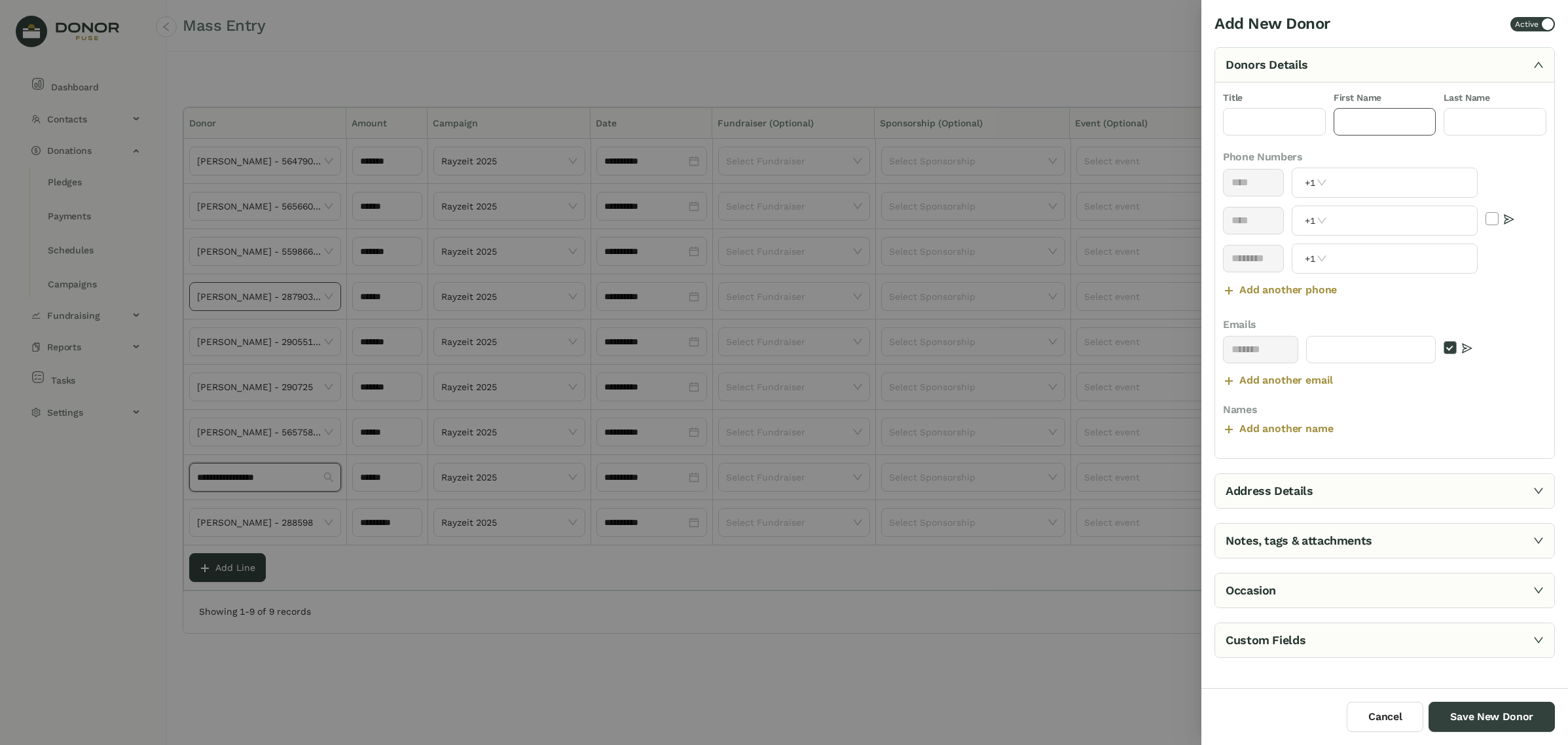 type 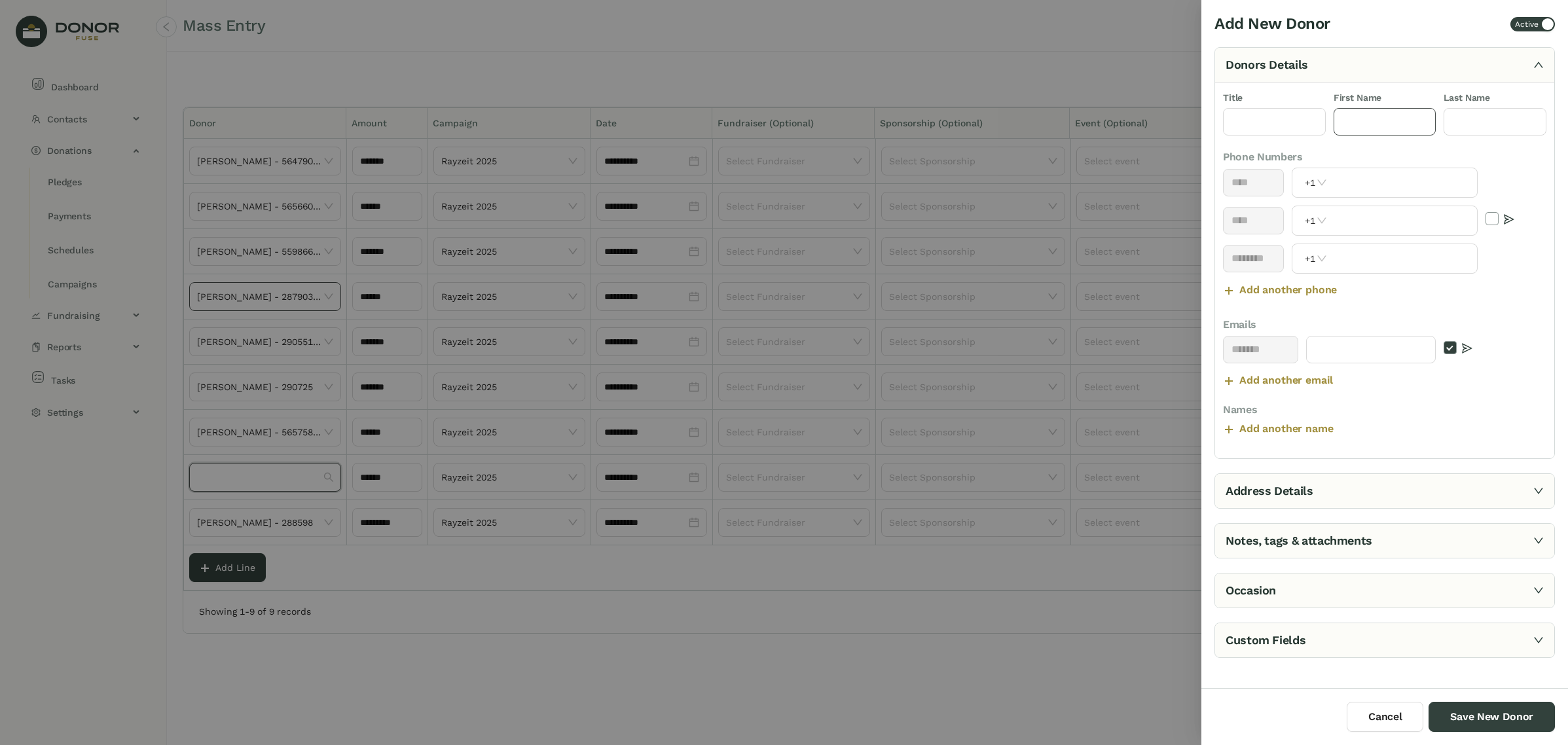 paste on "******" 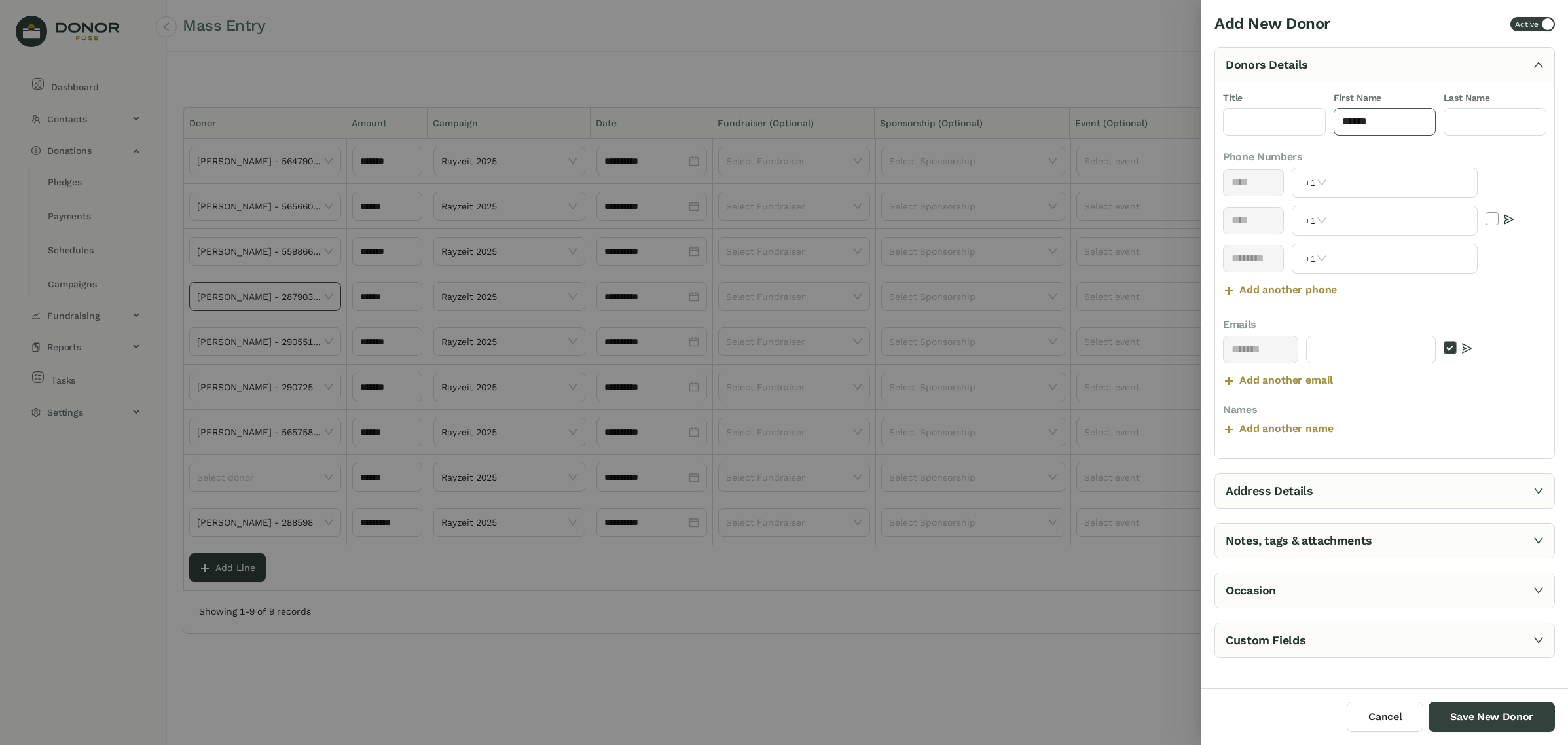 type on "******" 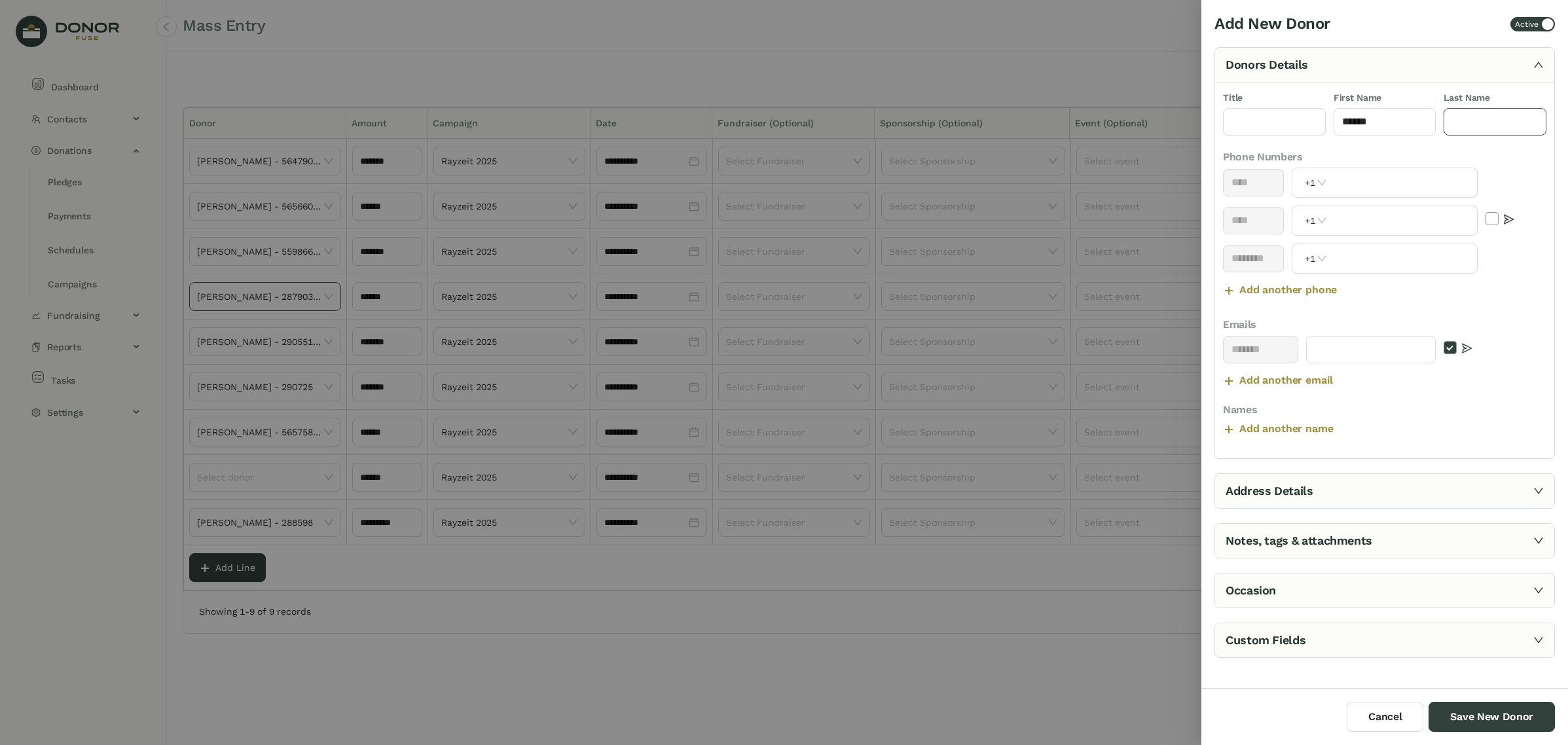 click 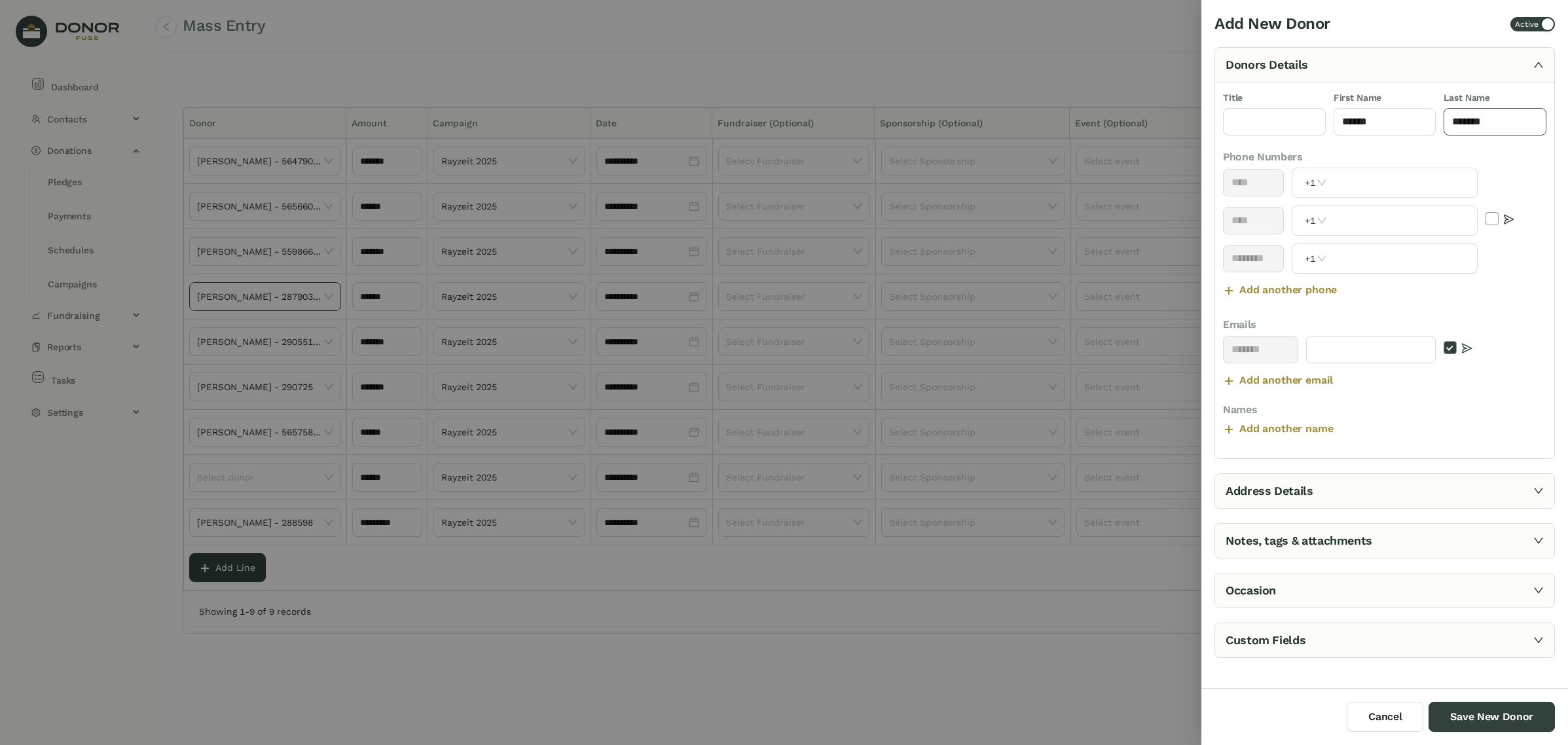type on "*******" 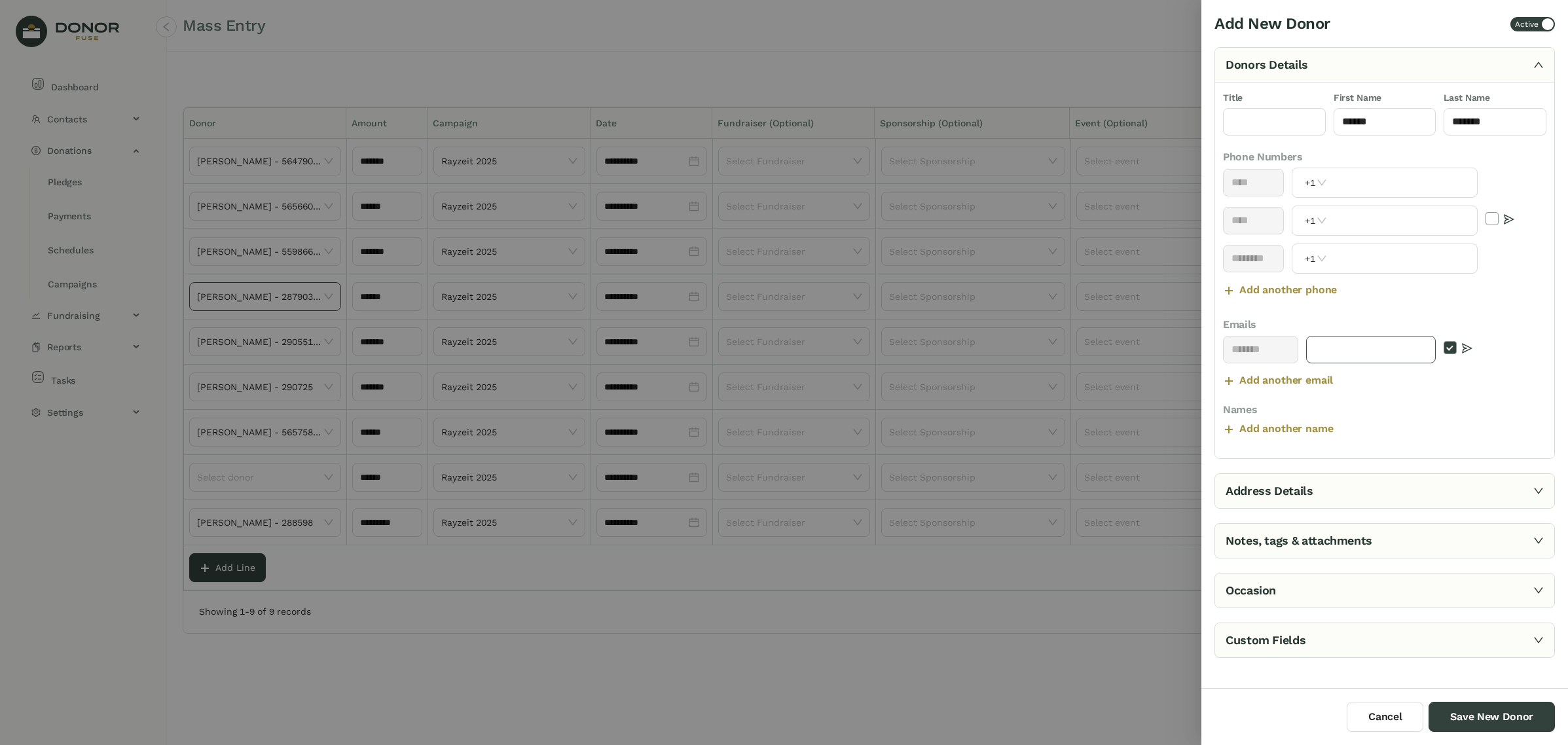 click at bounding box center [1371, 350] 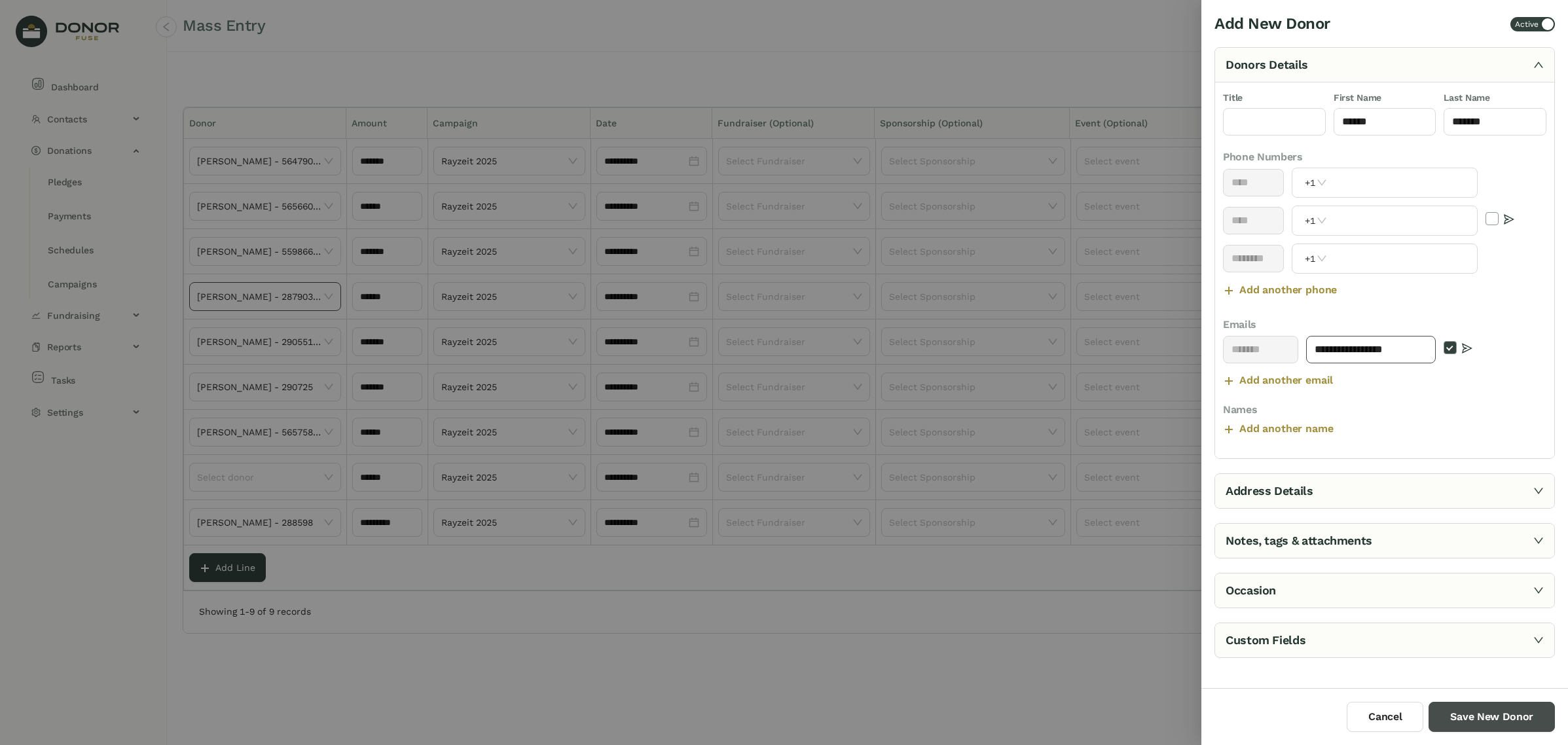 type on "**********" 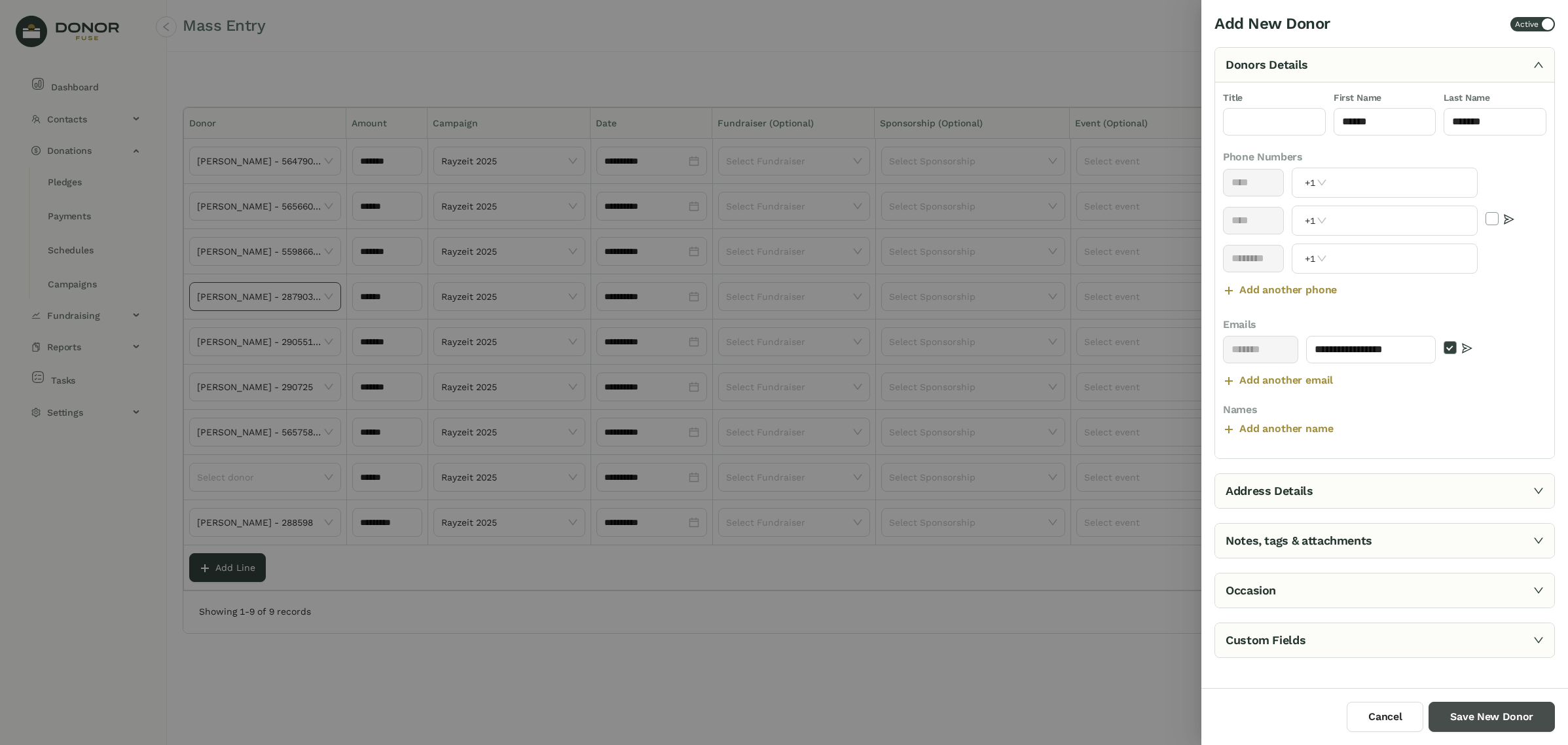 click on "Save New Donor" at bounding box center (1491, 717) 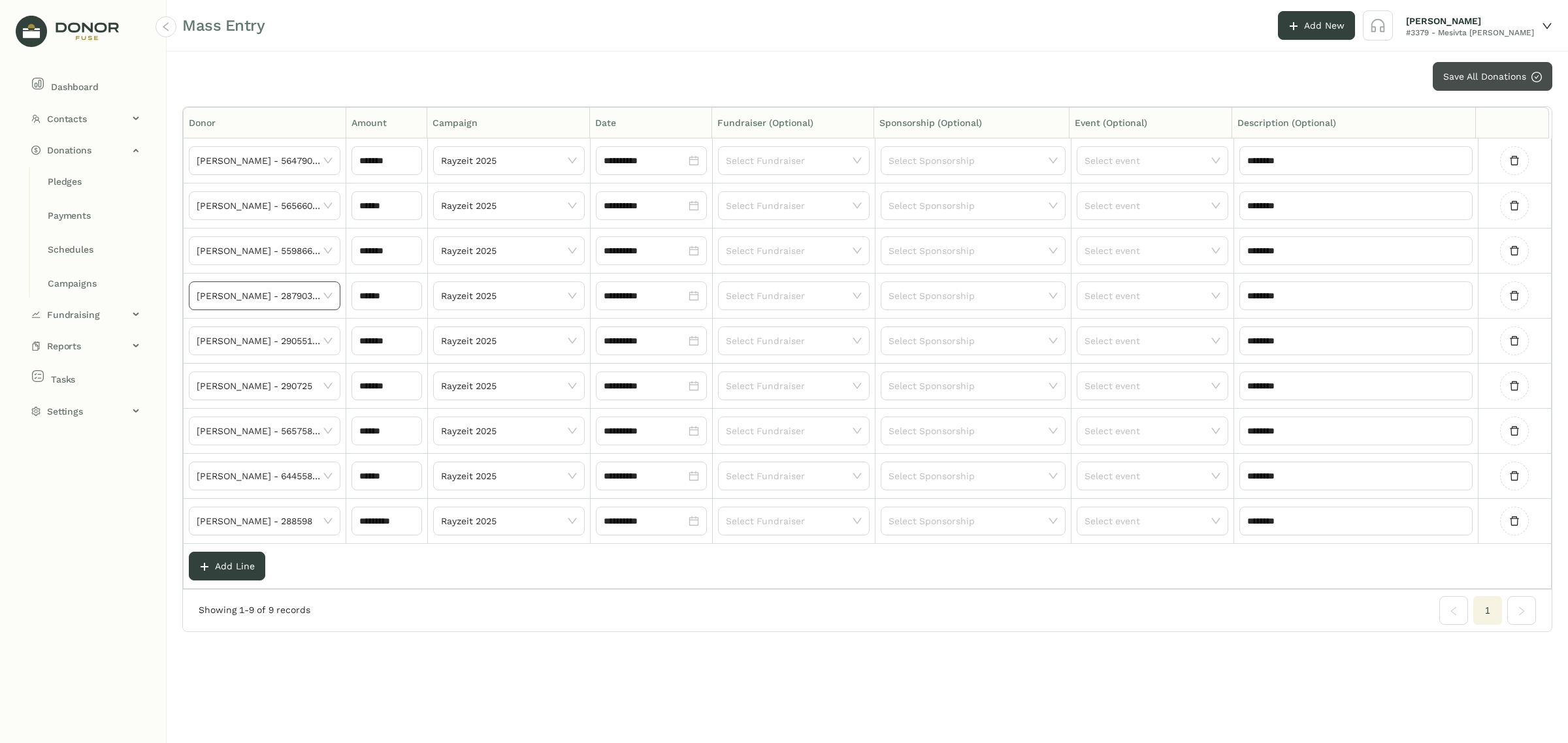 click on "Save All Donations" 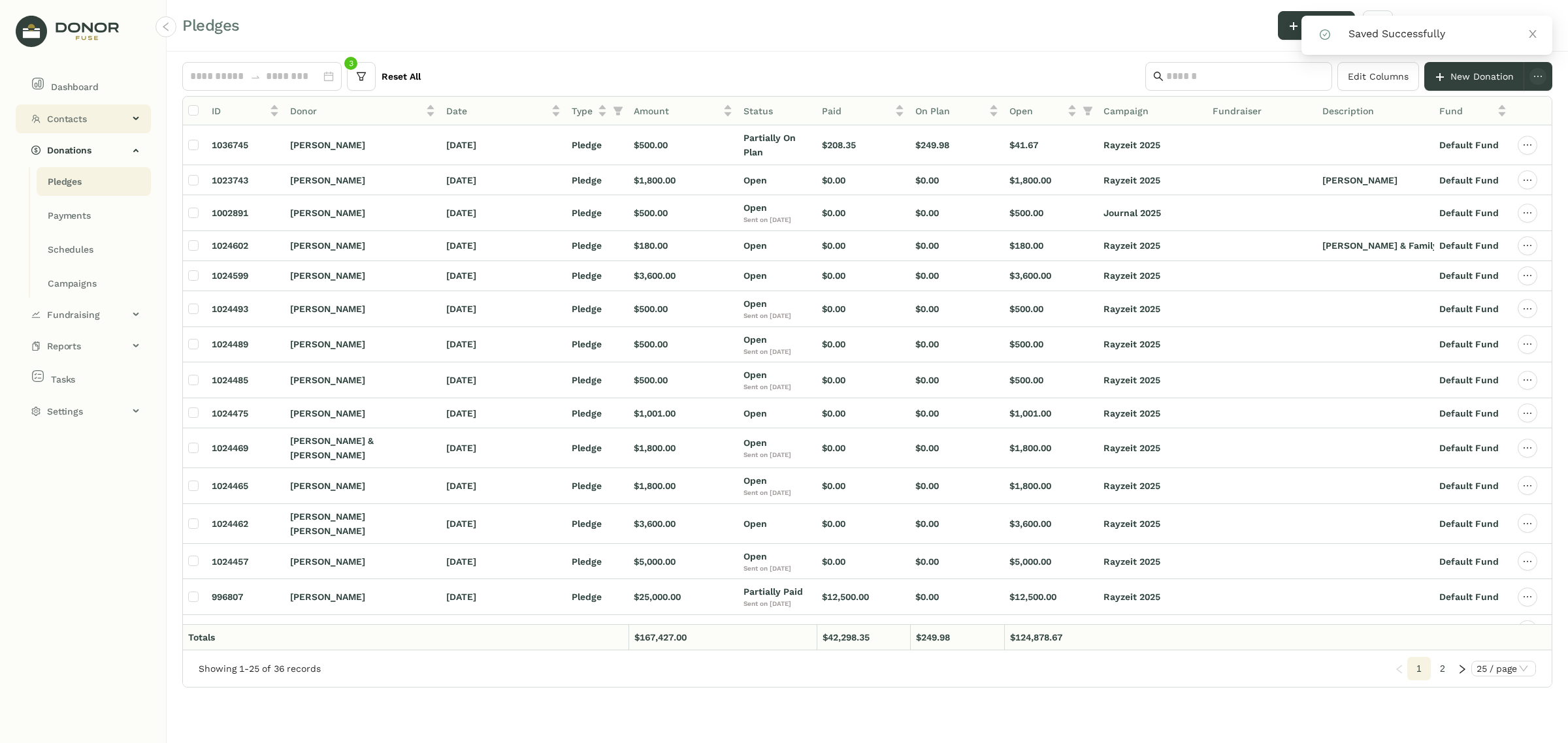 click on "Contacts" 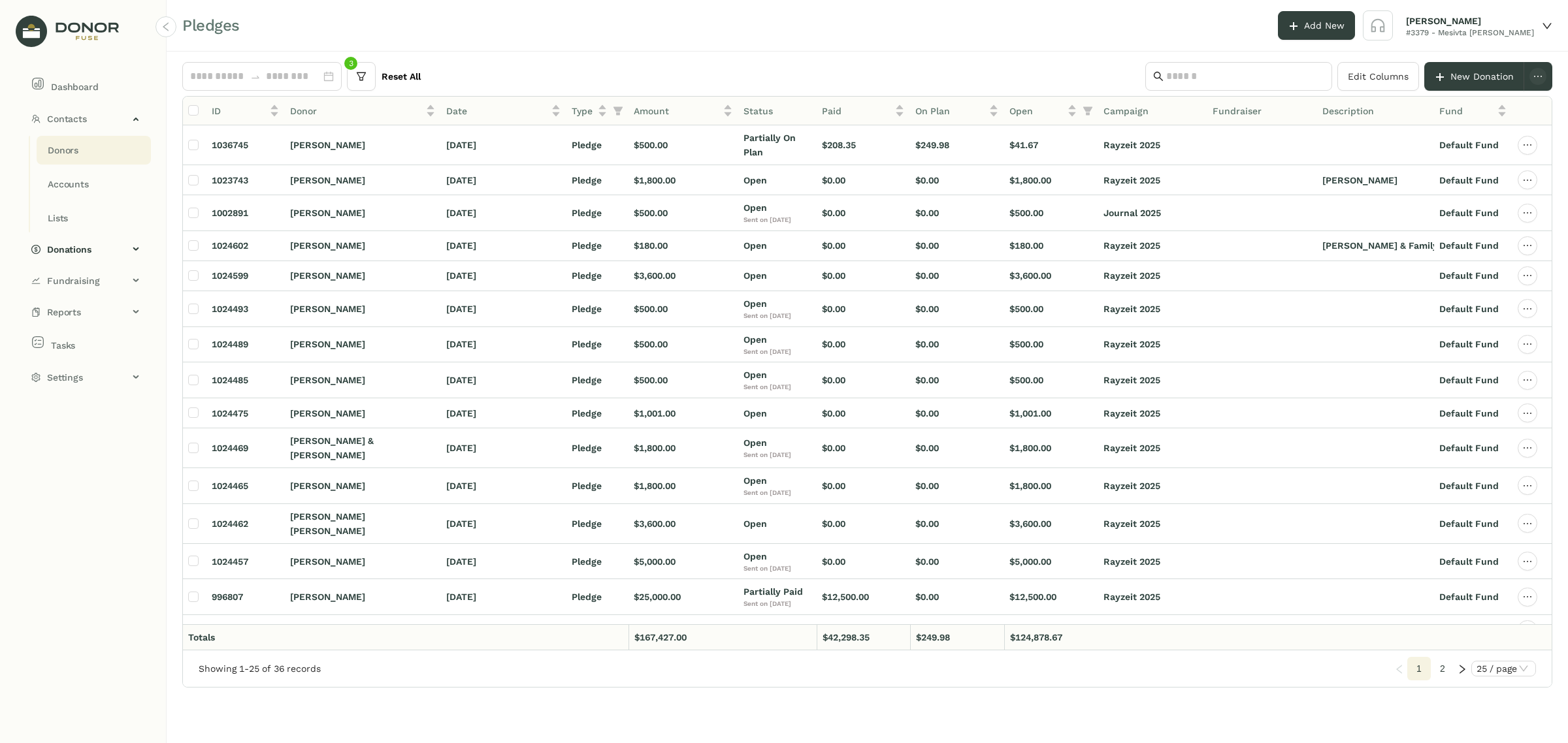 click on "Donors" 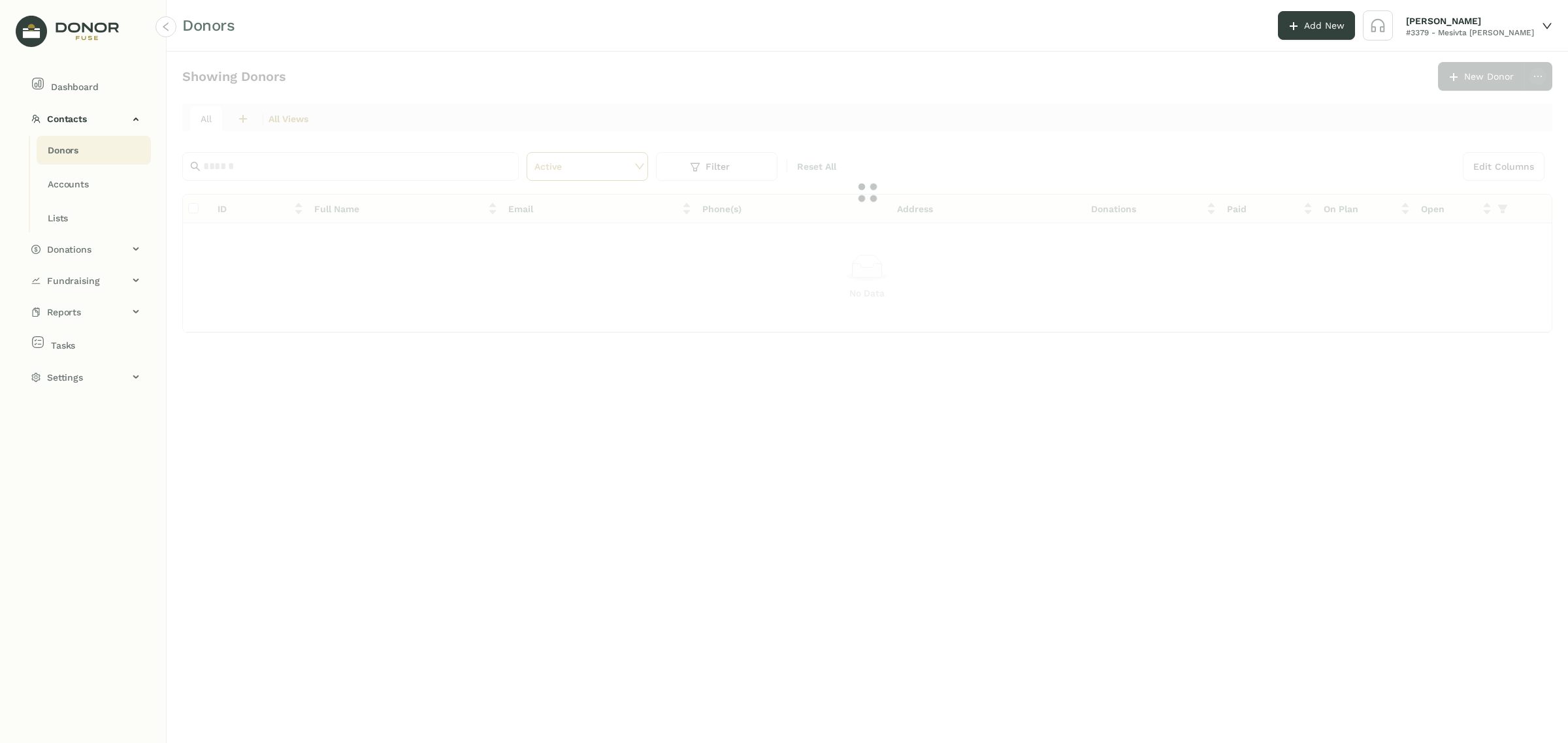click 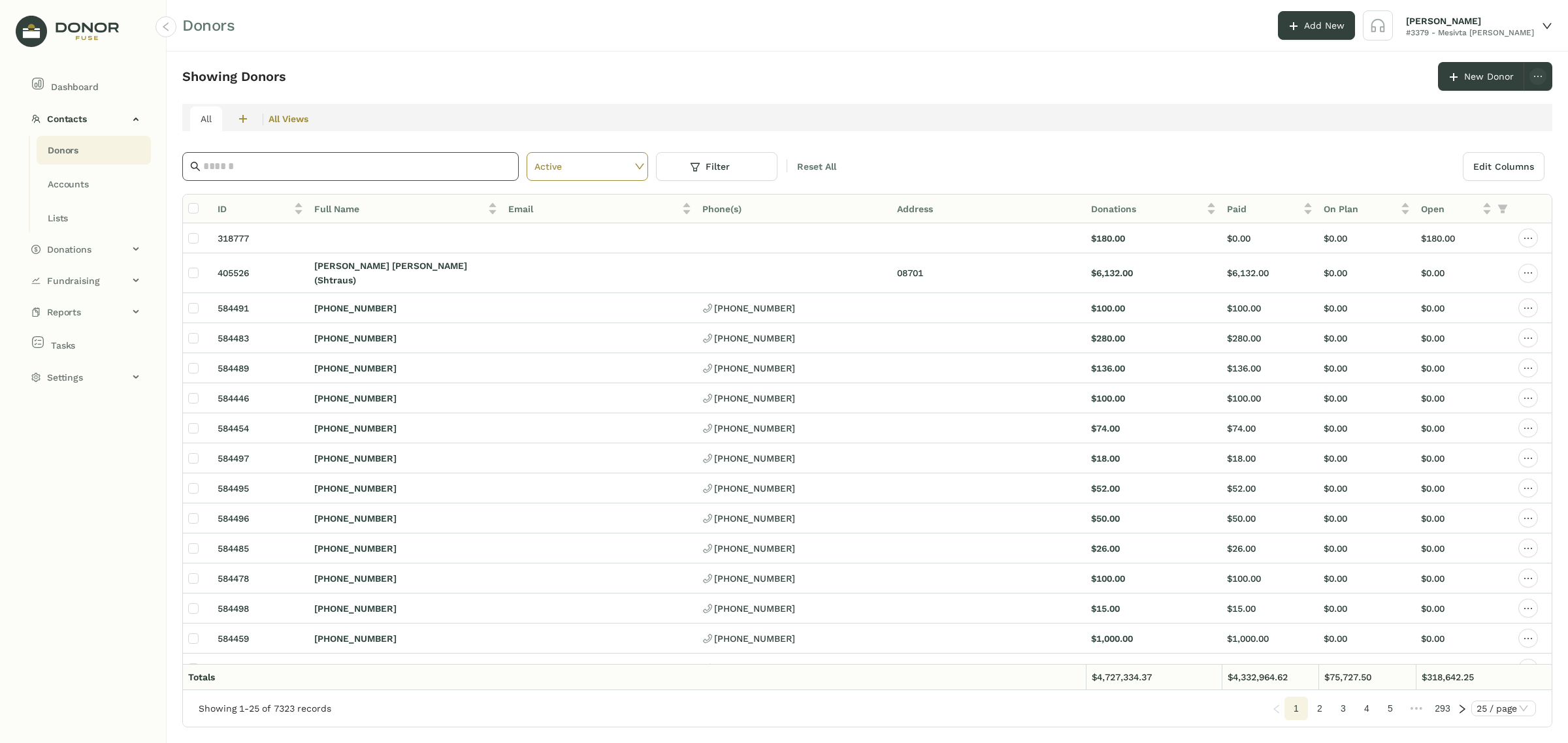 click 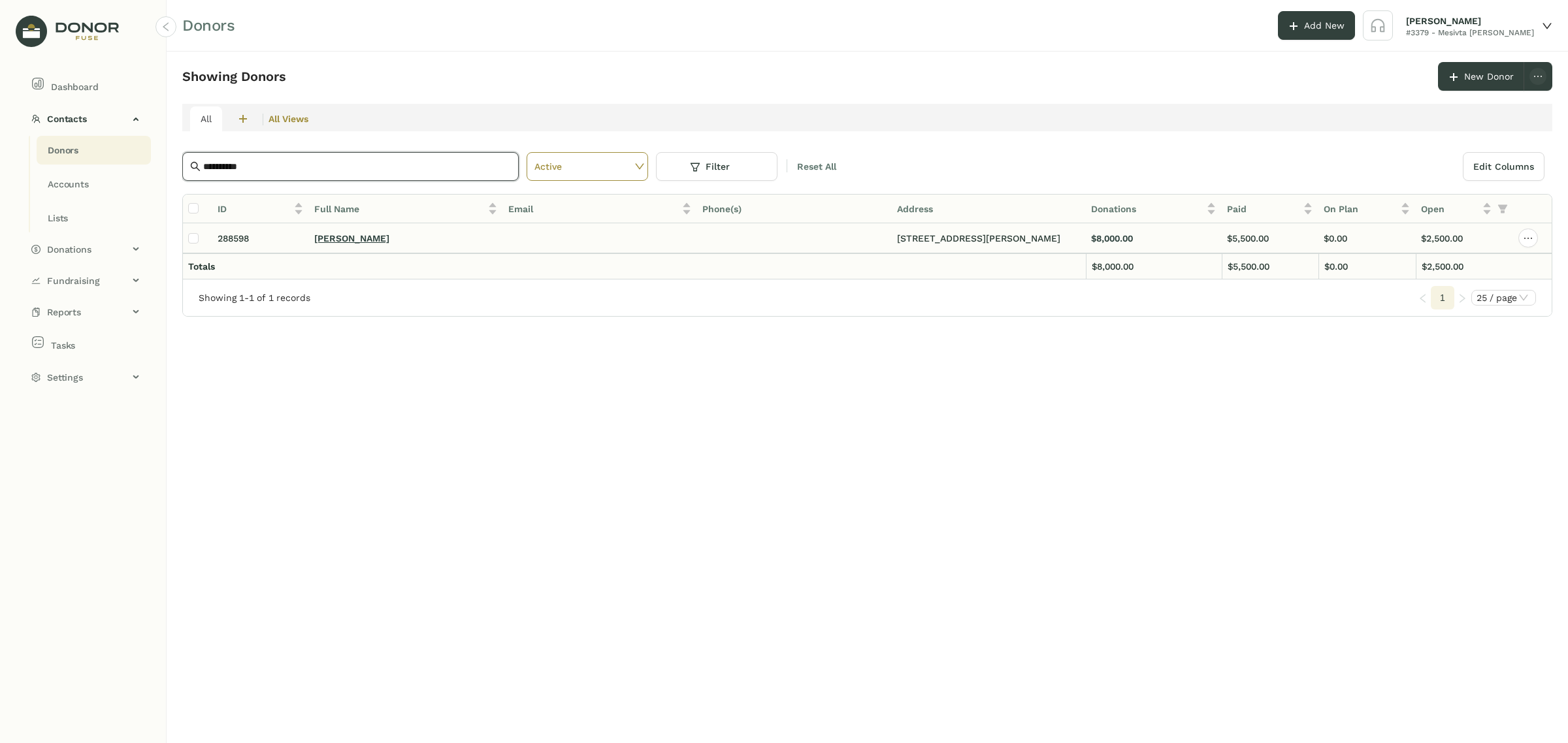 type on "**********" 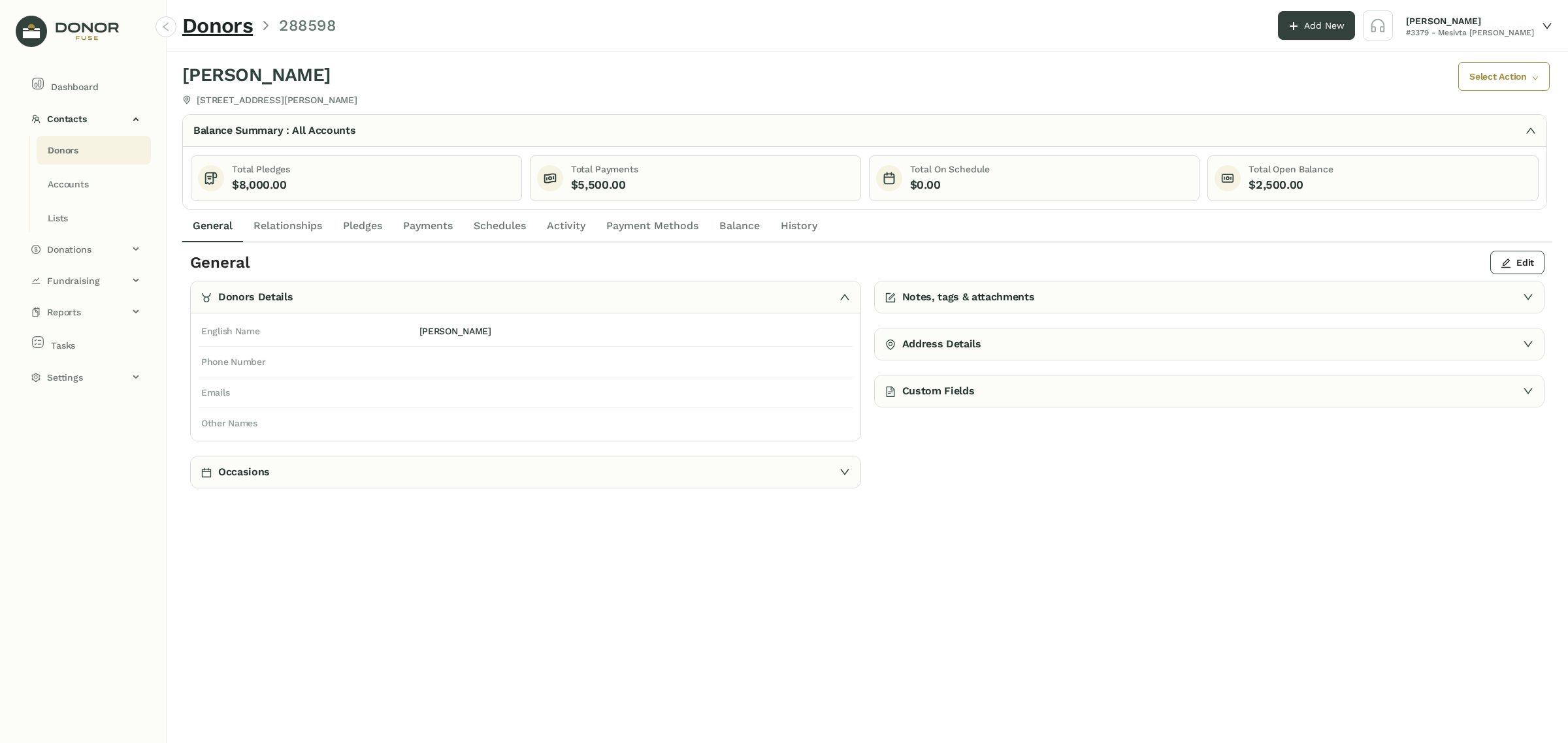 click on "Payments" 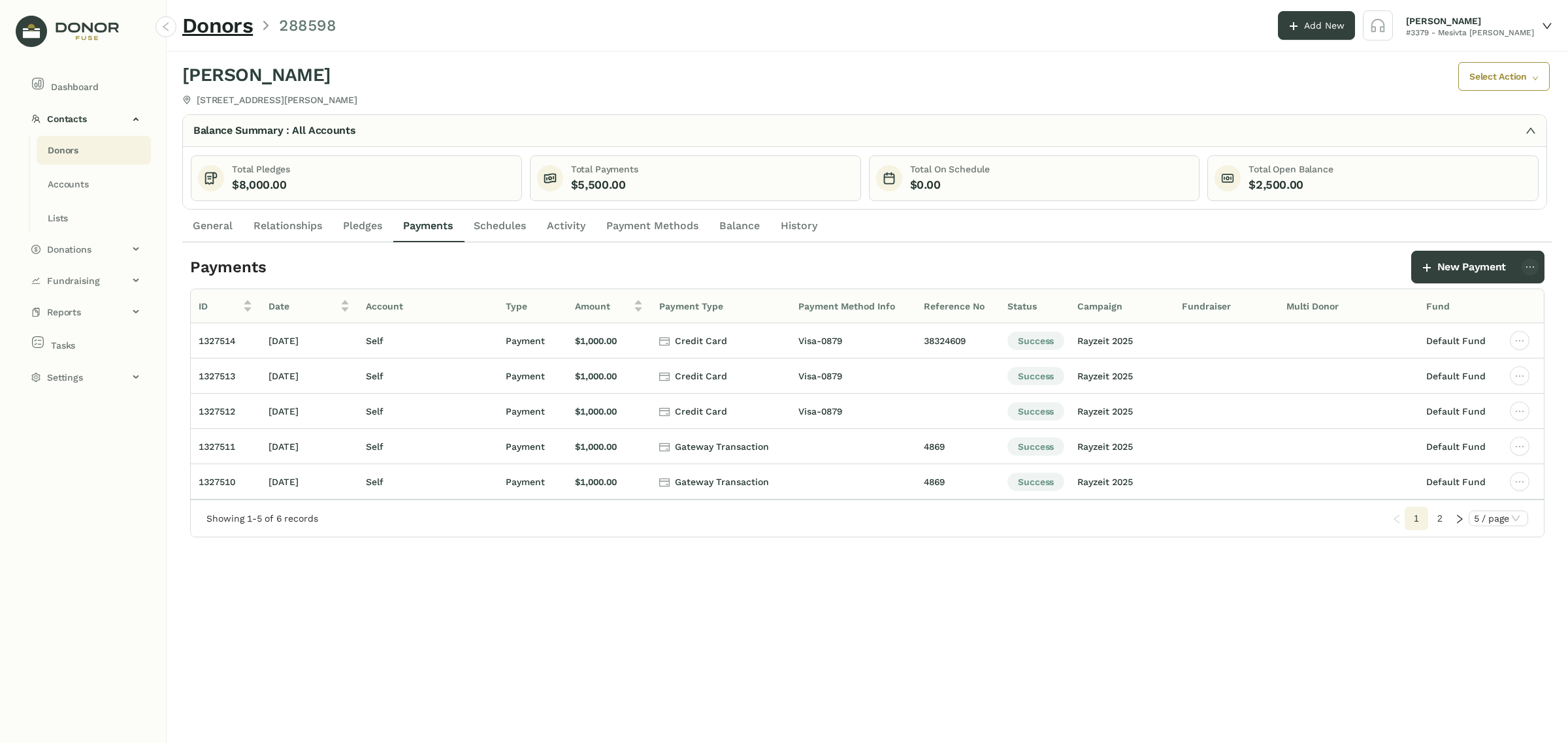click 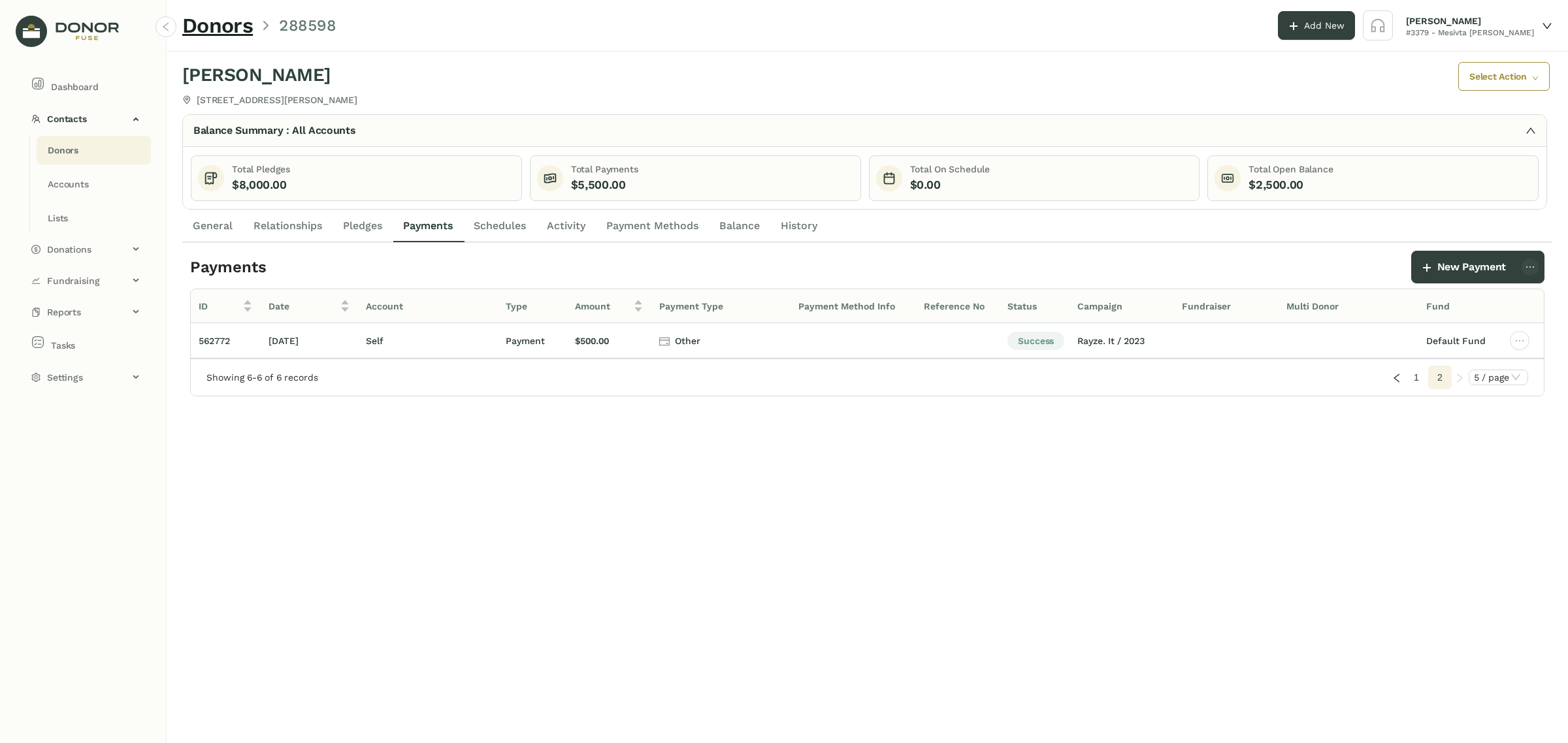 click 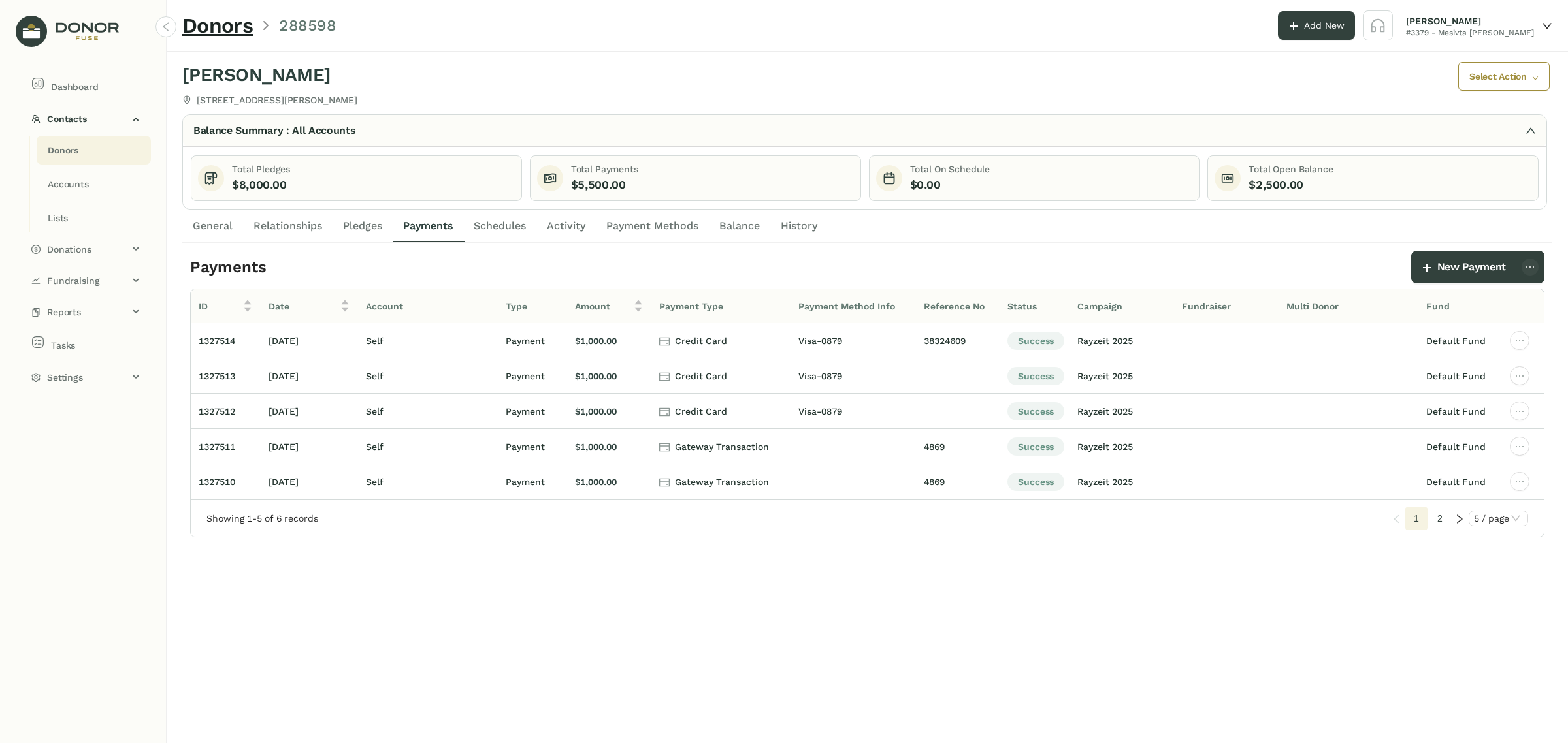 click on "Donors" 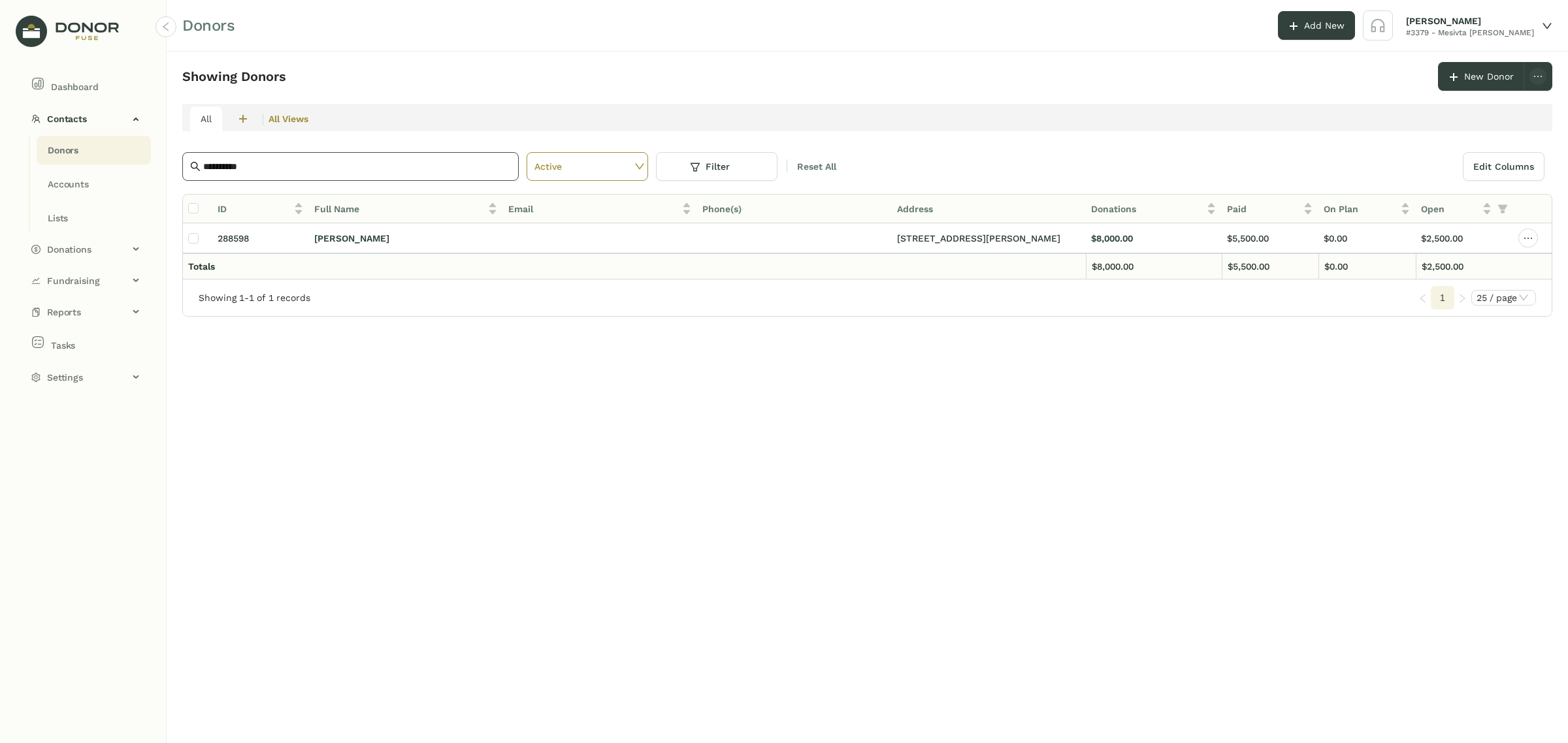 click on "**********" 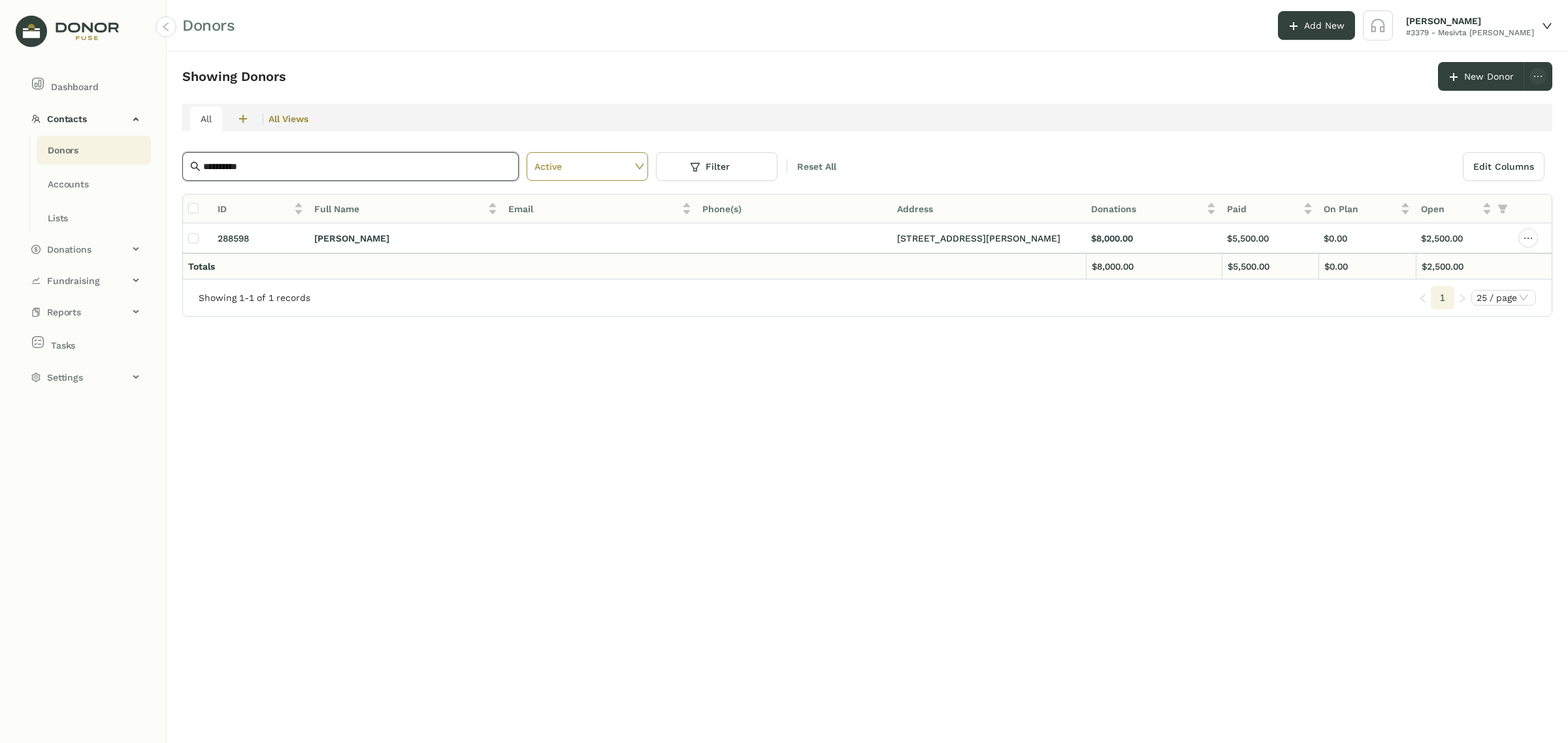 drag, startPoint x: 230, startPoint y: 164, endPoint x: 42, endPoint y: 168, distance: 188.04255 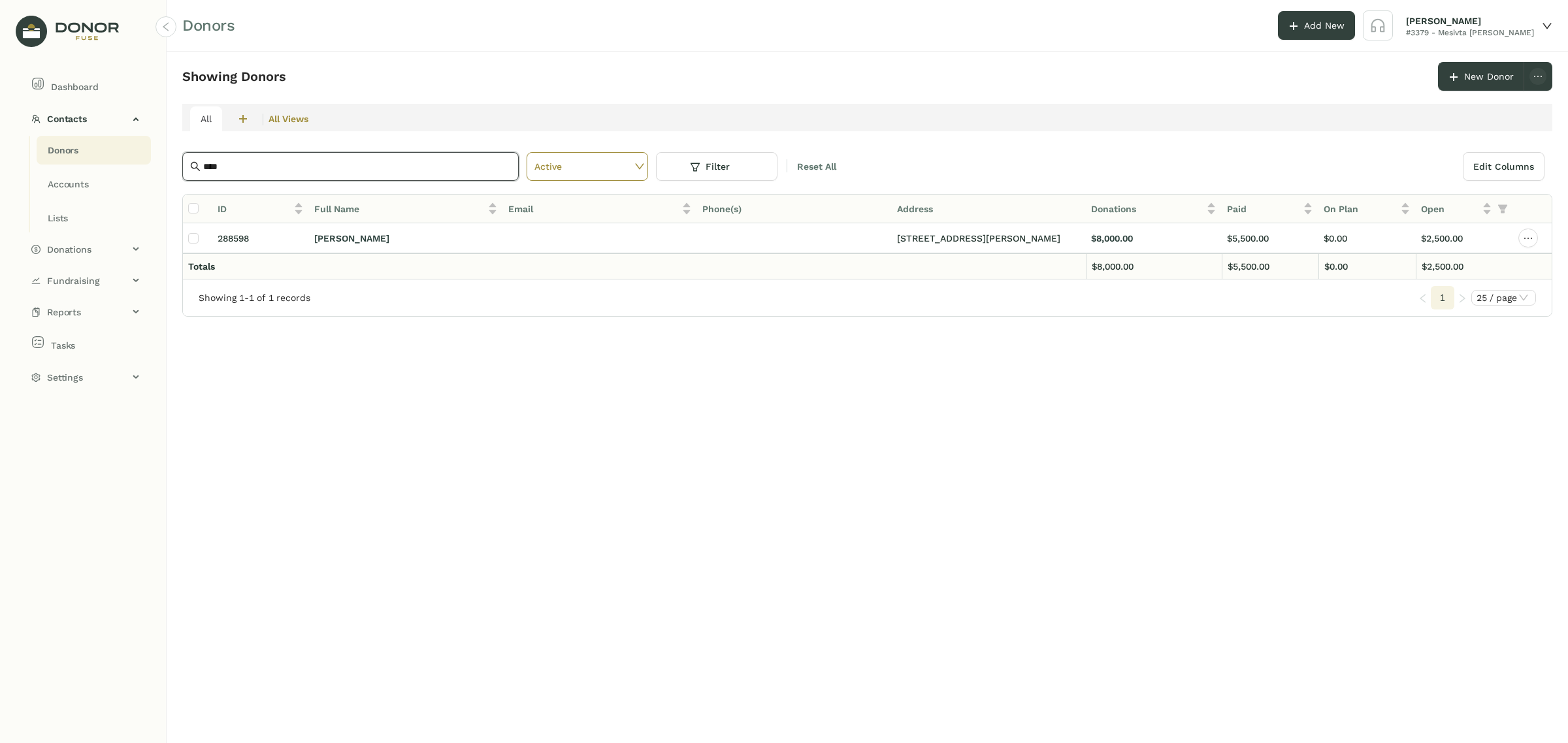 type on "****" 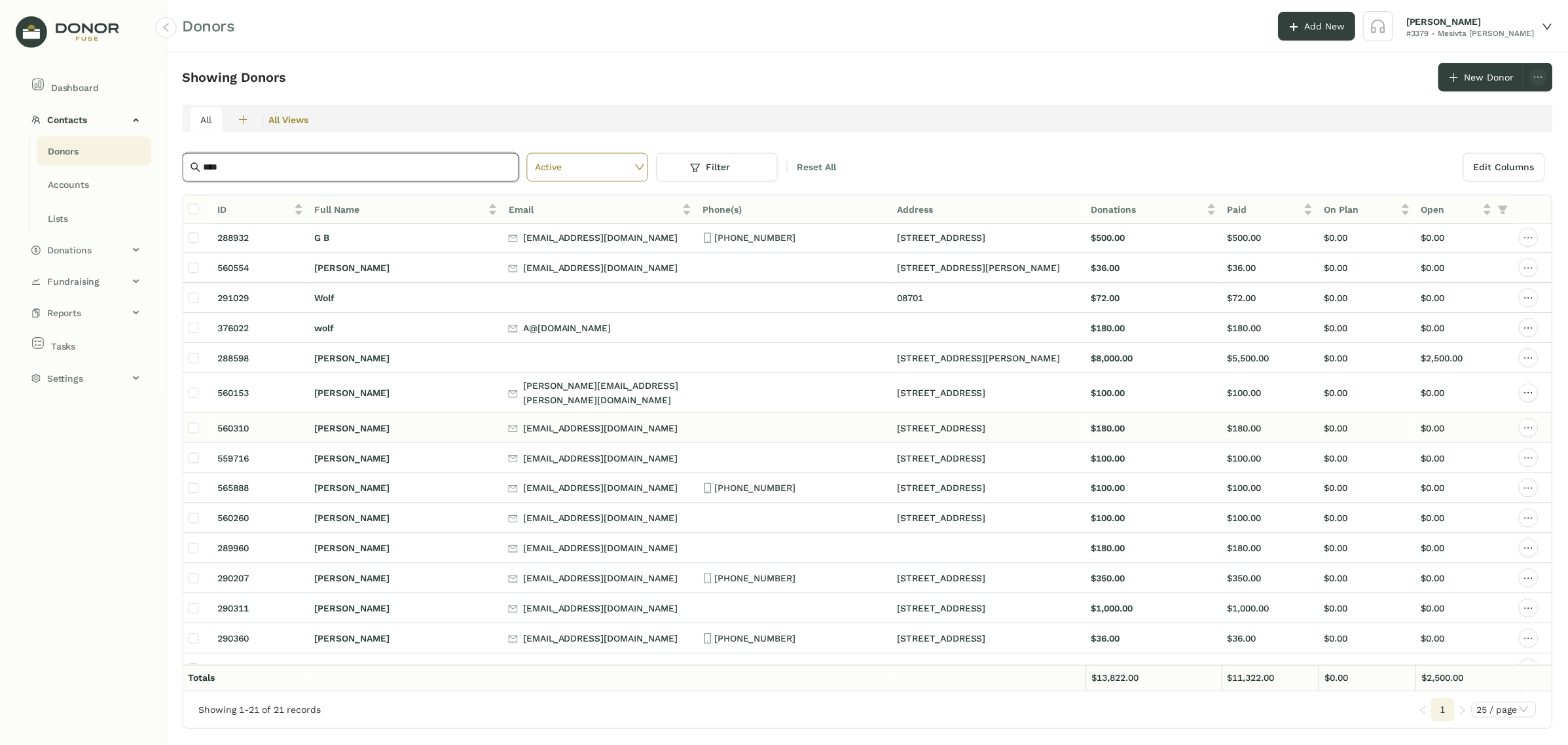 scroll, scrollTop: 0, scrollLeft: 0, axis: both 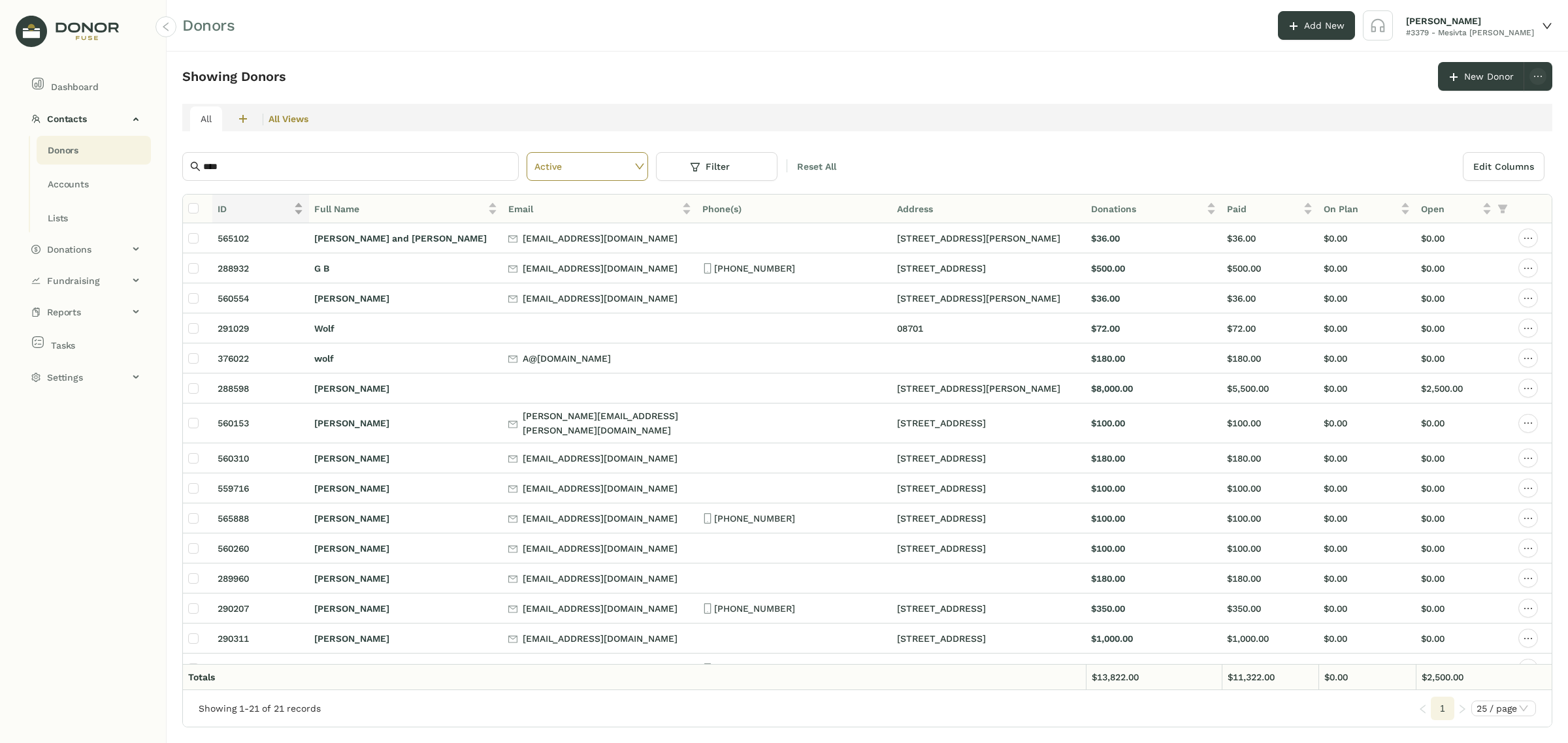 click on "ID" 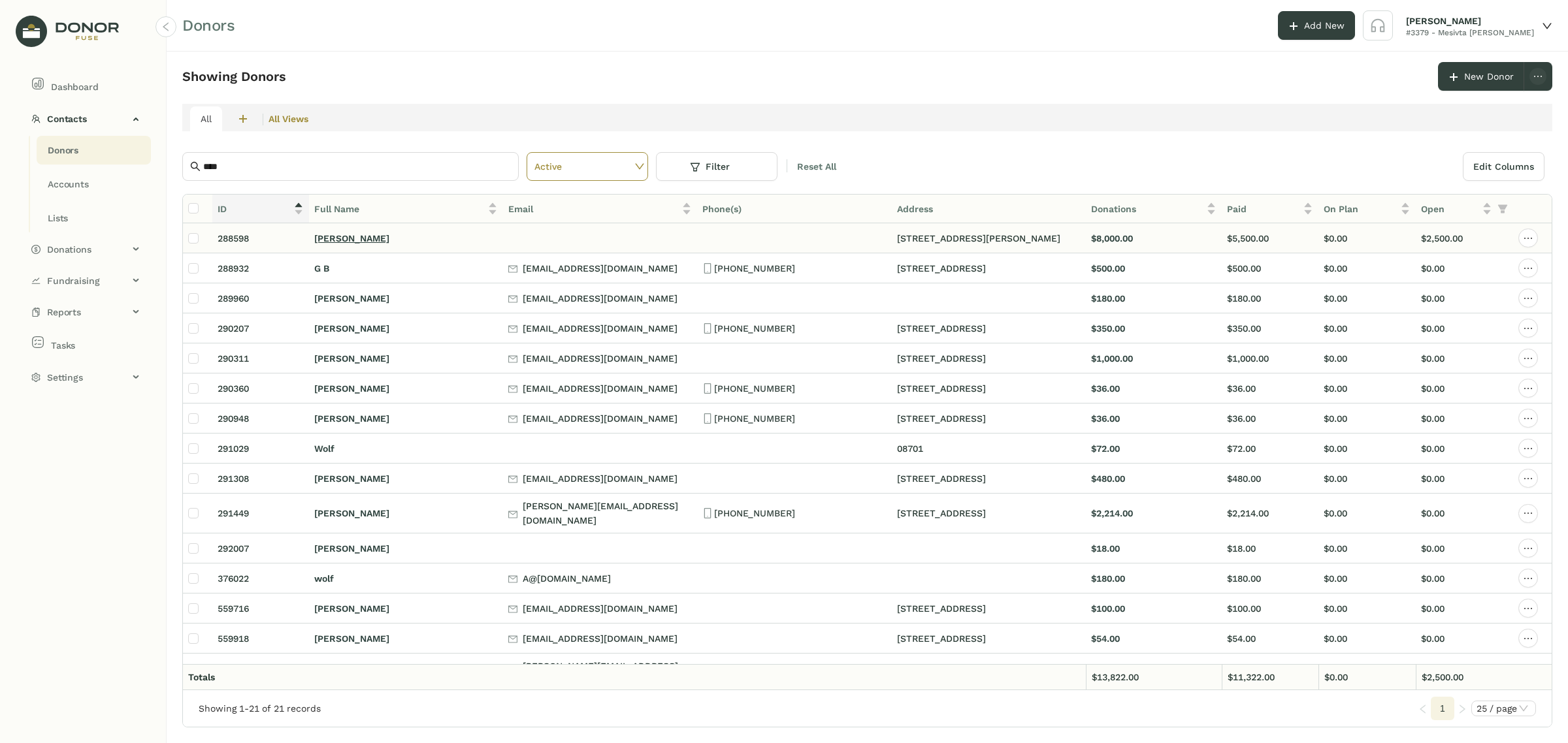 click on "[PERSON_NAME]" 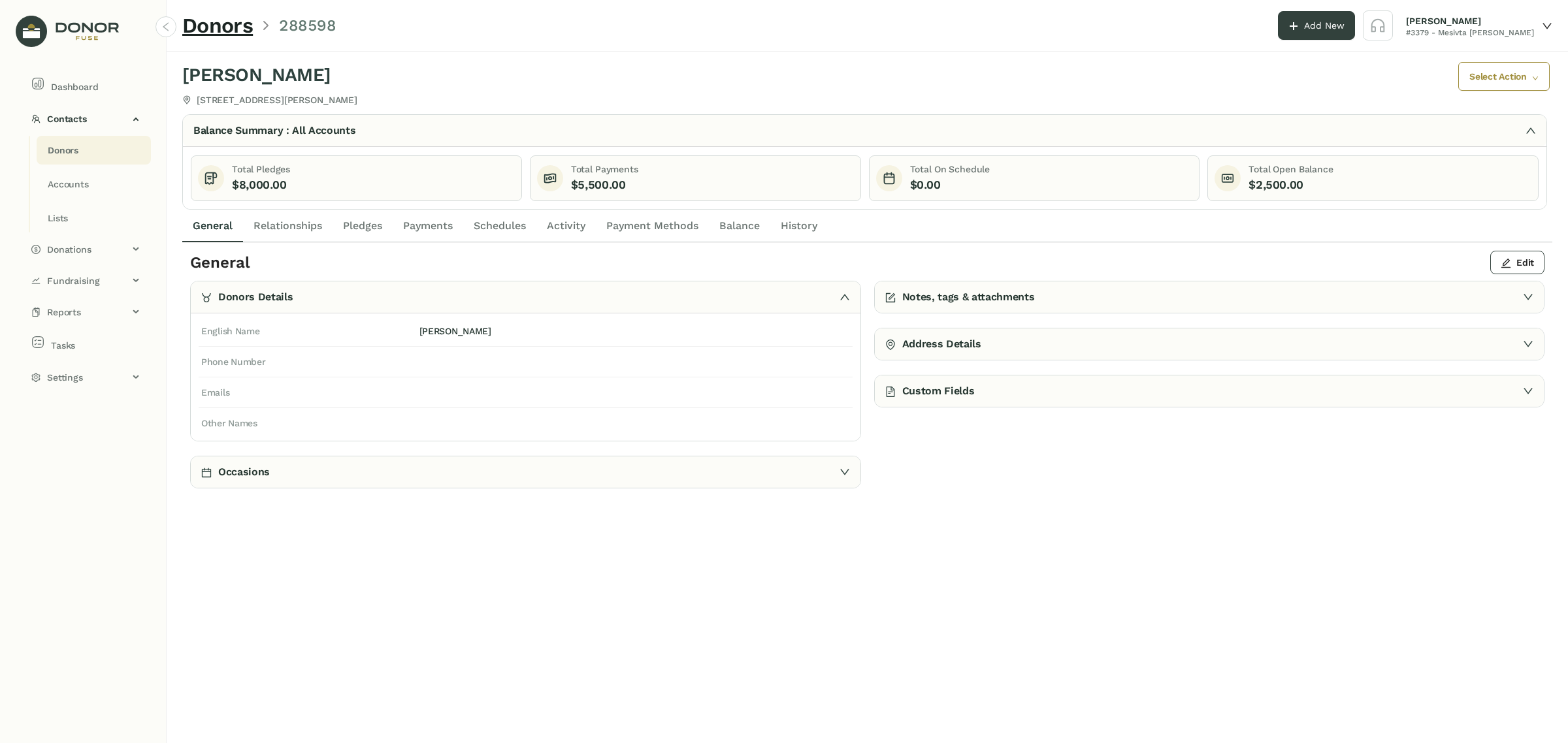 click on "Payment Methods" 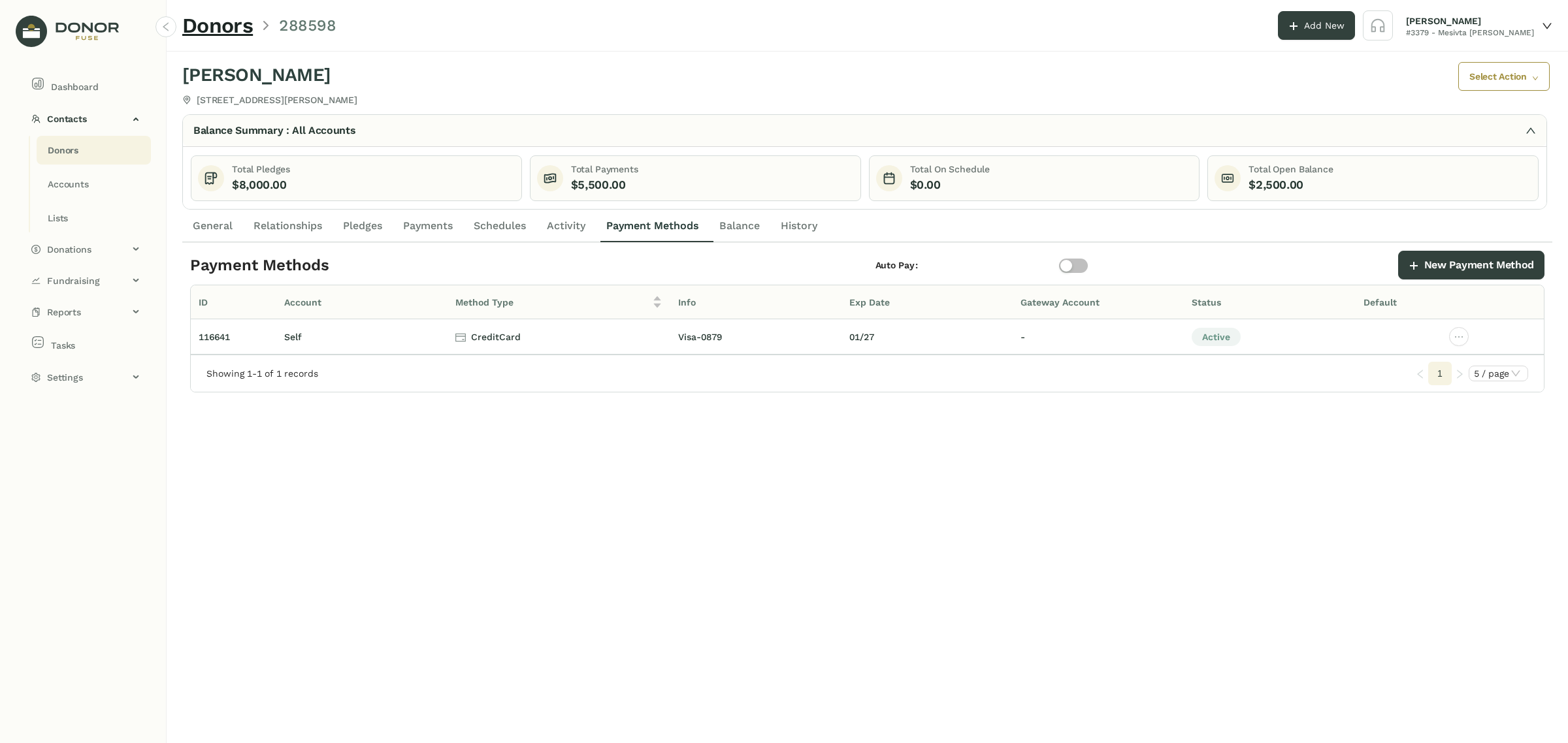 click on "History" 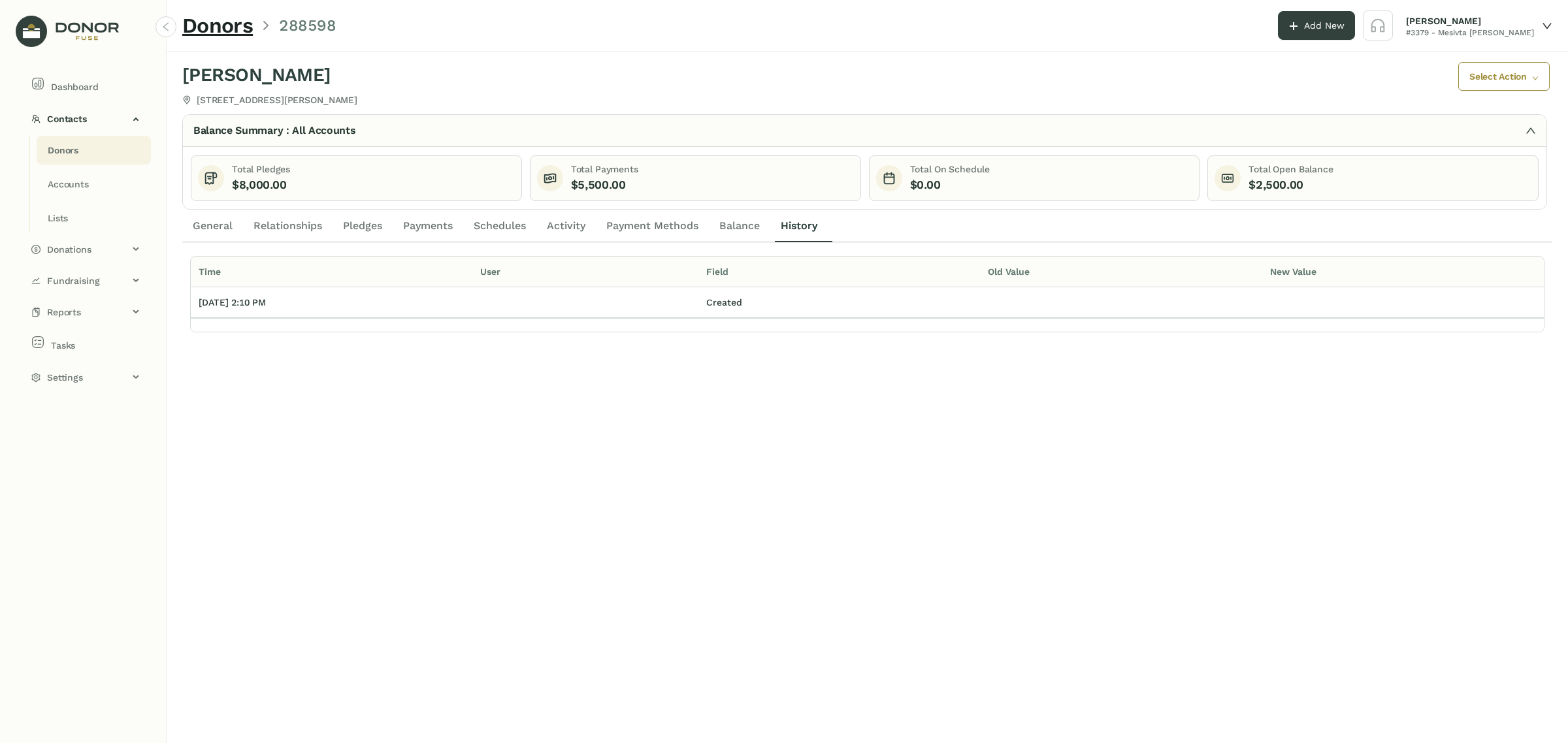 click on "Balance" 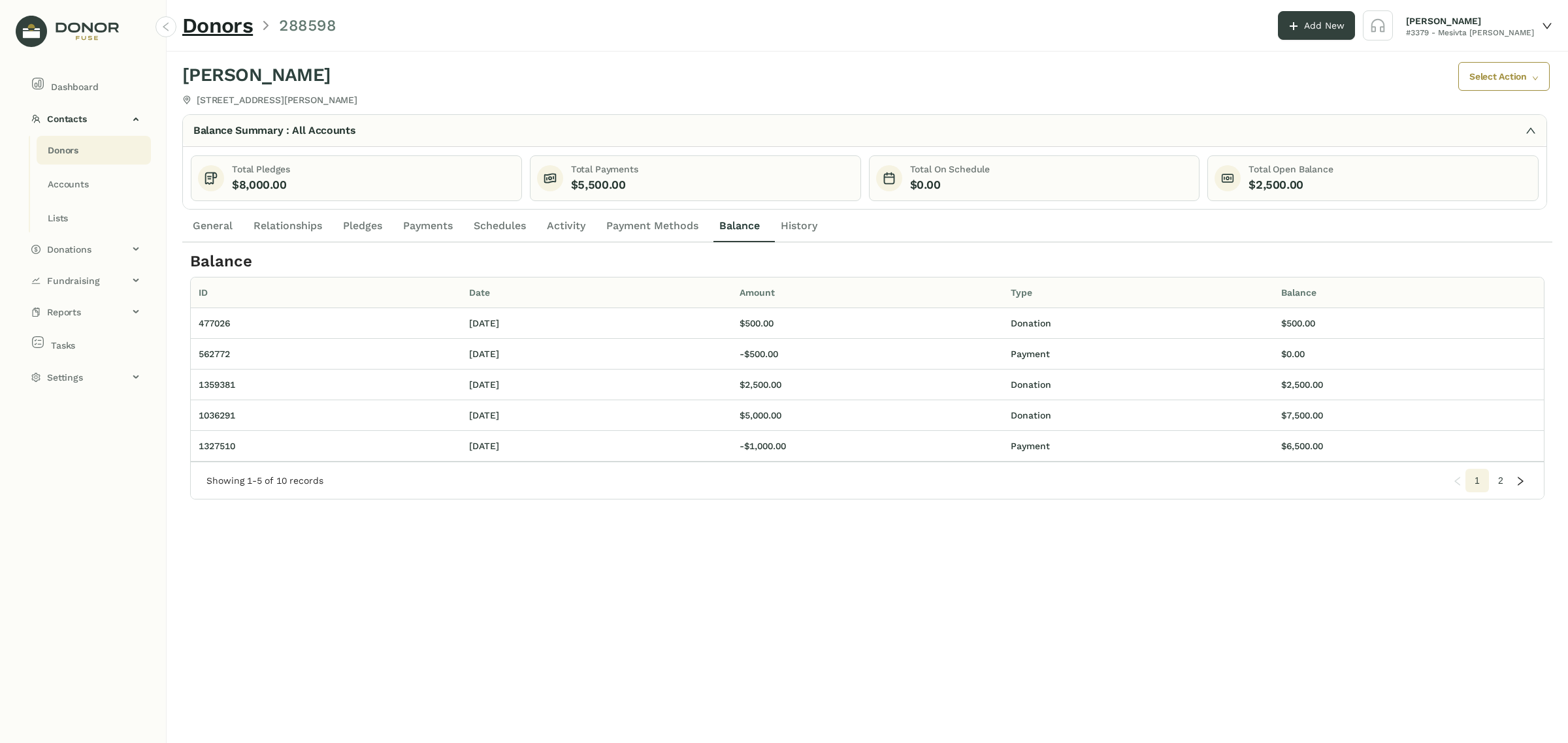 drag, startPoint x: 329, startPoint y: 232, endPoint x: 334, endPoint y: 240, distance: 9.433981 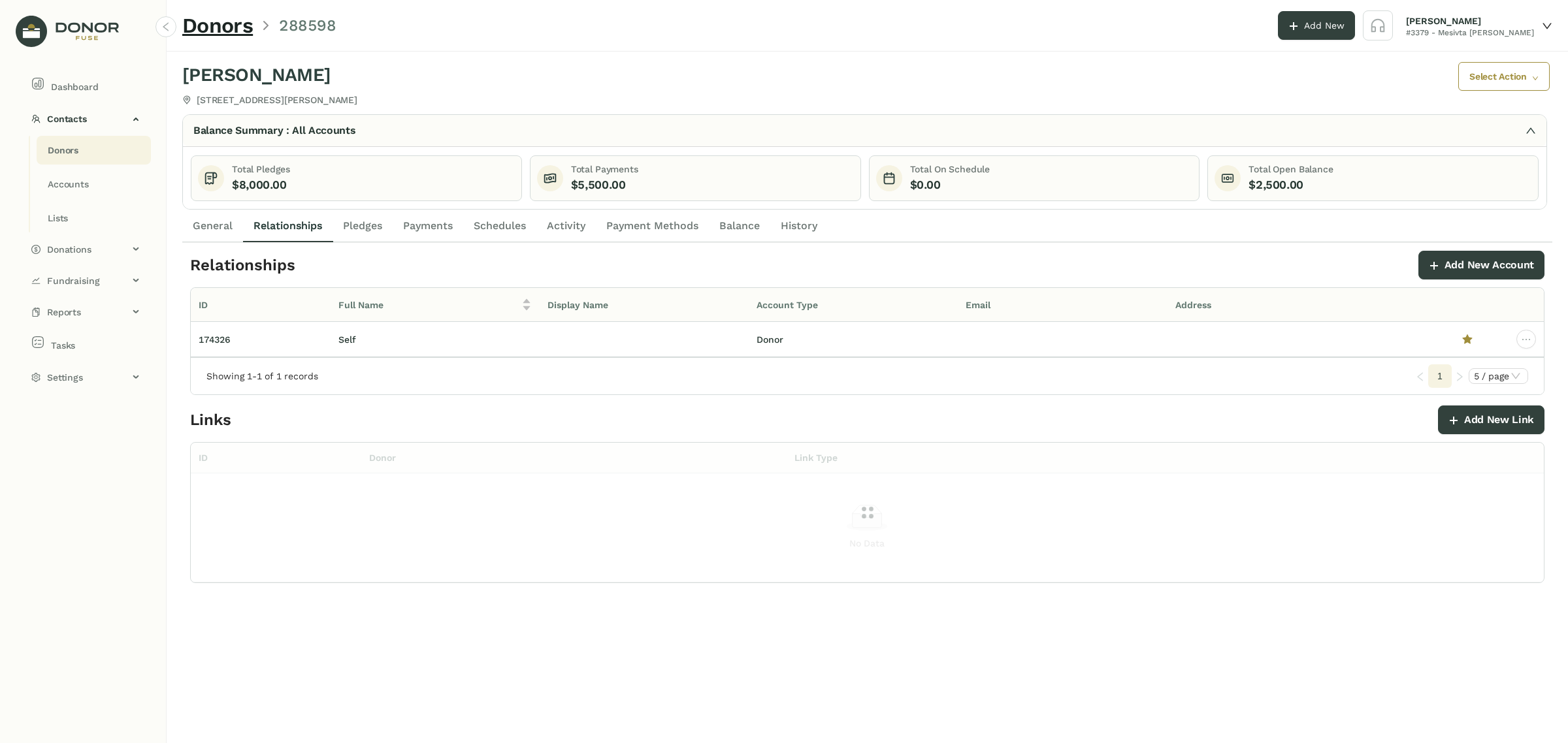 click on "Pledges" 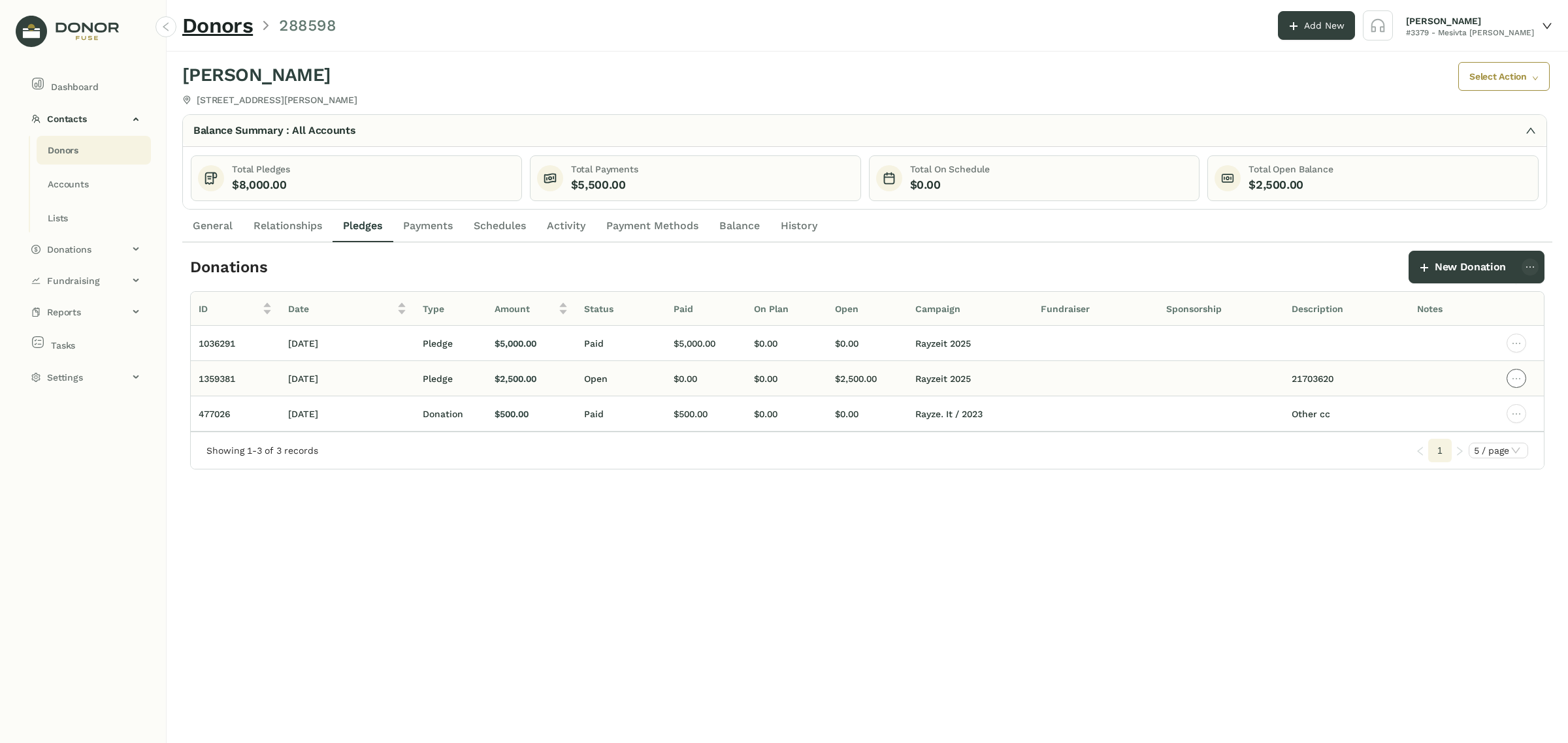 click 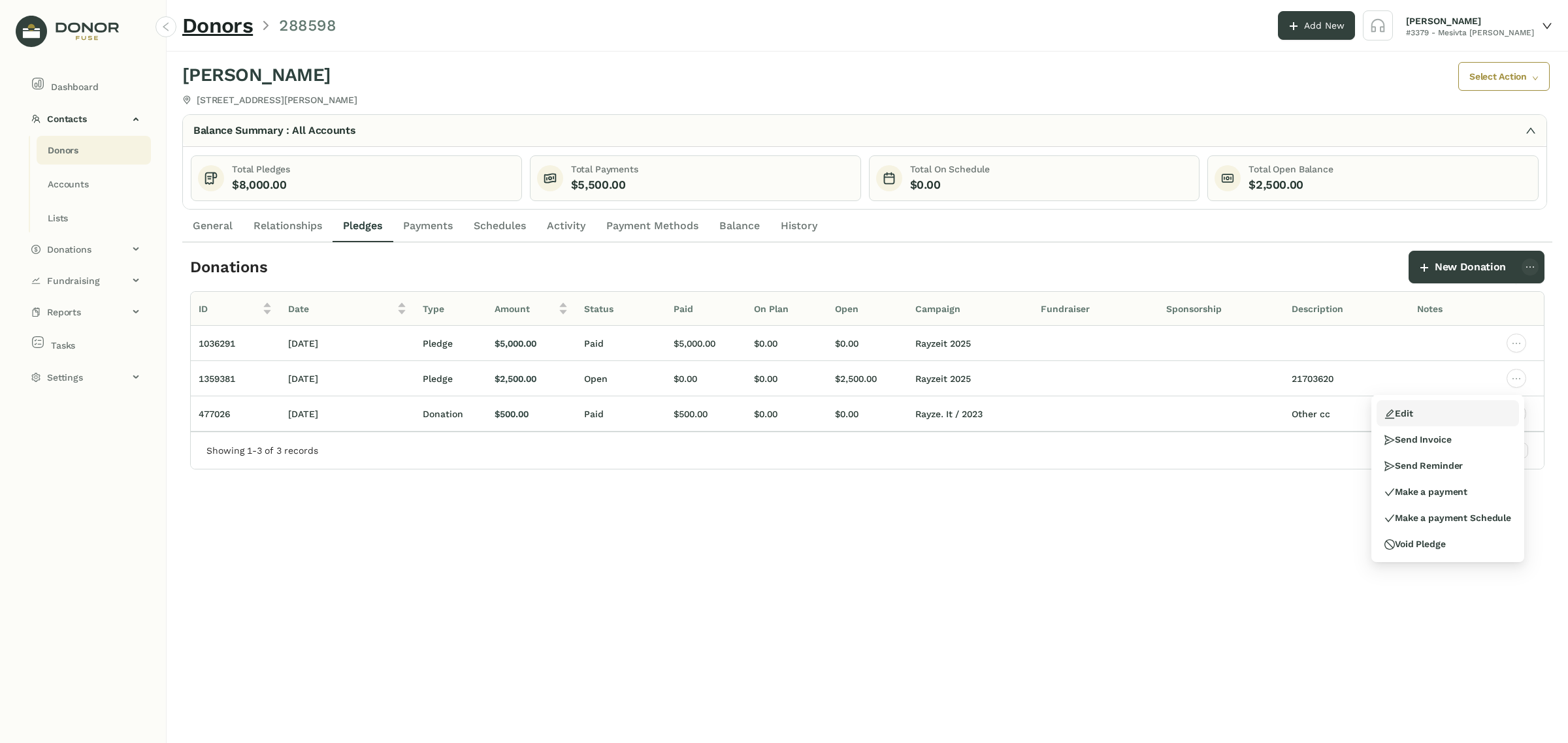 click on "Edit" at bounding box center (1448, 413) 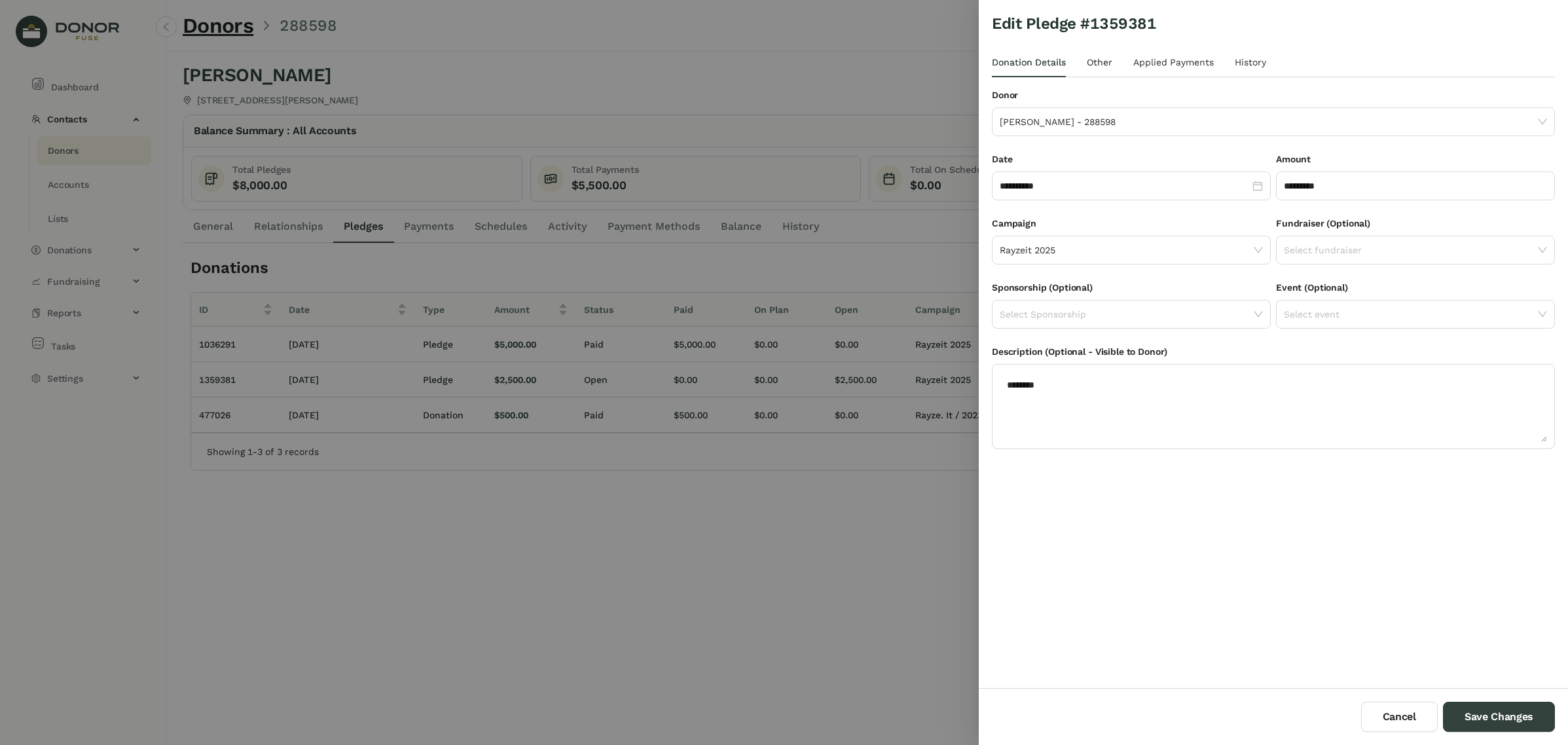 click on "Other" at bounding box center [1099, 62] 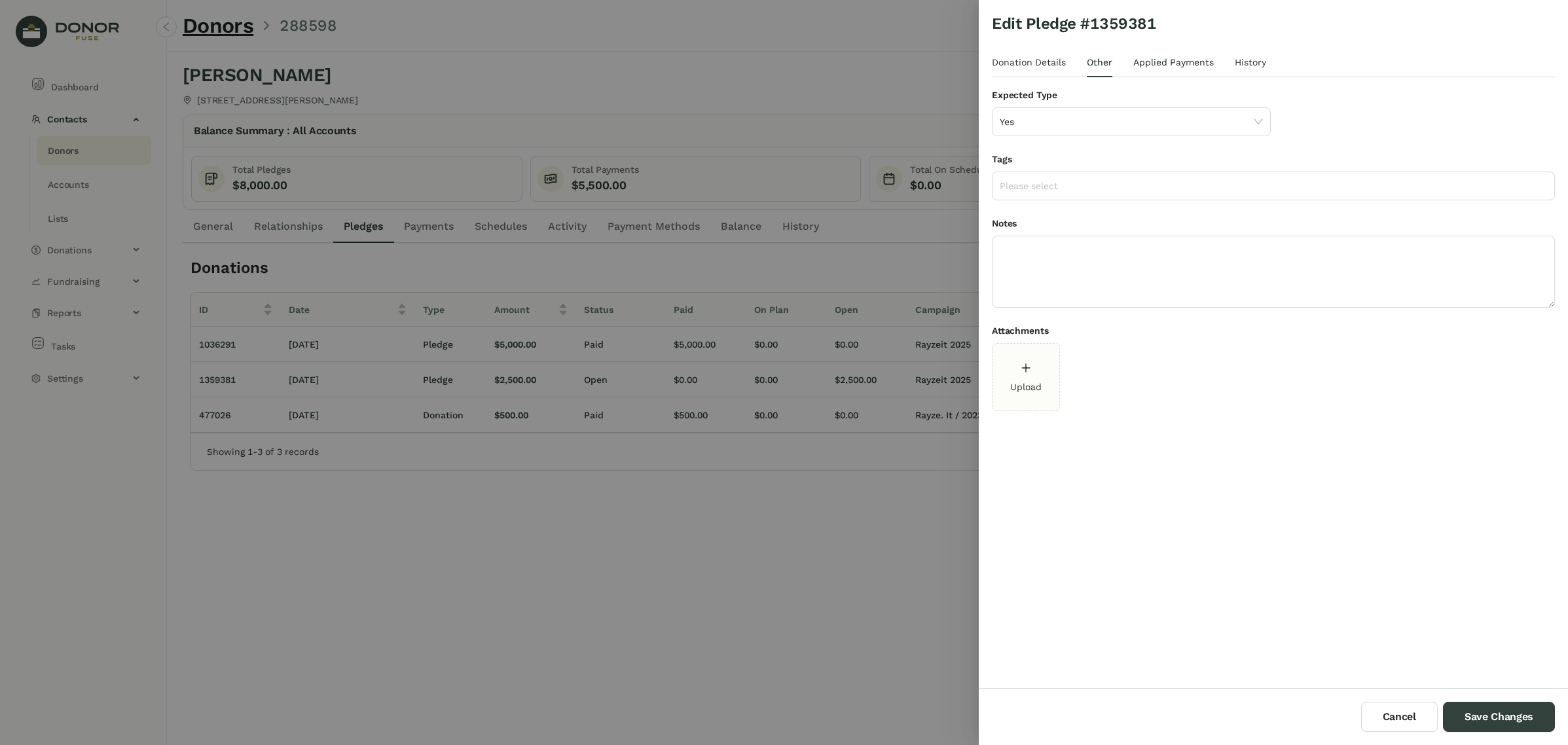 click on "Applied Payments" at bounding box center [1173, 62] 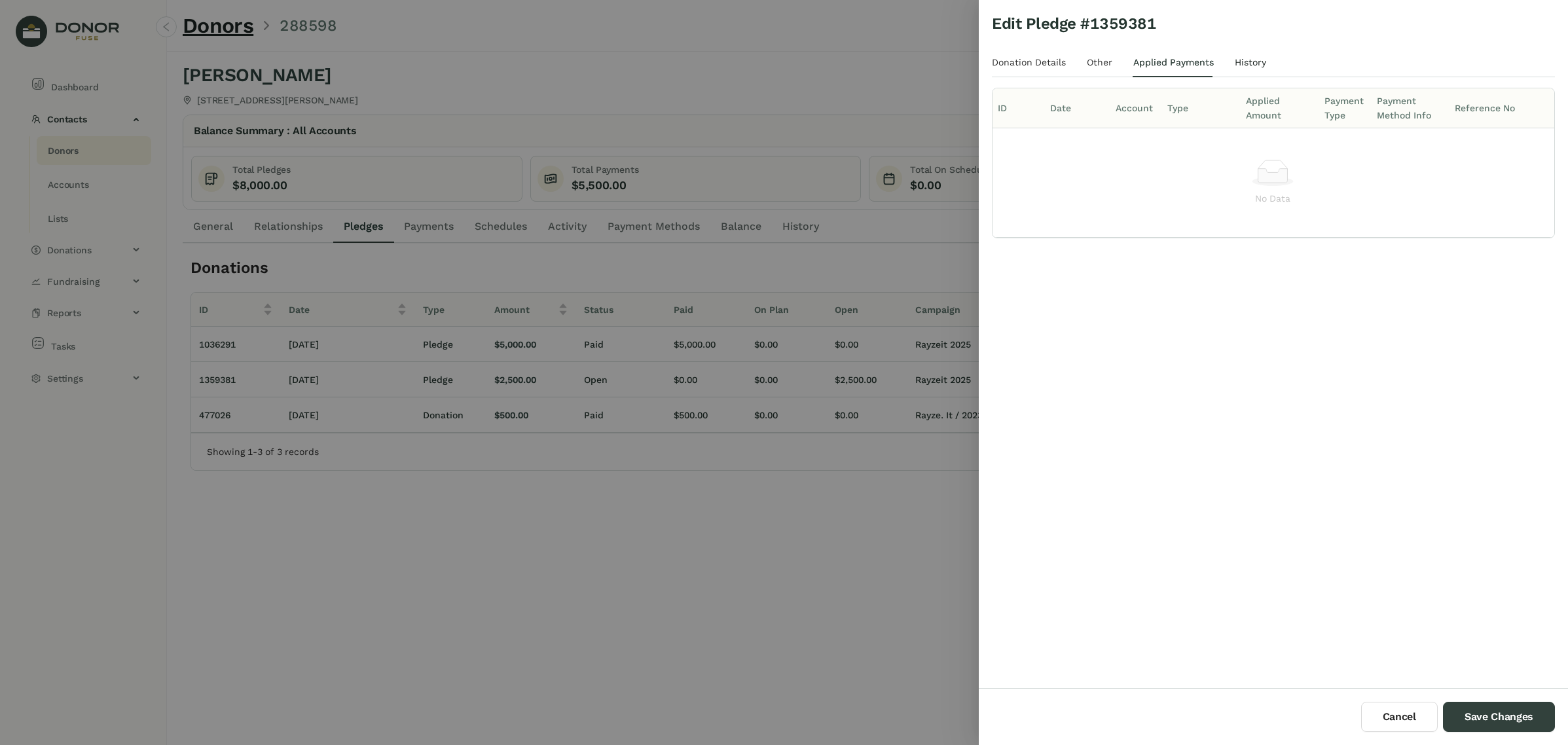click on "History" at bounding box center [1250, 62] 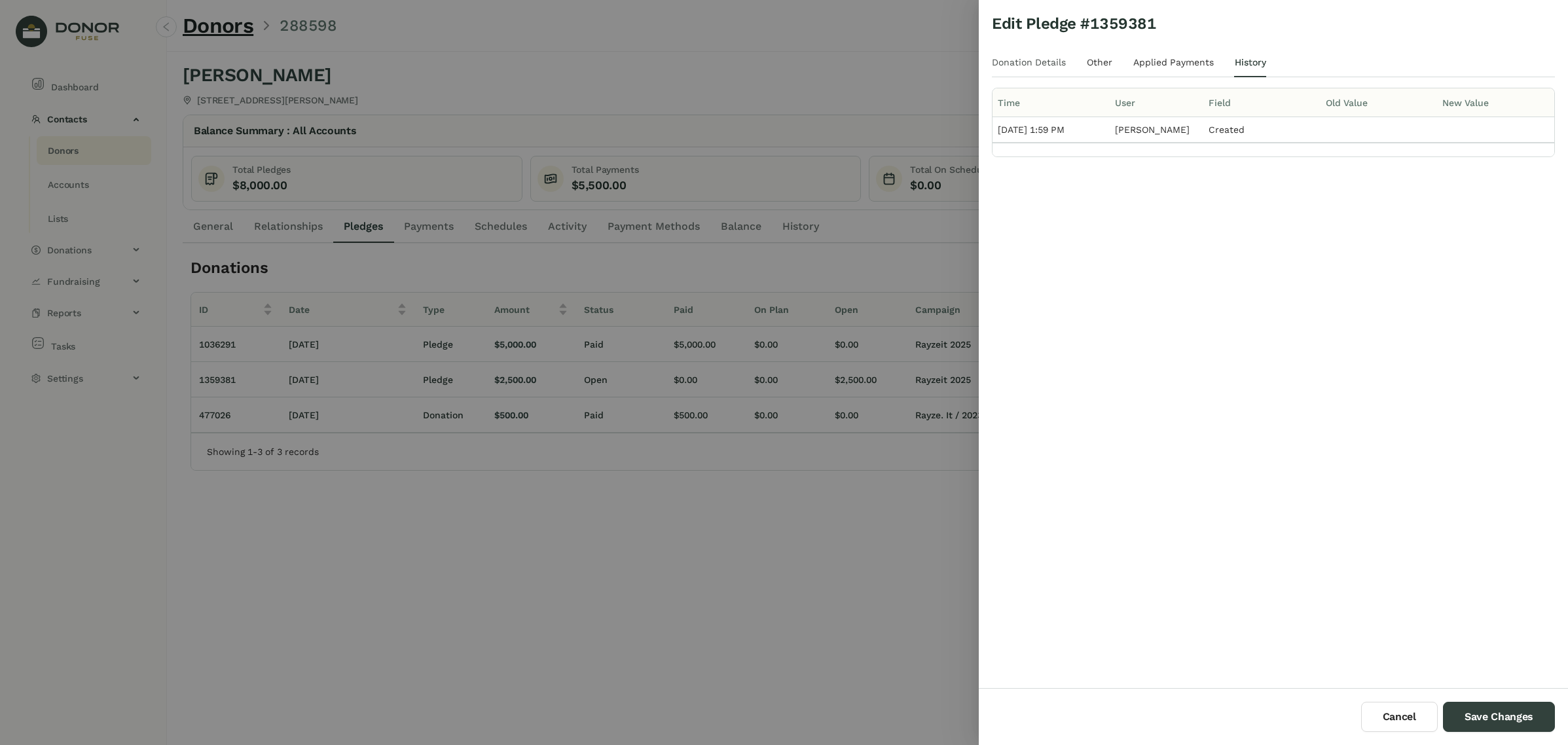 click on "Donation Details" at bounding box center [1029, 62] 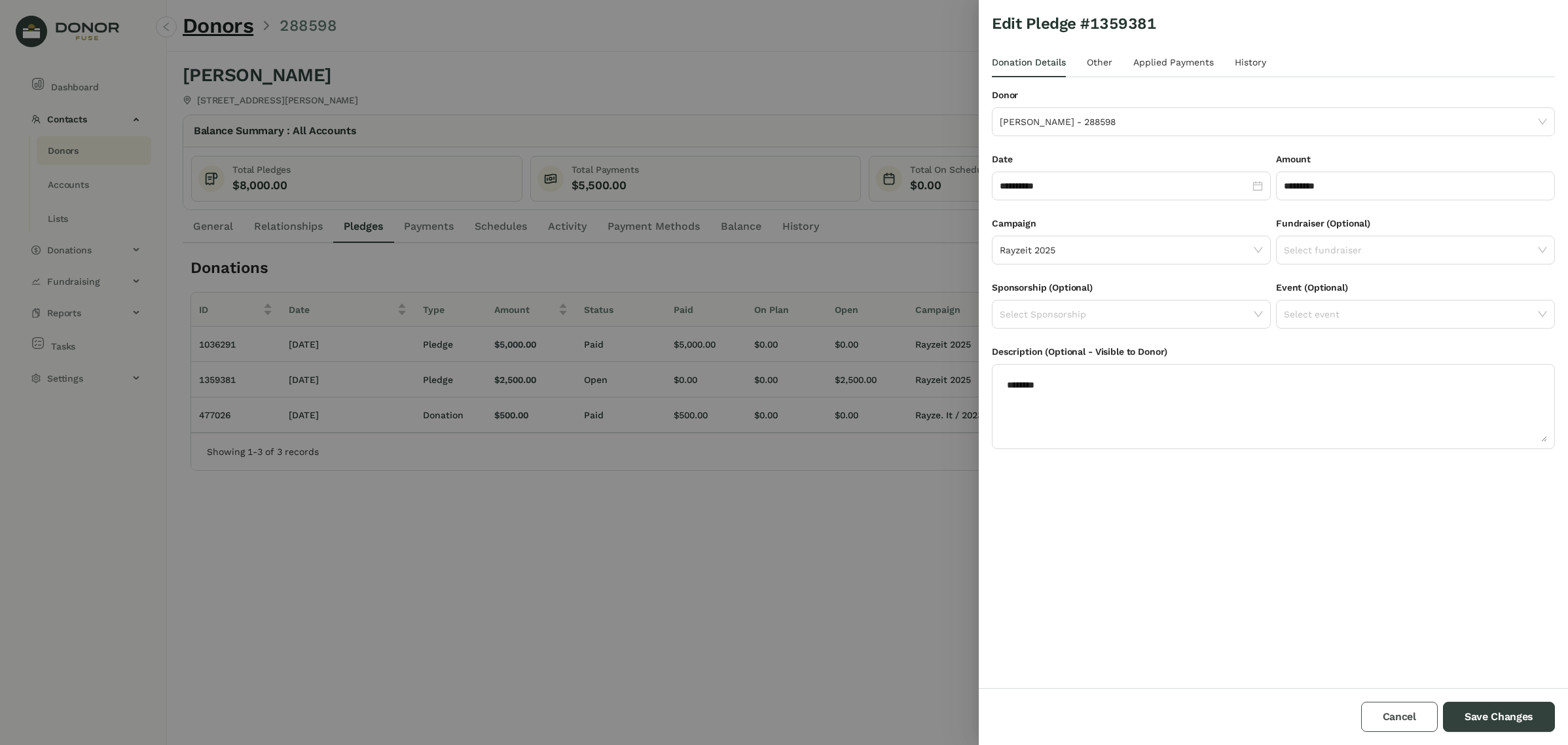 click on "Cancel" at bounding box center (1399, 717) 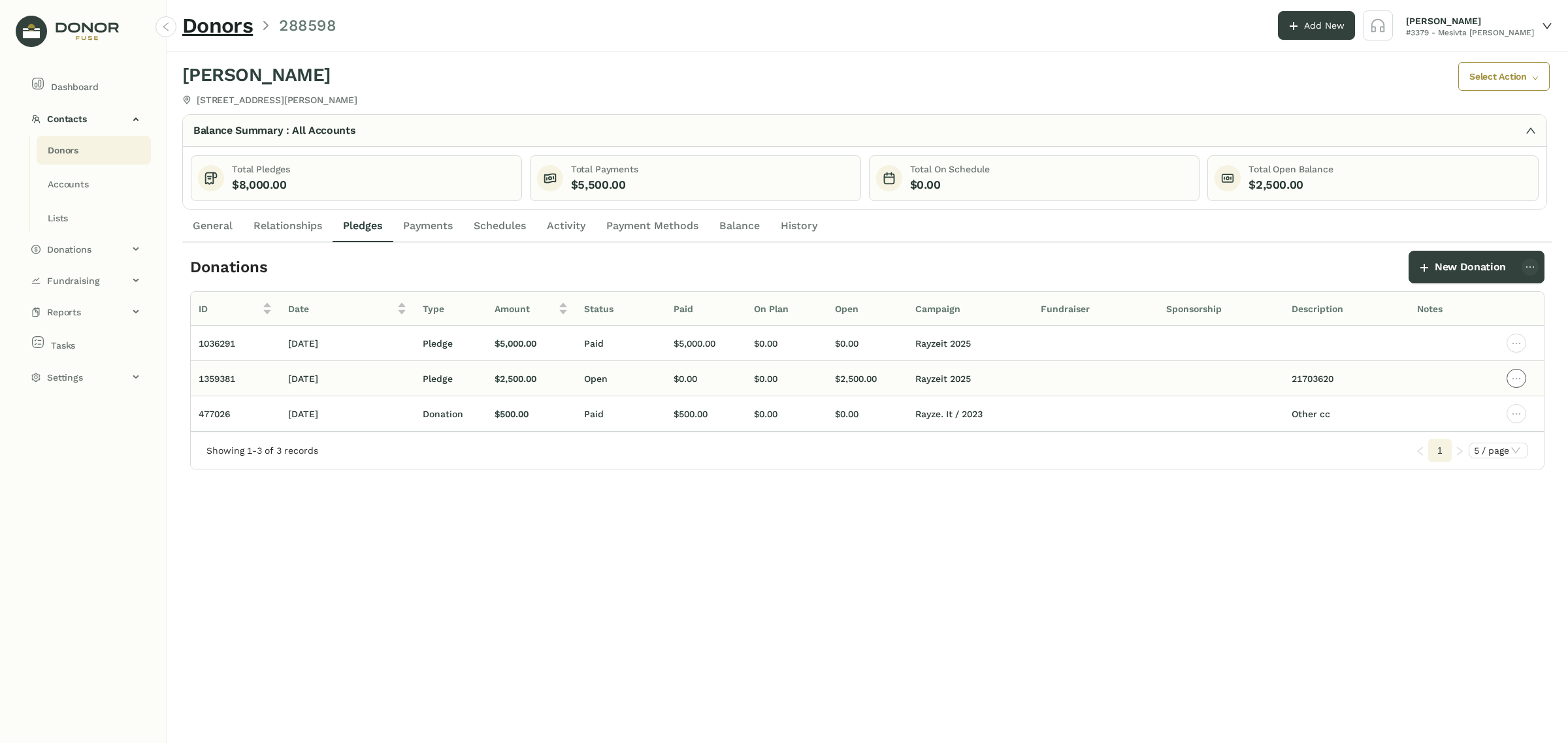 click 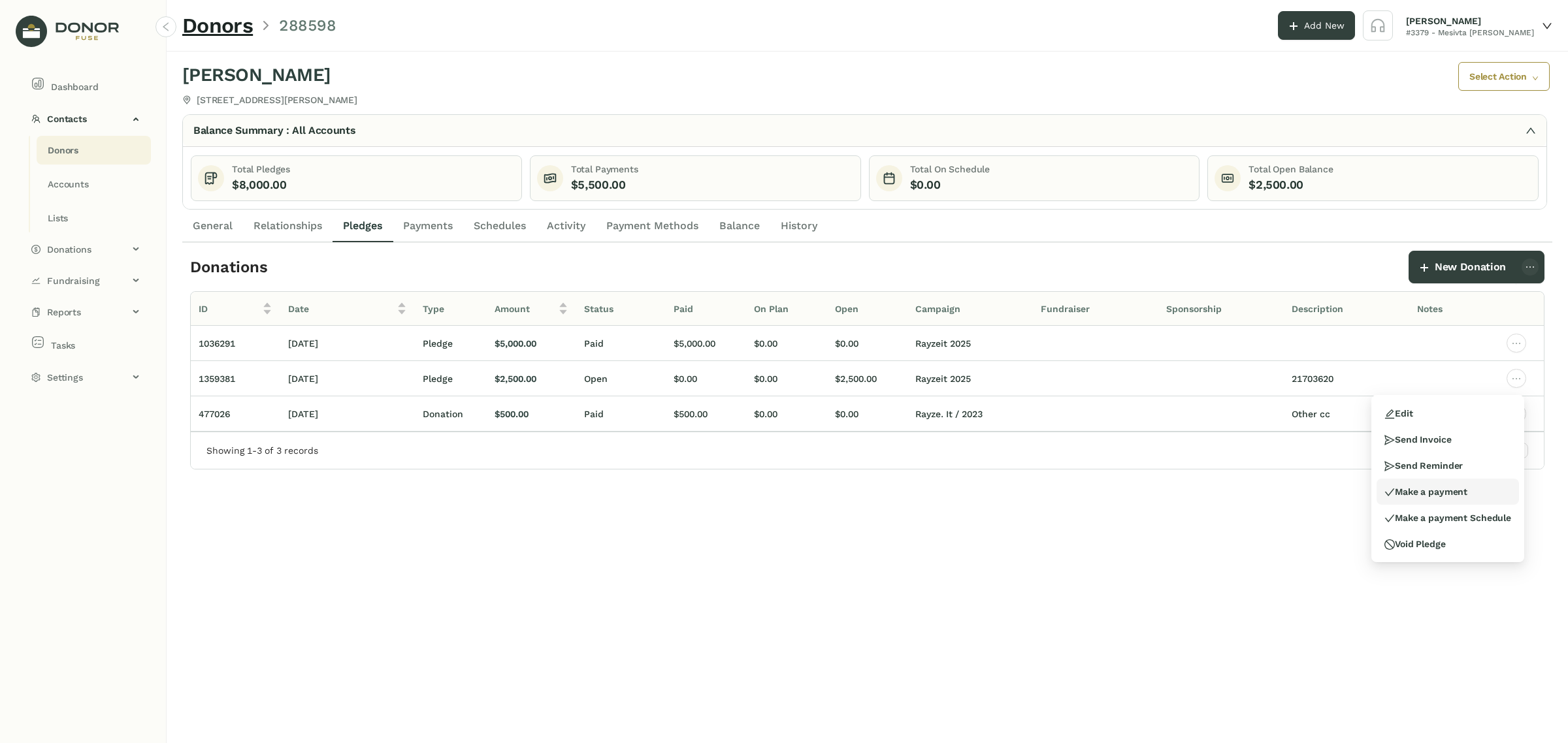 click on "Make a payment" at bounding box center (1448, 492) 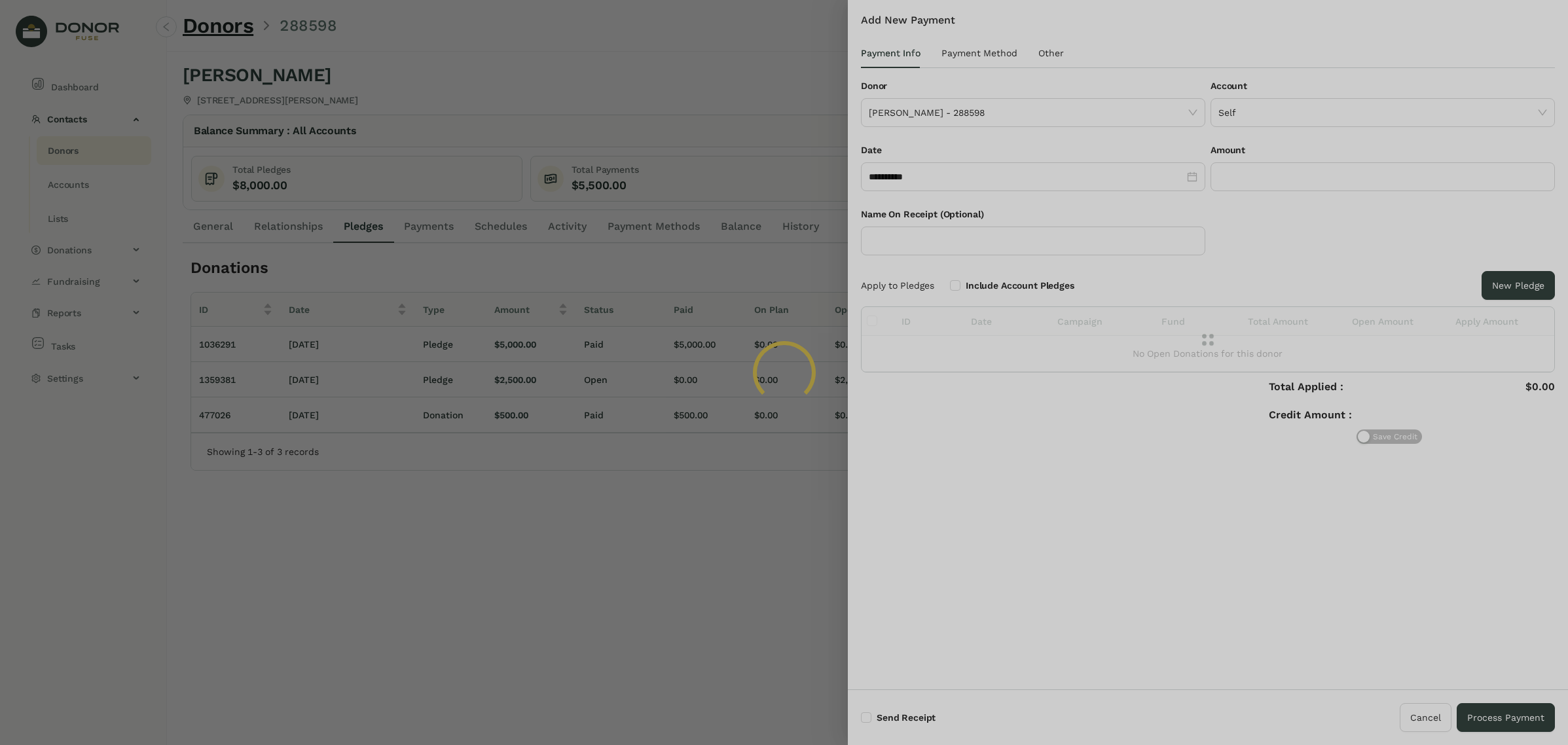 type on "*********" 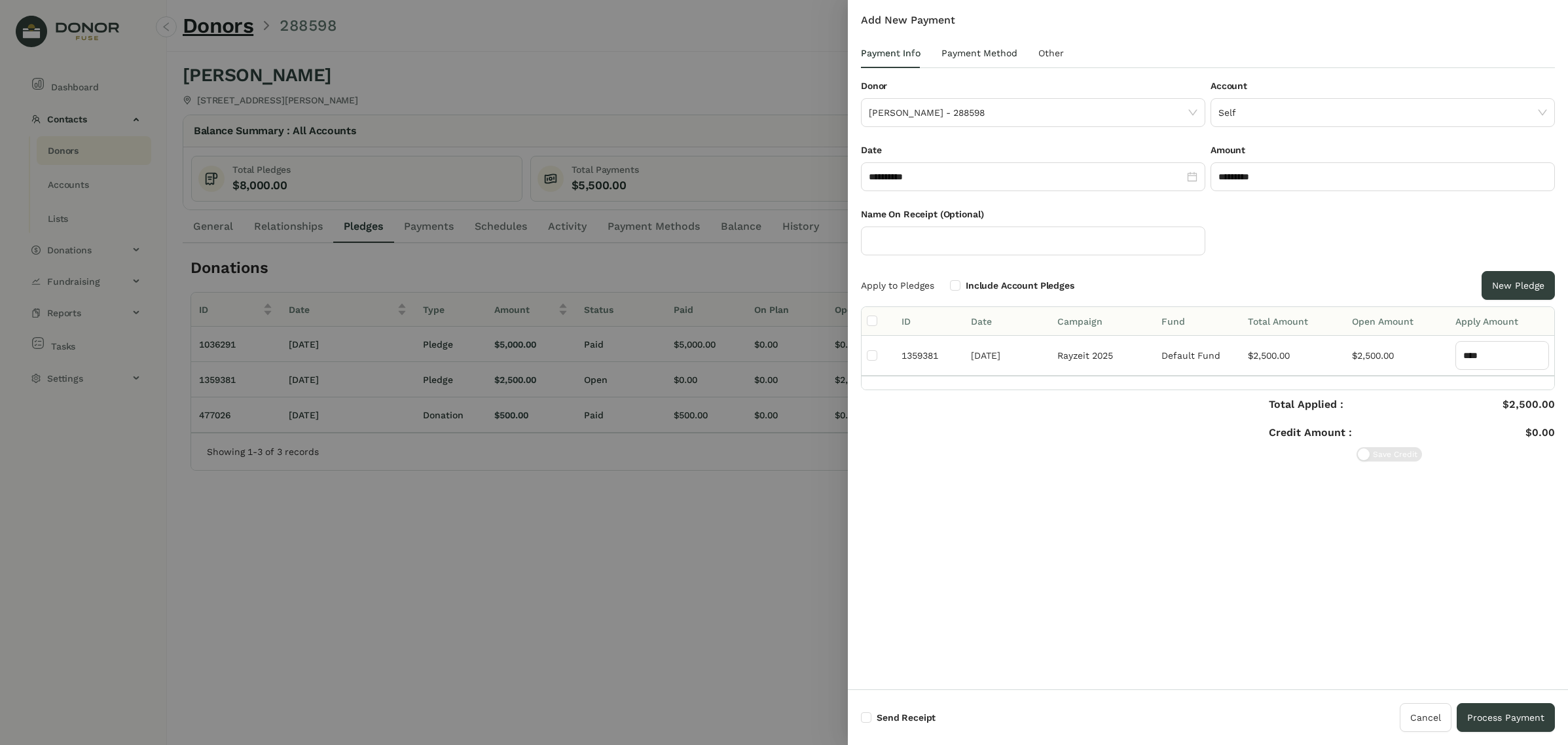 click on "Payment Method" at bounding box center (979, 53) 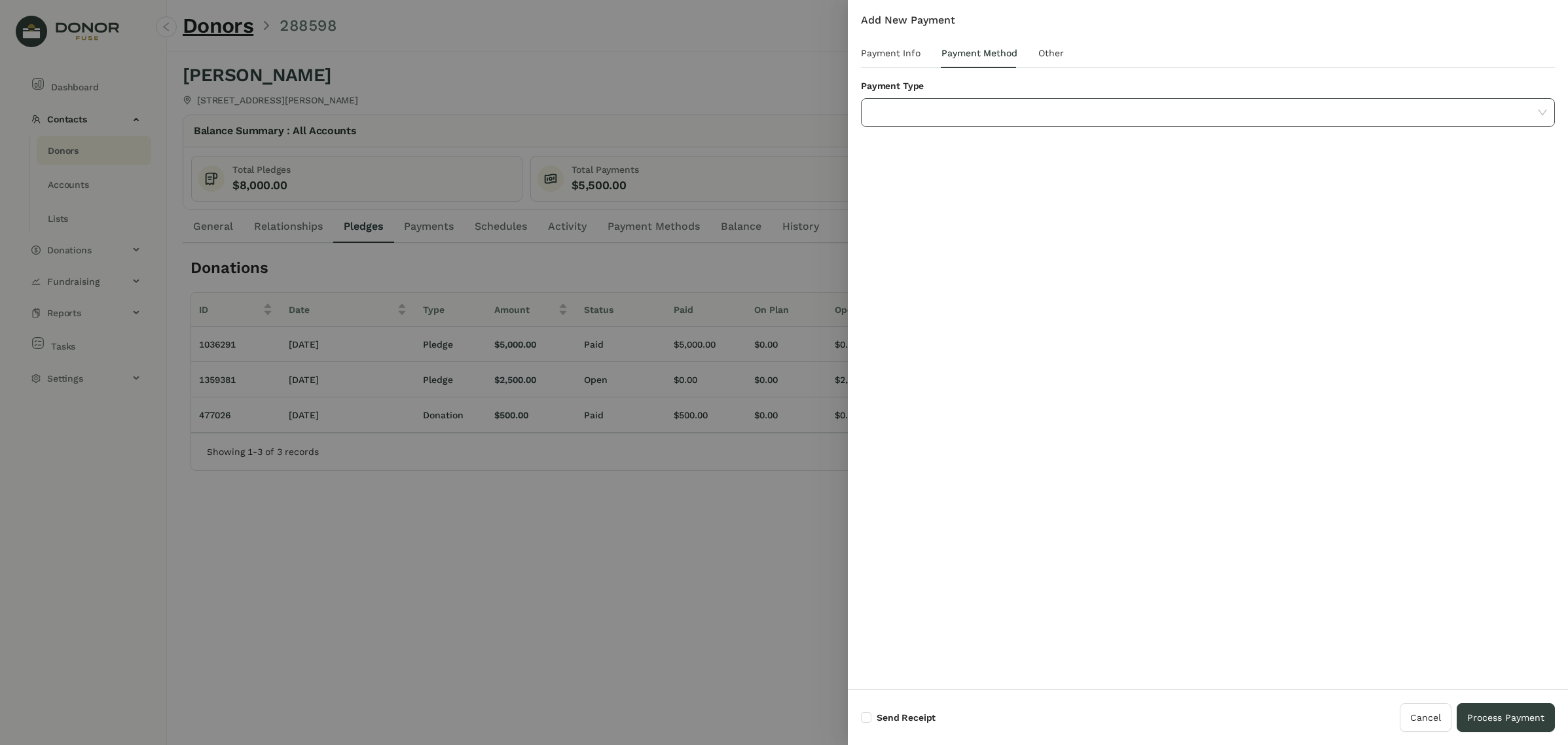 click 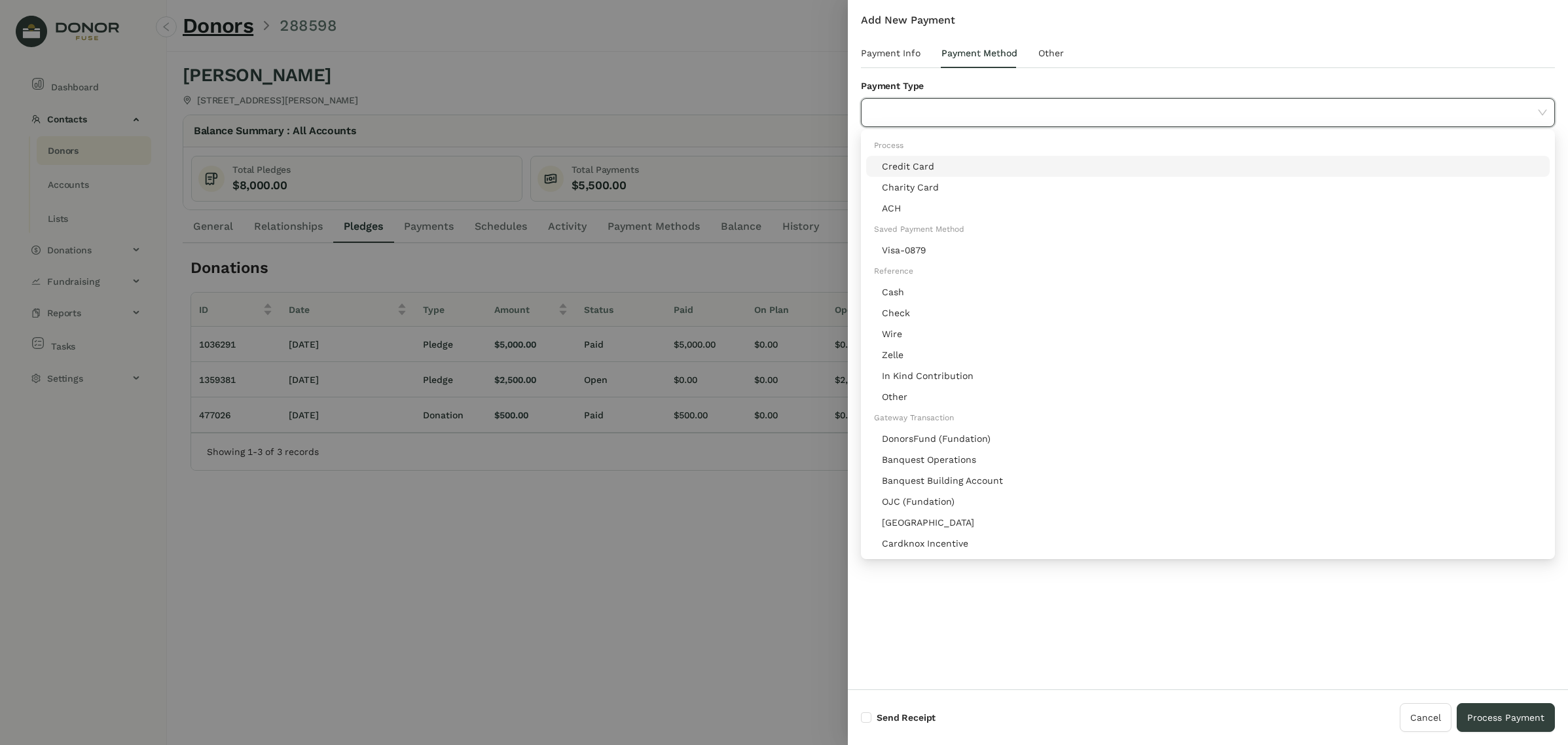 click on "Payment Info Payment Method Other" at bounding box center [1208, 58] 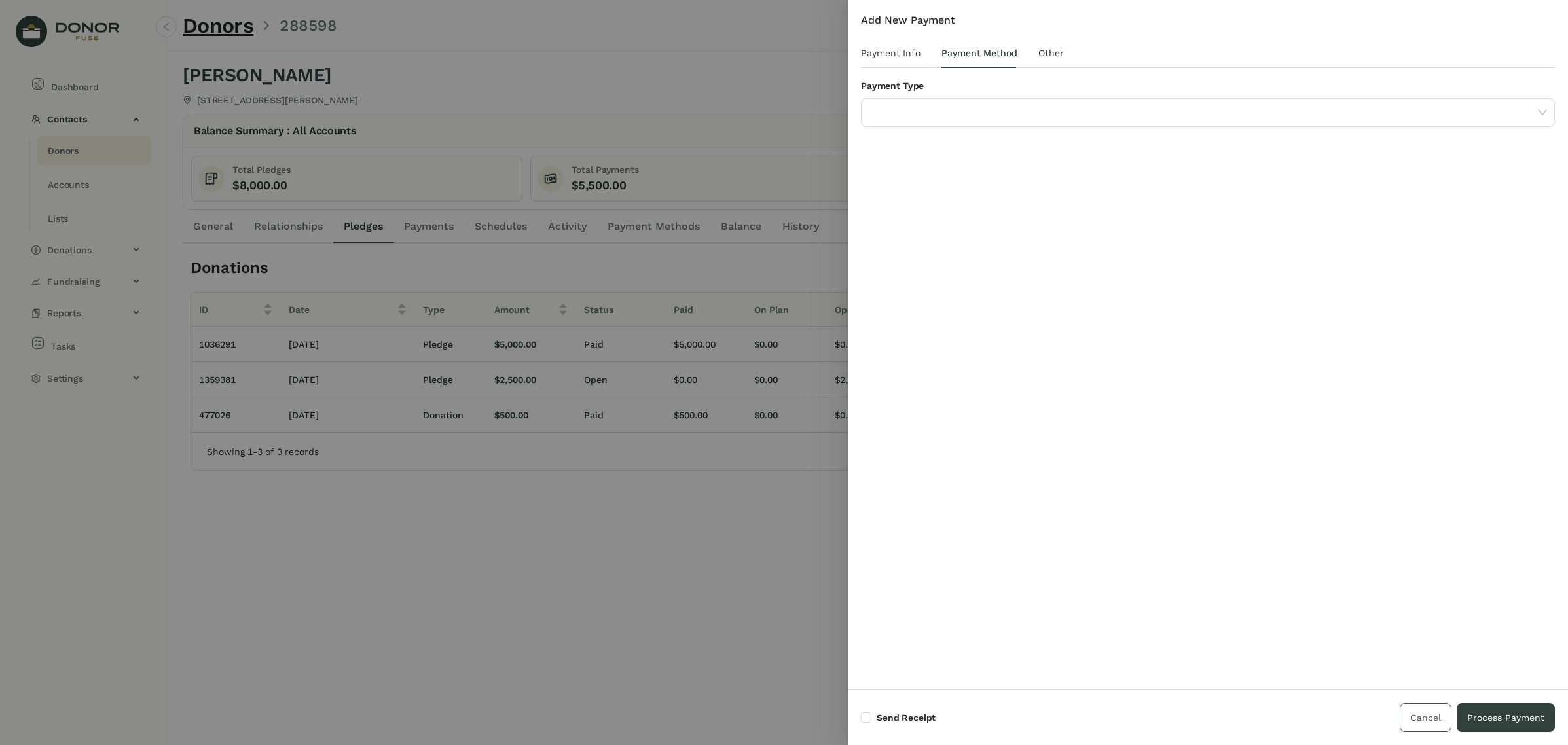 click on "Cancel" at bounding box center (1425, 718) 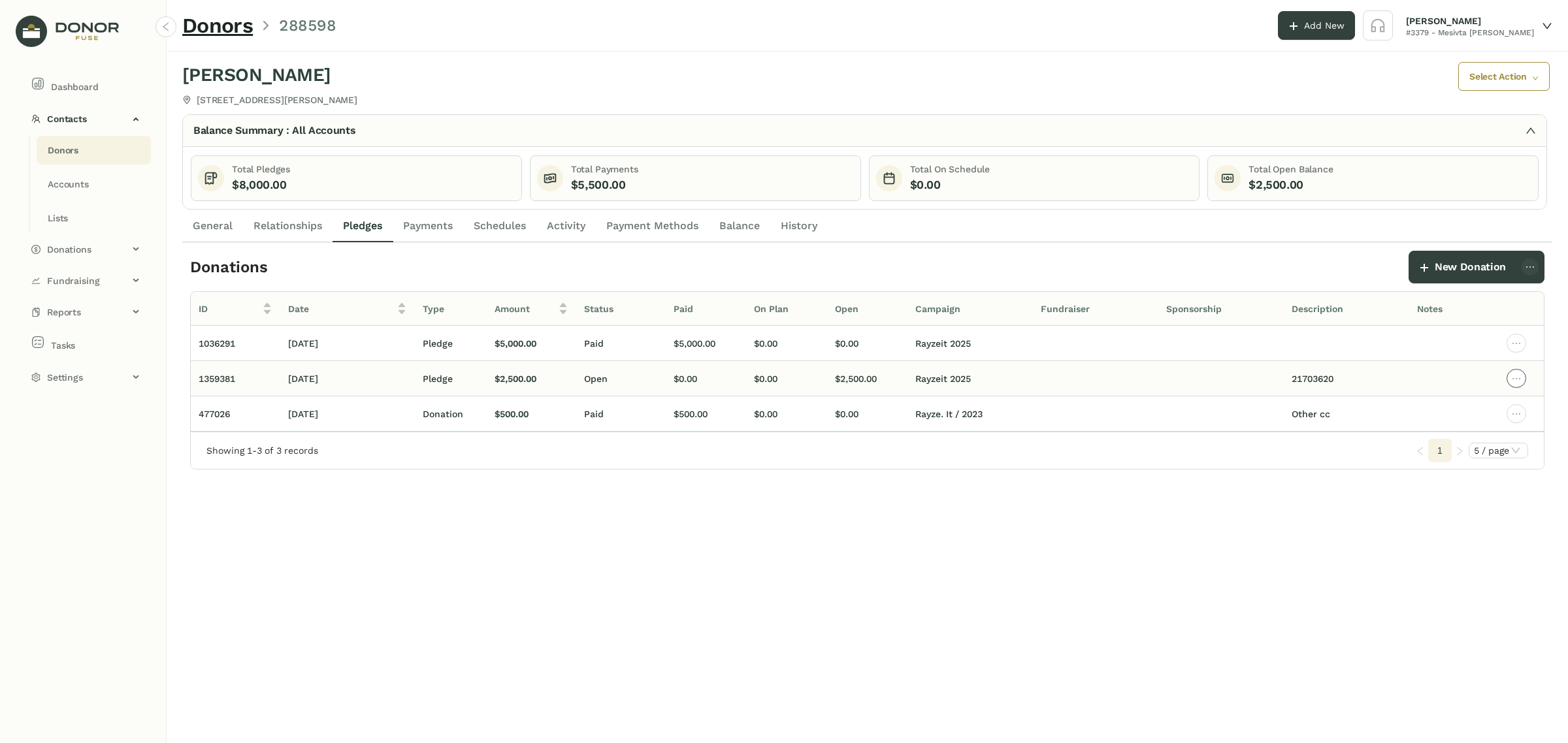 click 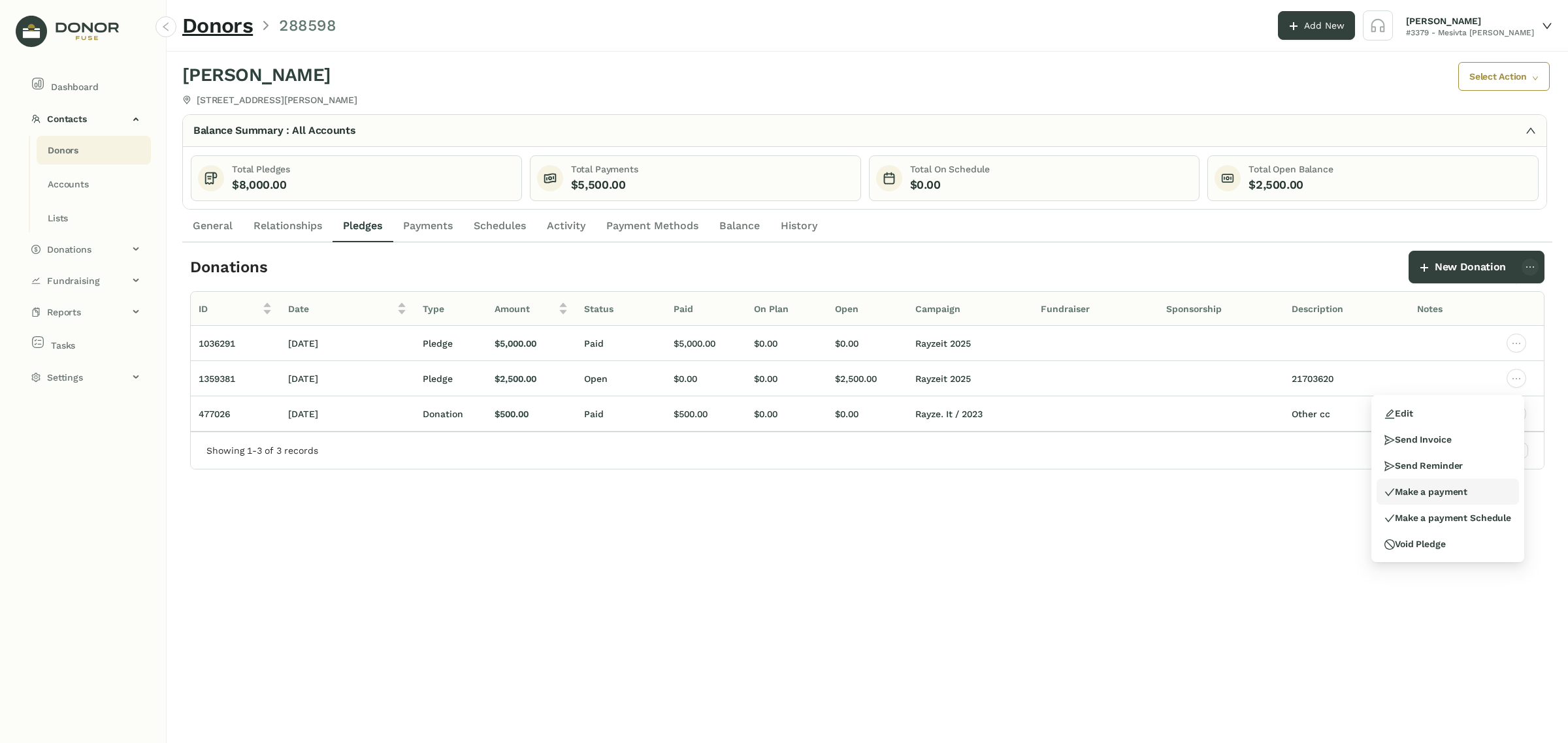 click on "Make a payment" at bounding box center [1448, 492] 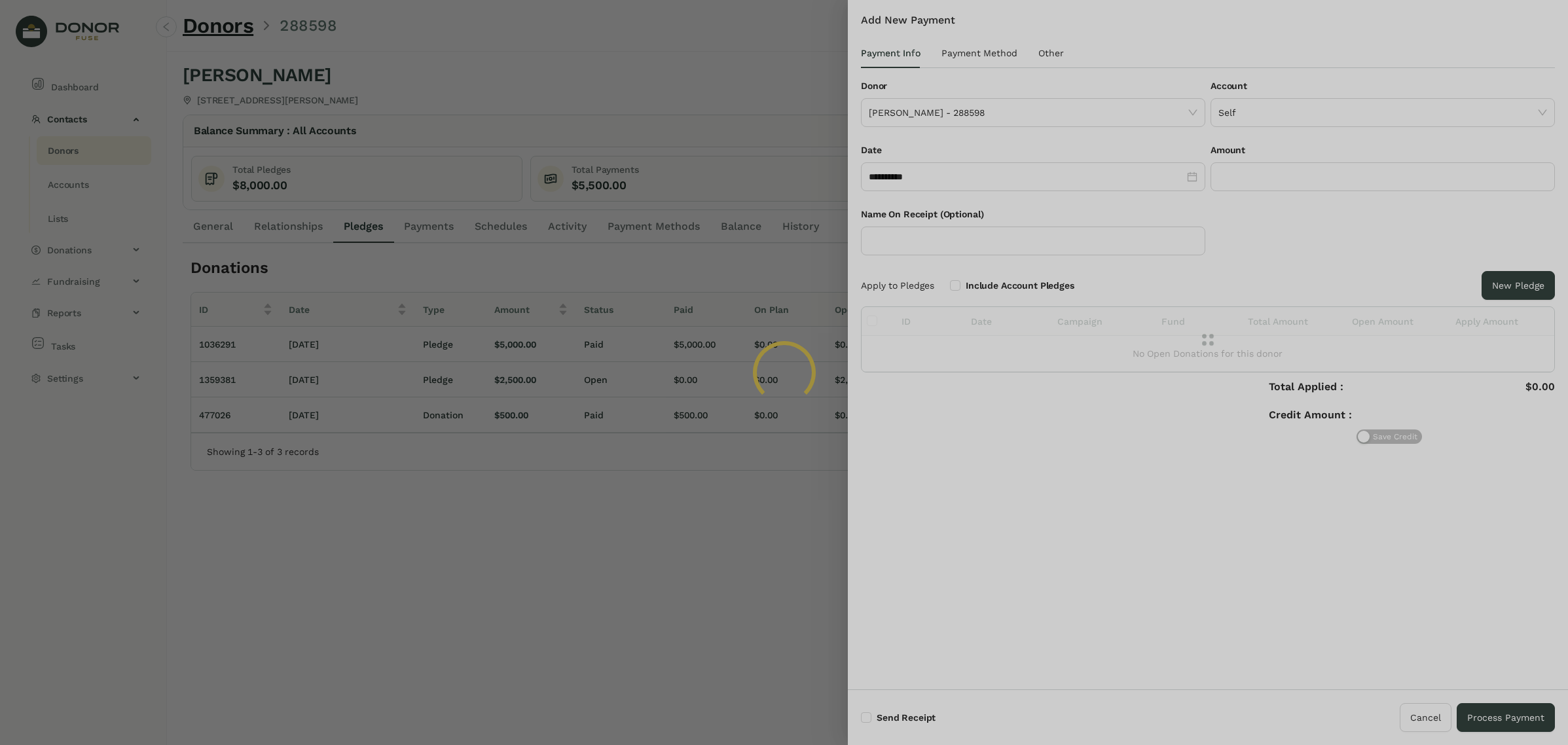 type on "*********" 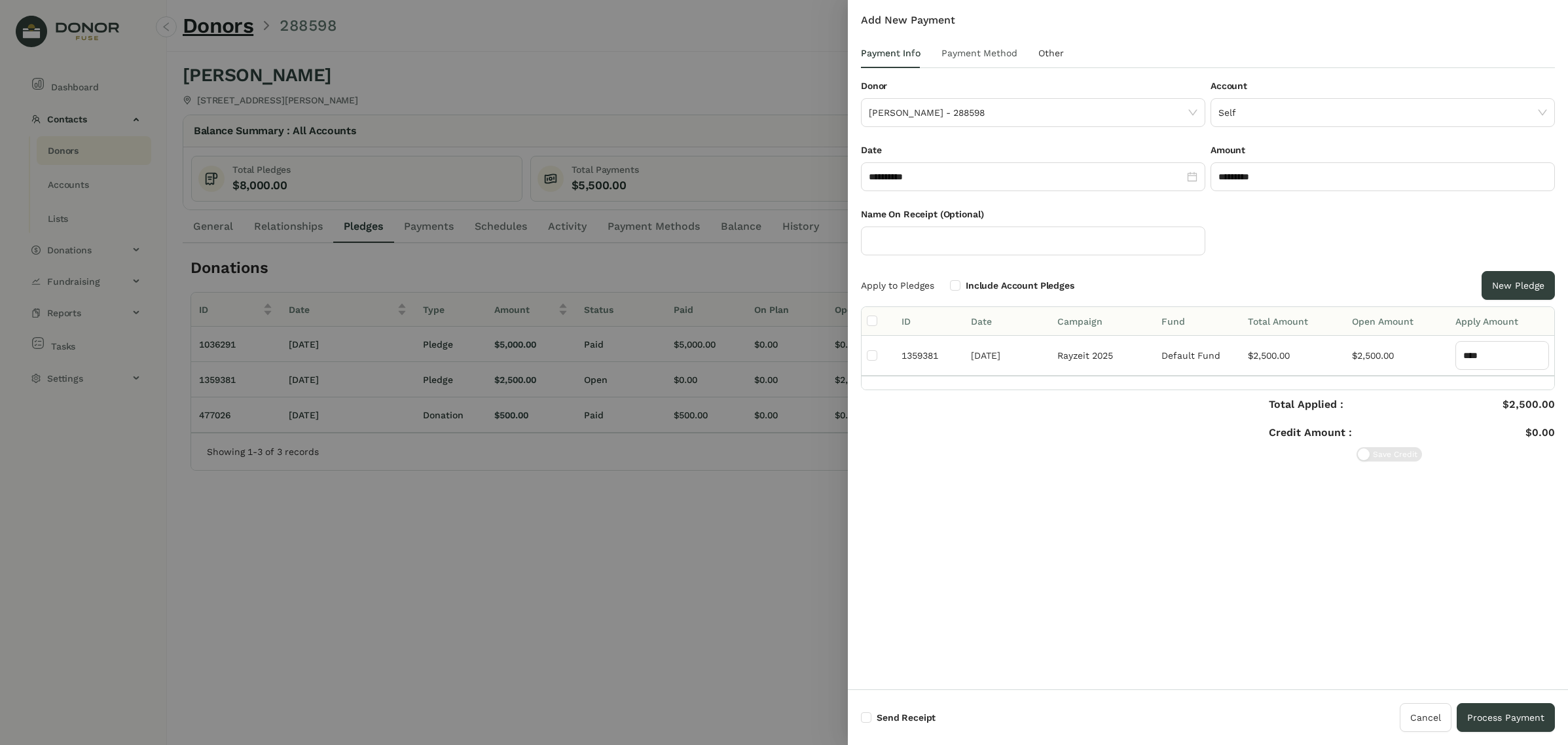 click on "Payment Method" at bounding box center (979, 53) 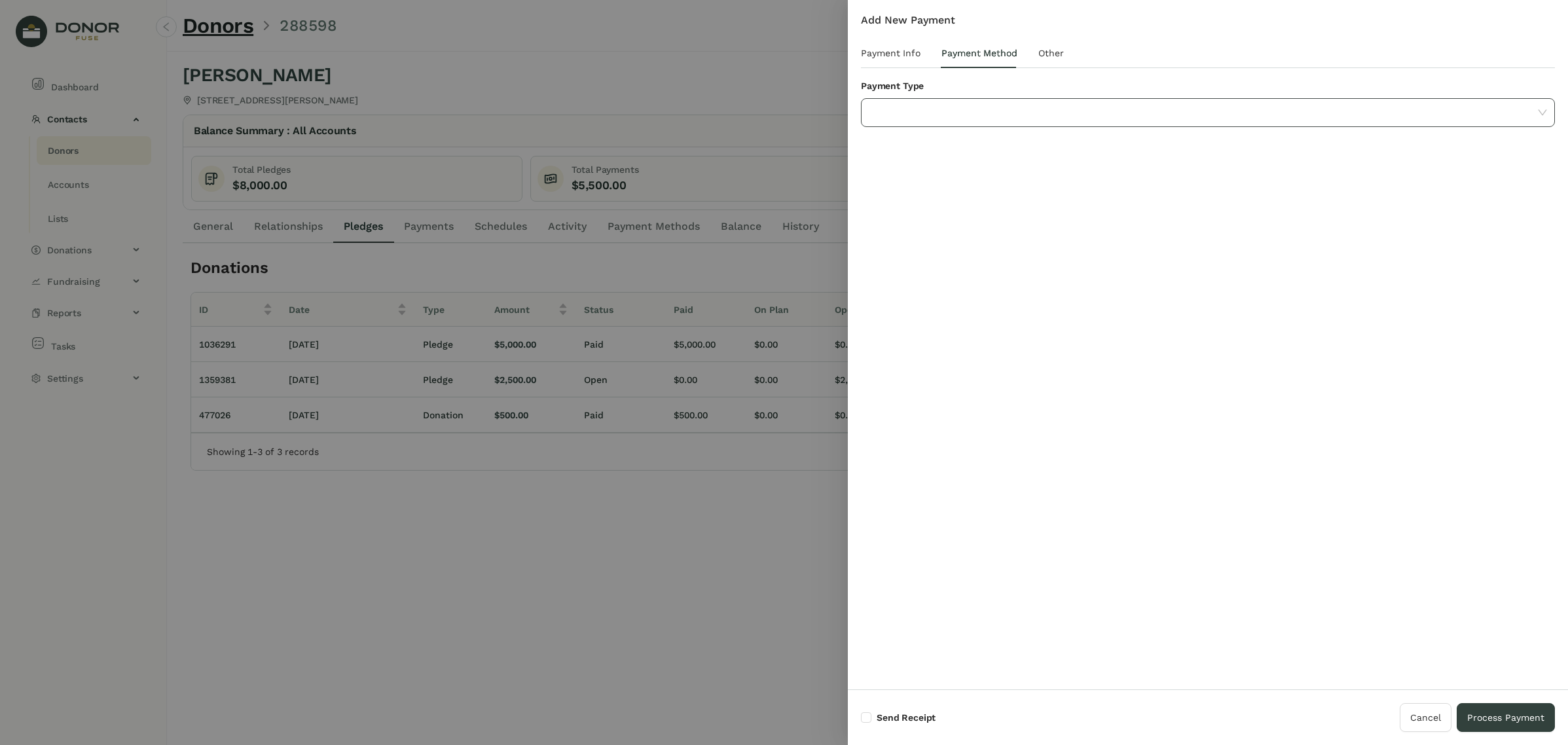 click 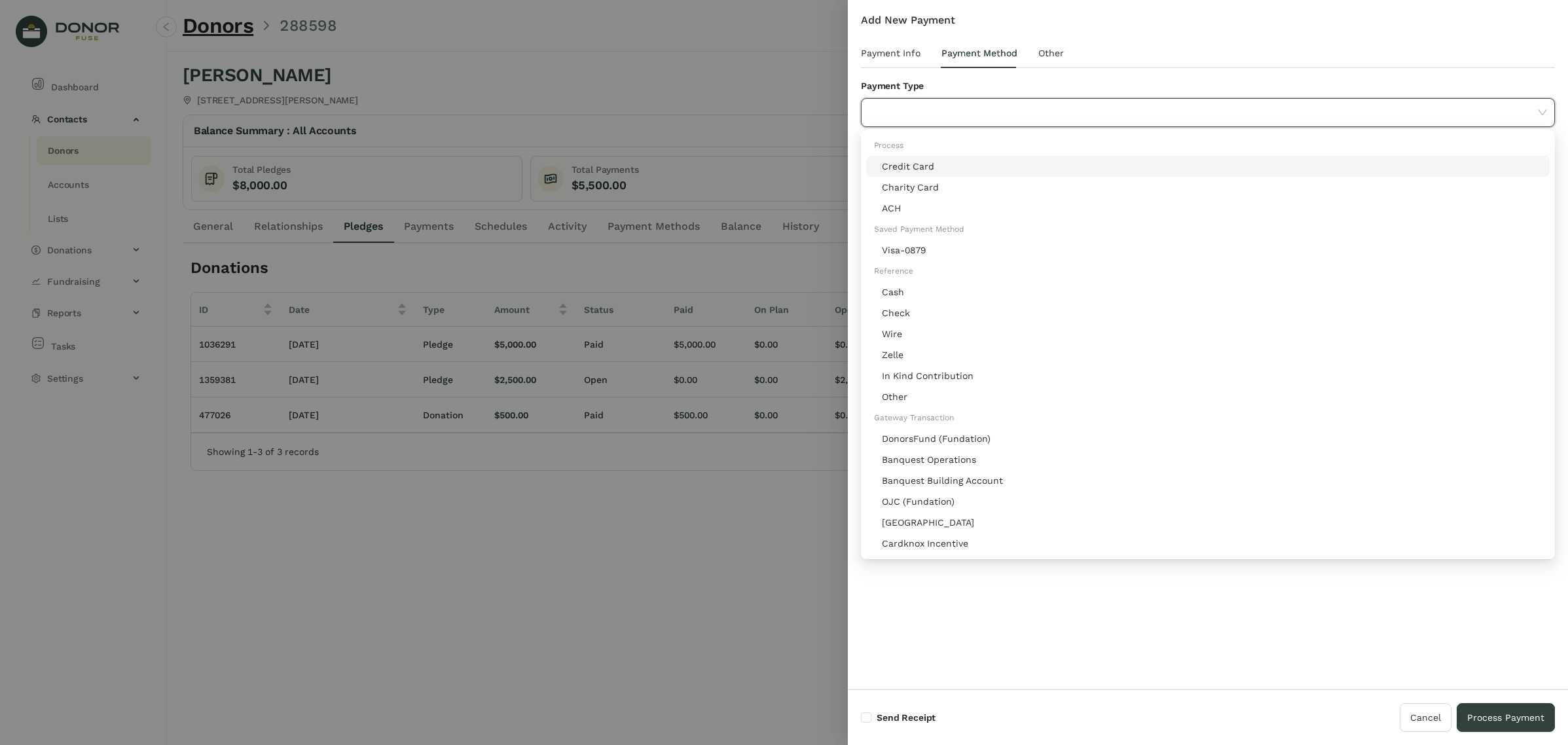 click on "Credit Card" 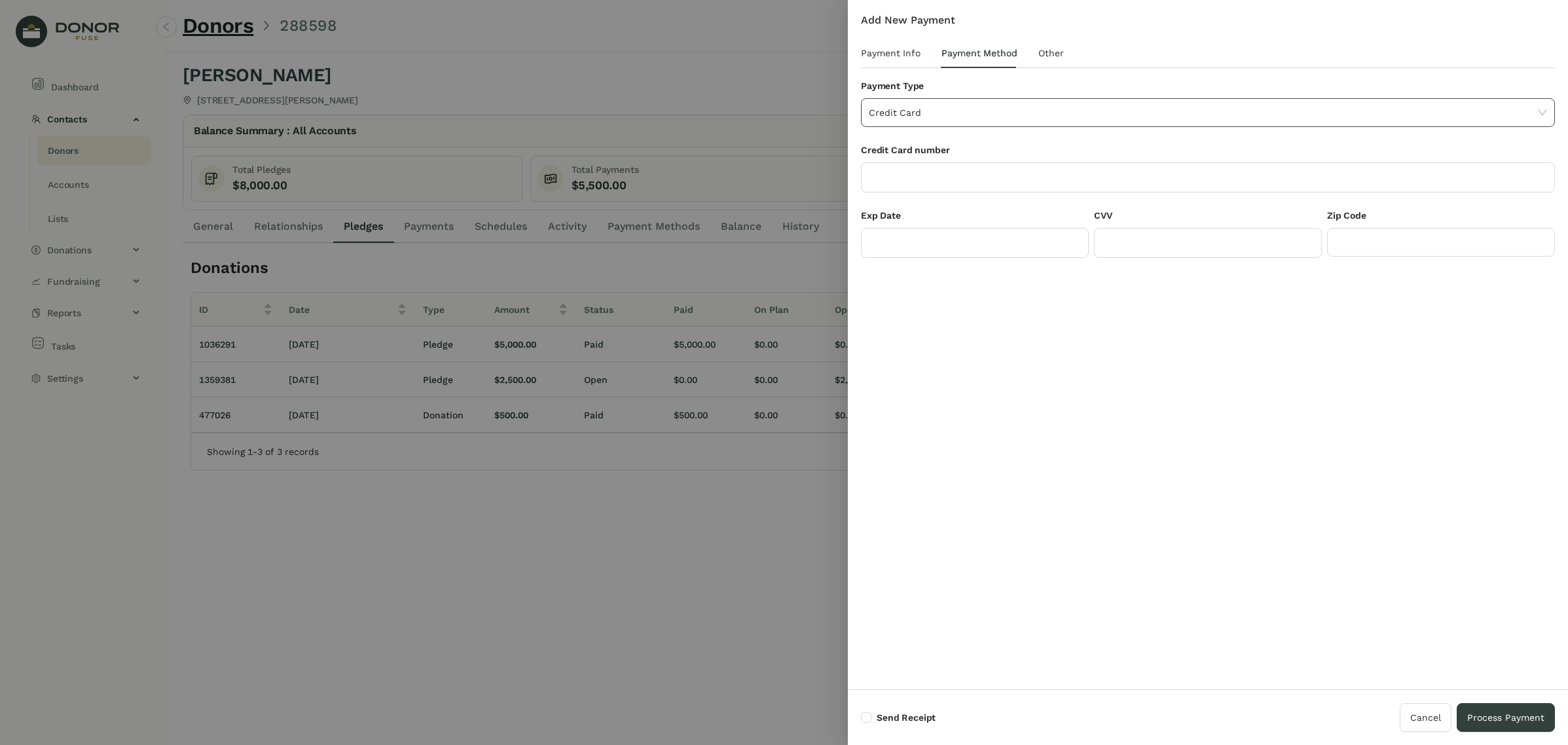 drag, startPoint x: 967, startPoint y: 107, endPoint x: 969, endPoint y: 116, distance: 9.219544 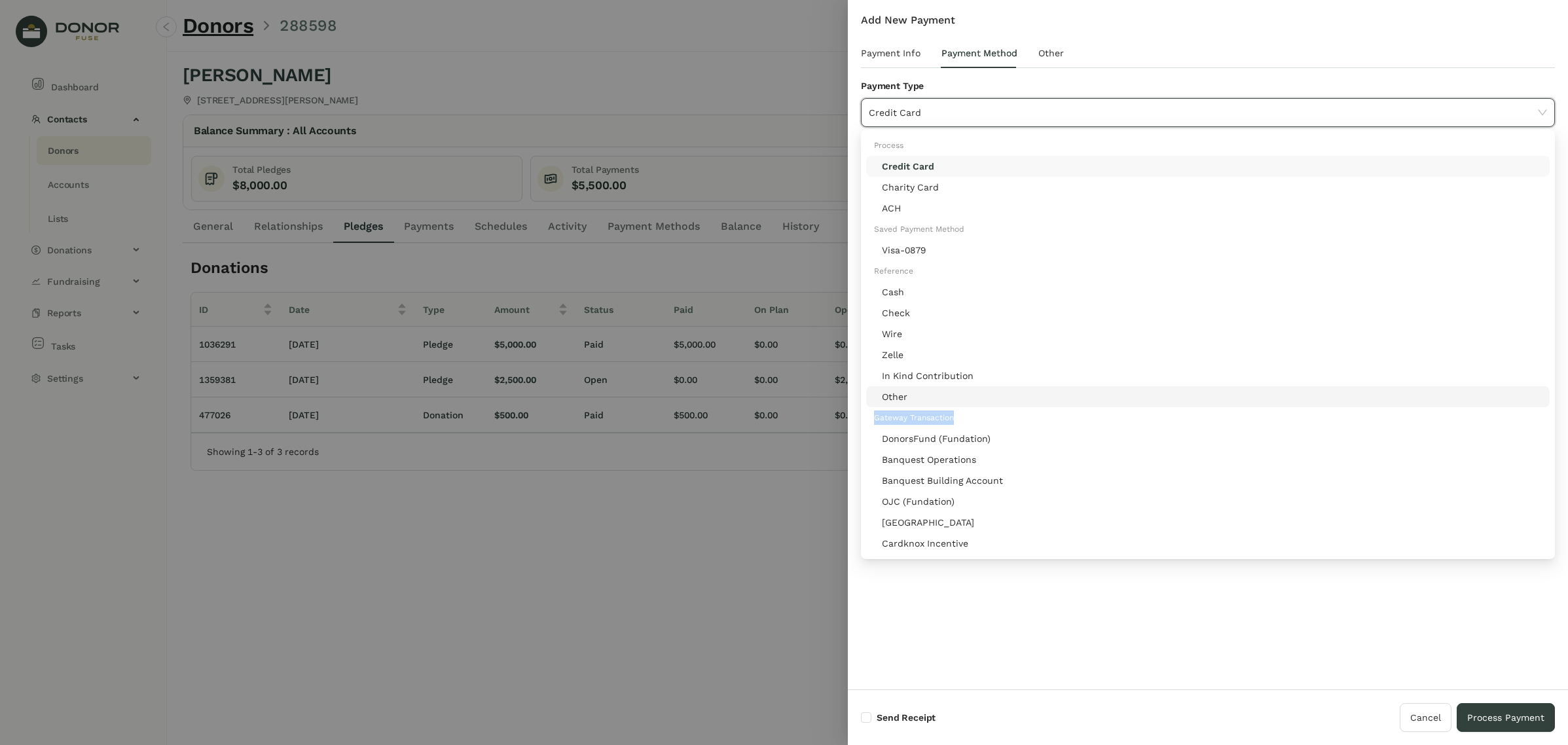 click on "Process Credit Card Charity Card ACH Saved Payment Method Visa-0879 Reference Cash Check Wire Zelle In Kind Contribution Other Gateway Transaction DonorsFund (Fundation) Banquest Operations Banquest Building Account OJC (Fundation) Banquest Old Building Cardknox Incentive" at bounding box center (1208, 344) 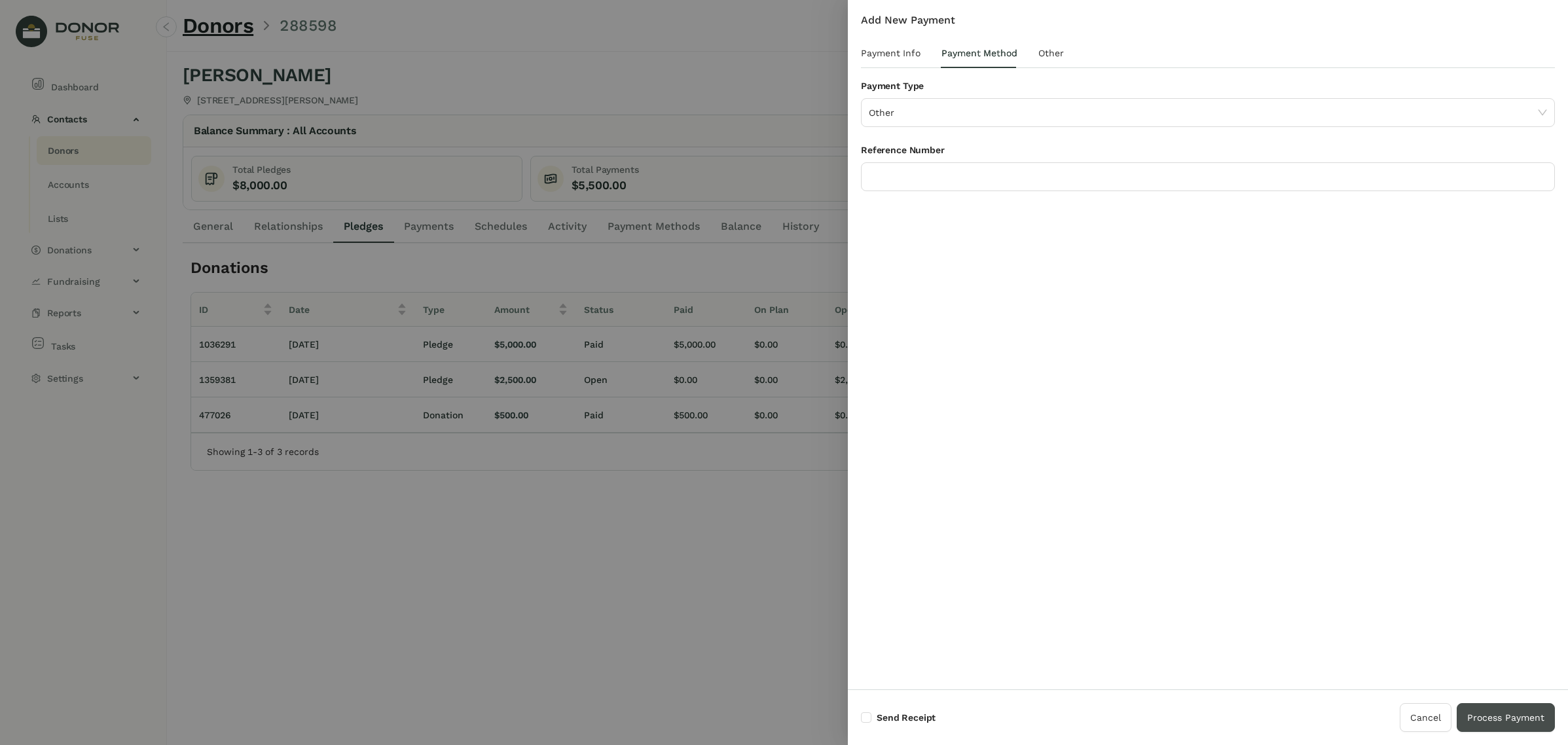 click on "Process Payment" at bounding box center (1506, 718) 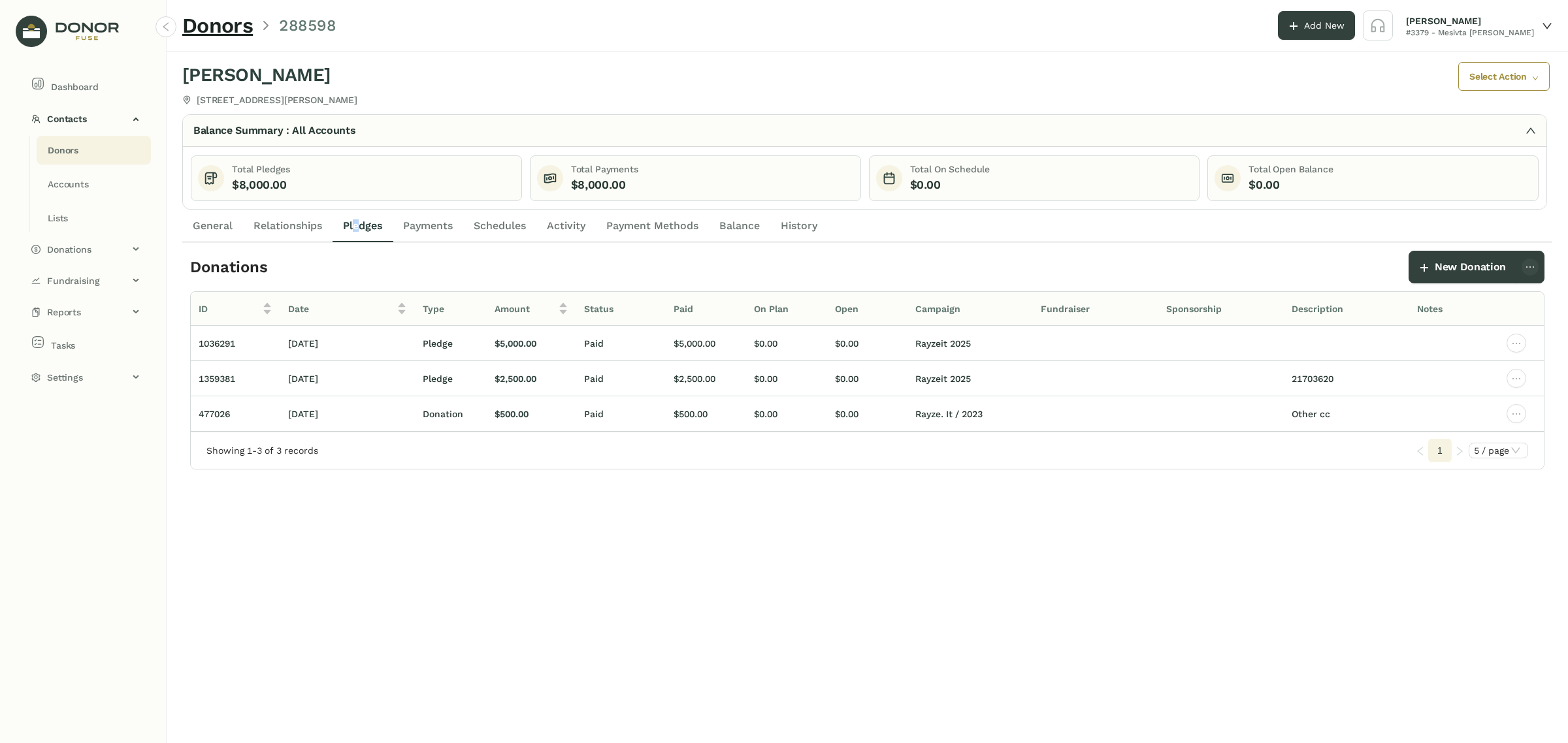 click on "Pledges" 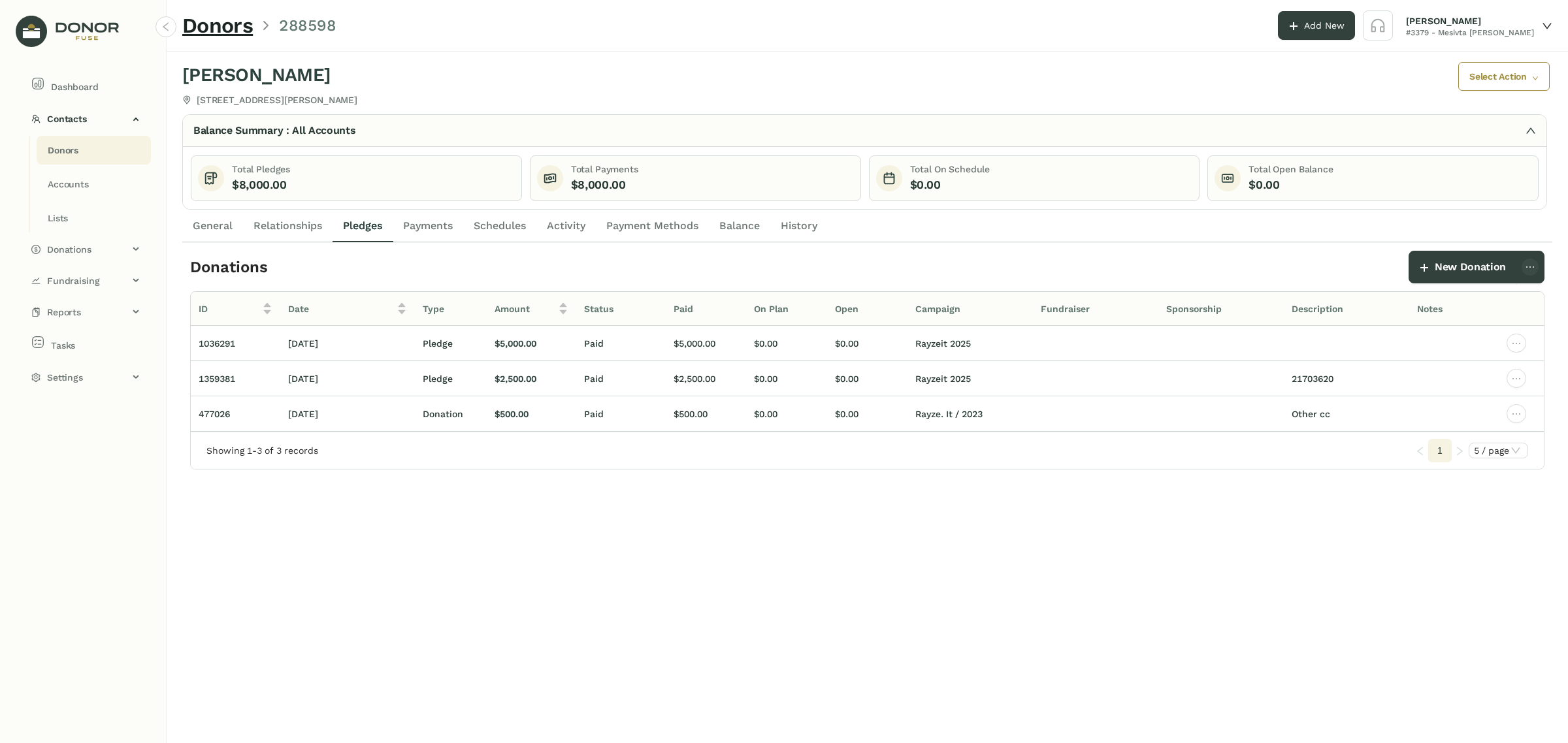 click on "Pledges" 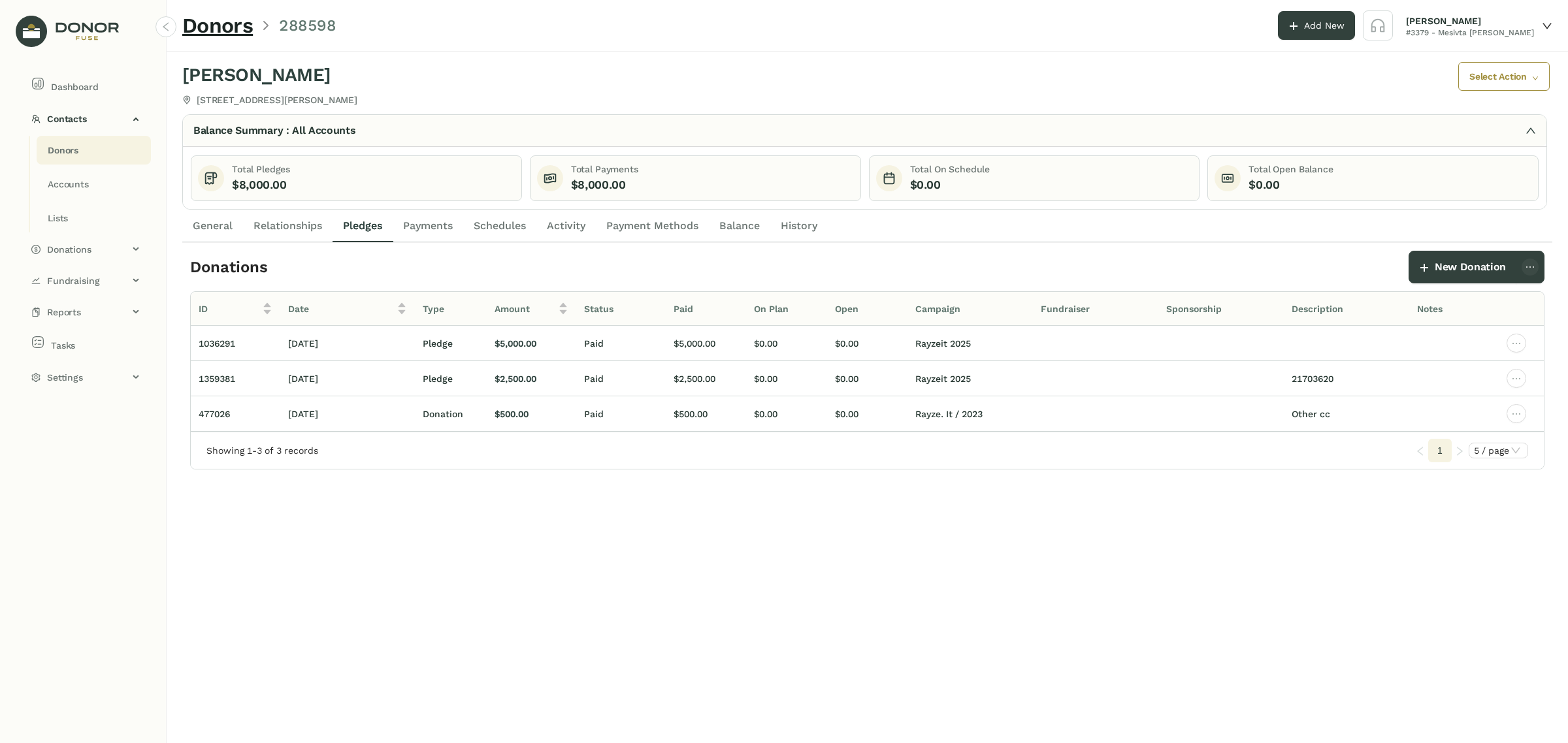 click on "Donors" 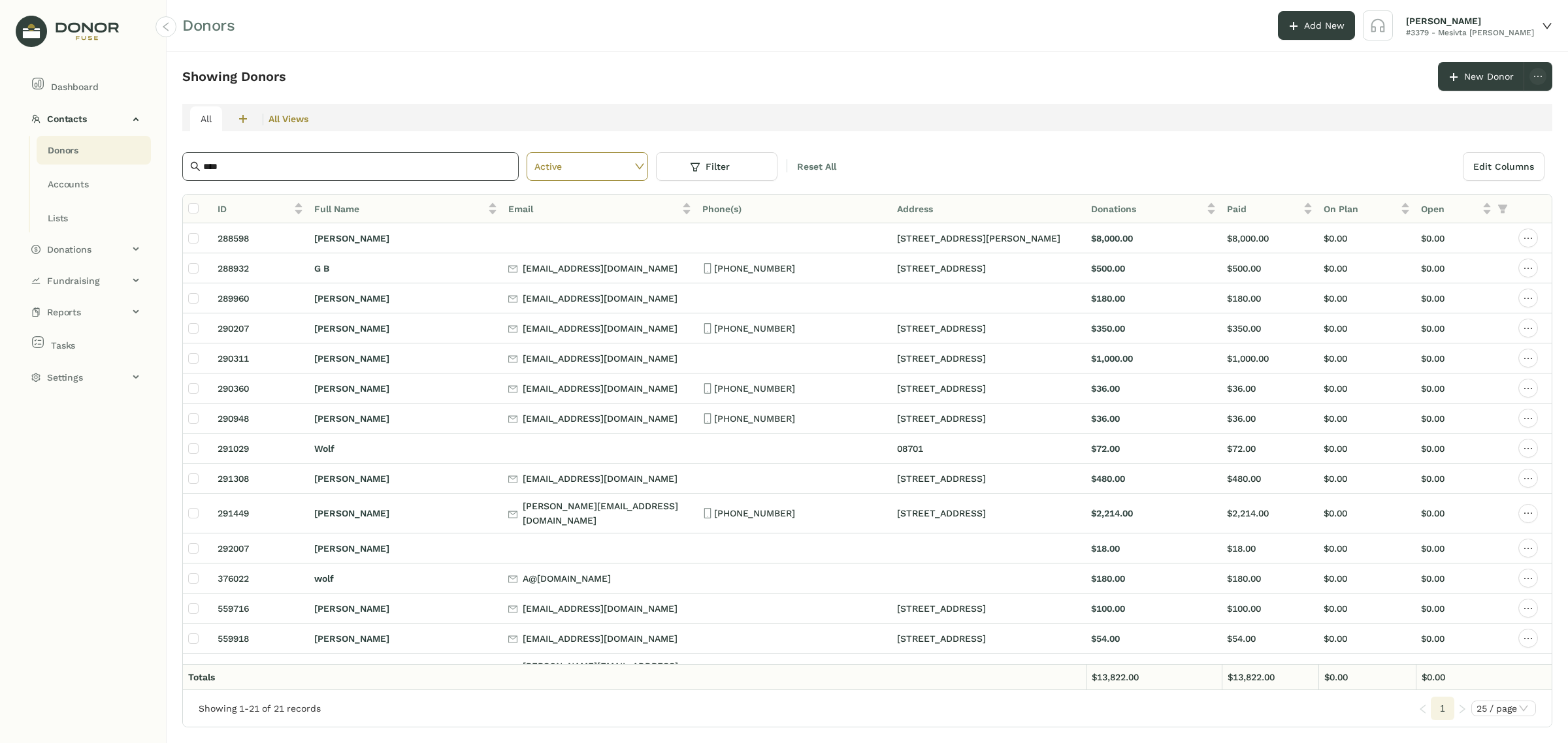 click on "****" 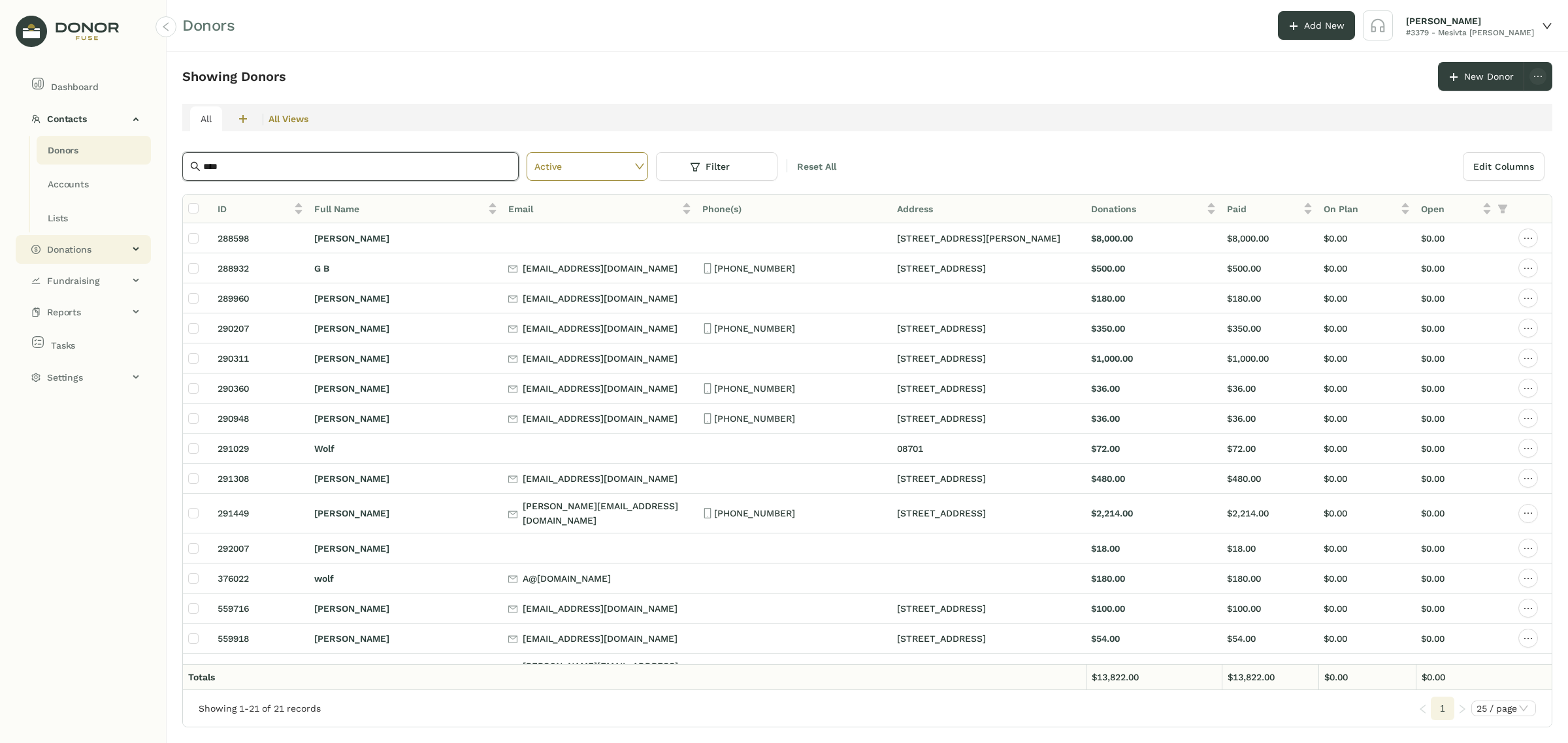 click on "Donations" 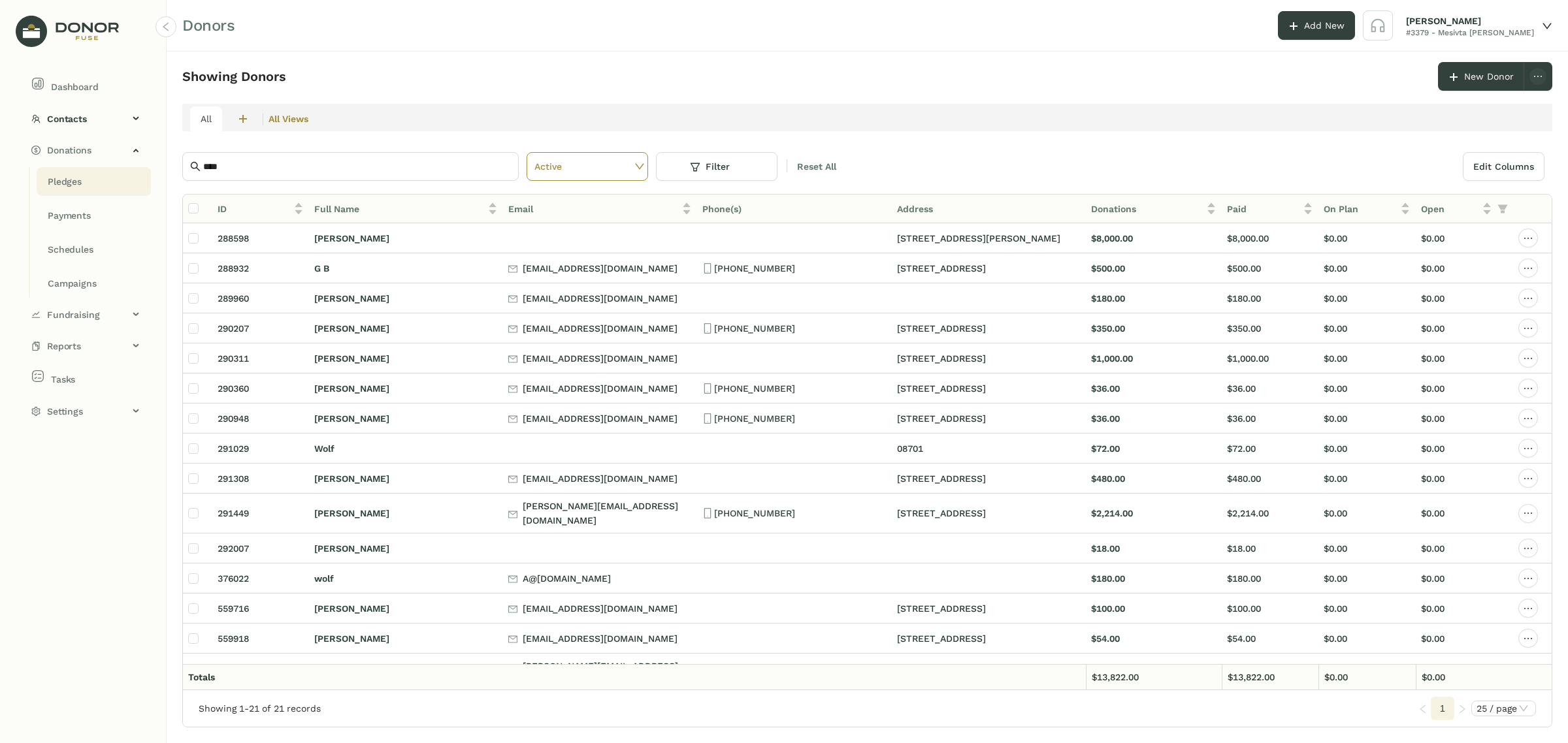 click on "Pledges" 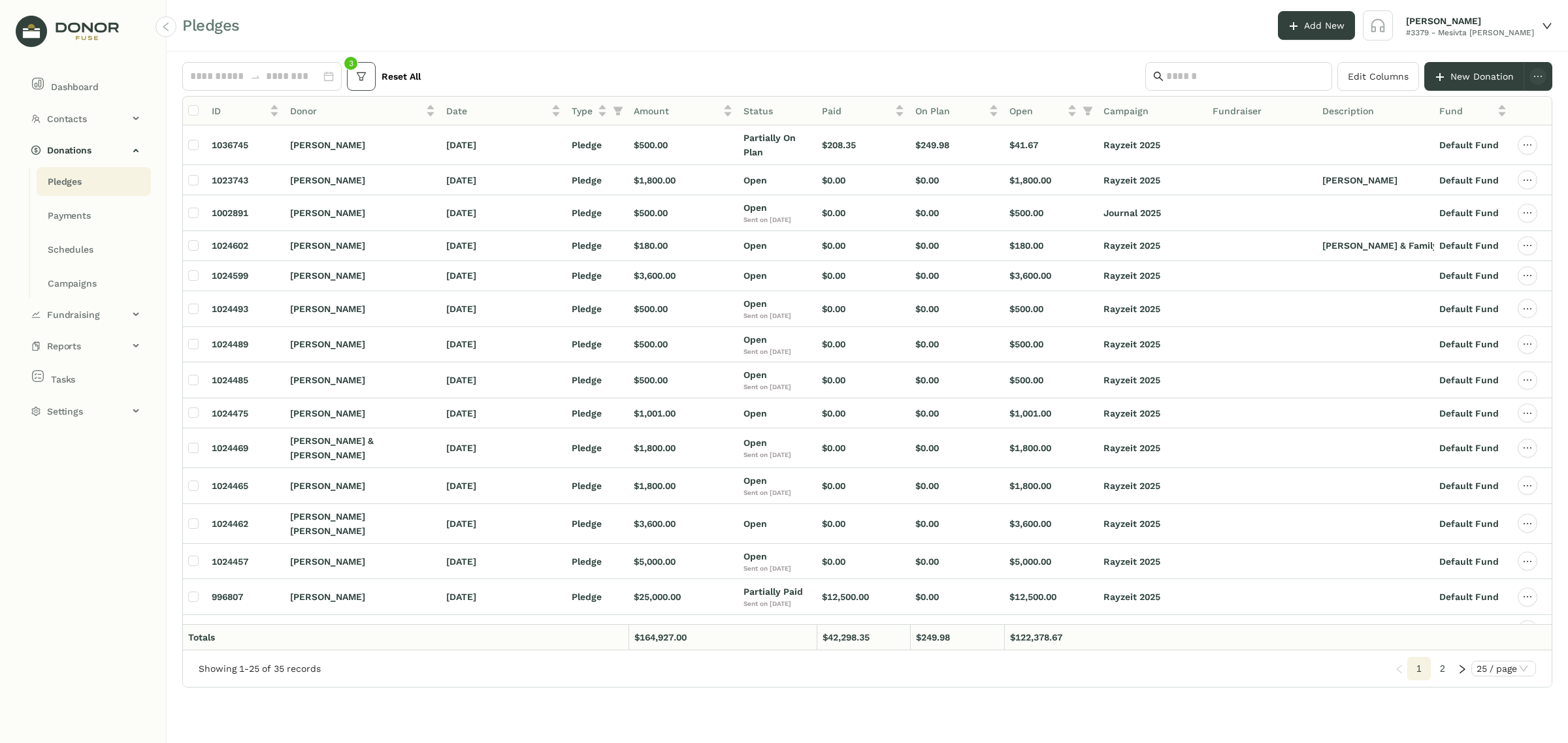 click 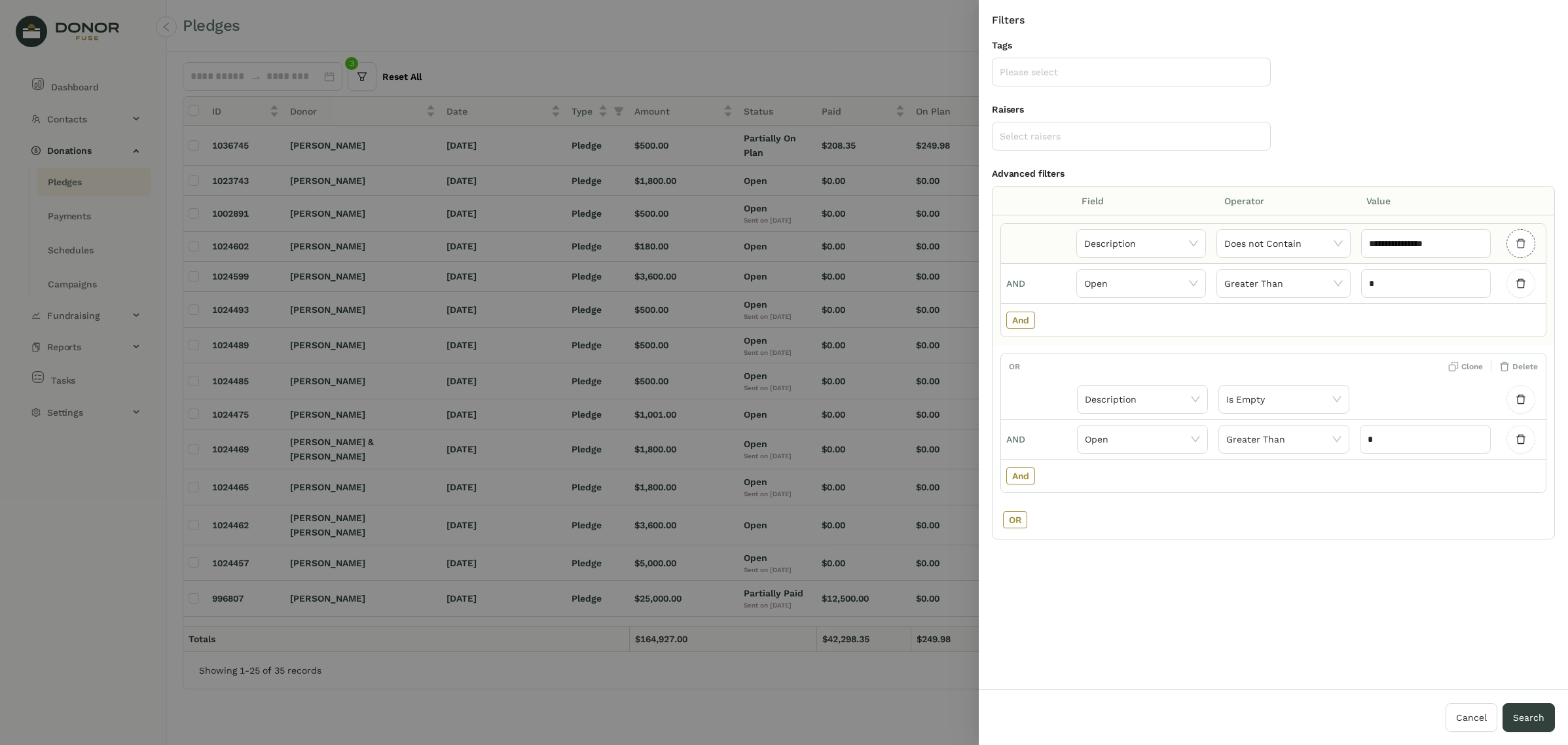 click 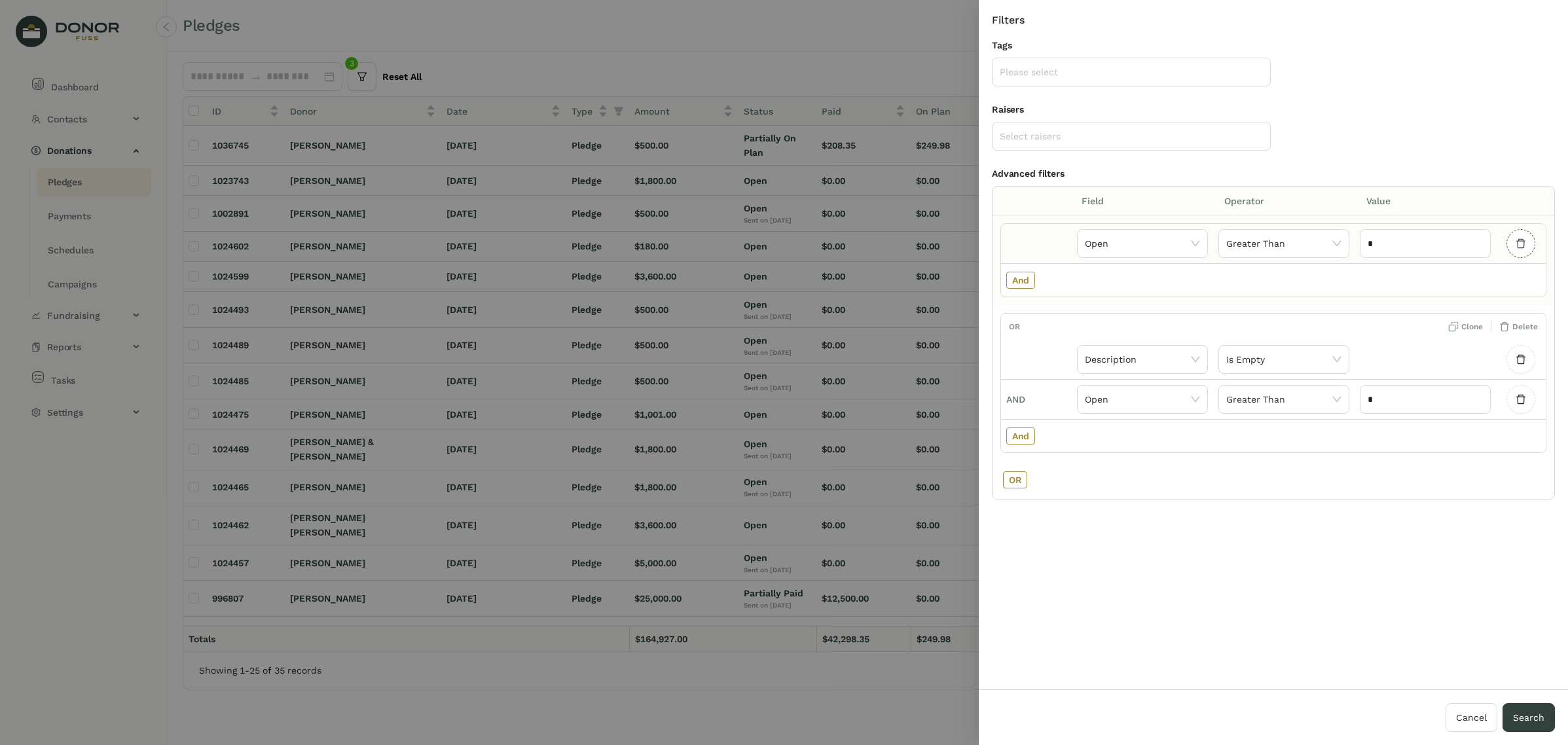 click 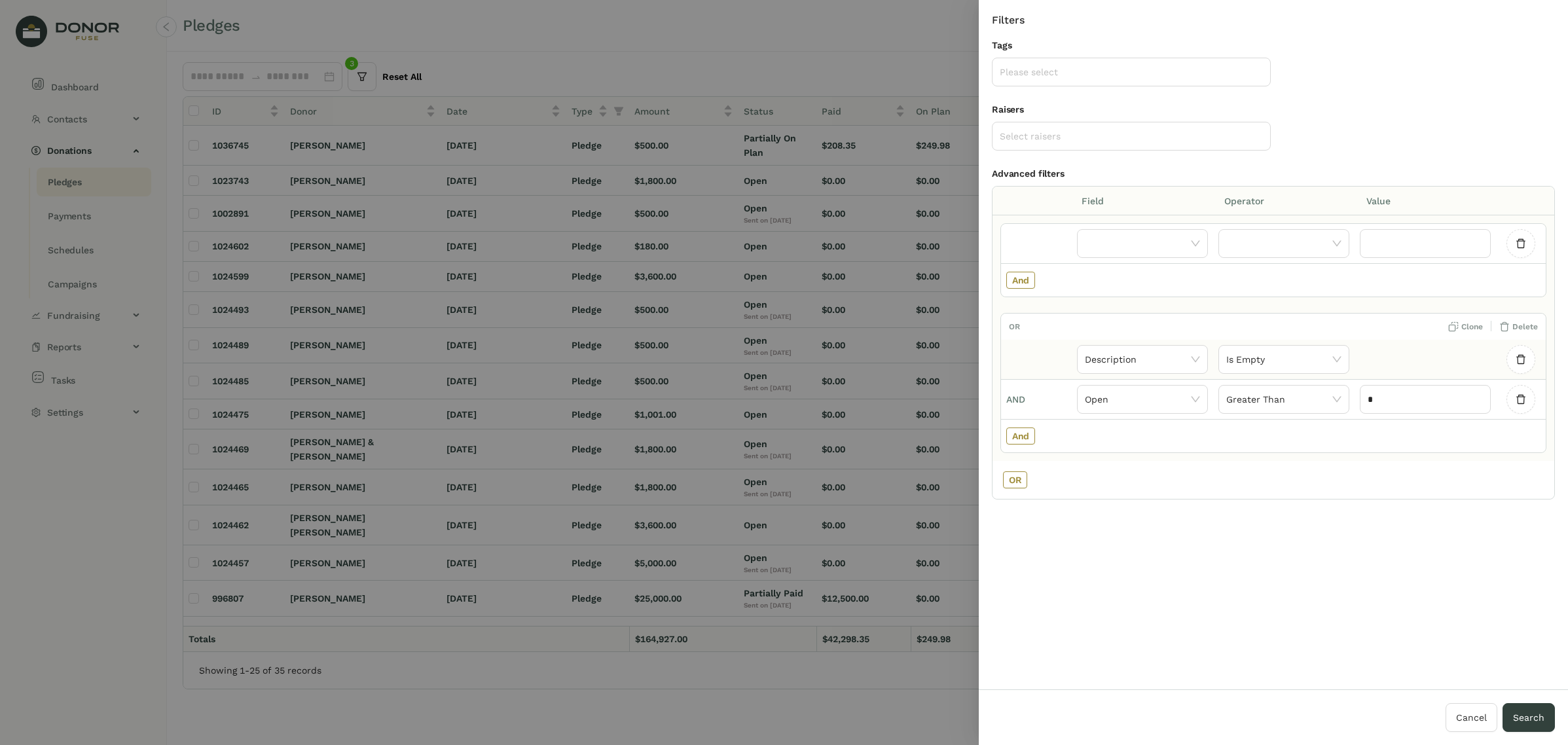 click 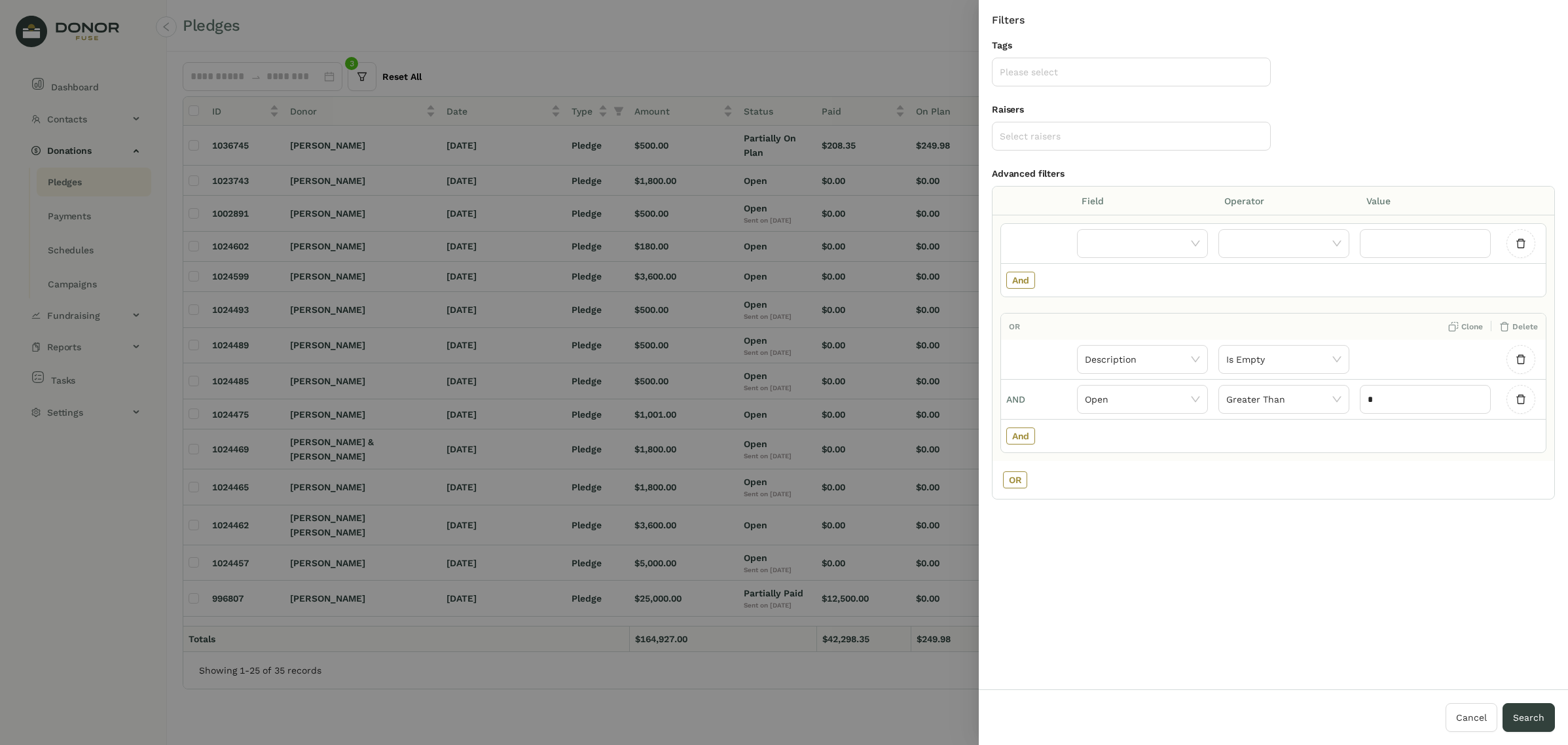 click on "Clone Delete" 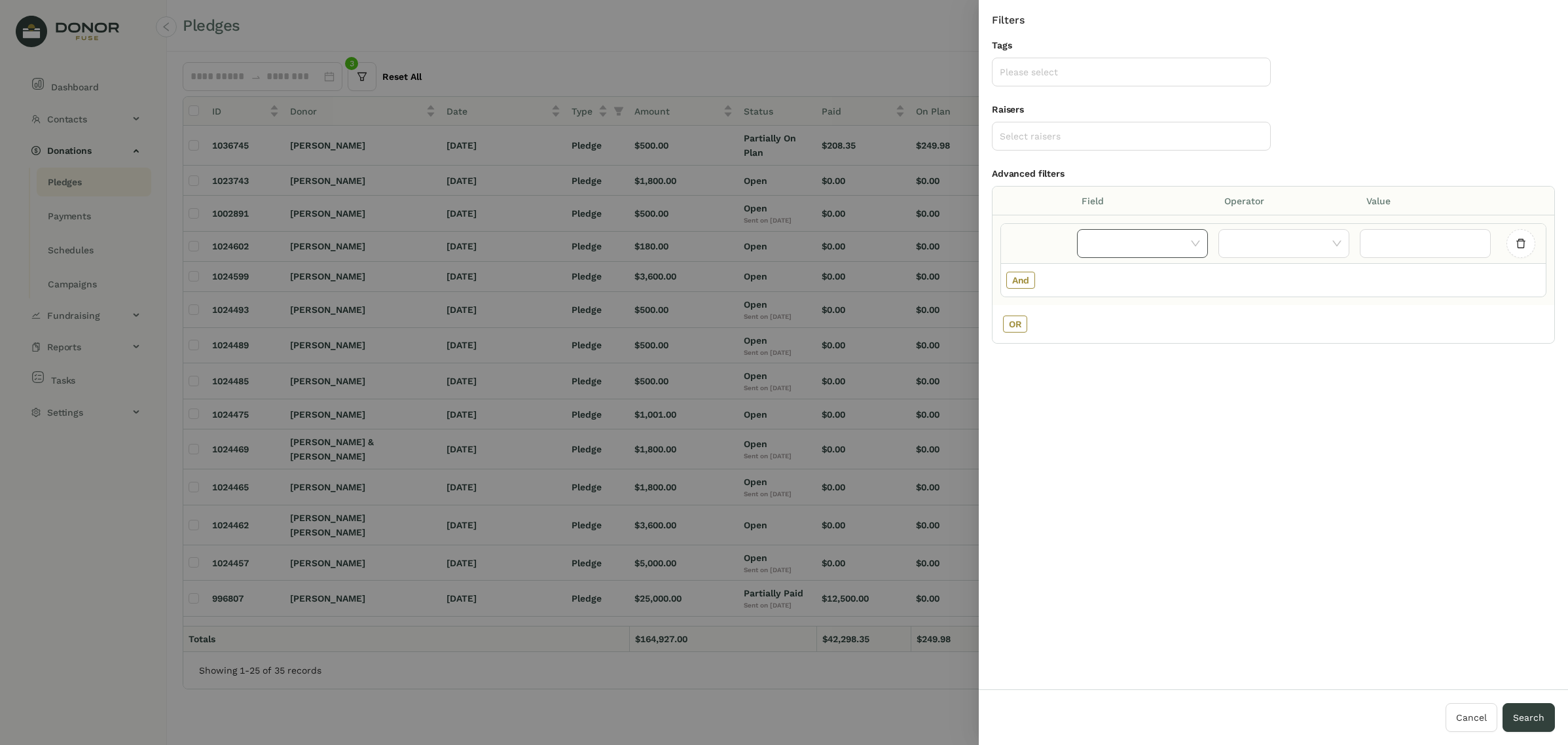 click 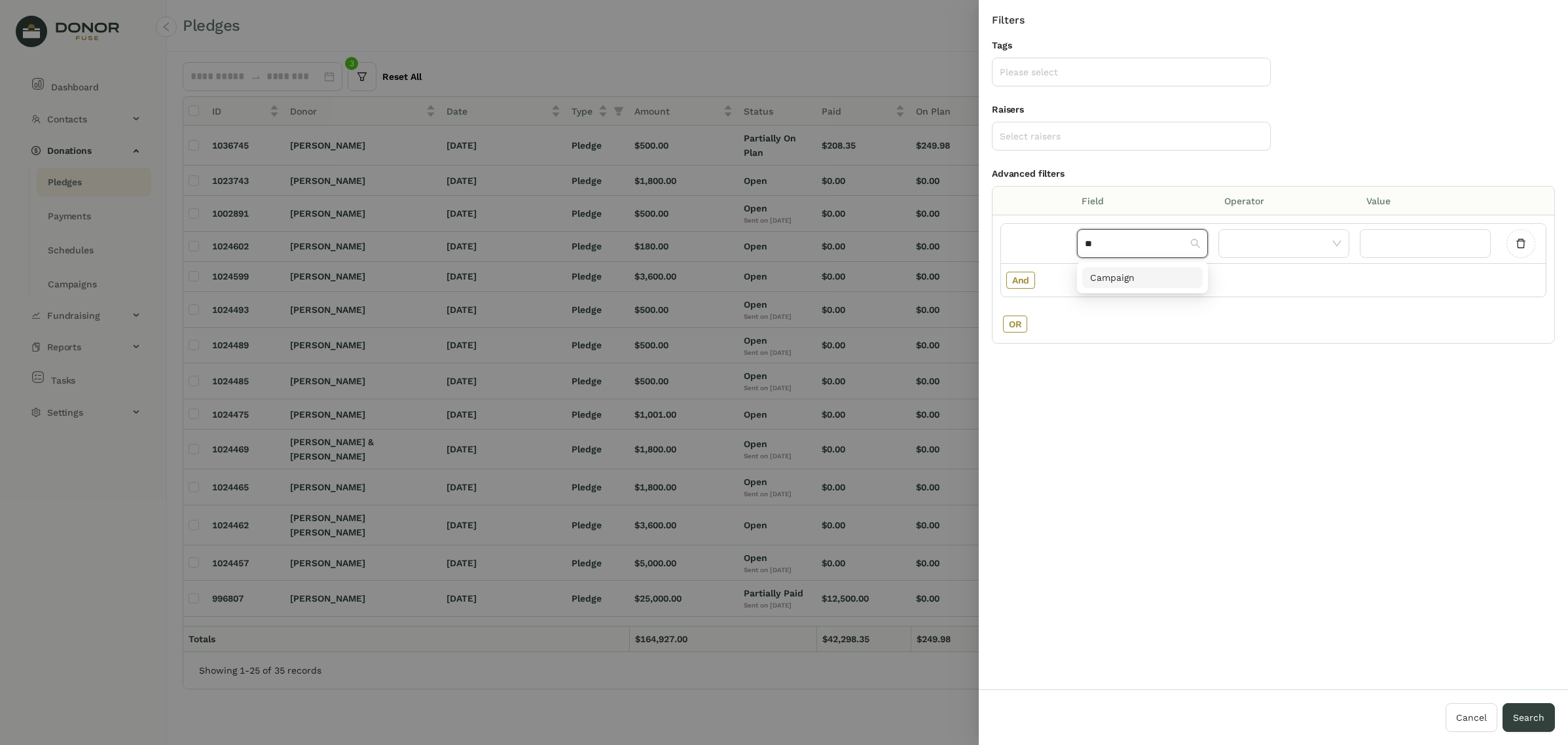 type on "**" 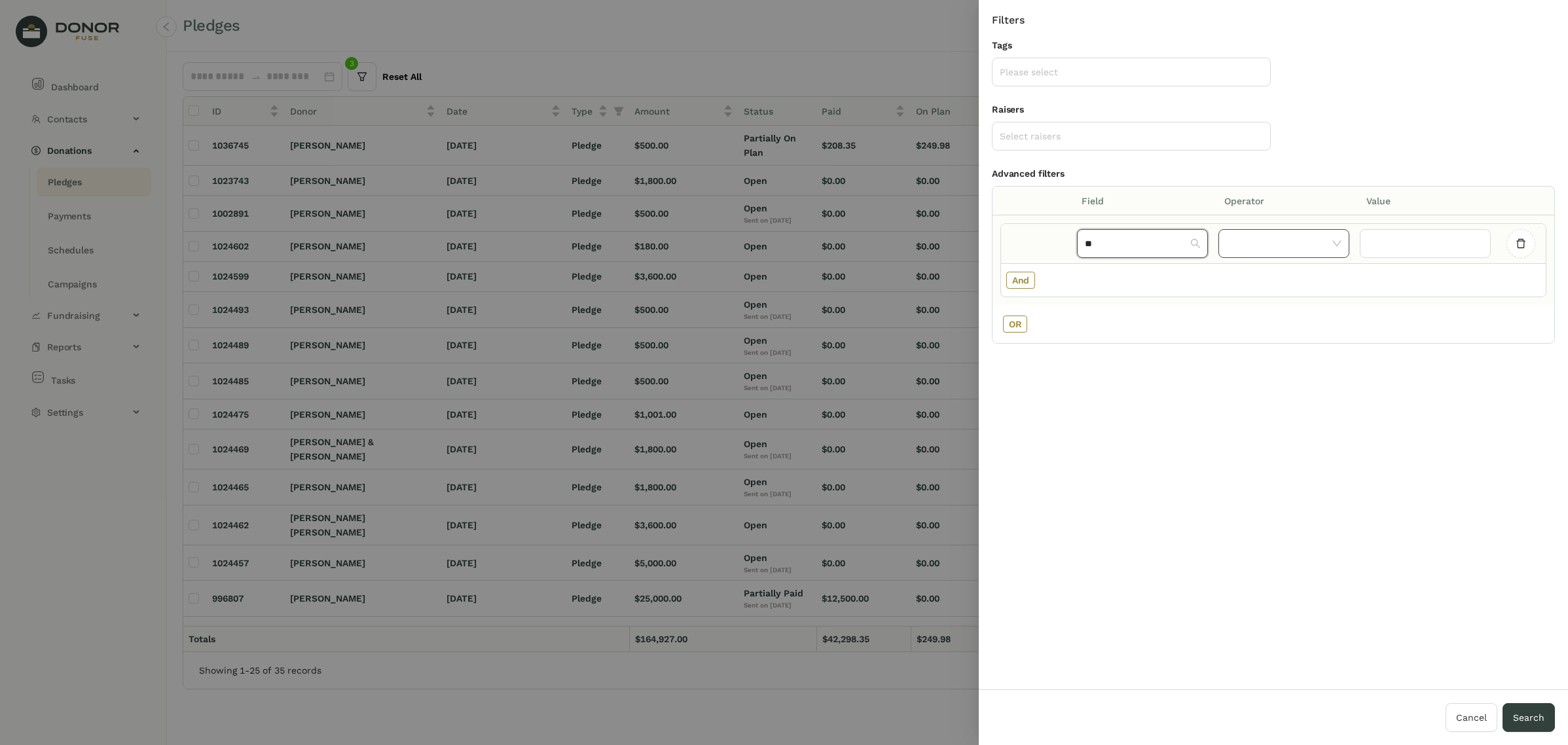 type 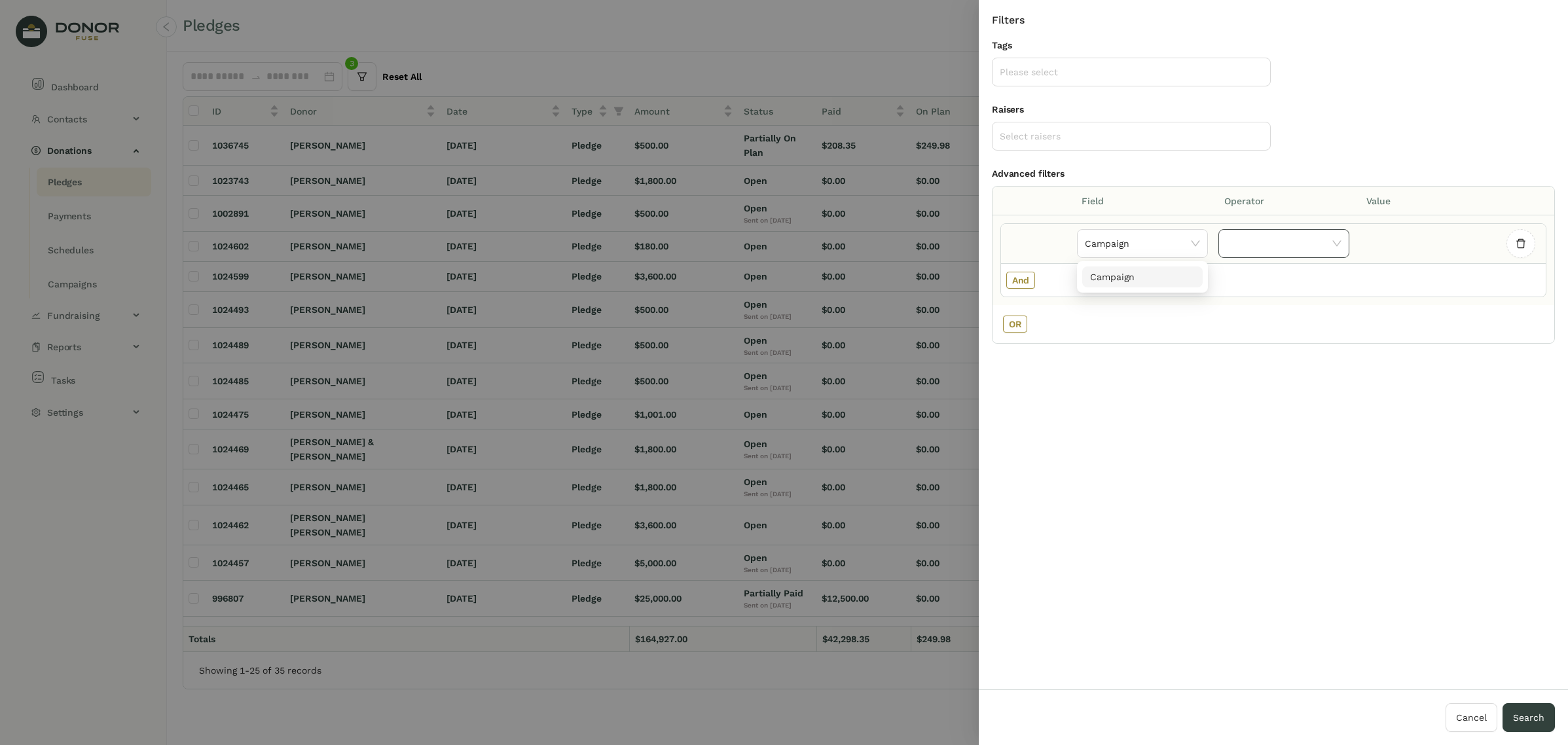 click 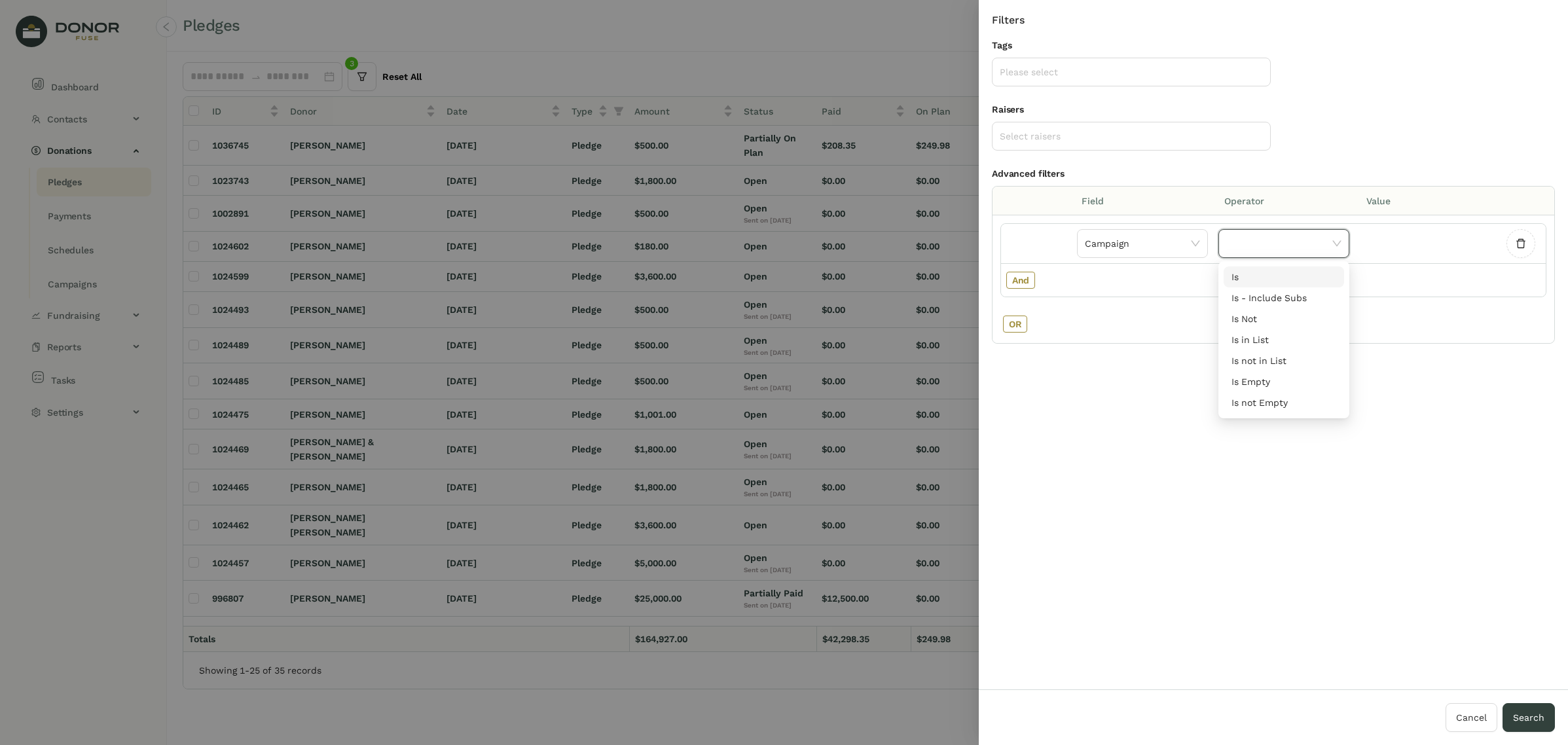 click on "Is" at bounding box center (1284, 277) 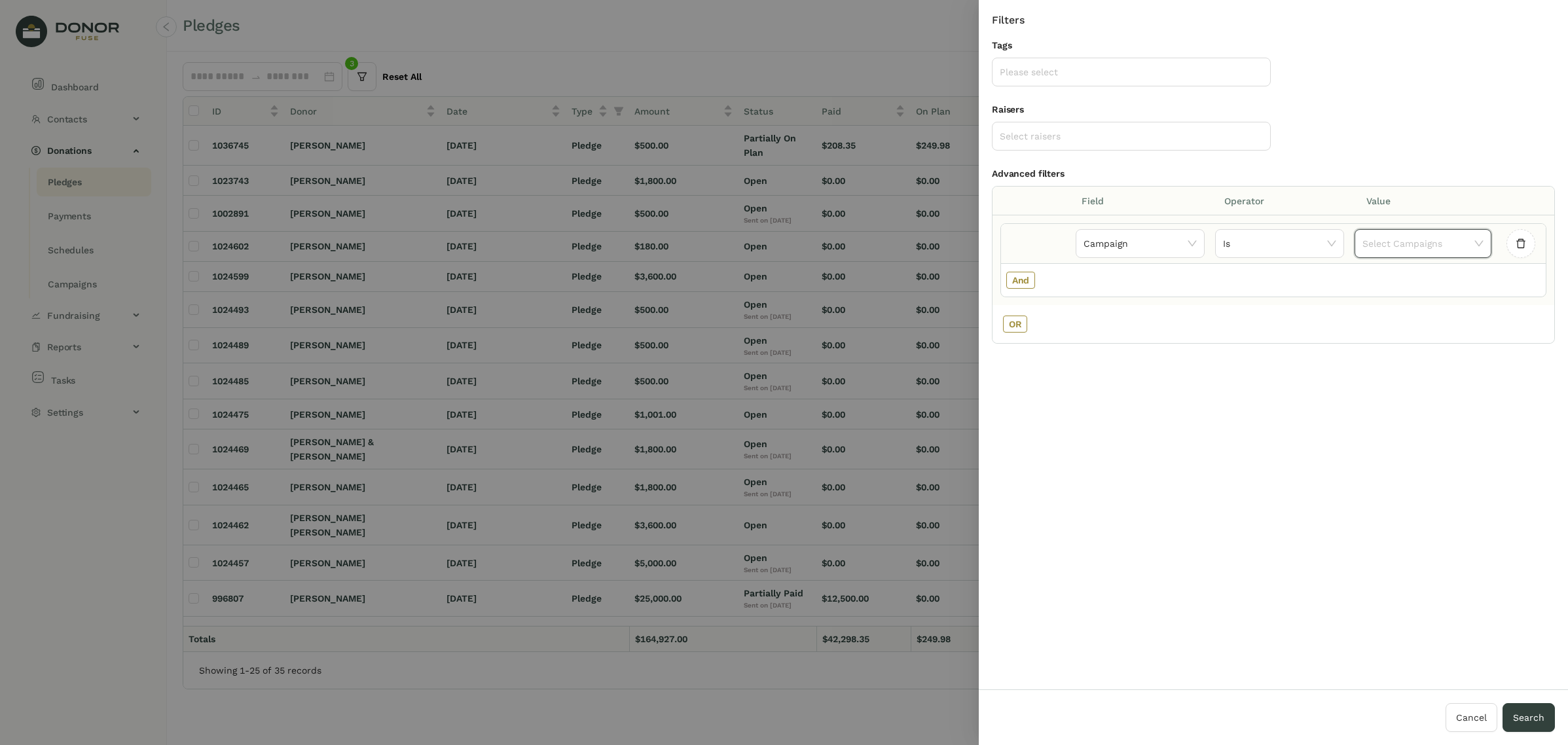 click 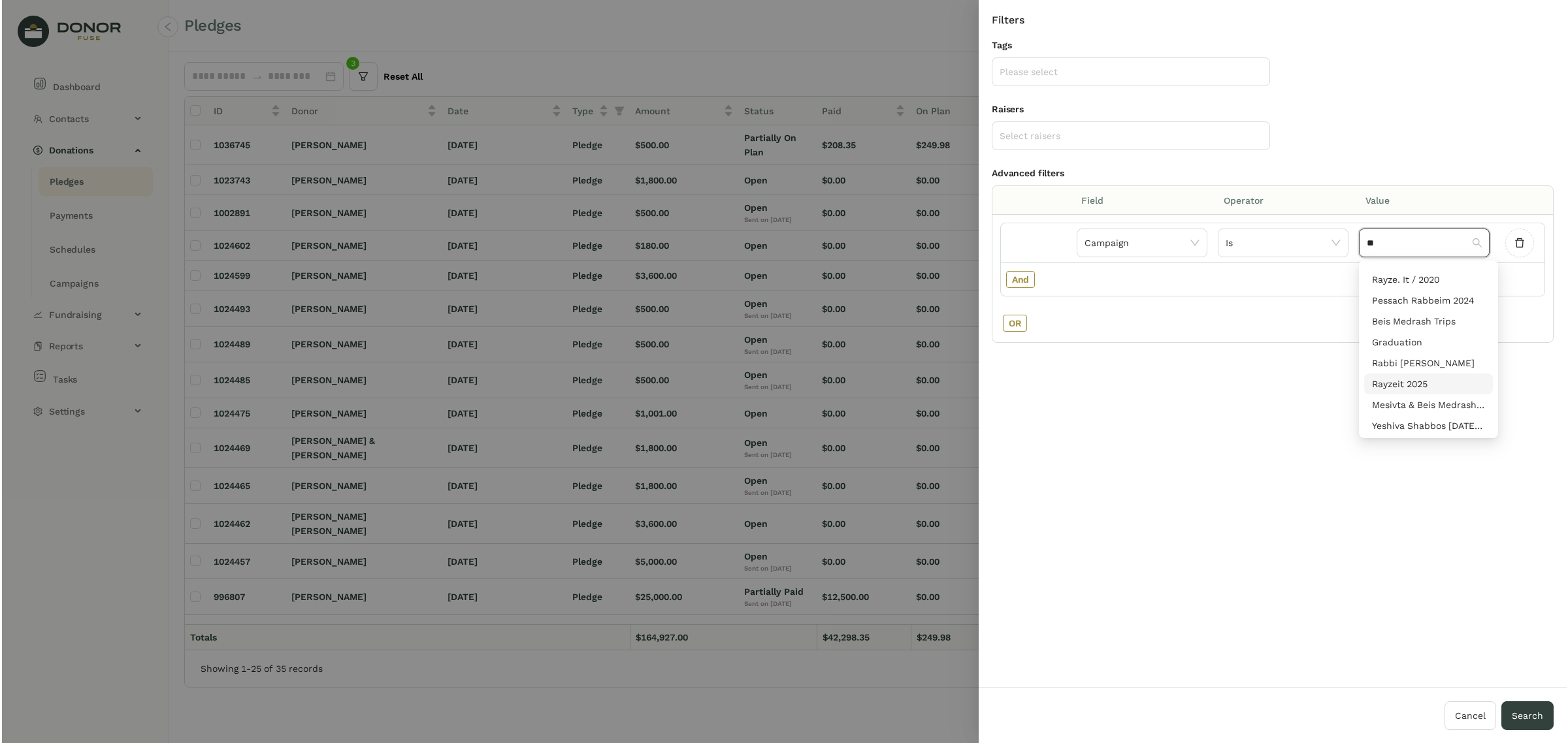 scroll, scrollTop: 292, scrollLeft: 0, axis: vertical 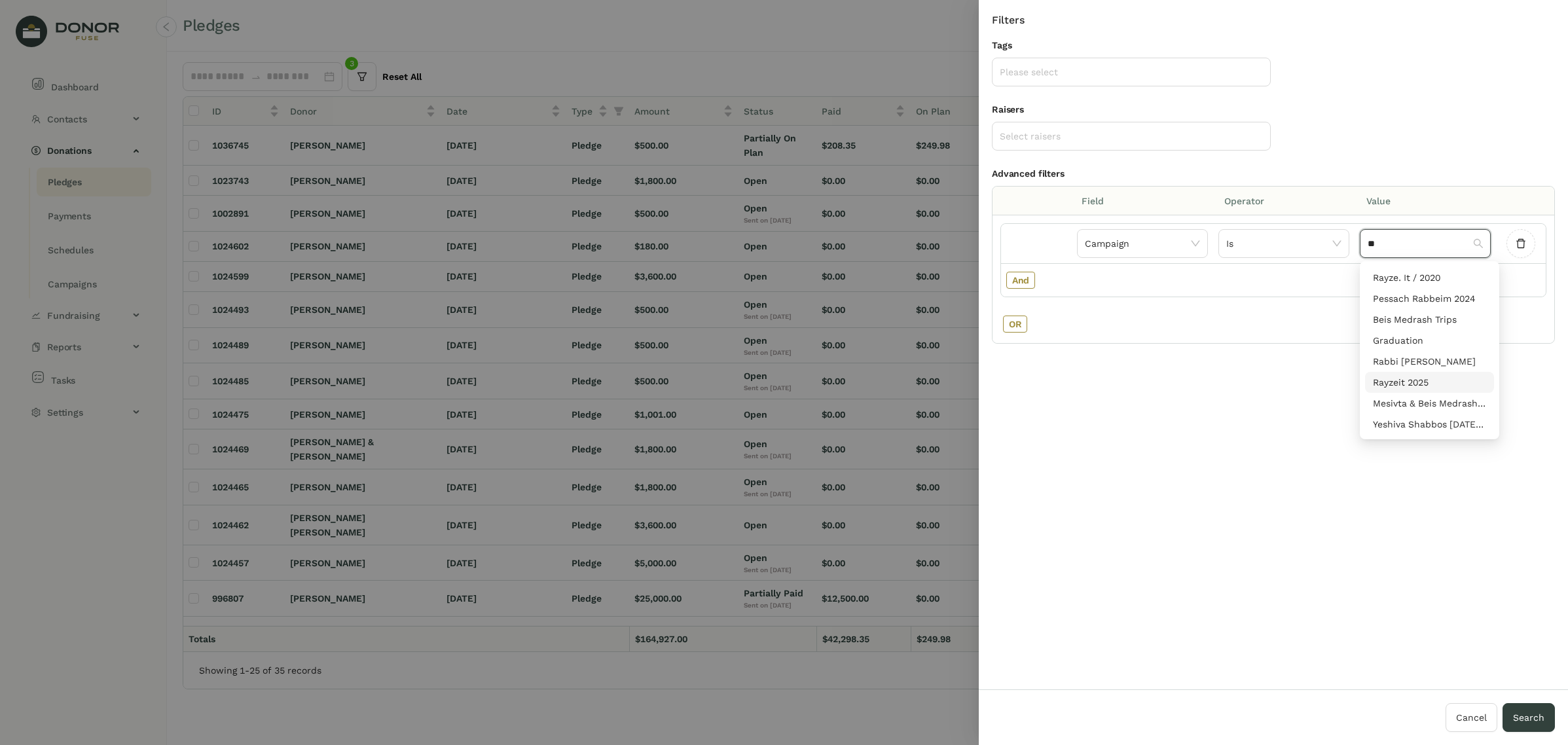 type on "**" 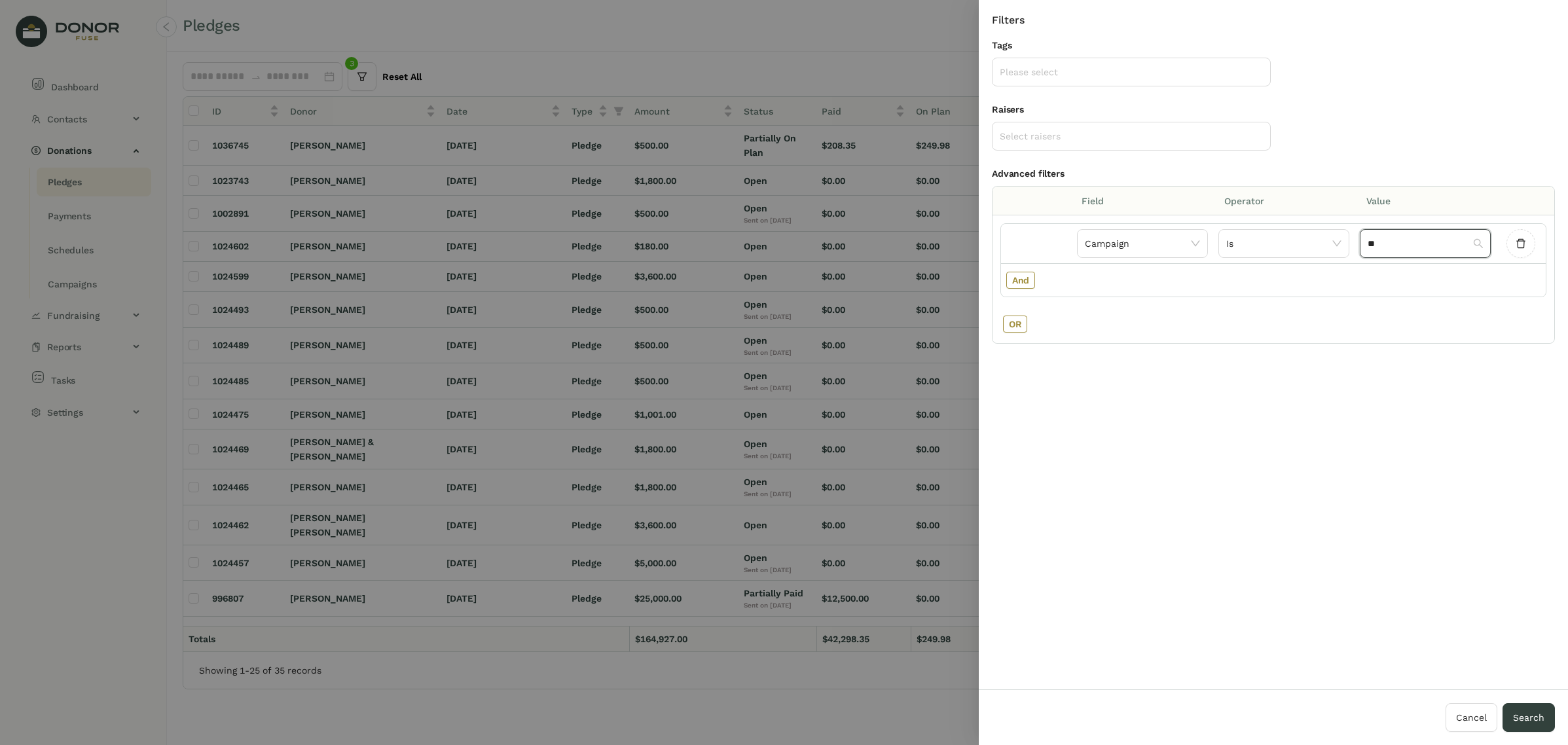 type 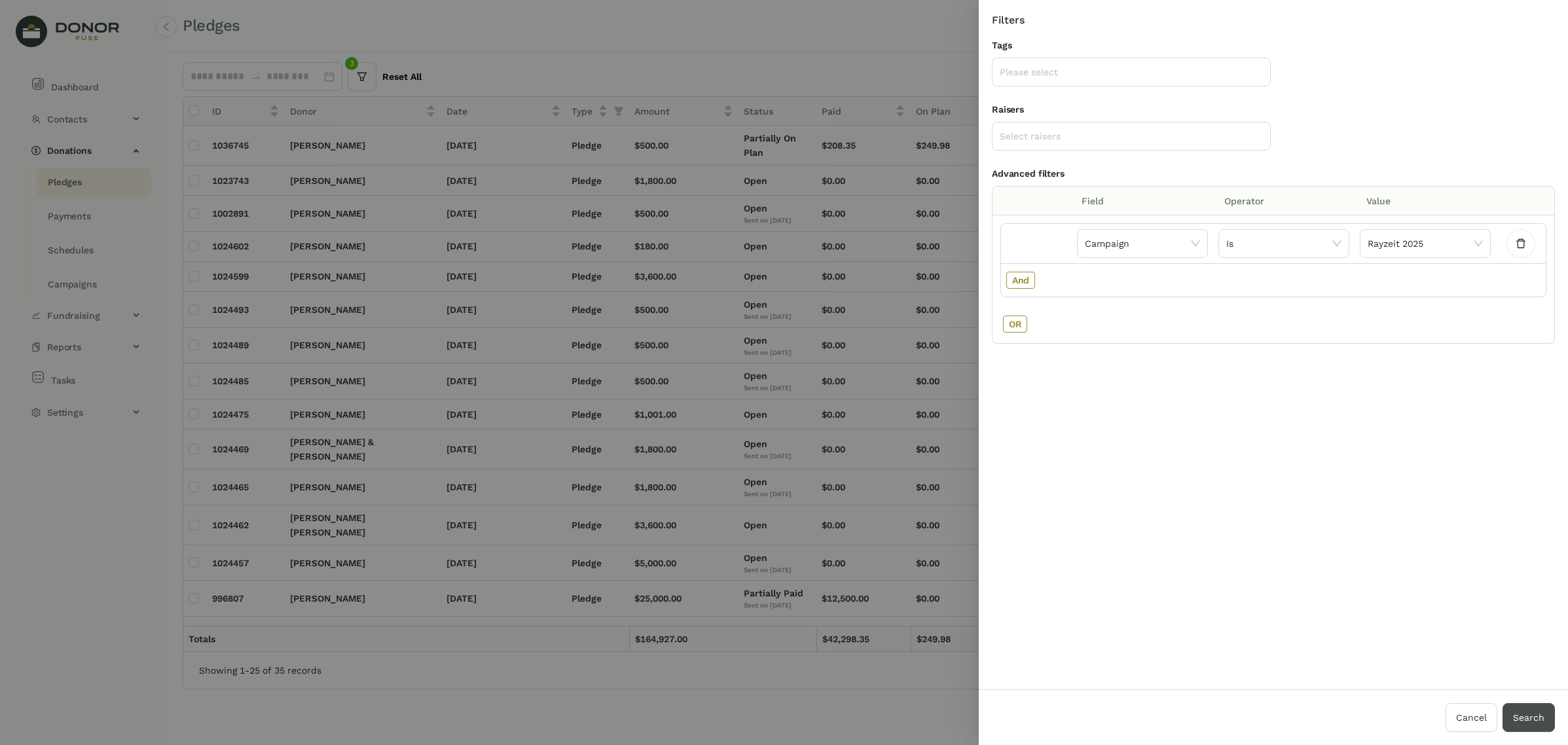 click on "Search" at bounding box center [1529, 718] 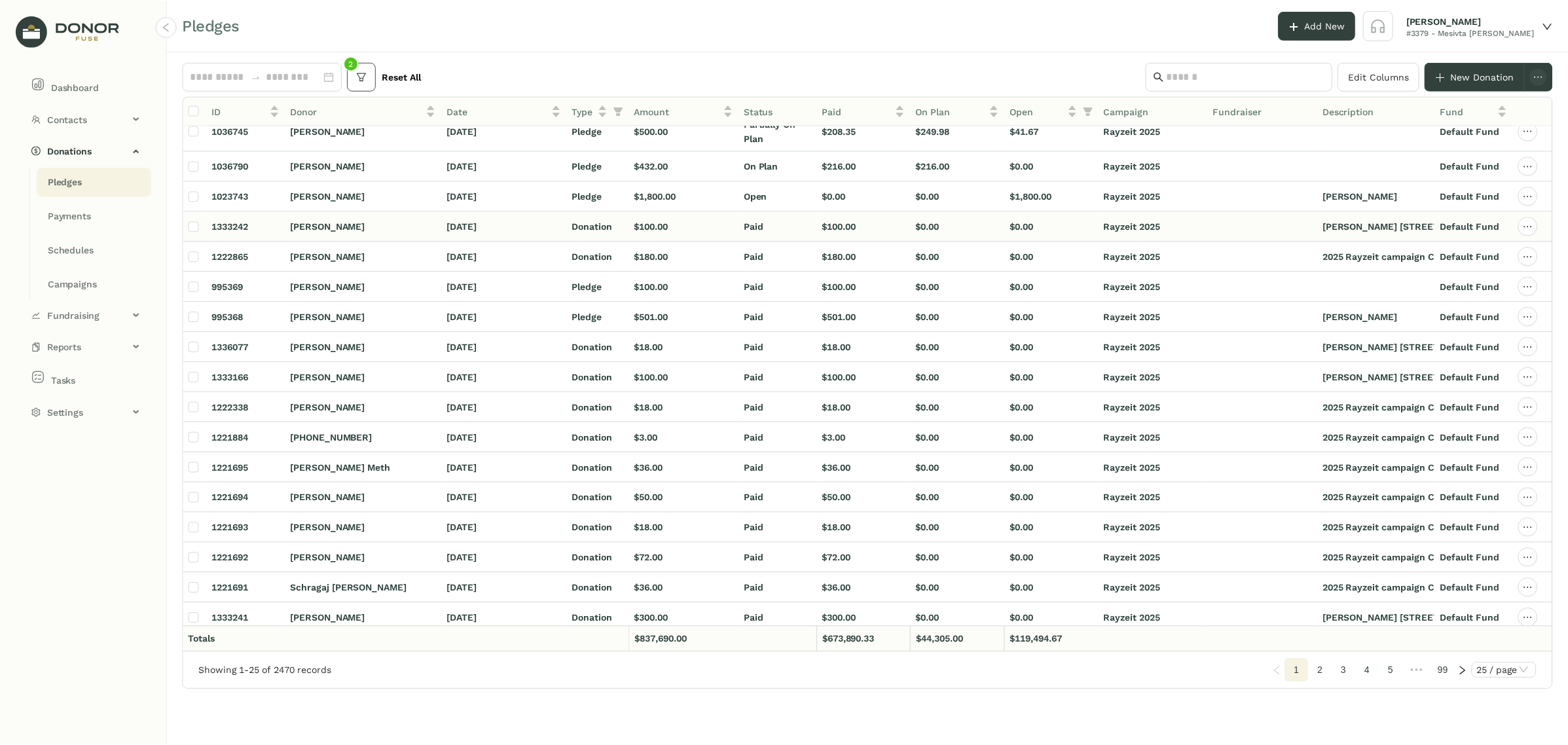 scroll, scrollTop: 0, scrollLeft: 0, axis: both 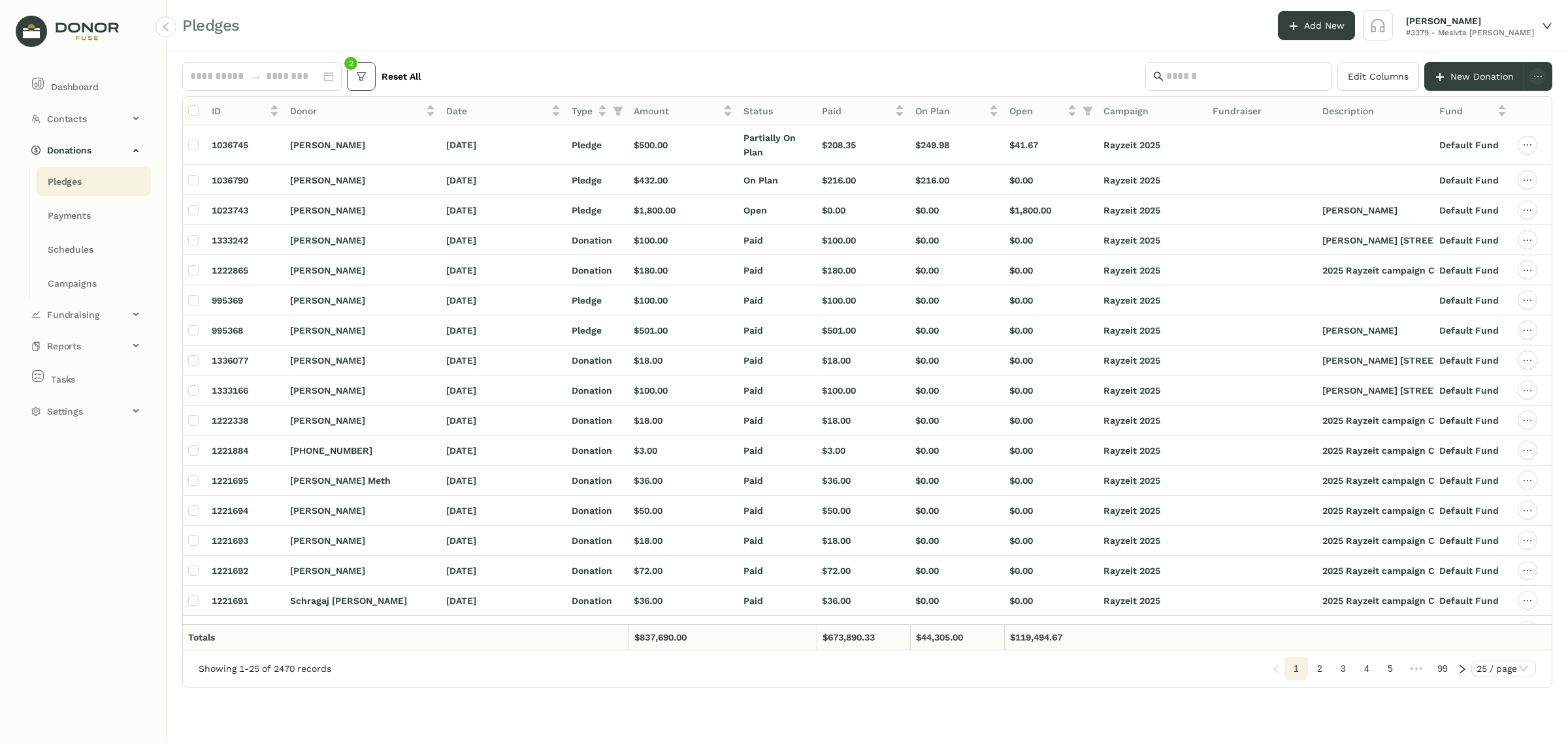 click 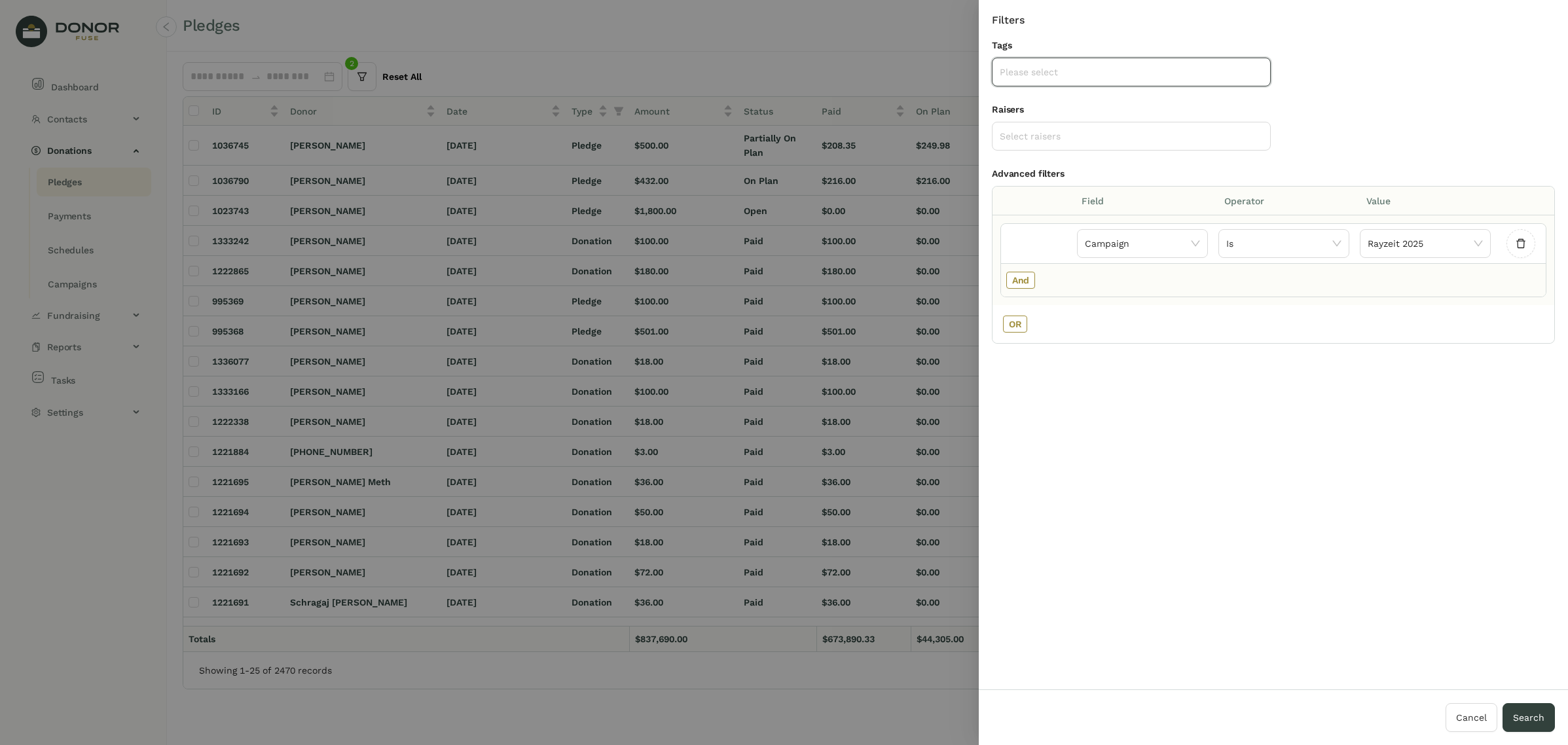 click on "And" 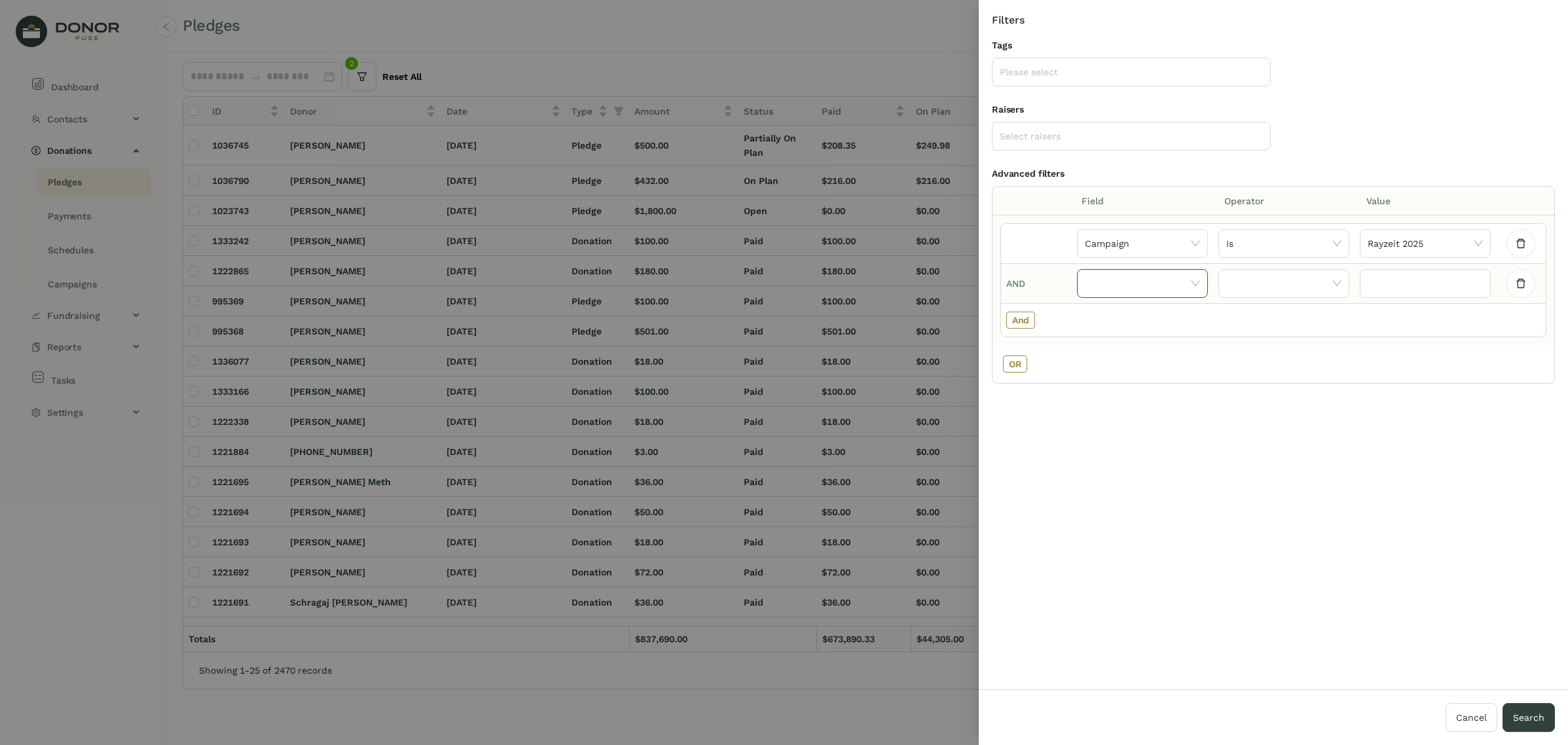 click 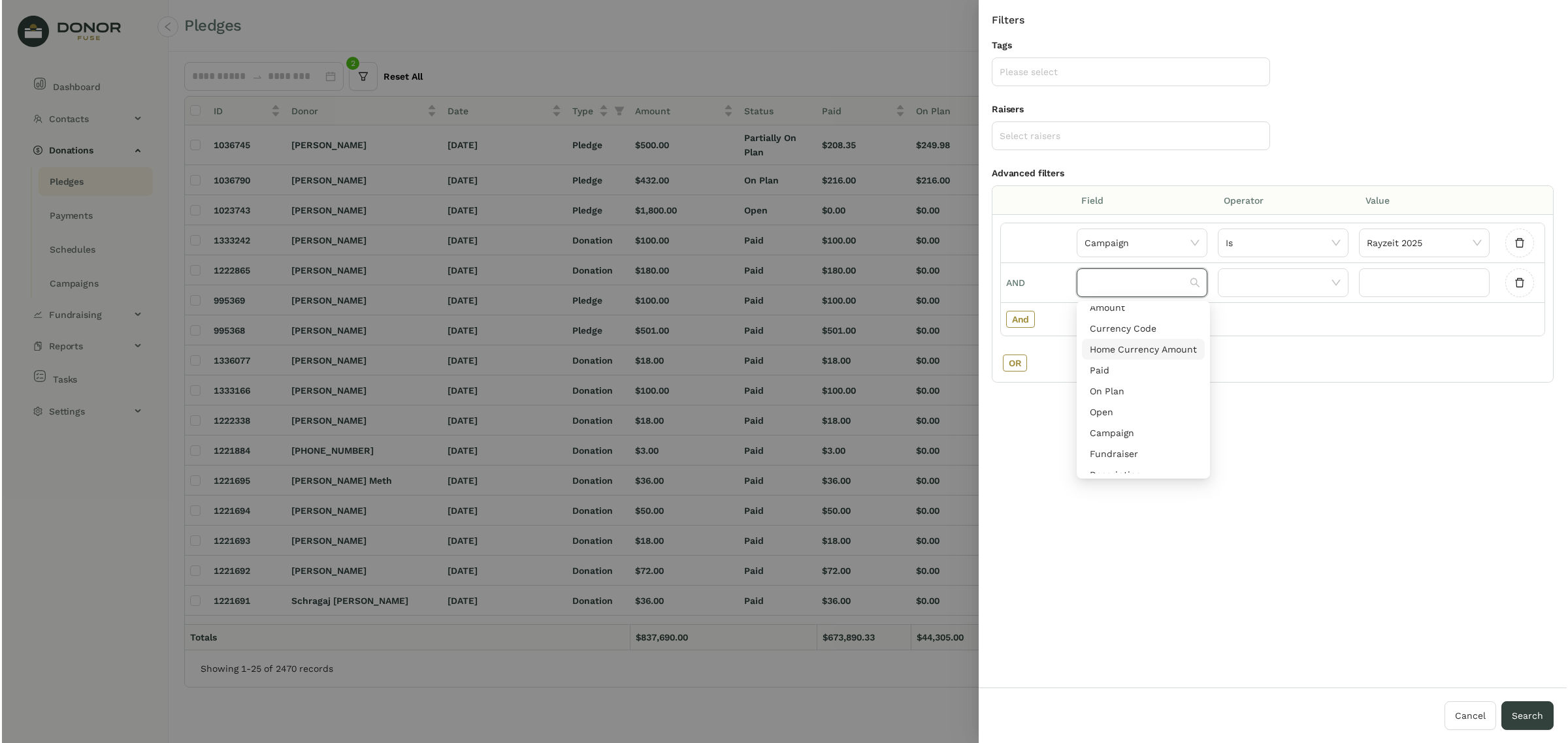 scroll, scrollTop: 64, scrollLeft: 0, axis: vertical 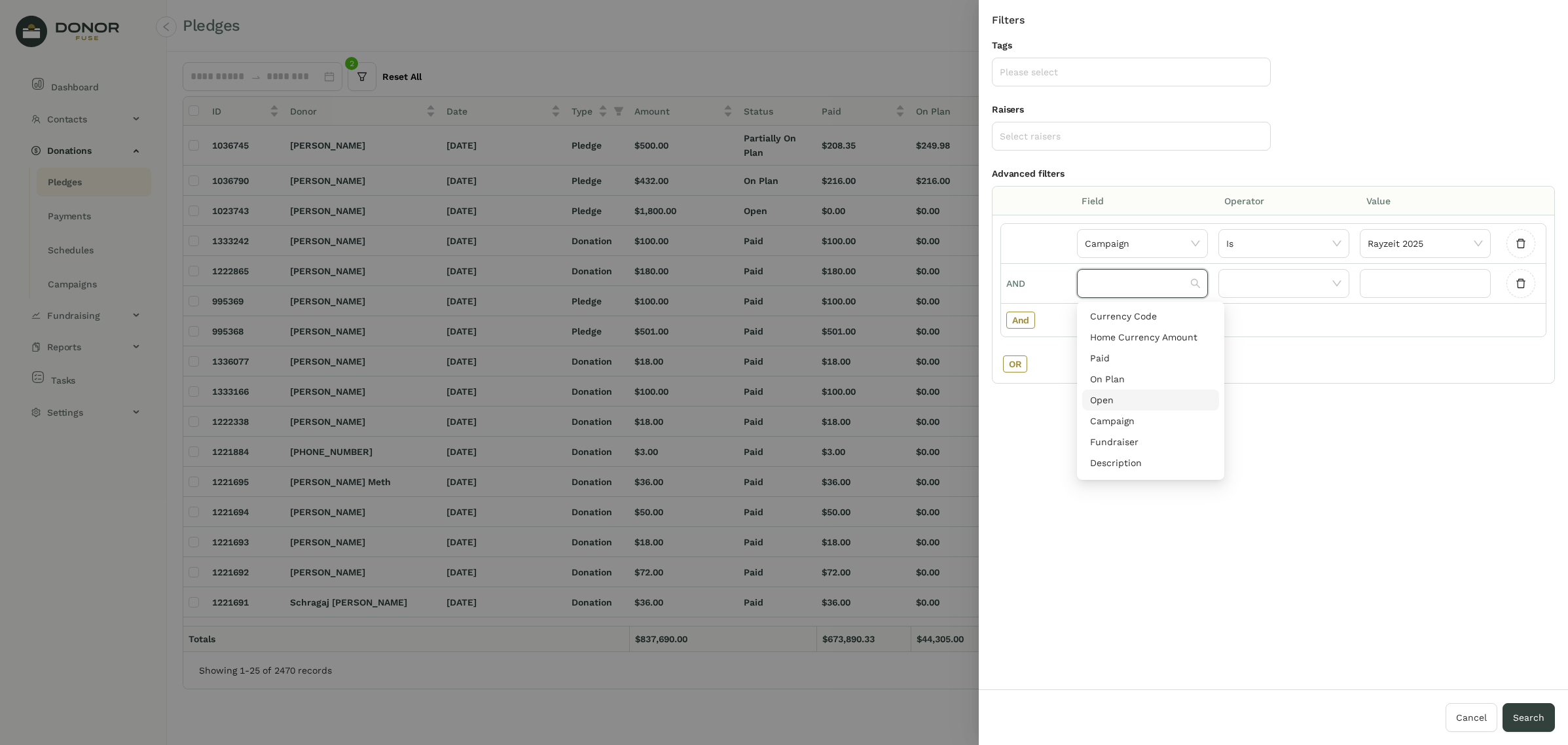 click on "Open" at bounding box center [1150, 400] 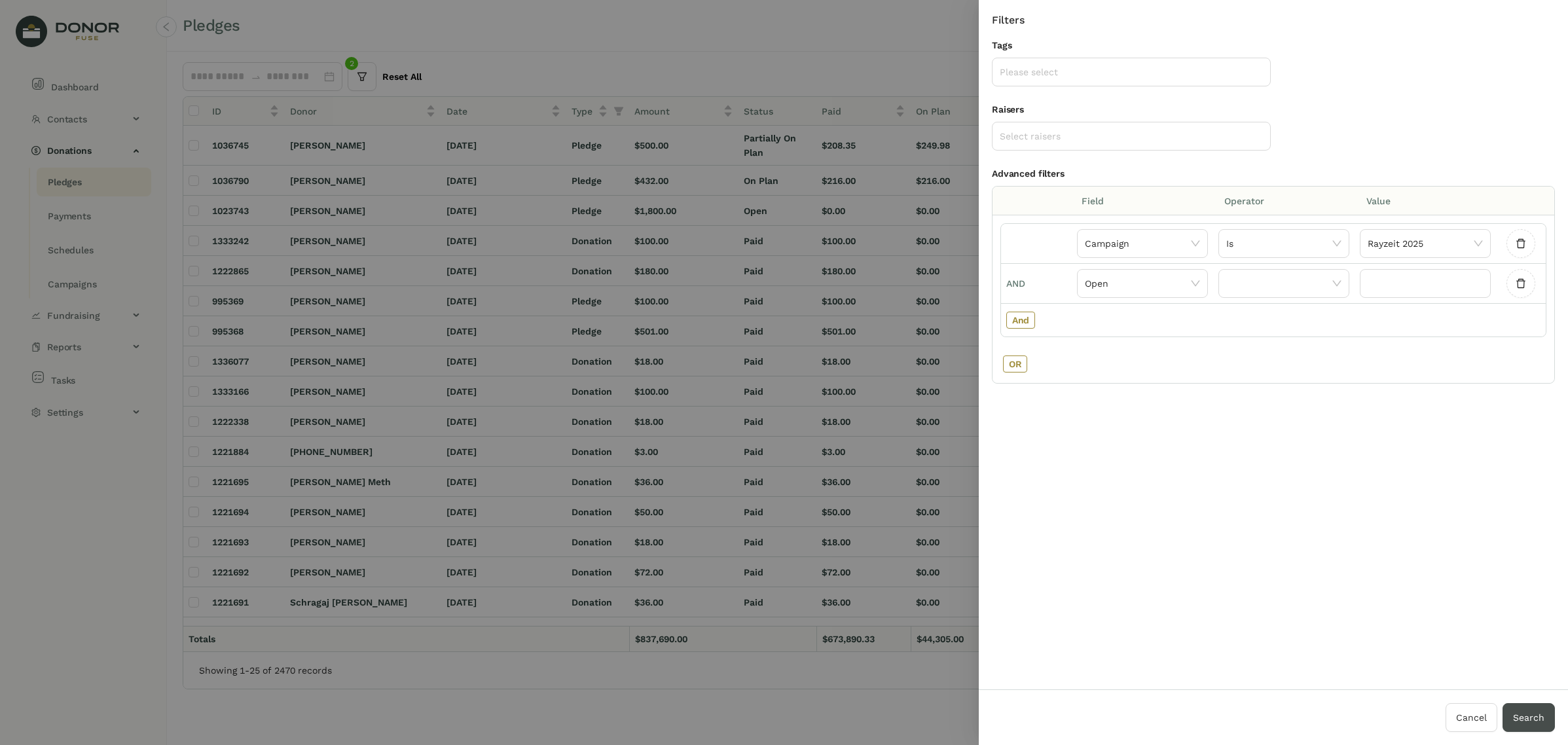 click on "Cancel Search" at bounding box center [1273, 717] 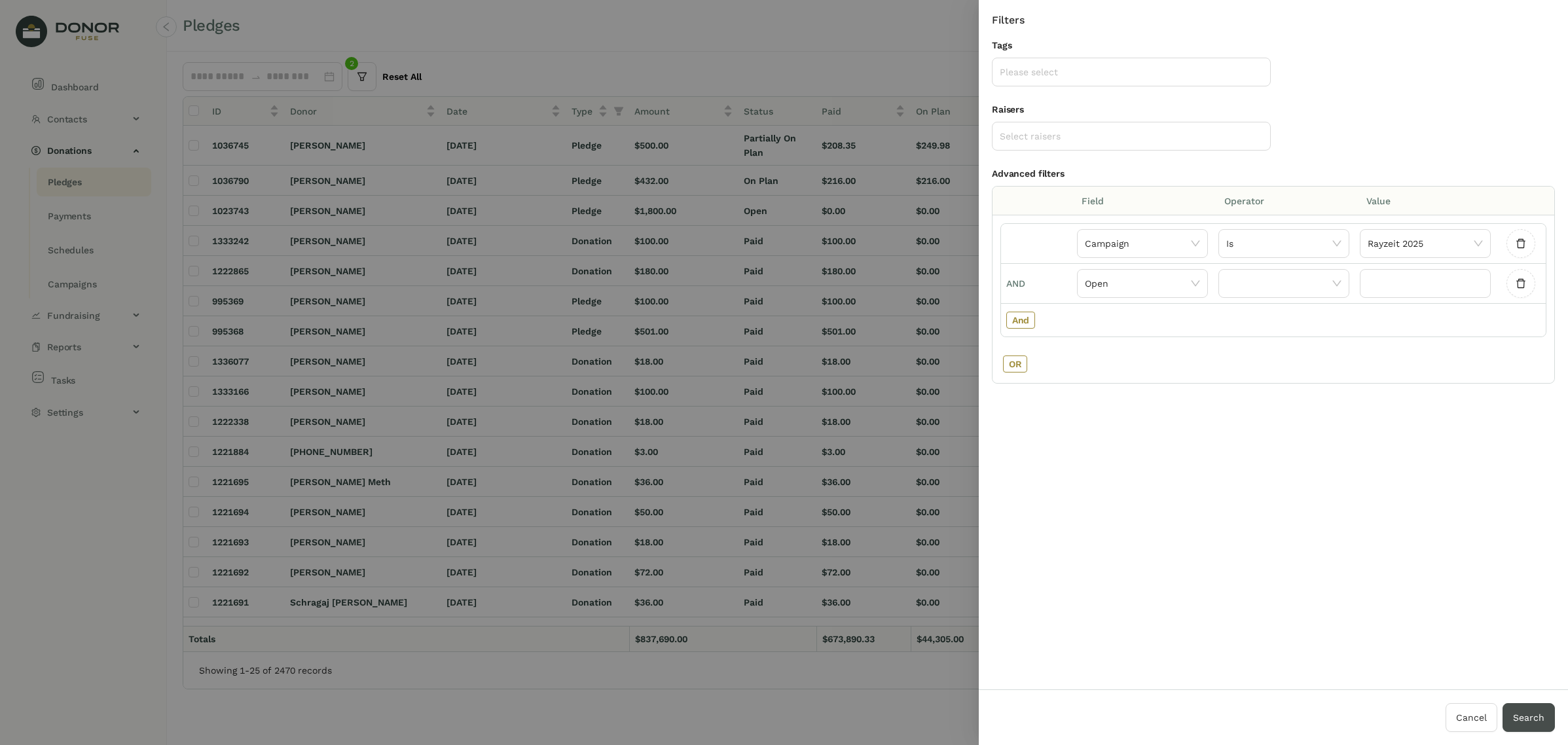 click on "Search" at bounding box center (1529, 718) 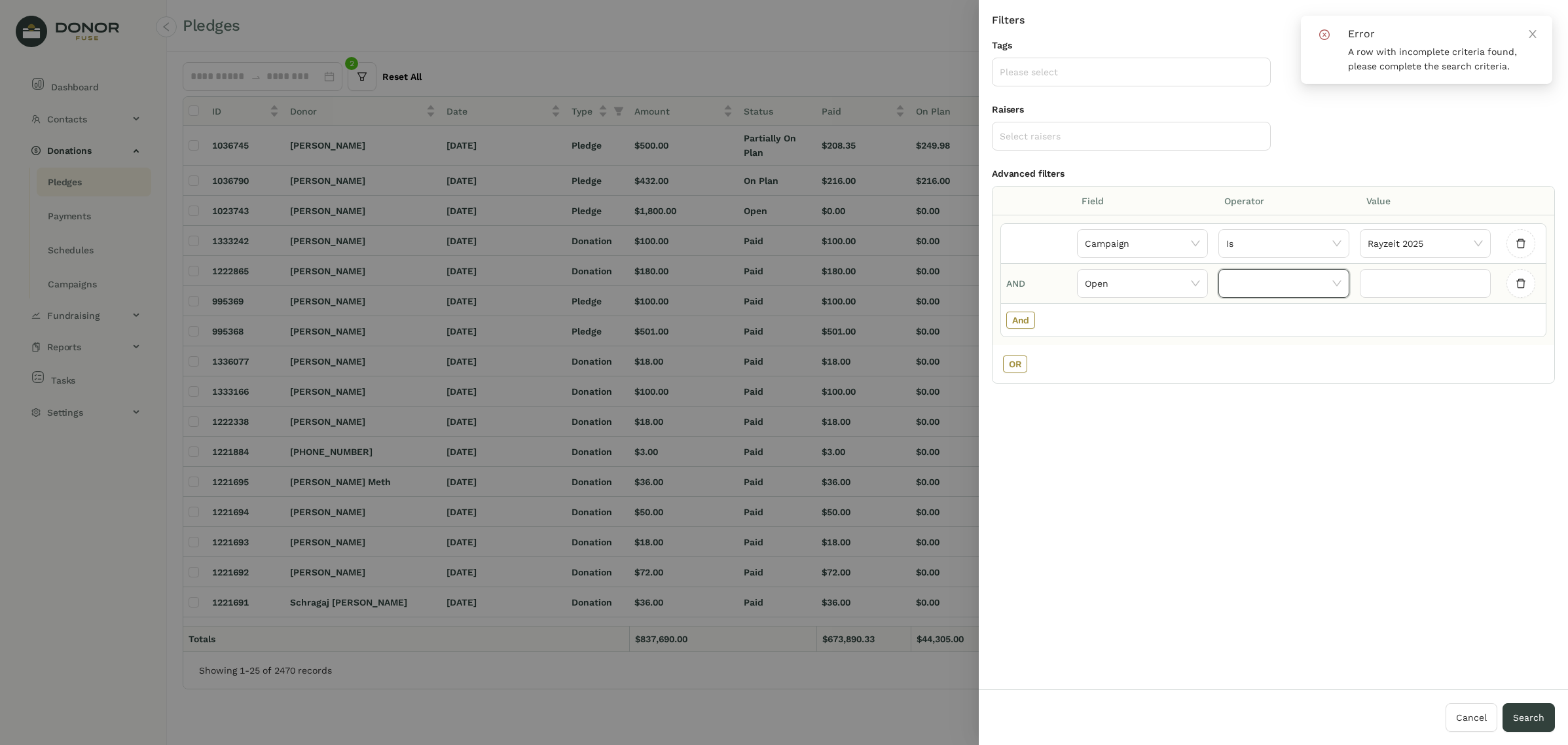 click 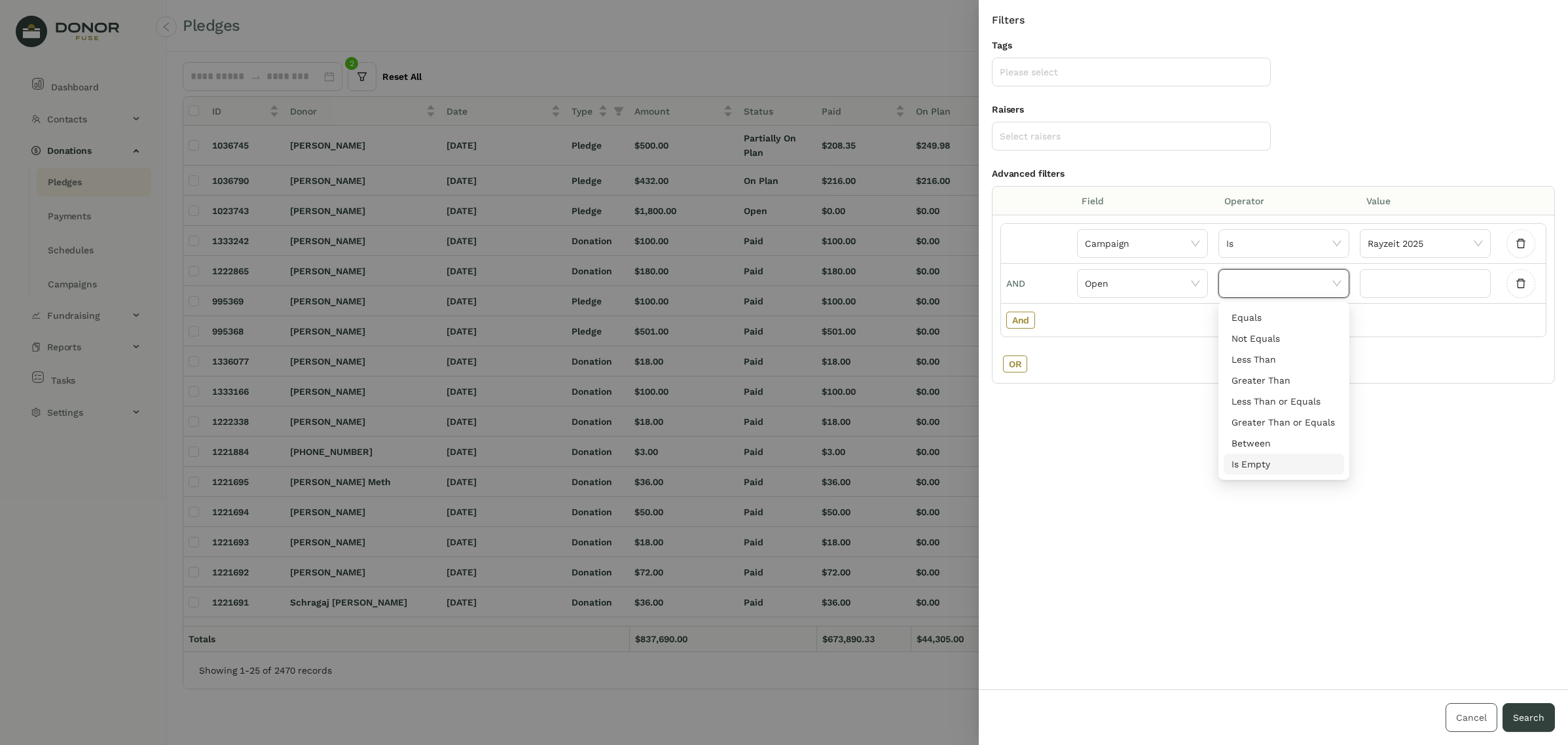 click on "Cancel" at bounding box center (1471, 718) 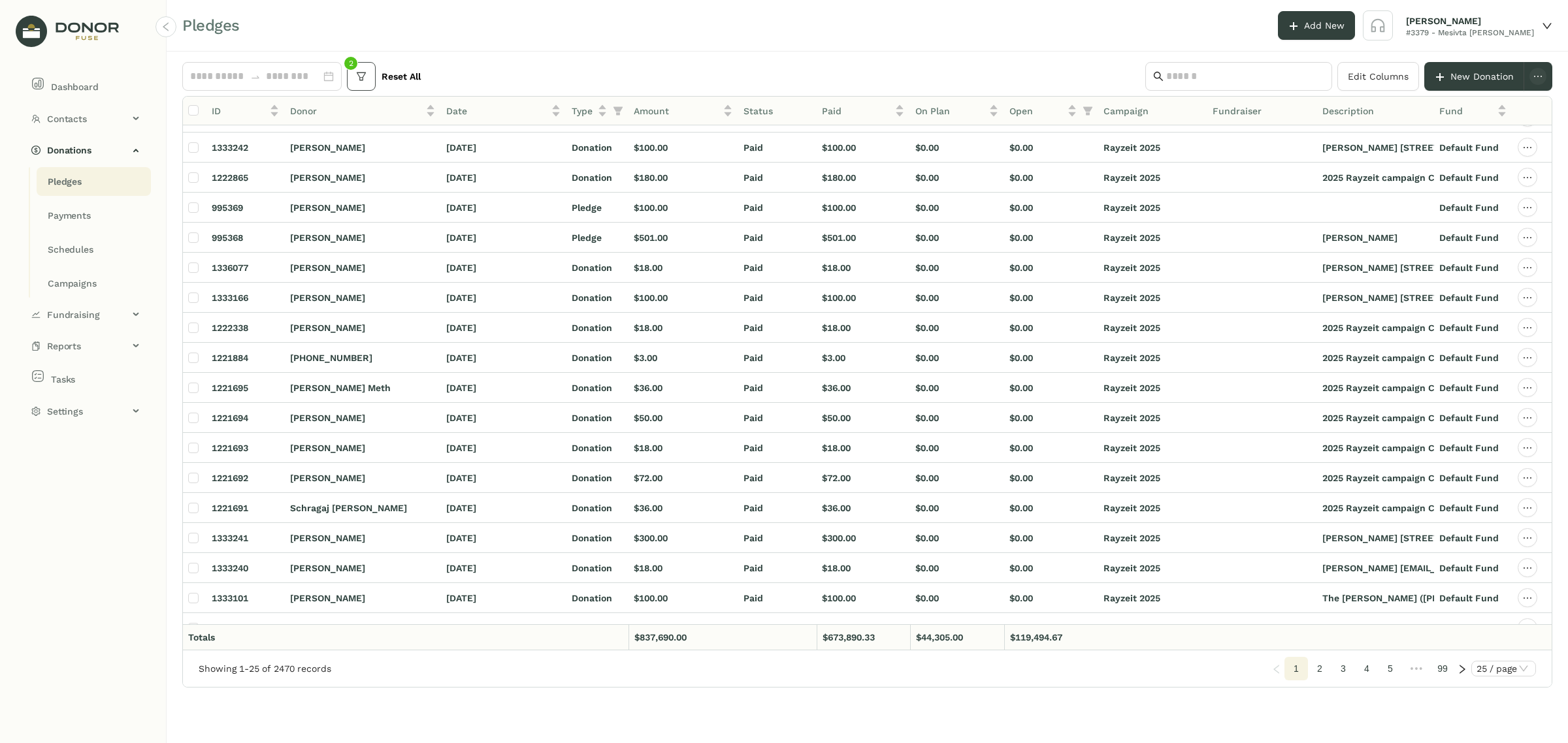 scroll, scrollTop: 0, scrollLeft: 0, axis: both 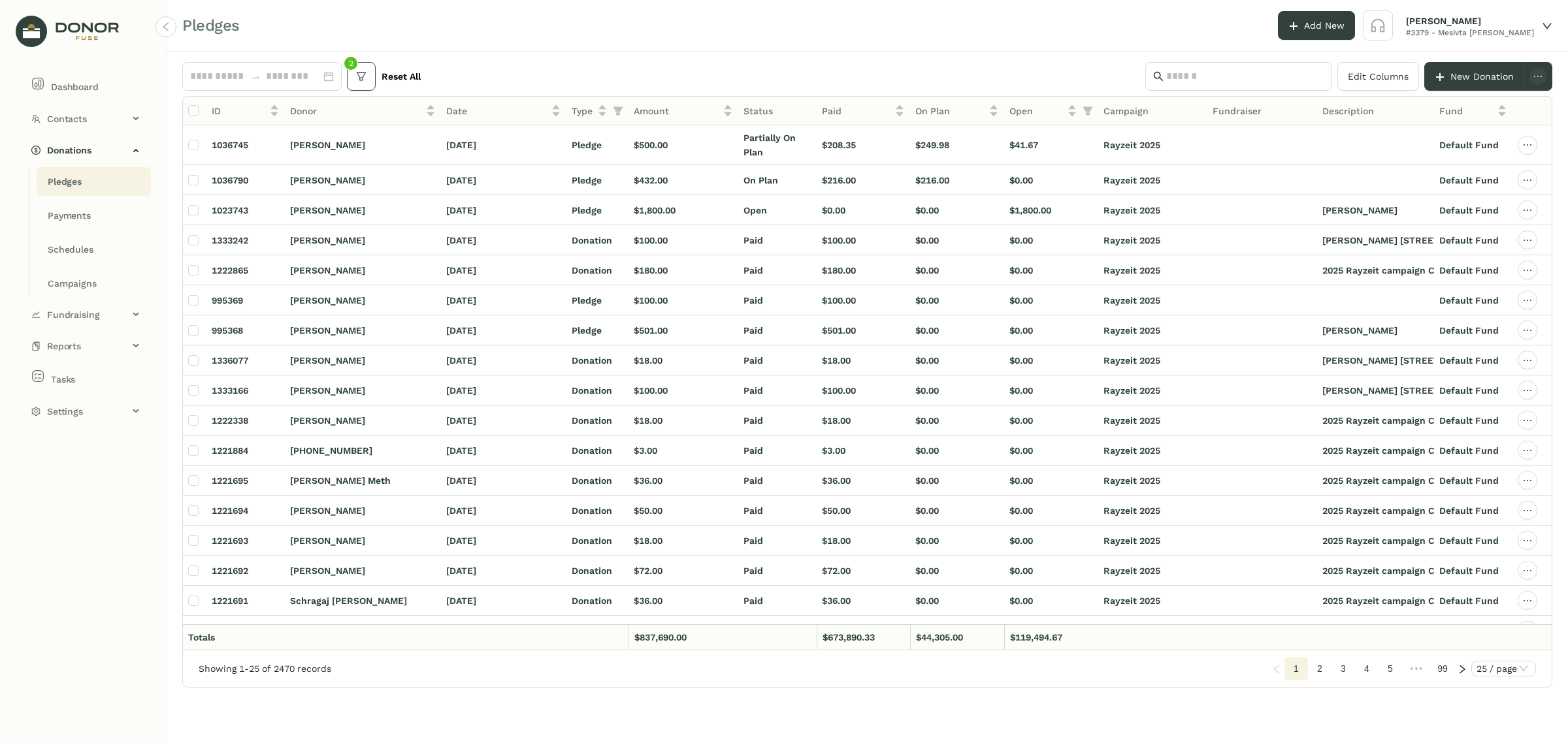 click 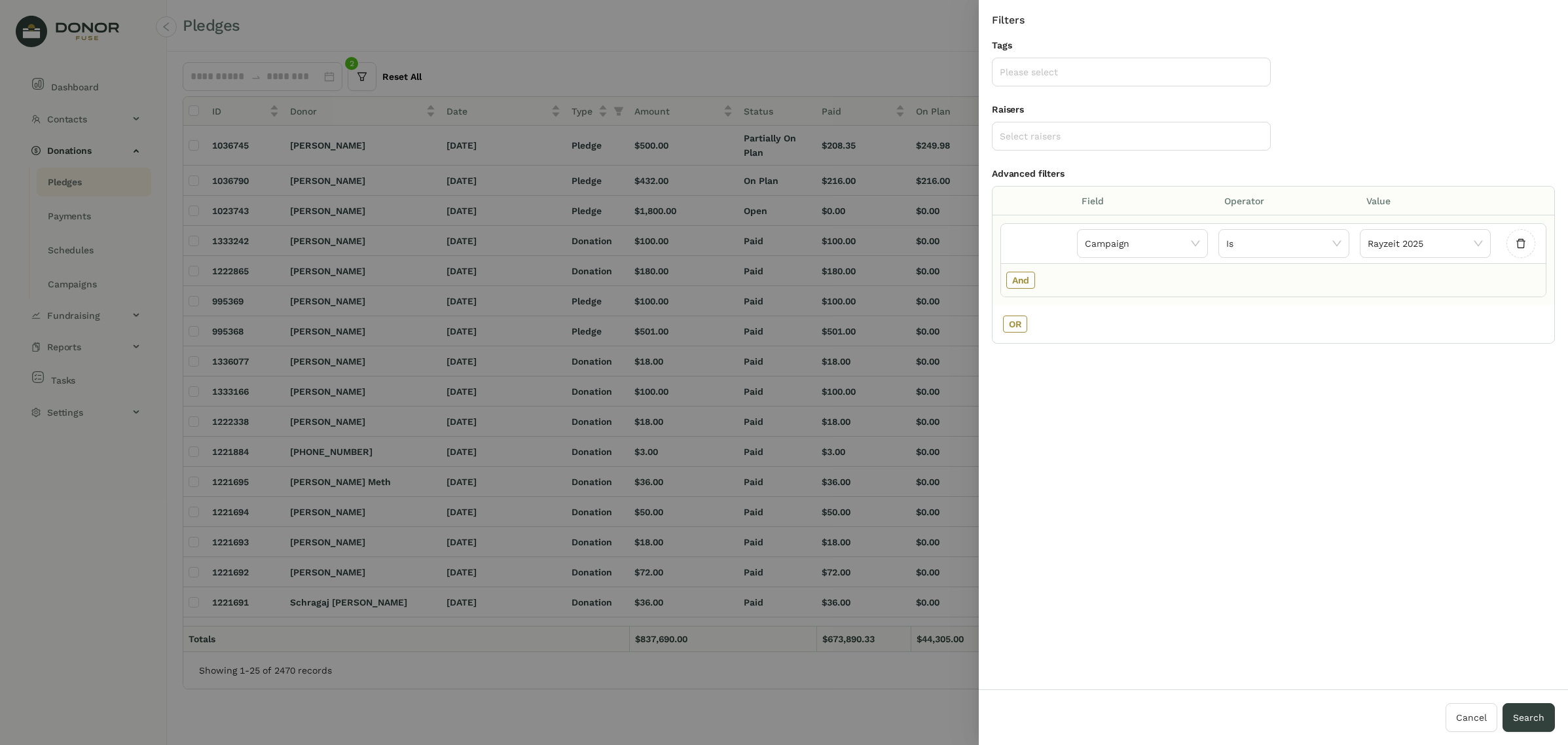 click on "And" 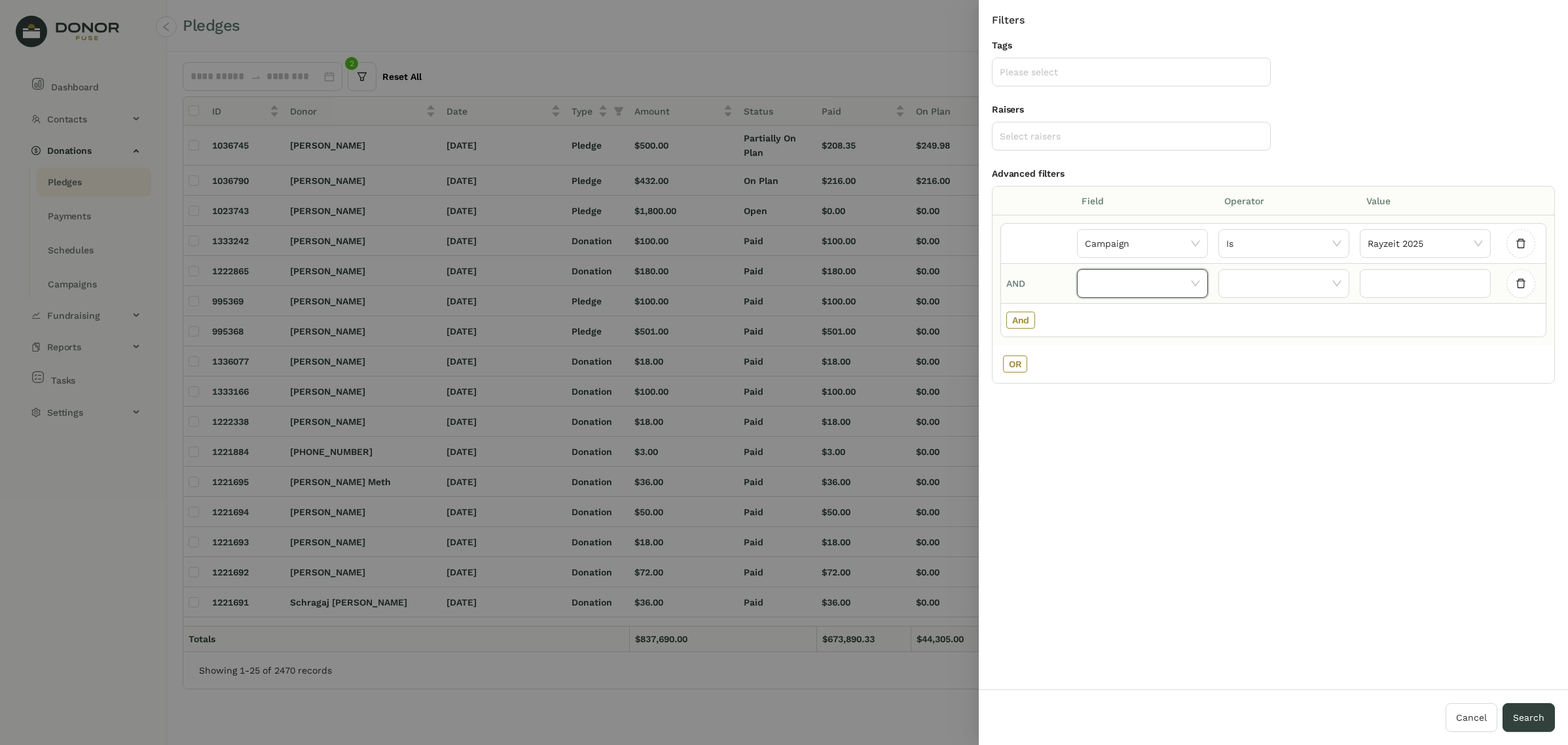 click 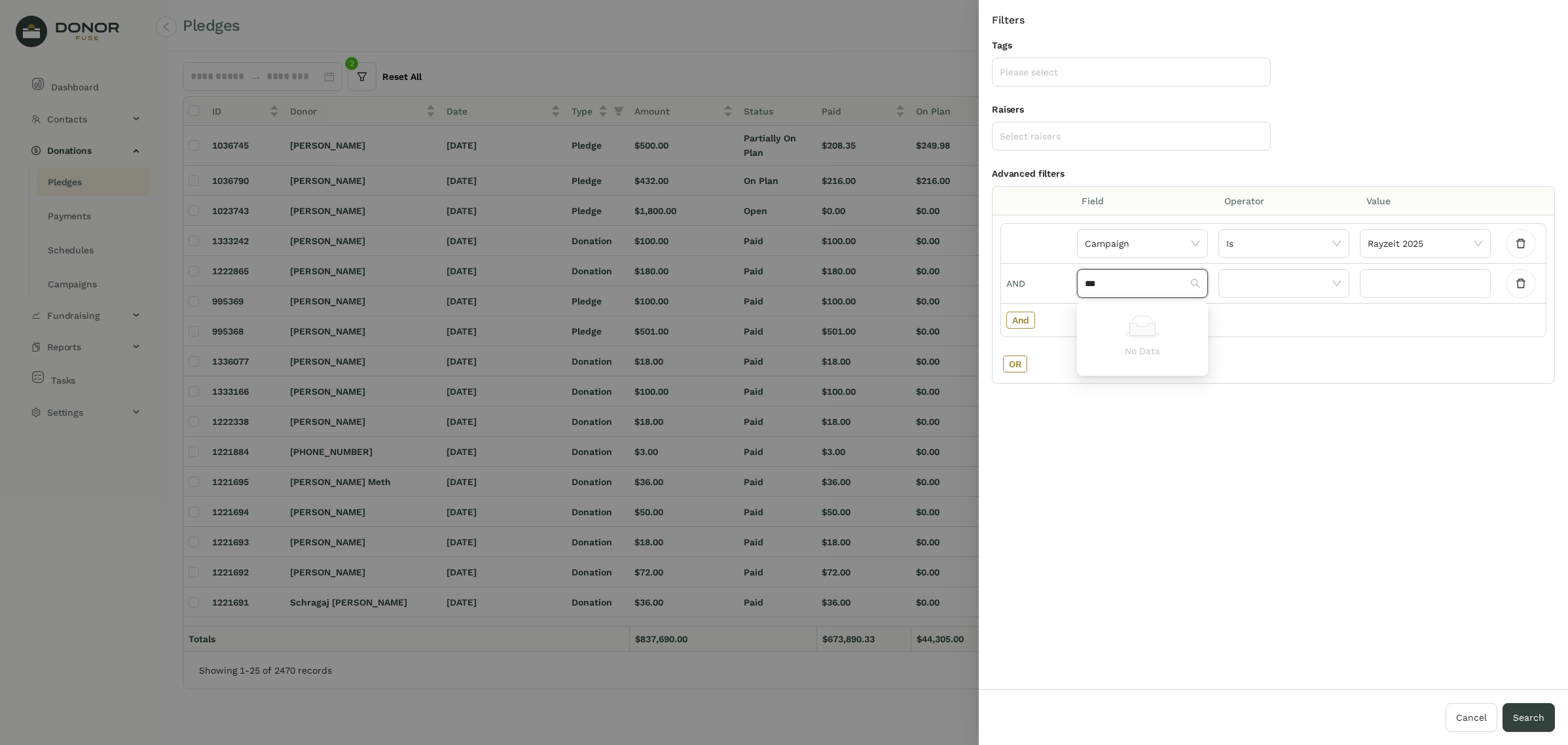 type on "***" 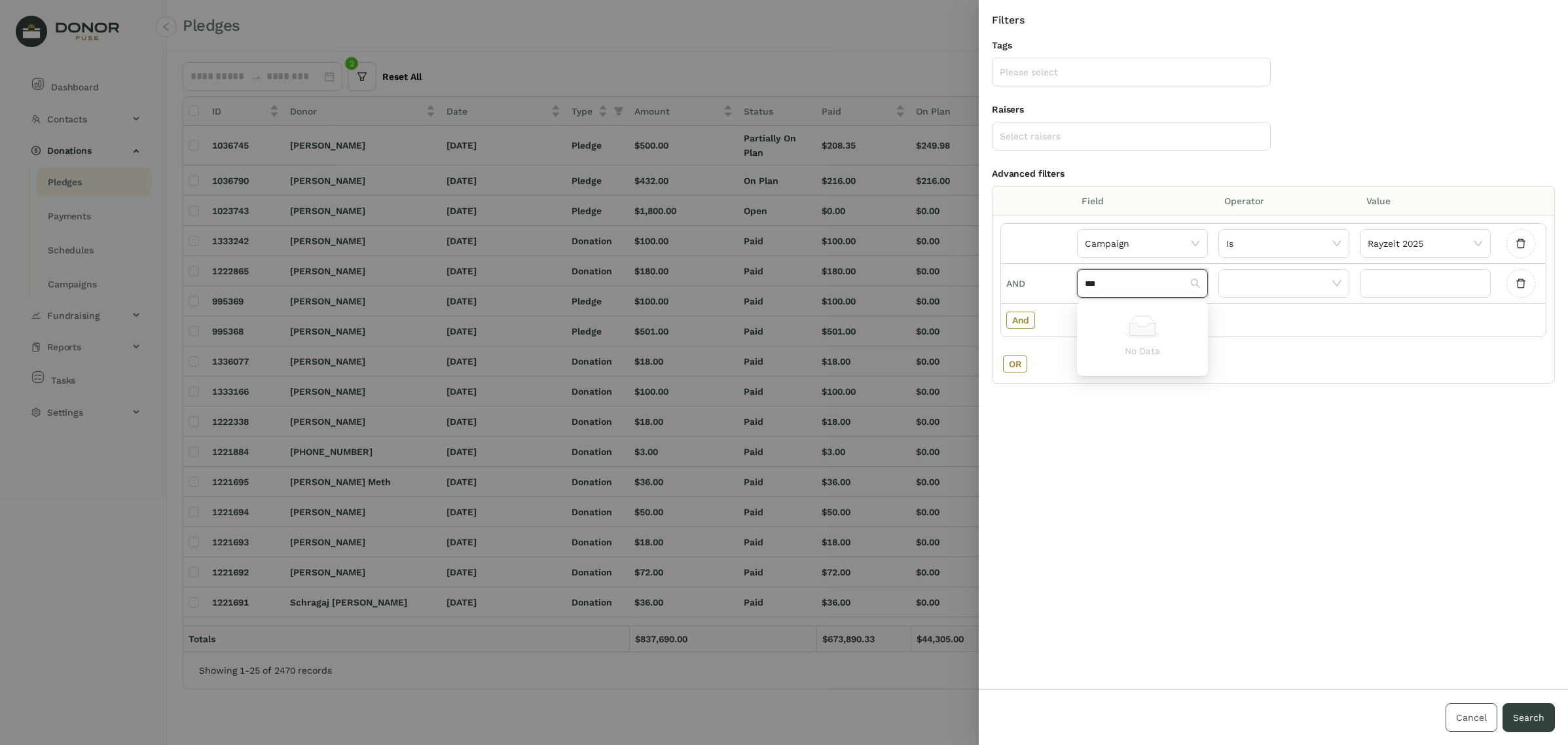 click on "Cancel" at bounding box center [1471, 718] 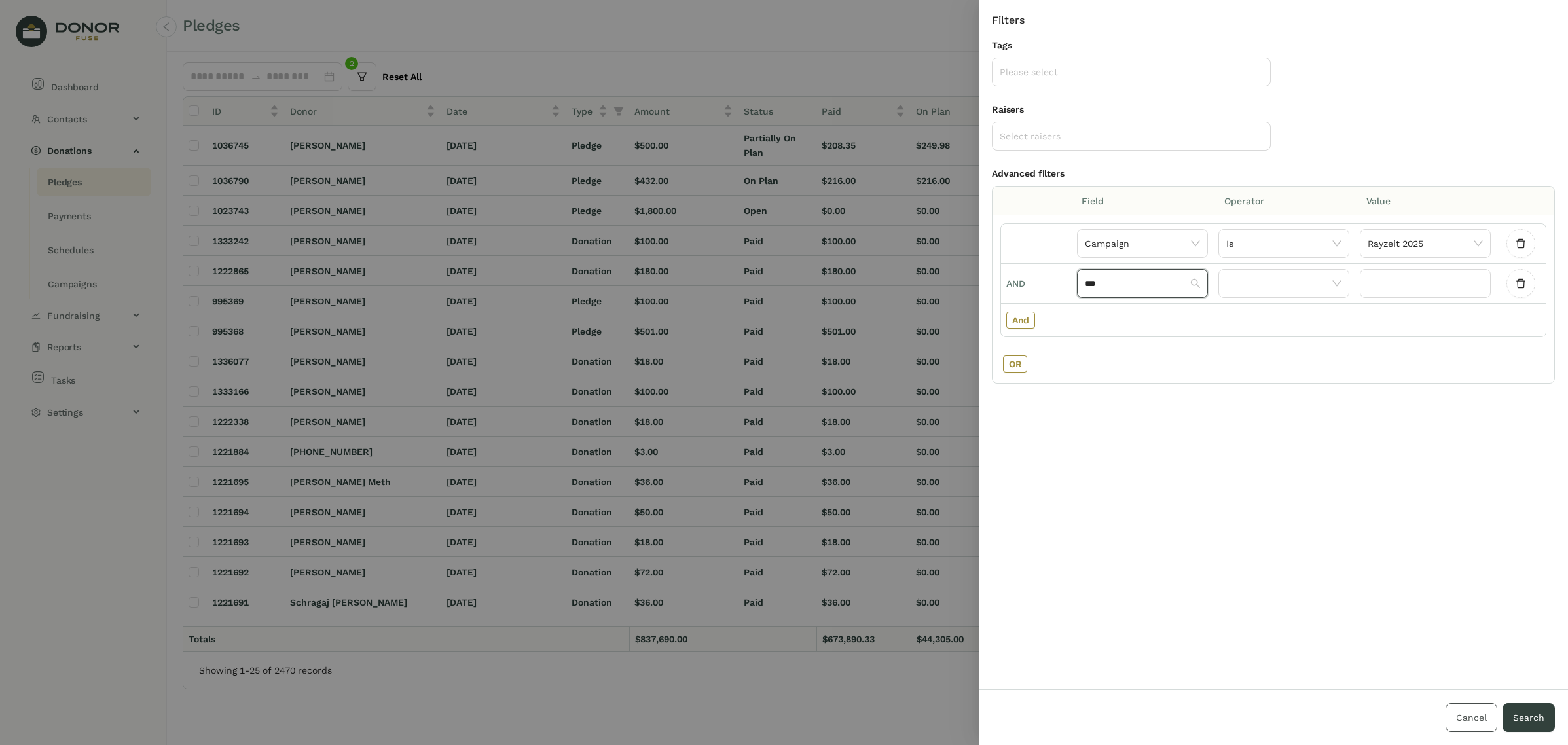 type 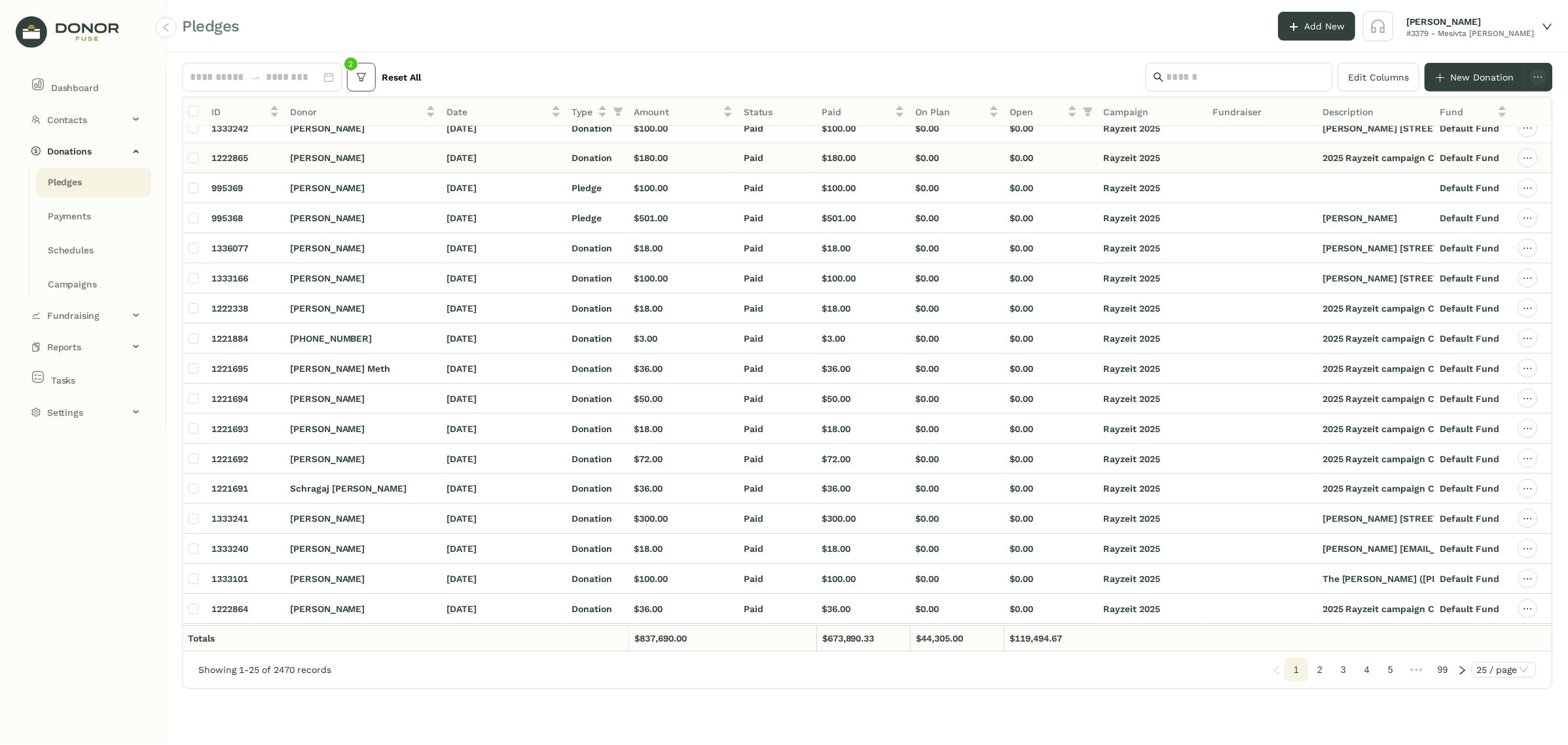scroll, scrollTop: 0, scrollLeft: 0, axis: both 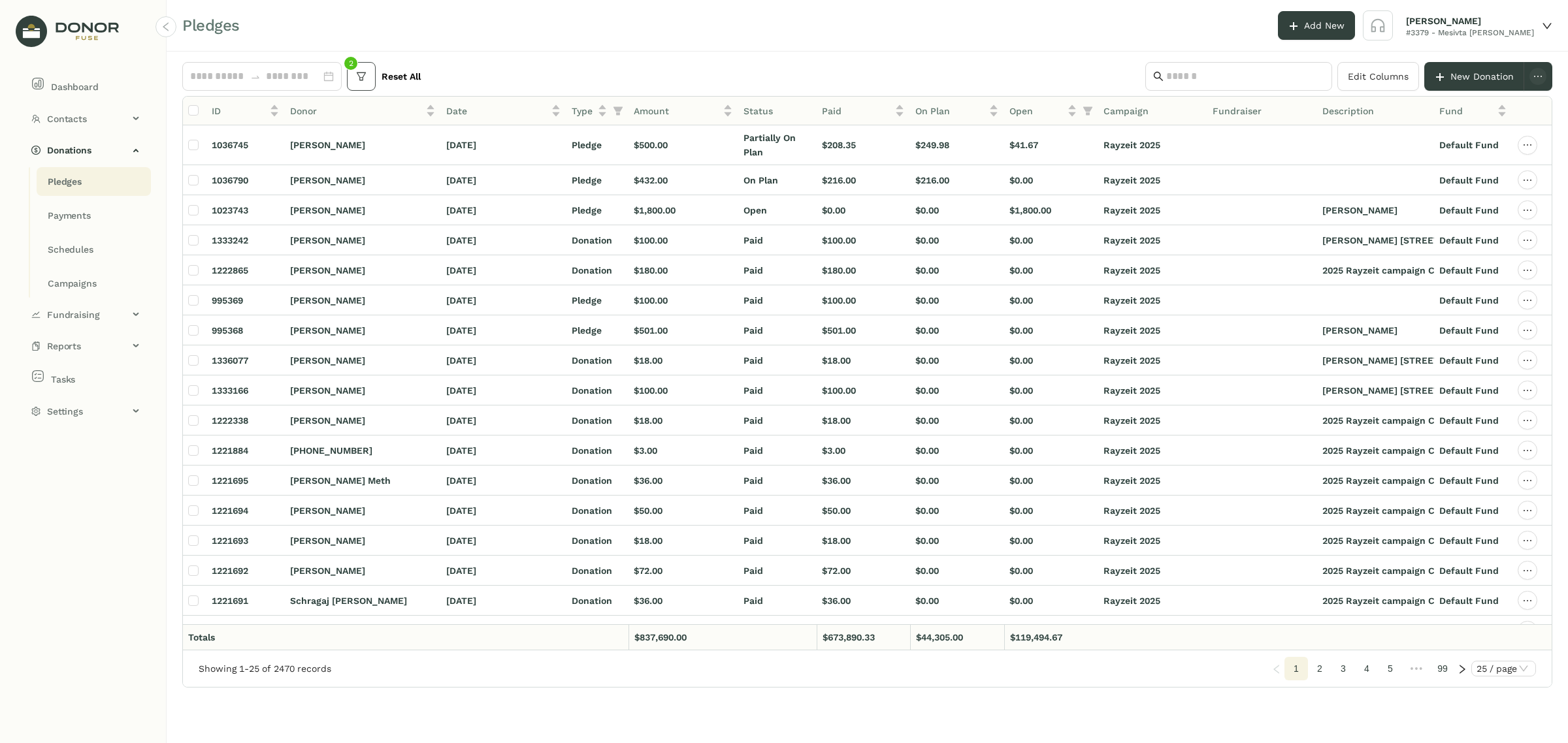 click 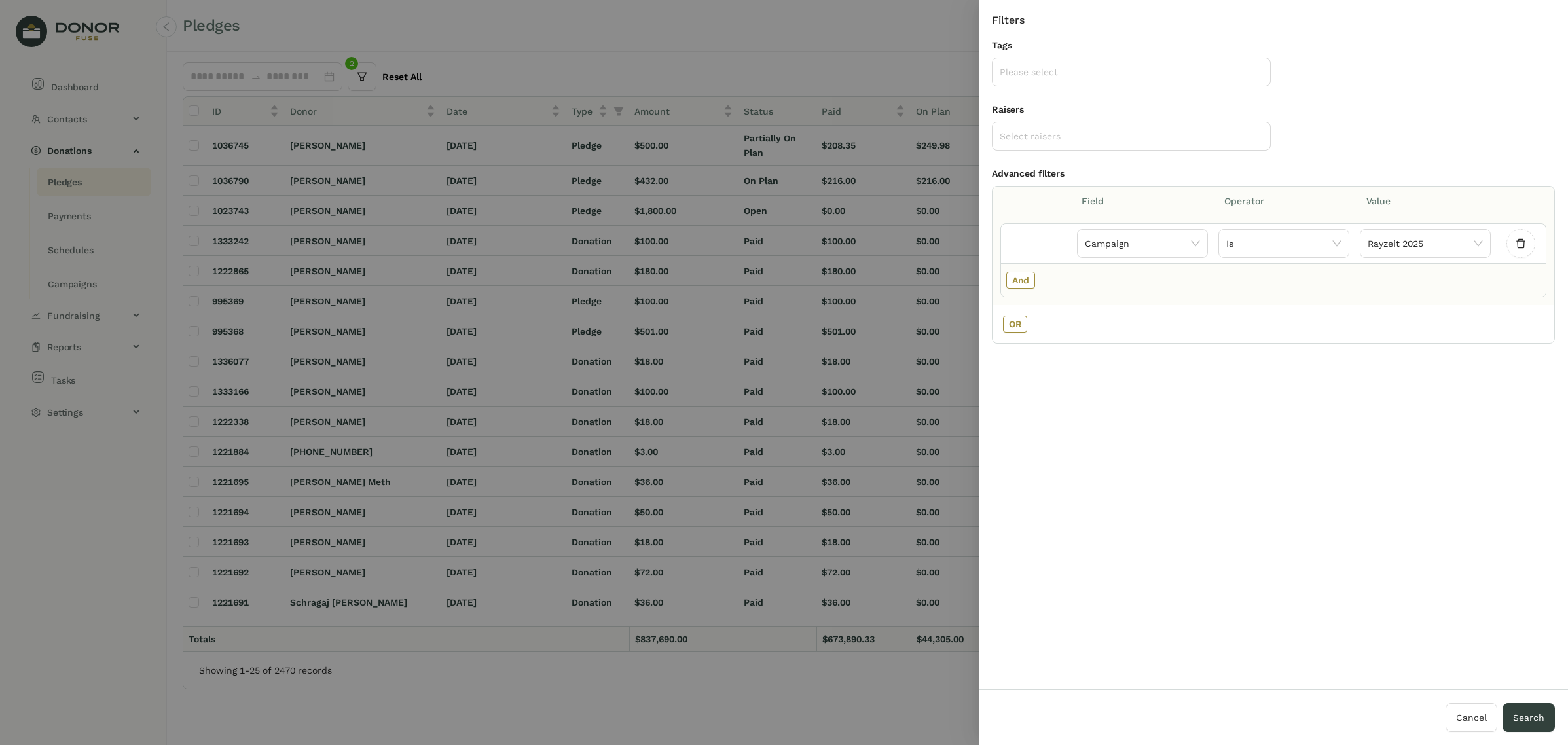 click on "And" 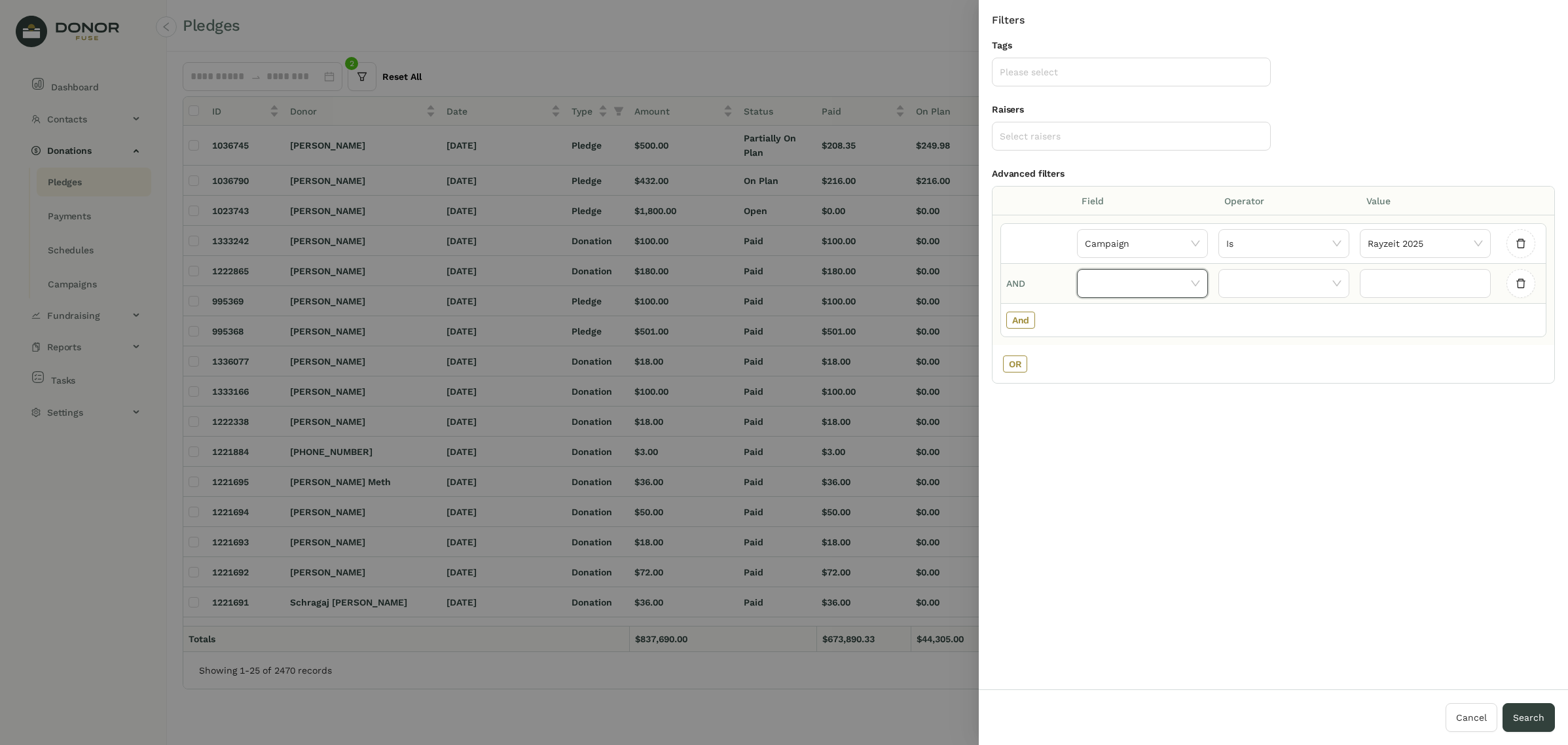 click 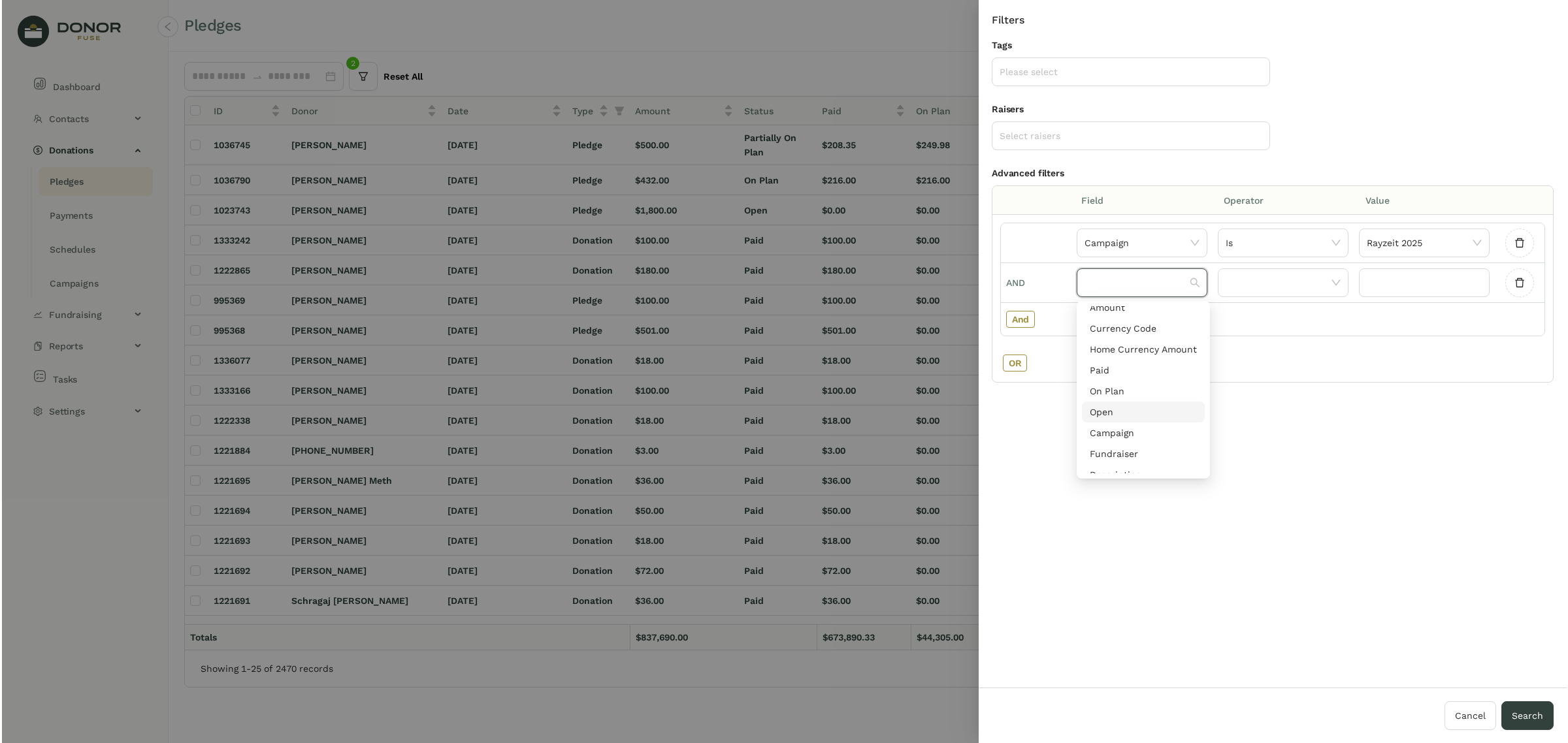 scroll, scrollTop: 54, scrollLeft: 0, axis: vertical 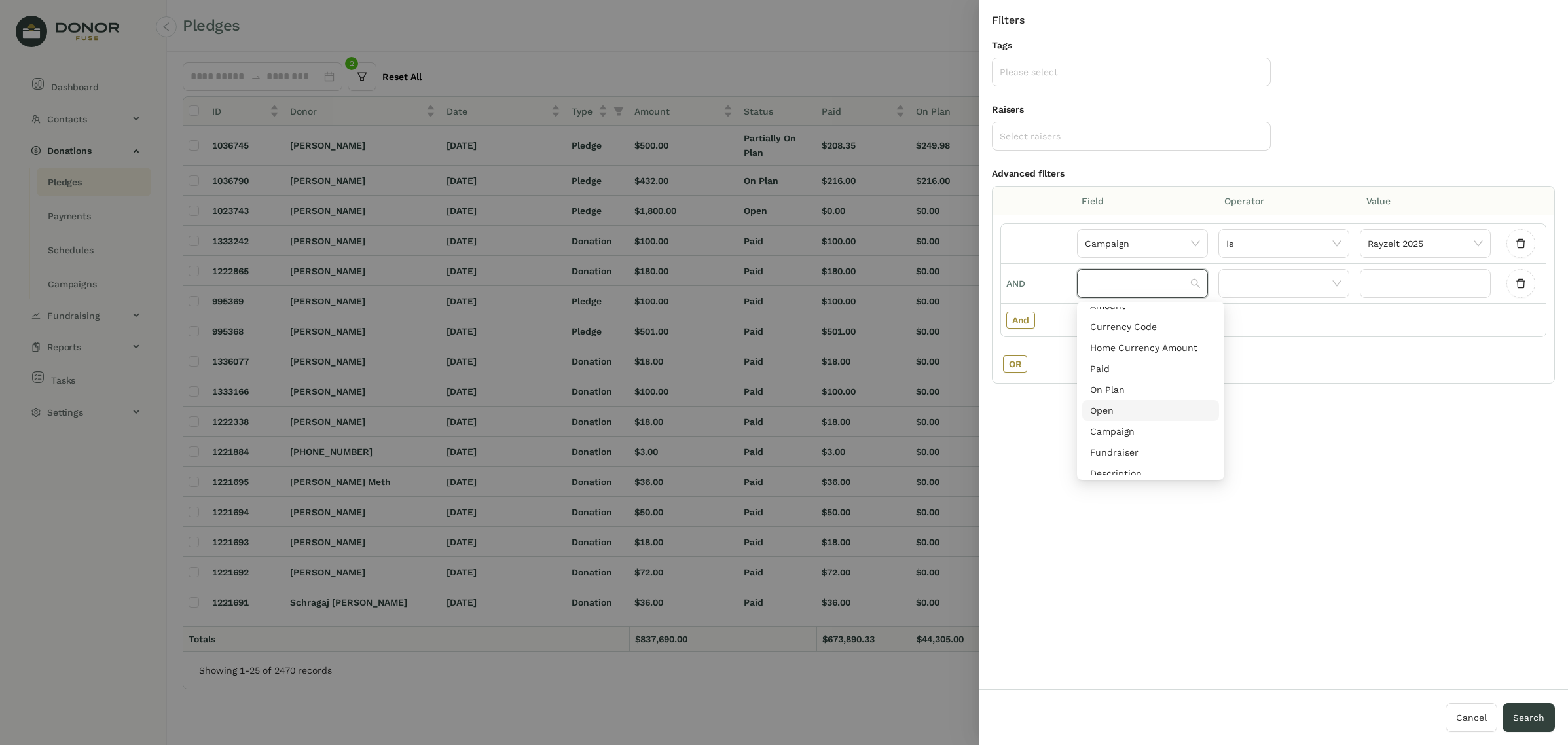 click on "Open" at bounding box center [1150, 410] 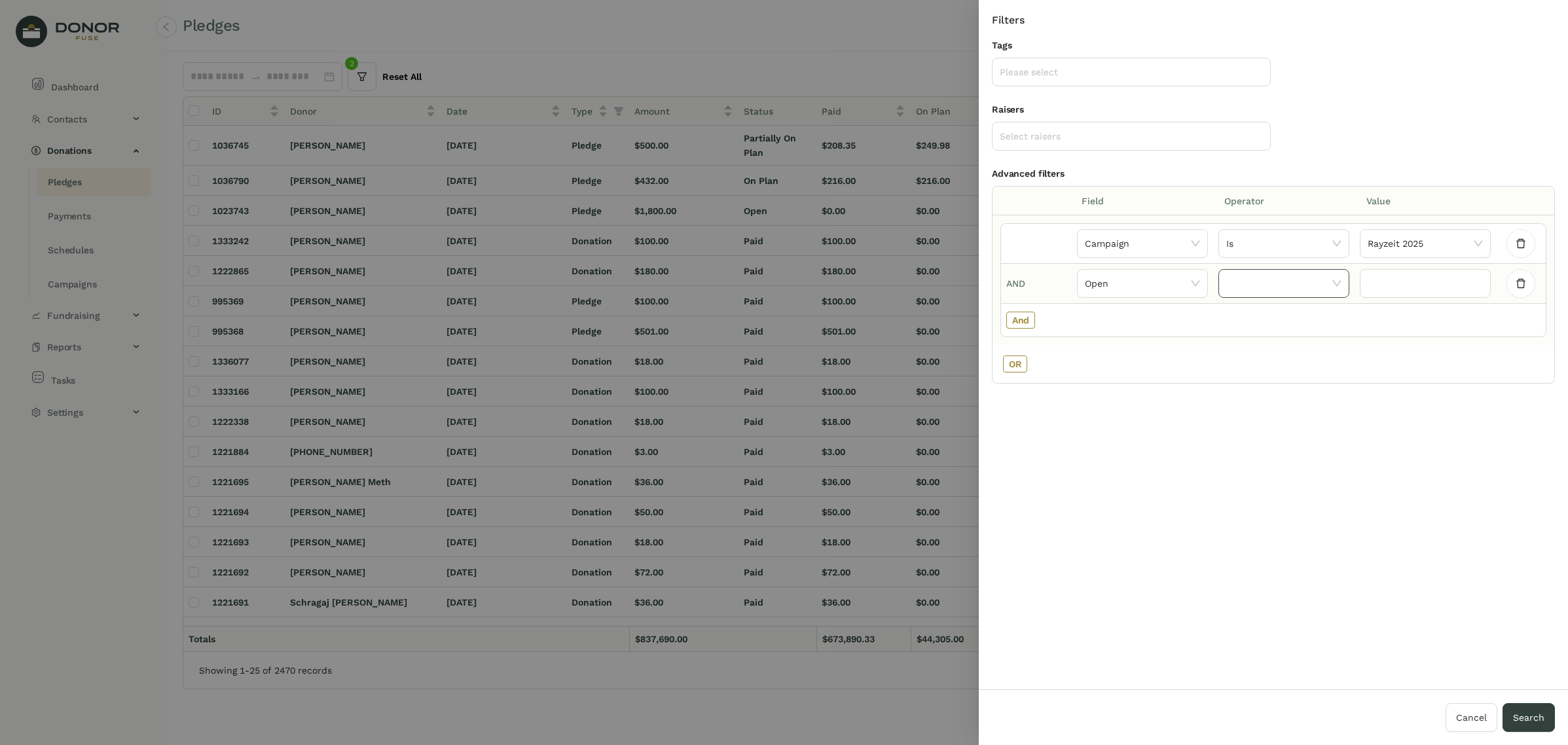 click 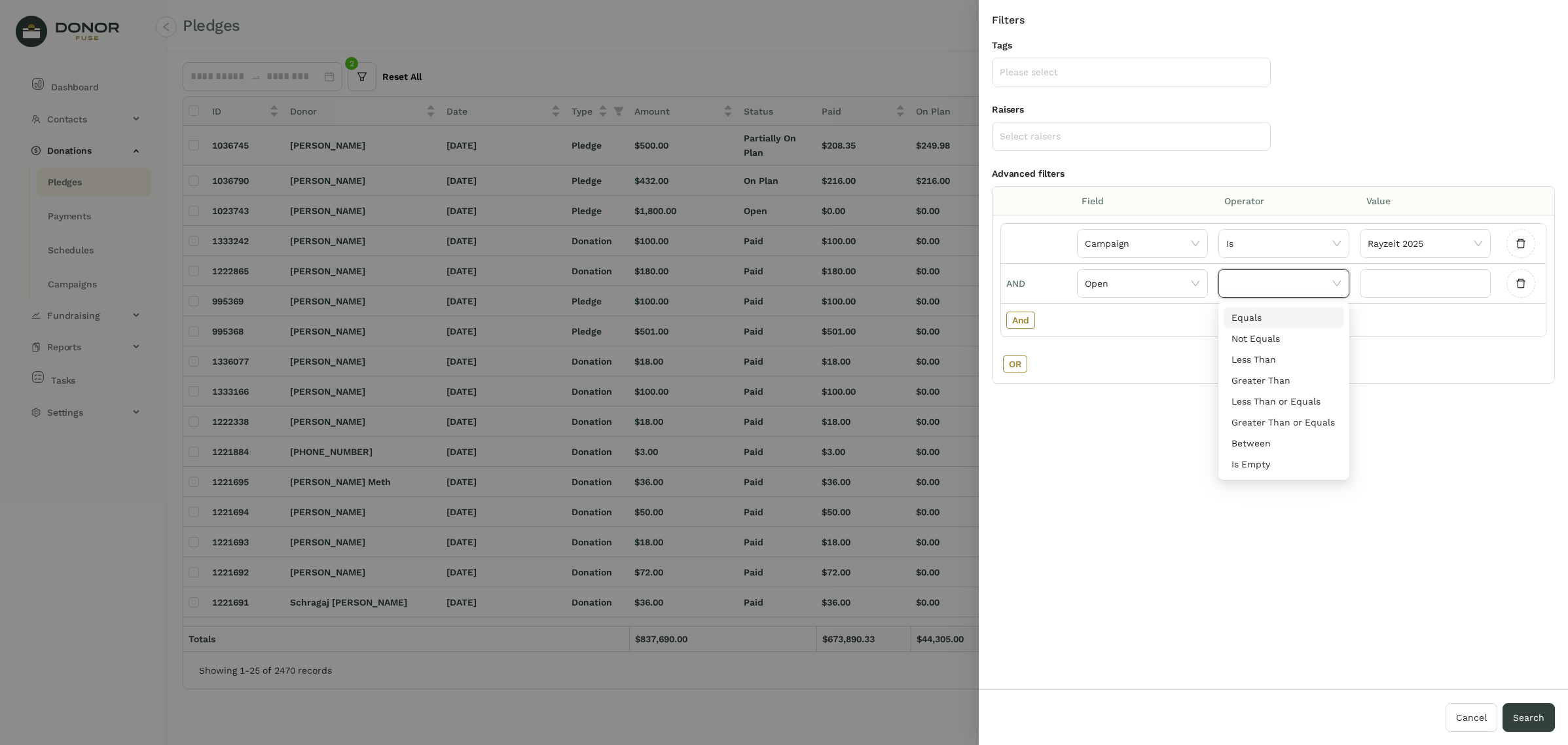 click on "Equals" at bounding box center (1284, 318) 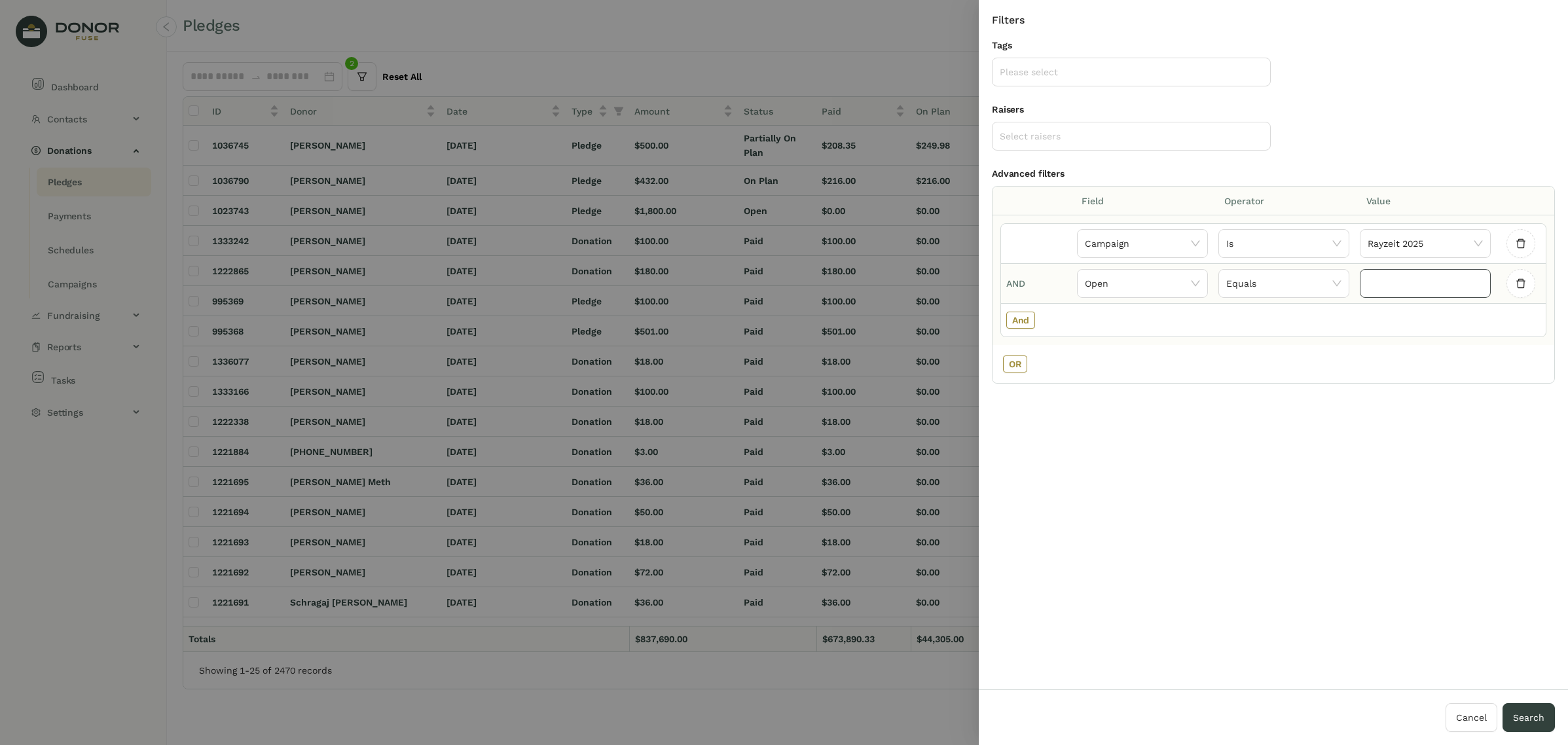 click 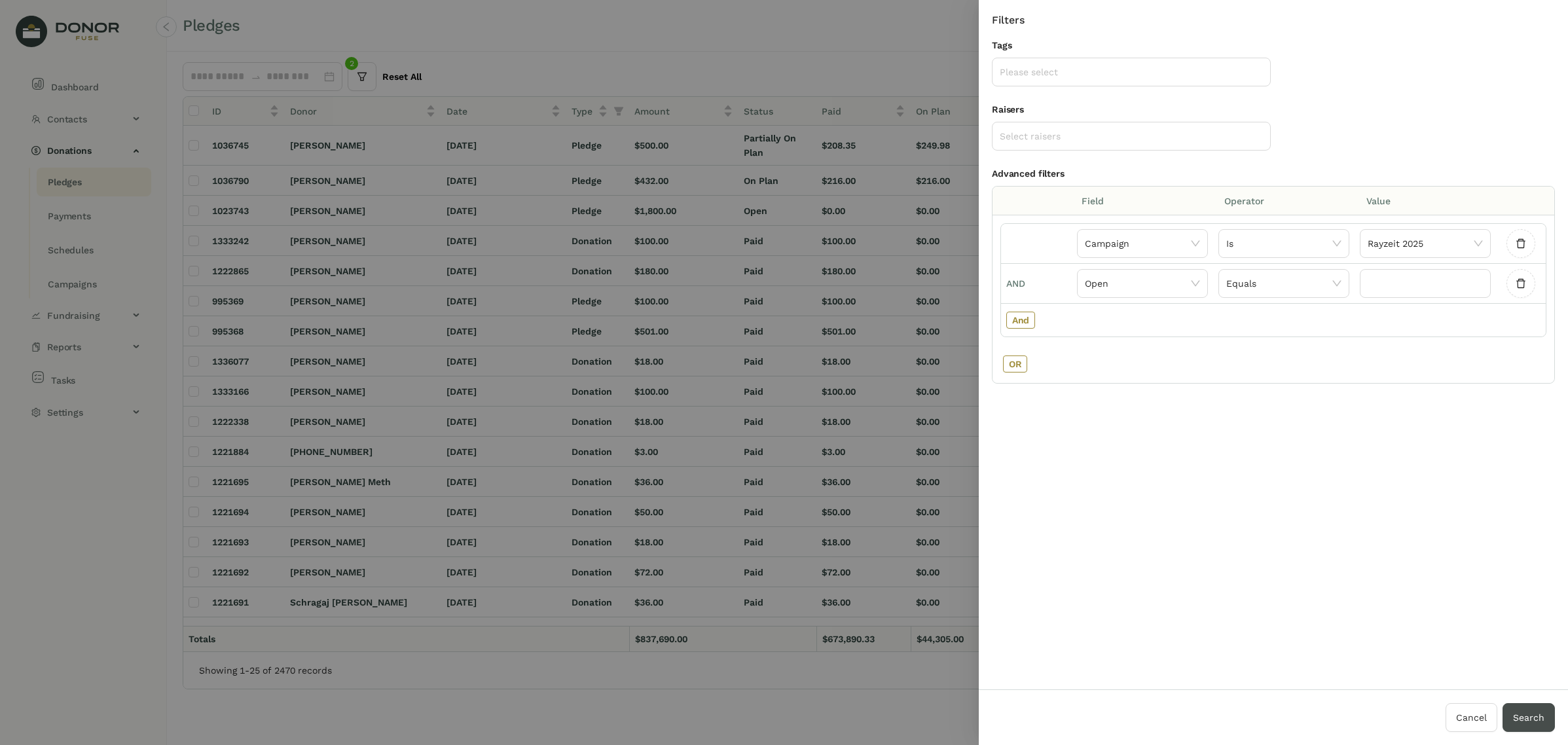 click on "Search" at bounding box center [1529, 718] 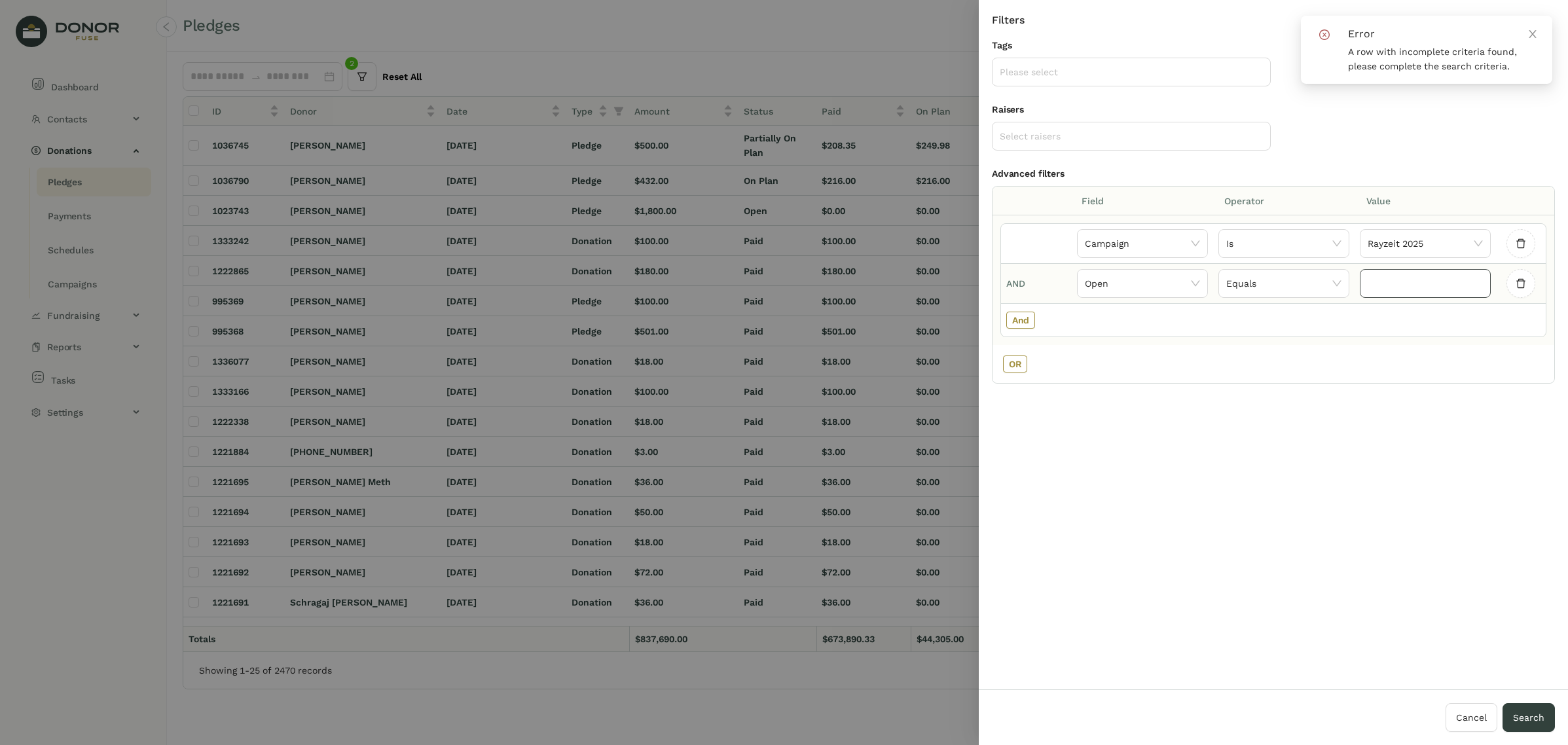 click 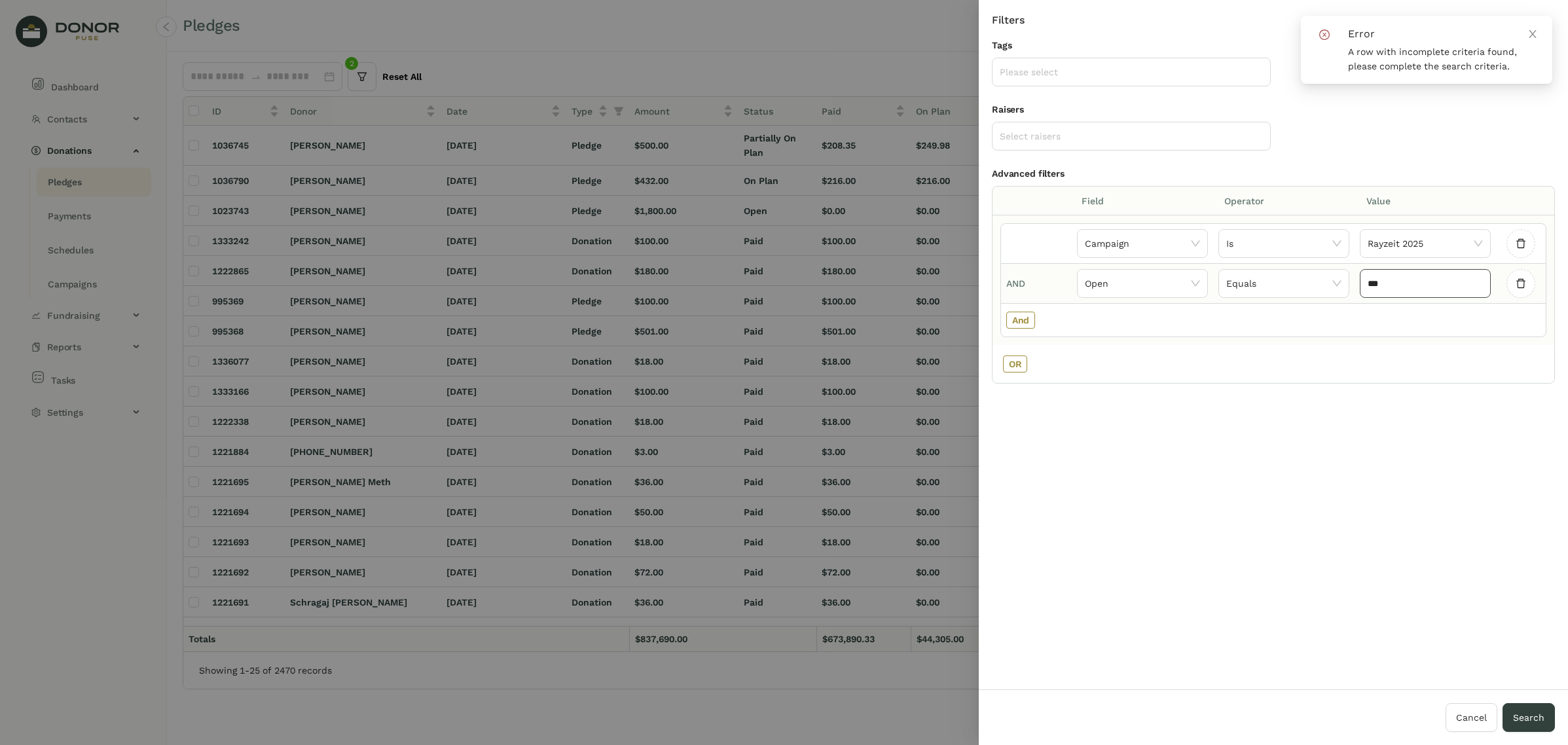 type on "****" 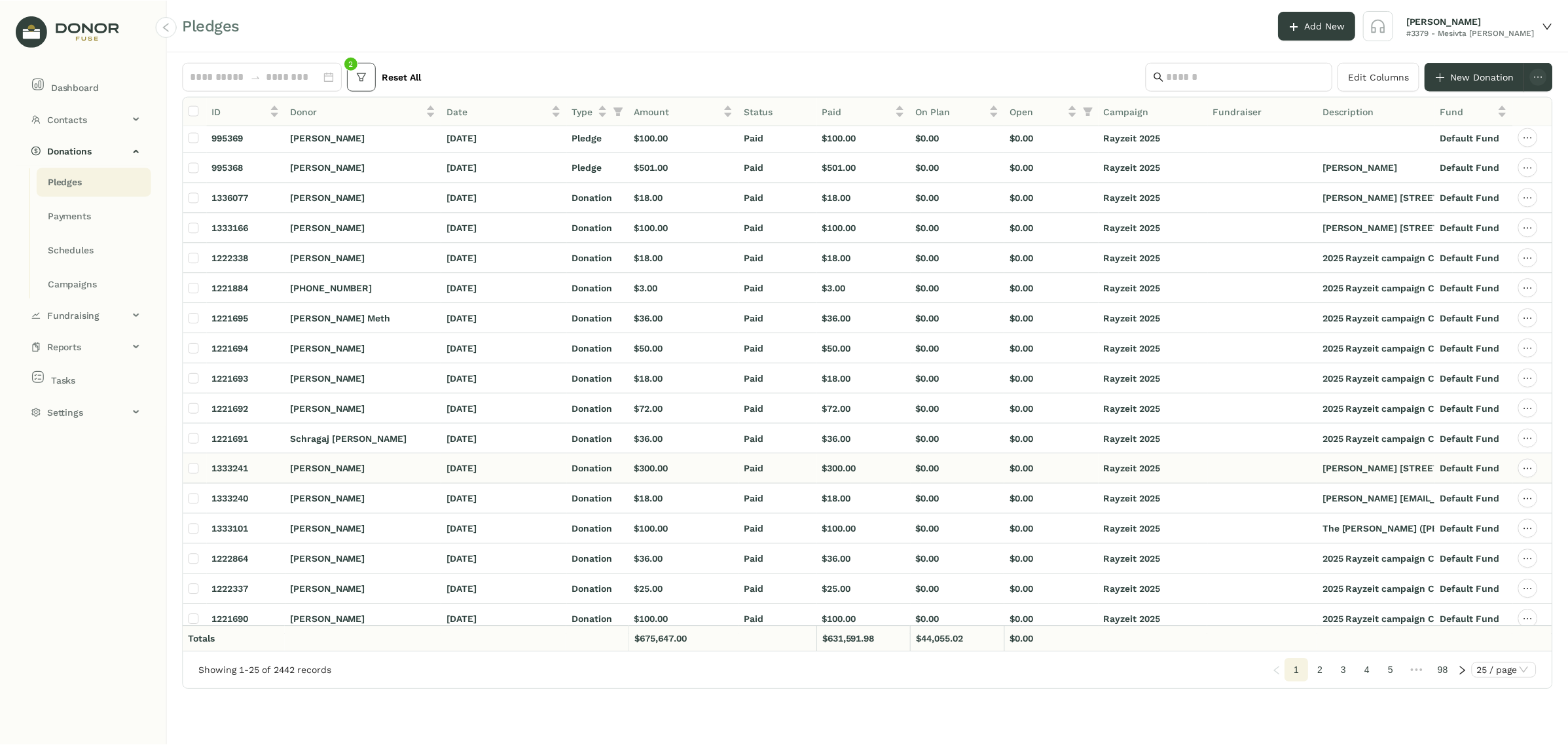 scroll, scrollTop: 0, scrollLeft: 0, axis: both 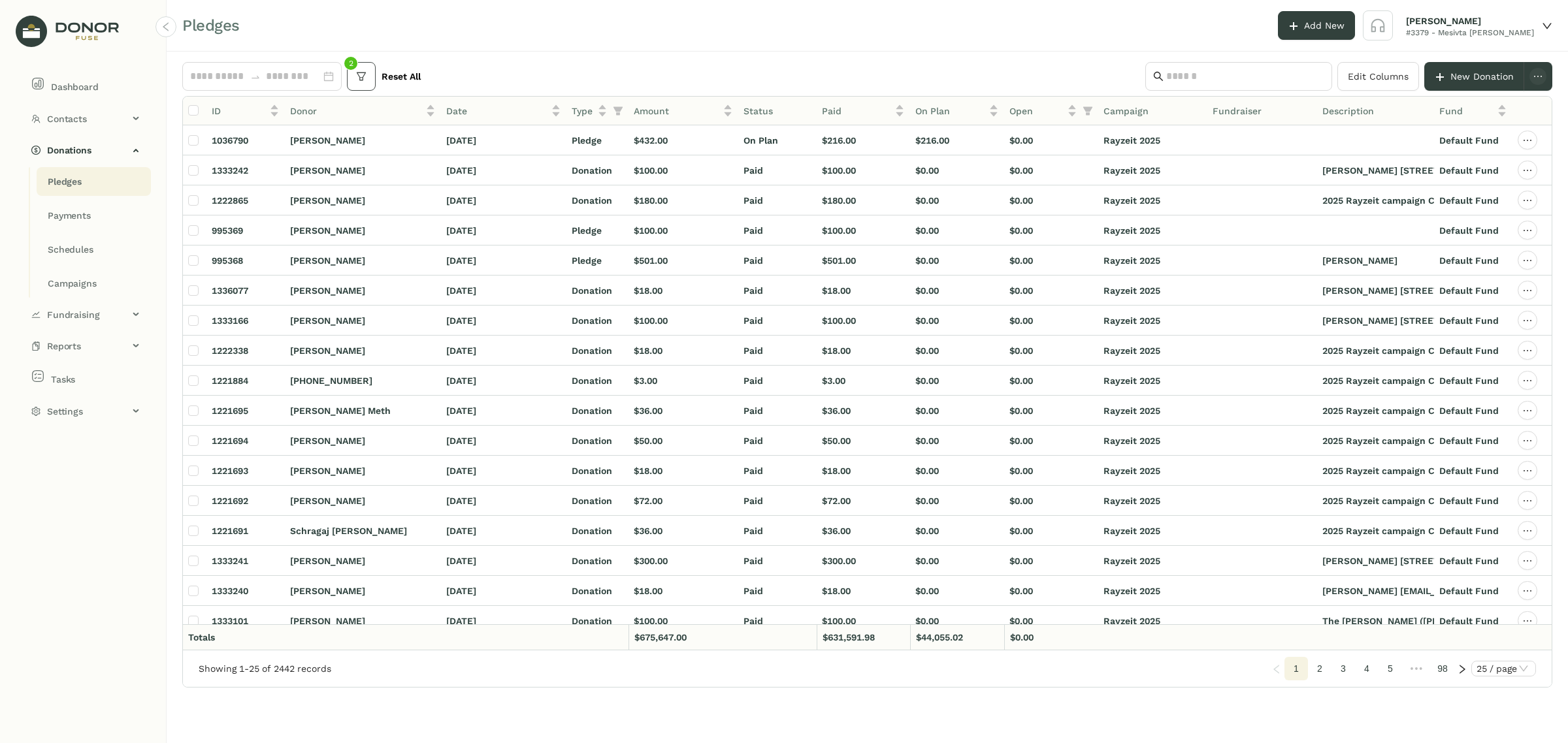 click 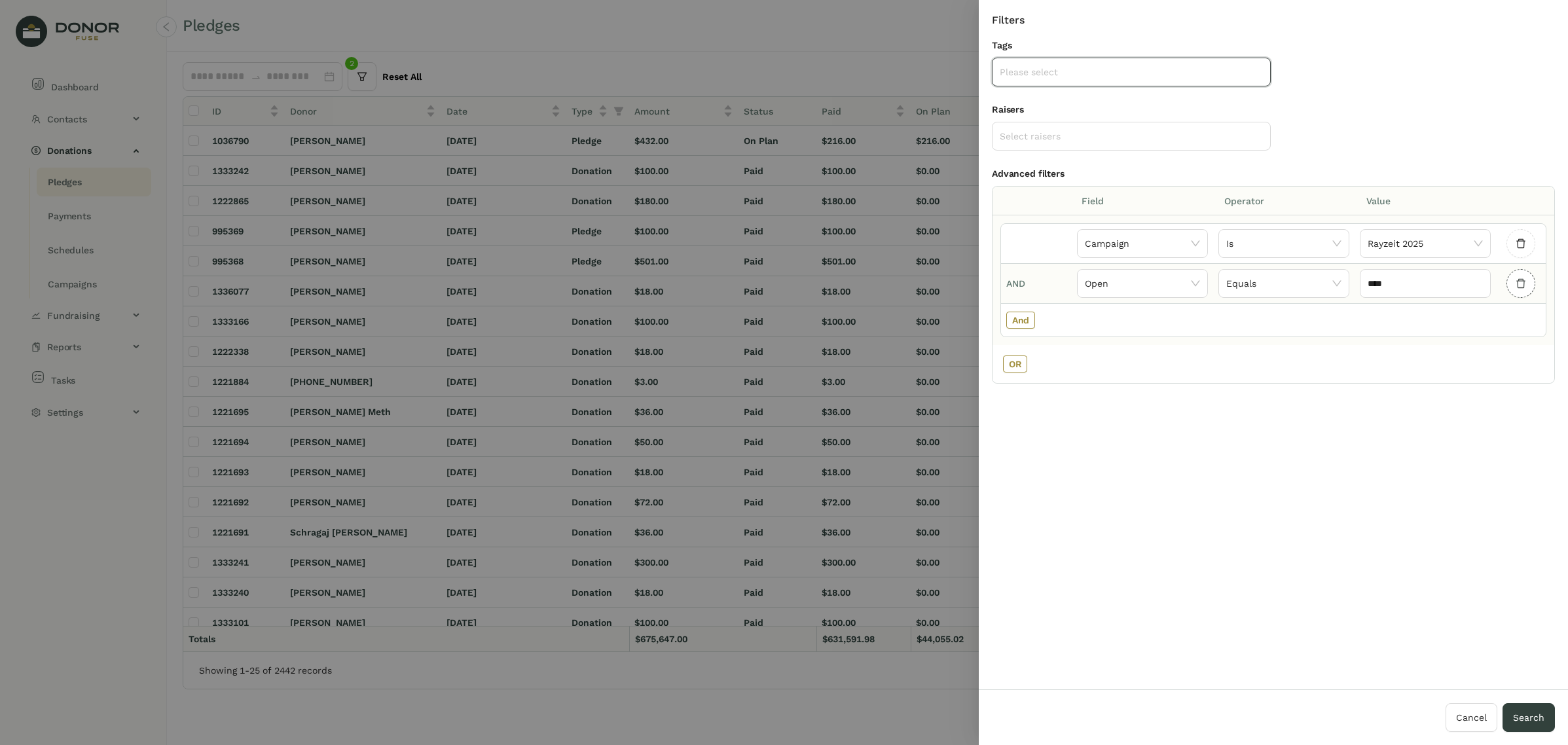 click 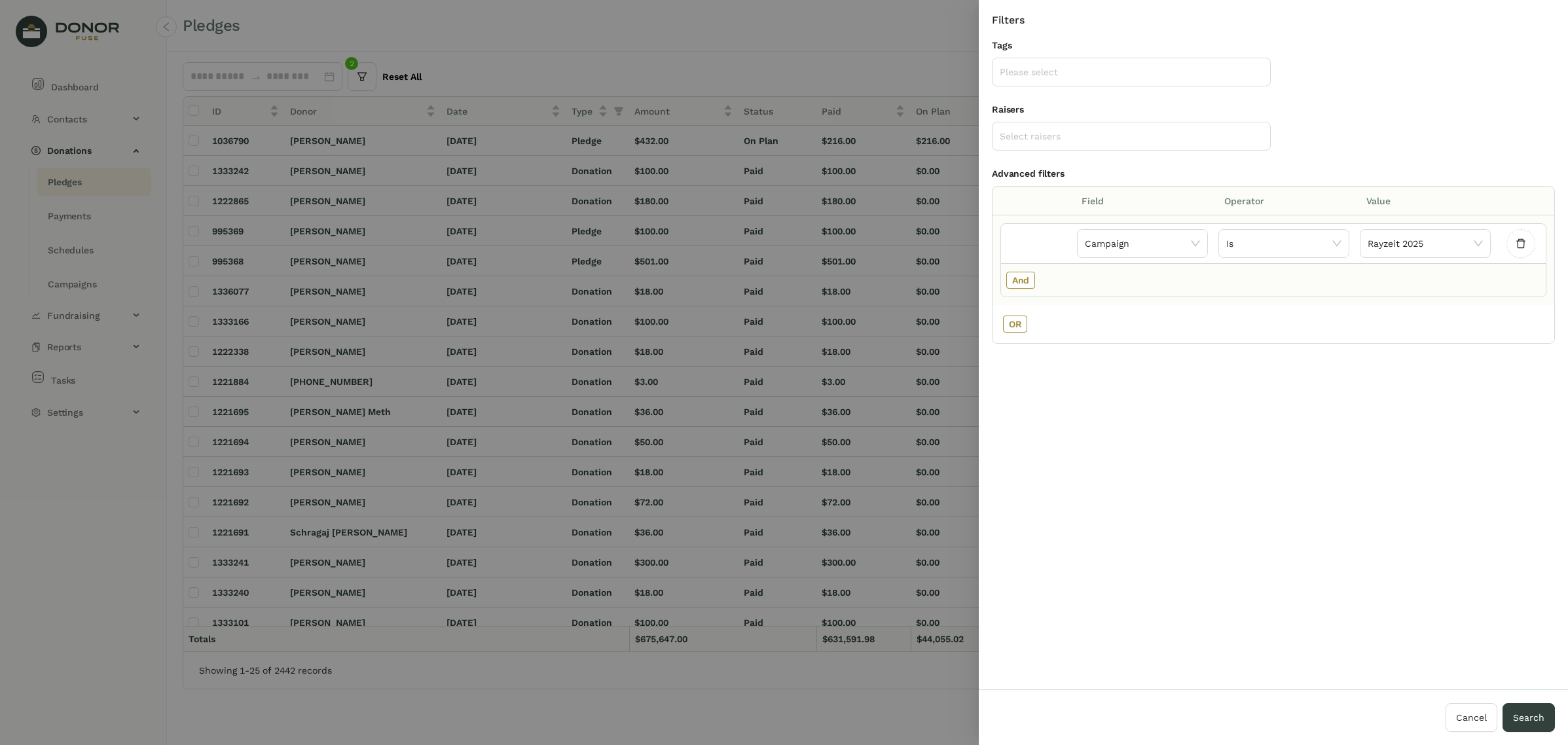 click on "And" 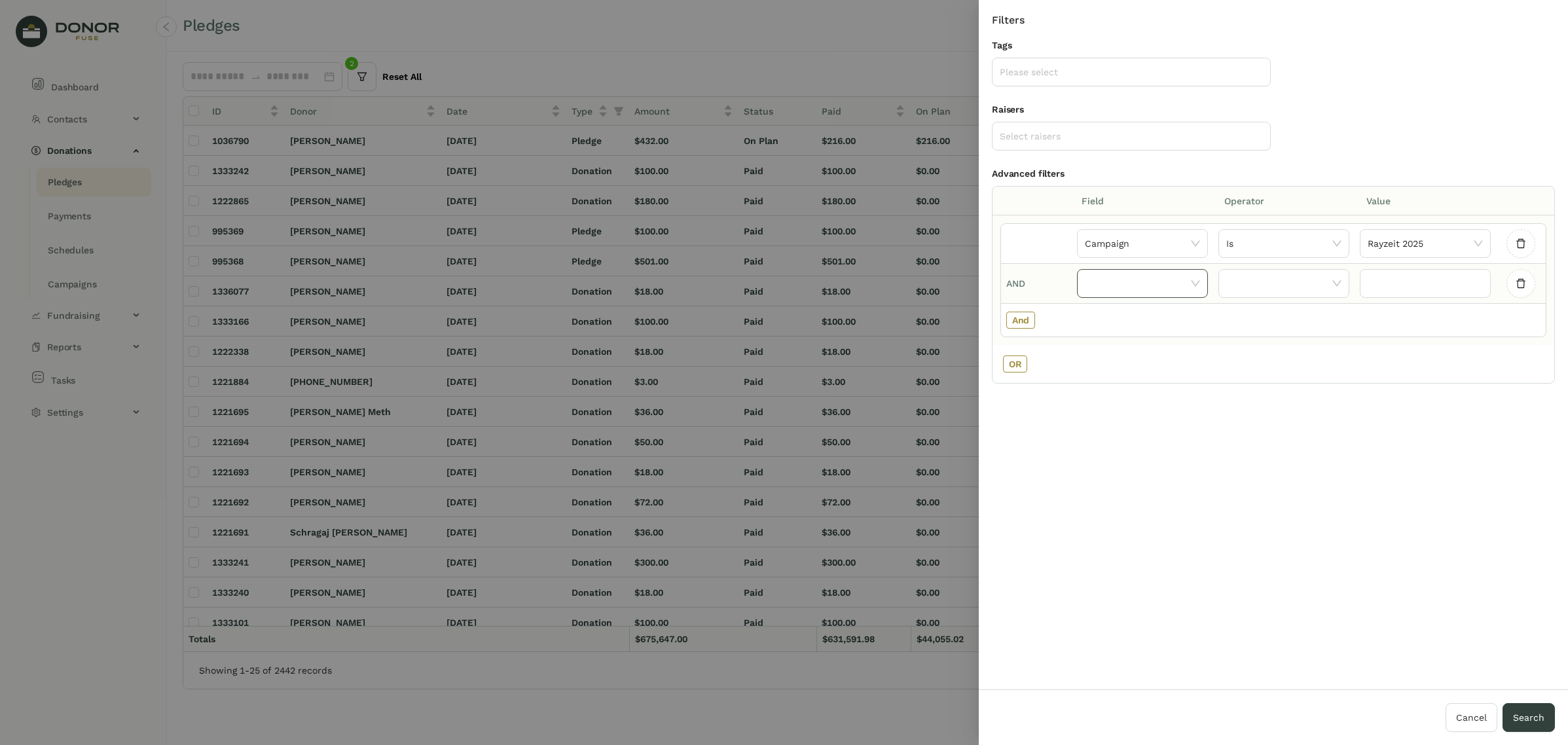 click 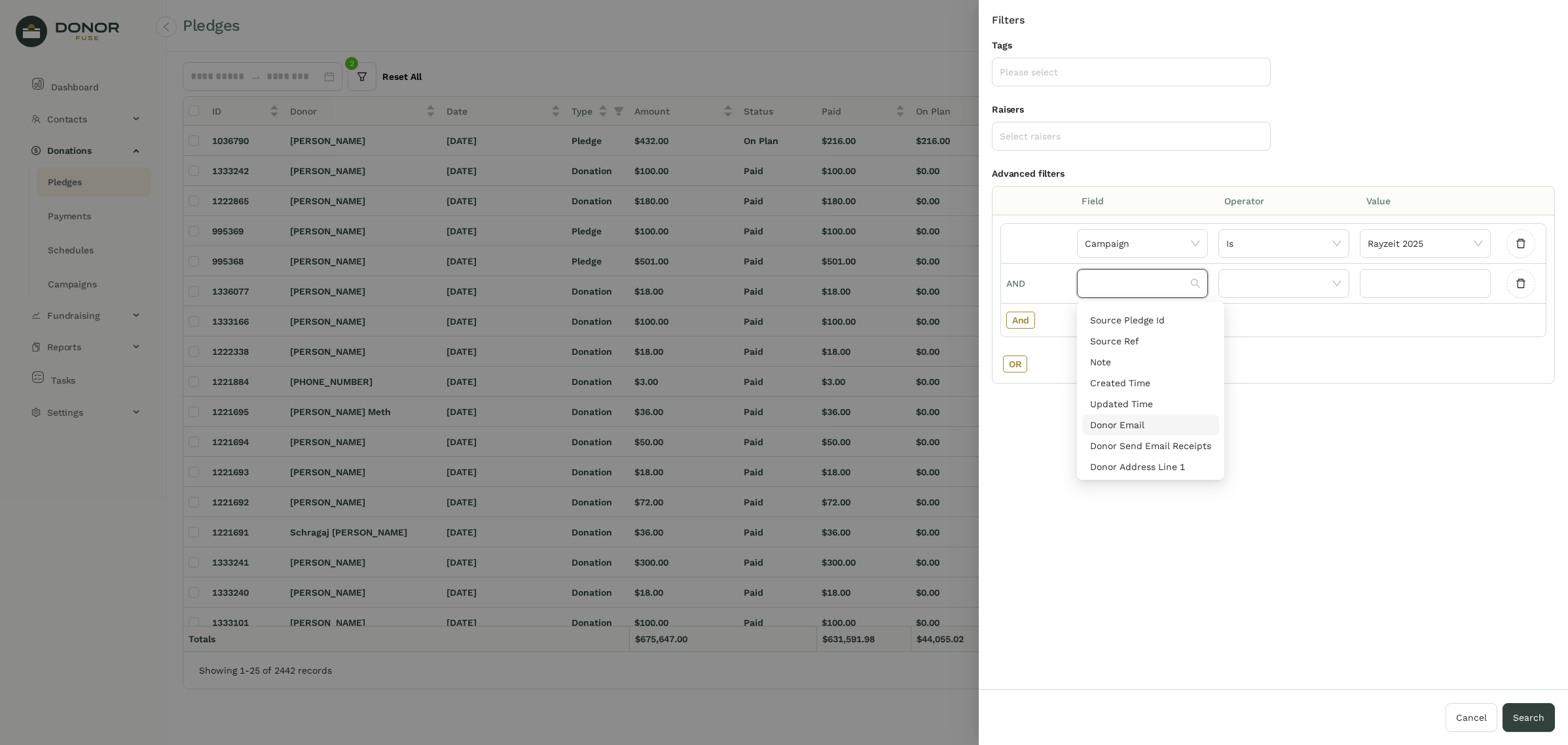 scroll, scrollTop: 259, scrollLeft: 0, axis: vertical 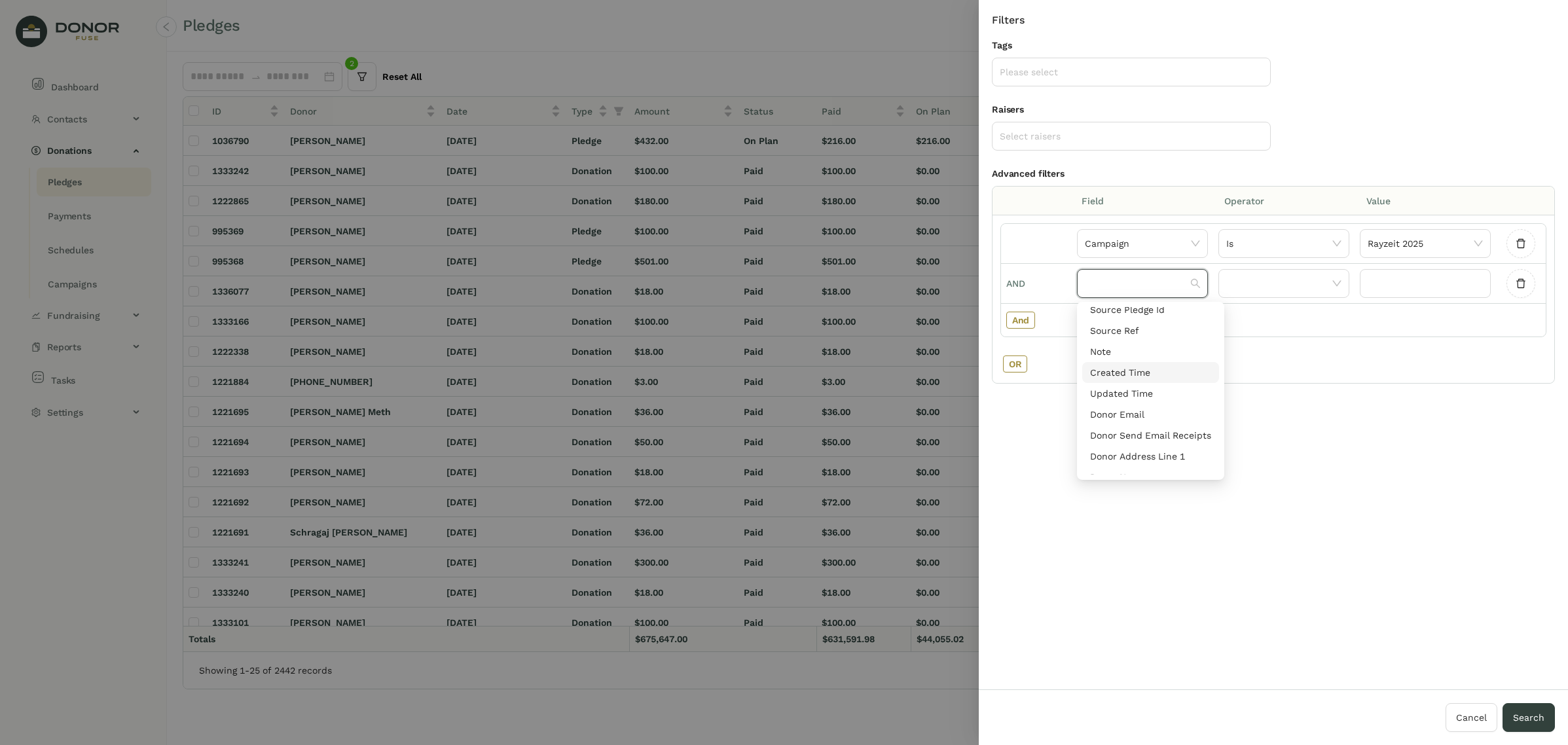 click on "Created Time" at bounding box center [1150, 372] 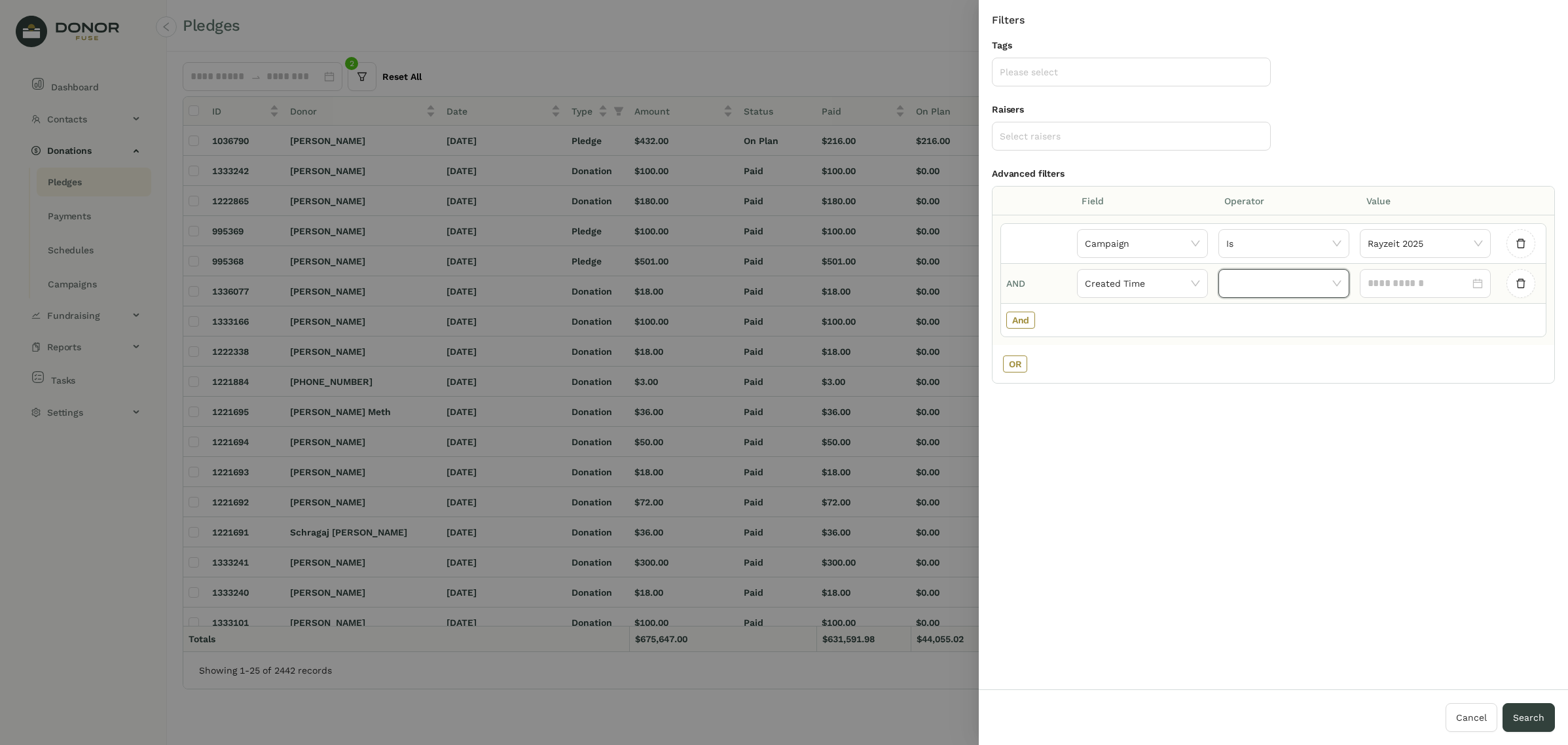 click 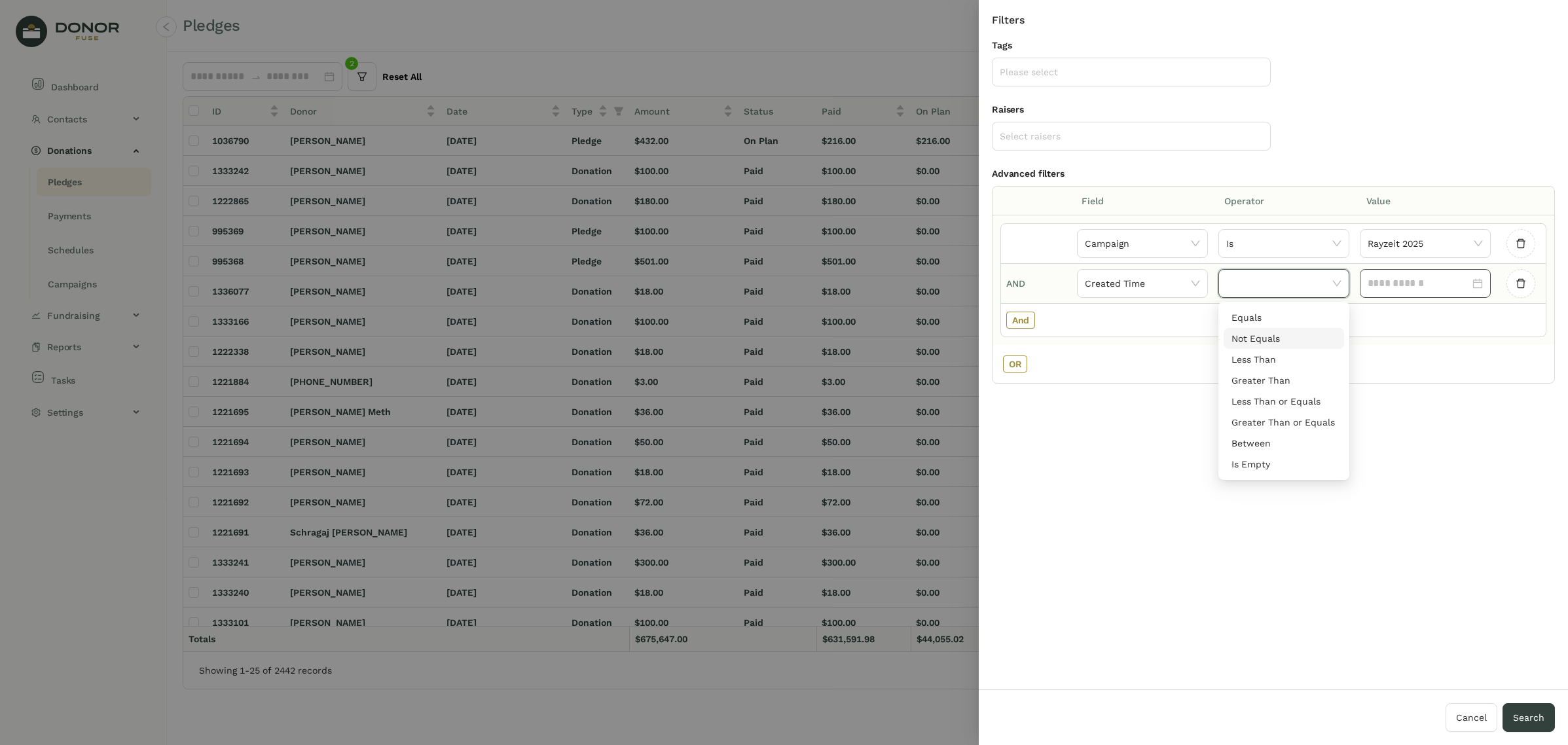 click 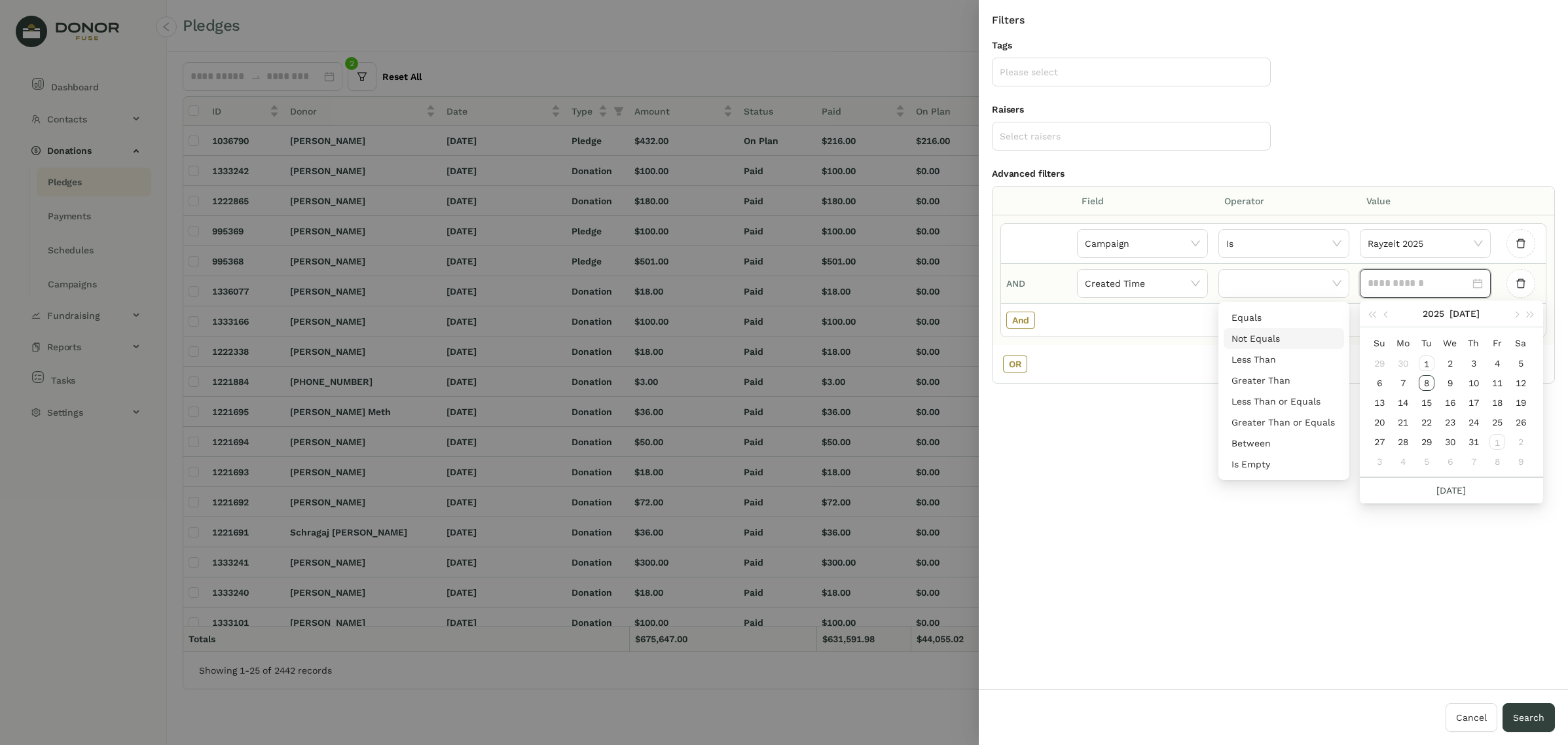 click 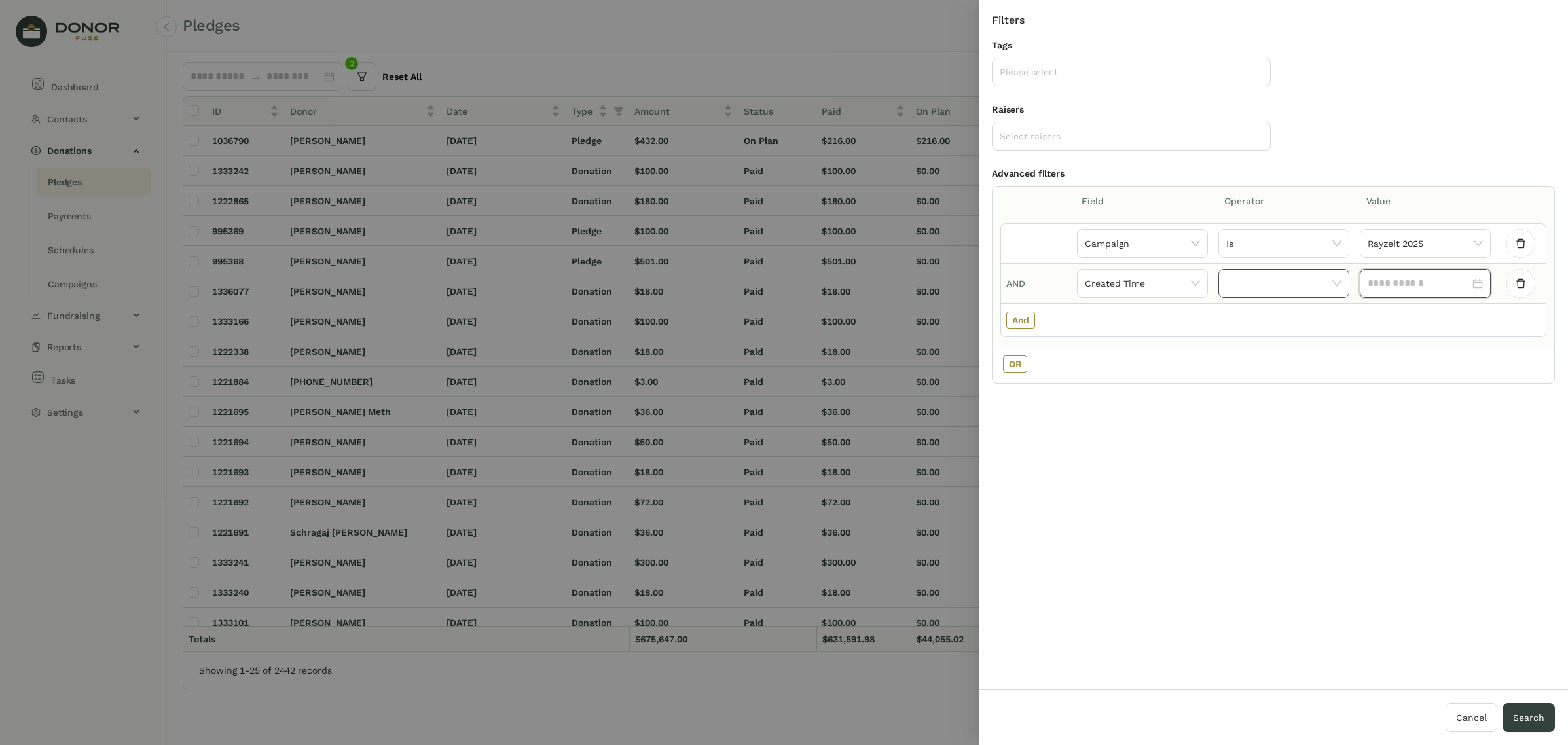 click 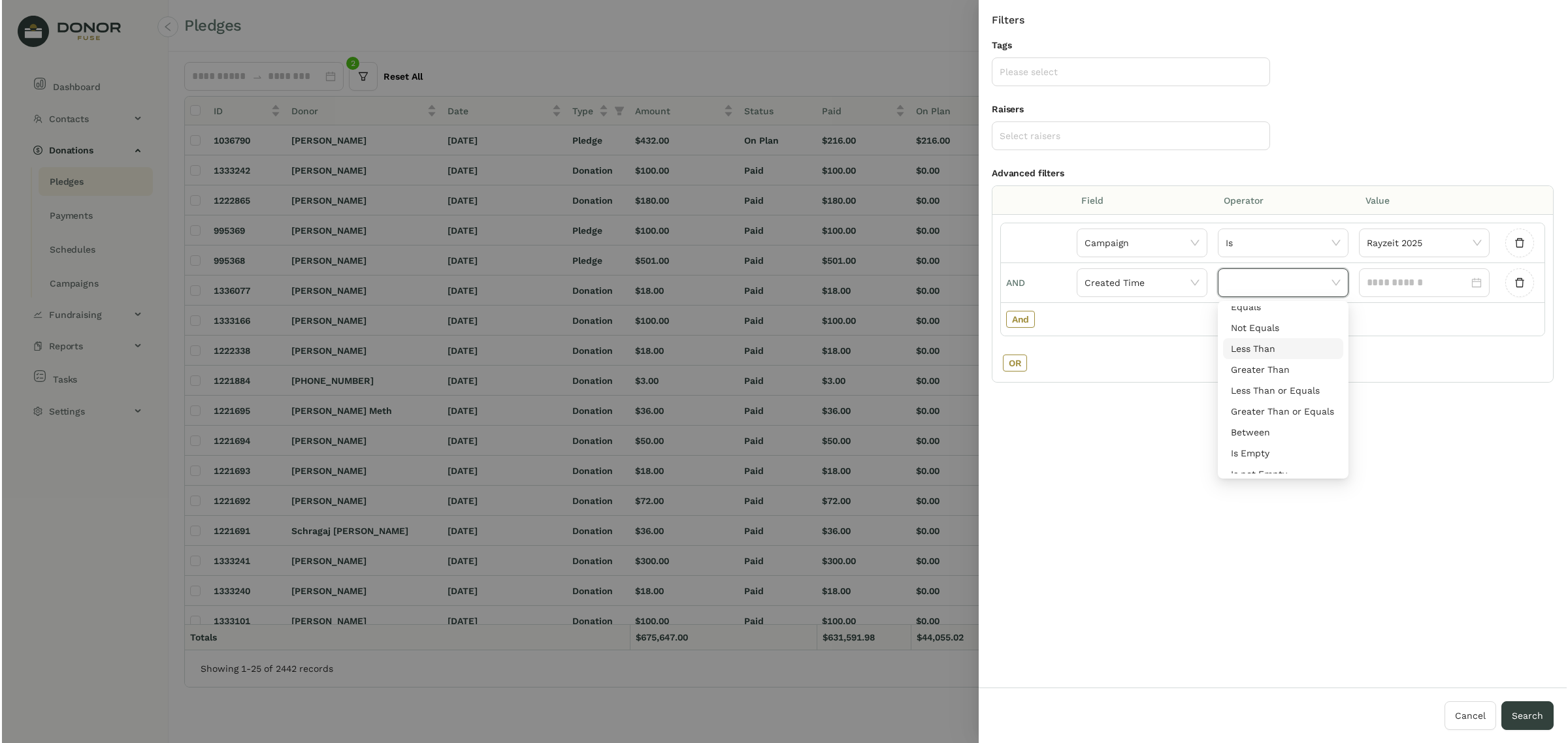 scroll, scrollTop: 0, scrollLeft: 0, axis: both 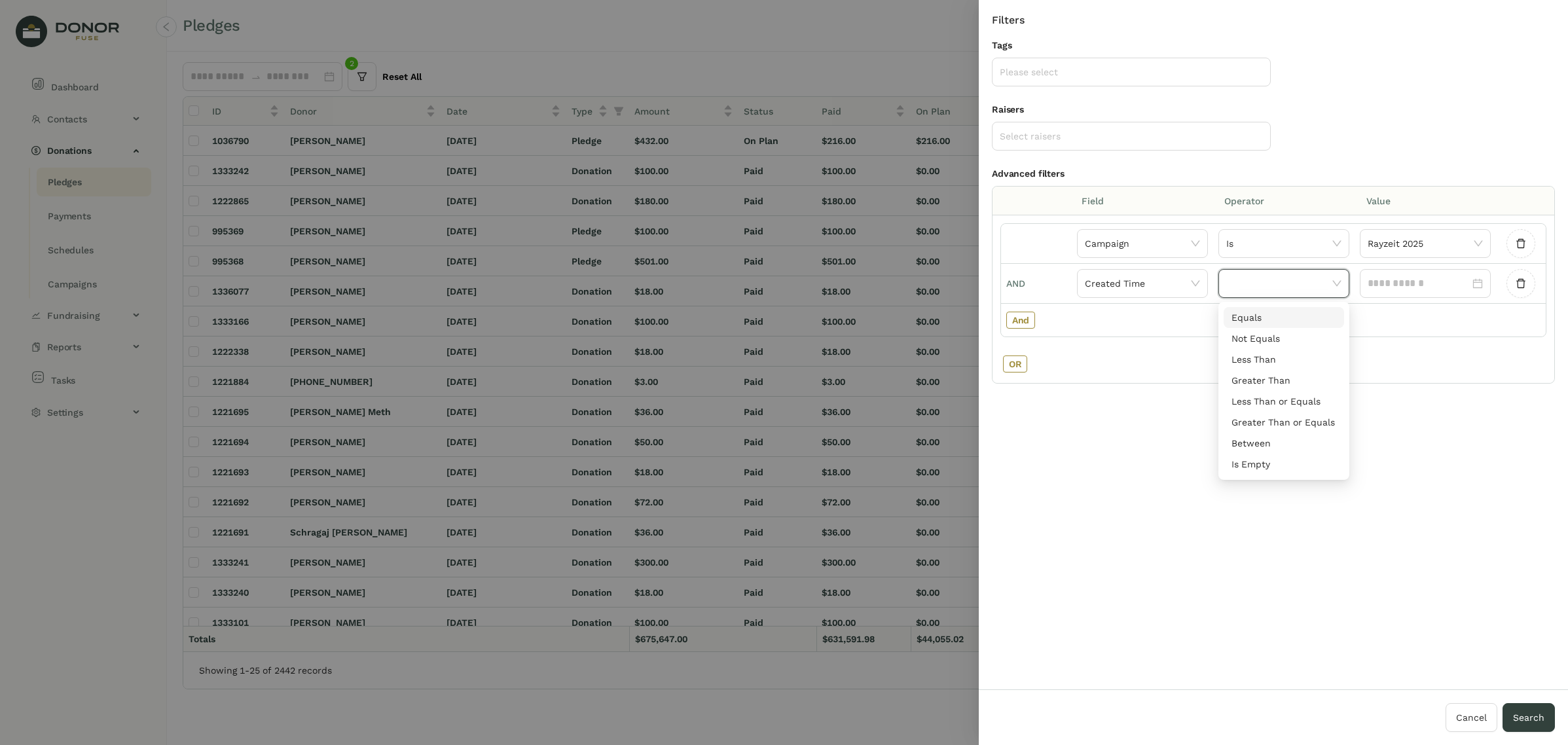 click on "Equals" at bounding box center [1284, 318] 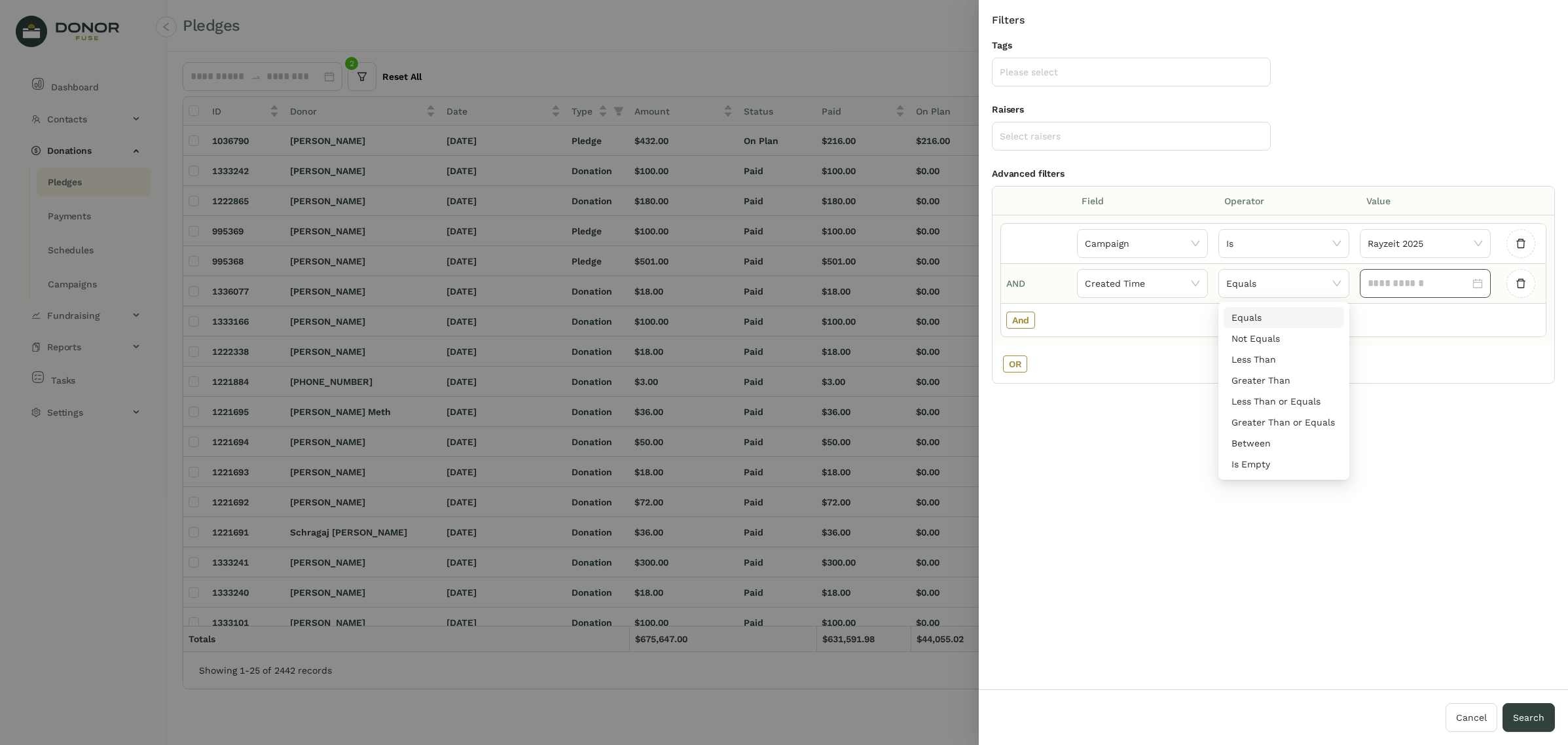 click 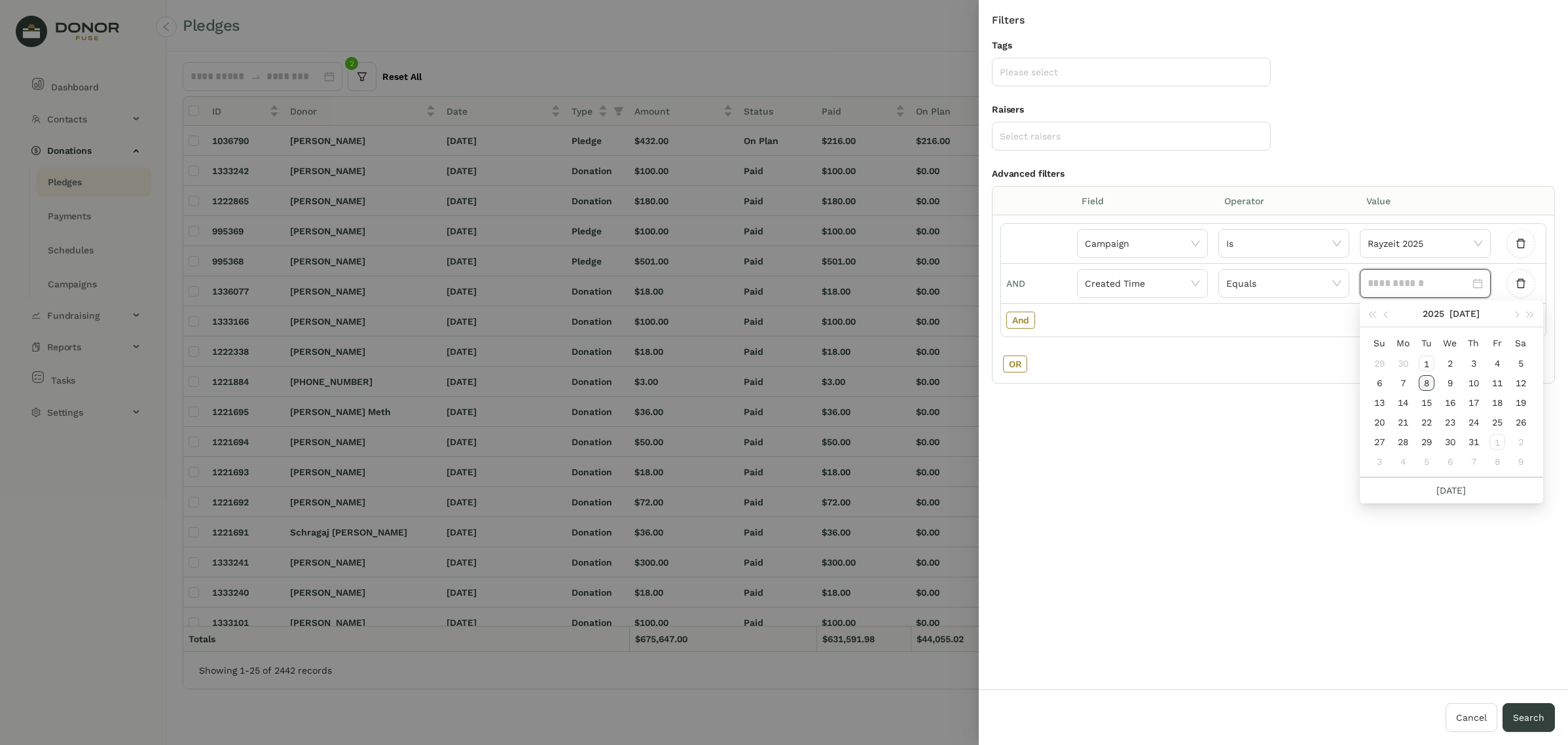 click on "8" at bounding box center (1427, 383) 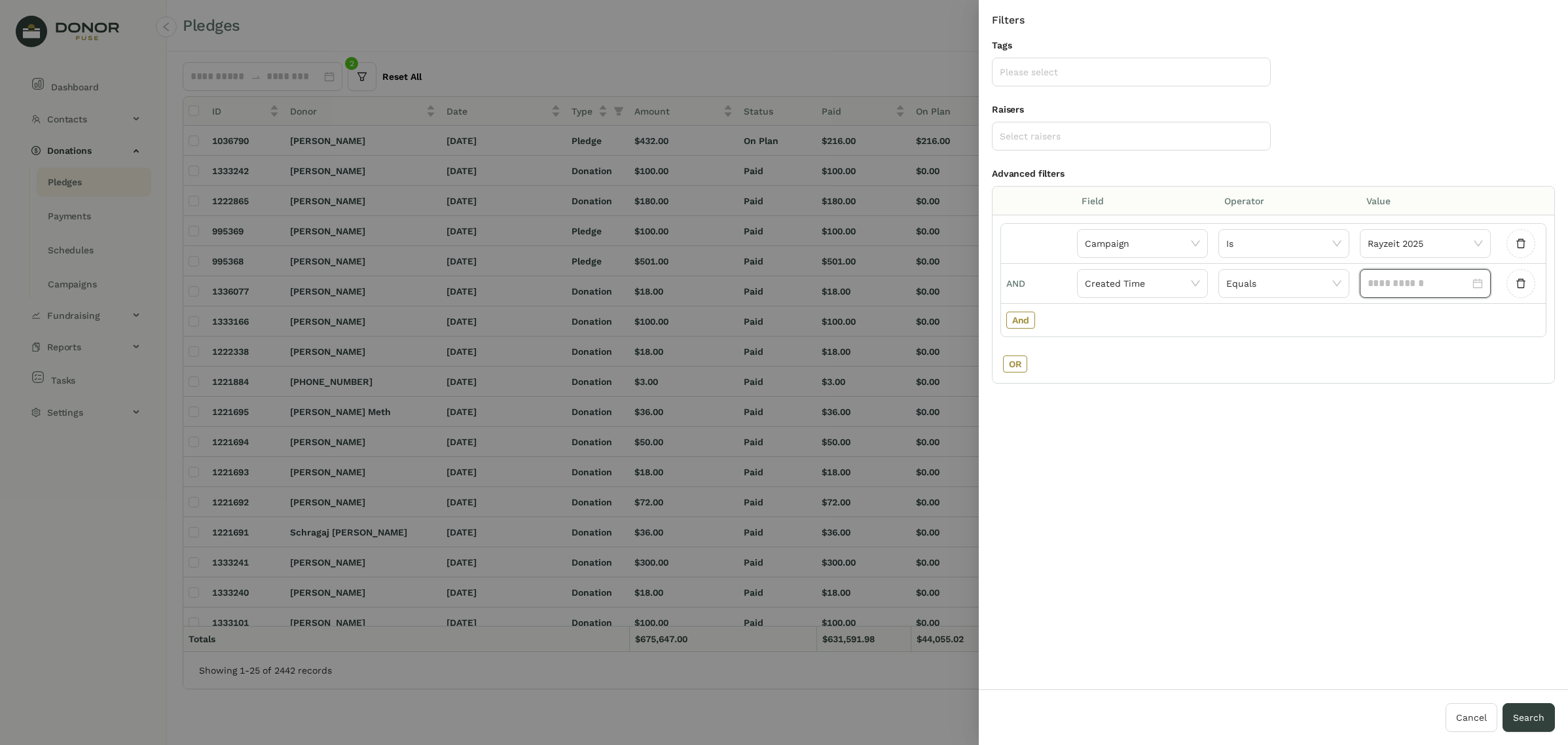type on "**********" 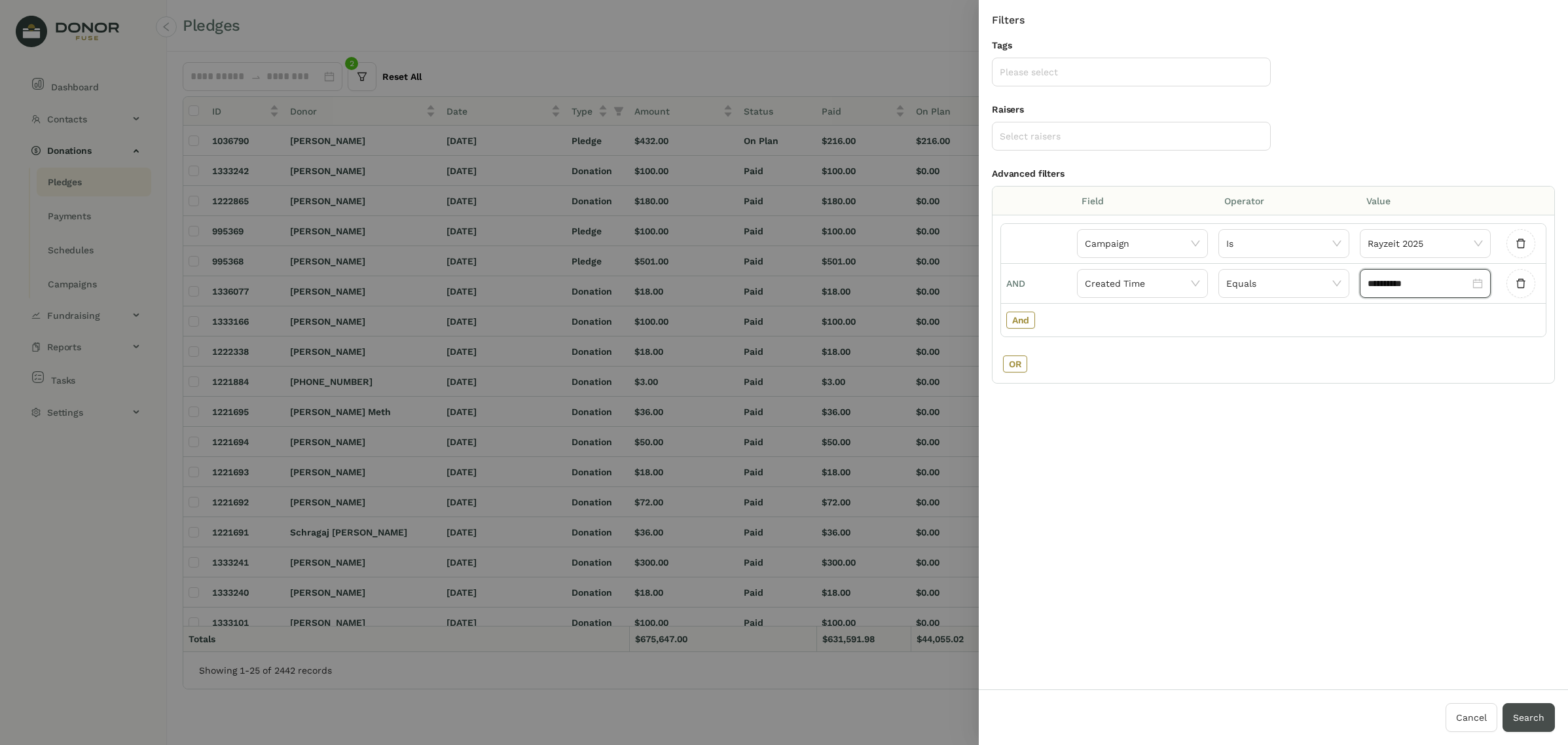 click on "Search" at bounding box center [1529, 718] 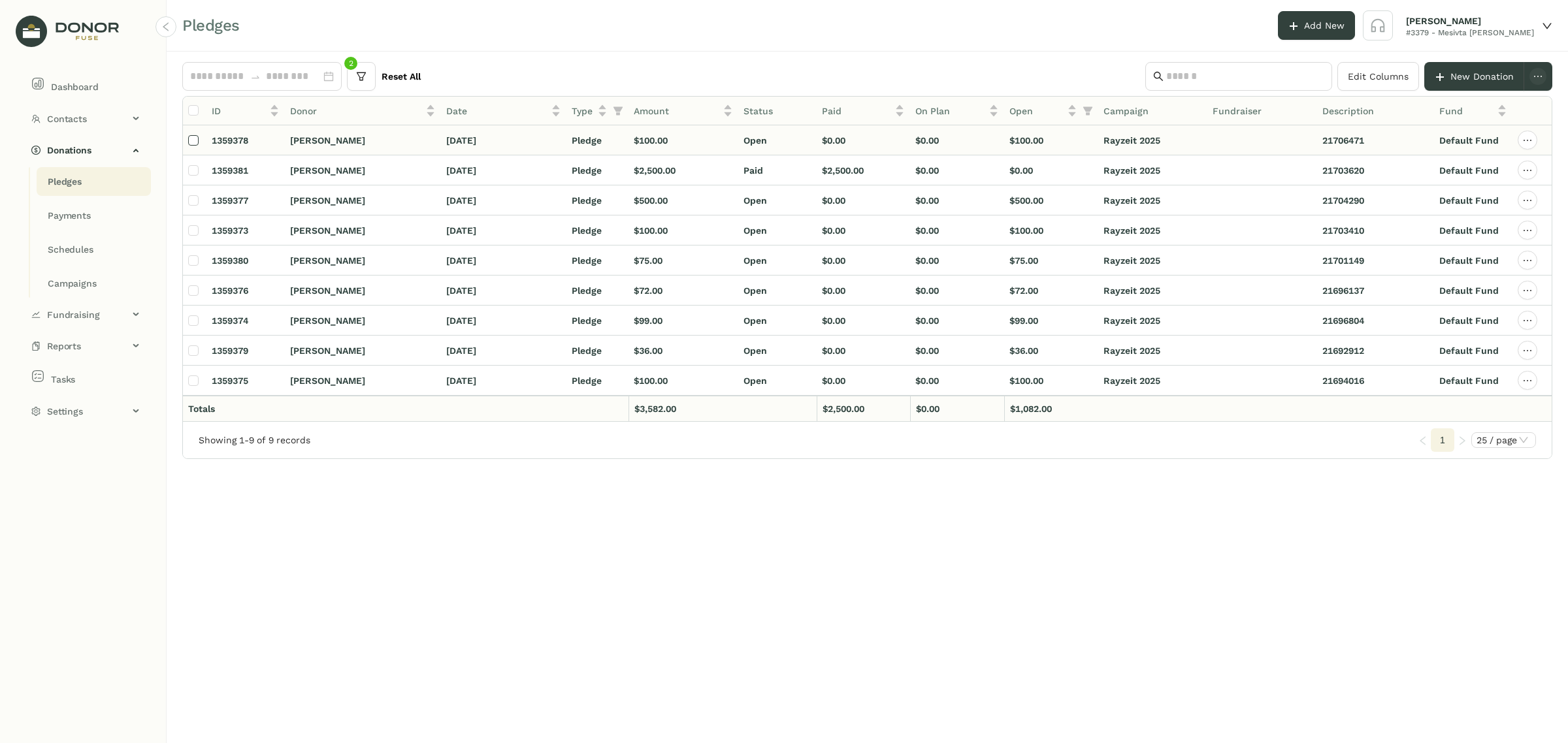 click 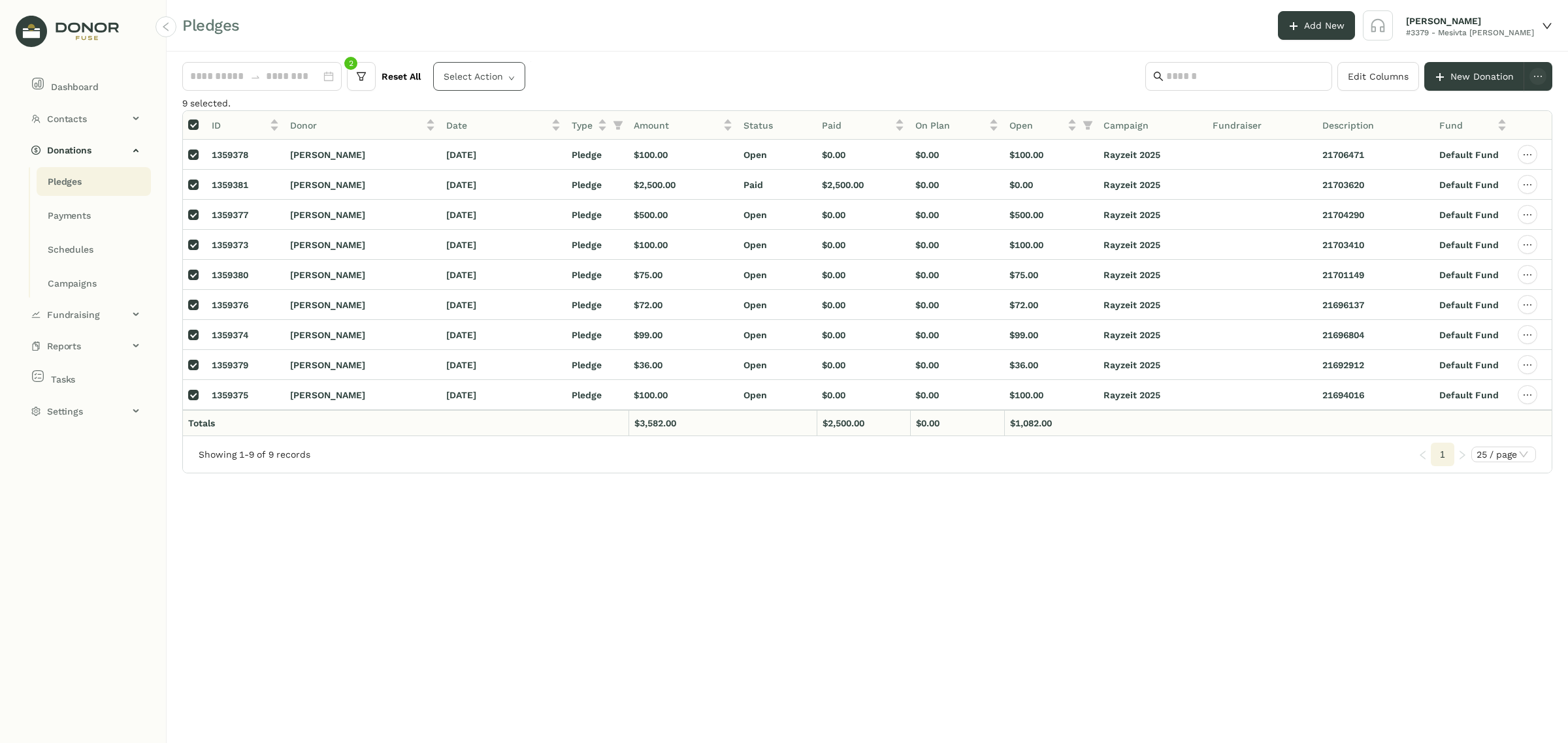 click on "Select Action" 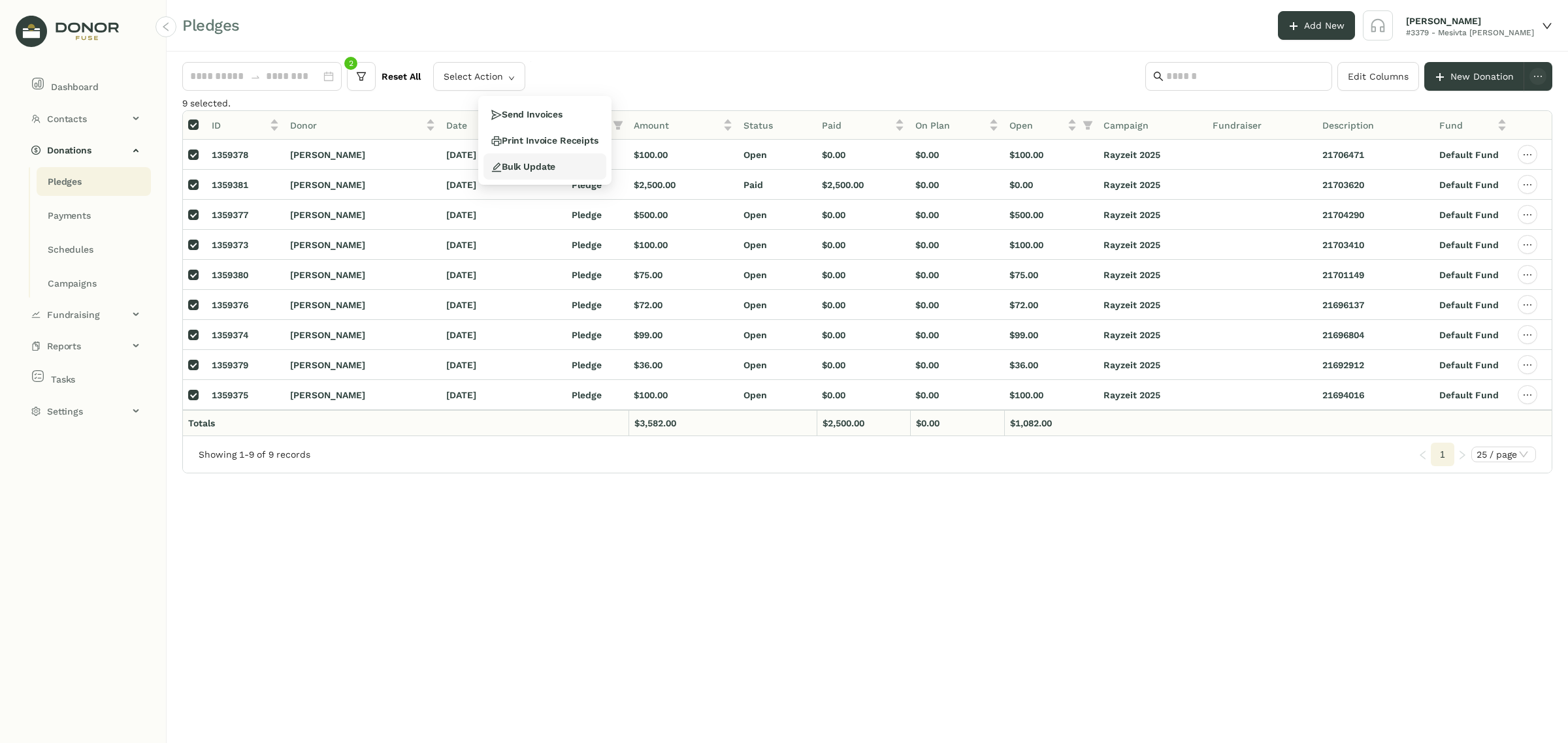 click on "Bulk Update" at bounding box center [545, 166] 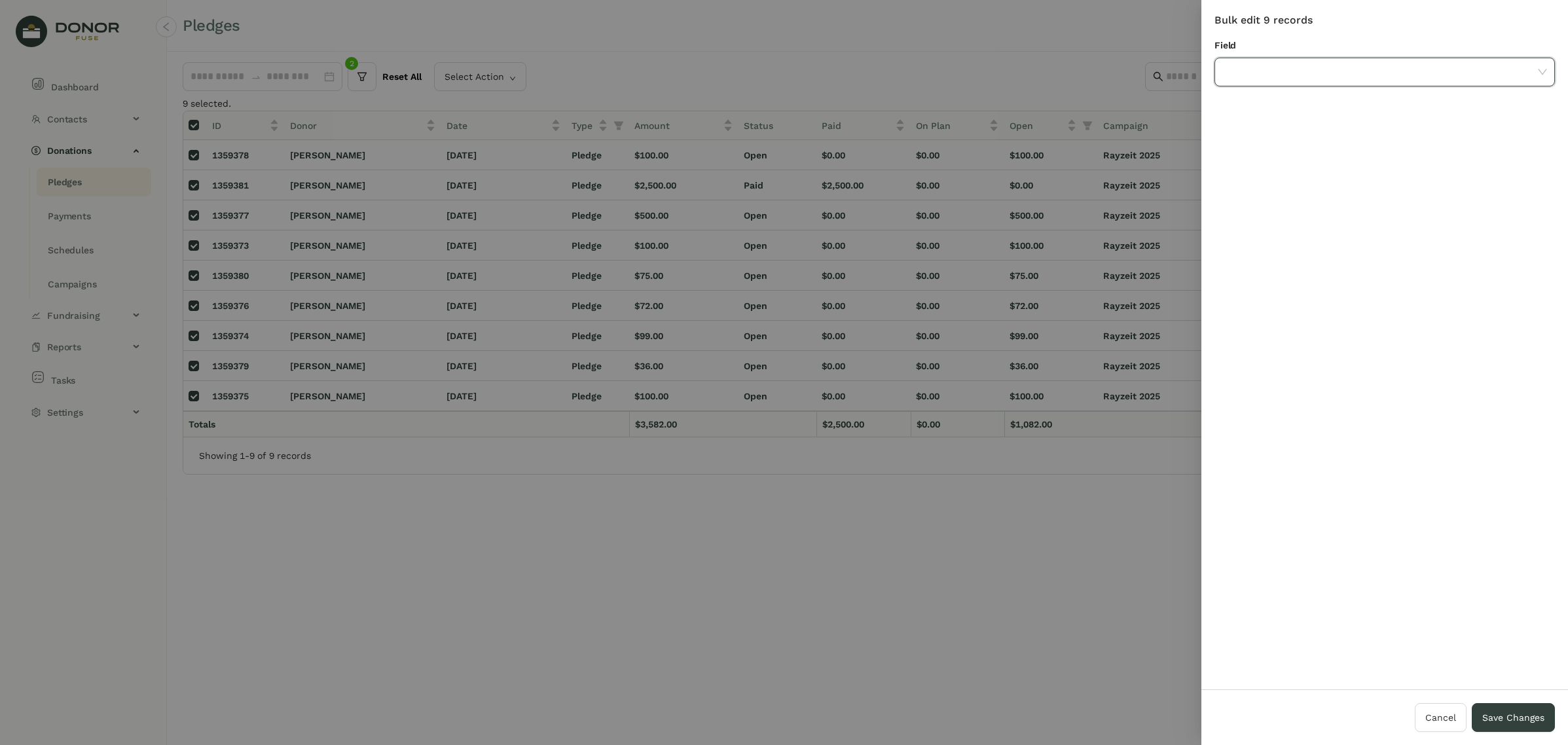click on "Field" at bounding box center [1385, 70] 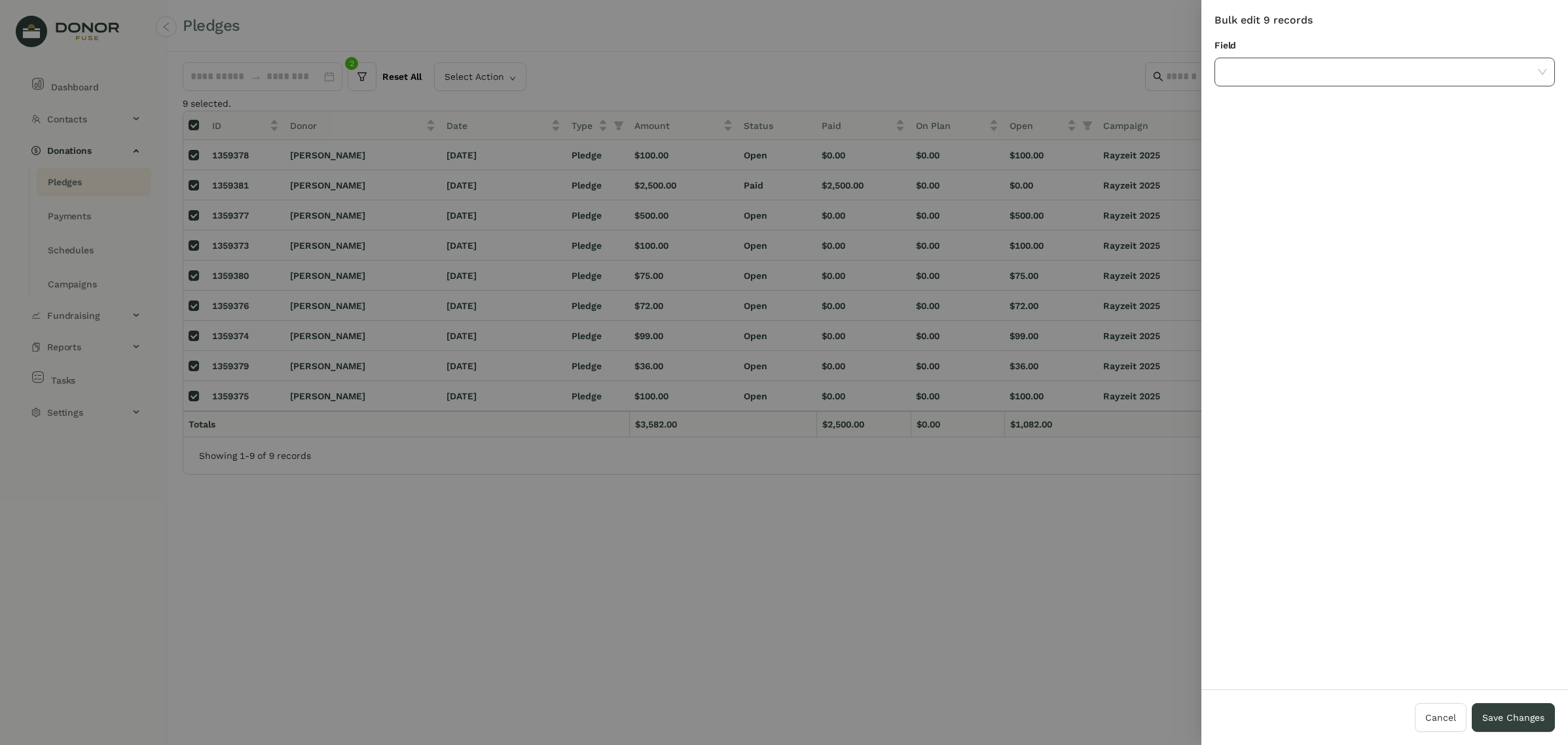click 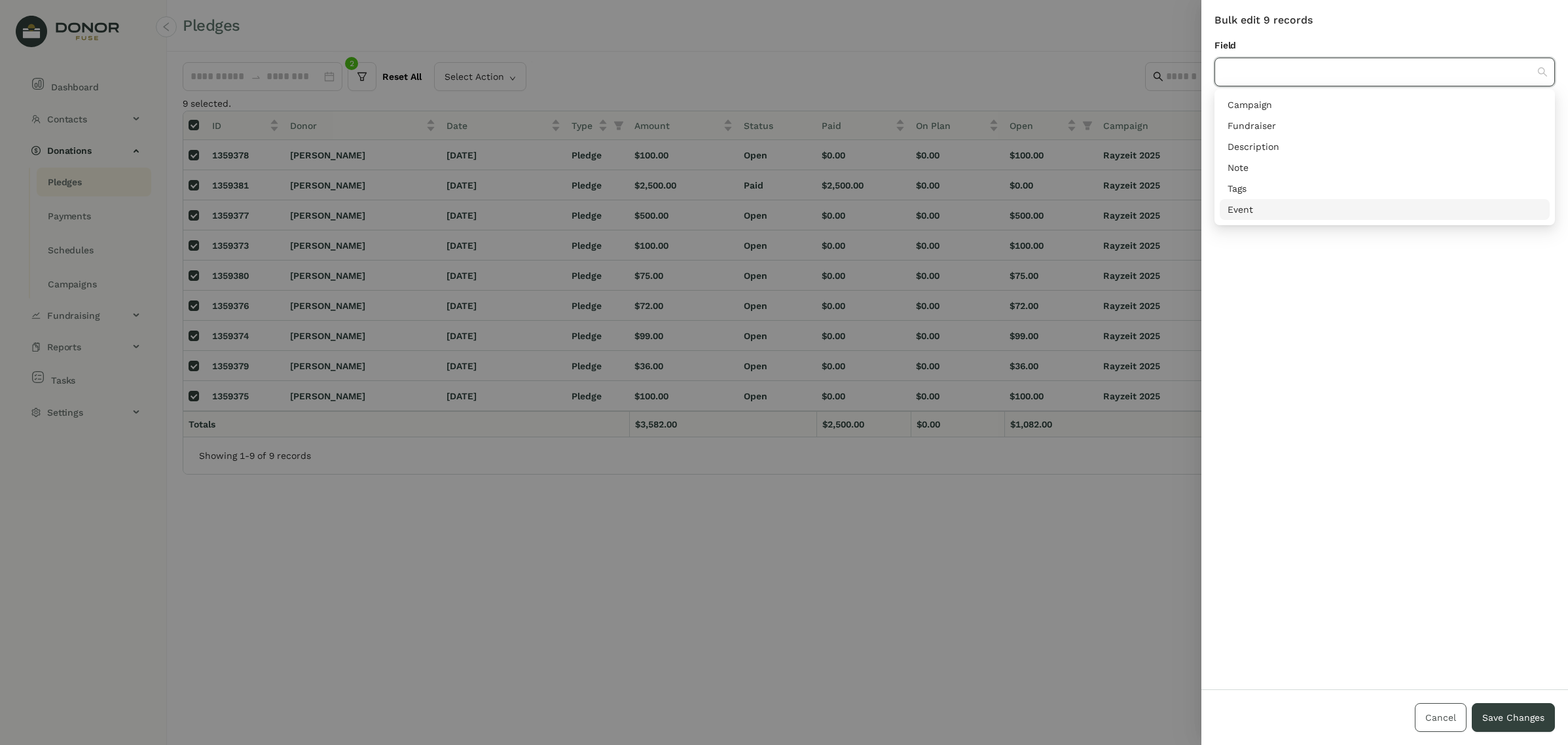 click on "Cancel" at bounding box center [1440, 718] 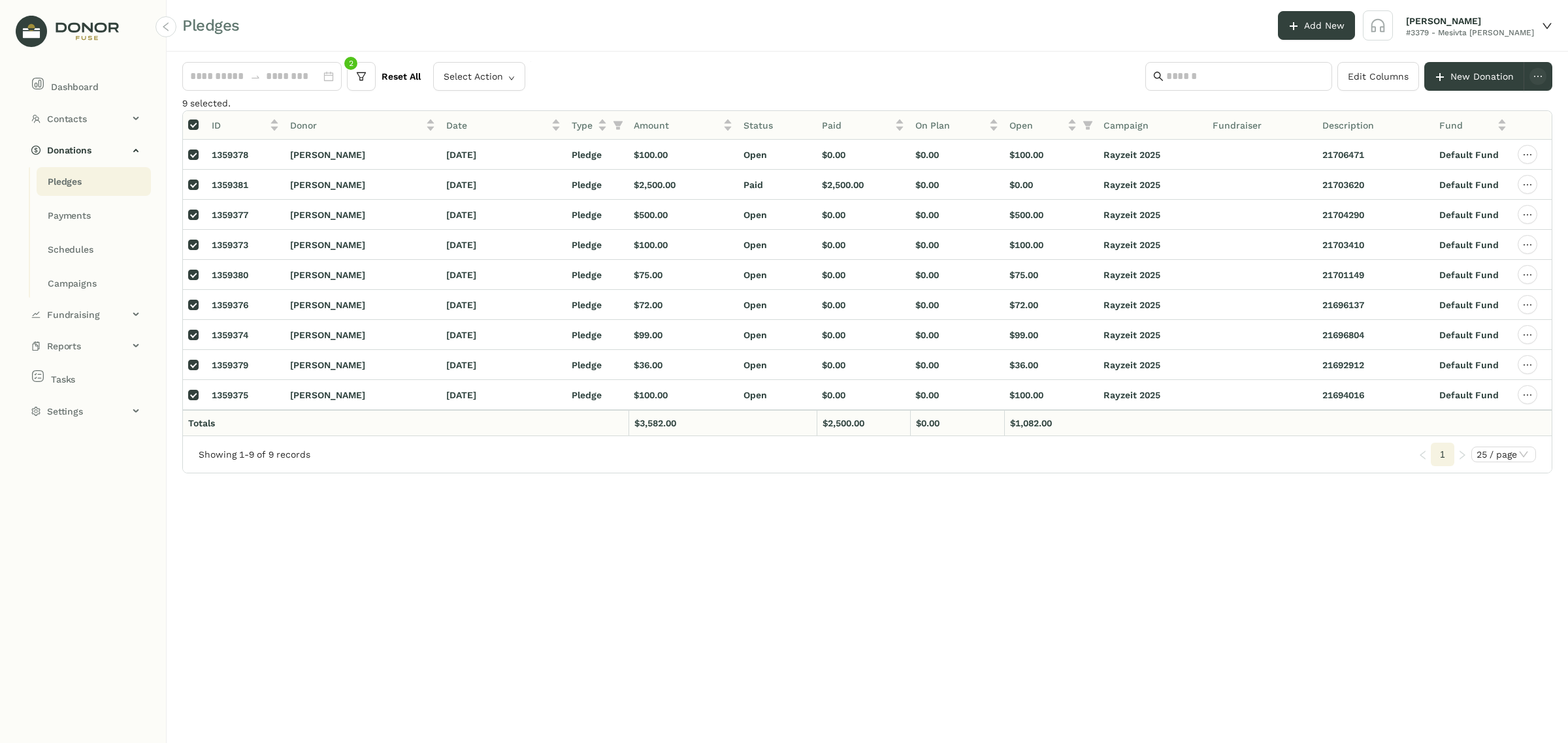 drag, startPoint x: 977, startPoint y: 642, endPoint x: 930, endPoint y: 616, distance: 53.7122 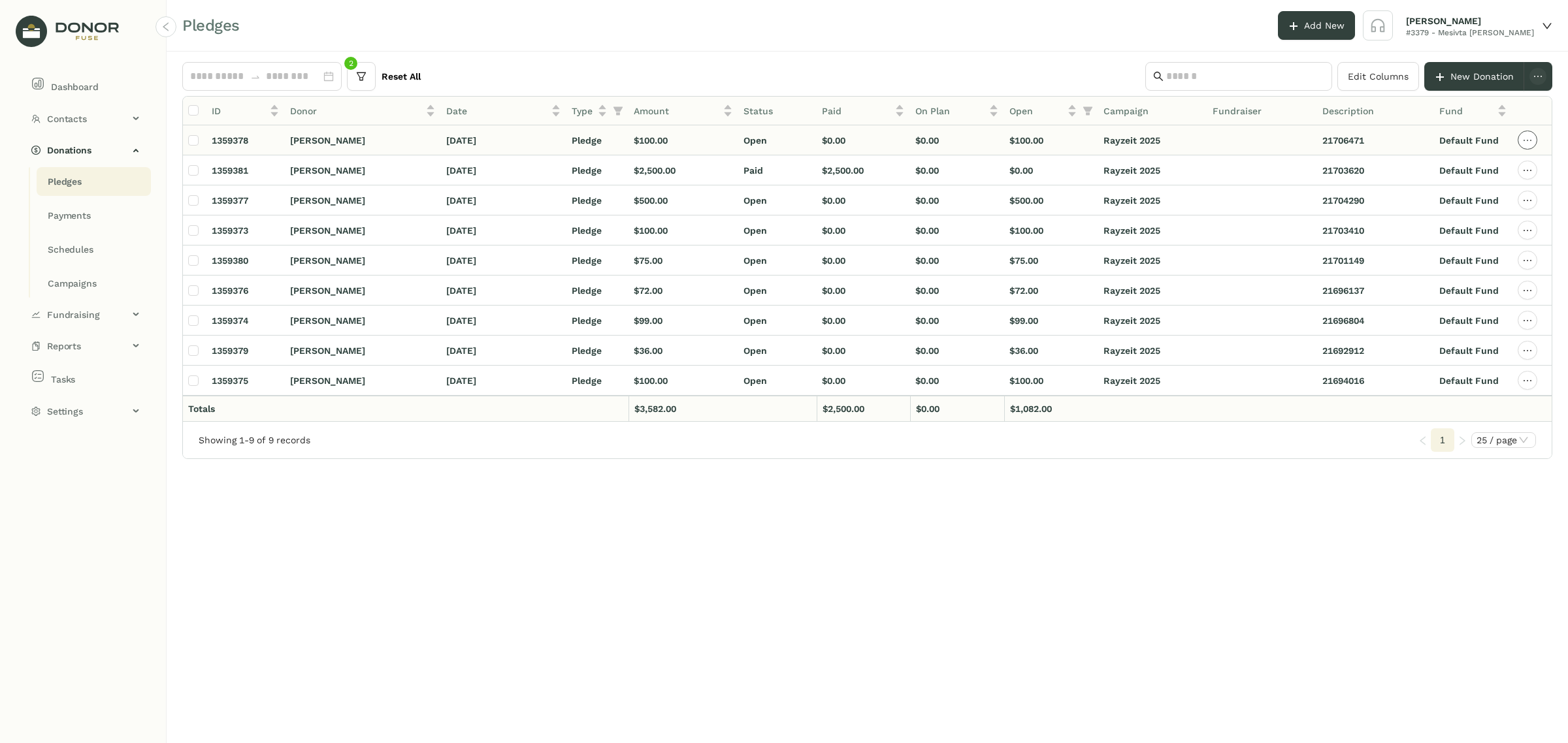 click 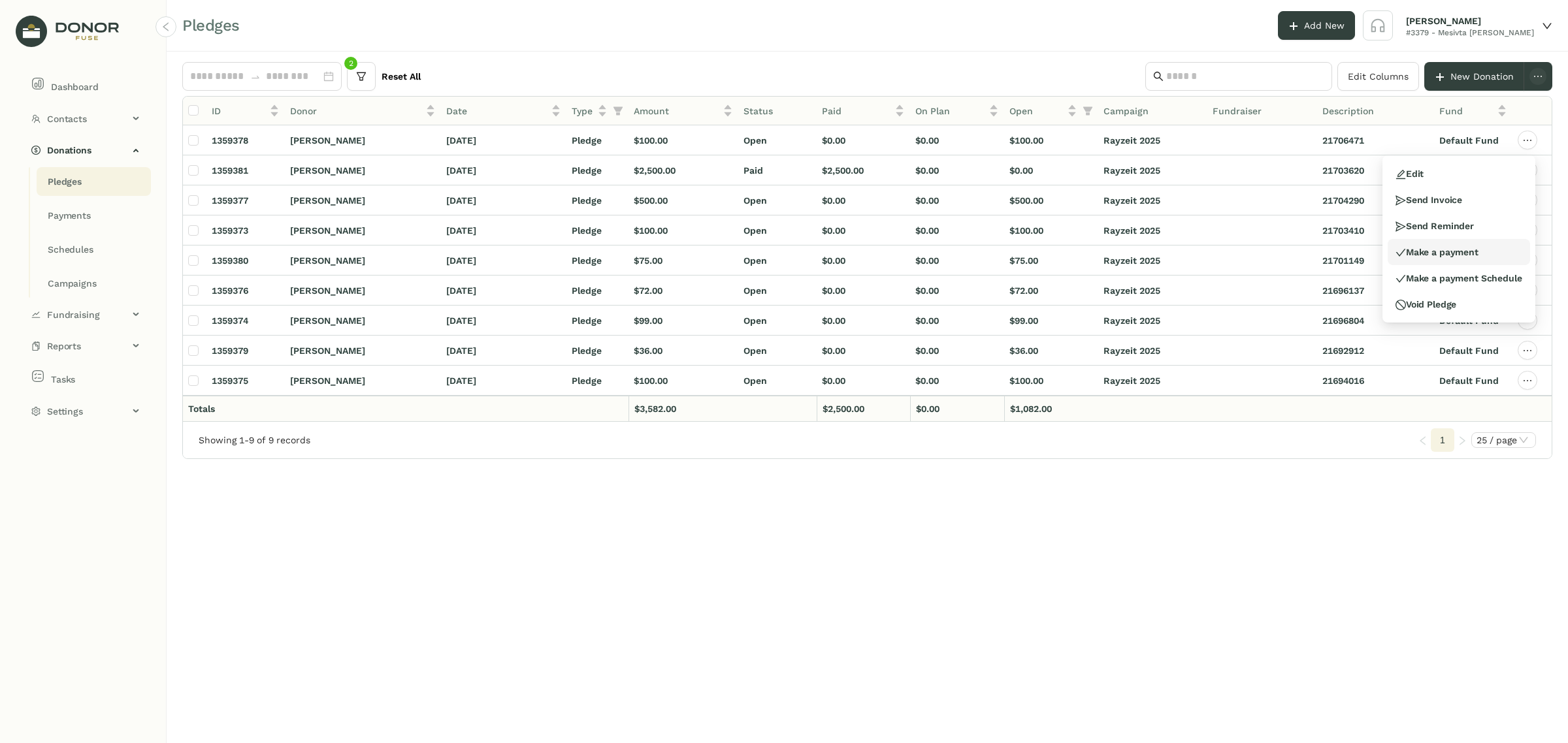 click on "Make a payment" at bounding box center [1459, 252] 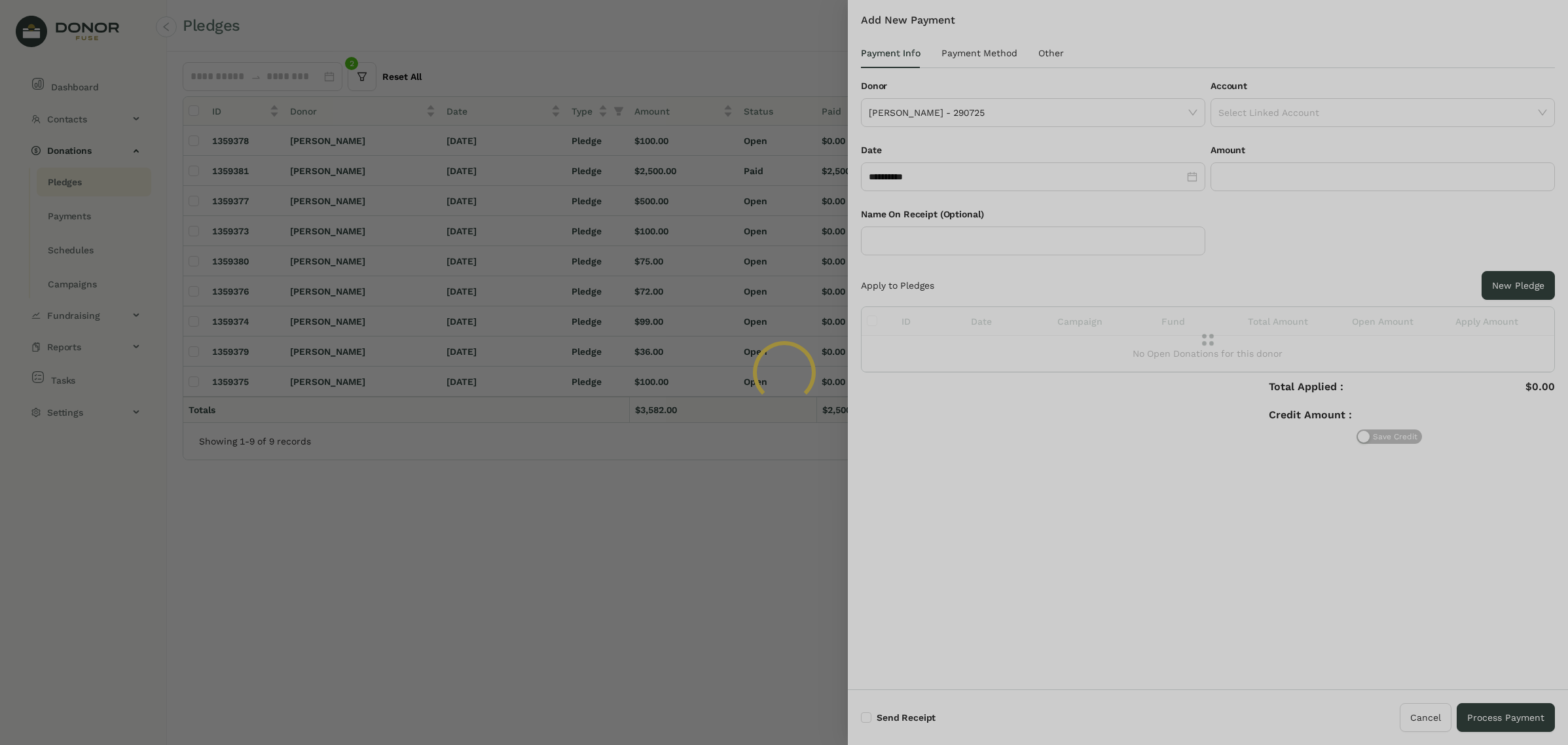type on "*******" 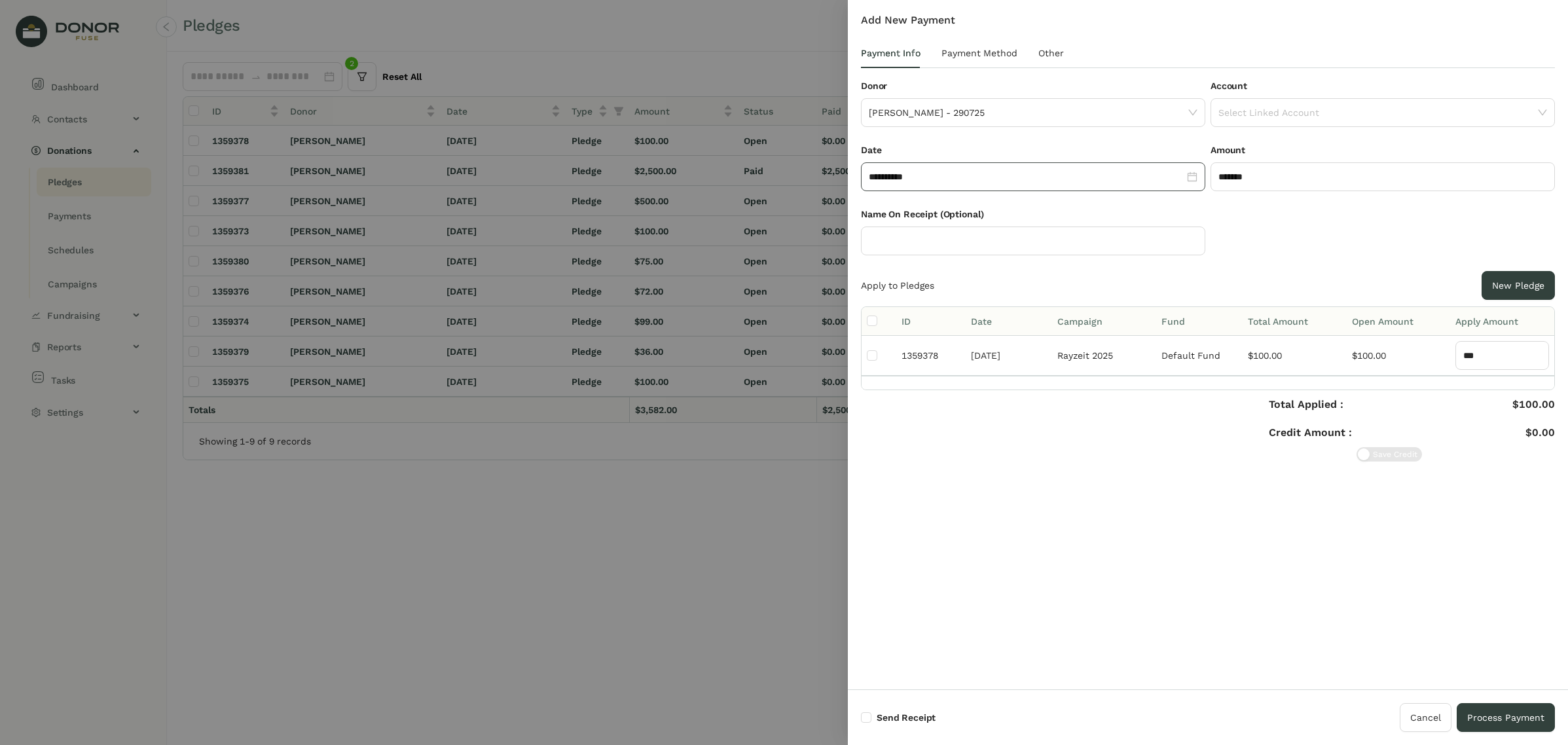 click on "**********" 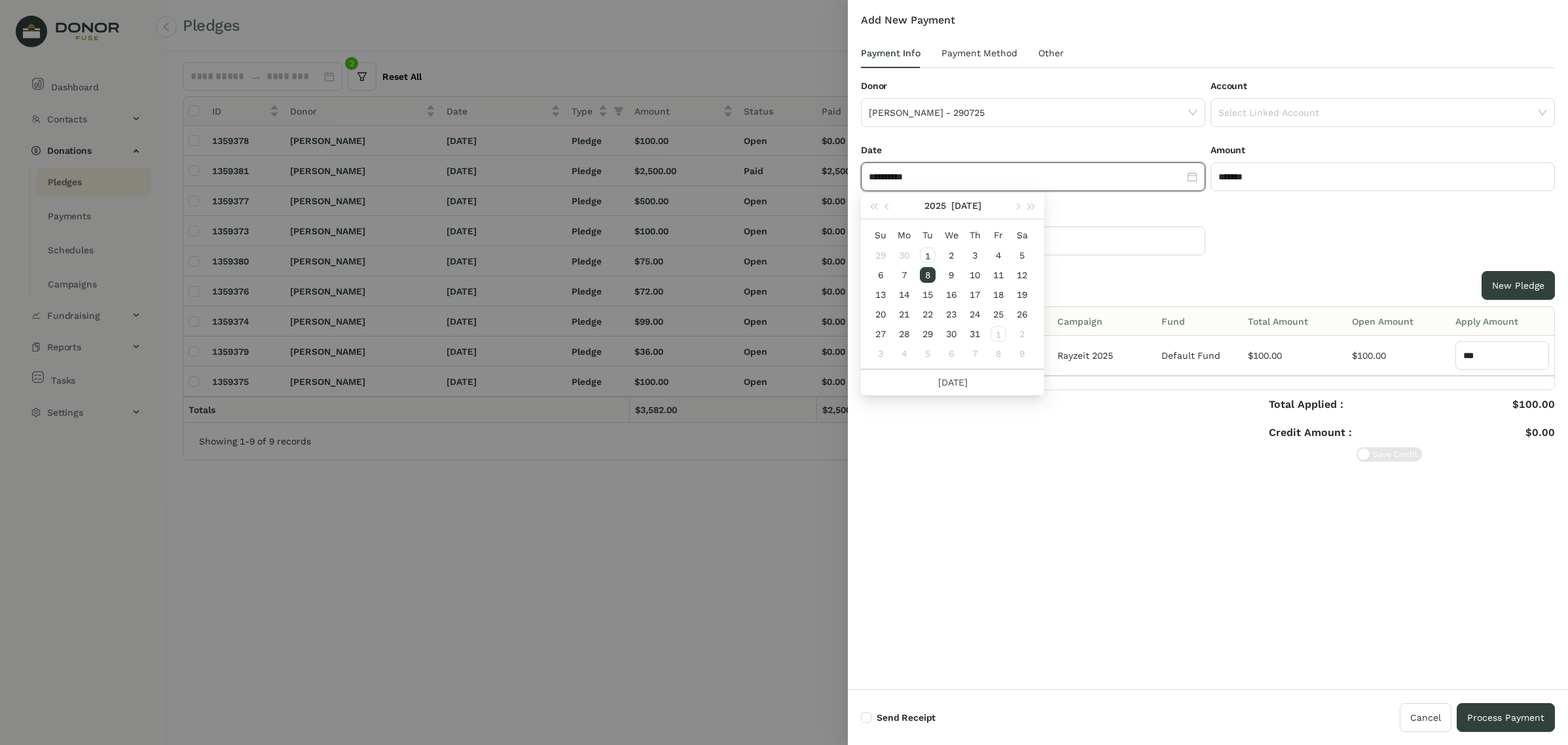 paste 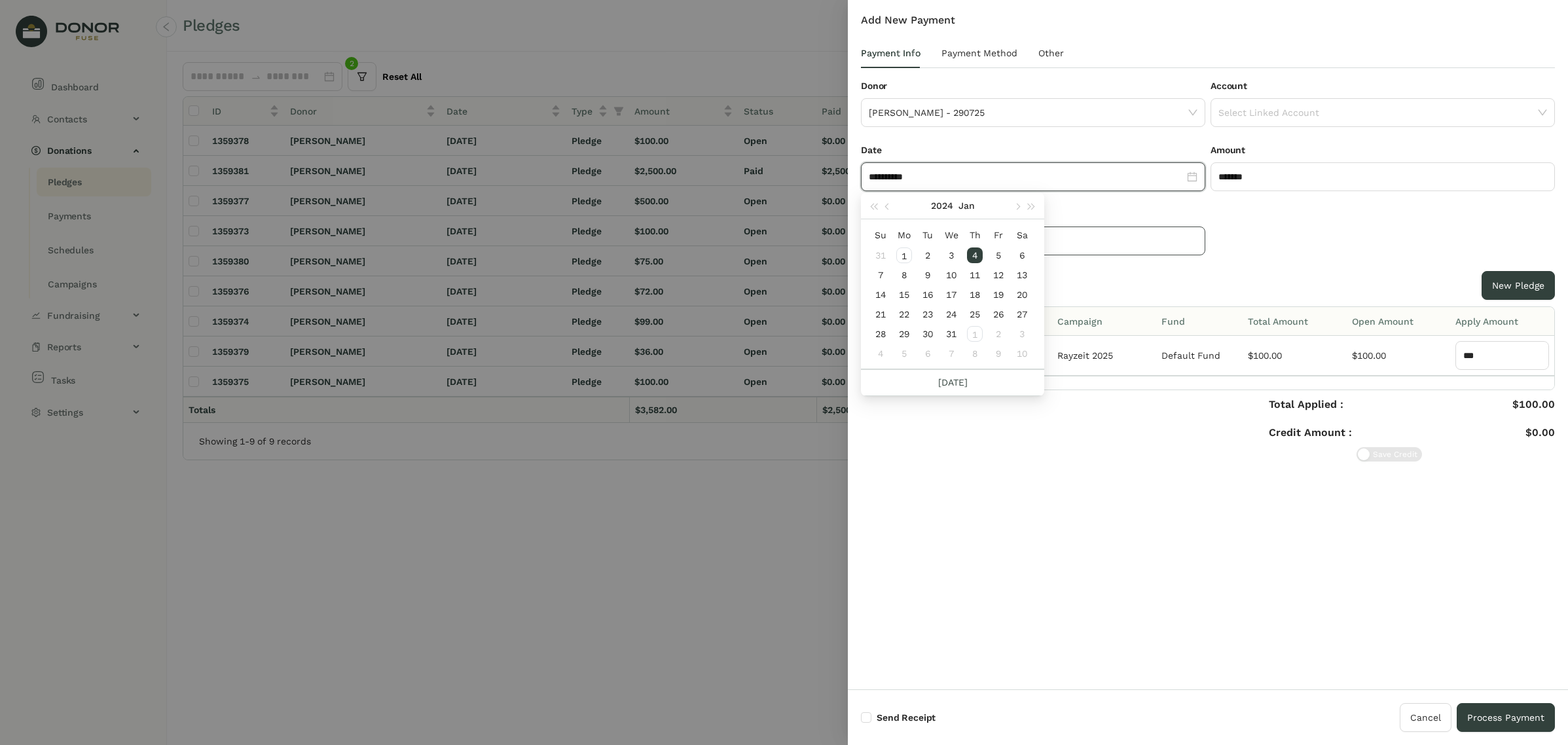 type on "**********" 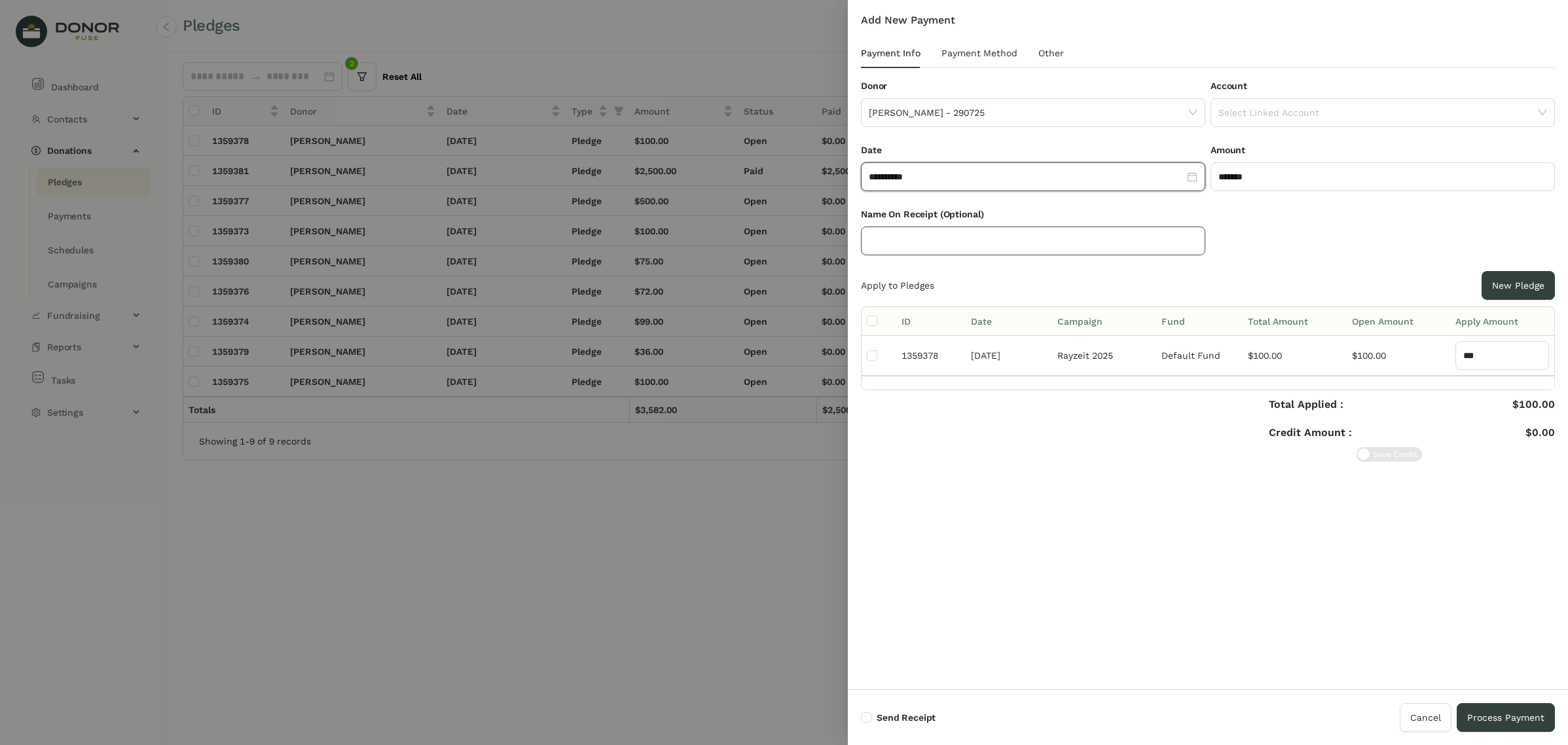 click 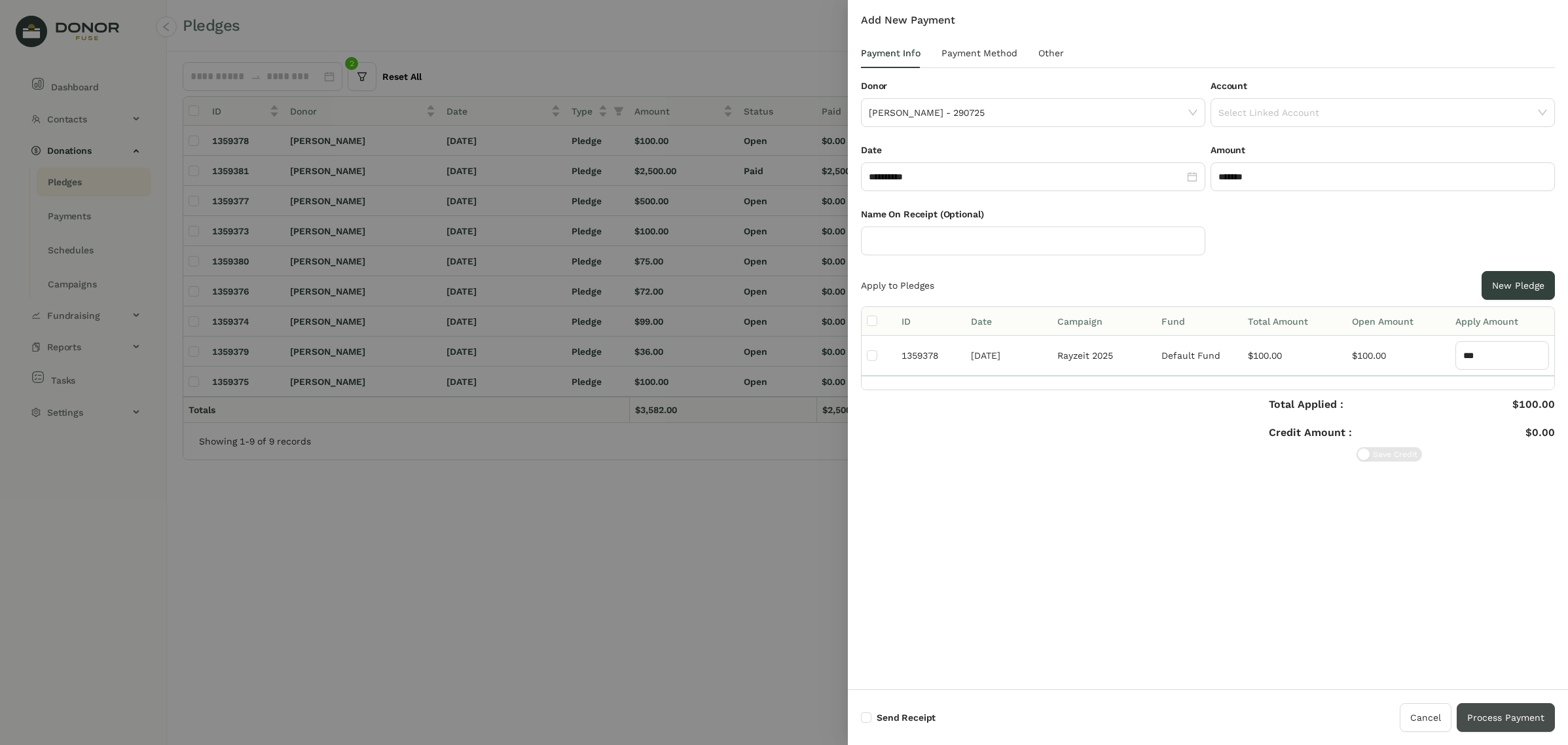 click on "Process Payment" at bounding box center [1506, 718] 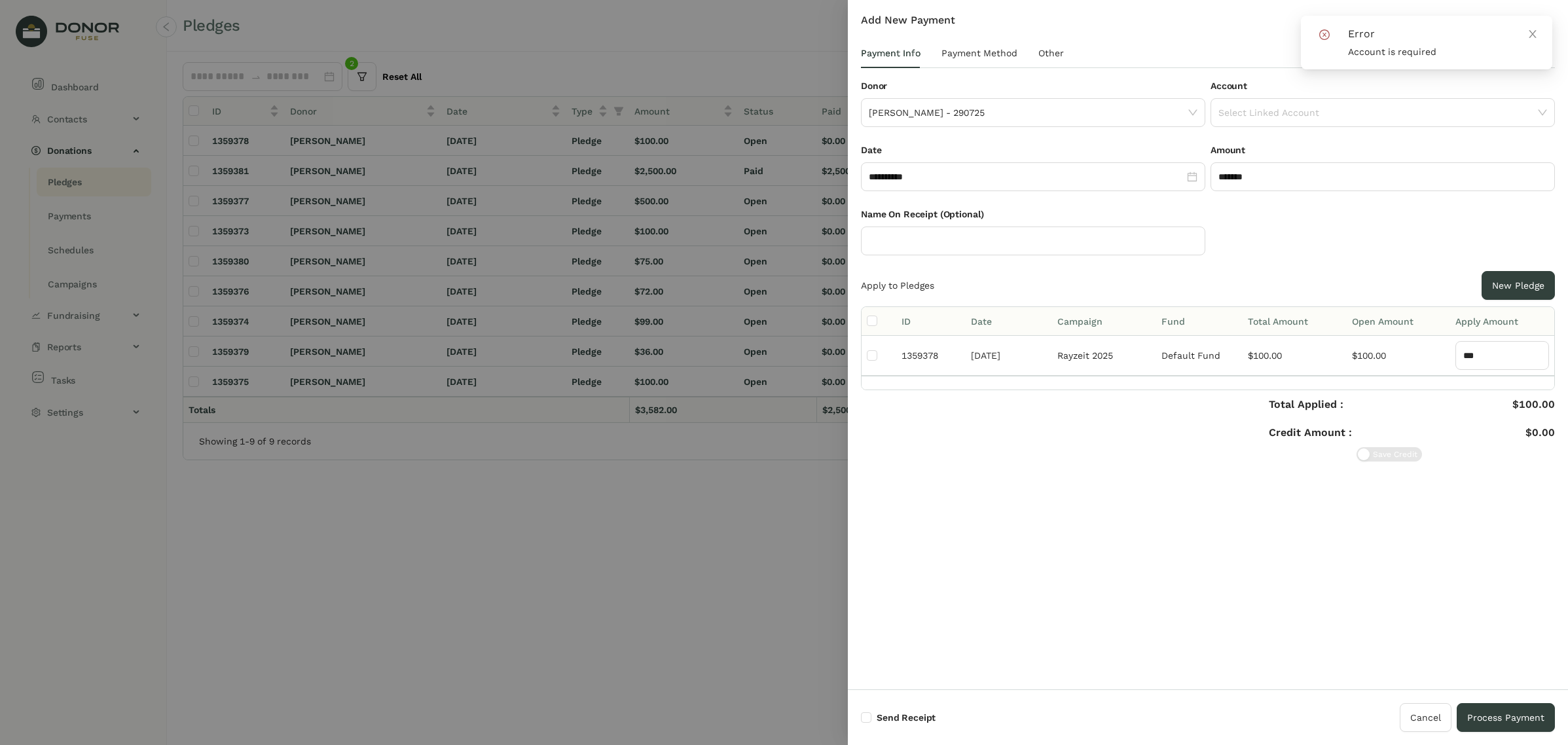 click on "Add New Payment" at bounding box center (1208, 26) 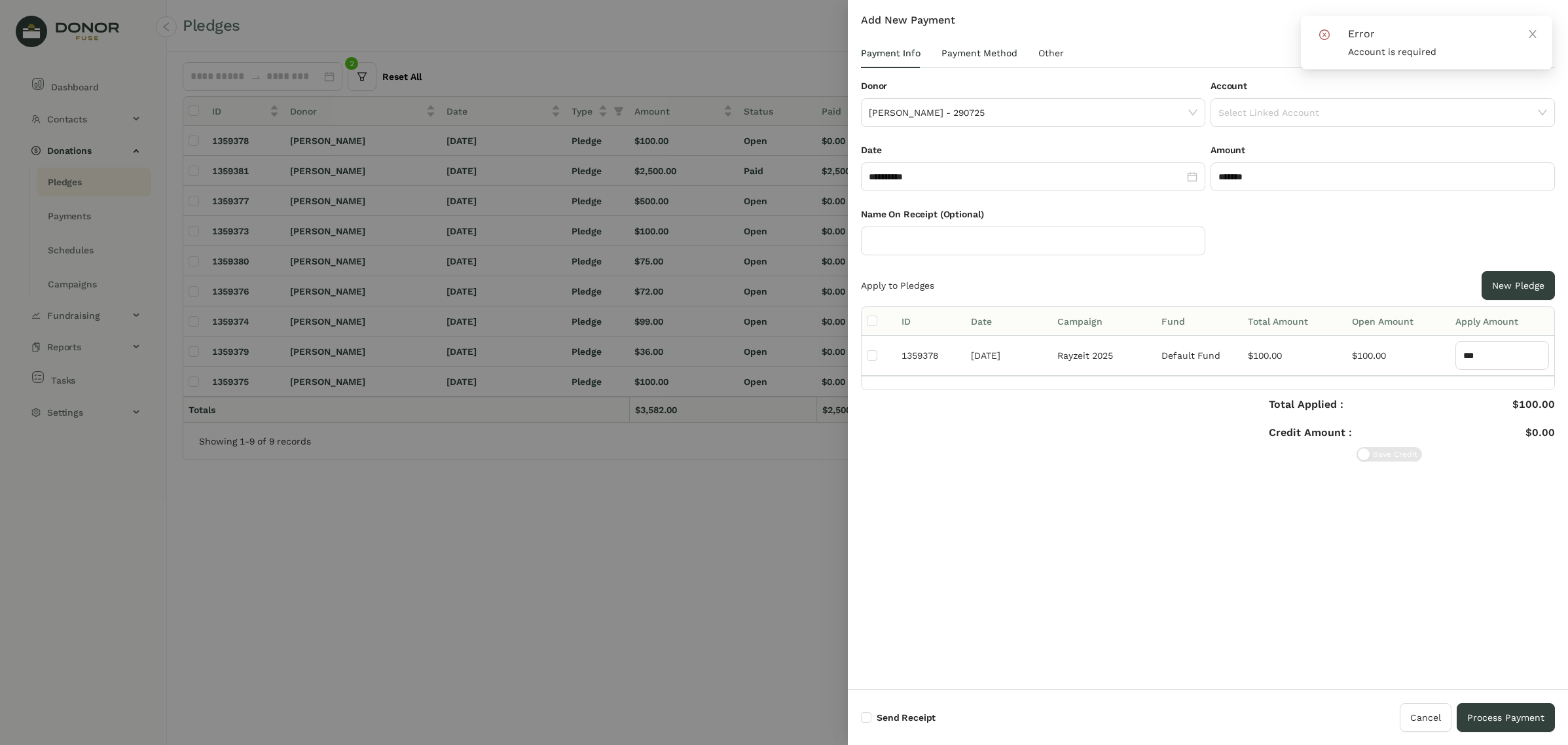 click on "Payment Method" at bounding box center [979, 53] 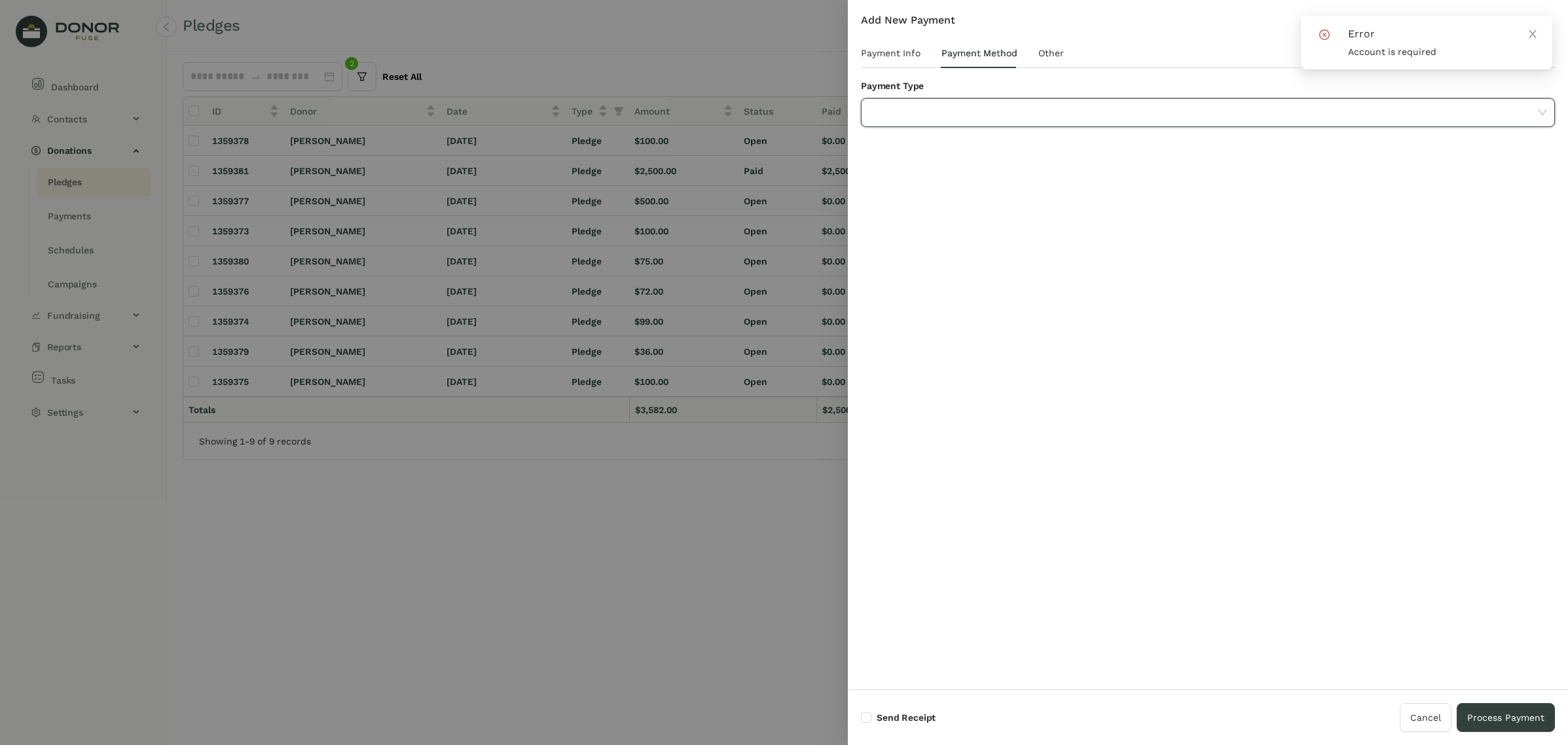 click 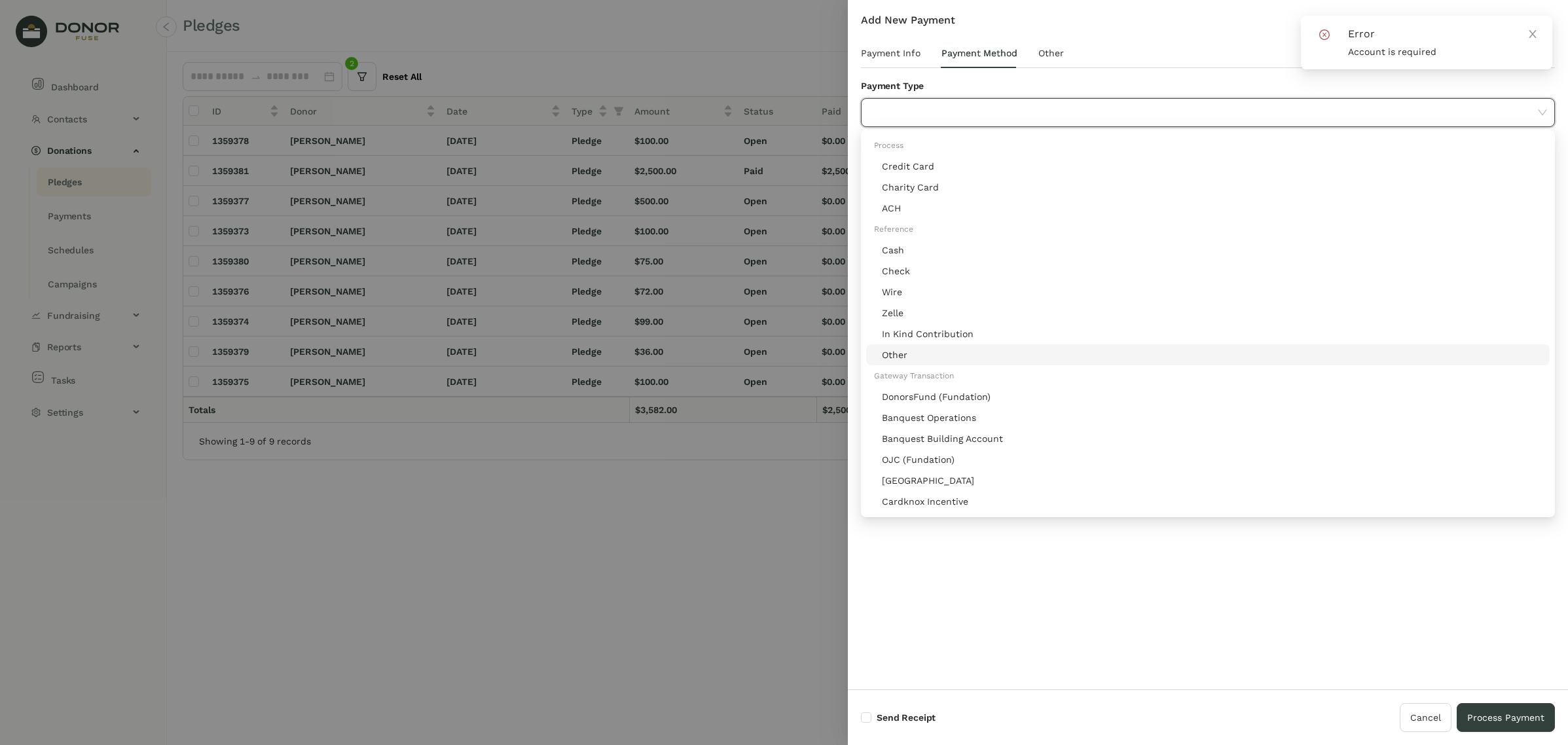 click on "Other" 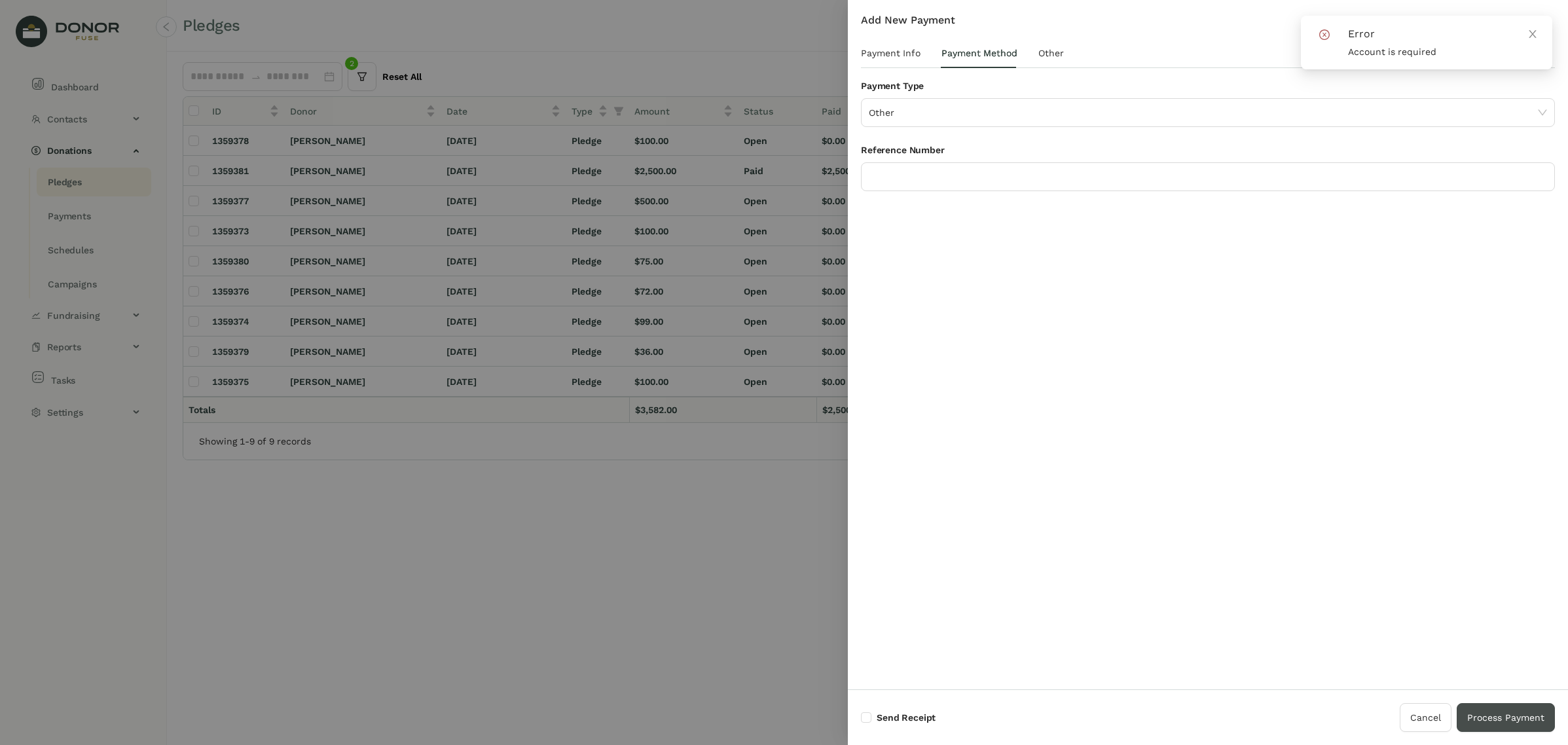 click on "Process Payment" at bounding box center (1506, 718) 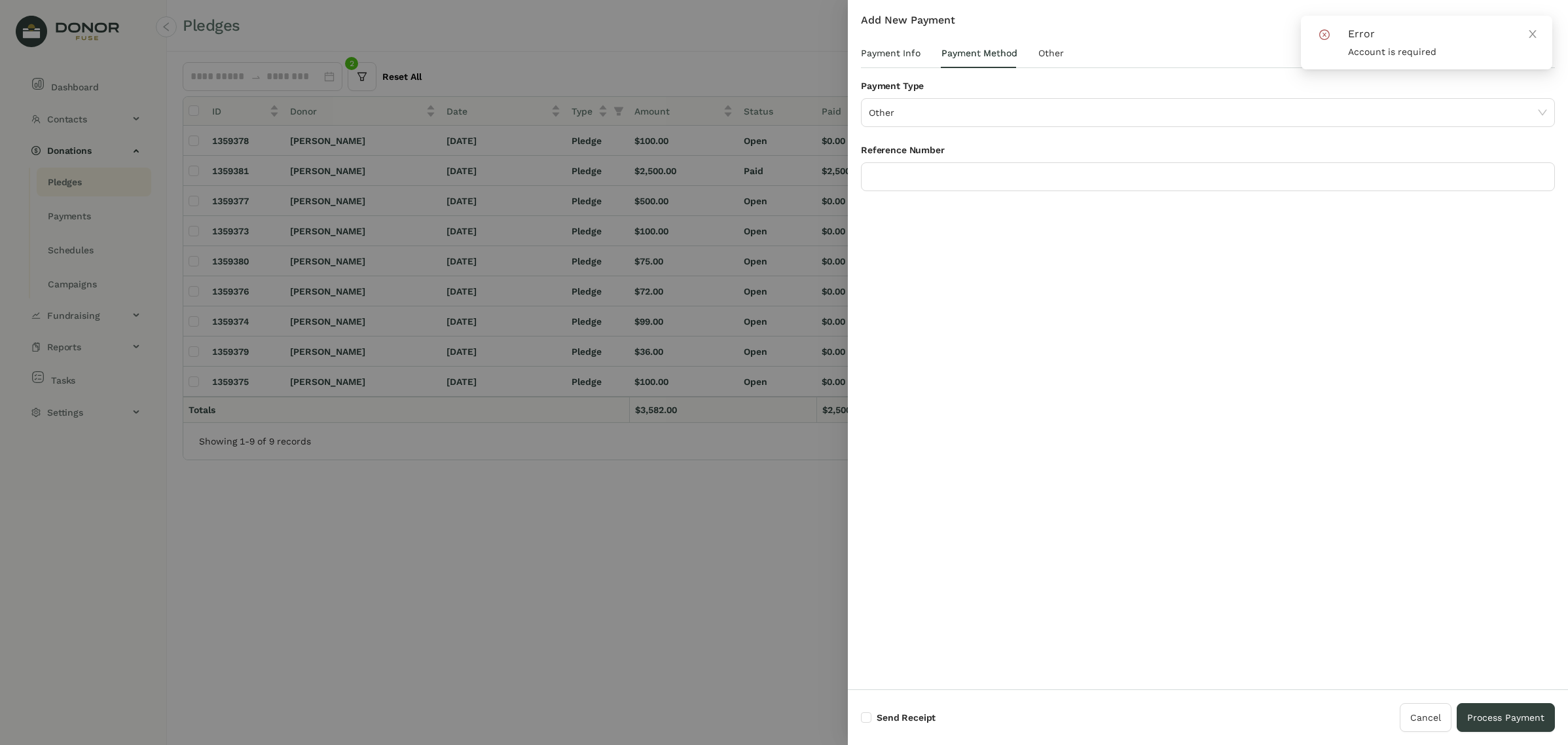 click on "Payment Info" at bounding box center (890, 53) 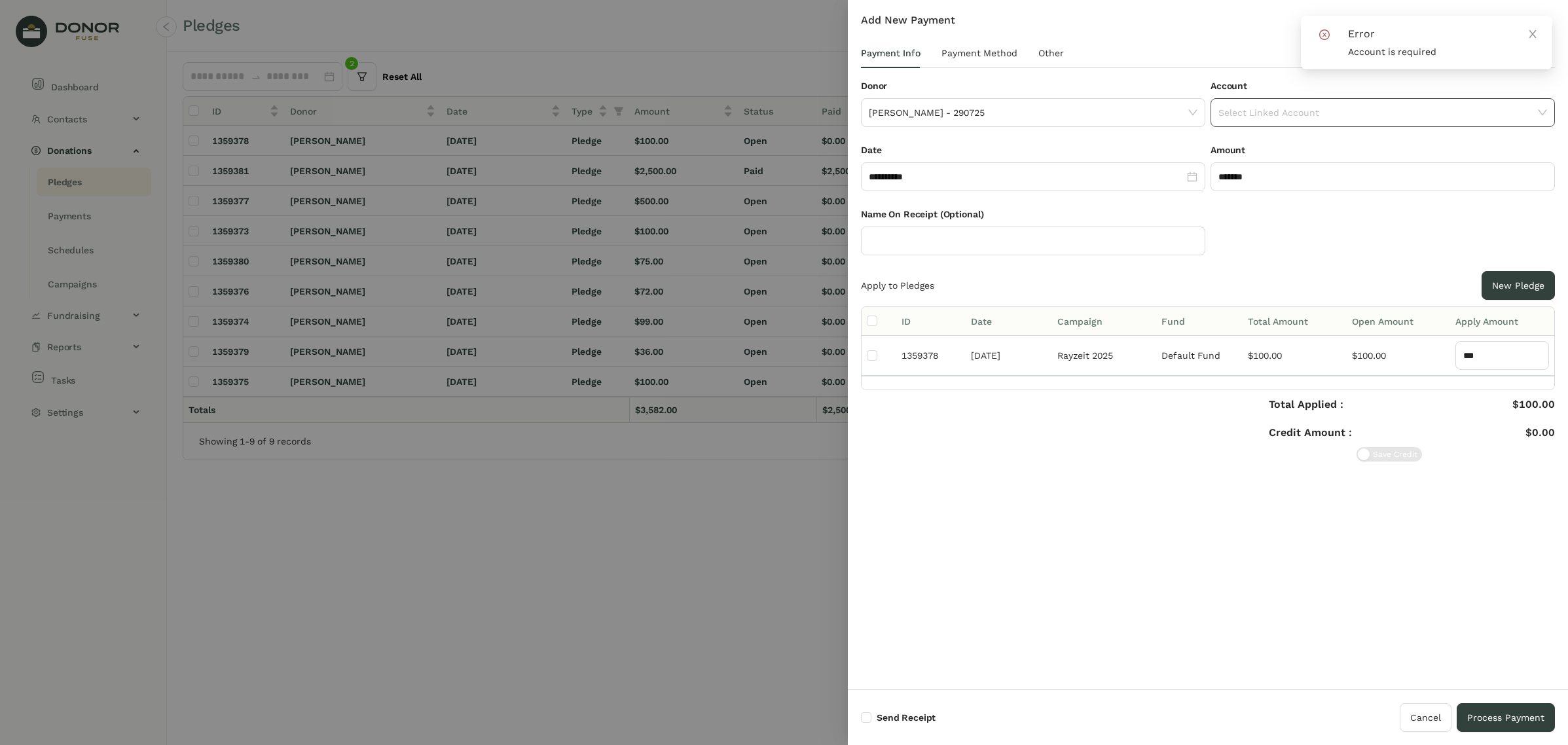 click 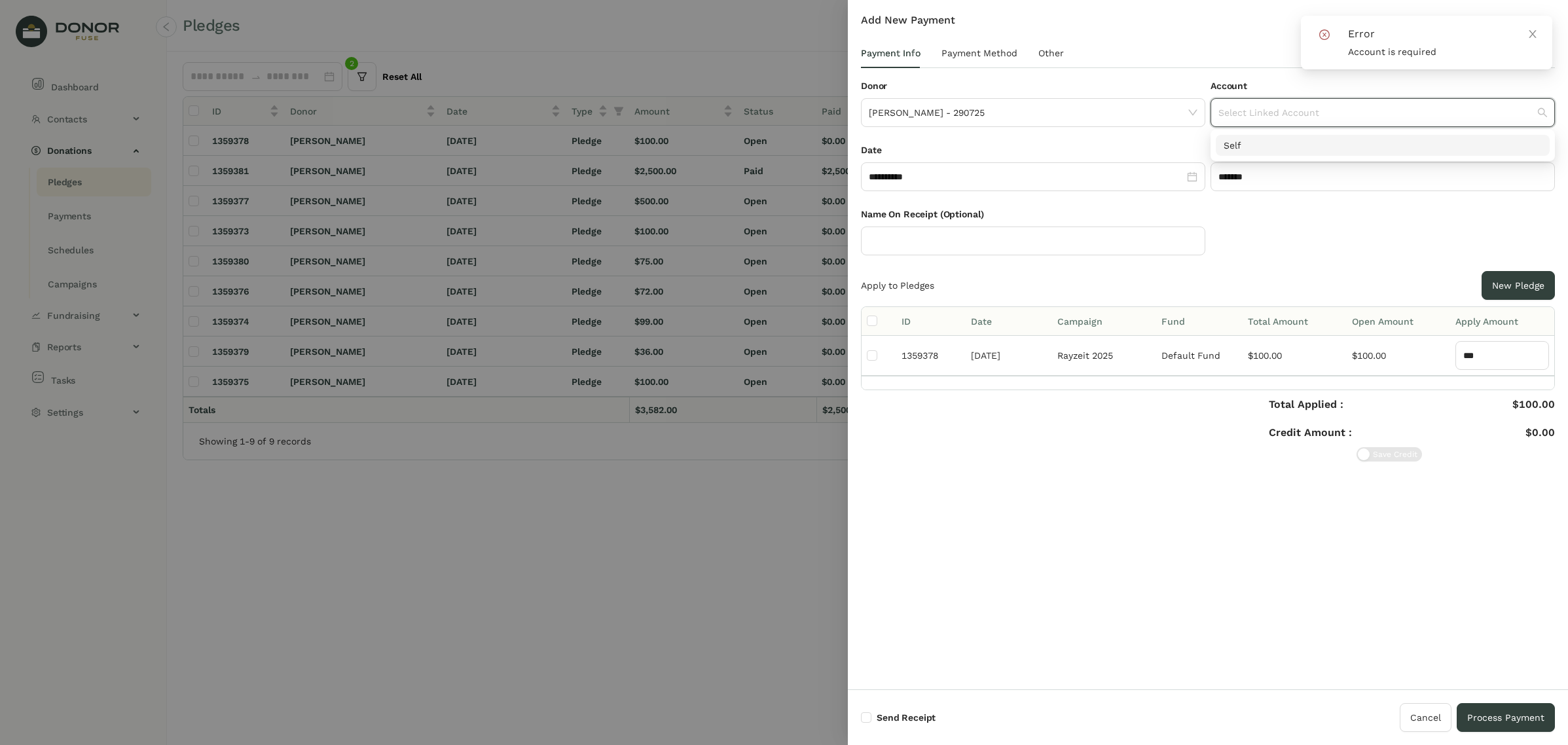 click on "Self" at bounding box center (1383, 145) 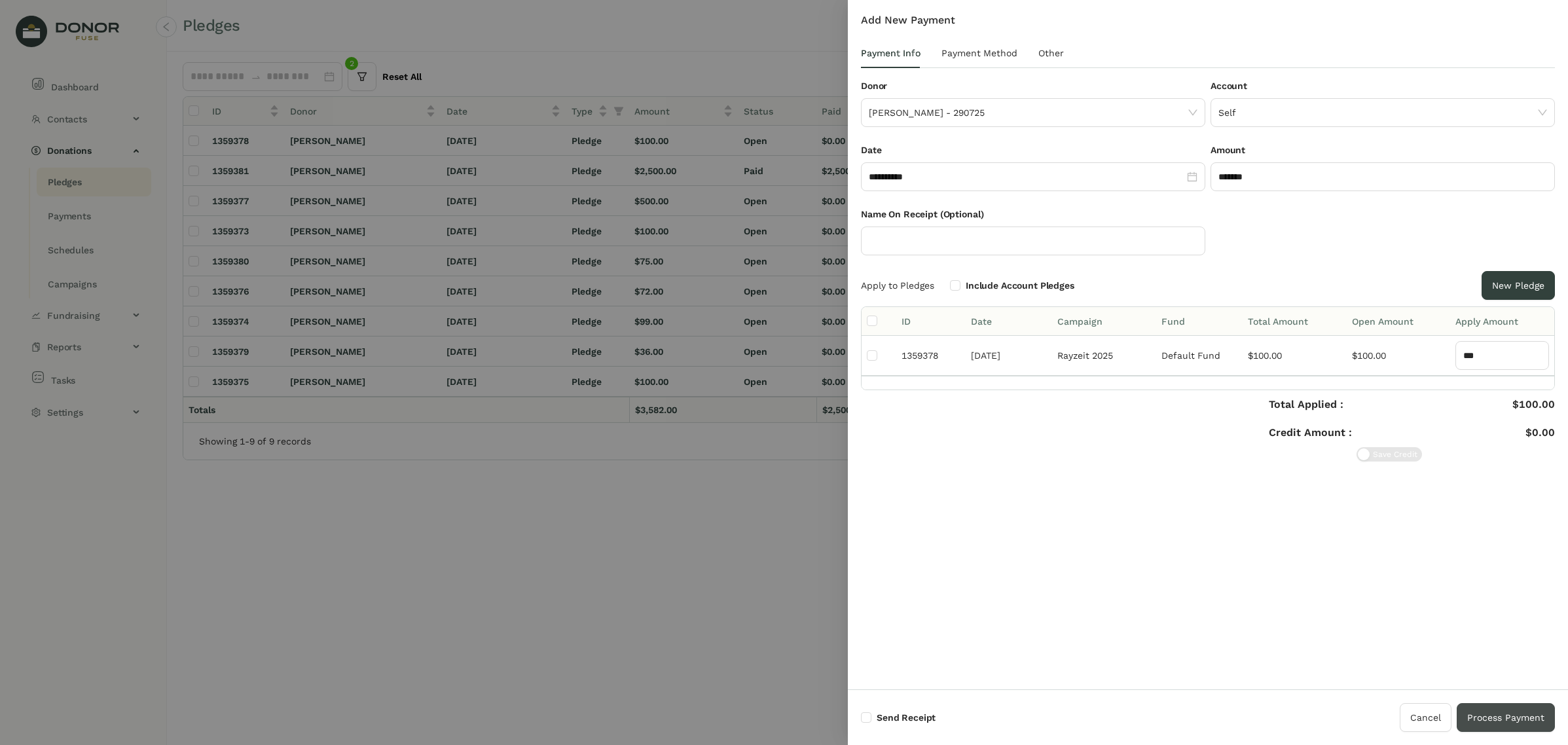 click on "Process Payment" at bounding box center [1506, 718] 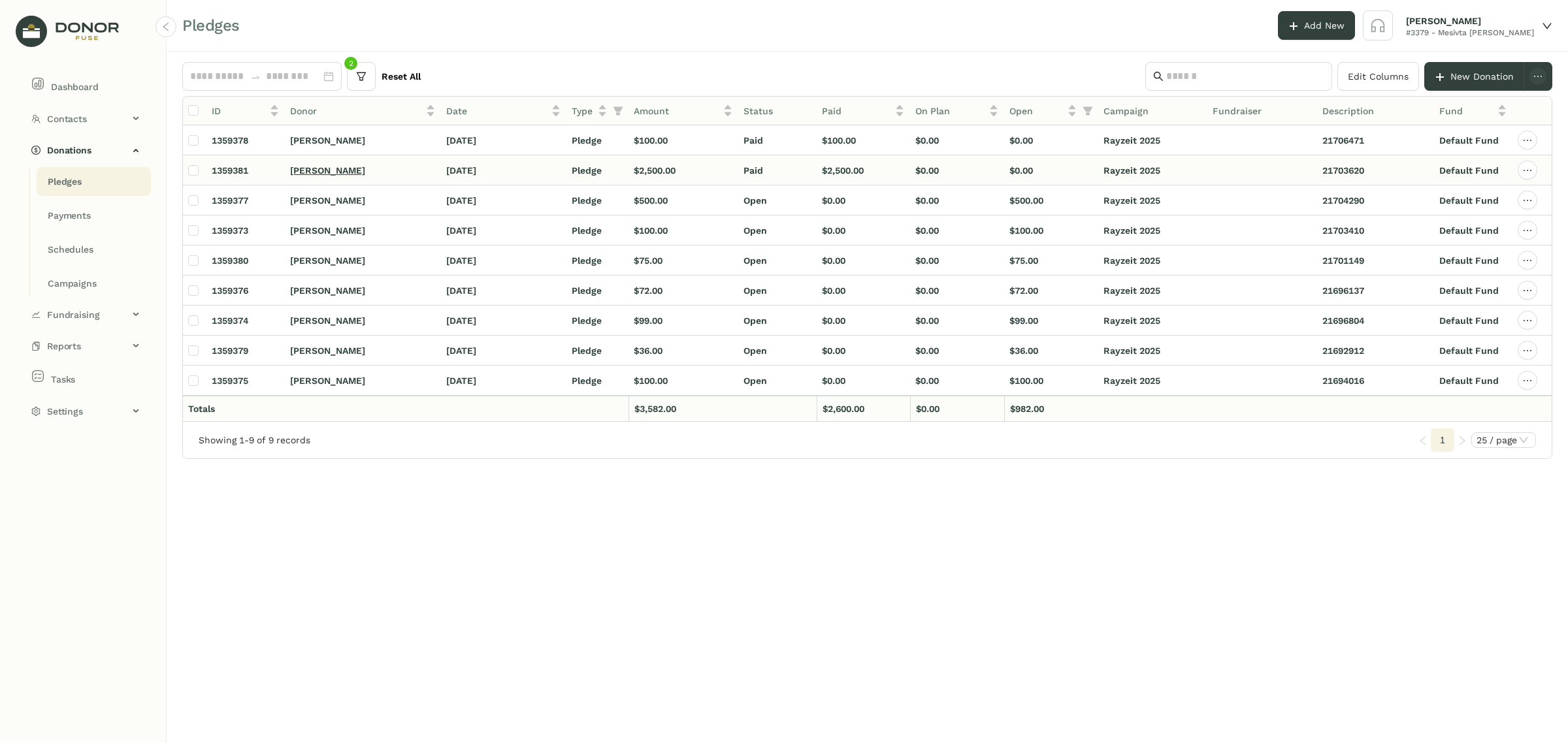 click on "[PERSON_NAME]" 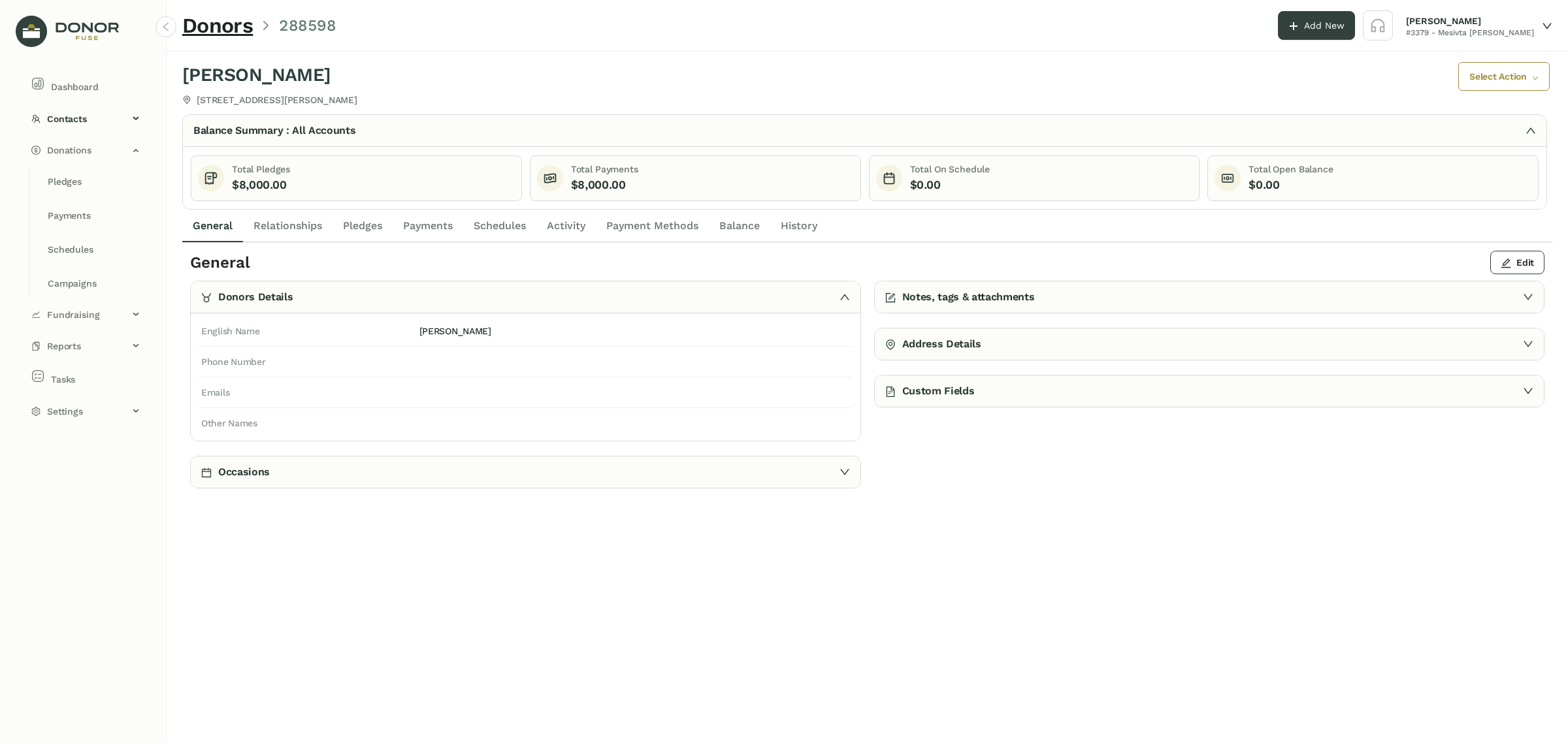 click on "Pledges" 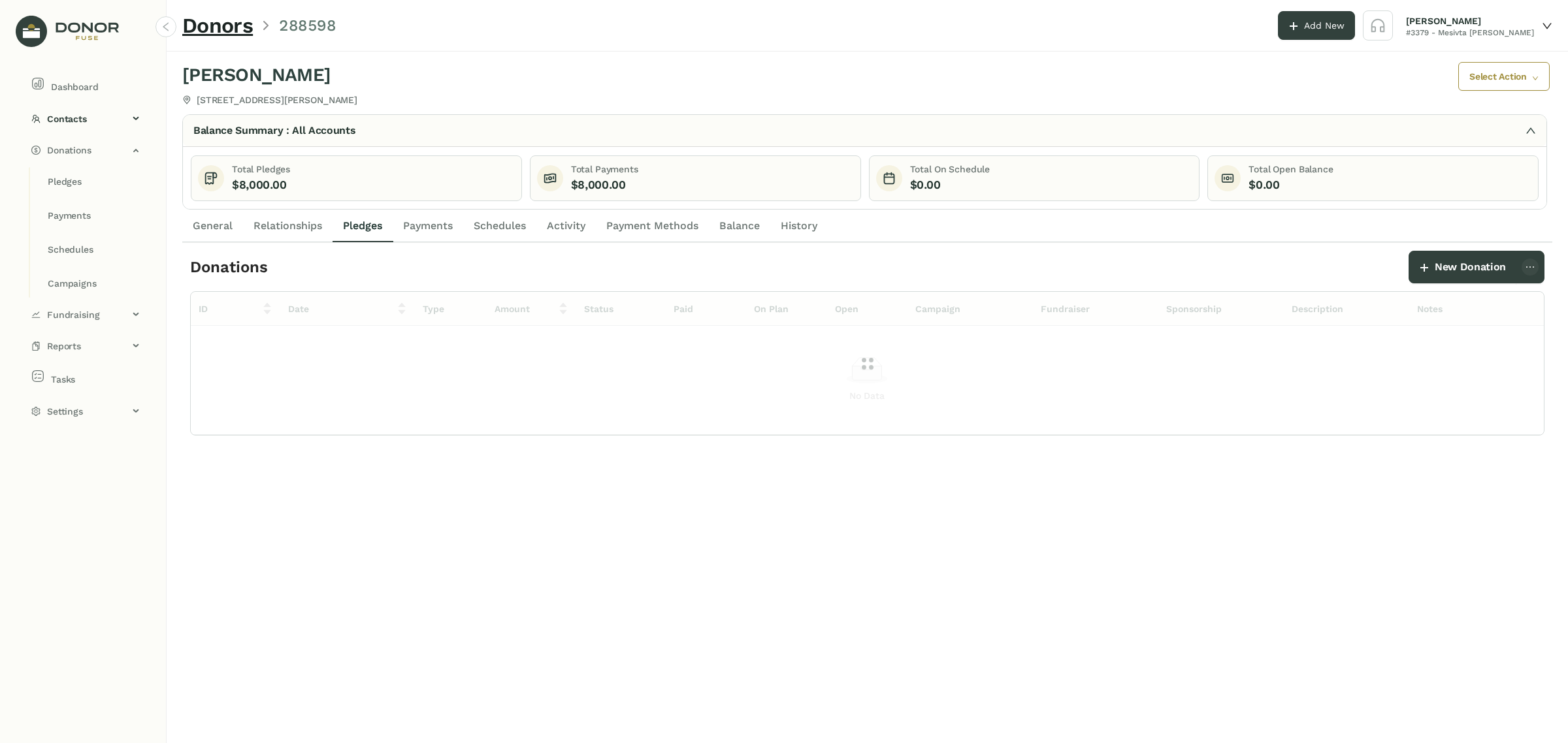 click on "Payments" 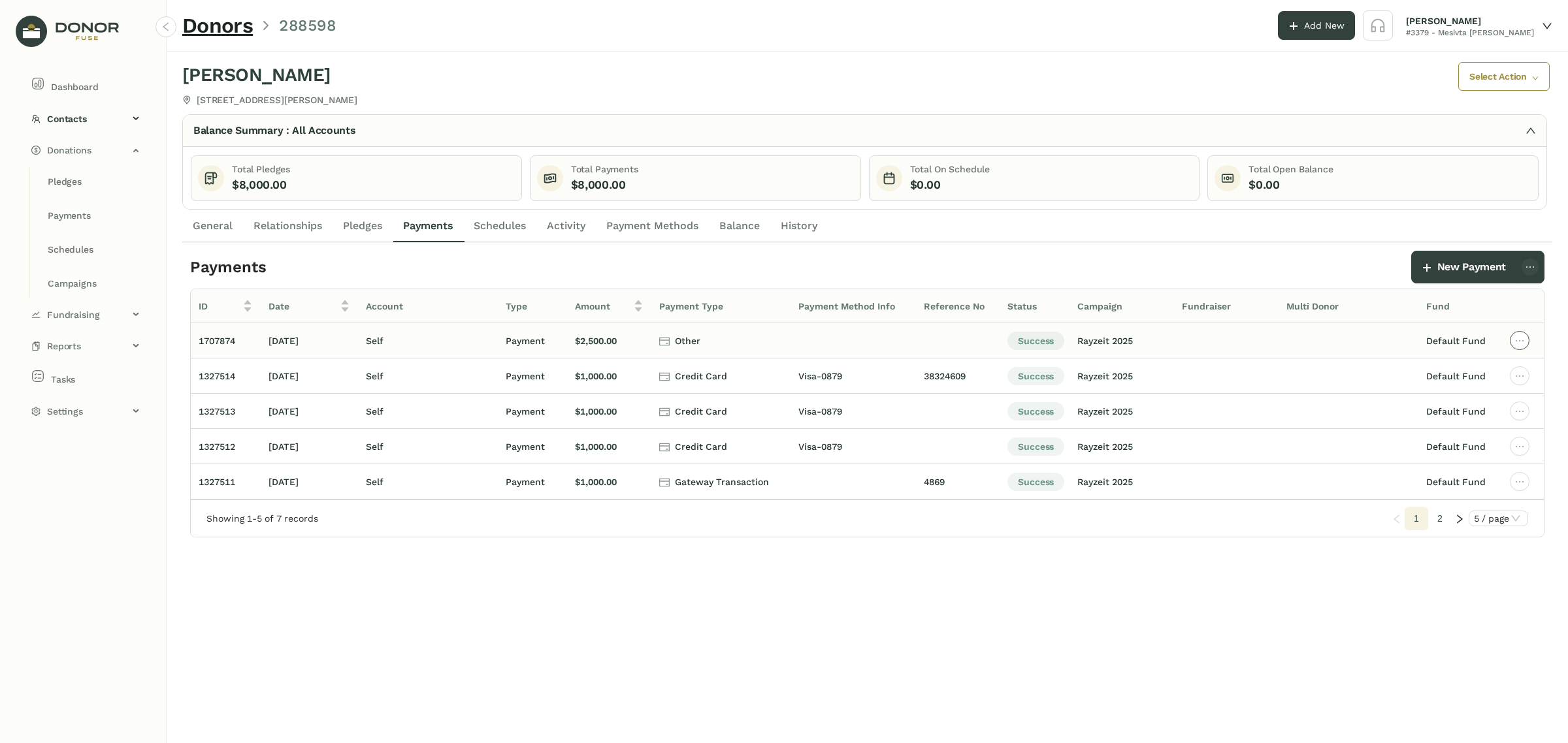 click 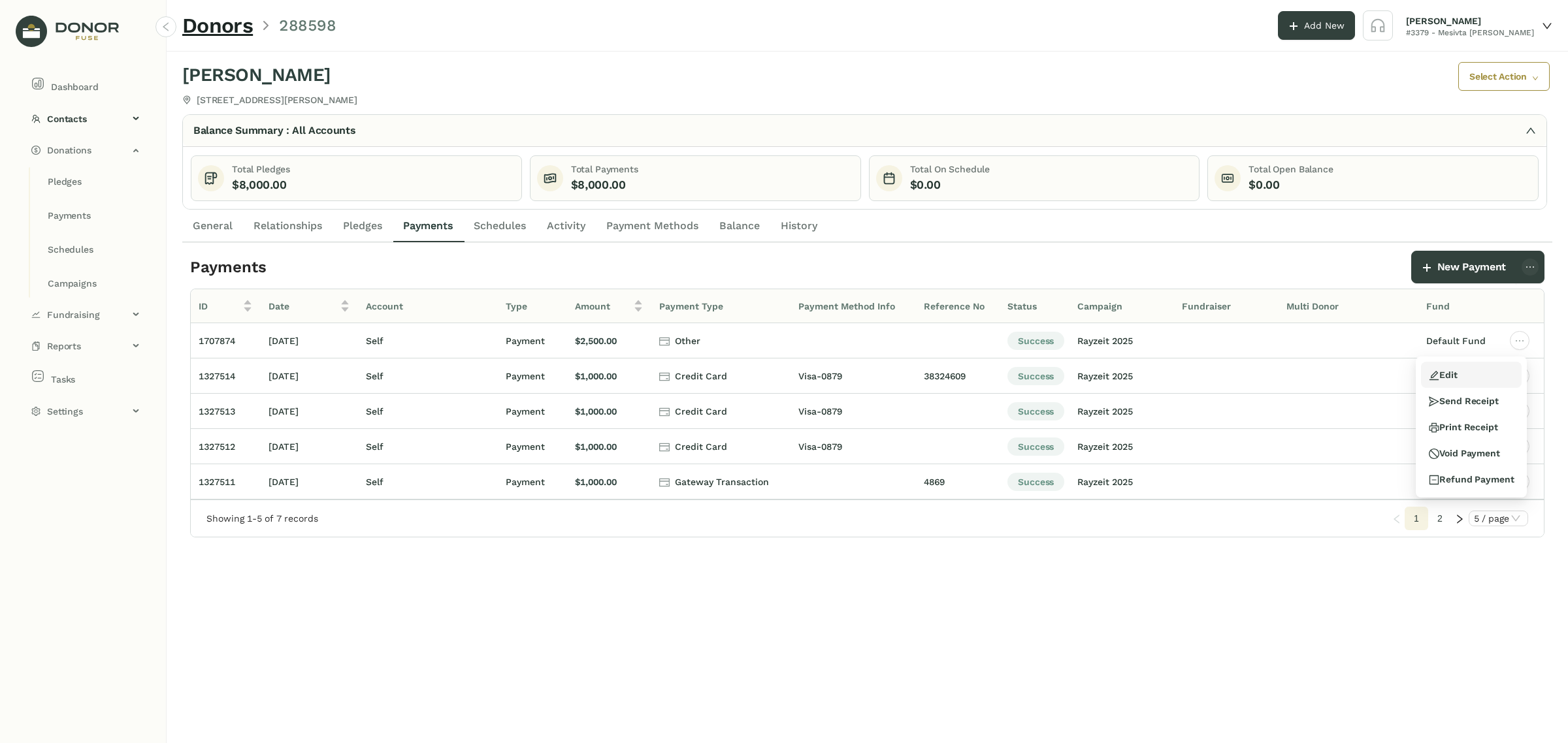 click on "Edit" at bounding box center (1471, 375) 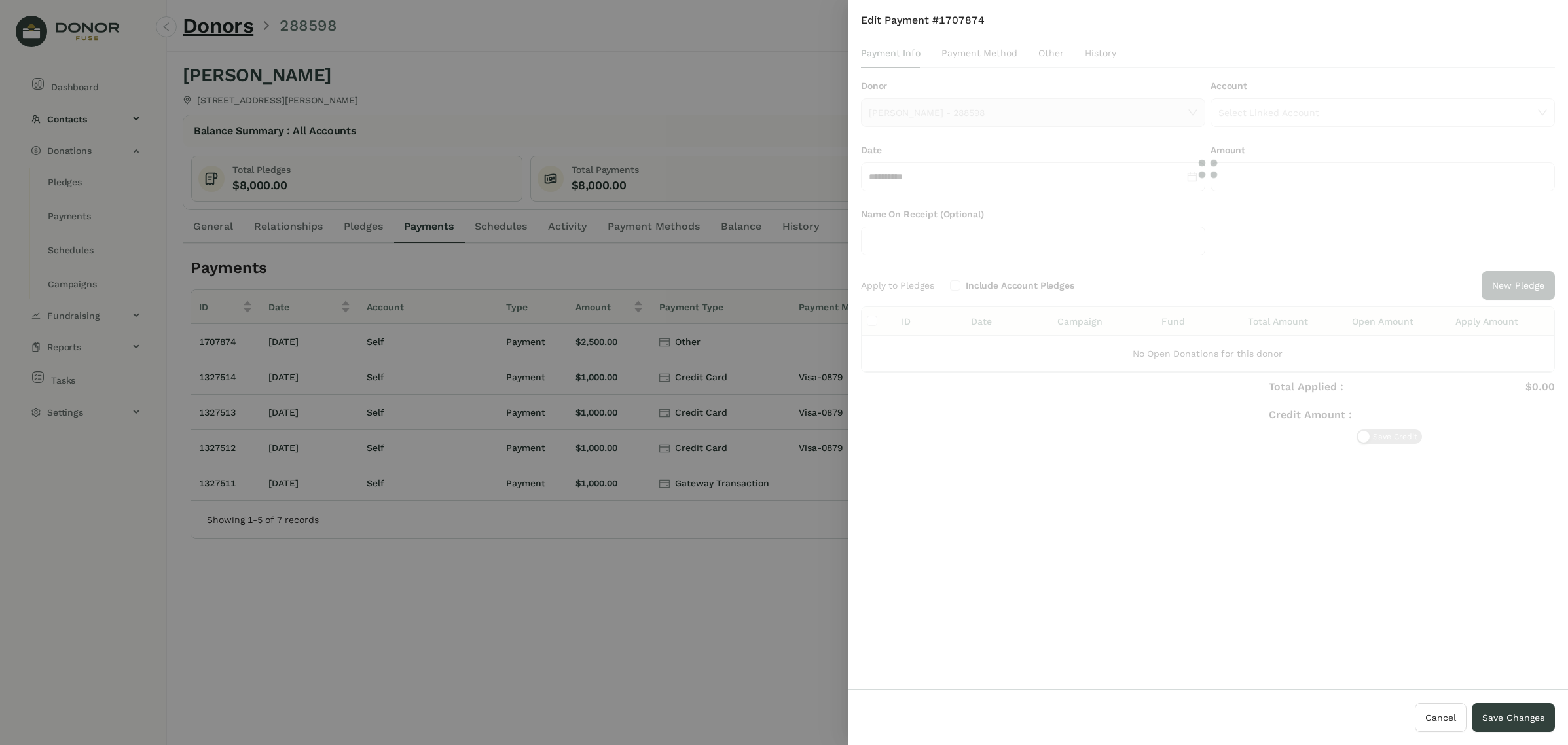 type on "*********" 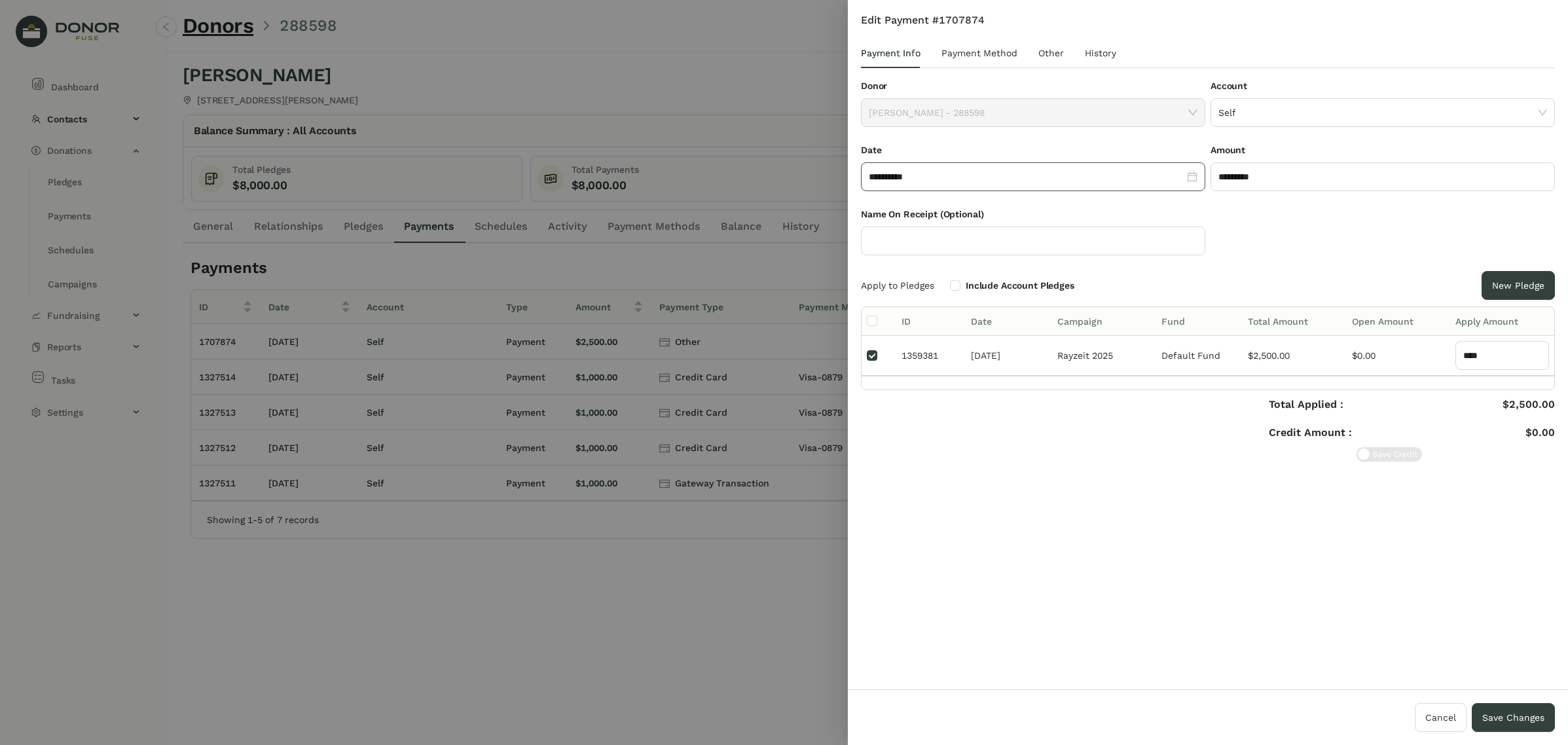 click on "**********" 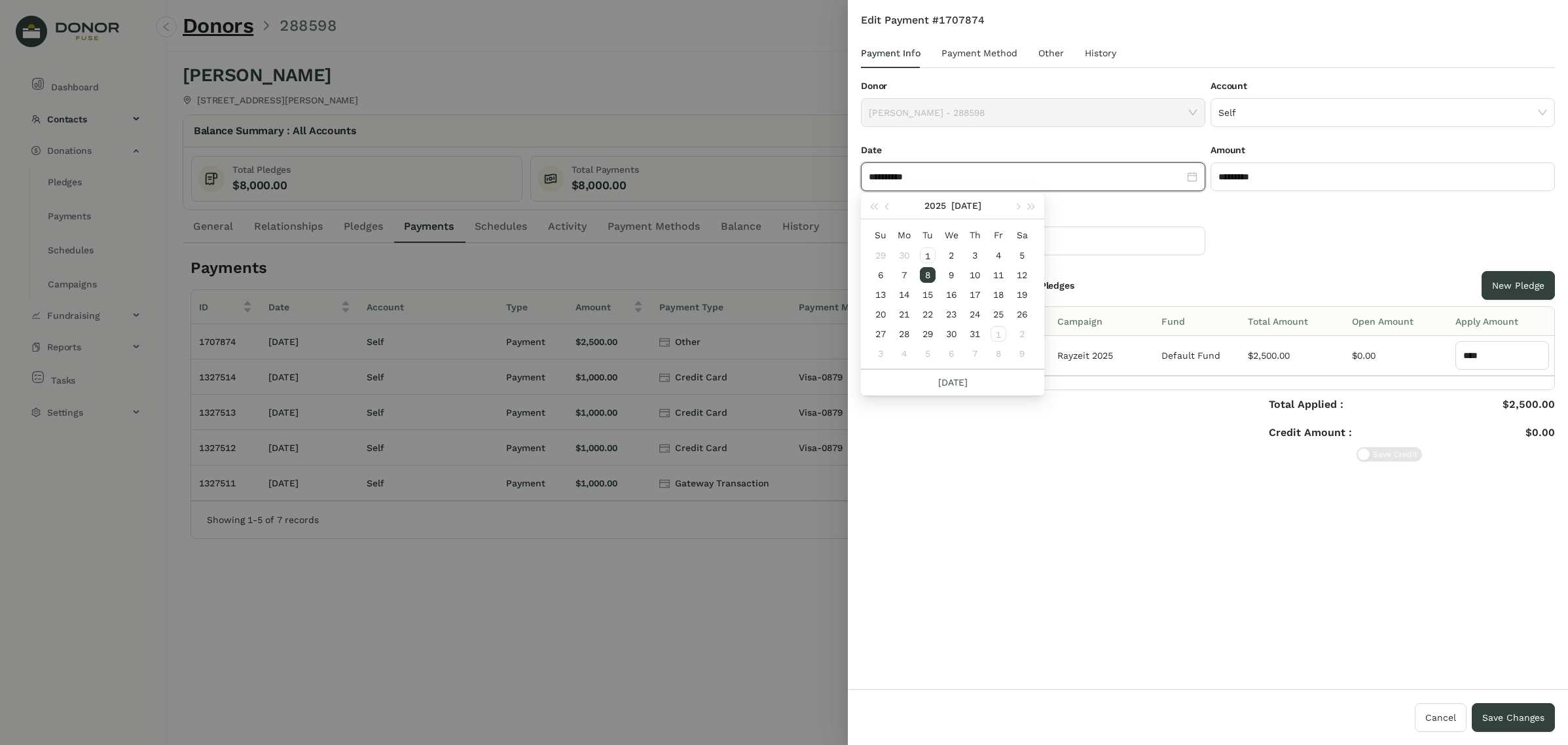 paste 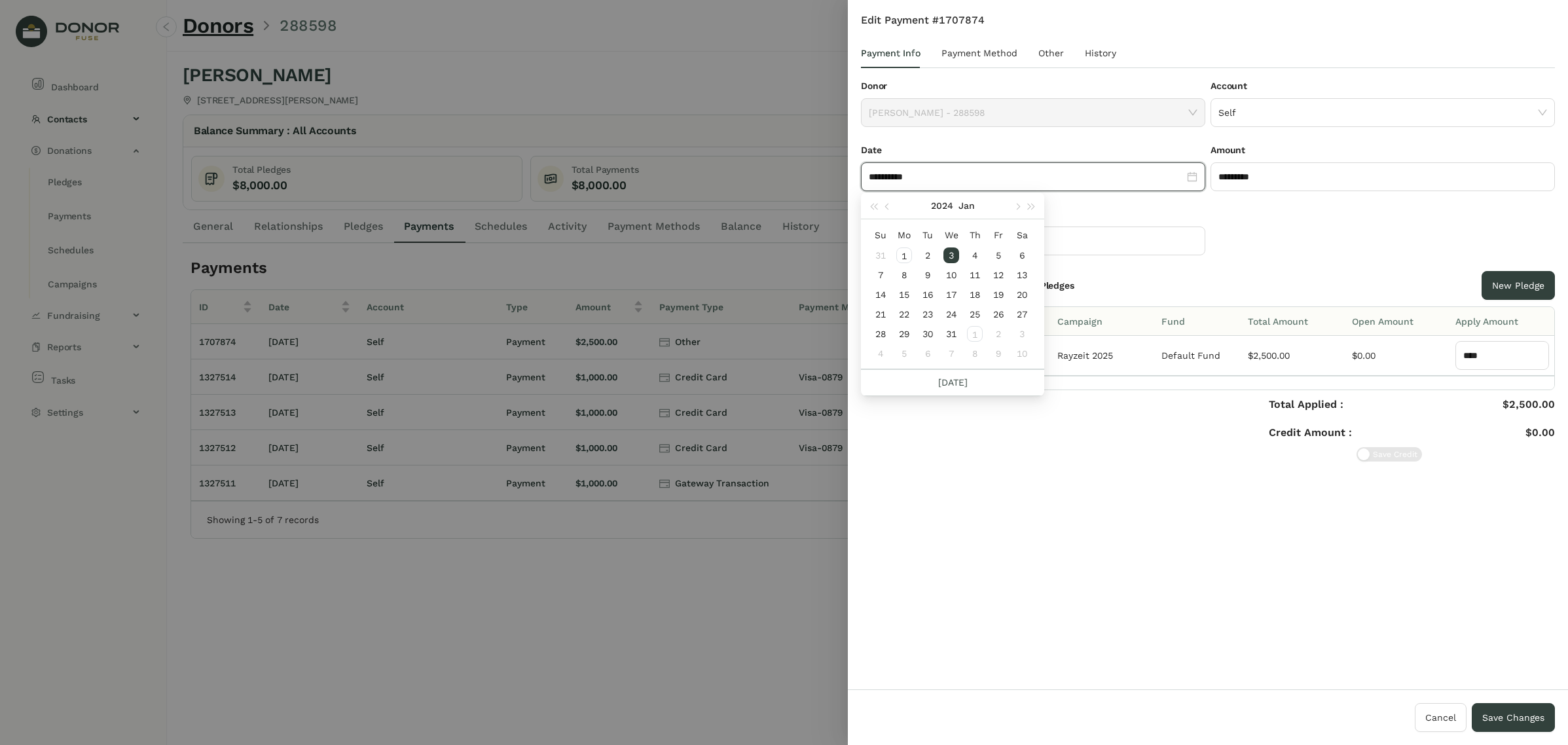 type on "**********" 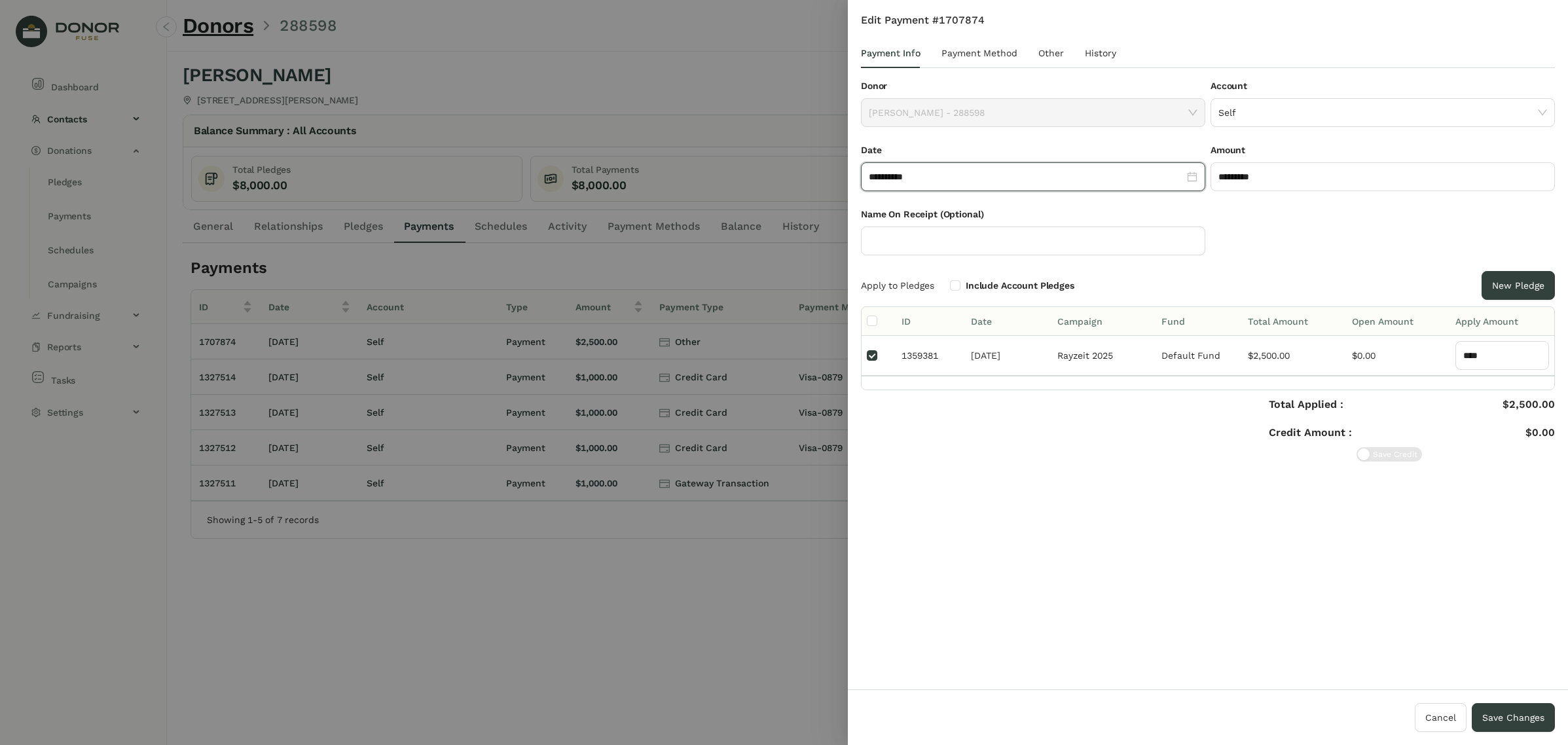 click on "Name On Receipt (Optional)" at bounding box center [1208, 239] 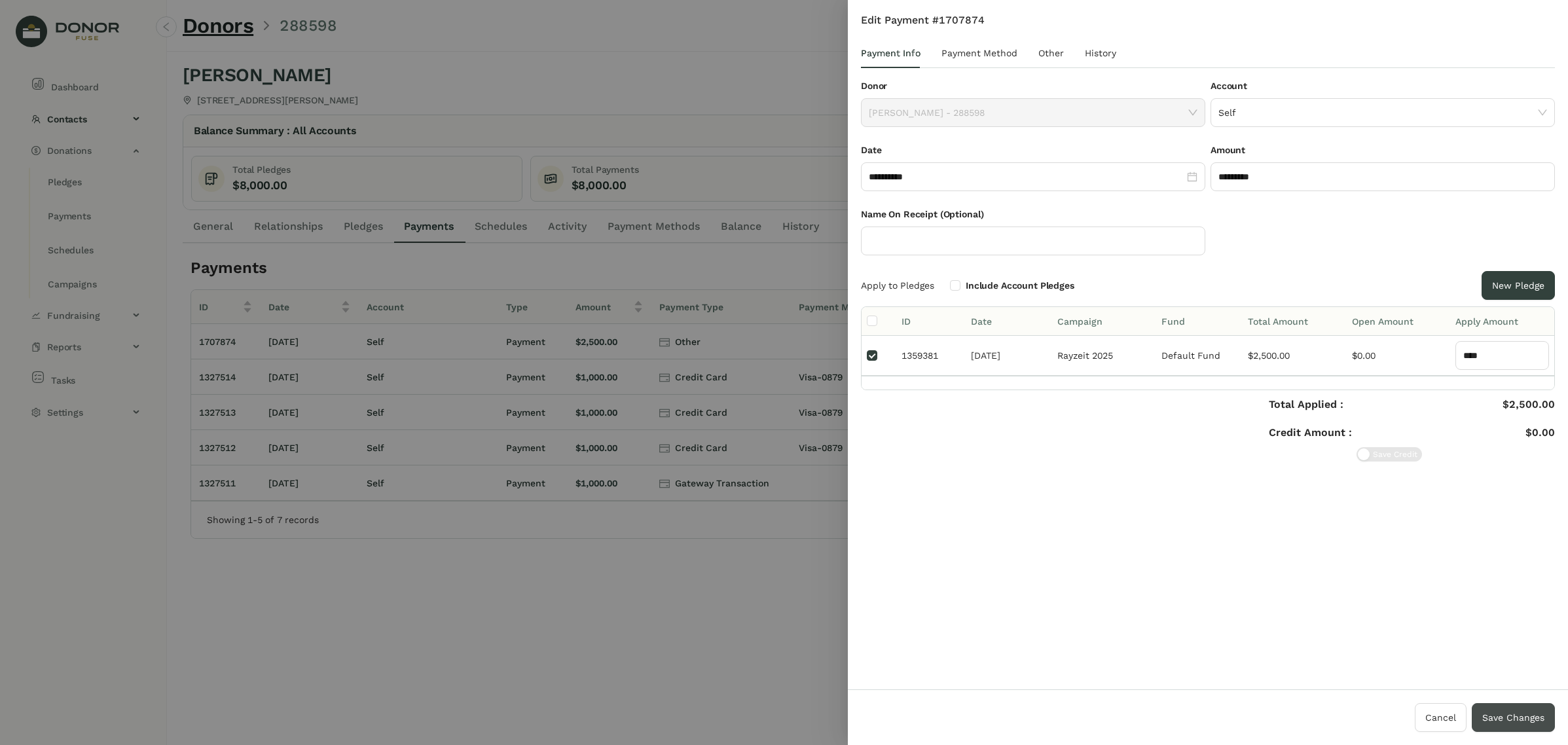 click on "Save Changes" at bounding box center [1513, 718] 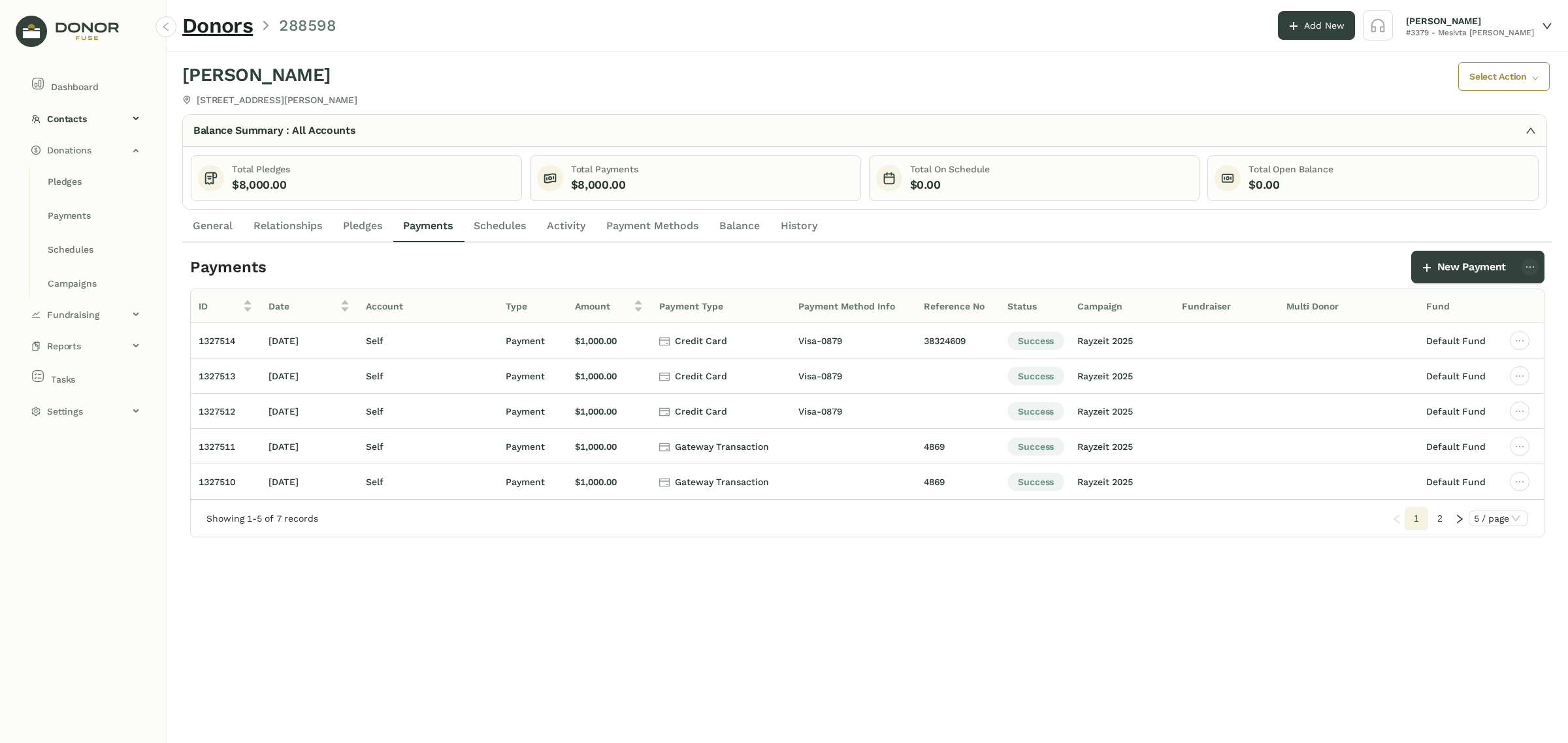 click 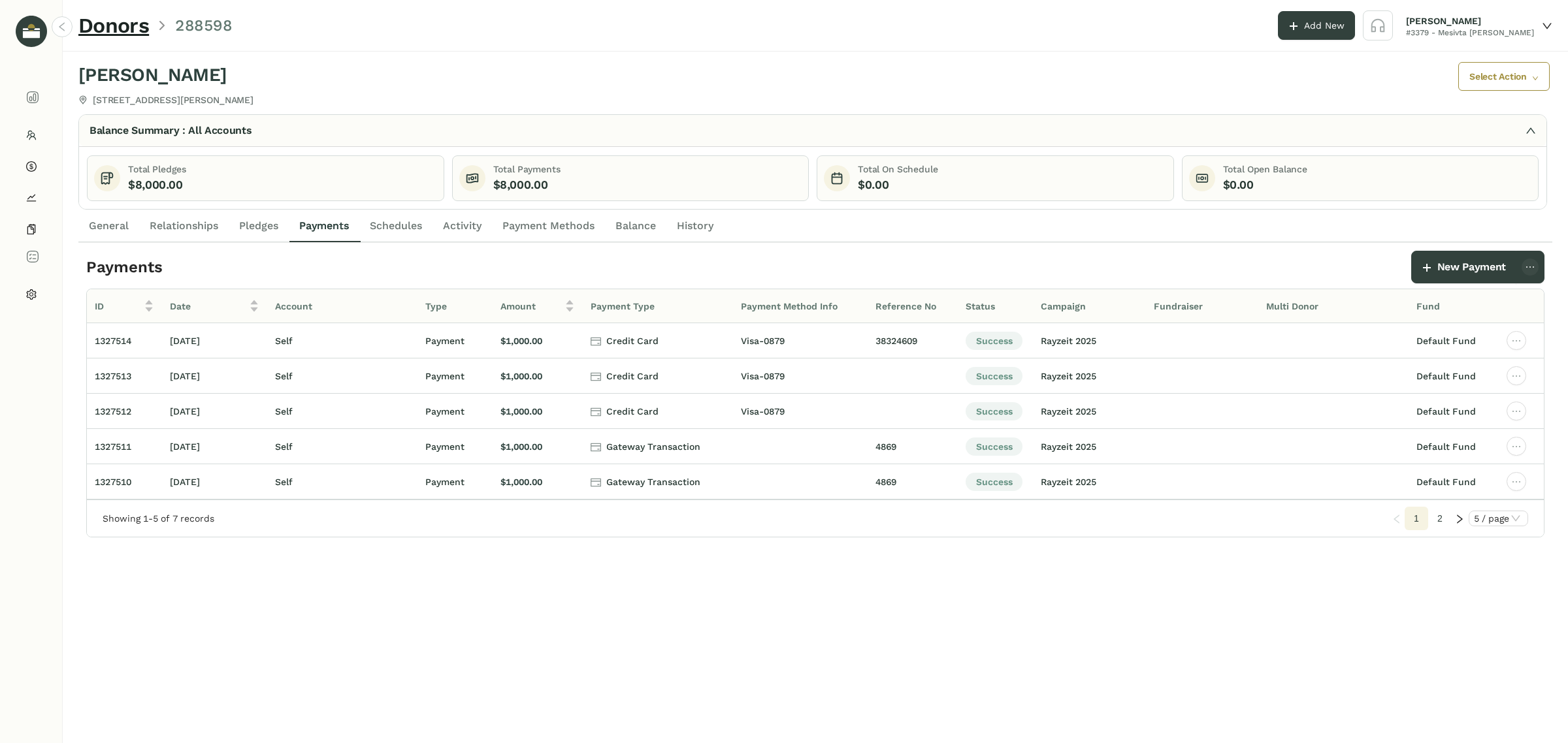 click 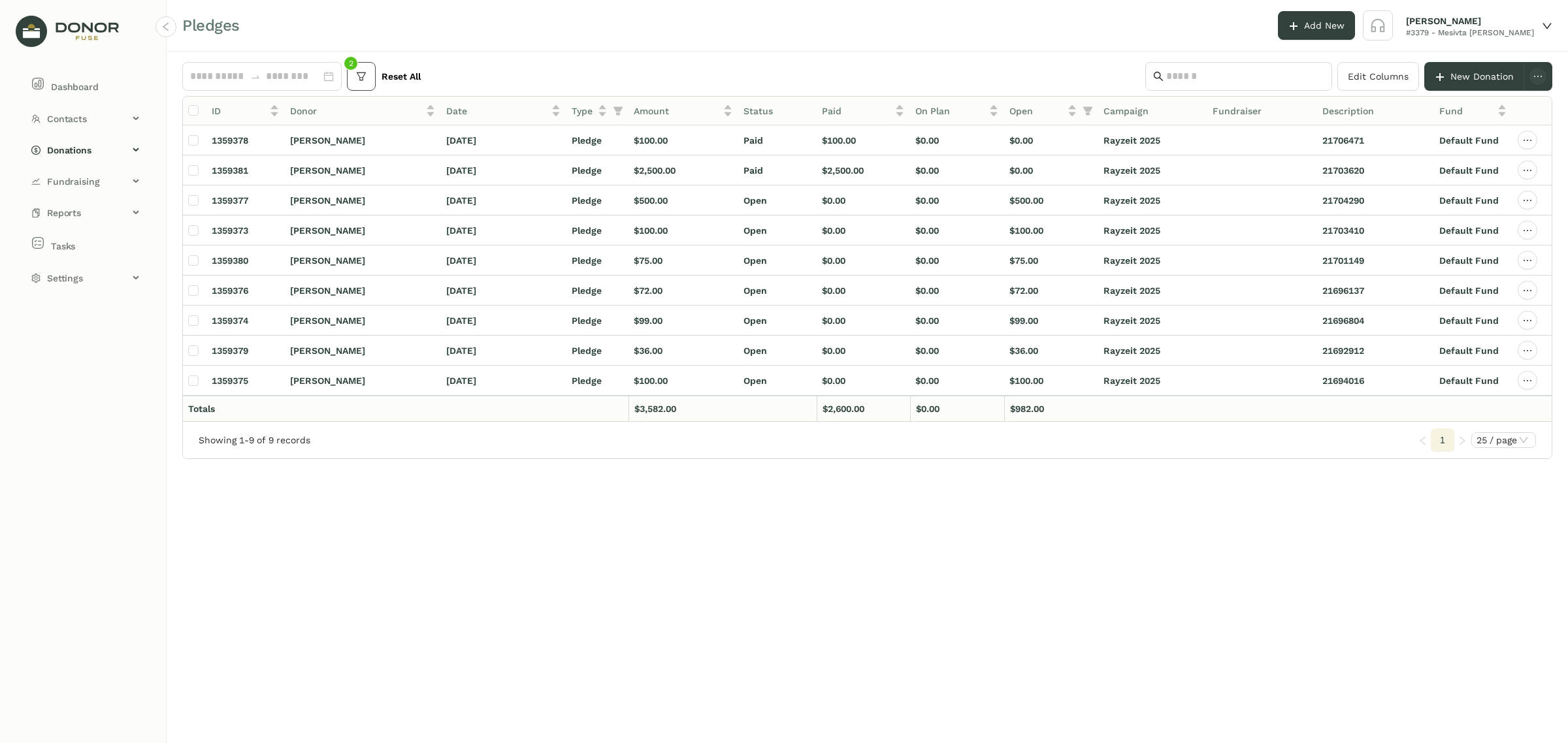 click 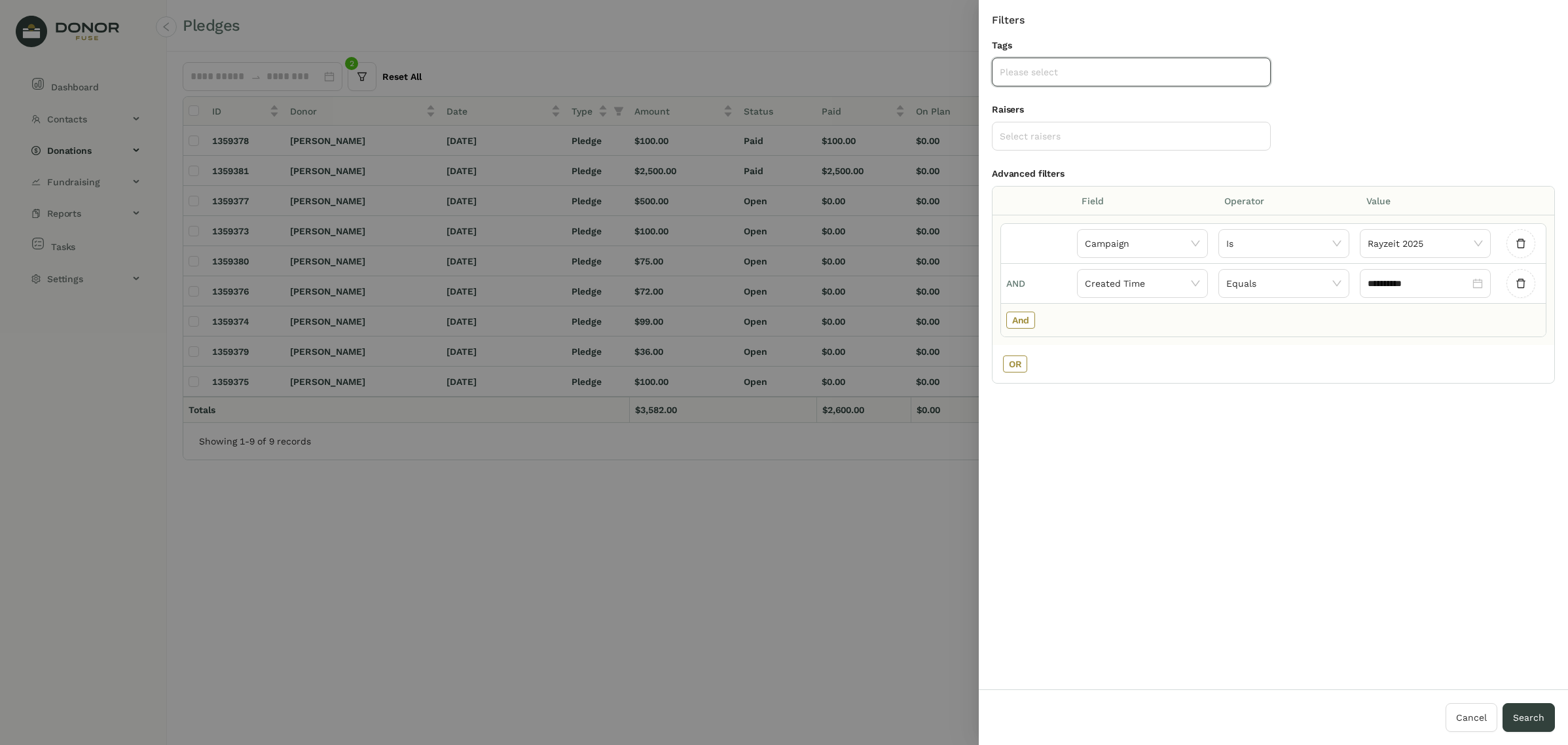 click on "And" 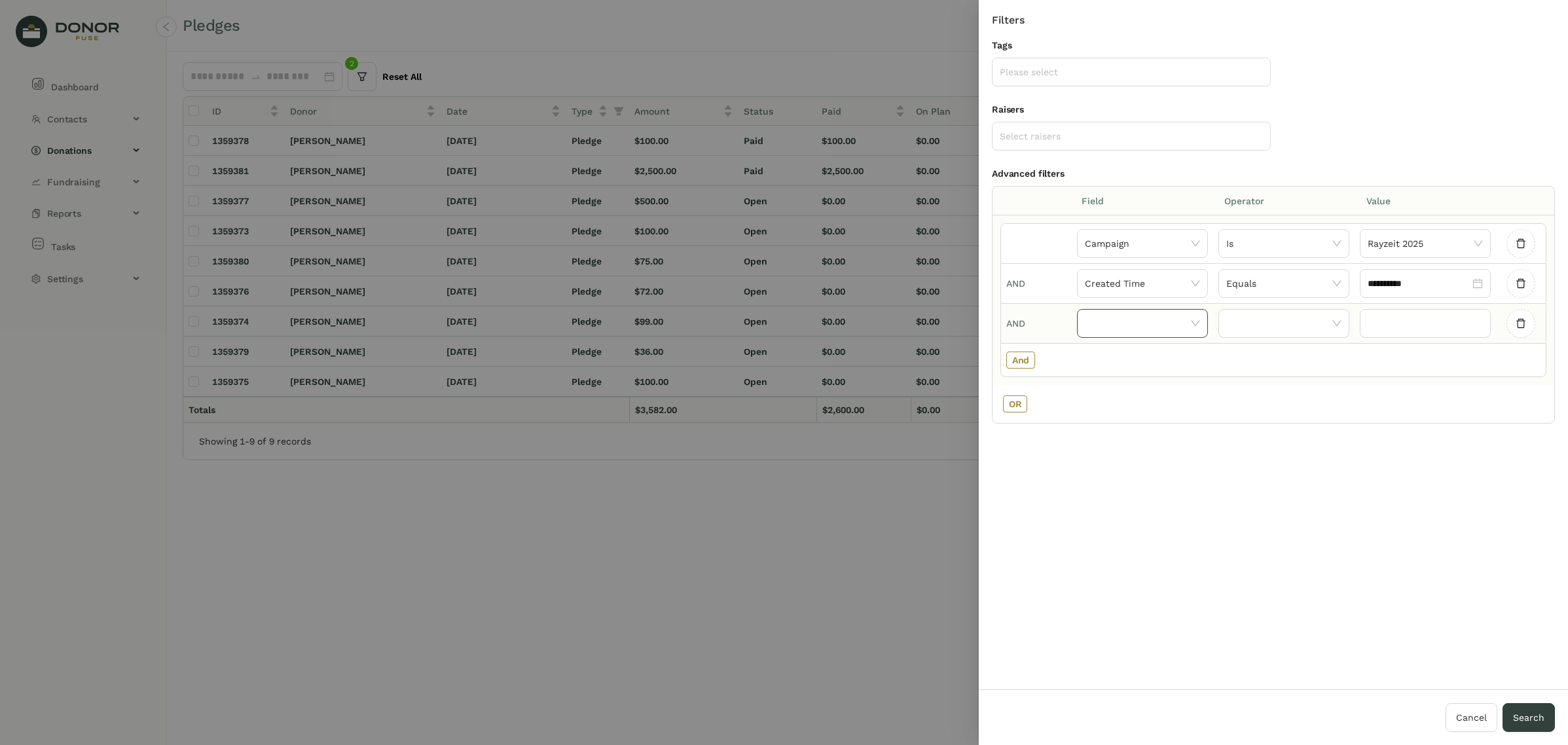 click 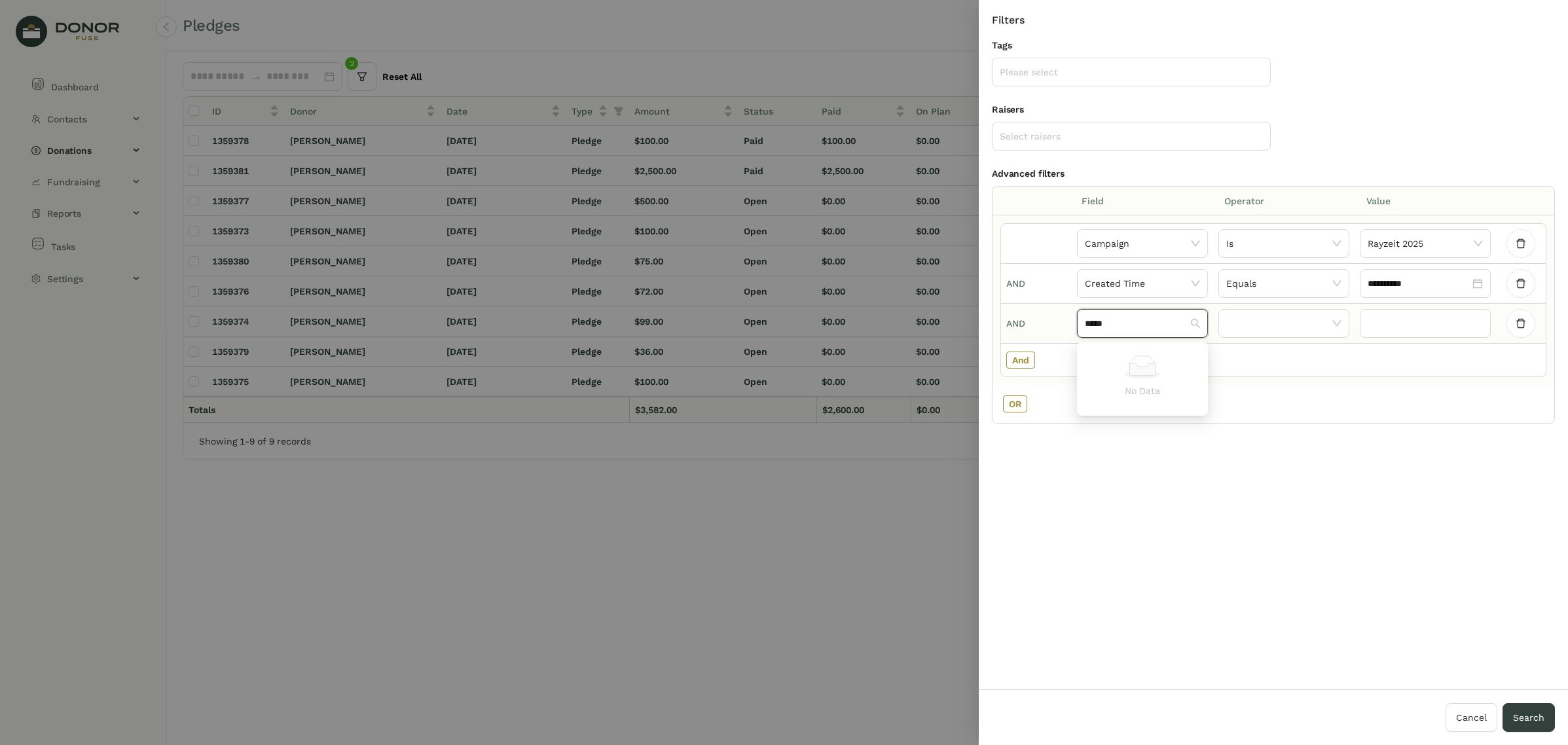 type on "******" 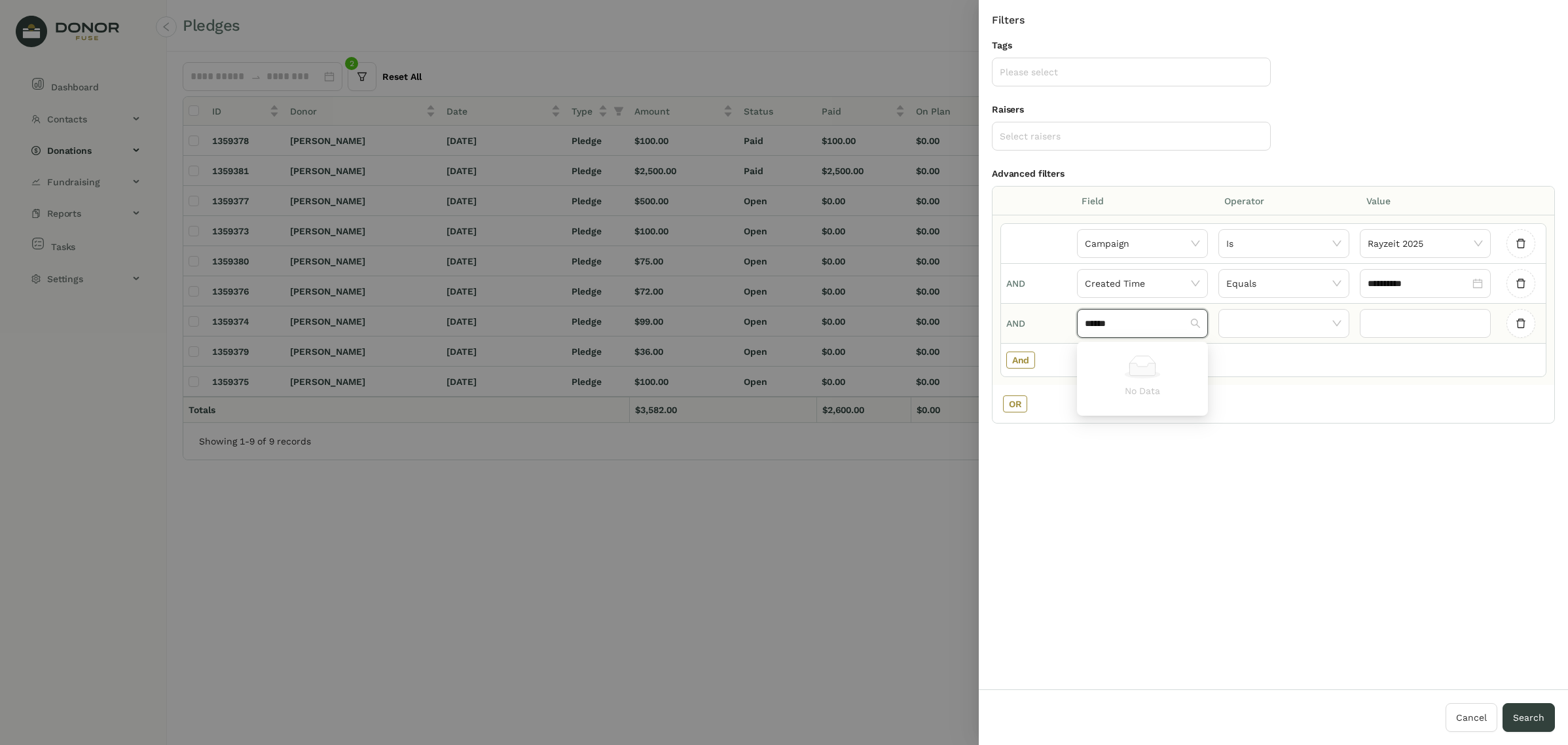 type 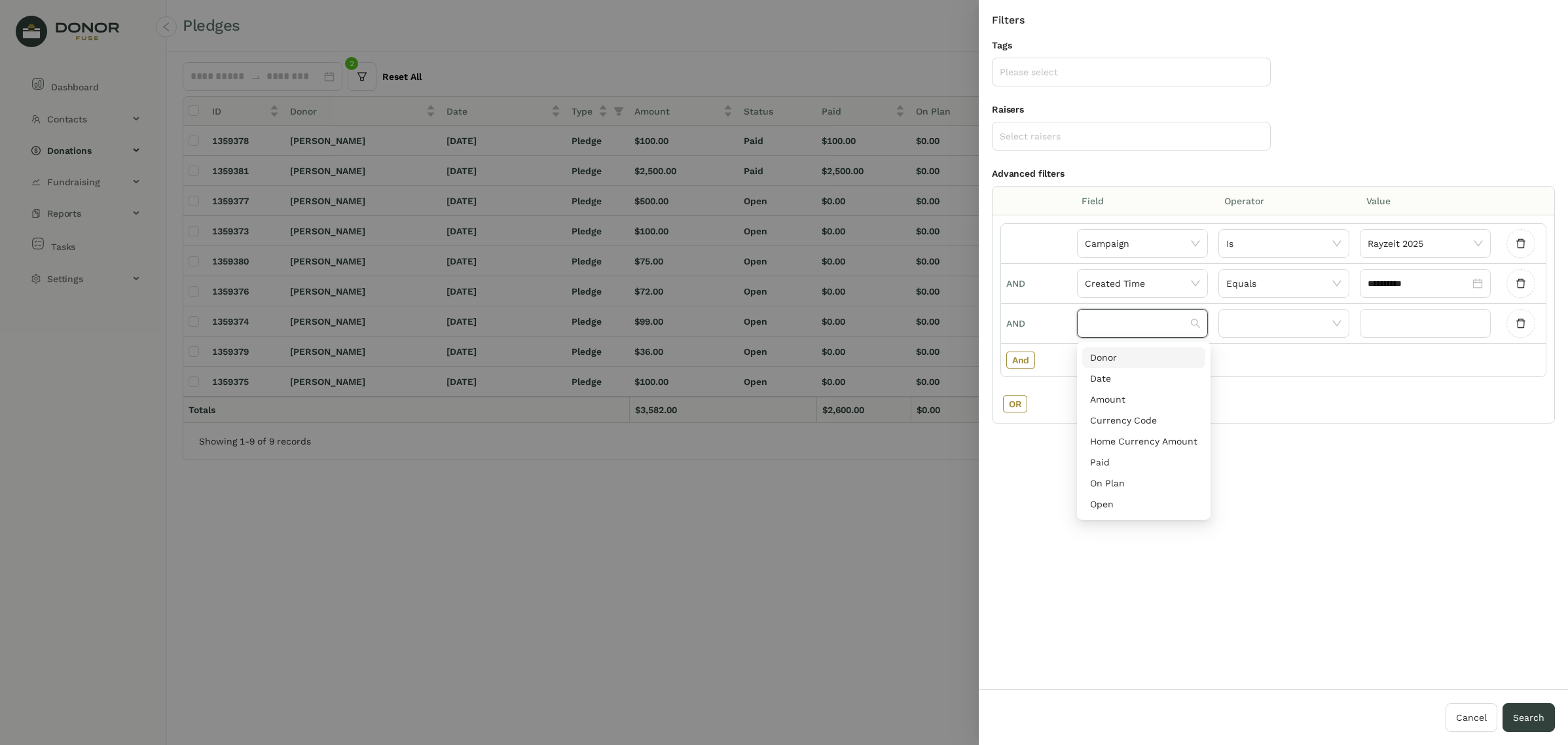 click on "**********" at bounding box center [1273, 344] 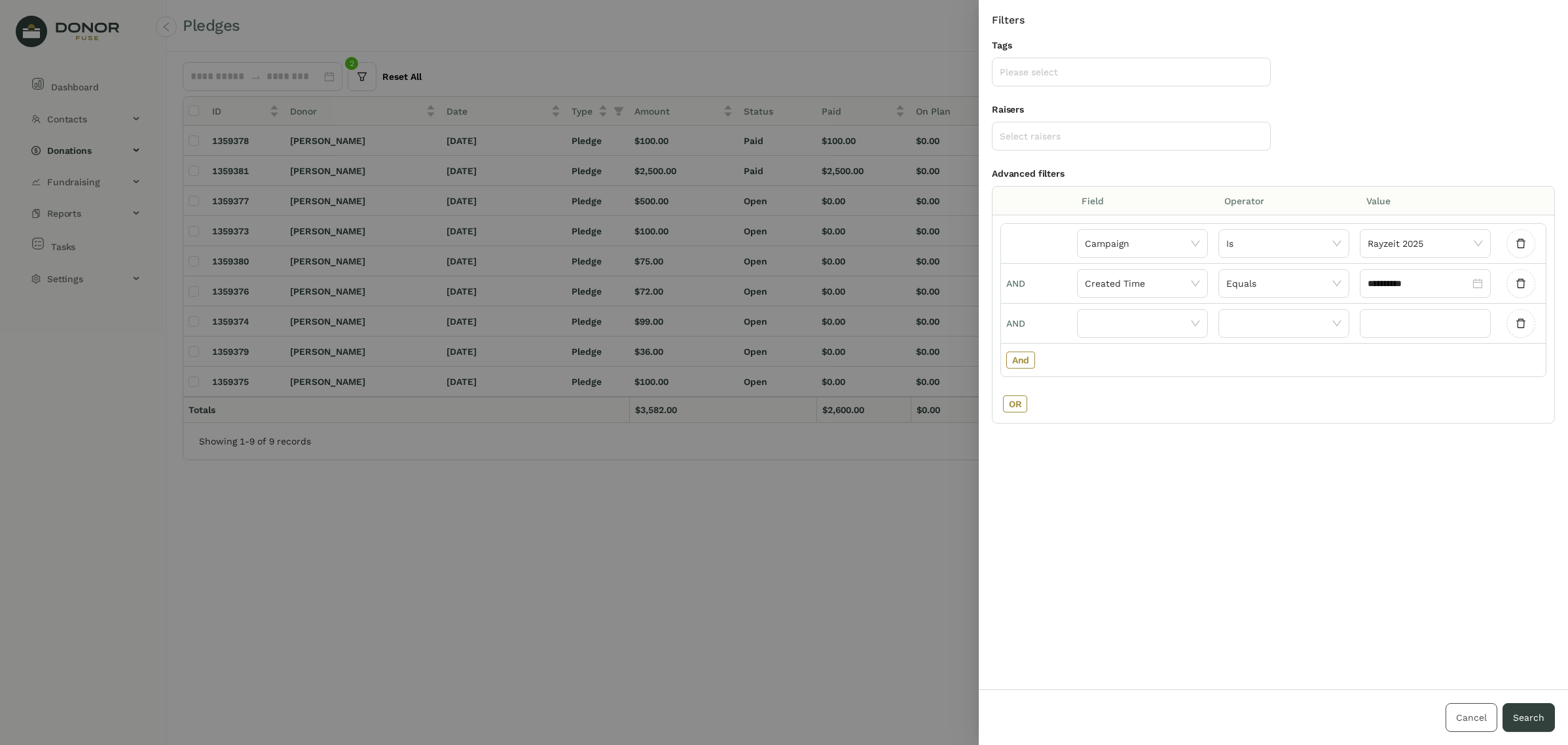 click on "Cancel" at bounding box center [1471, 718] 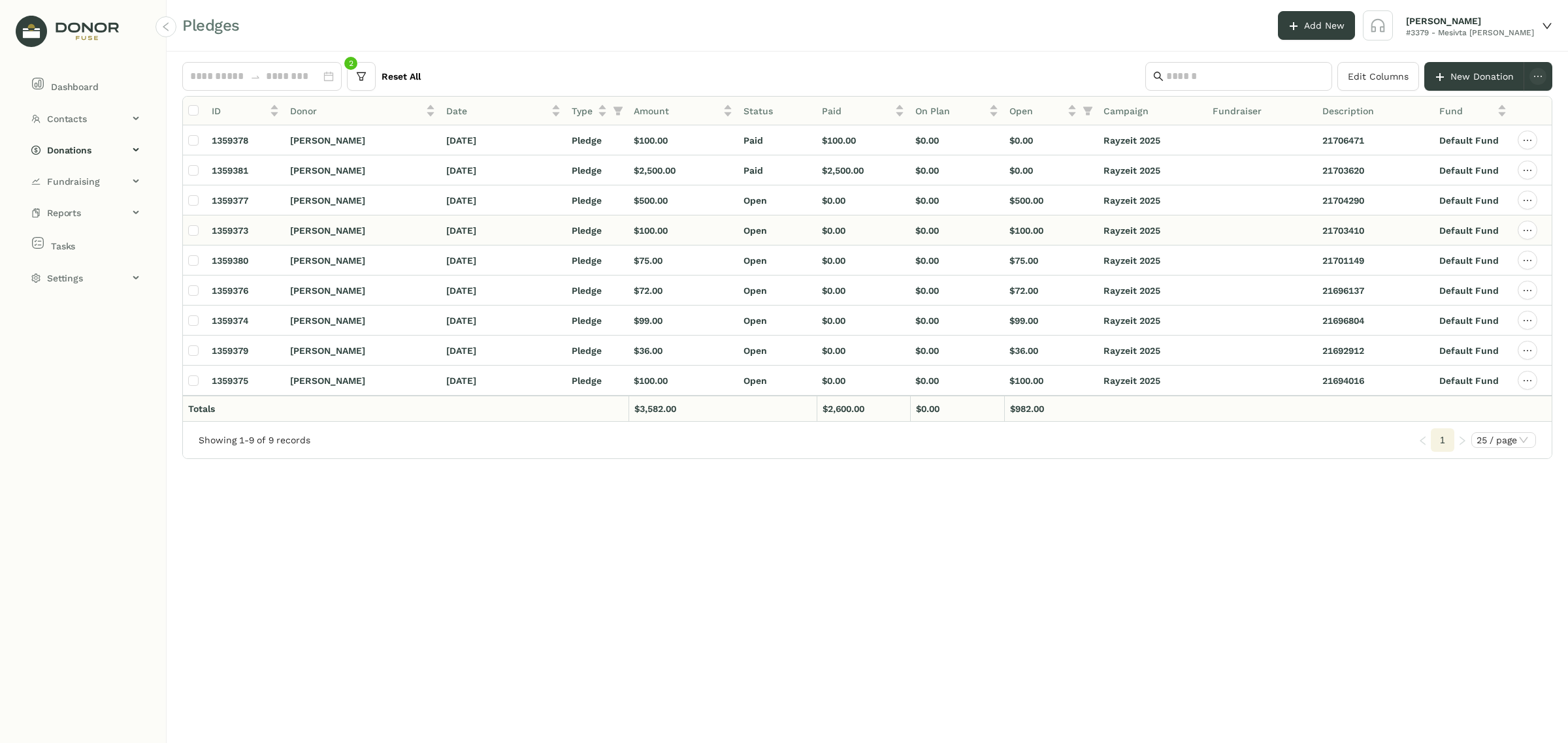 click on "[PERSON_NAME]" 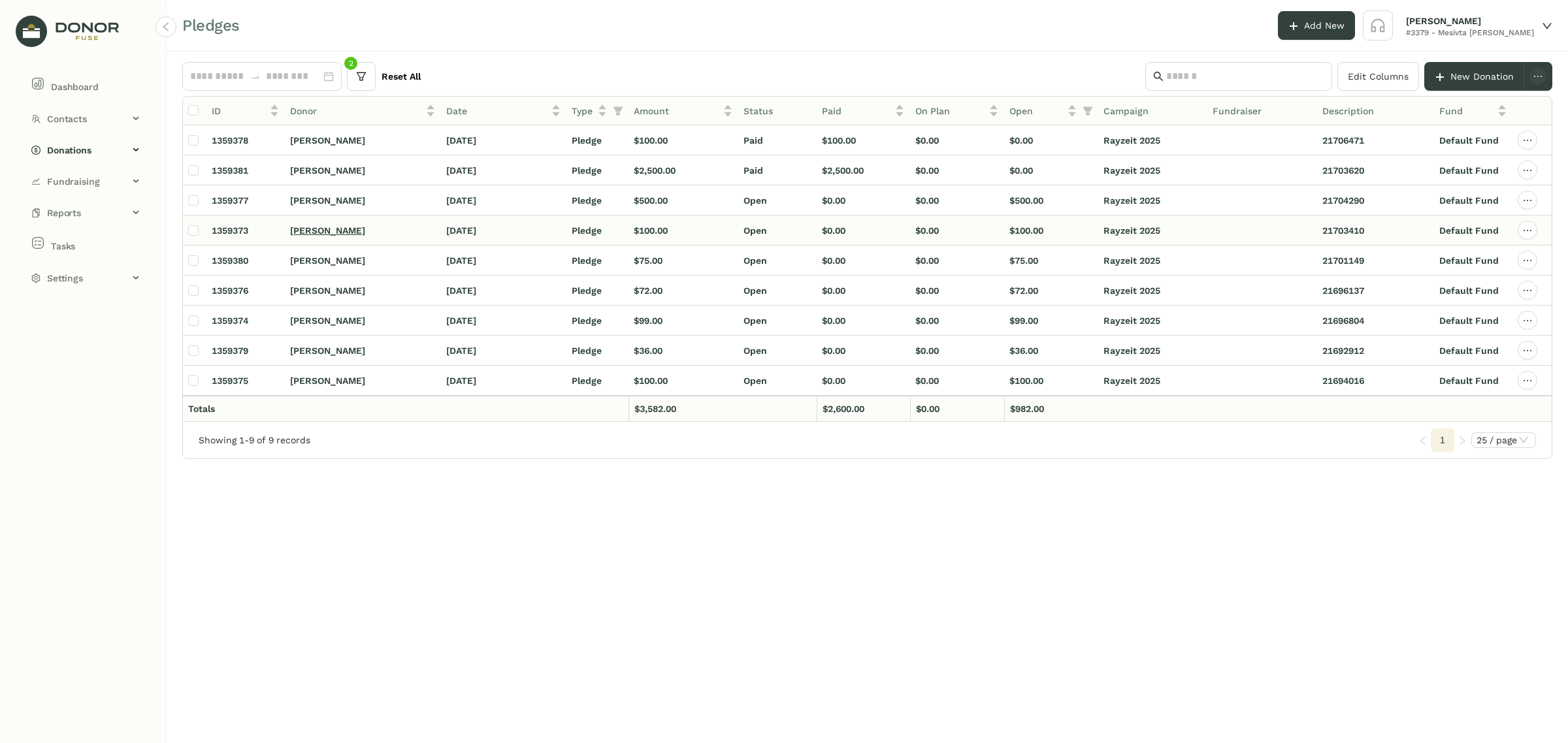 click on "[PERSON_NAME]" 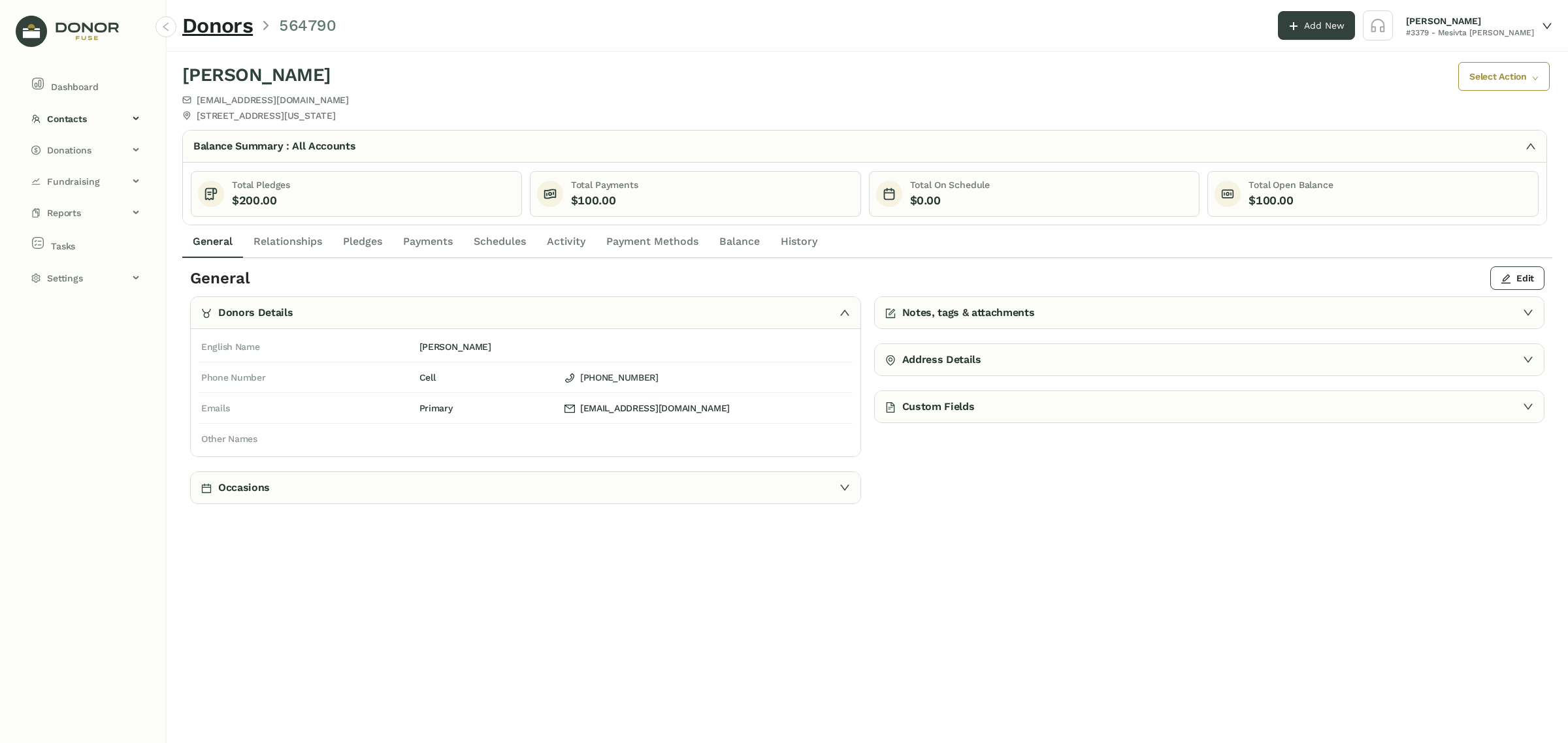 click 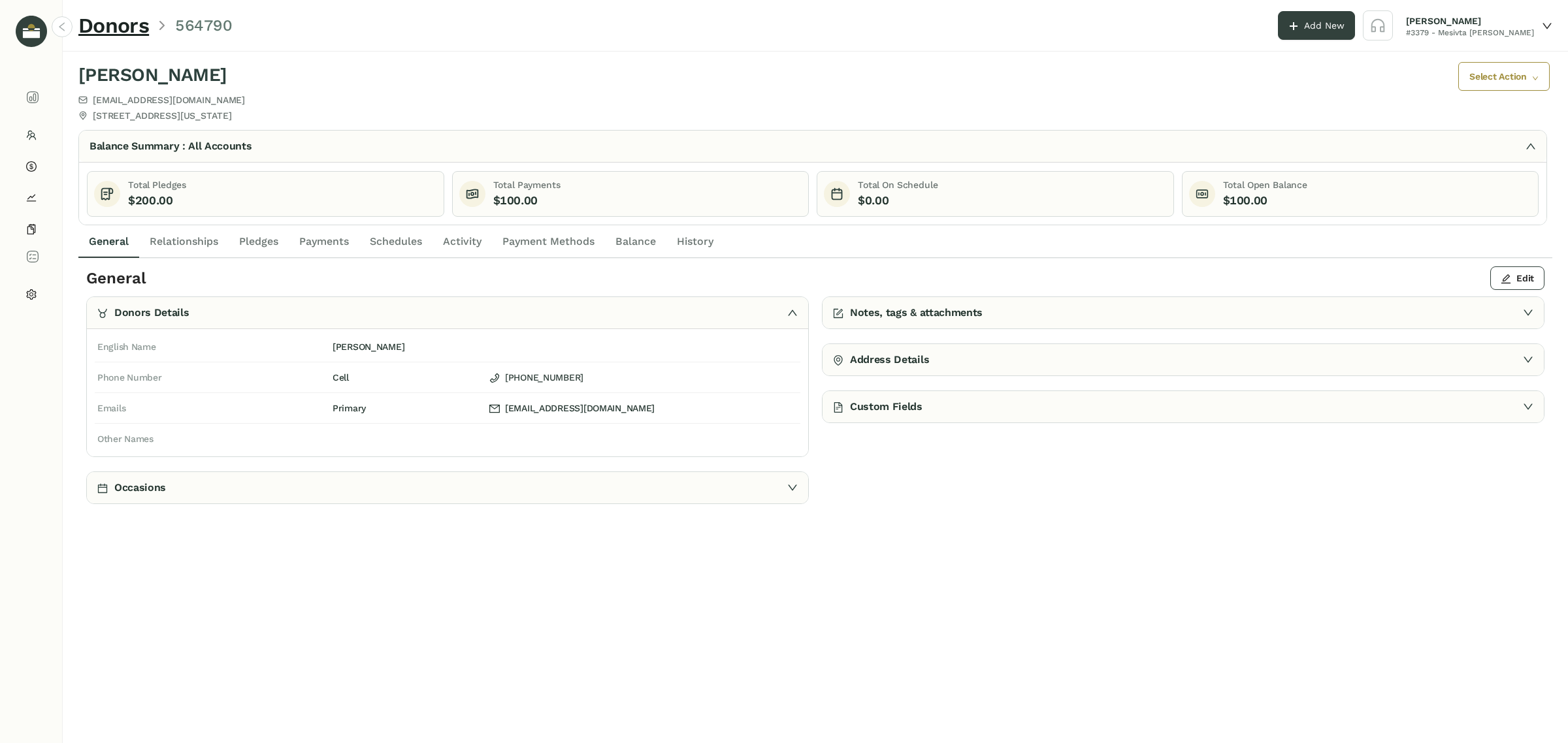 click 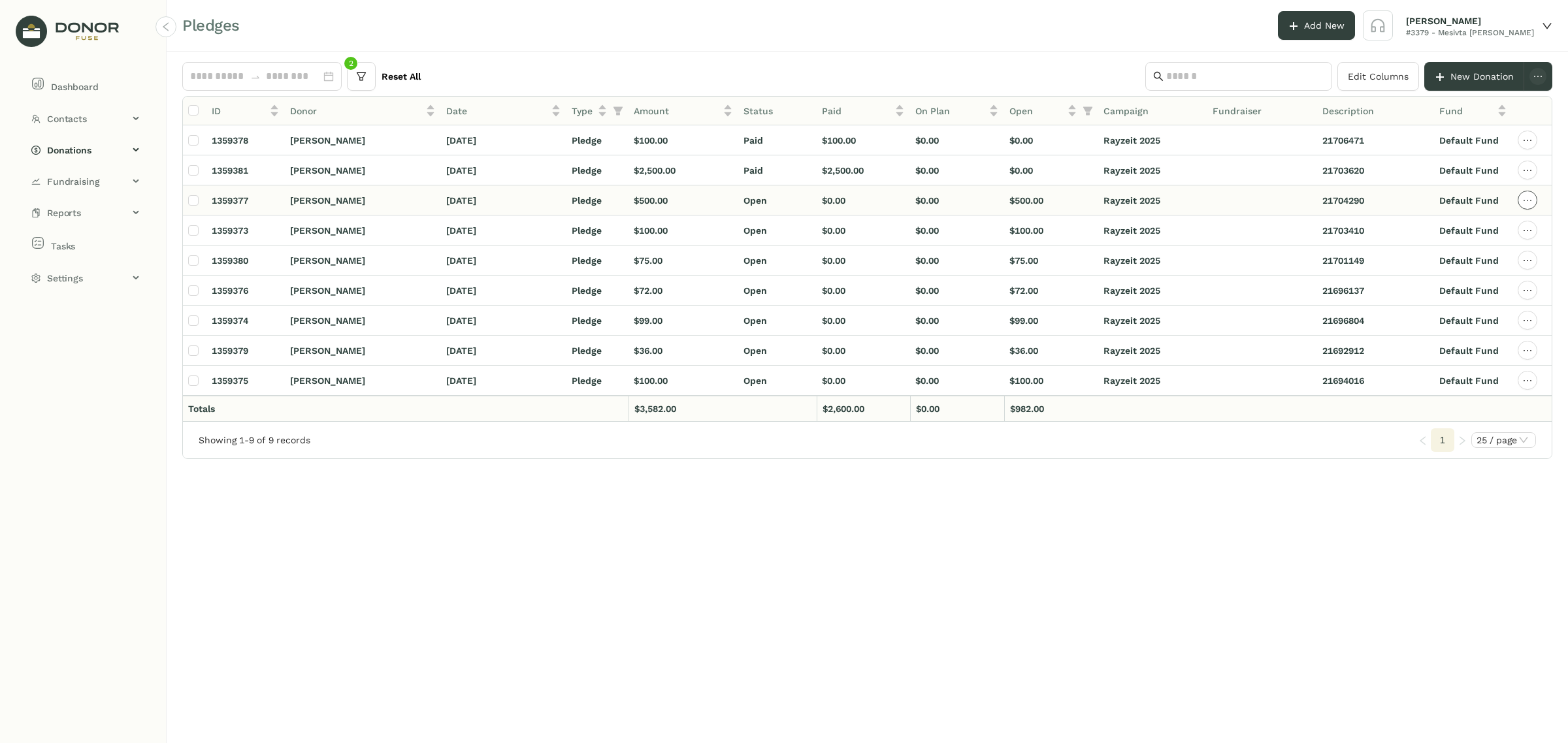 click 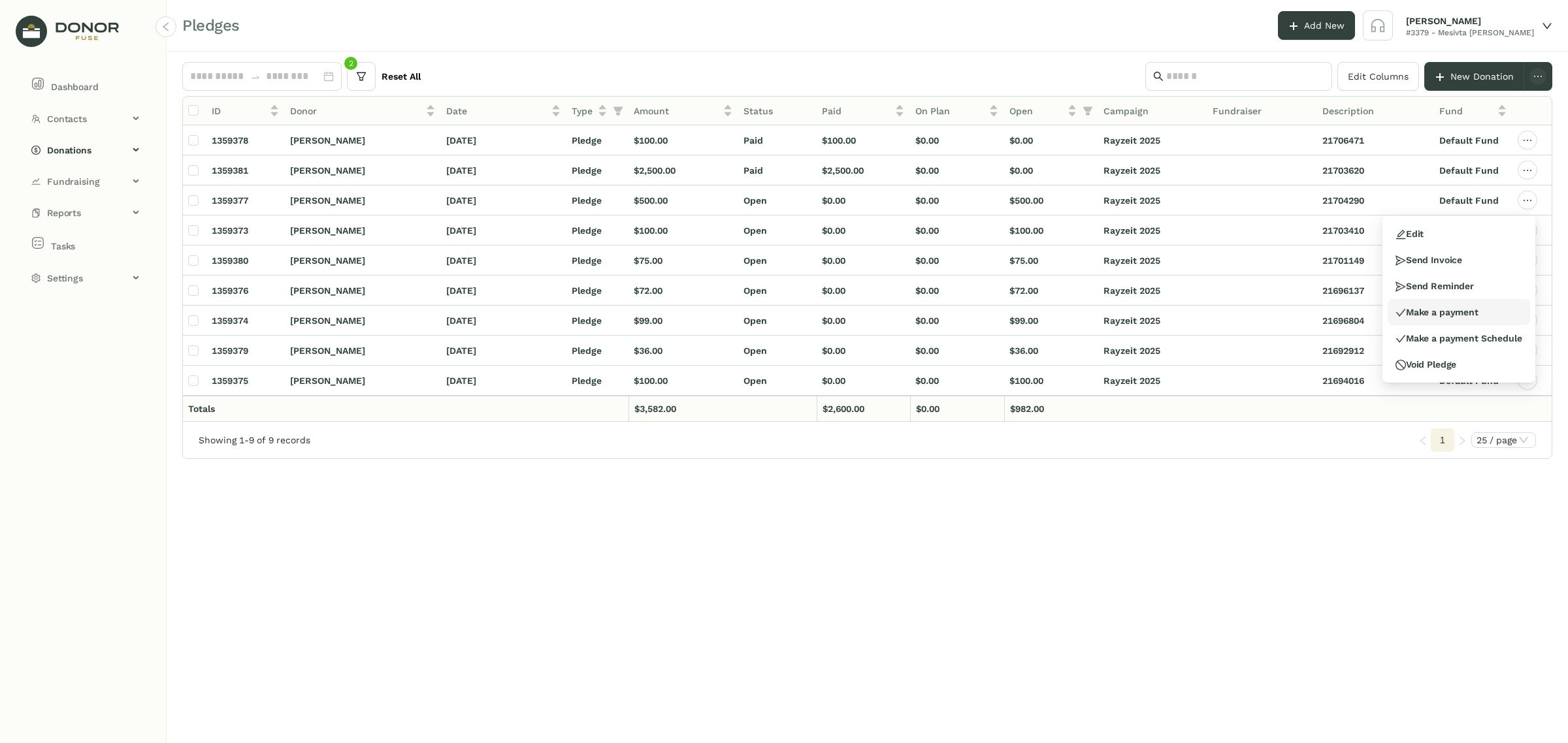 click on "Make a payment" at bounding box center (1437, 312) 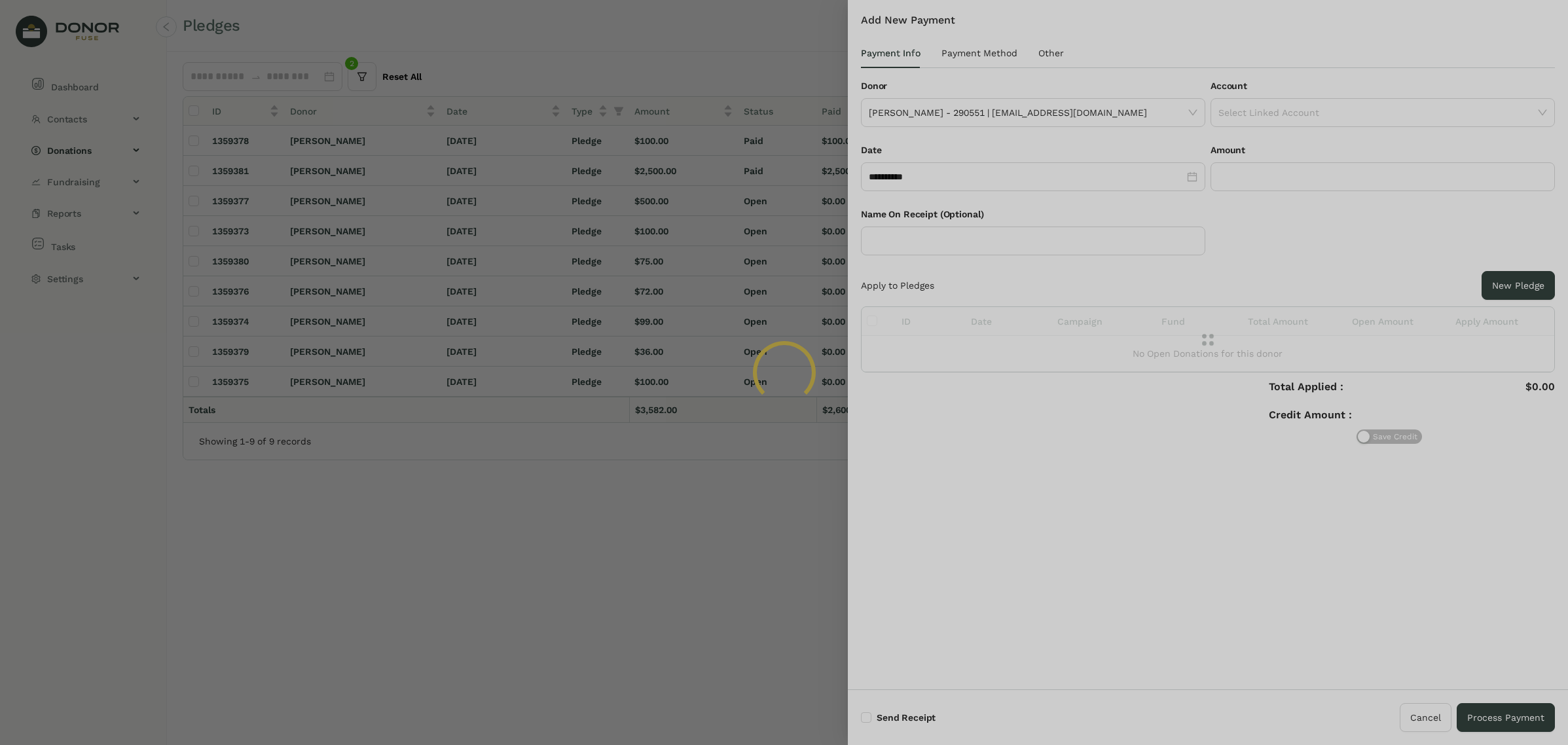 type on "*******" 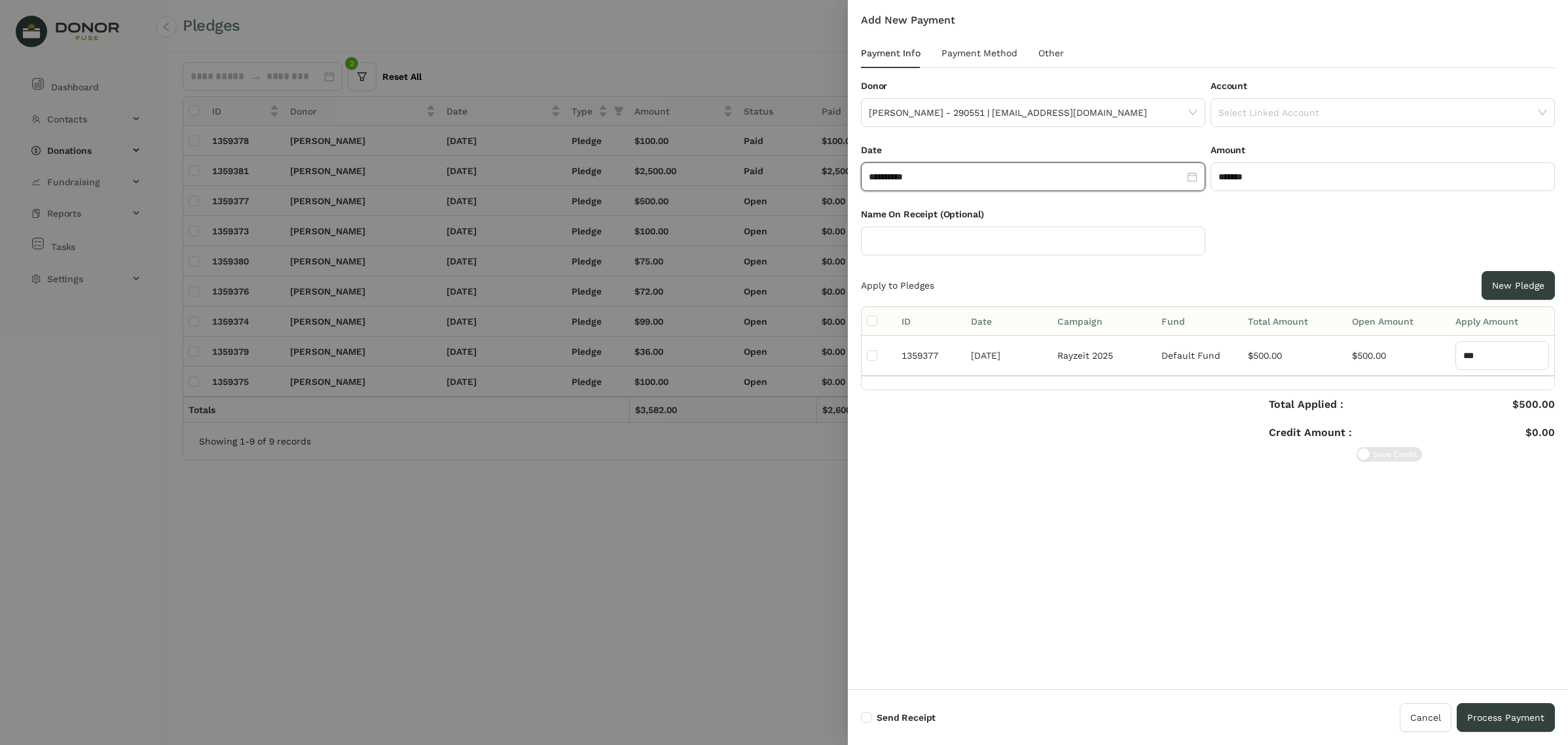 click on "**********" 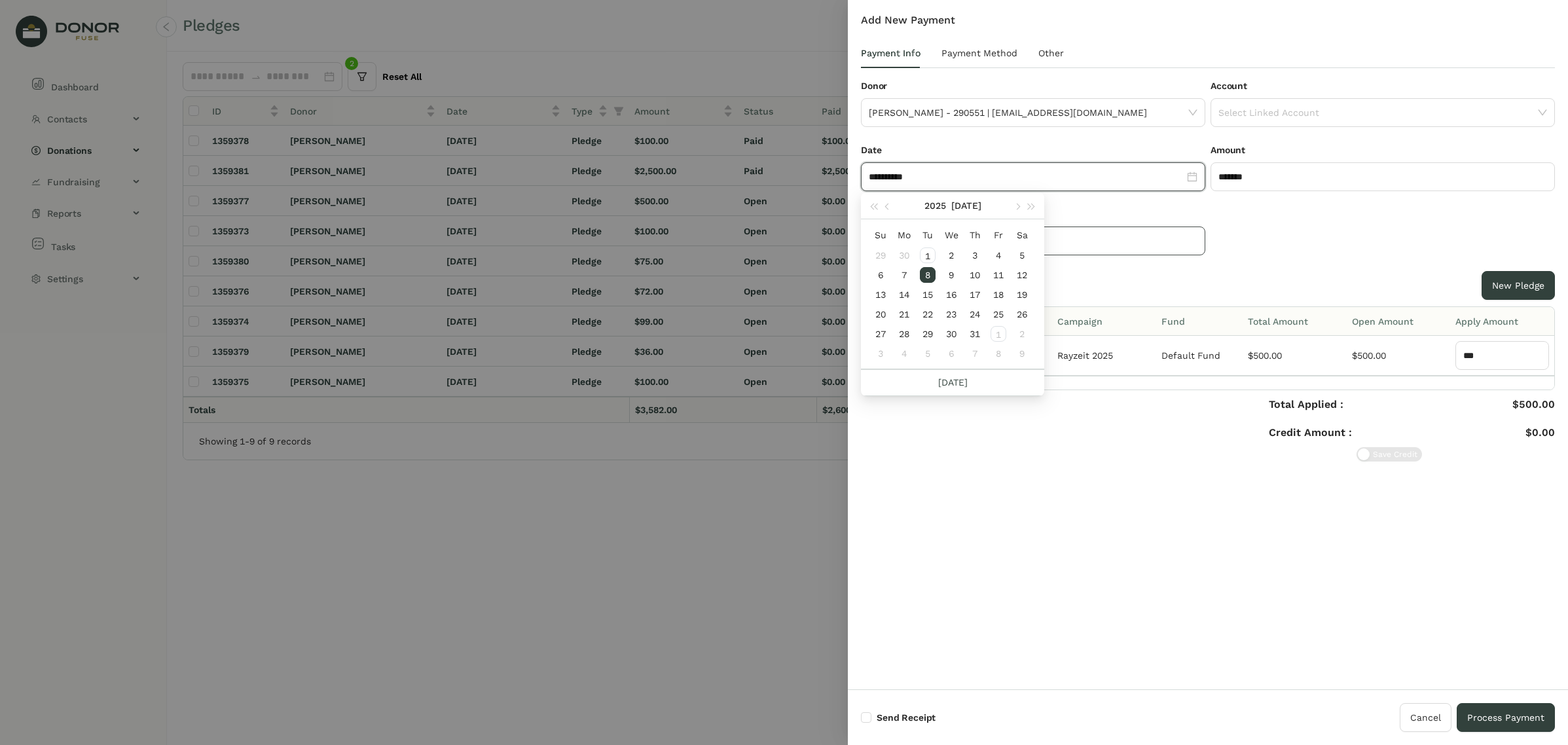 paste 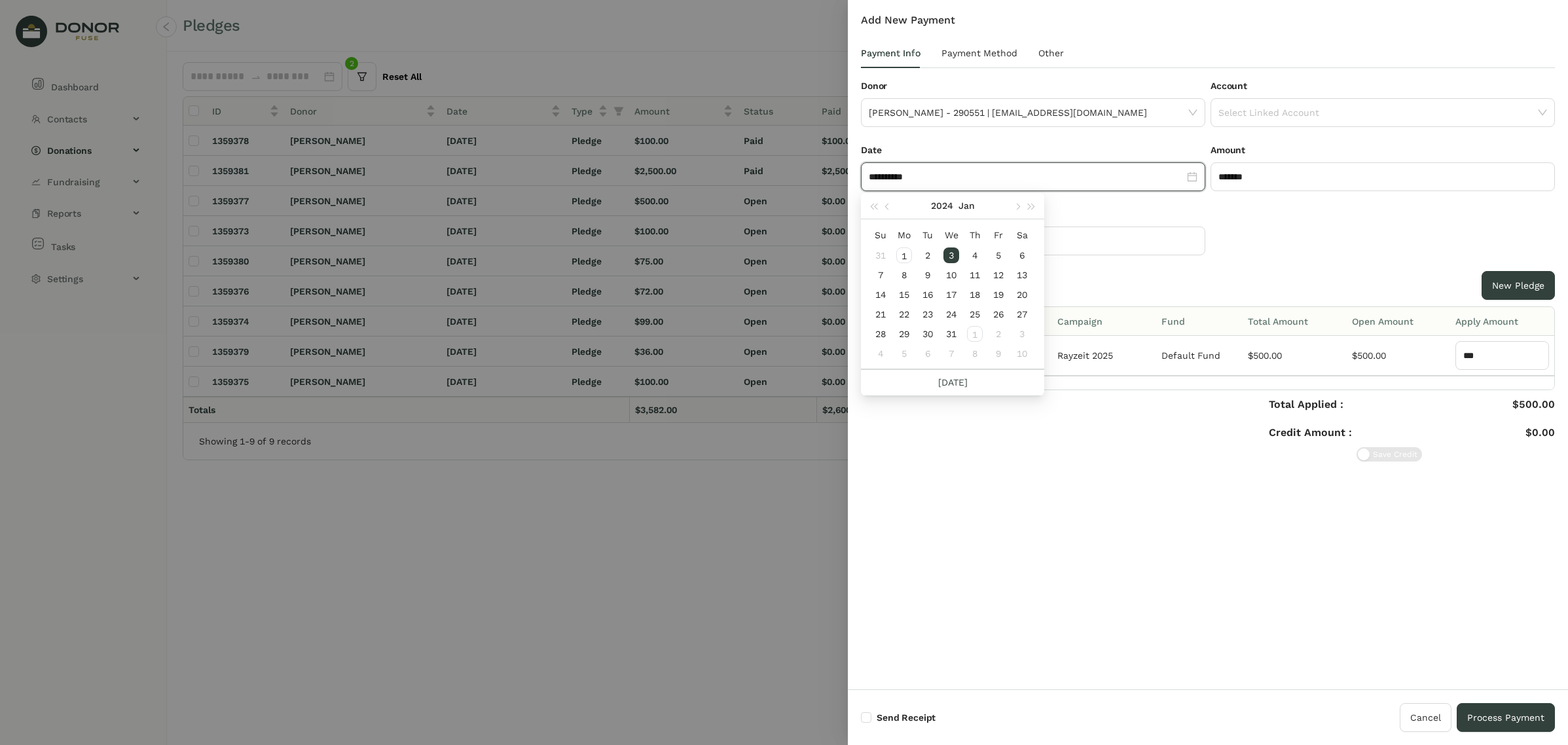 type on "**********" 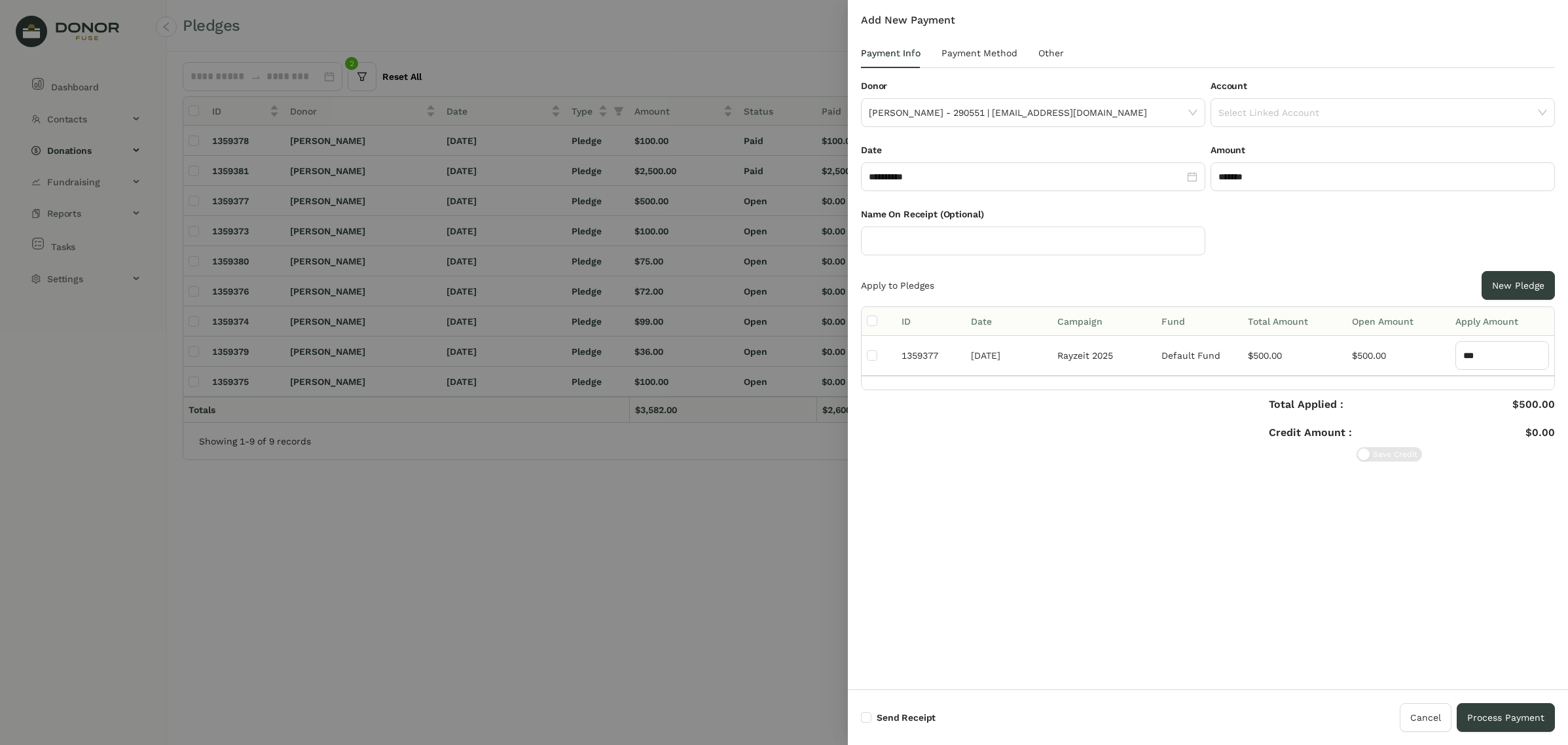 click on "Name On Receipt (Optional)" at bounding box center (1208, 239) 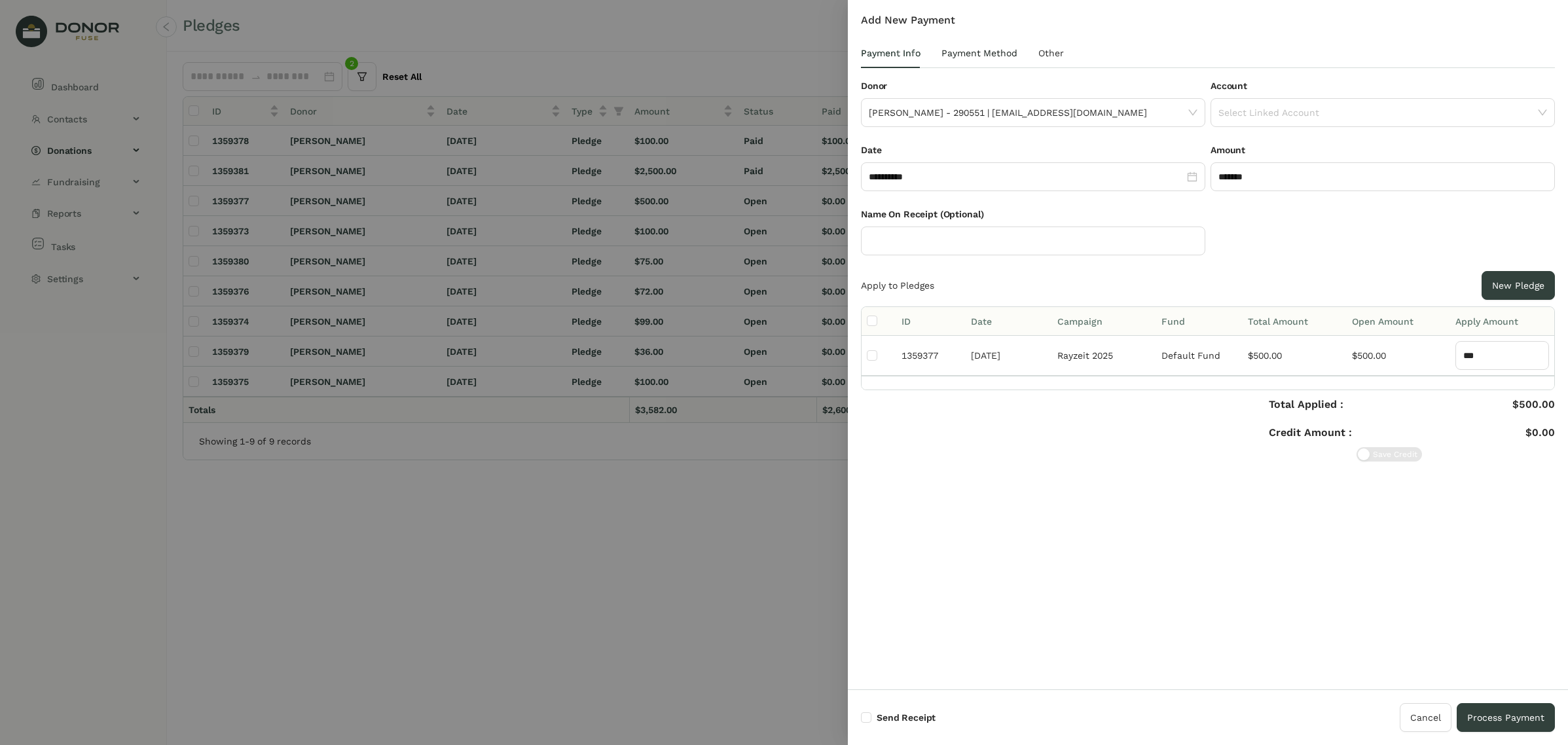click on "Payment Method" at bounding box center (979, 53) 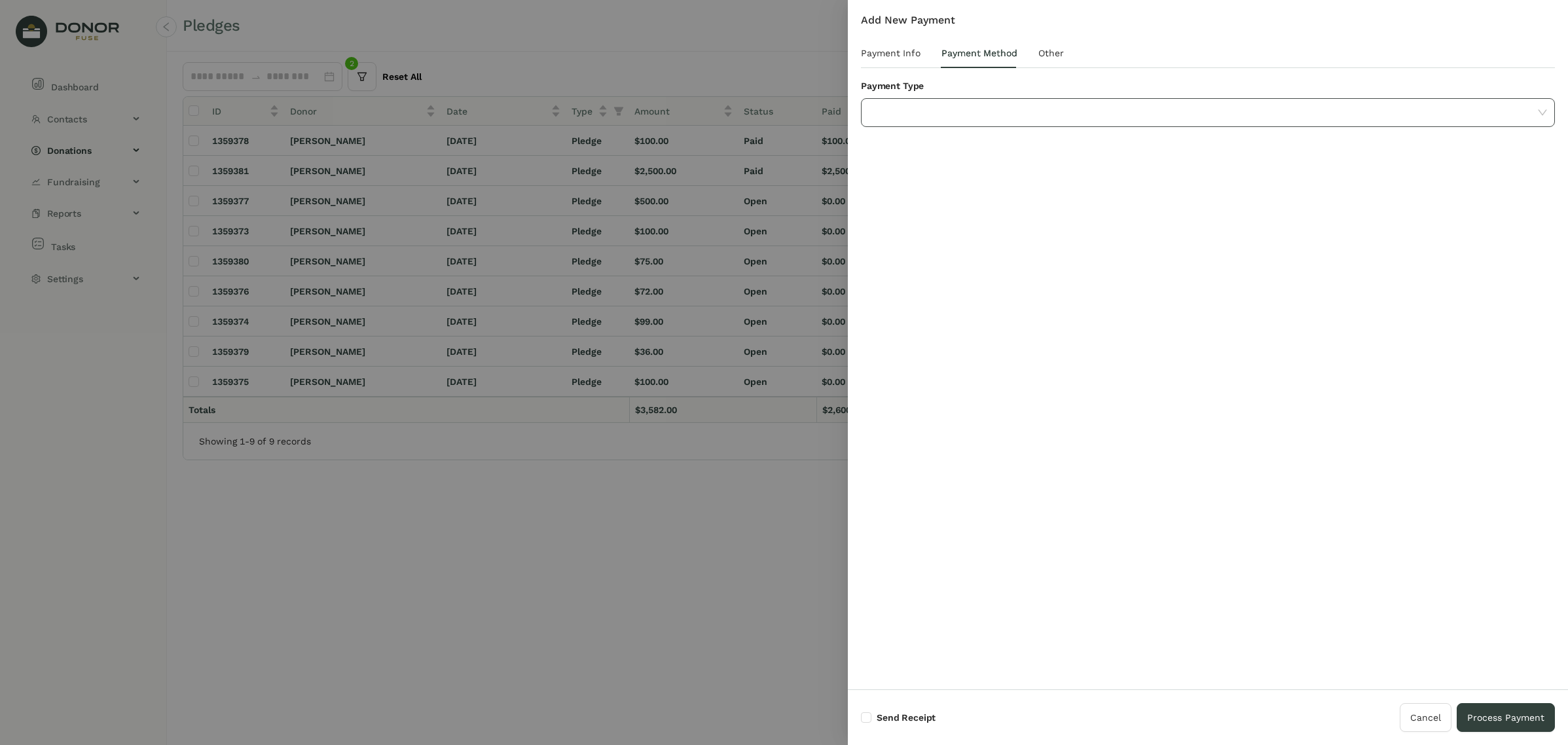 click 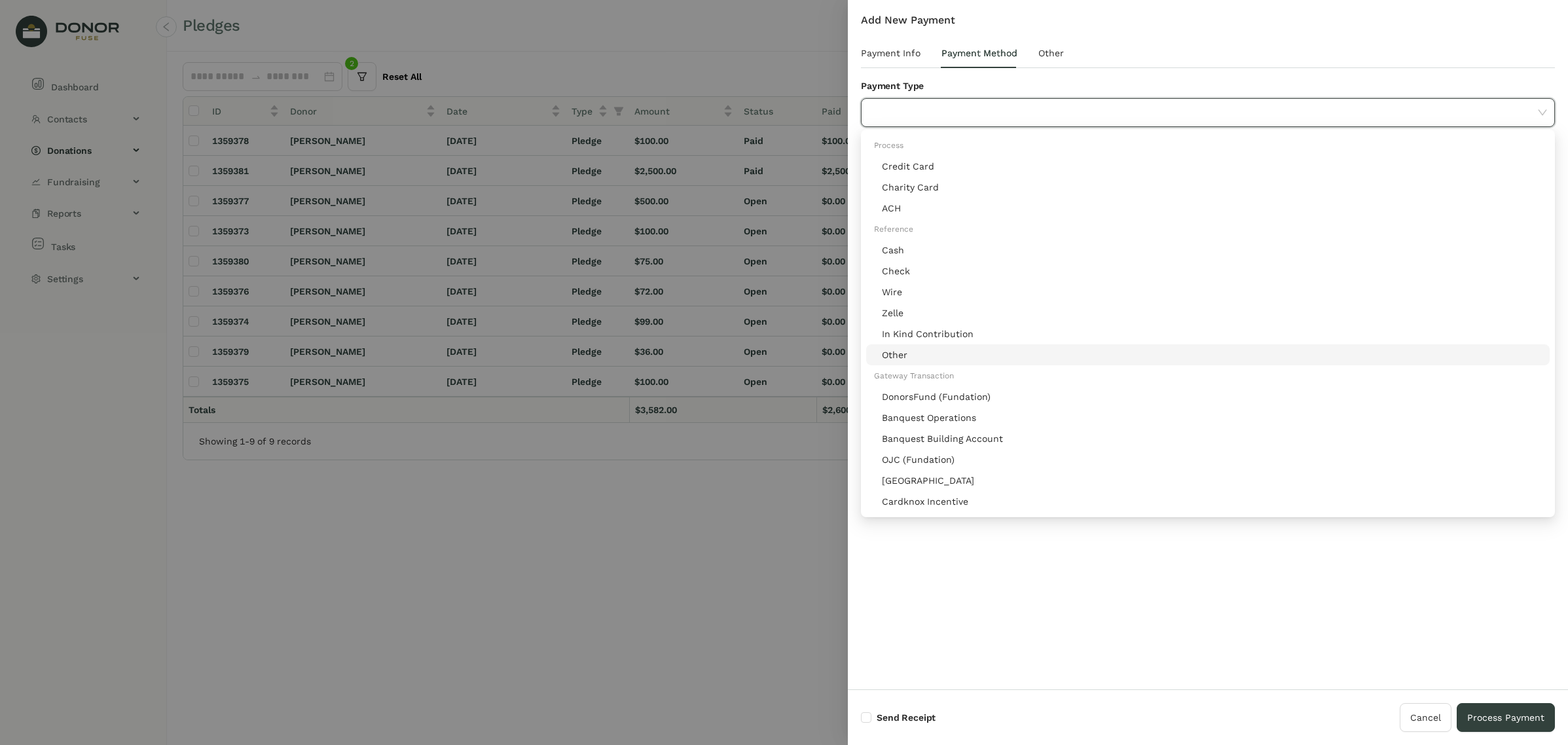 click on "Other" 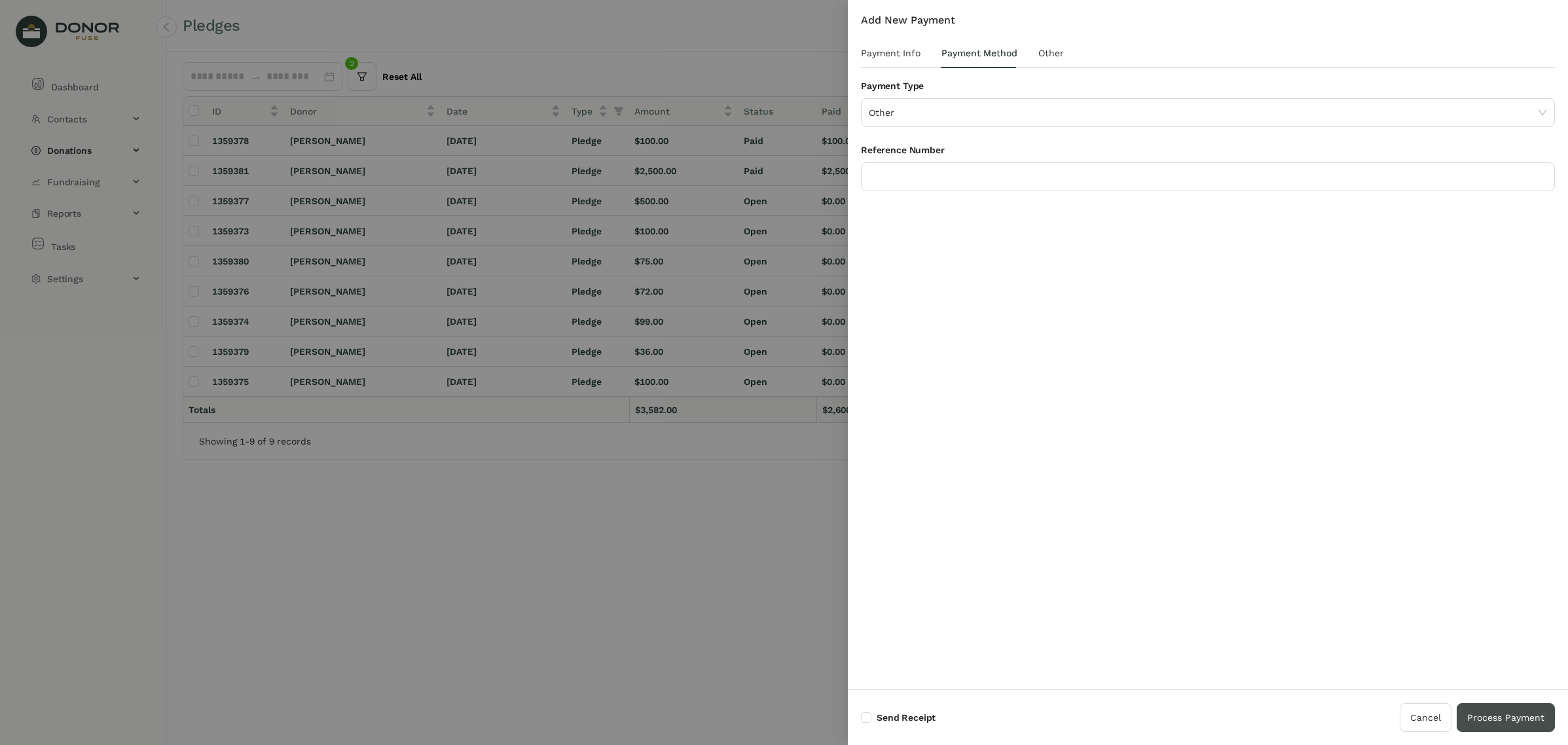click on "Process Payment" at bounding box center [1506, 718] 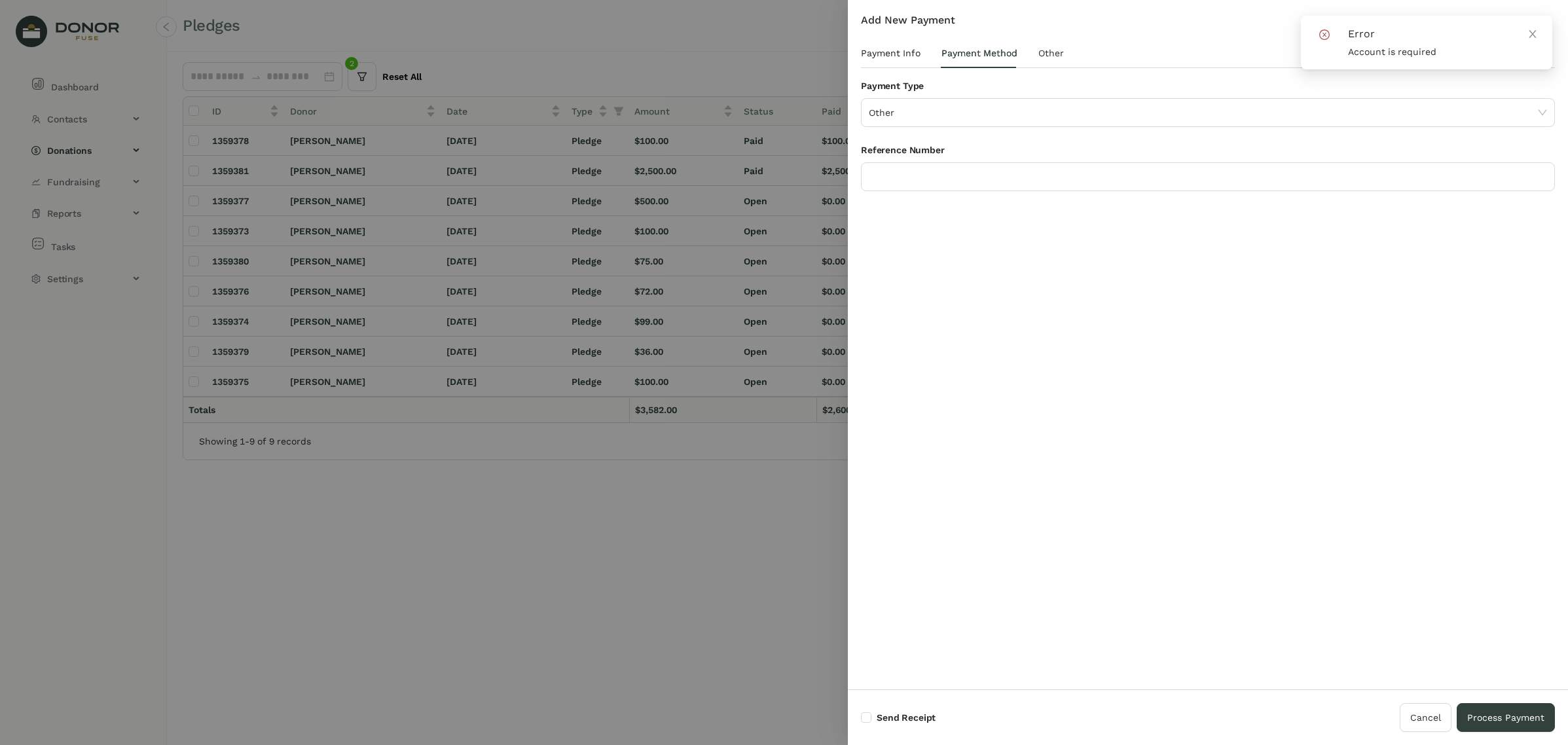 click on "Payment Info" at bounding box center (890, 53) 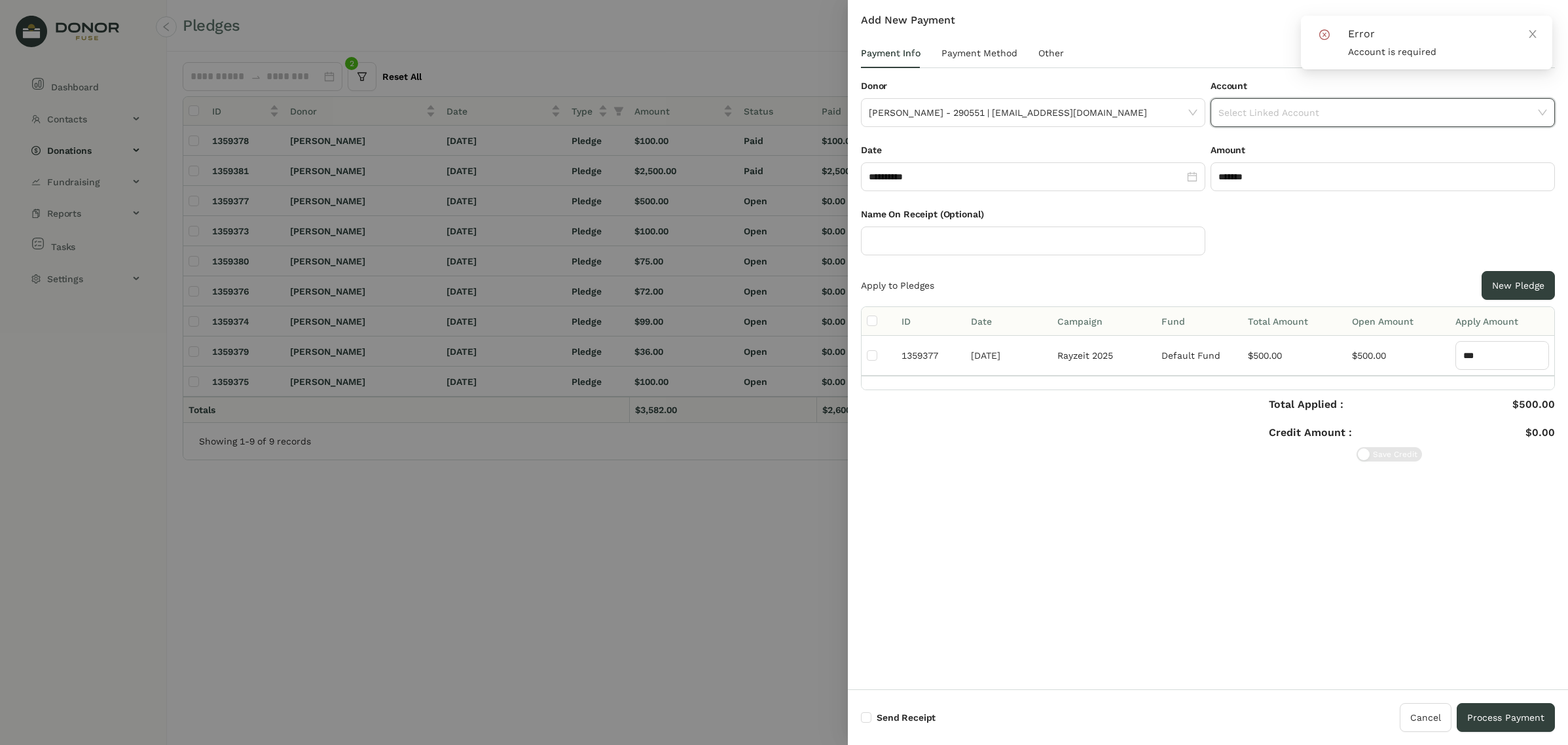 click 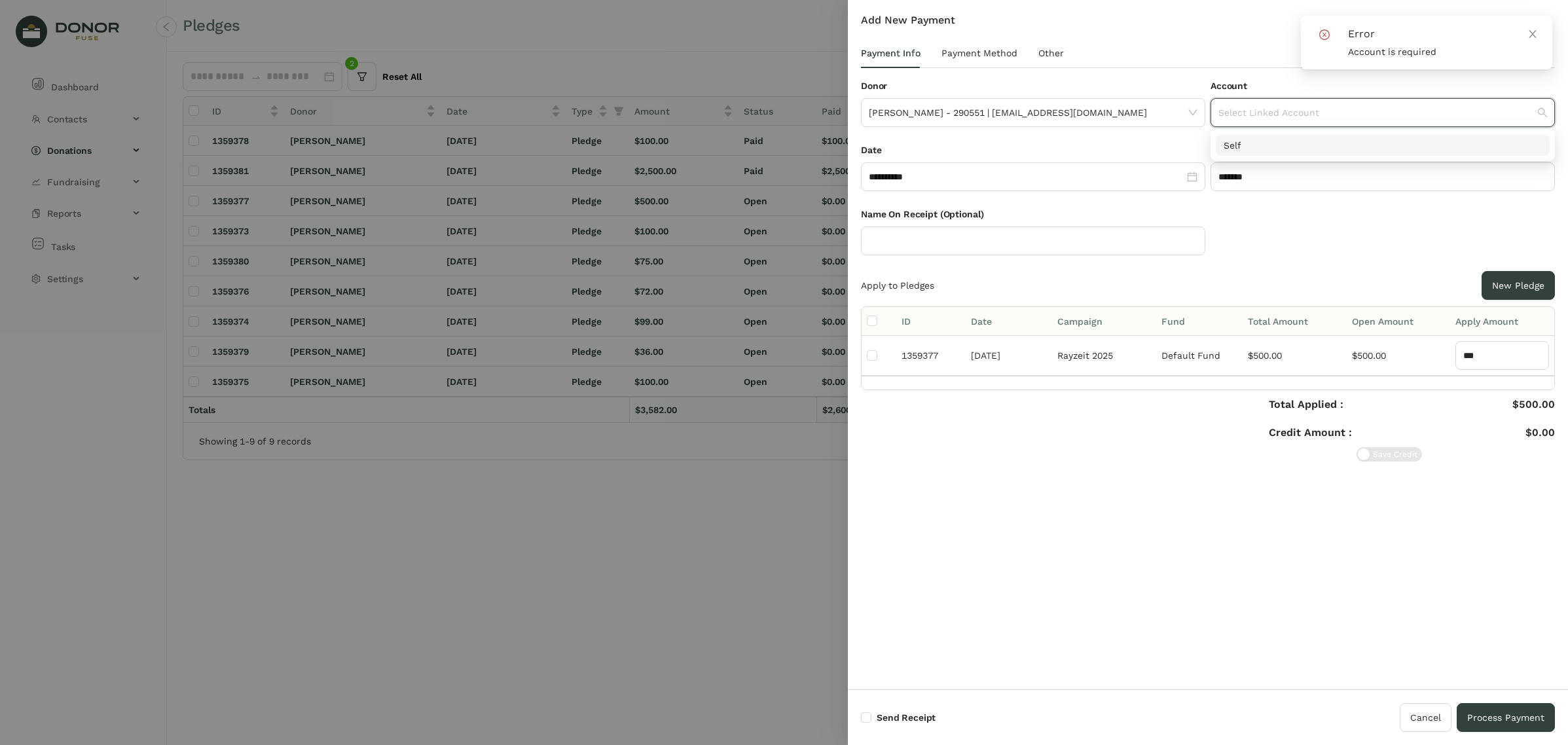 click on "Self" at bounding box center [1383, 145] 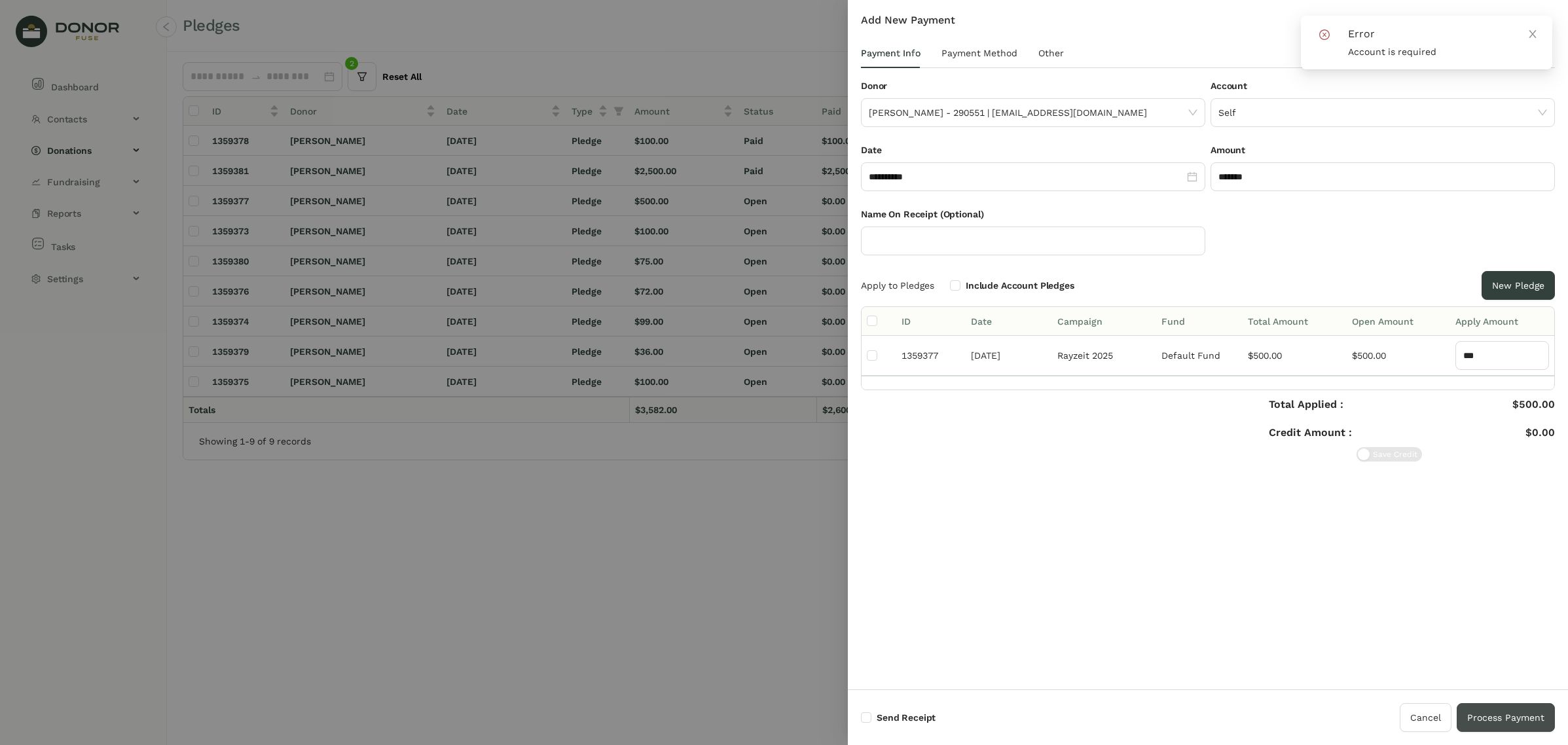 click on "Process Payment" at bounding box center (1506, 718) 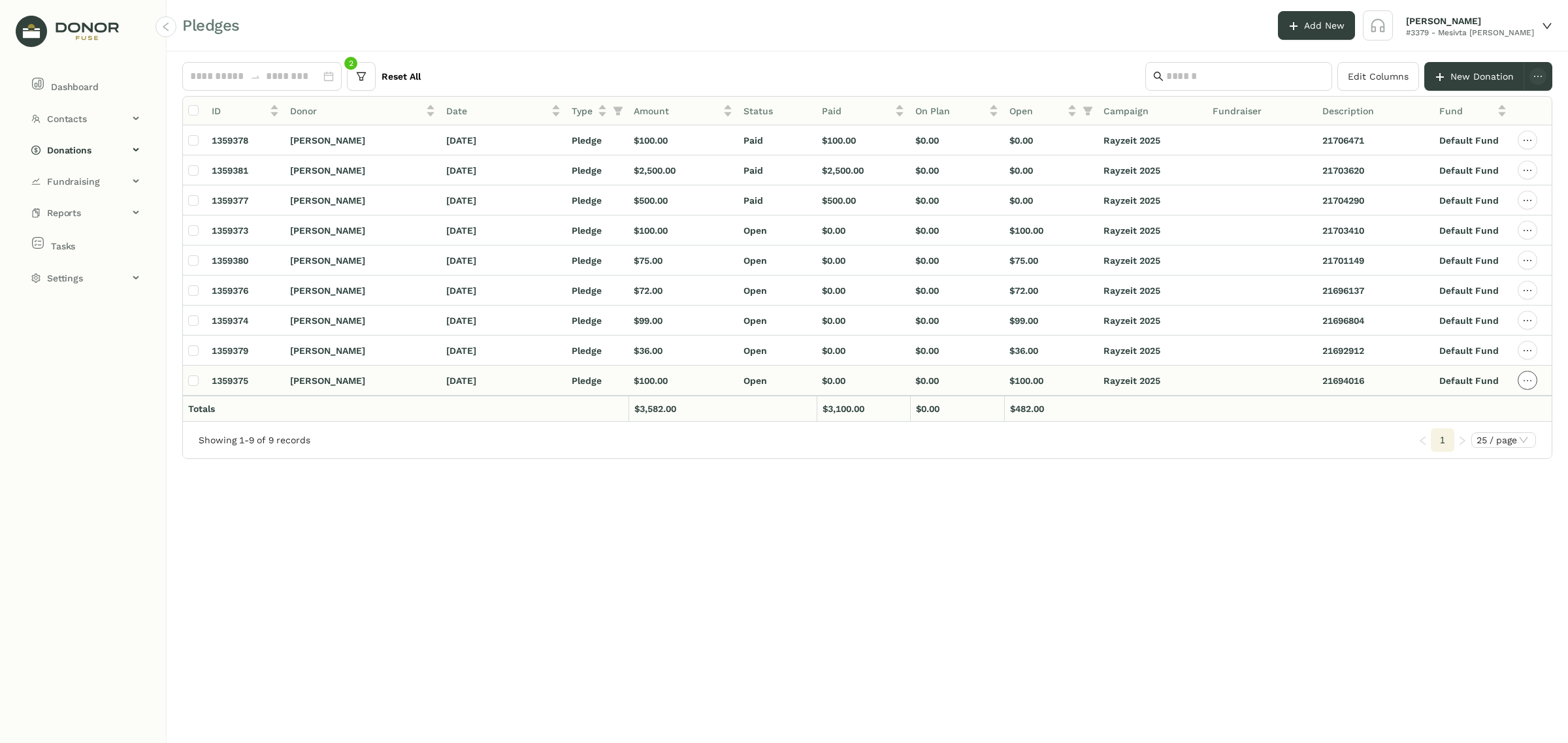 click 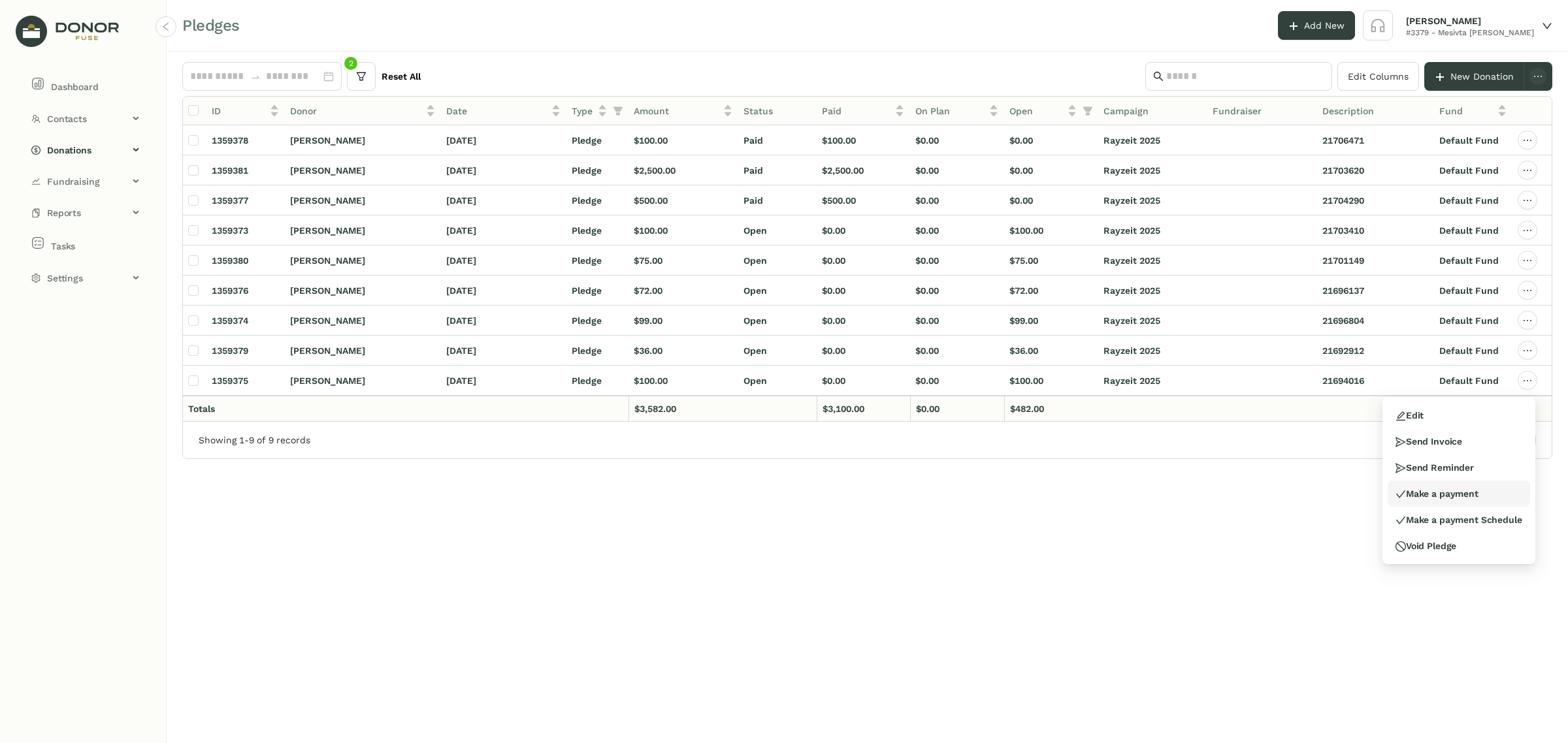 click on "Make a payment" at bounding box center [1437, 494] 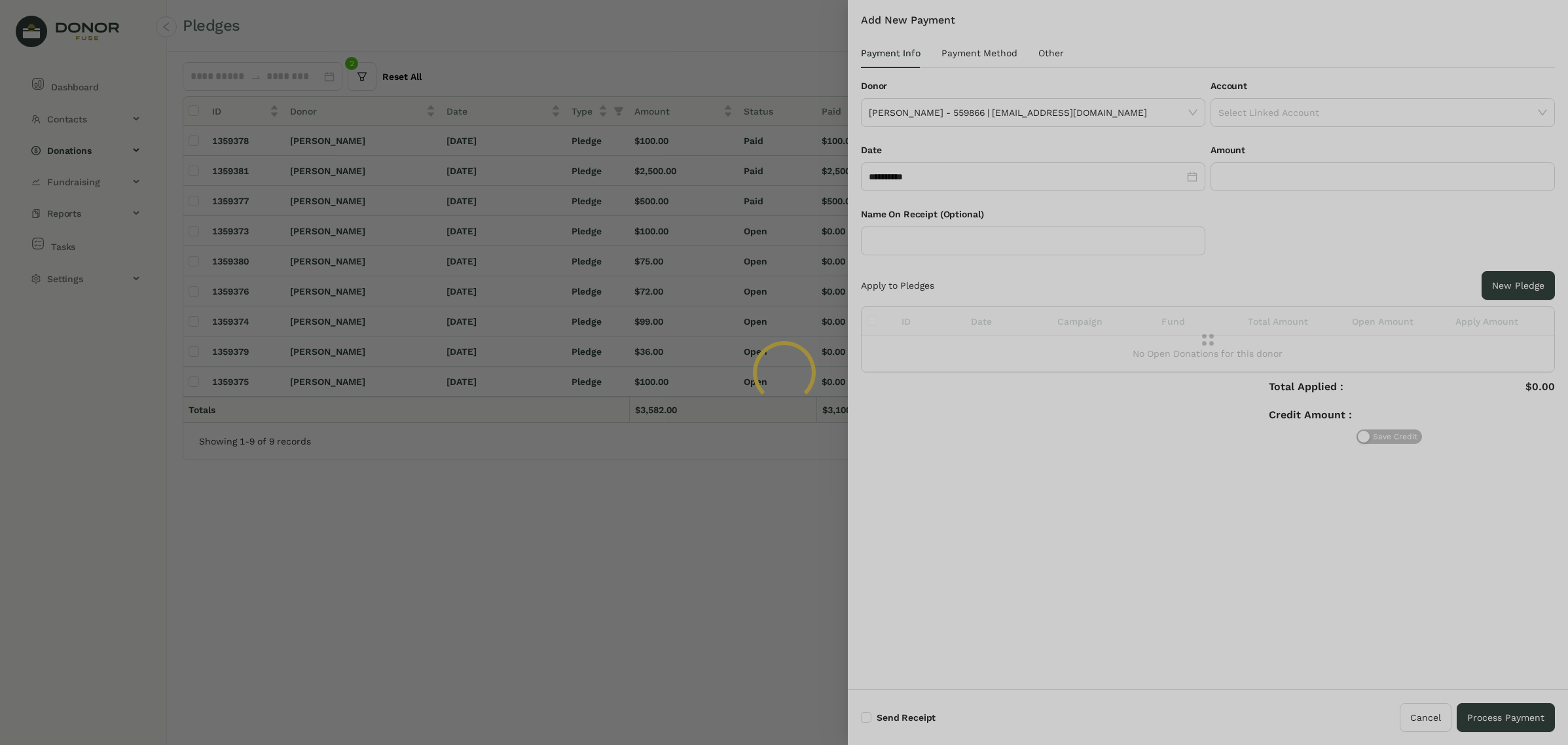 type on "*******" 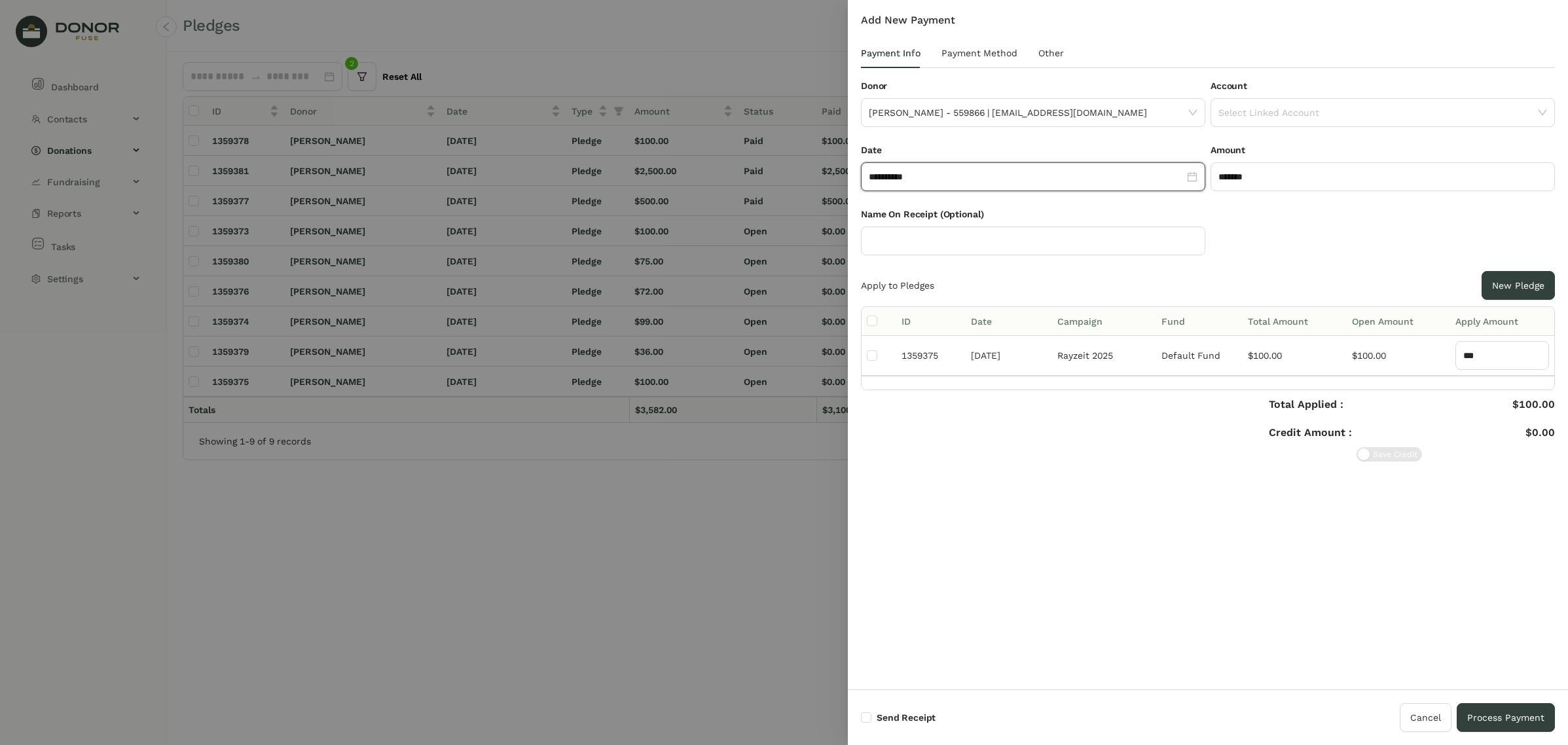 click on "**********" 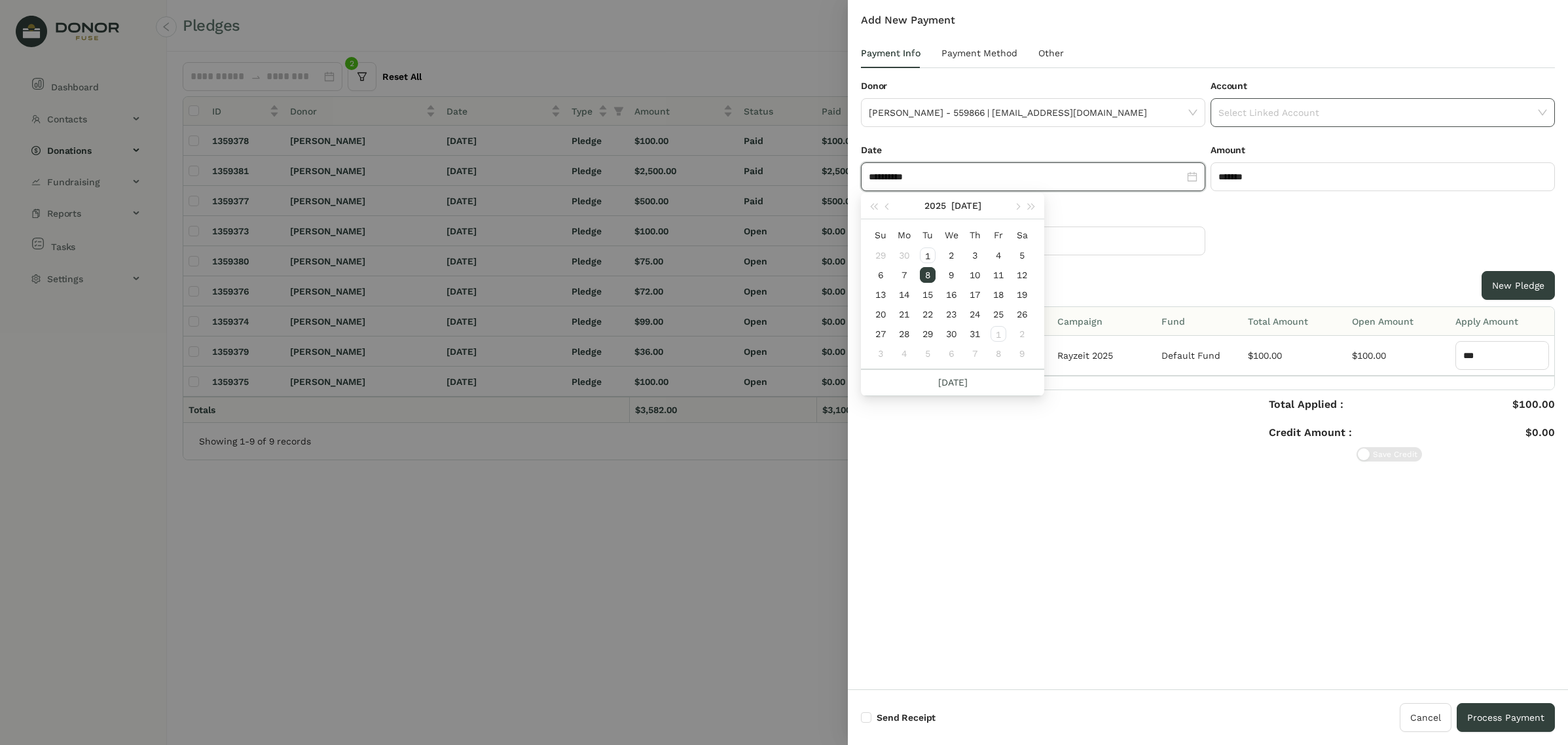 paste 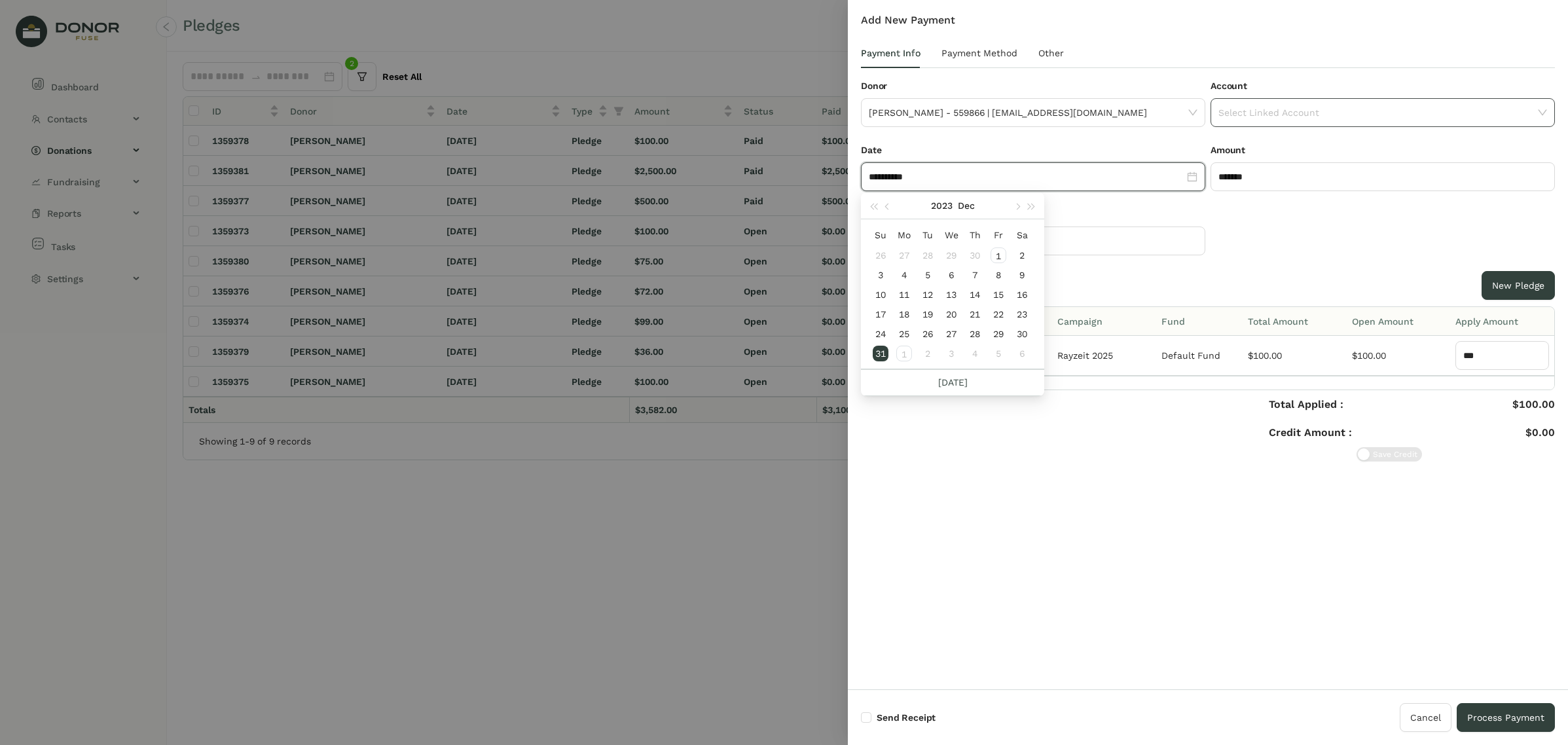 type on "**********" 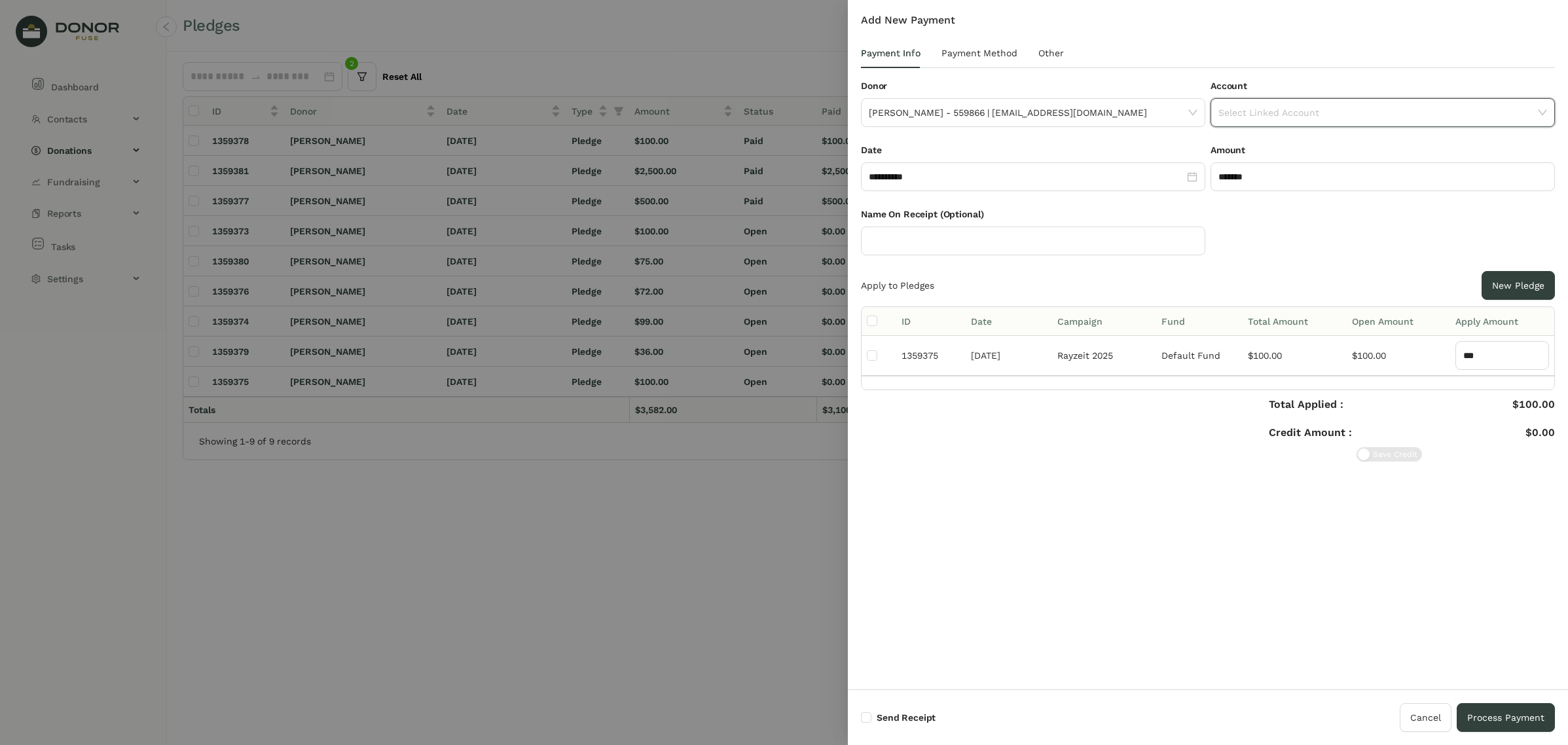drag, startPoint x: 1279, startPoint y: 109, endPoint x: 1282, endPoint y: 120, distance: 11.401754 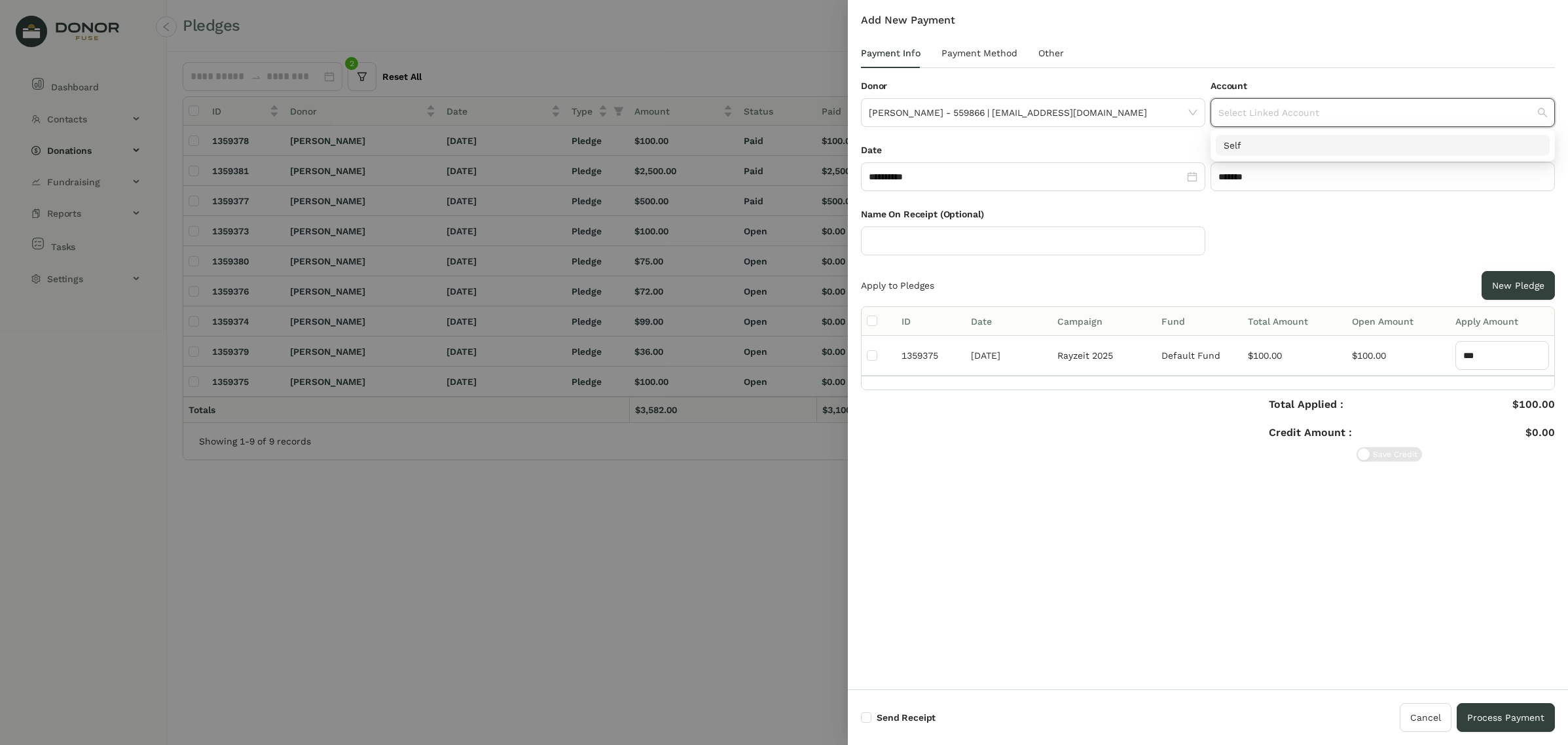 click on "Self" at bounding box center [1383, 145] 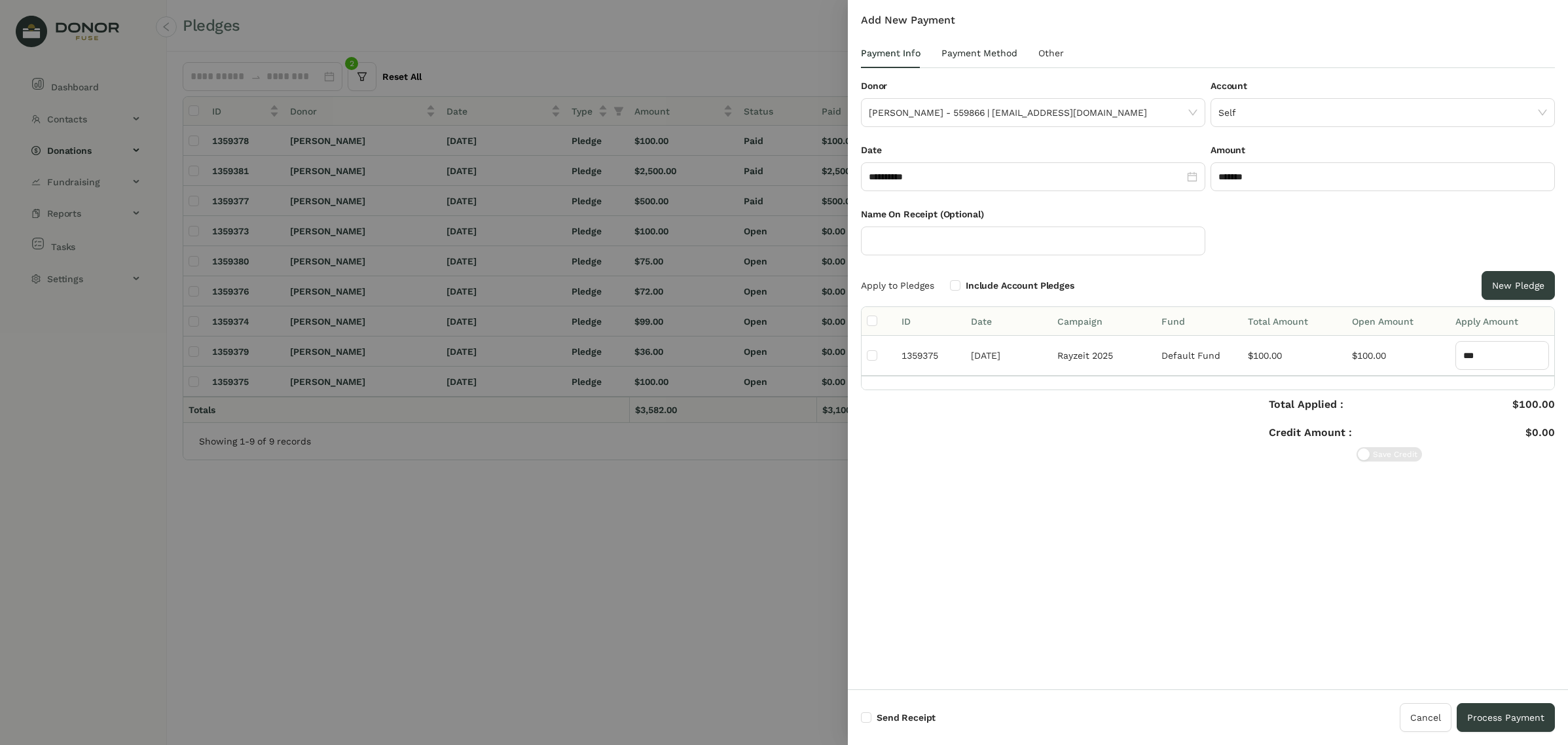 click on "Payment Method" at bounding box center [979, 53] 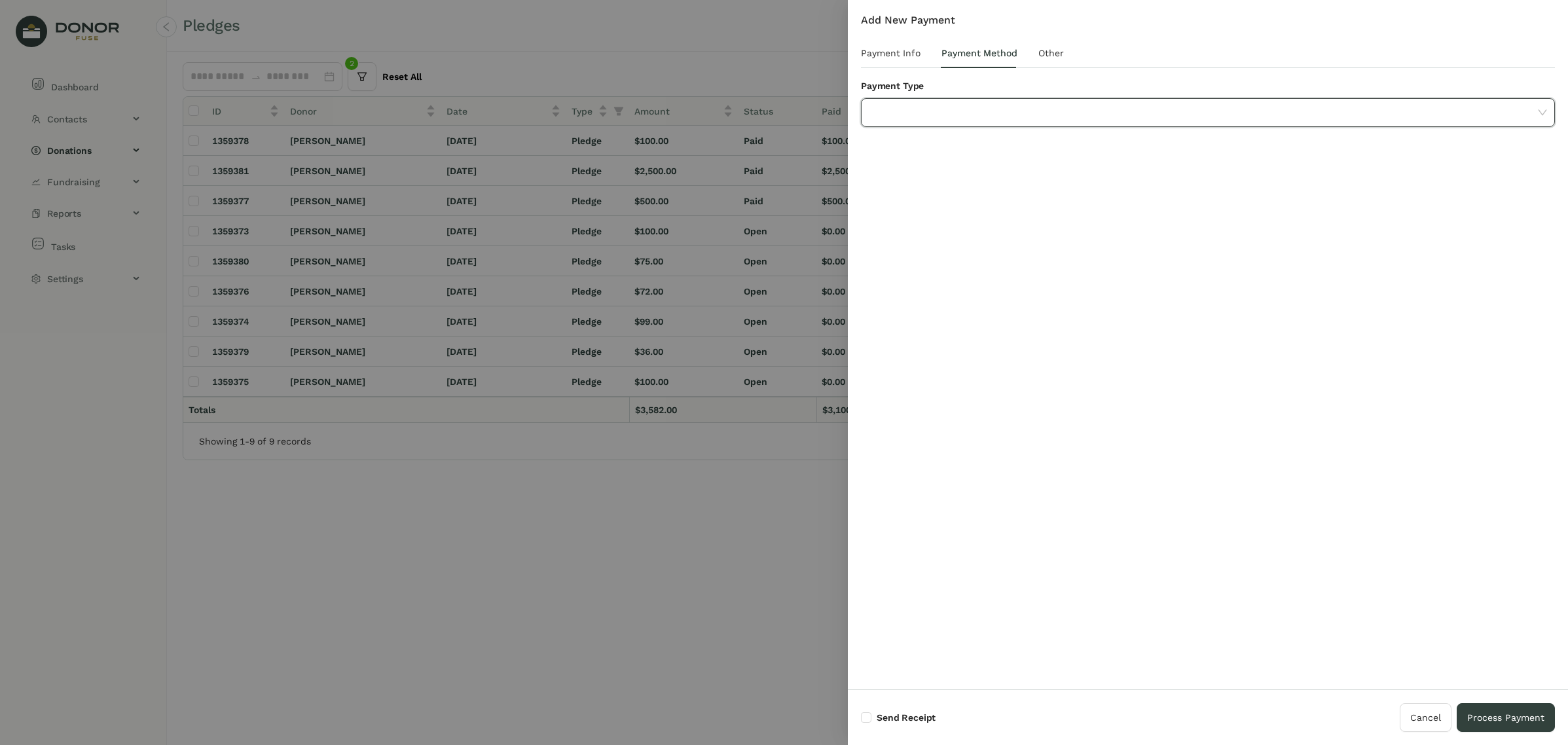 drag, startPoint x: 1014, startPoint y: 109, endPoint x: 1015, endPoint y: 122, distance: 13.038405 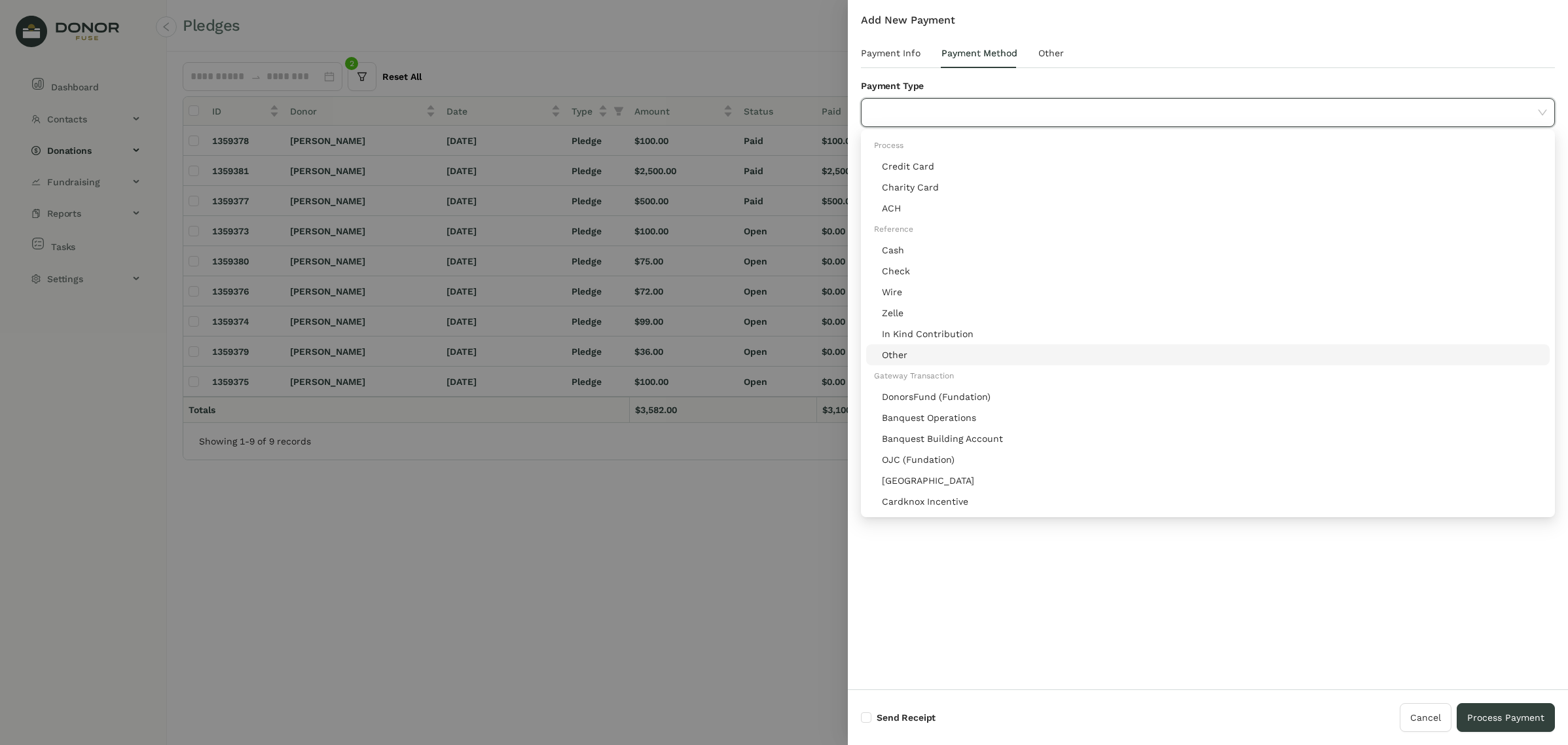 drag, startPoint x: 938, startPoint y: 354, endPoint x: 944, endPoint y: 365, distance: 12.52996 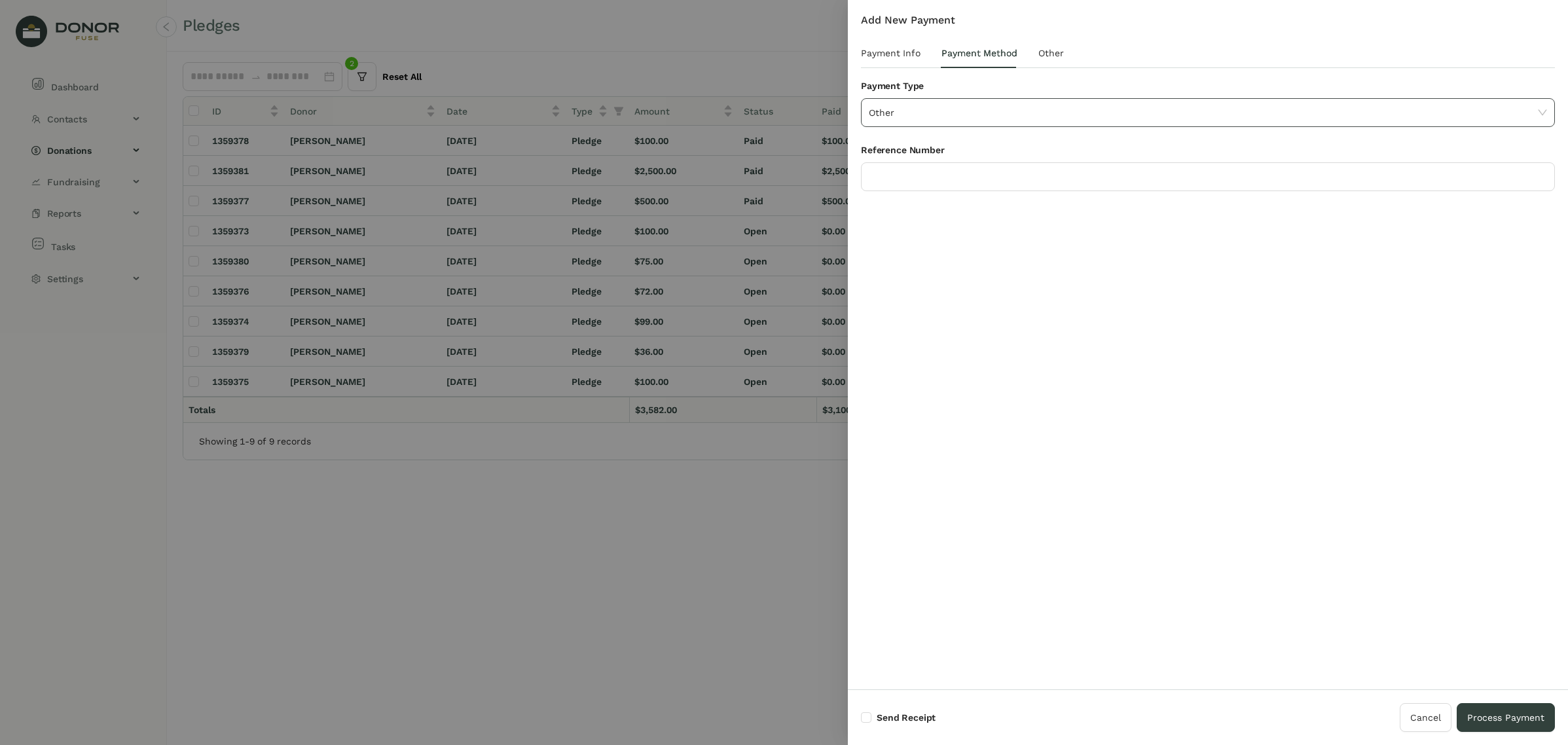 click on "Other" 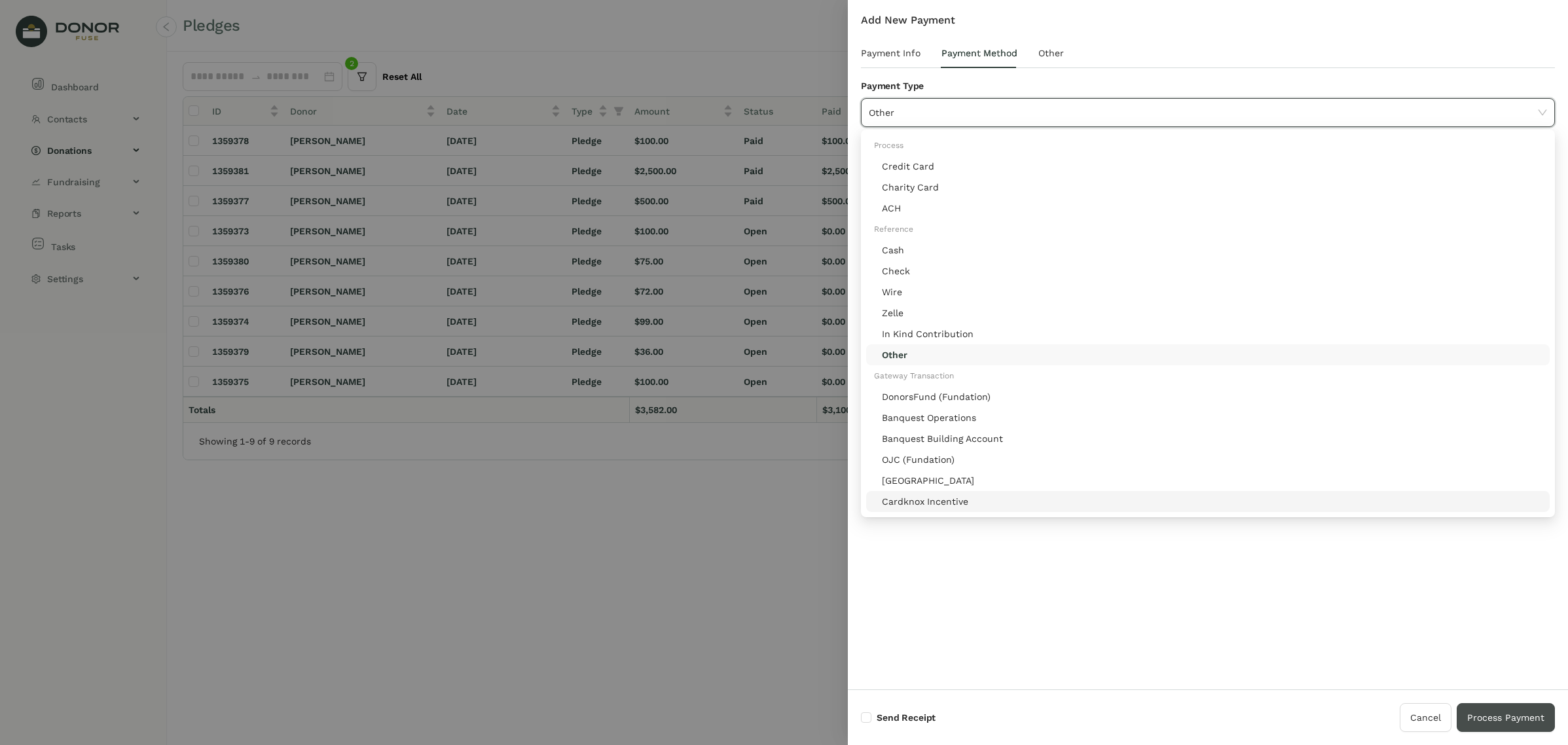 click on "Process Payment" at bounding box center (1506, 718) 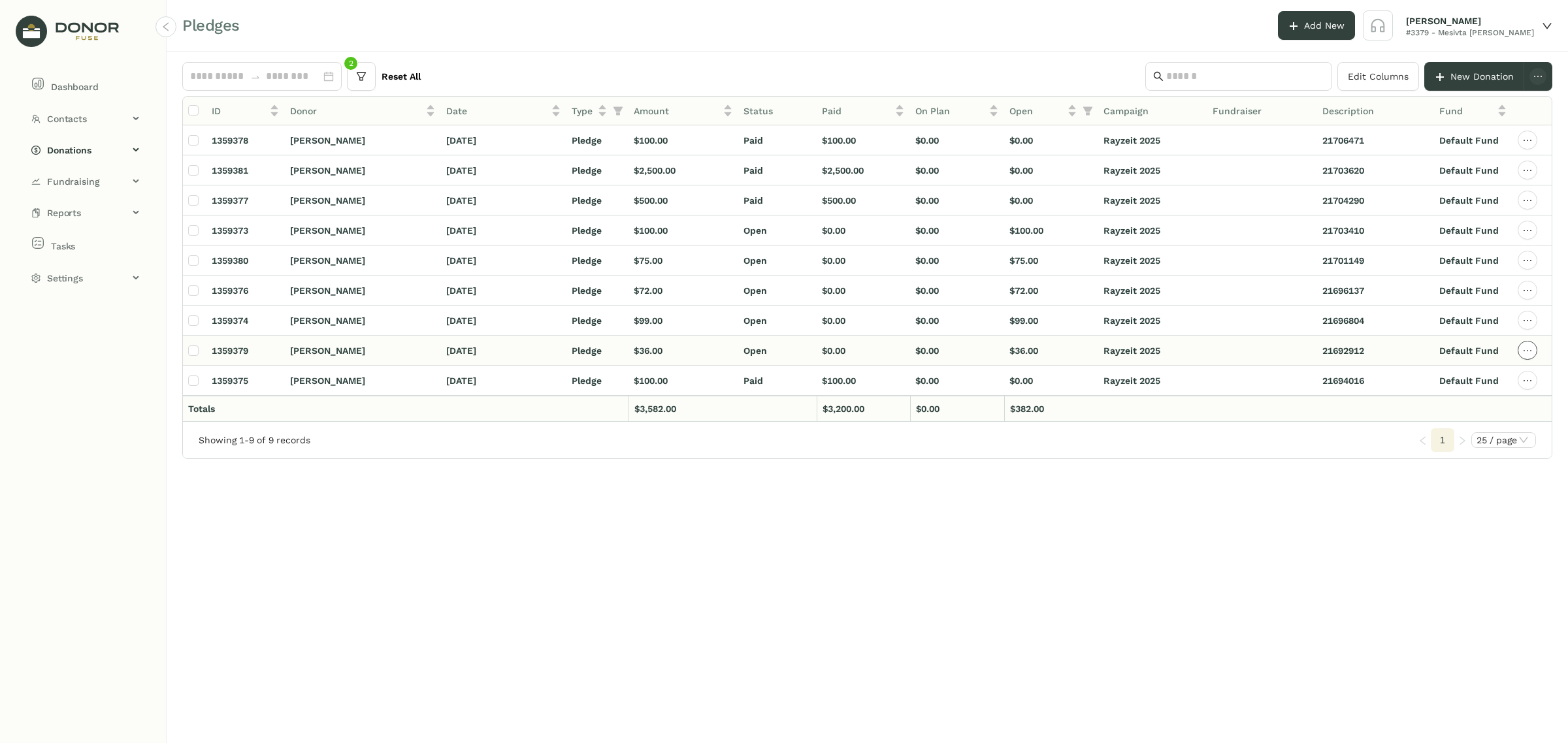 click 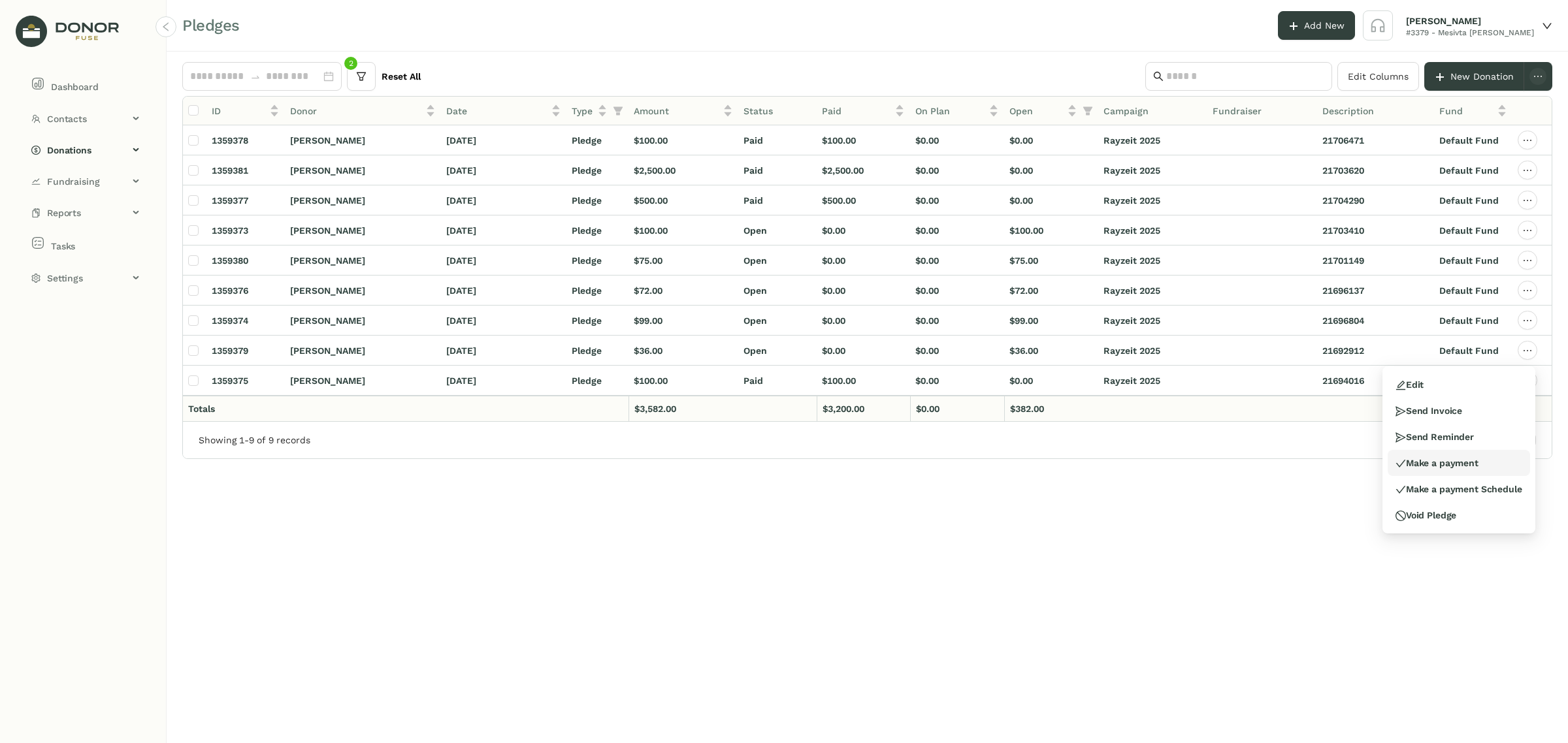 click on "Make a payment" at bounding box center (1437, 463) 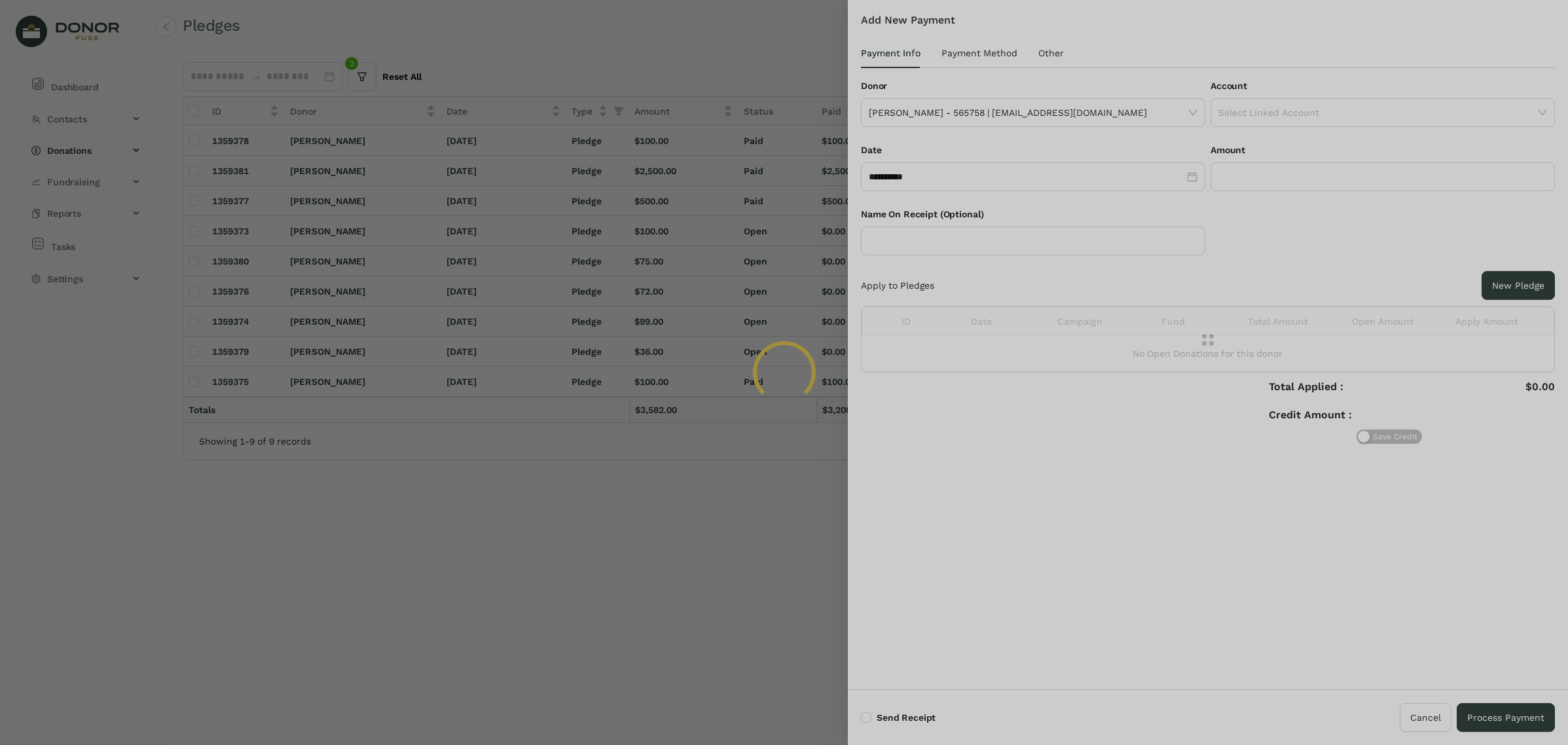 type on "******" 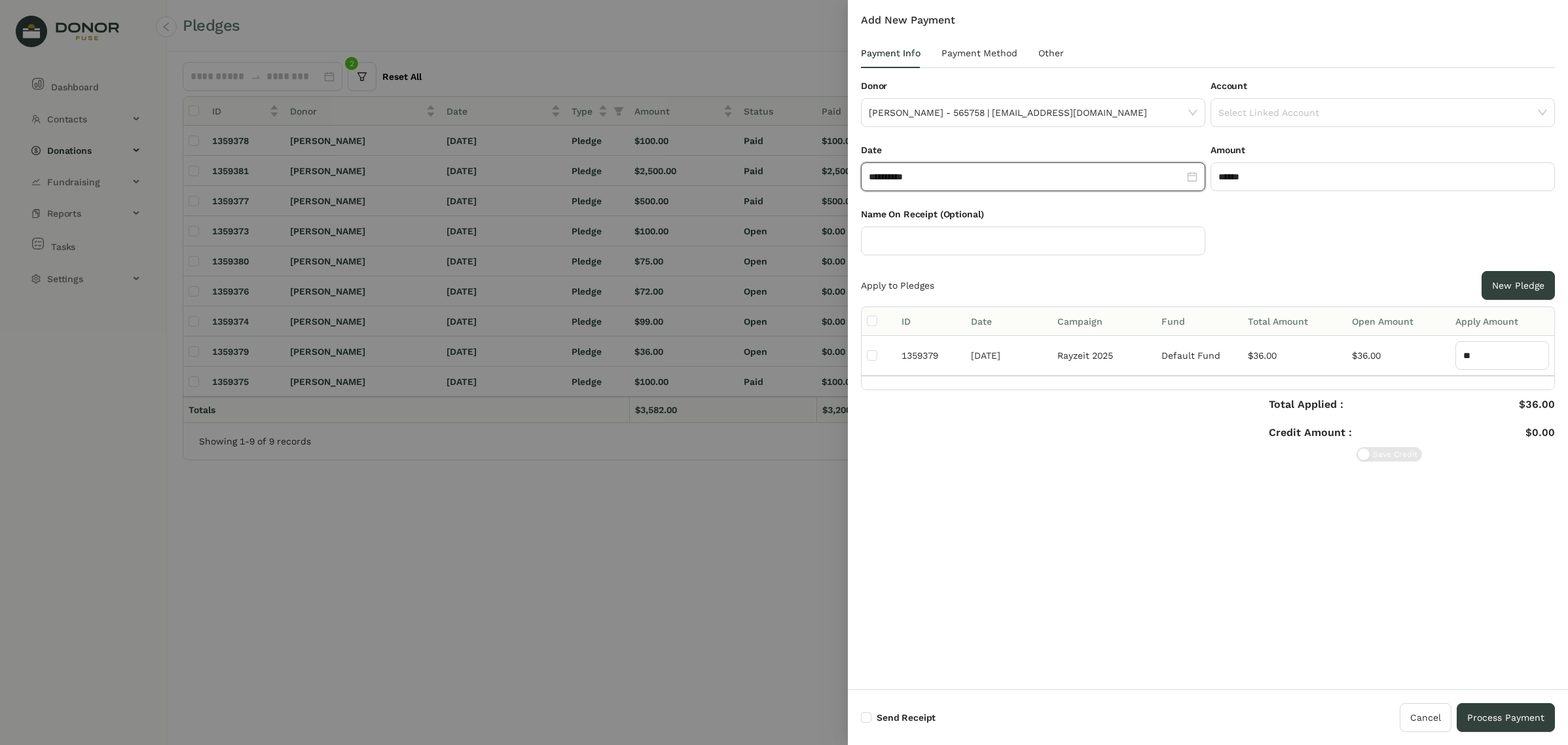 click on "**********" 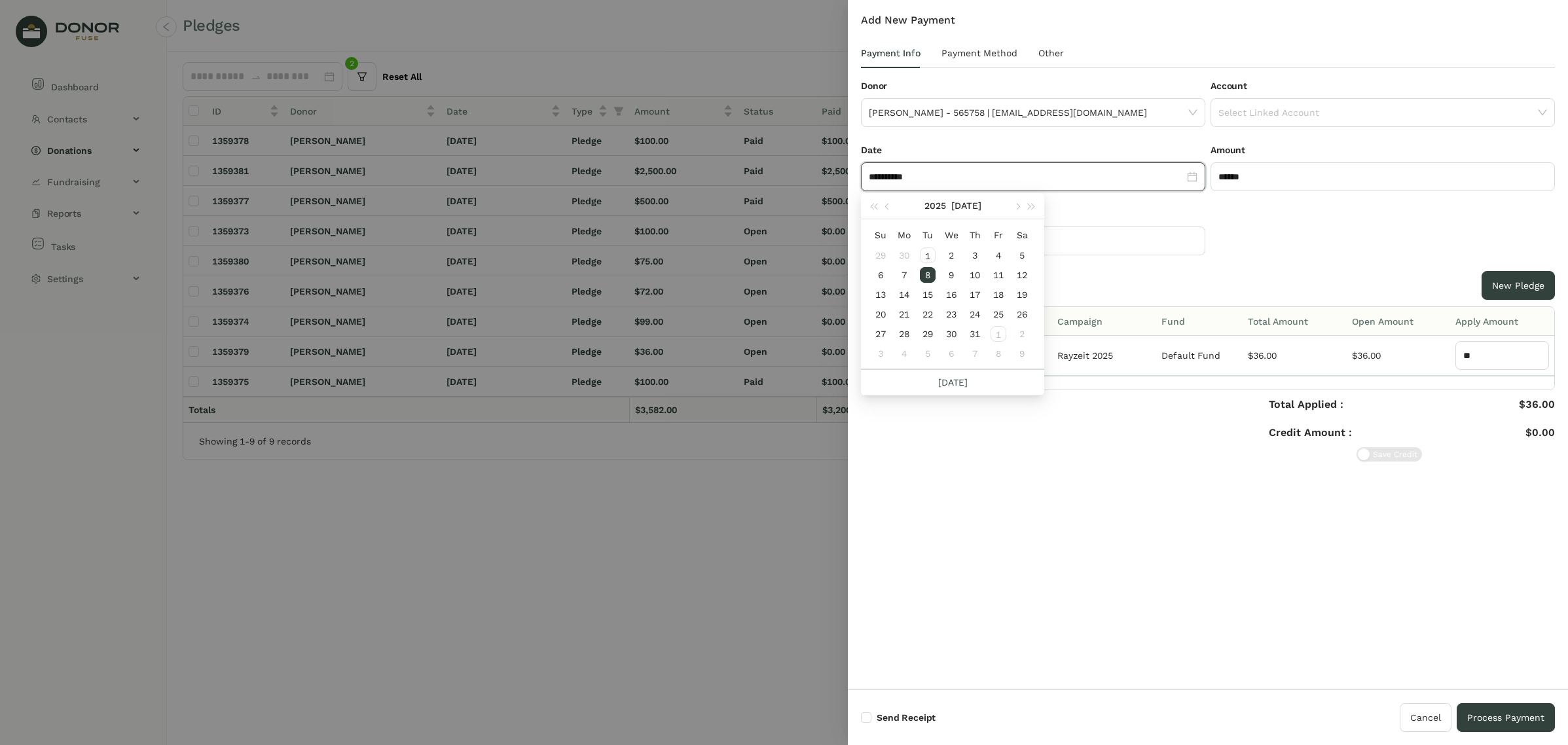 paste 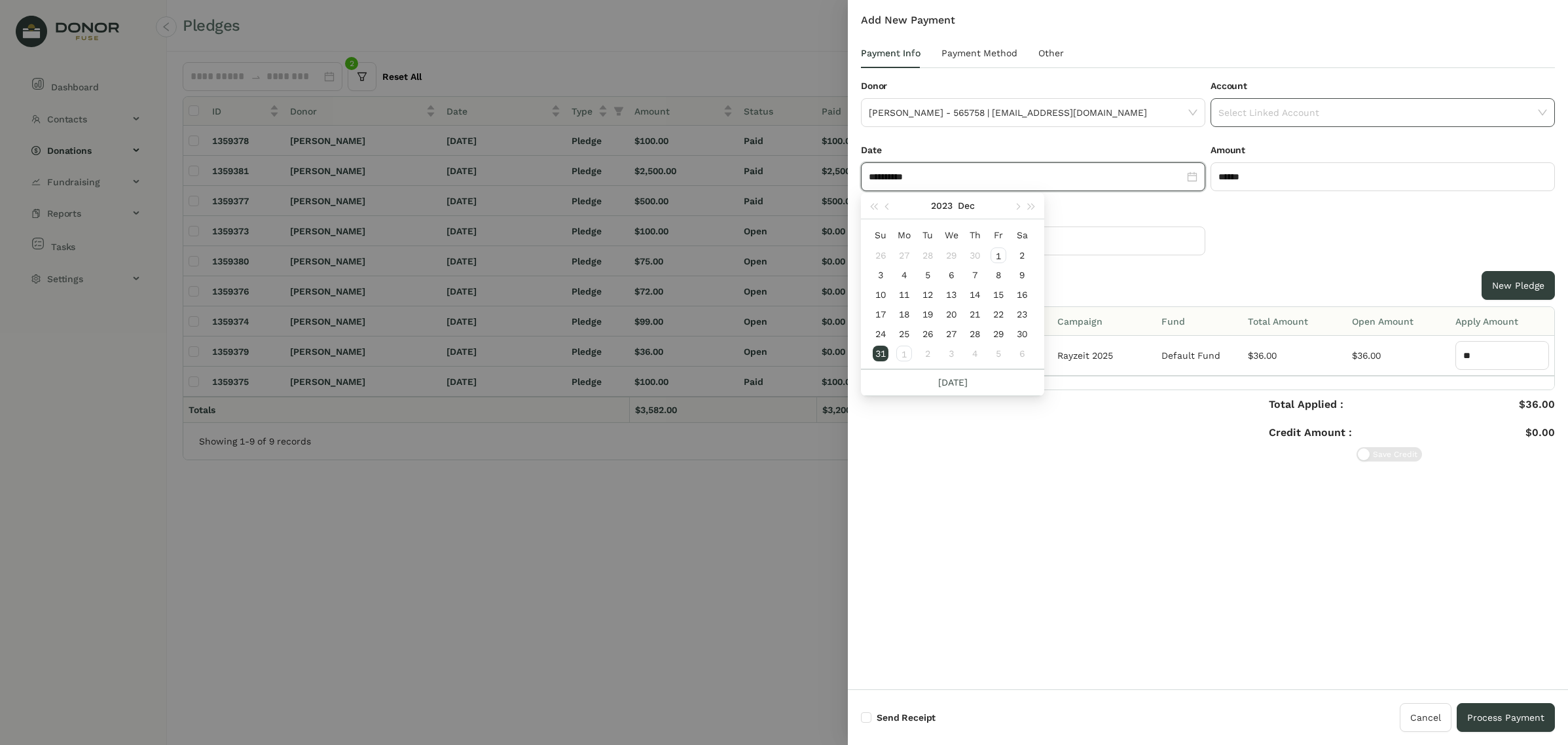type on "**********" 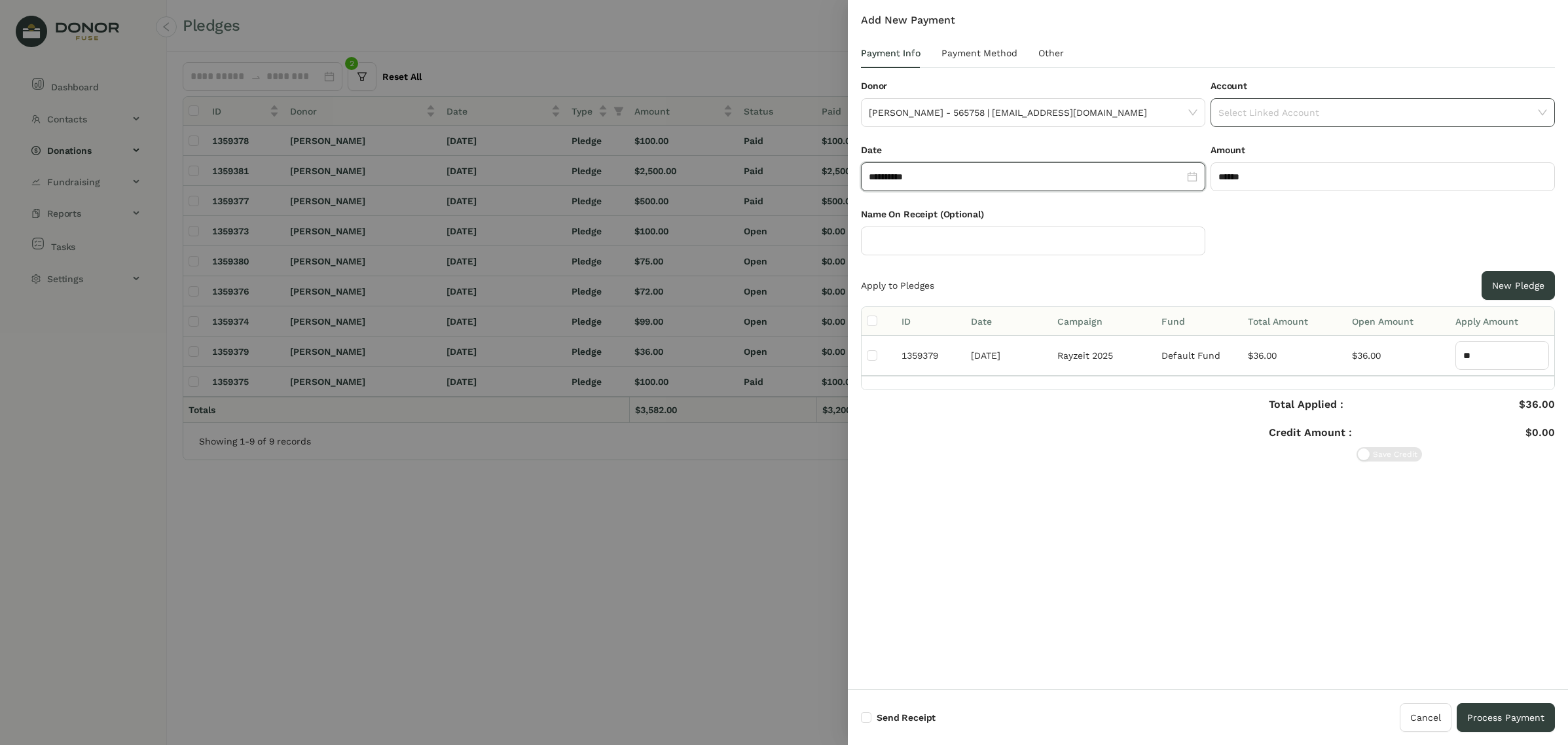 click 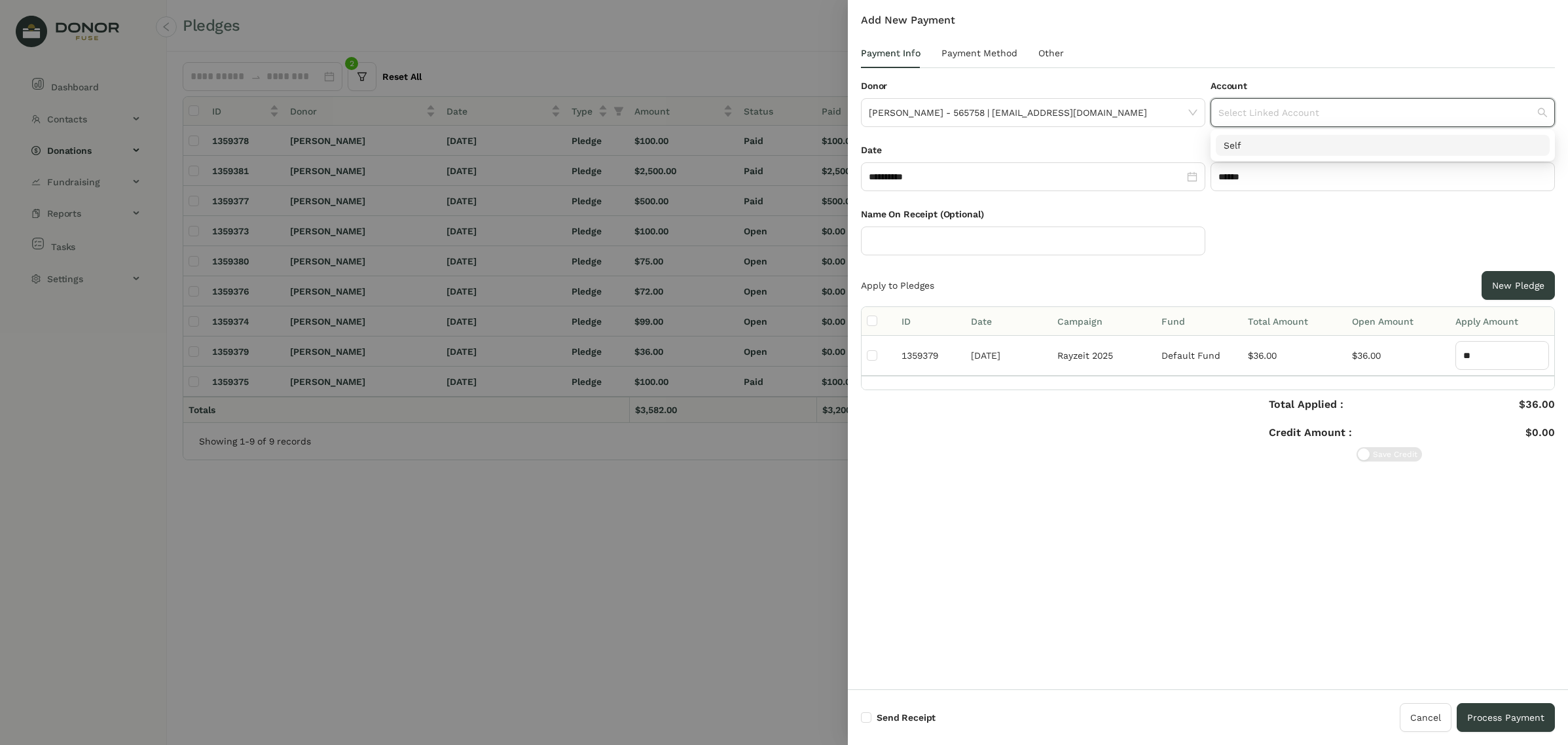 click on "Self" at bounding box center (1383, 145) 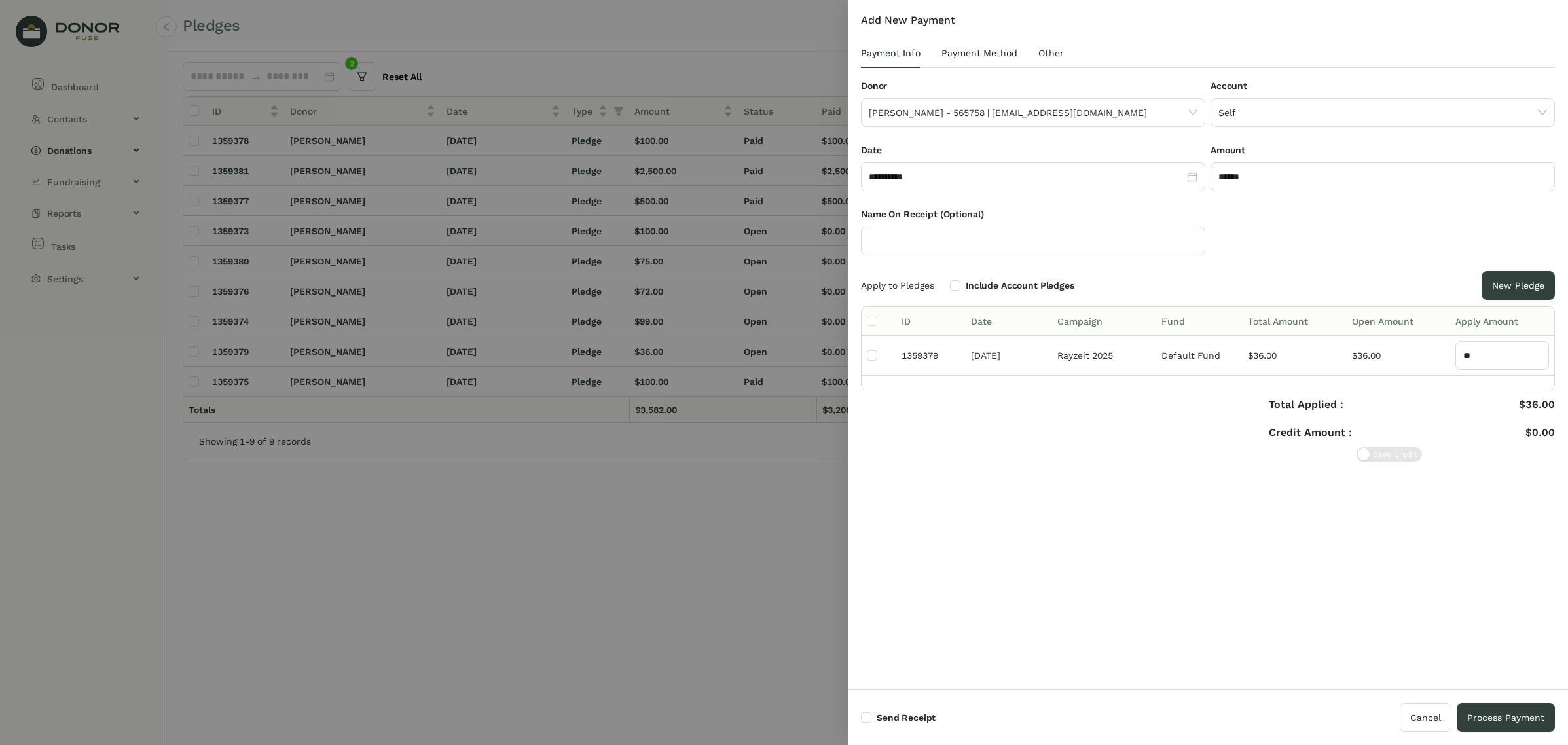 click on "Payment Method" at bounding box center (979, 53) 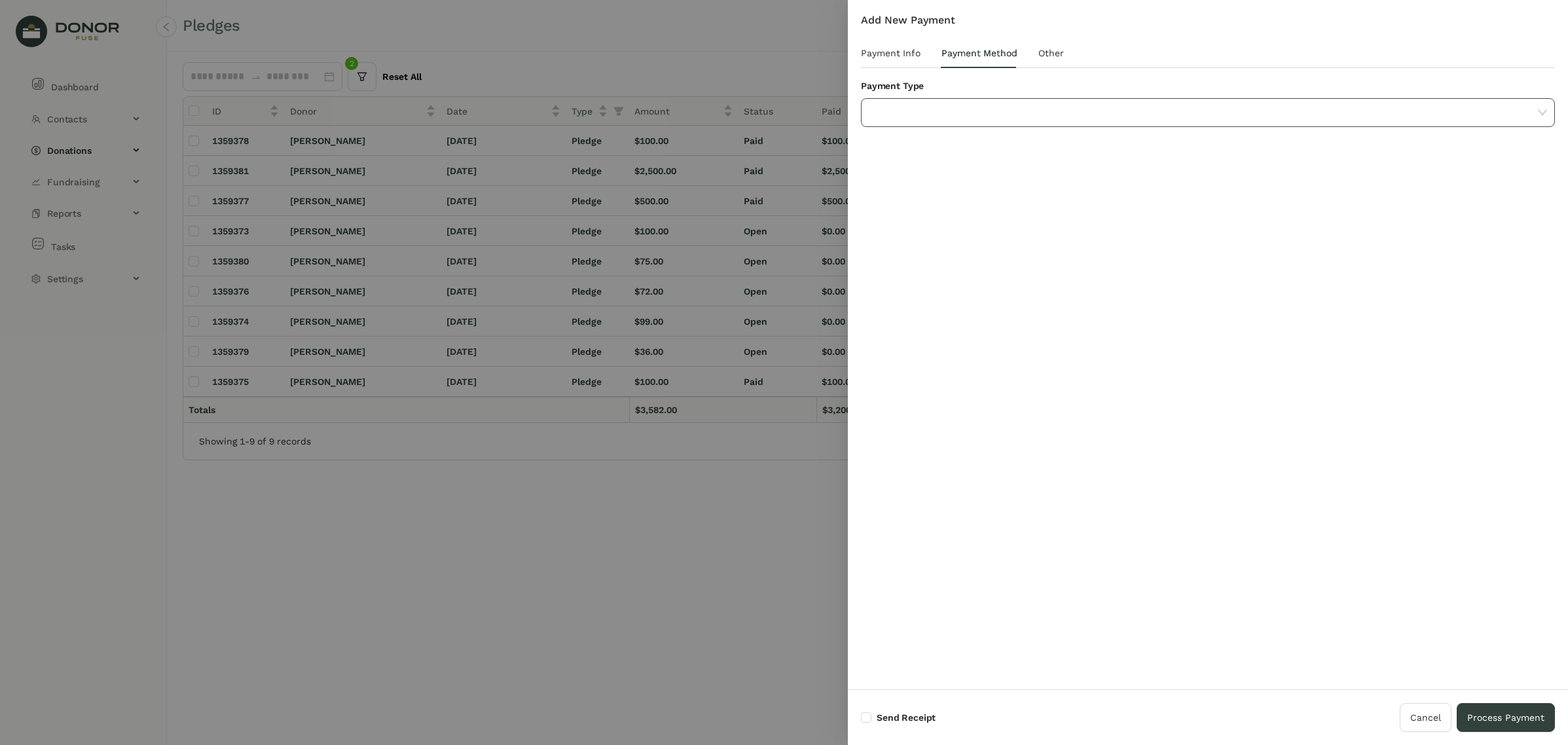 click 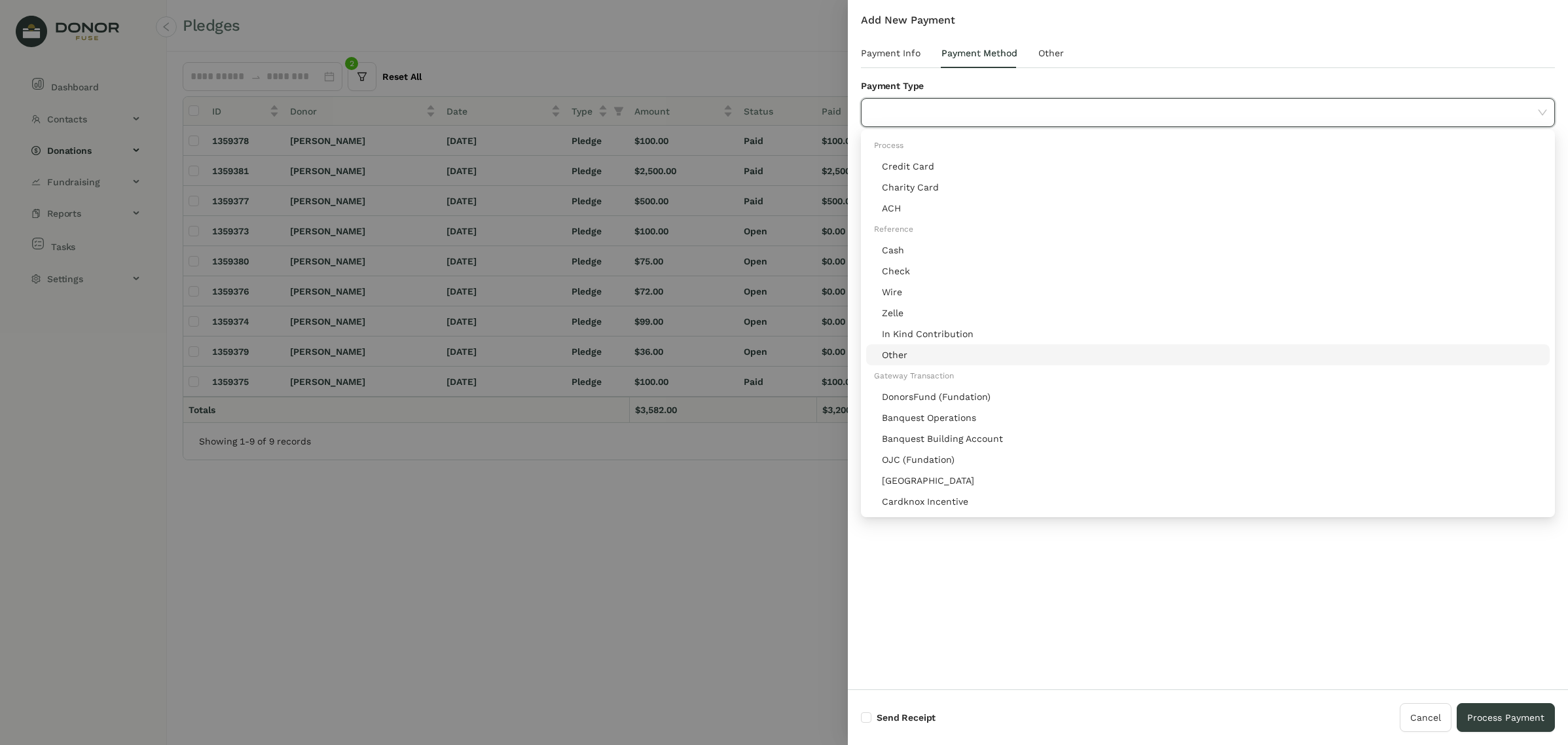 drag, startPoint x: 937, startPoint y: 357, endPoint x: 943, endPoint y: 362, distance: 7.81025 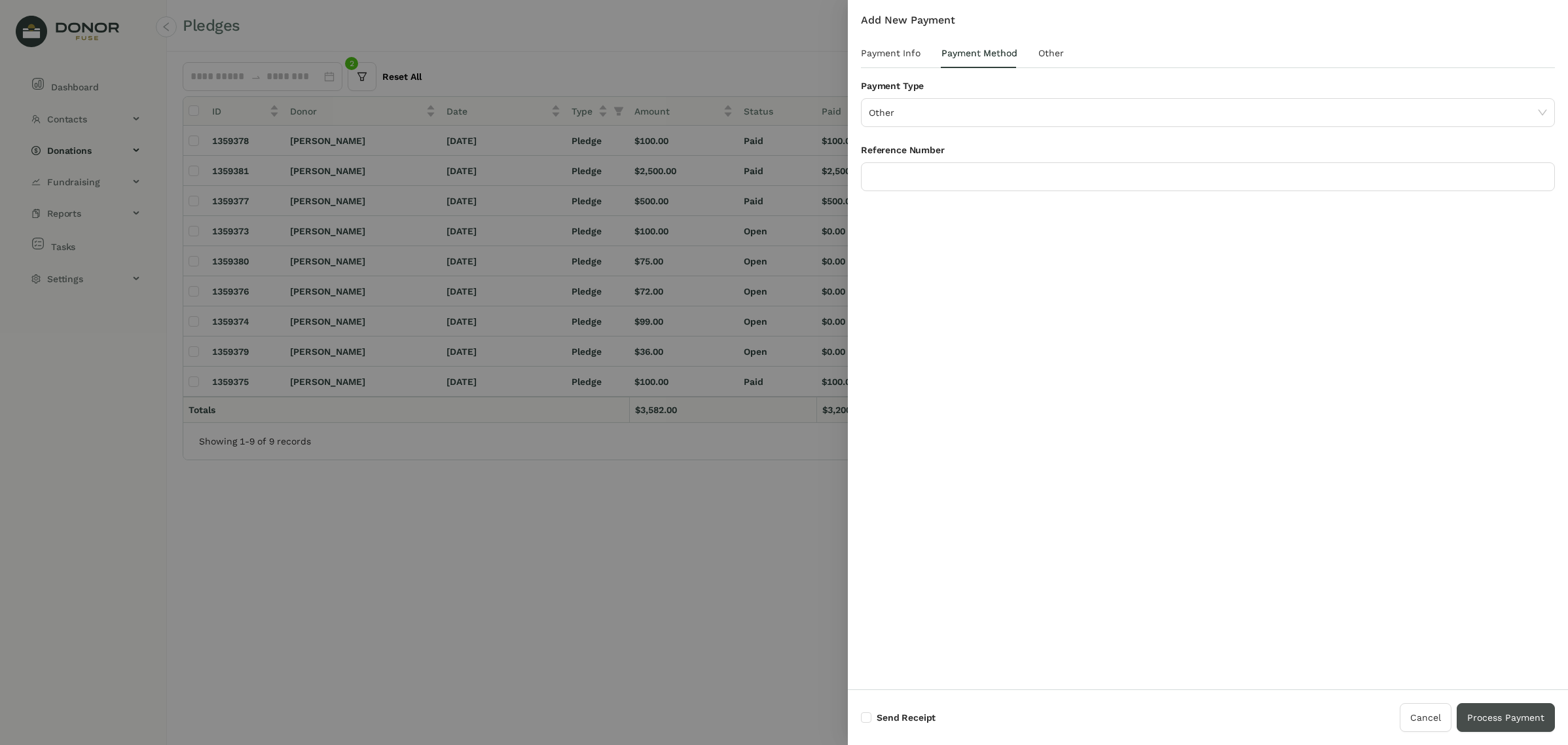 click on "Process Payment" at bounding box center [1506, 718] 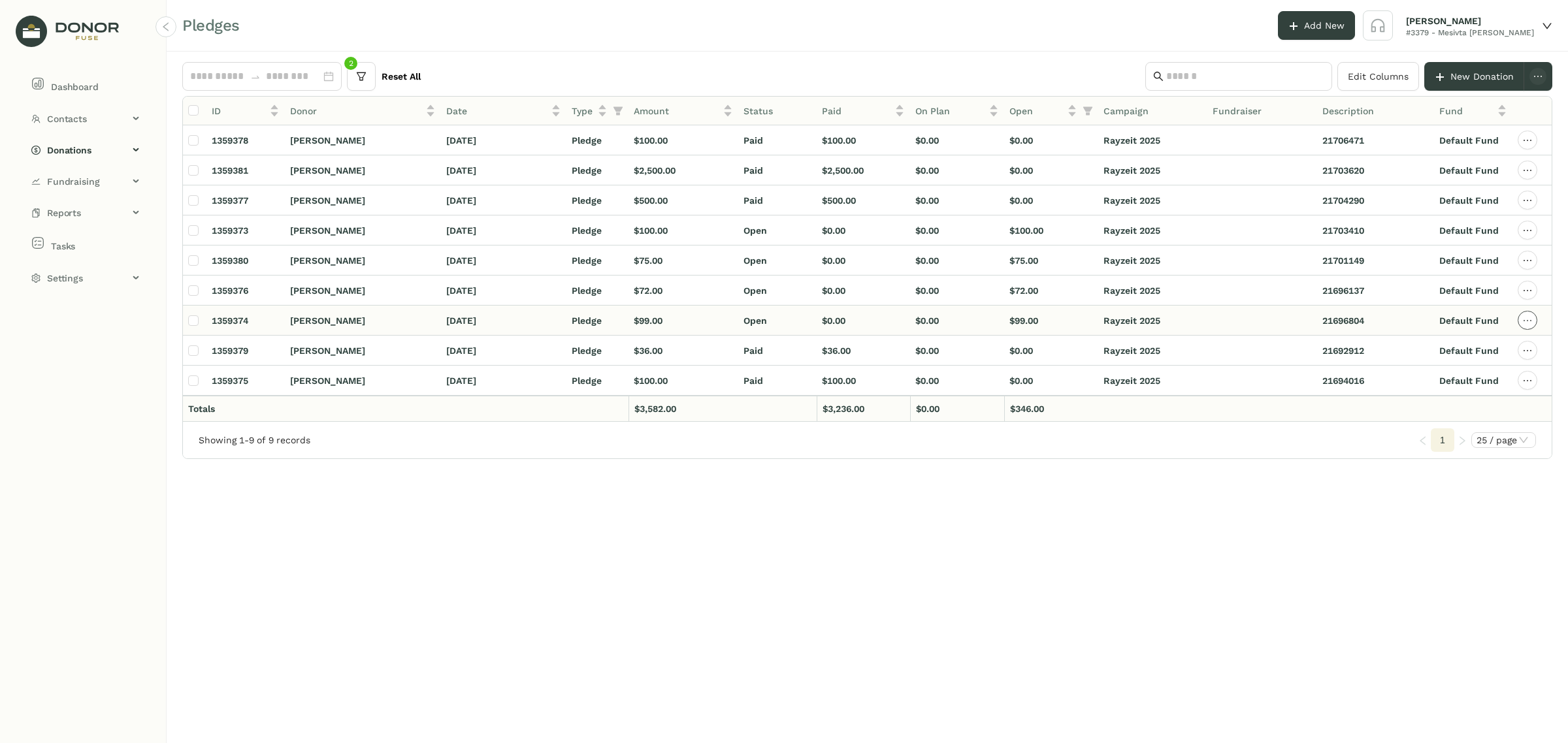 click 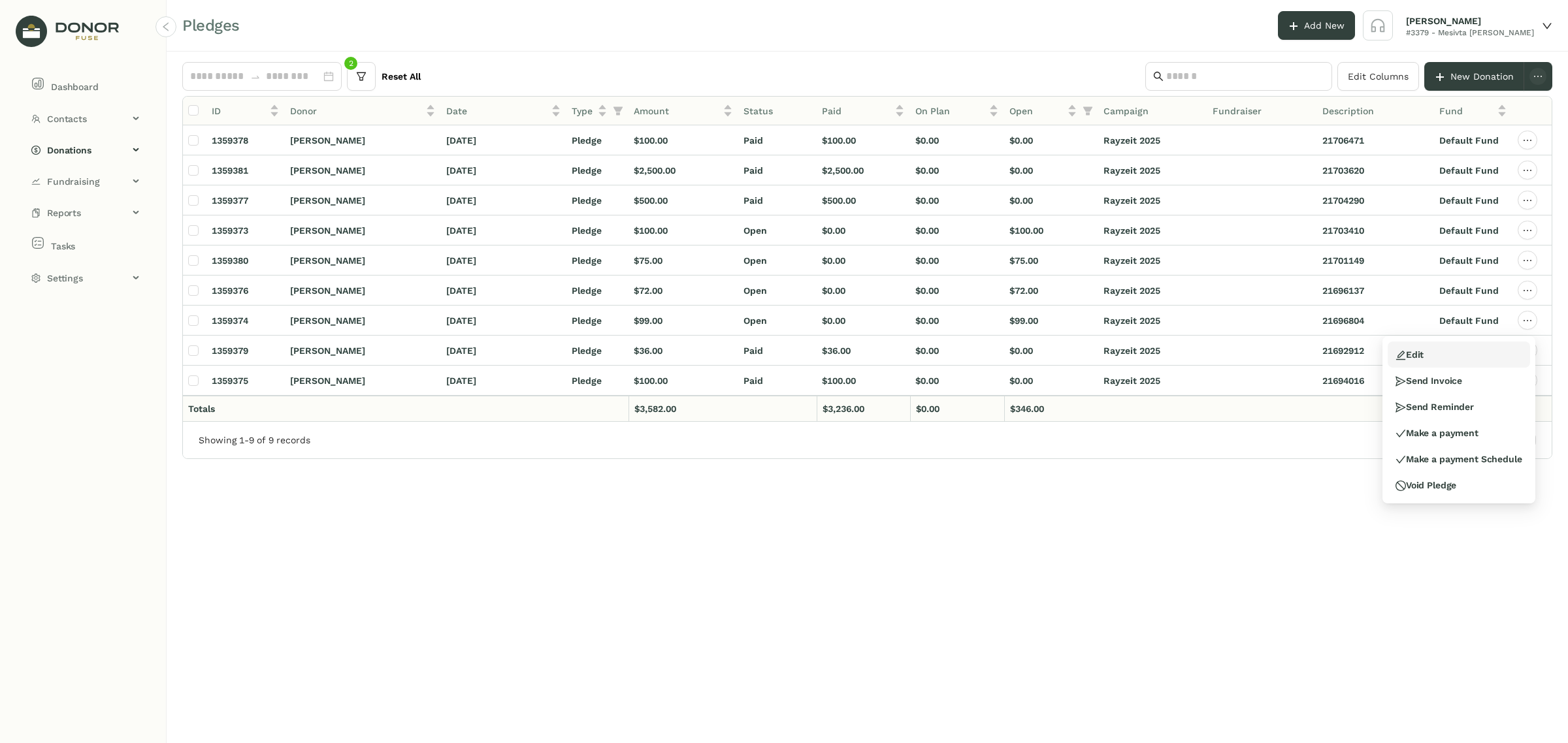click on "Edit" at bounding box center [1459, 355] 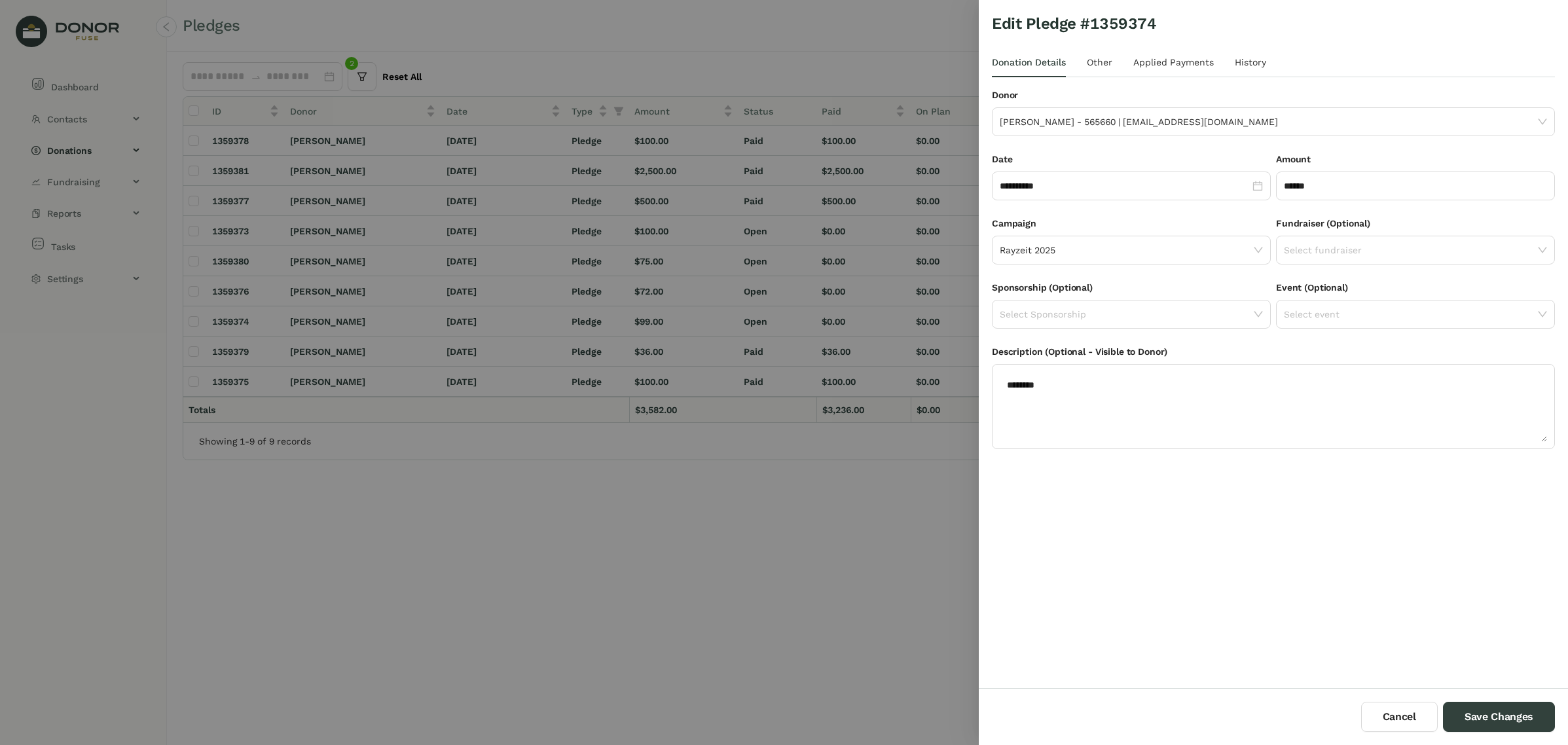 click on "Date" at bounding box center (1131, 162) 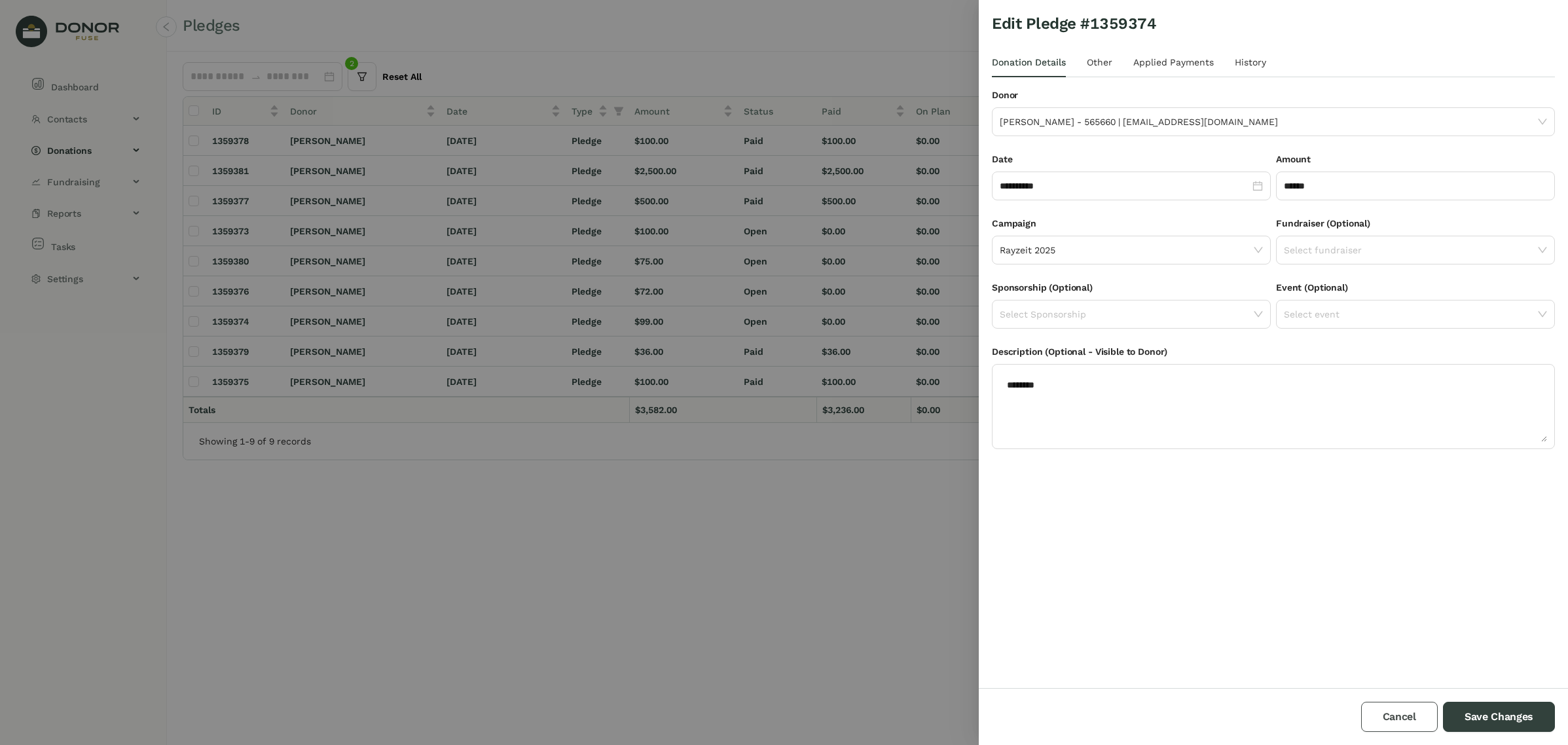 click on "Cancel" at bounding box center (1399, 717) 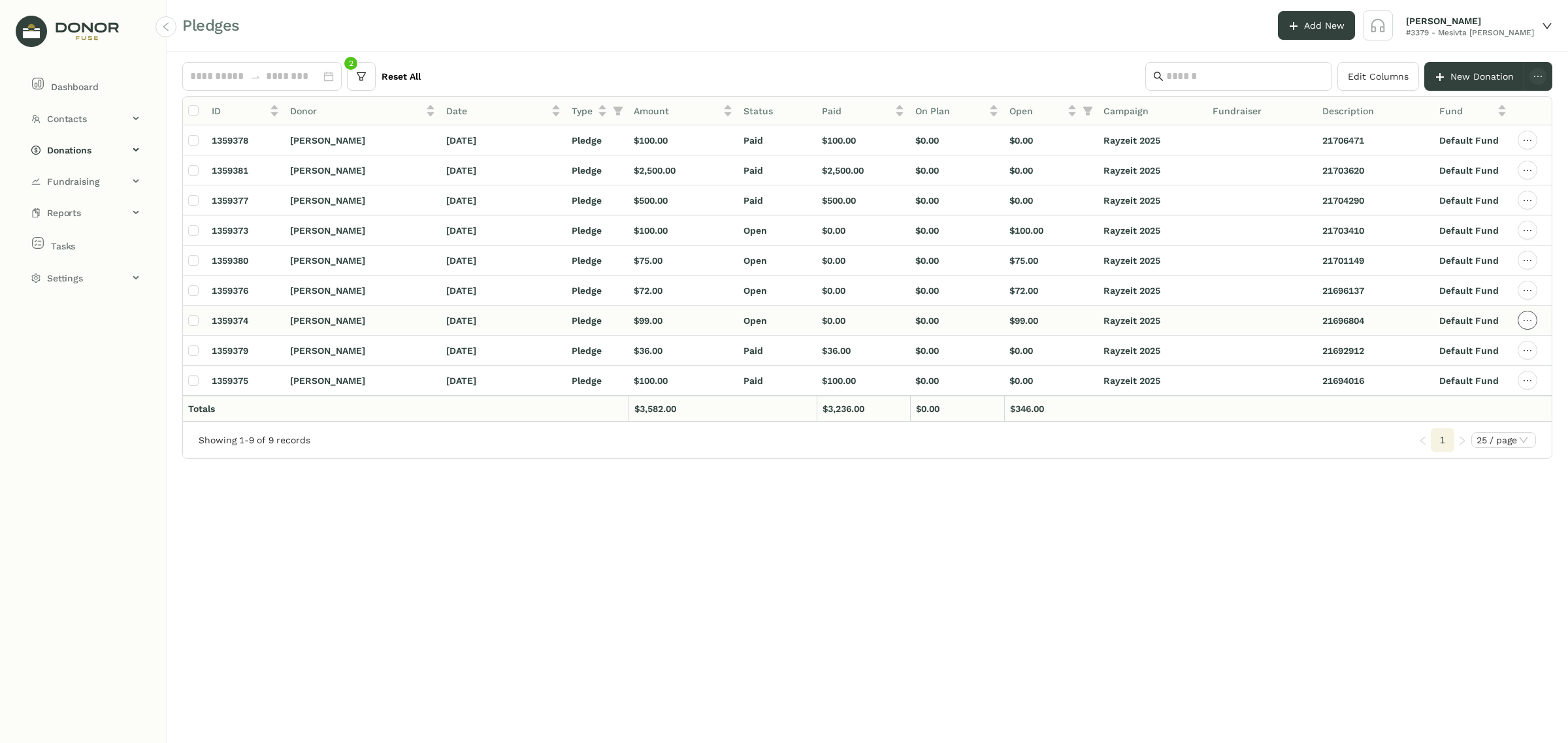 click 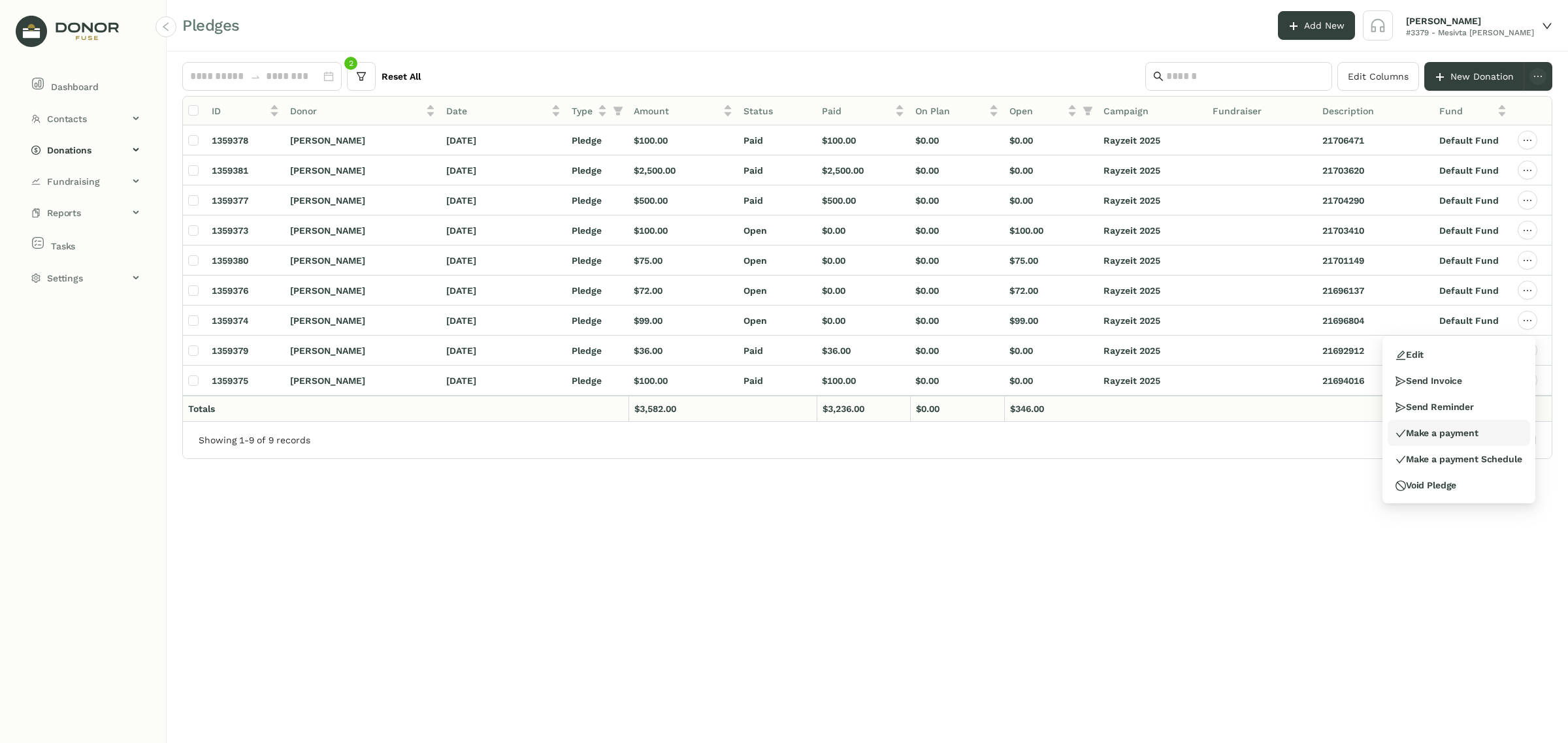 click on "Make a payment" at bounding box center (1437, 433) 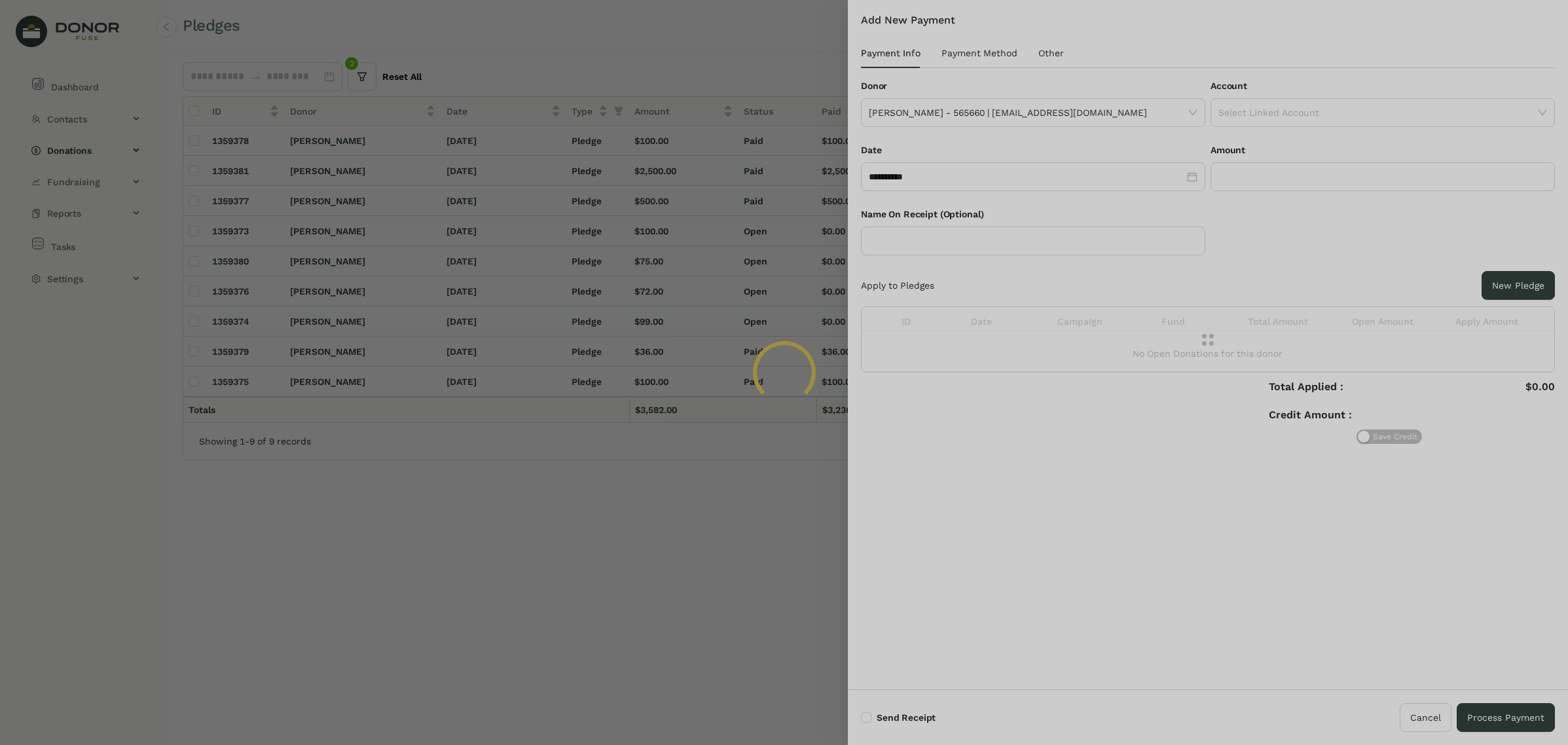type on "******" 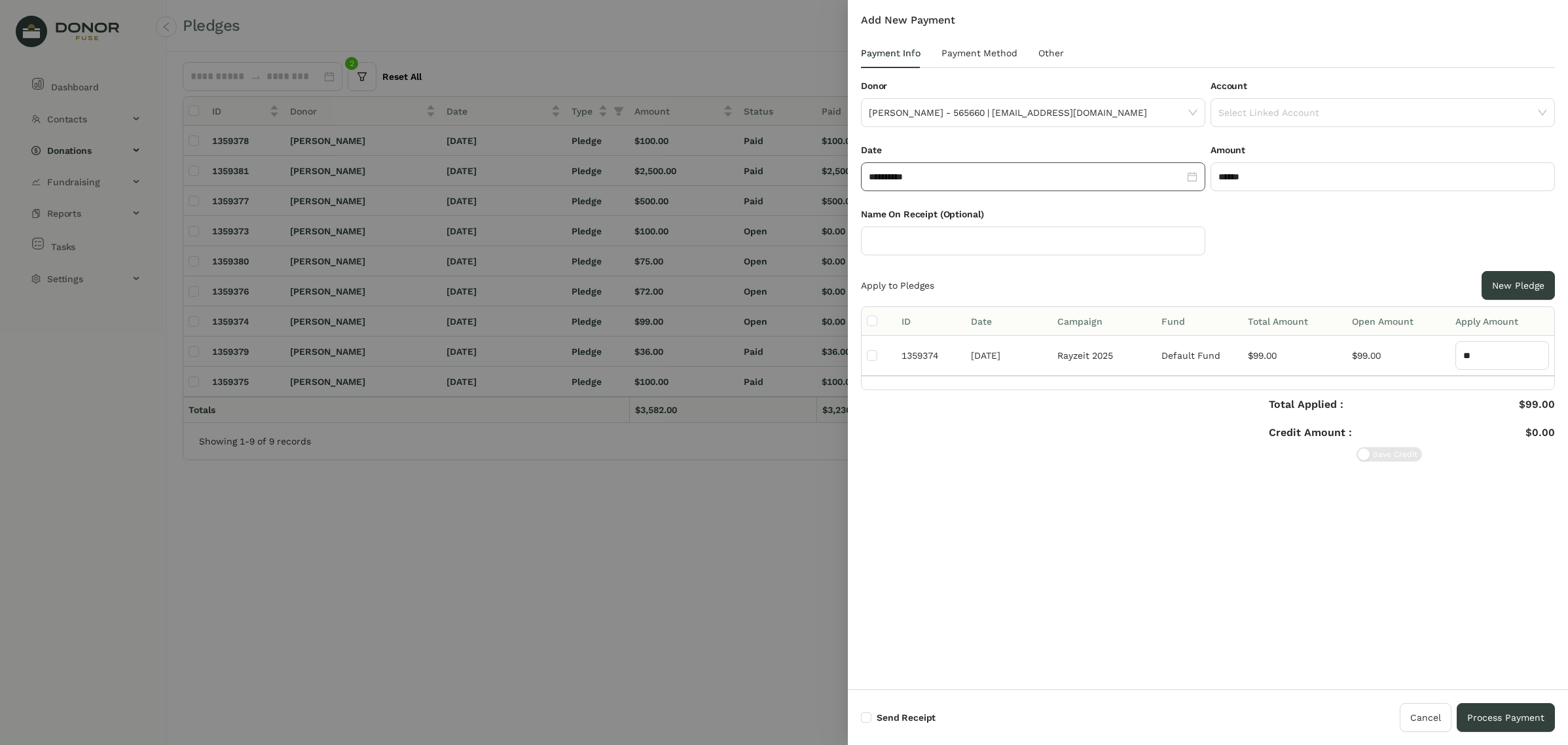 click on "**********" 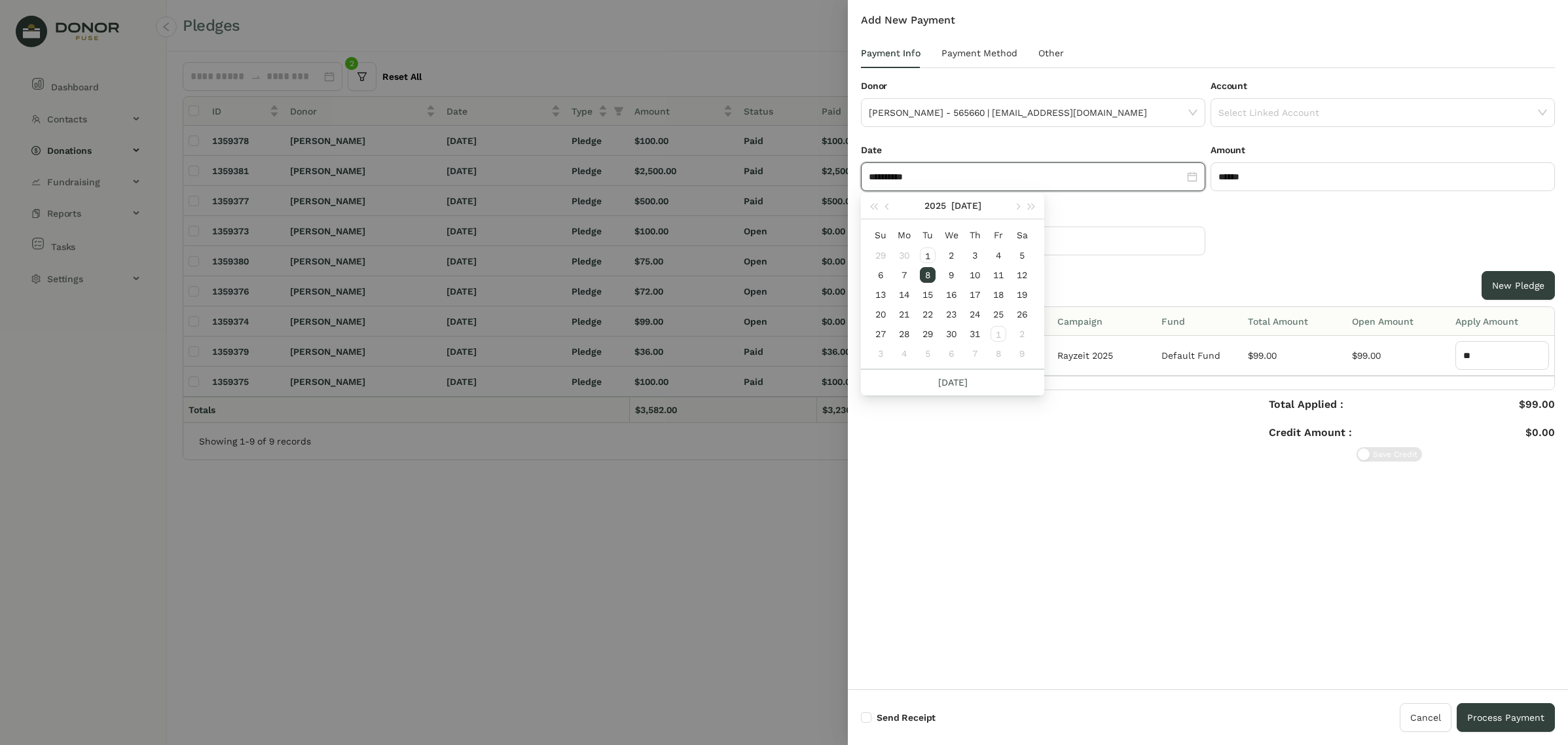 paste 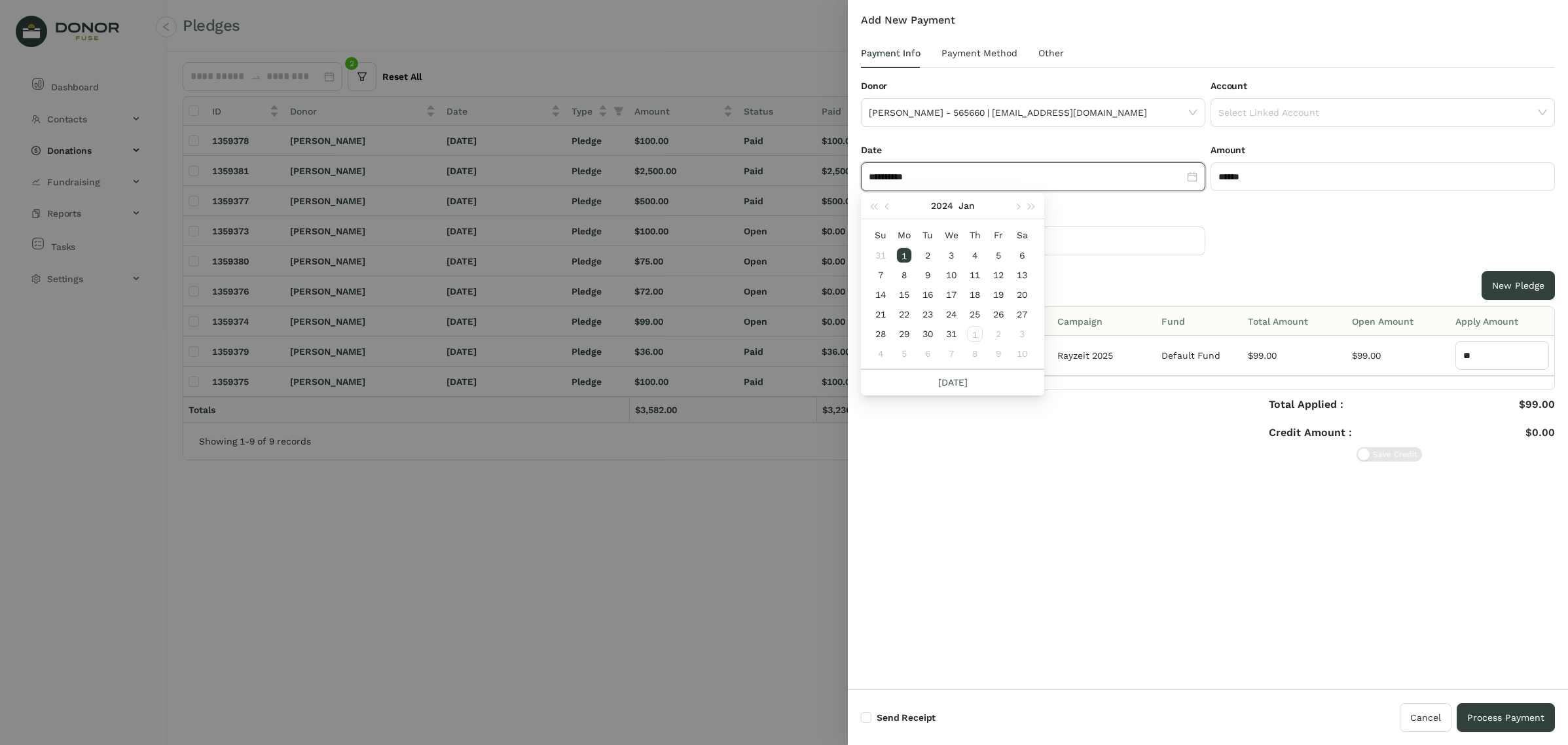 type on "**********" 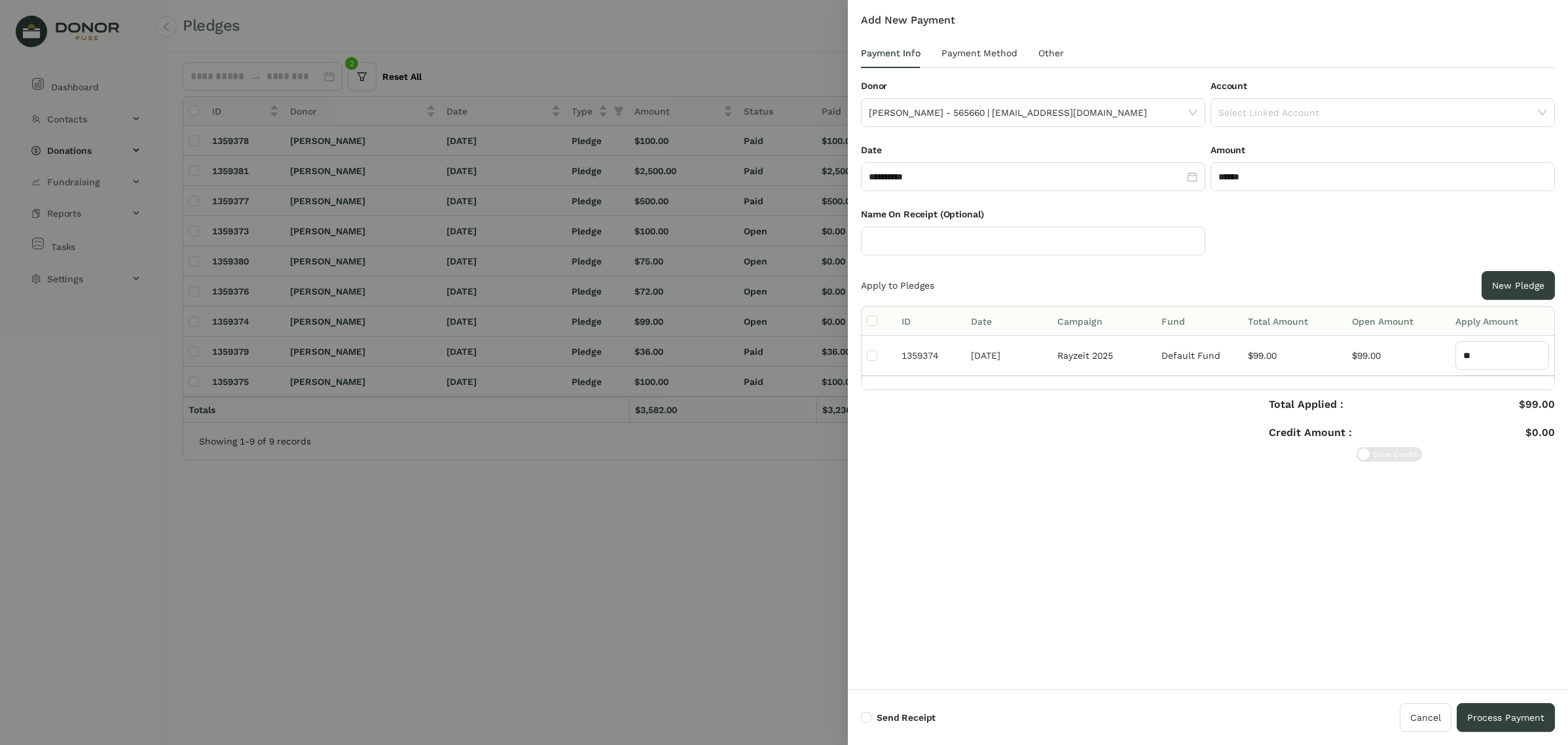 drag, startPoint x: 1357, startPoint y: 245, endPoint x: 1402, endPoint y: 272, distance: 52.47857 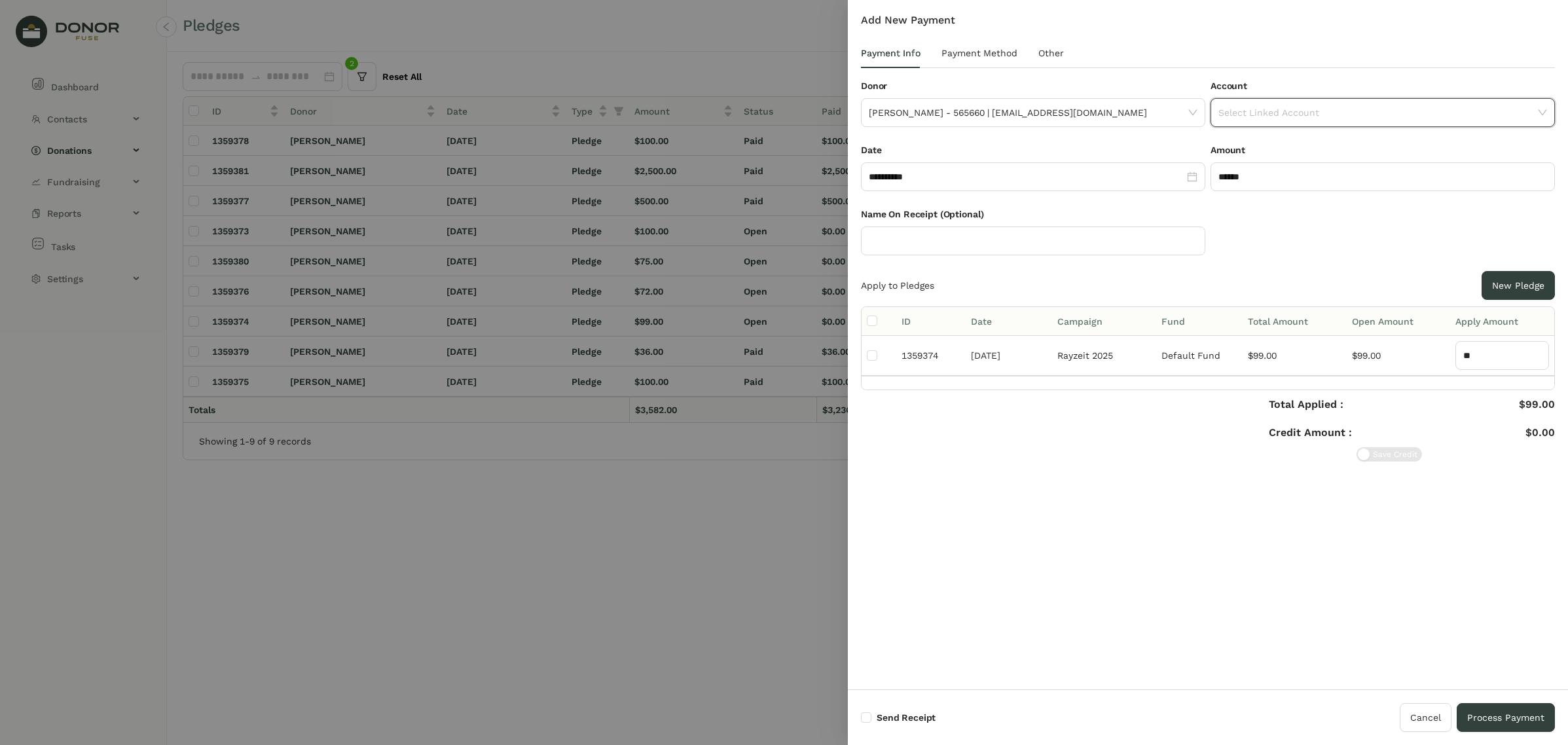 click 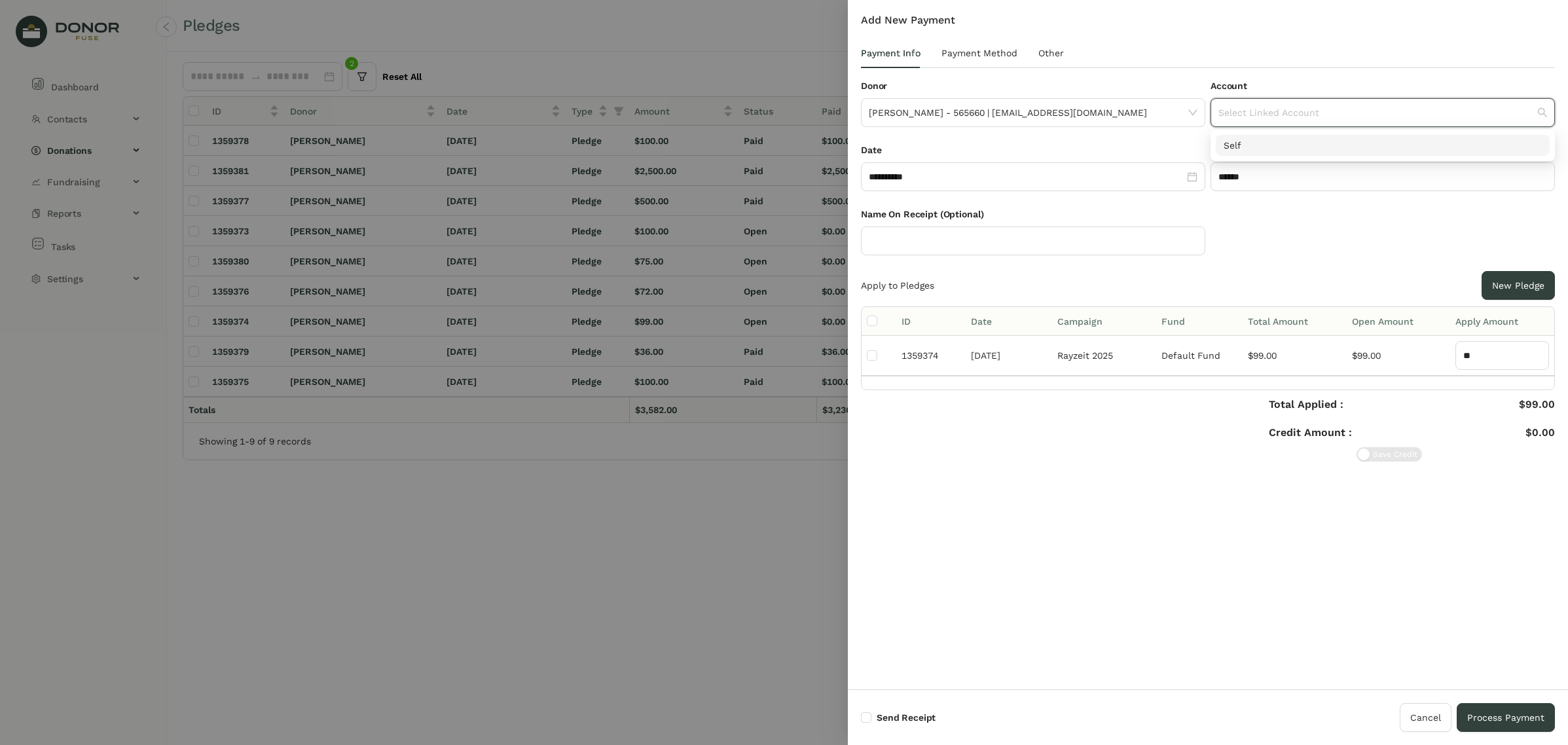click on "Self" at bounding box center (1383, 145) 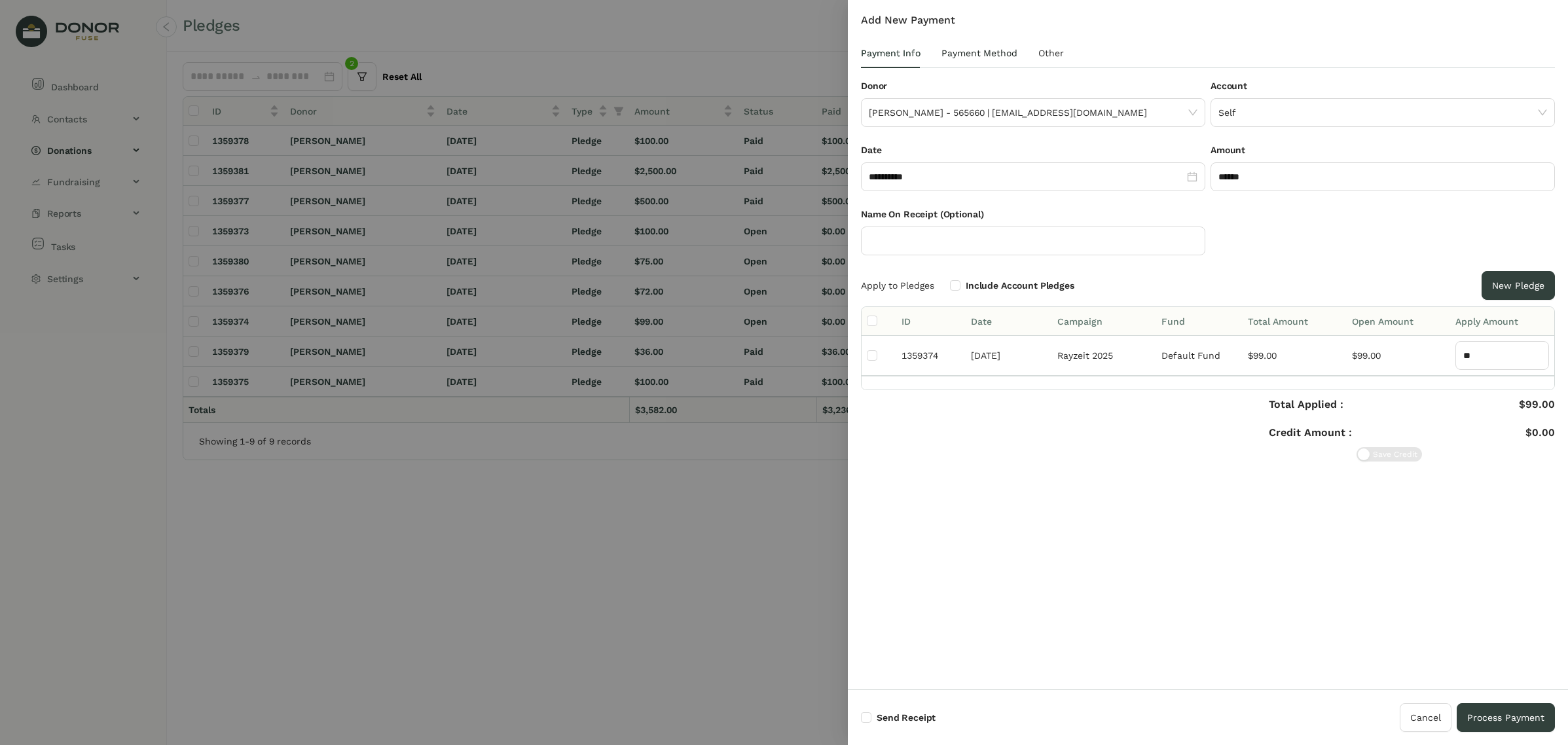 click on "Payment Method" at bounding box center (979, 53) 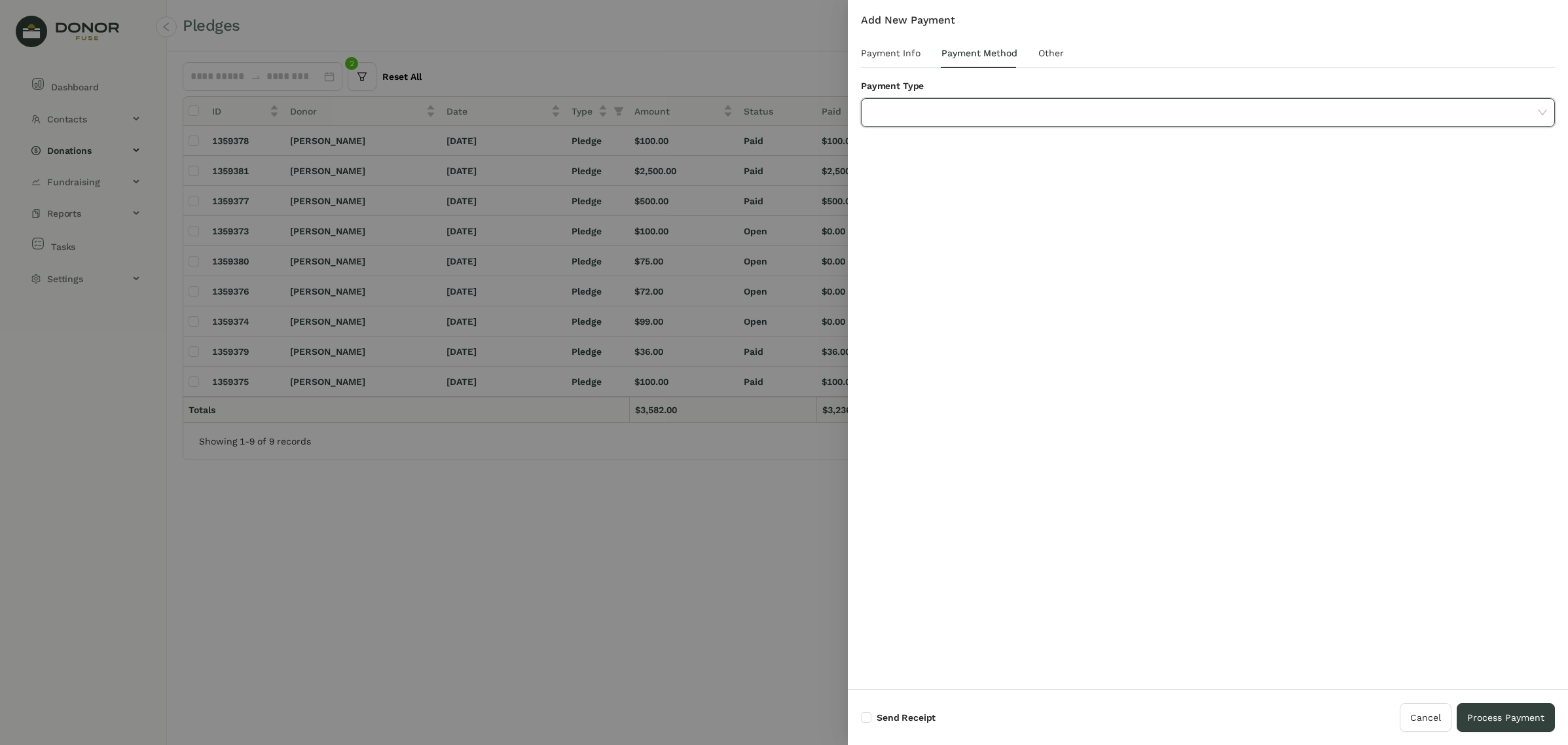 click 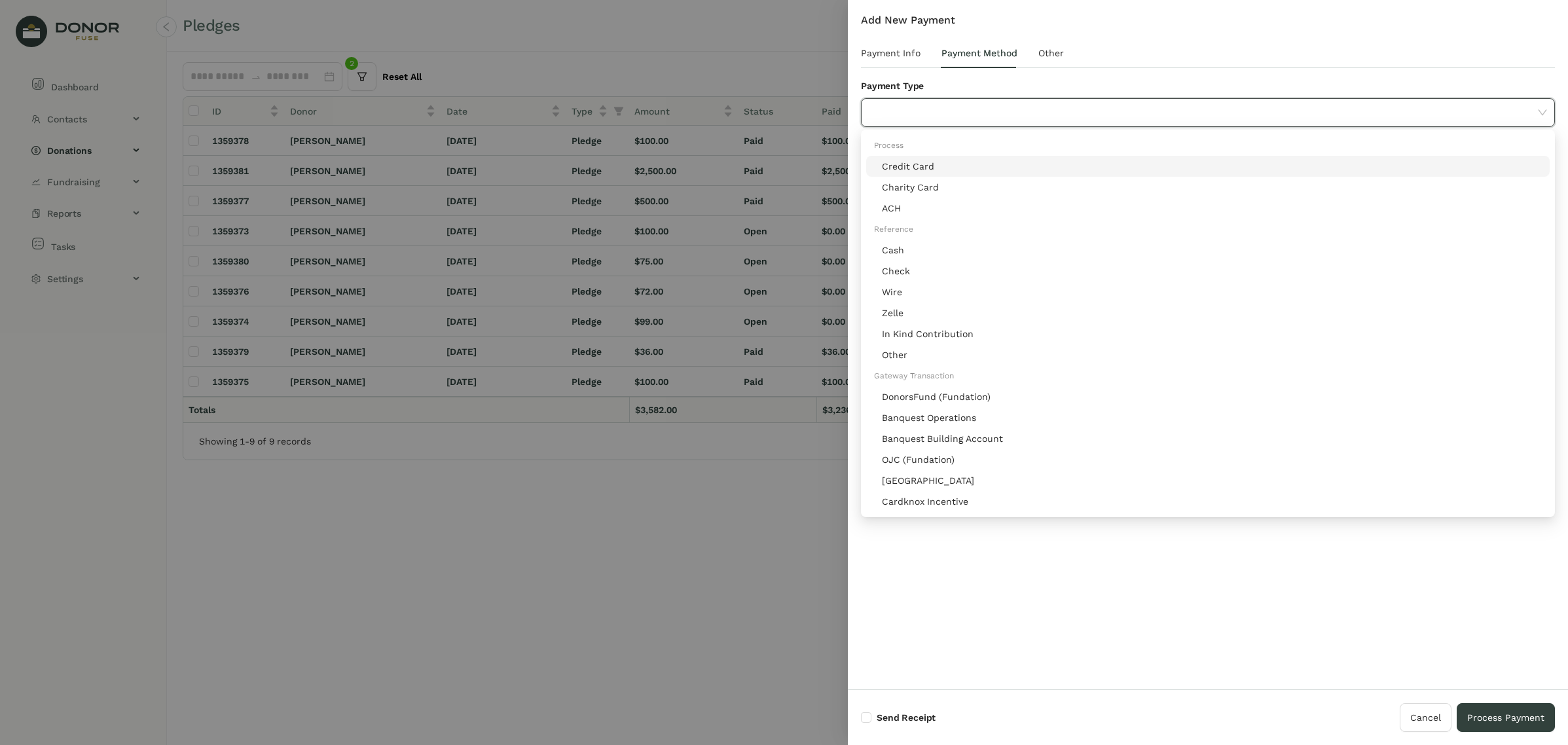 drag, startPoint x: 1025, startPoint y: 111, endPoint x: 1023, endPoint y: 123, distance: 12.165525 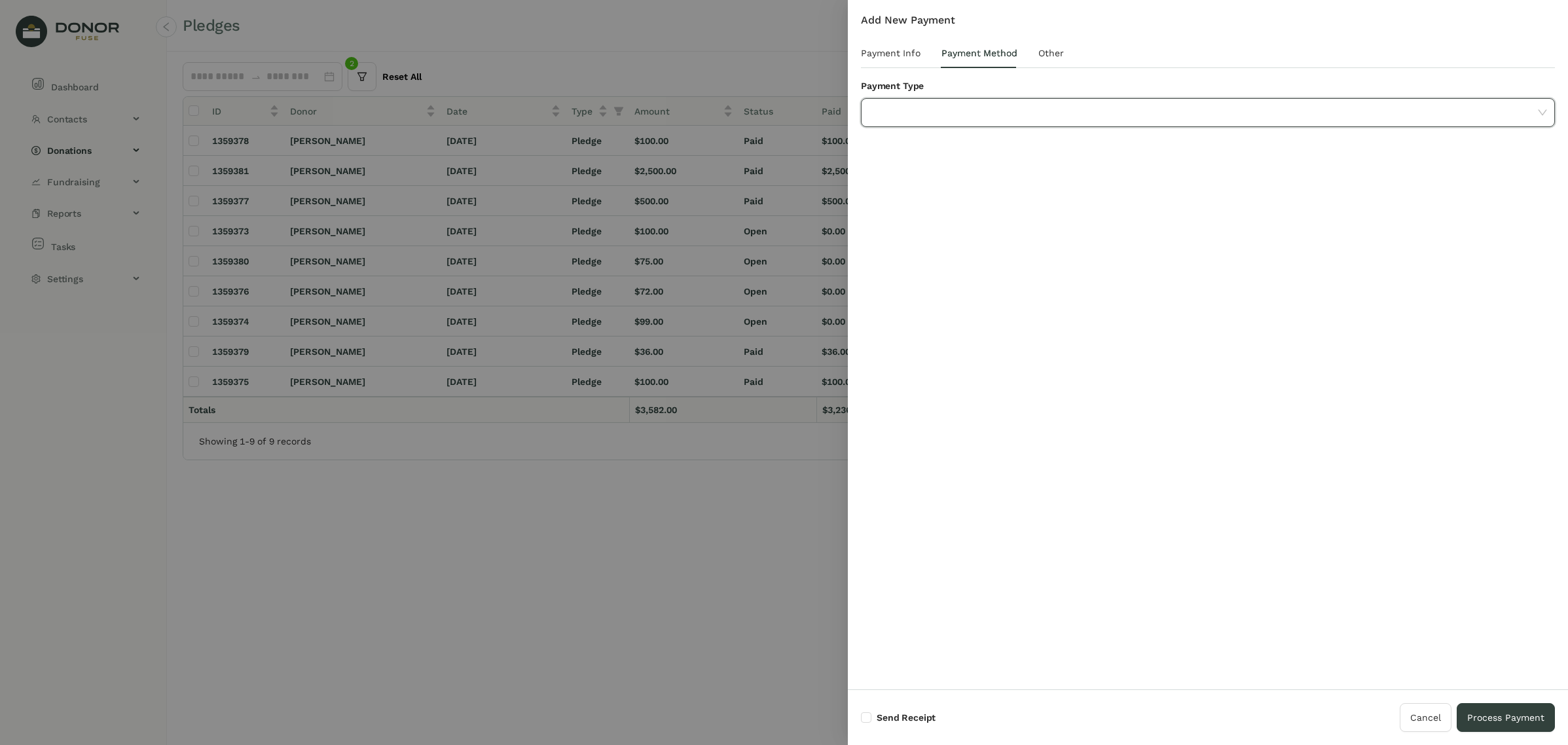 click 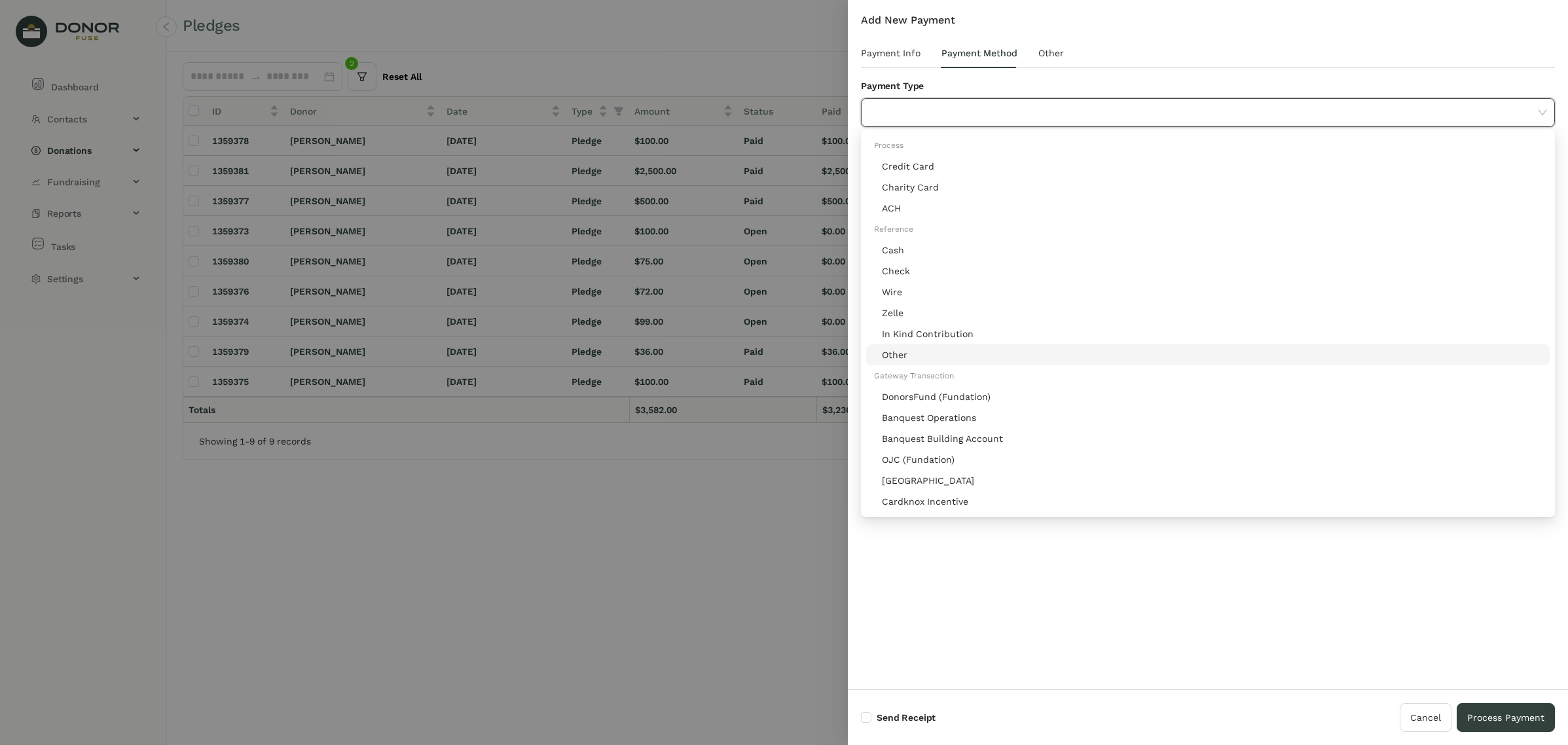 click on "Other" 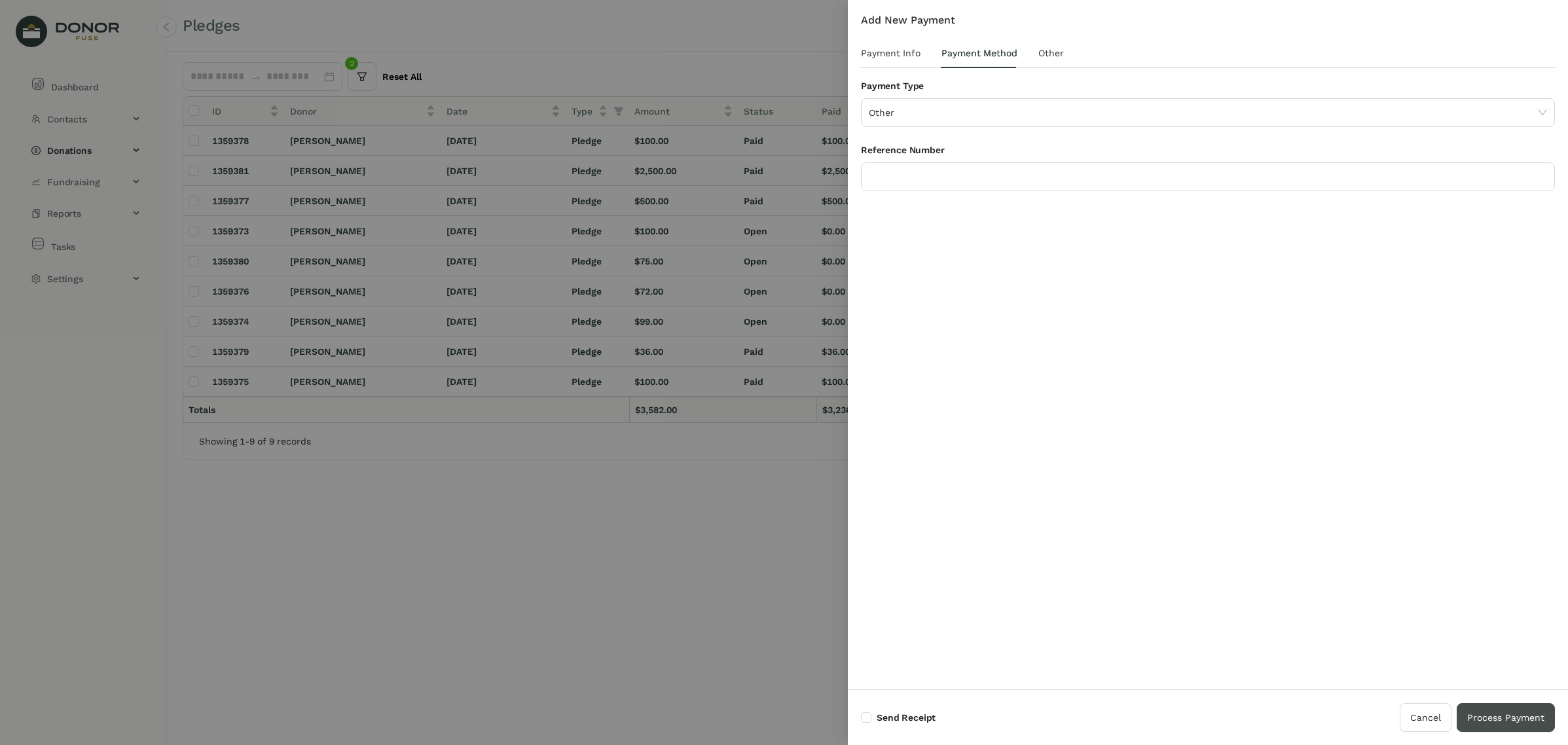 click on "Process Payment" at bounding box center [1506, 718] 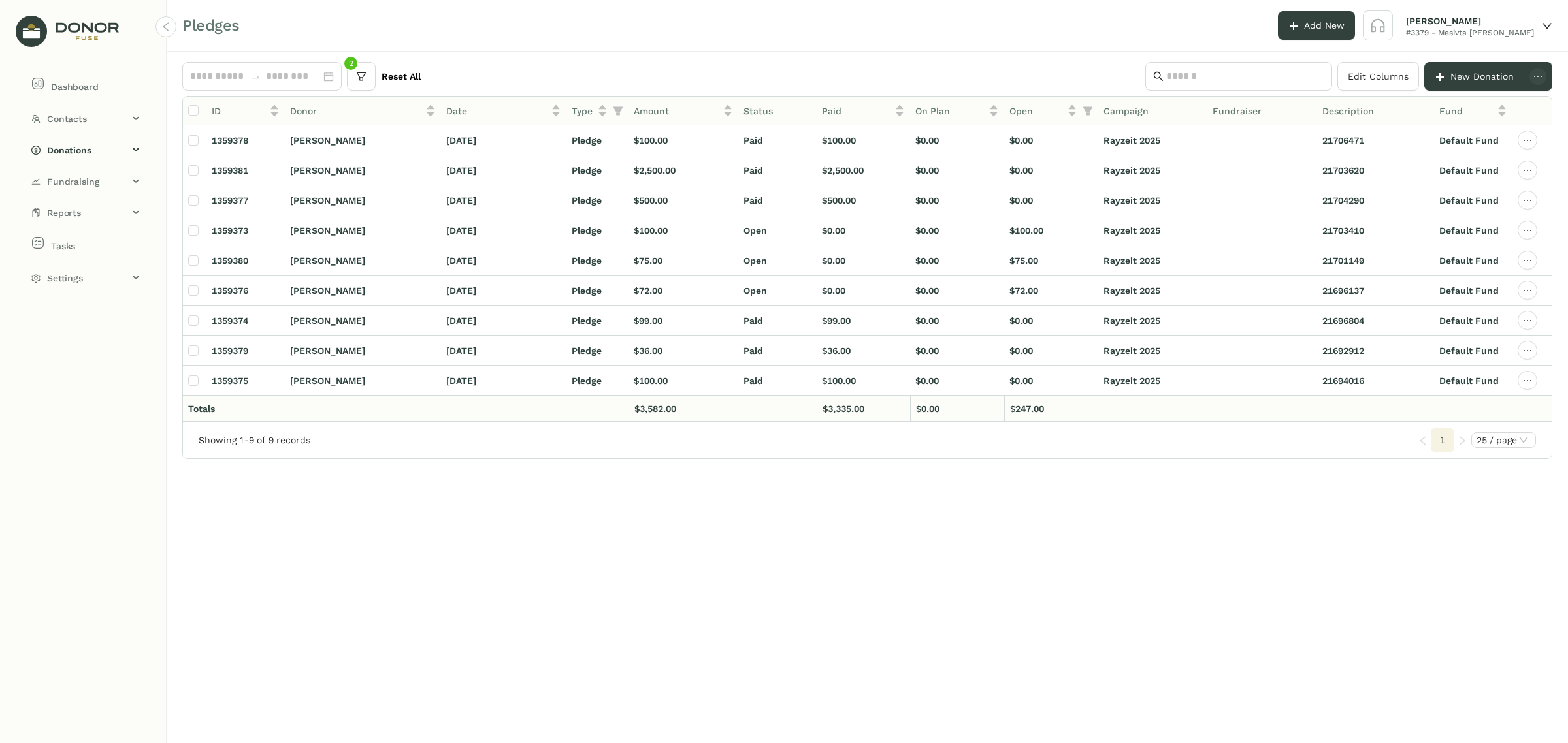 click on "0   1   2   3   4   5   6   7   8   9  Reset All  Edit Columns
New Donation   ID   Donor   Date   Type   Amount   Status   Paid   On Plan   Open   Campaign   Fundraiser   Description   Fund  1359378 [PERSON_NAME] [DATE] Pledge $100.00 Paid $100.00 $0.00 $0.00 Rayzeit 2025 21706471 Default Fund 1359381 [PERSON_NAME] [DATE] Pledge $2,500.00 Paid $2,500.00 $0.00 $0.00 Rayzeit 2025 21703620 Default Fund 1359377 [PERSON_NAME] [DATE] Pledge $500.00 Paid $500.00 $0.00 $0.00 Rayzeit 2025 21704290 Default Fund 1359373 [PERSON_NAME] [DATE] Pledge $100.00 Open $0.00 $0.00 $100.00 Rayzeit 2025 21703410 Default Fund 1359380 [PERSON_NAME] [DATE] Pledge $75.00 Open $0.00 $0.00 $75.00 Rayzeit 2025 21701149 Default Fund 1359376 [PERSON_NAME] [DATE] Pledge $72.00 Open $0.00 $0.00 $72.00 Rayzeit 2025 21696137 Default Fund 1359374 [PERSON_NAME] [DATE] Pledge $99.00 Paid $99.00 $0.00 $0.00 Rayzeit 2025 21696804 Default Fund 1359379 [PERSON_NAME] [DATE] Pledge $36.00 Paid $36.00 $0.00 1" 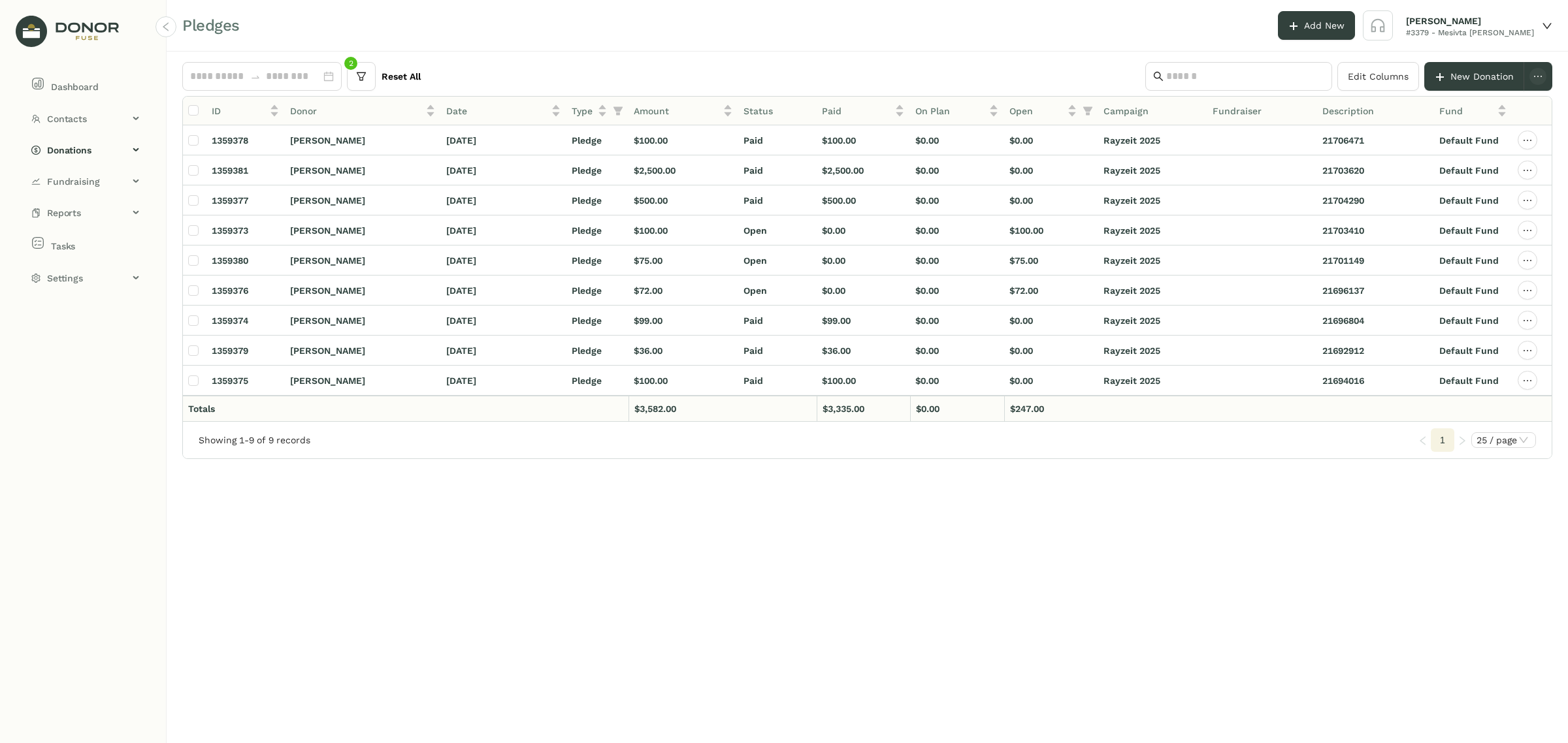 click on "Status" 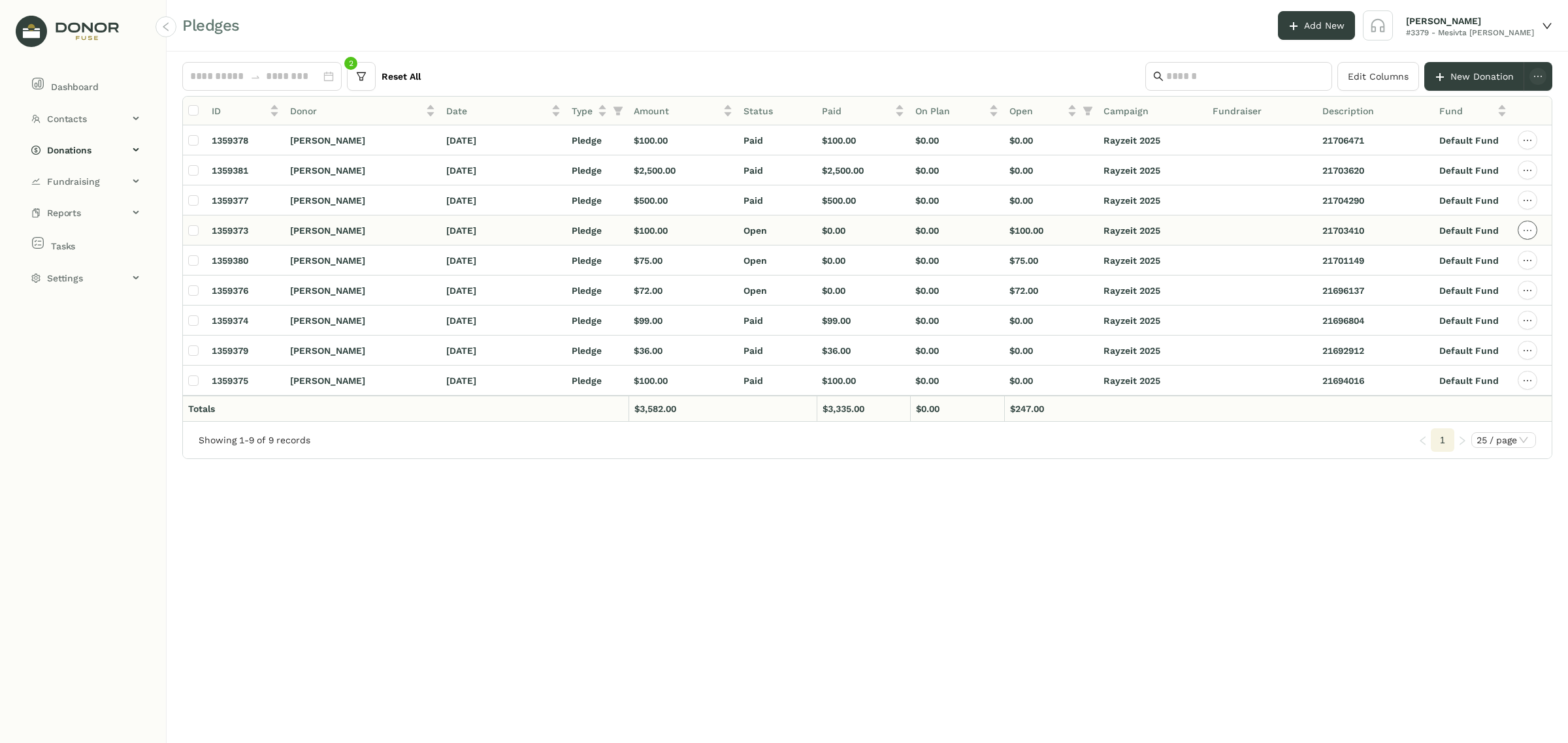 click 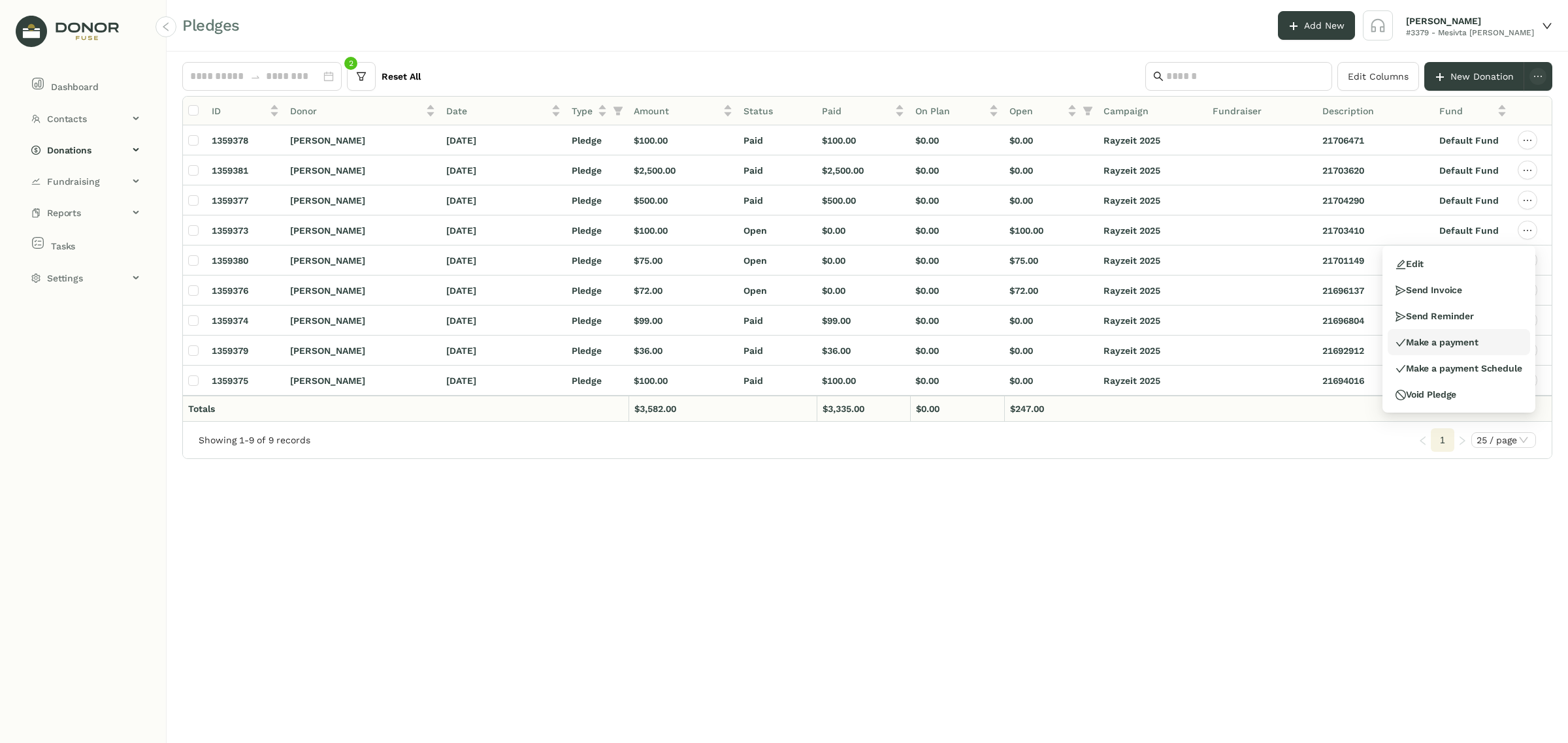 drag, startPoint x: 1448, startPoint y: 268, endPoint x: 1439, endPoint y: 344, distance: 76.531039 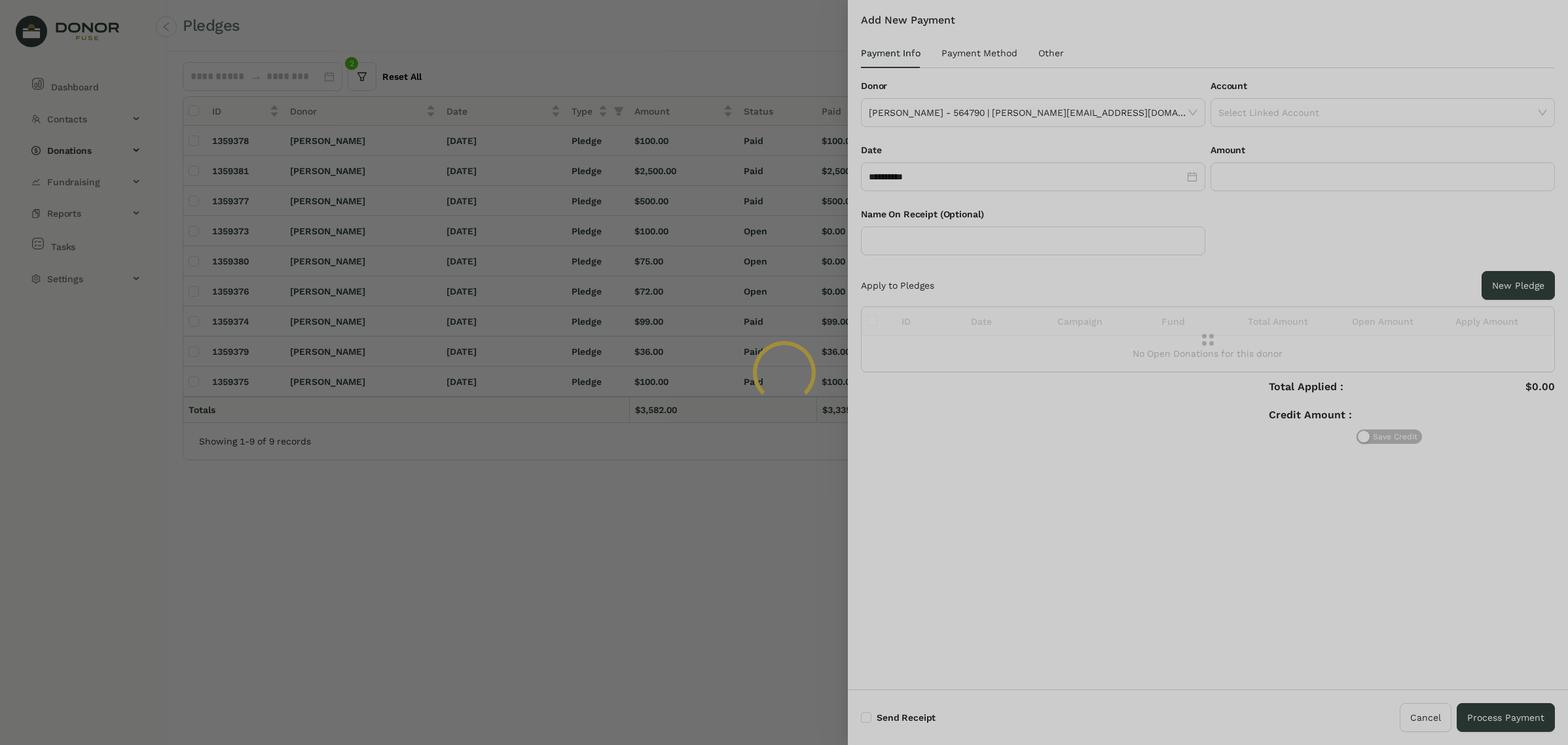 type on "*******" 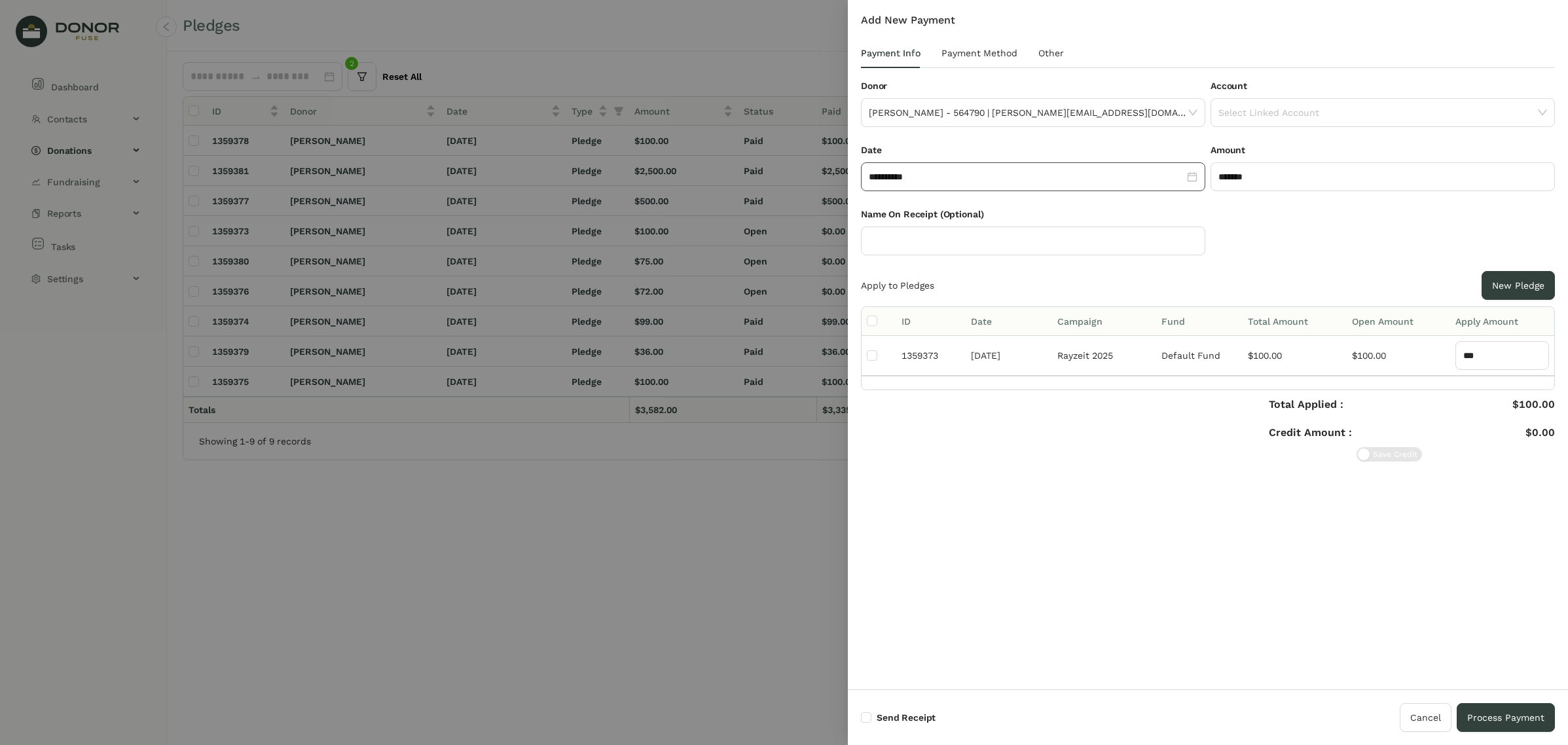click on "**********" 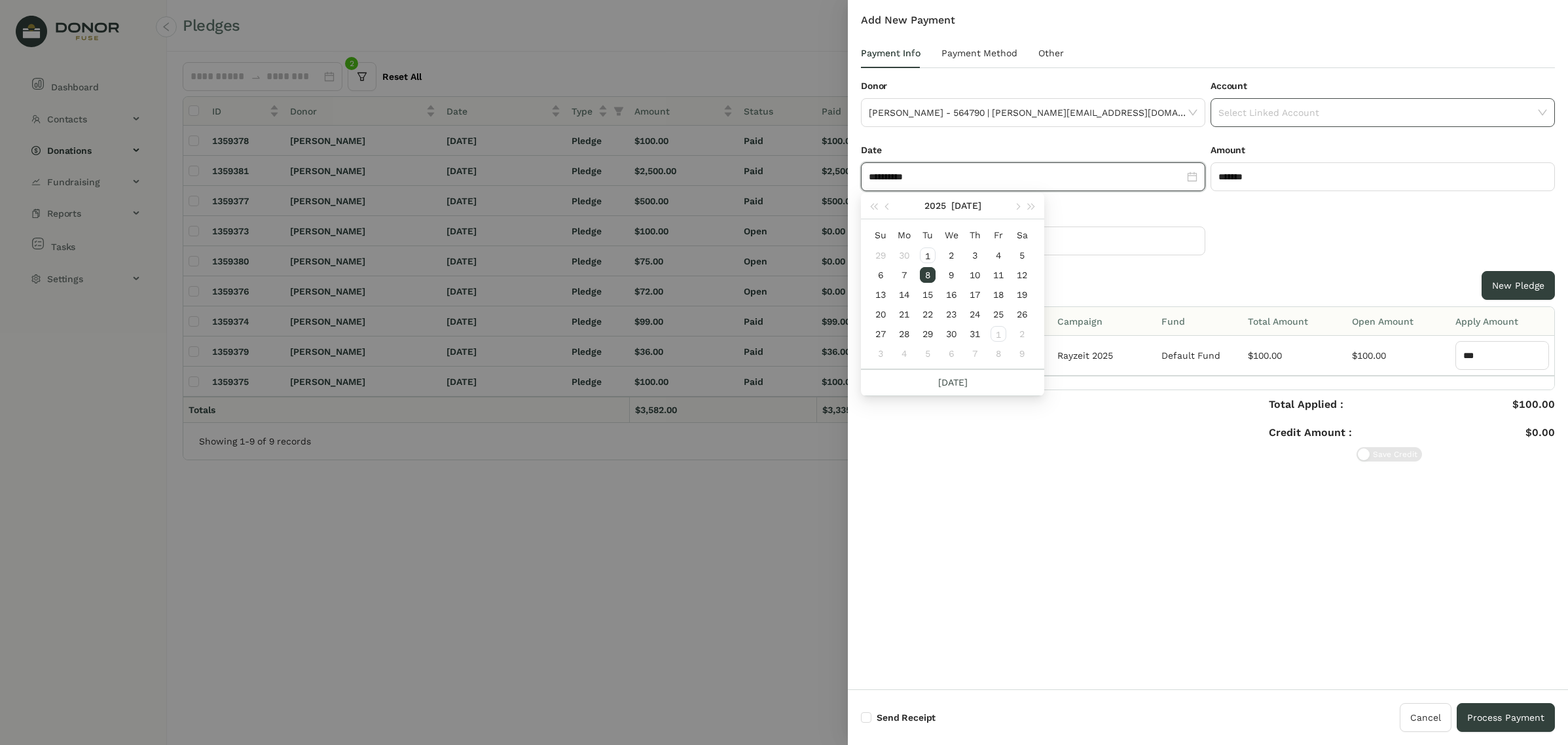 paste 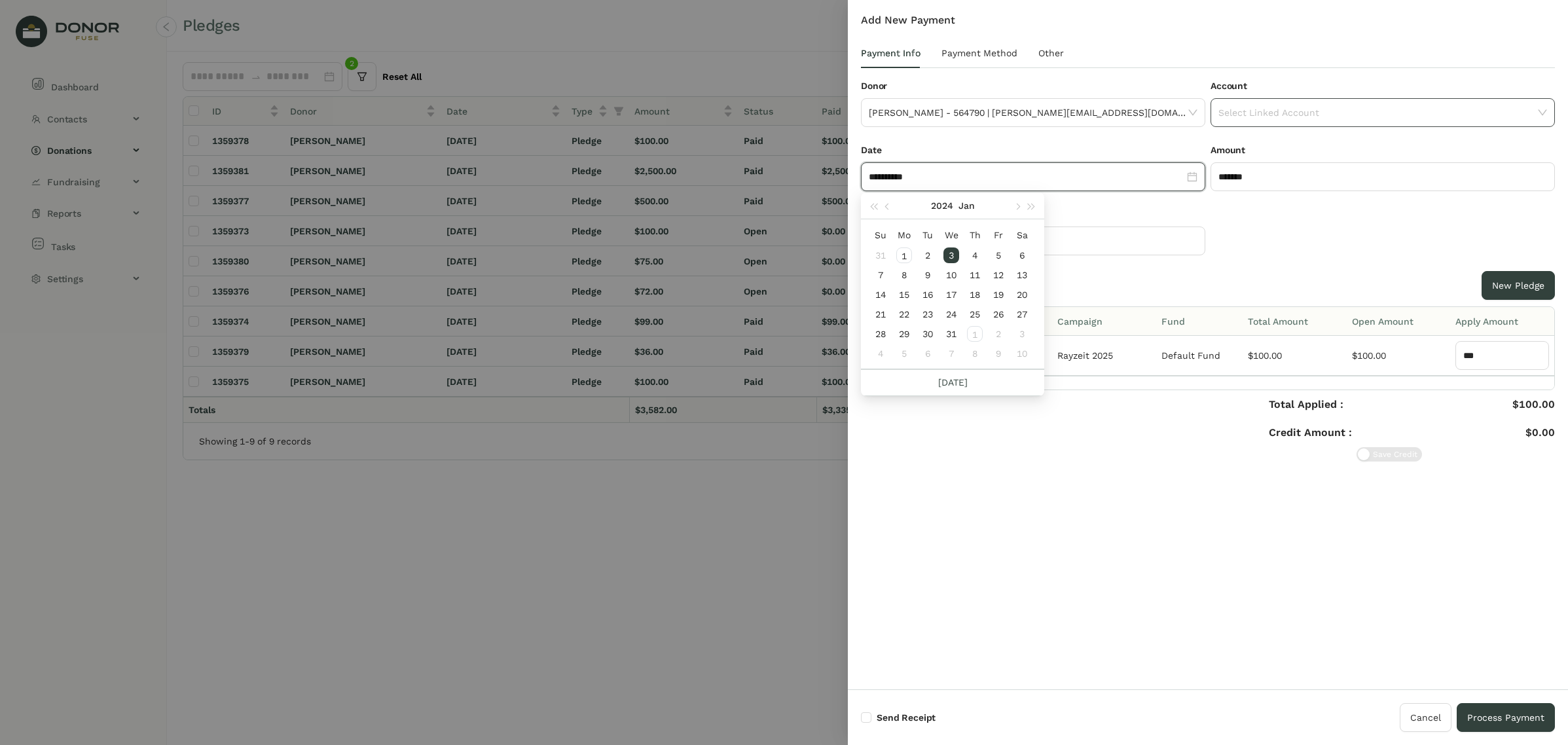 type on "**********" 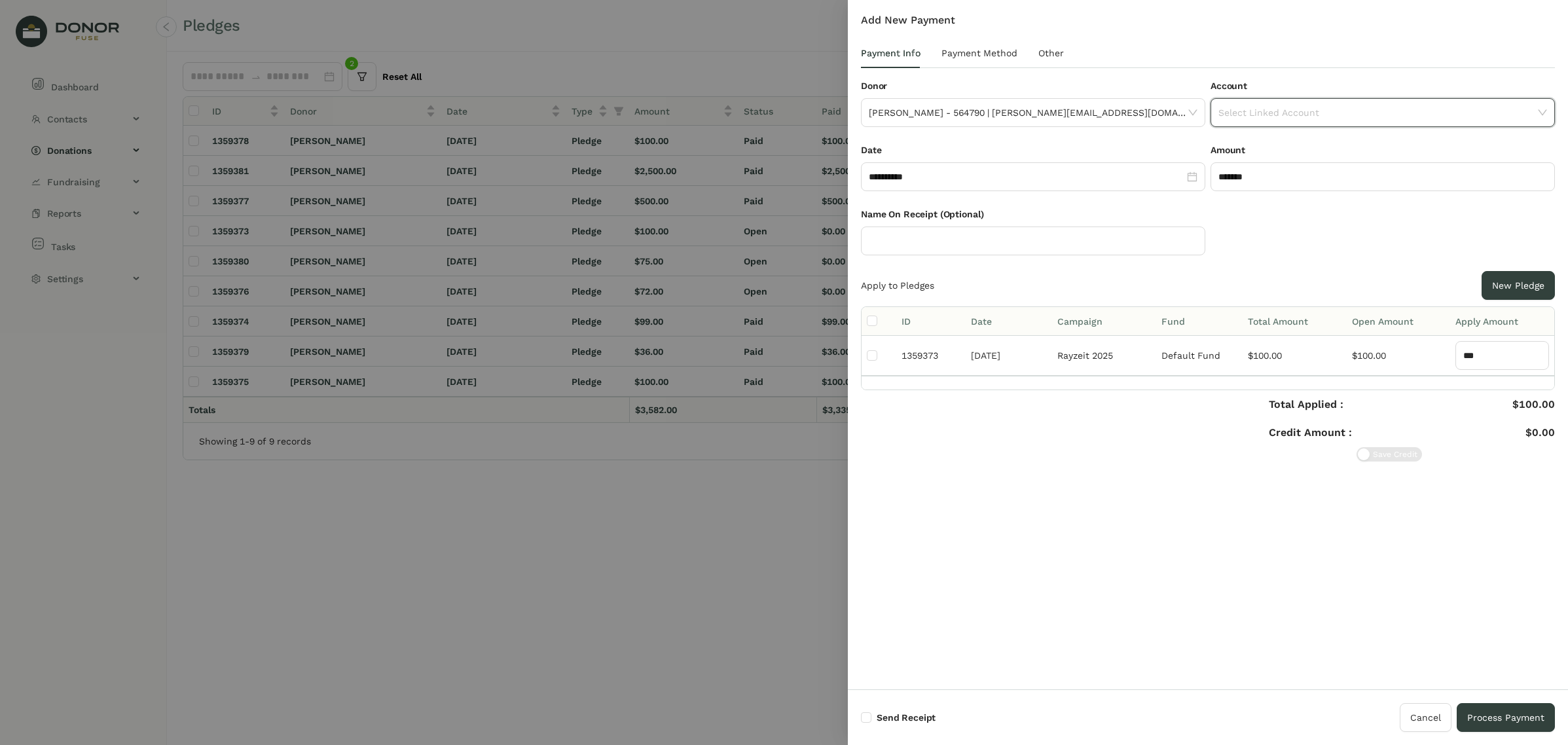 click 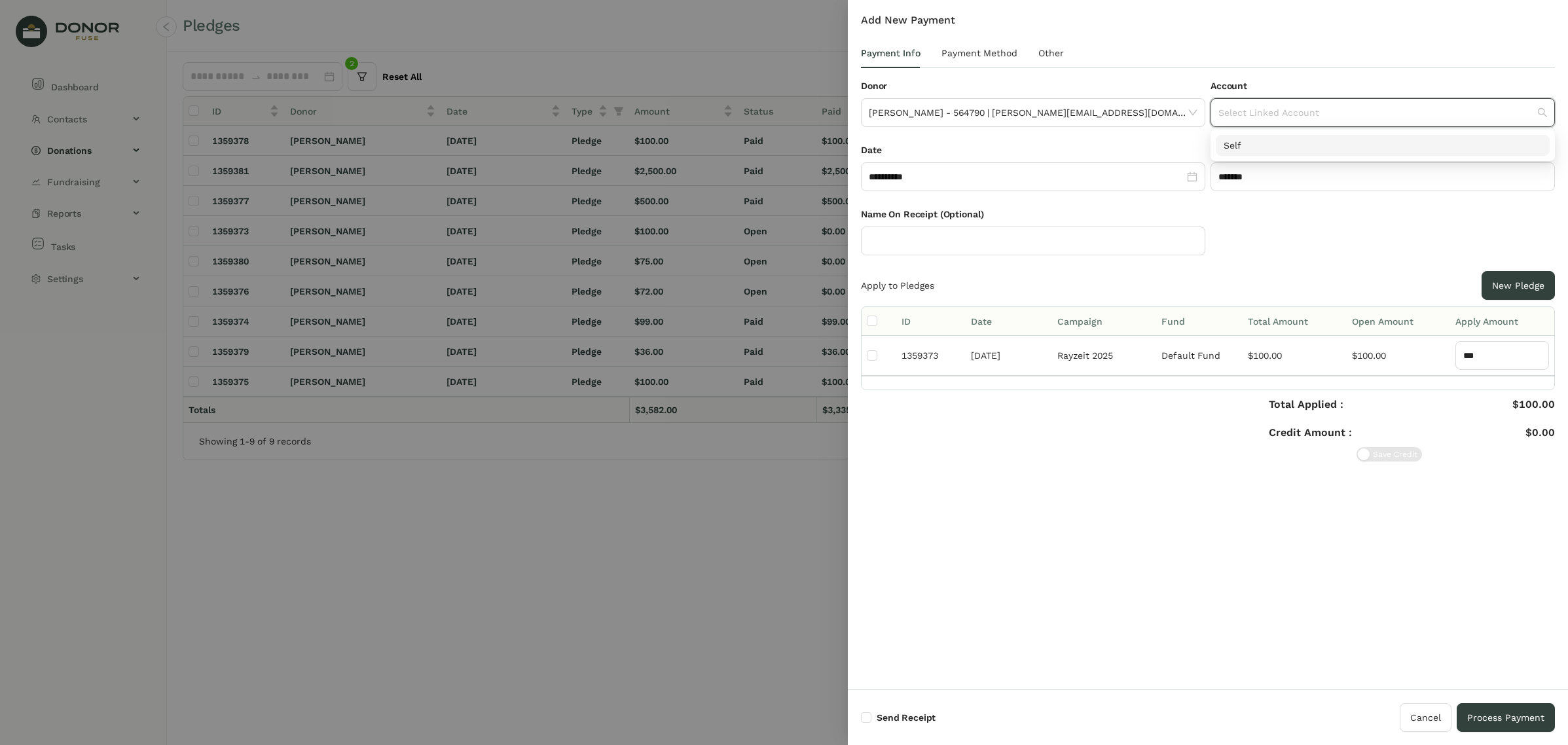 click on "Self" at bounding box center (1383, 145) 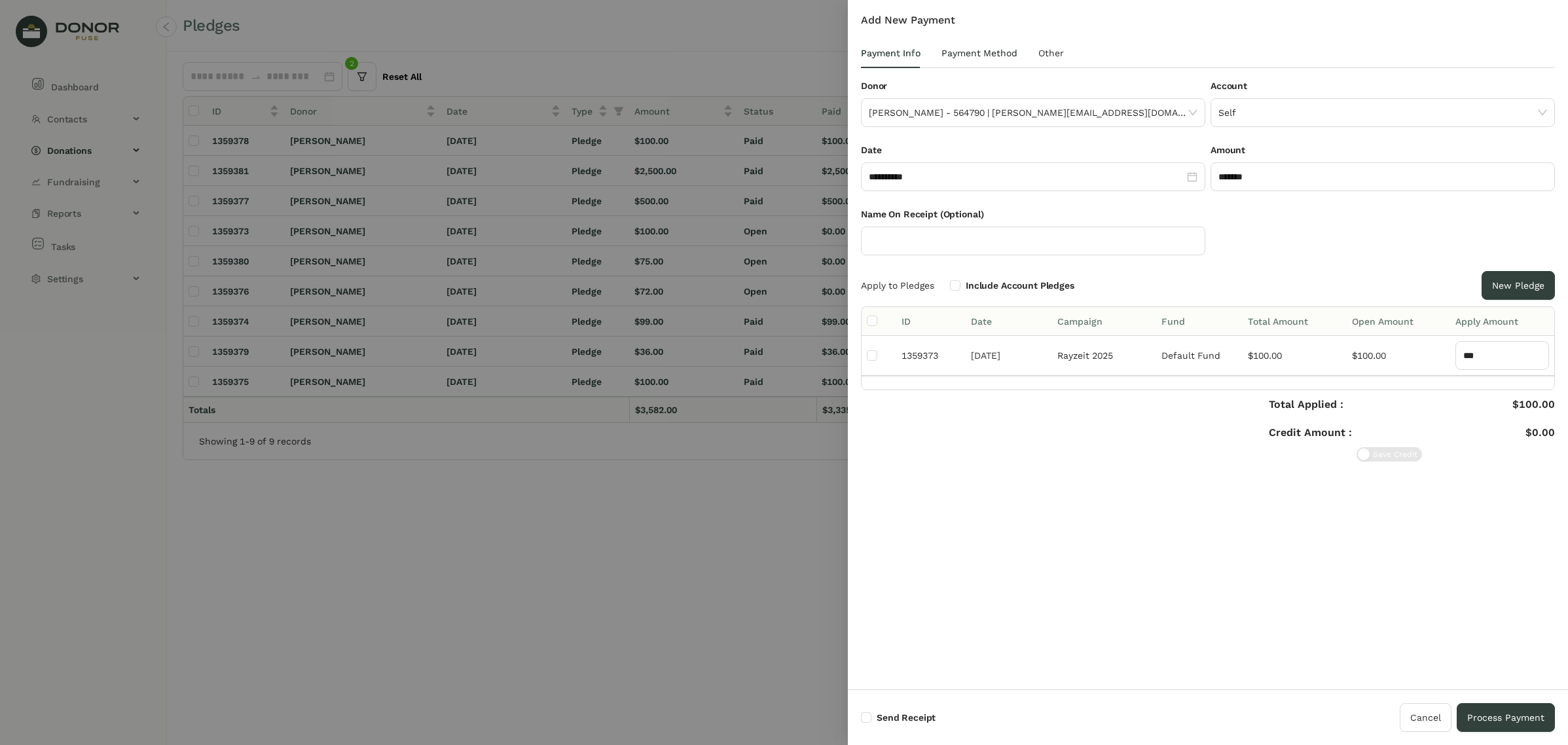 click on "Payment Method" at bounding box center (979, 53) 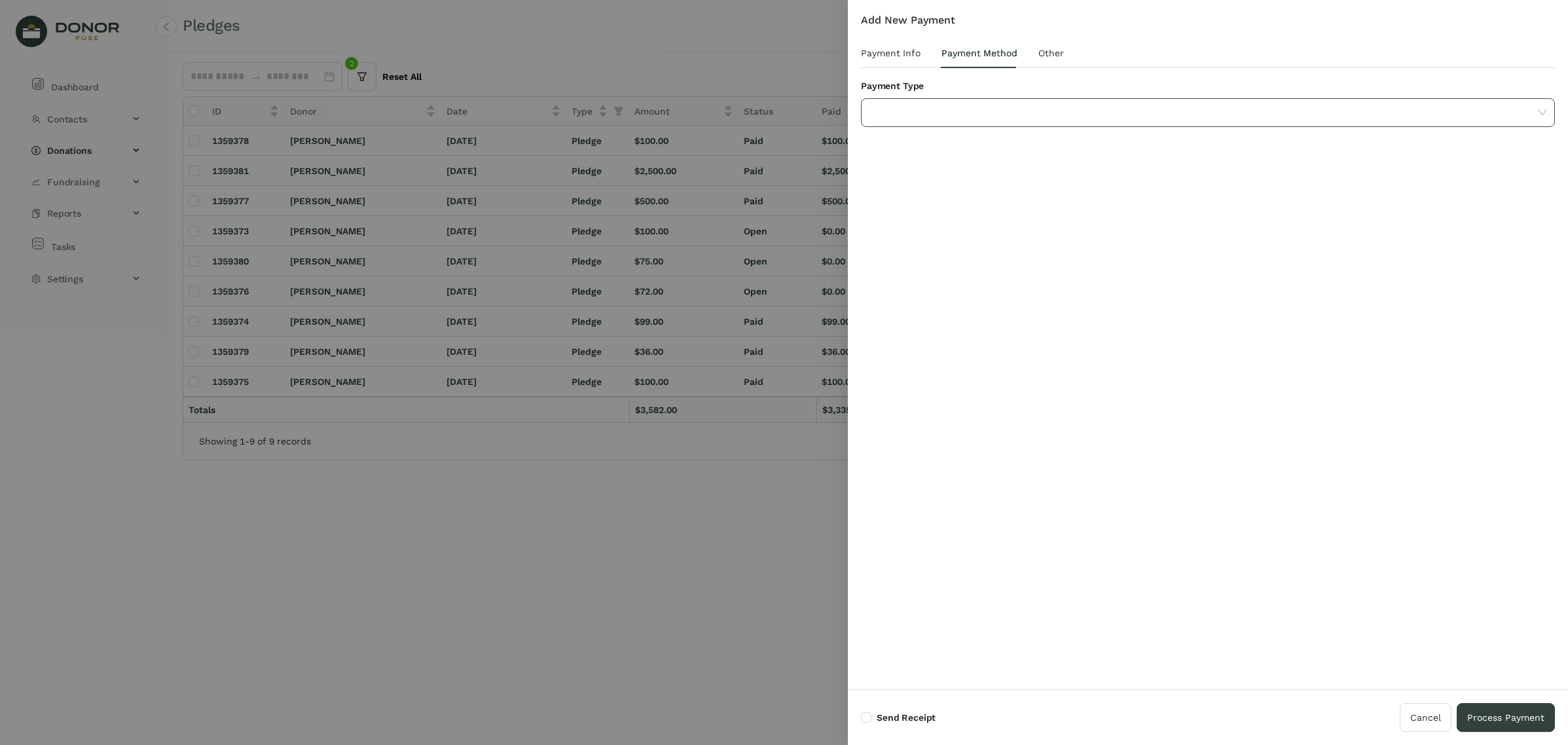 drag, startPoint x: 1010, startPoint y: 101, endPoint x: 1004, endPoint y: 115, distance: 15.231546 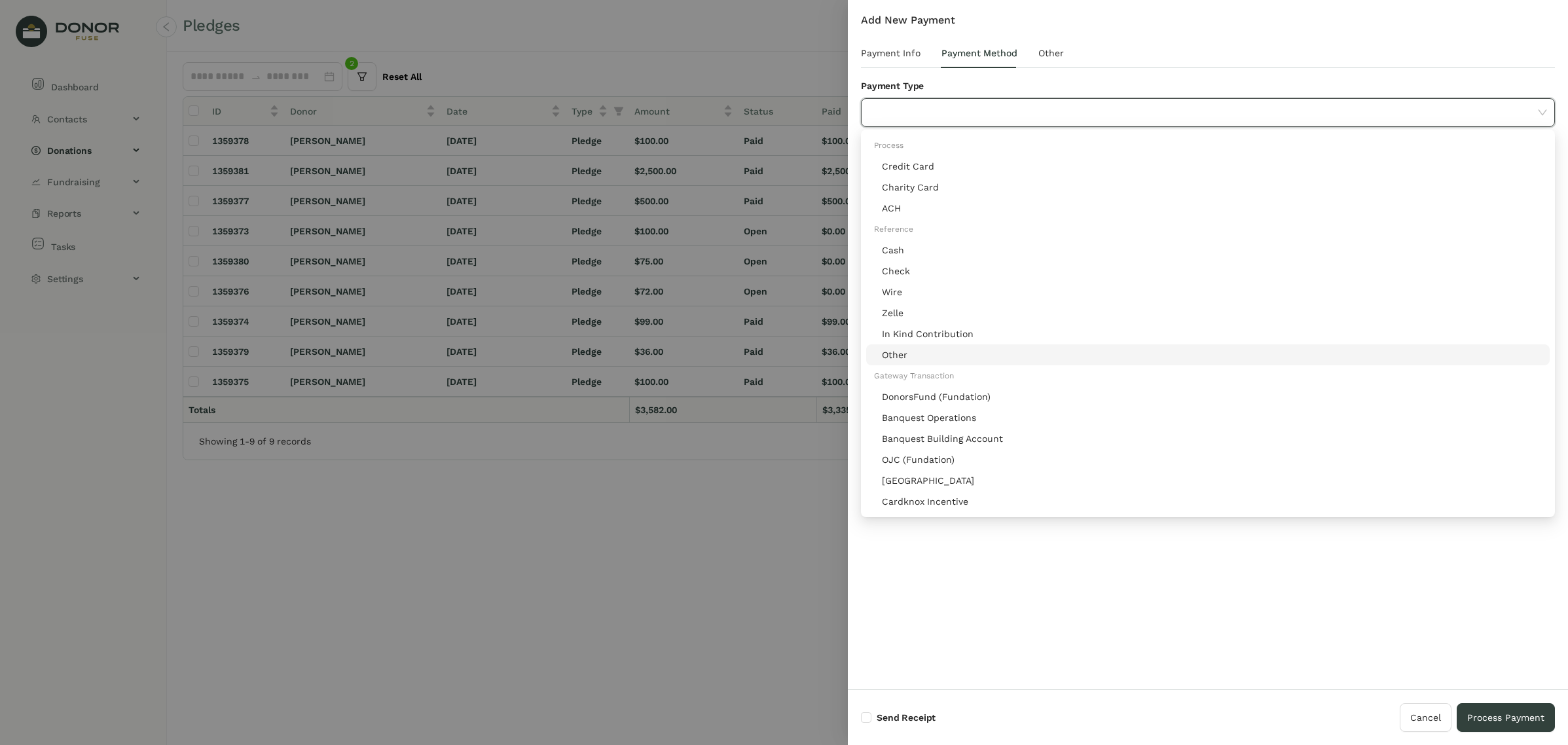 click on "Other" 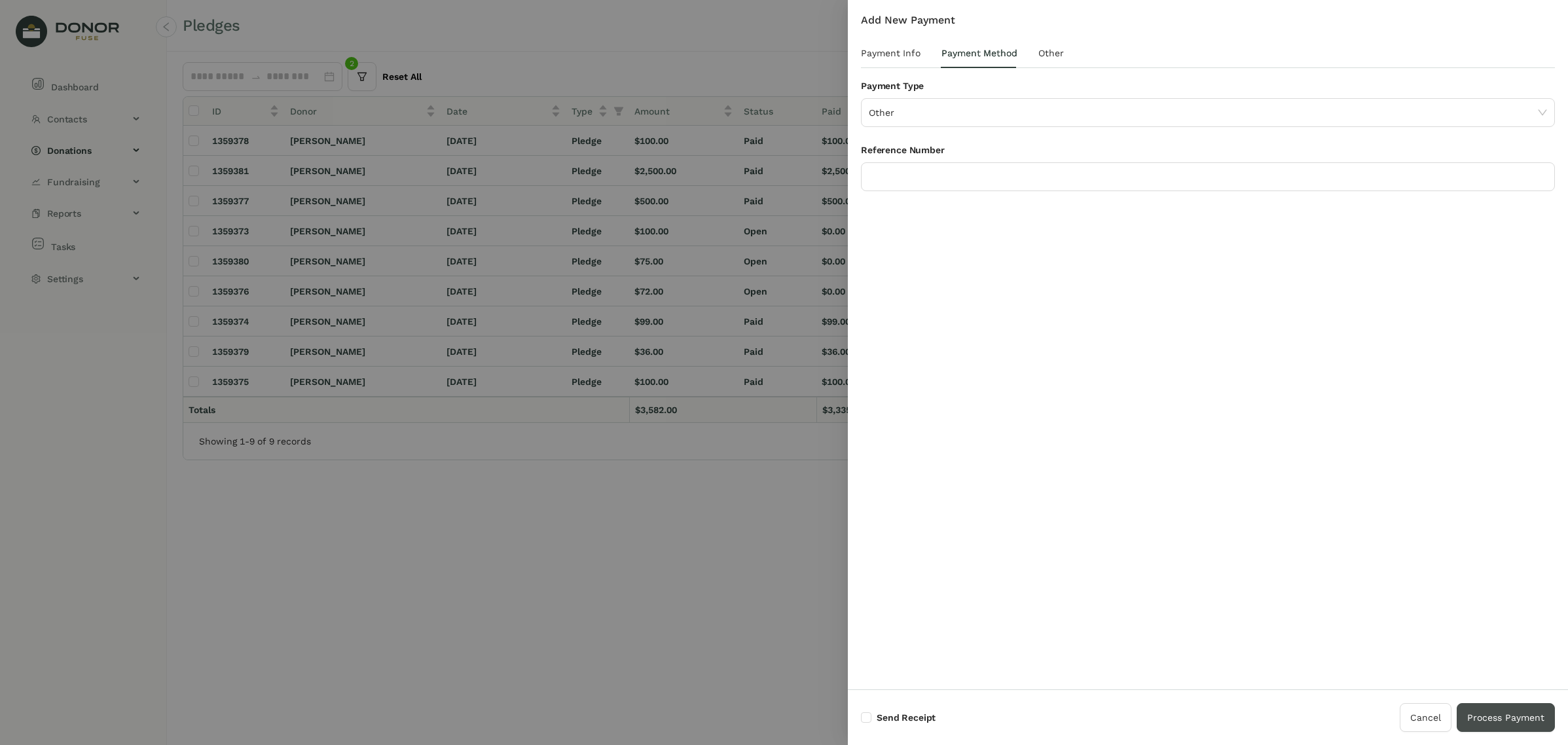 click on "Process Payment" at bounding box center (1506, 718) 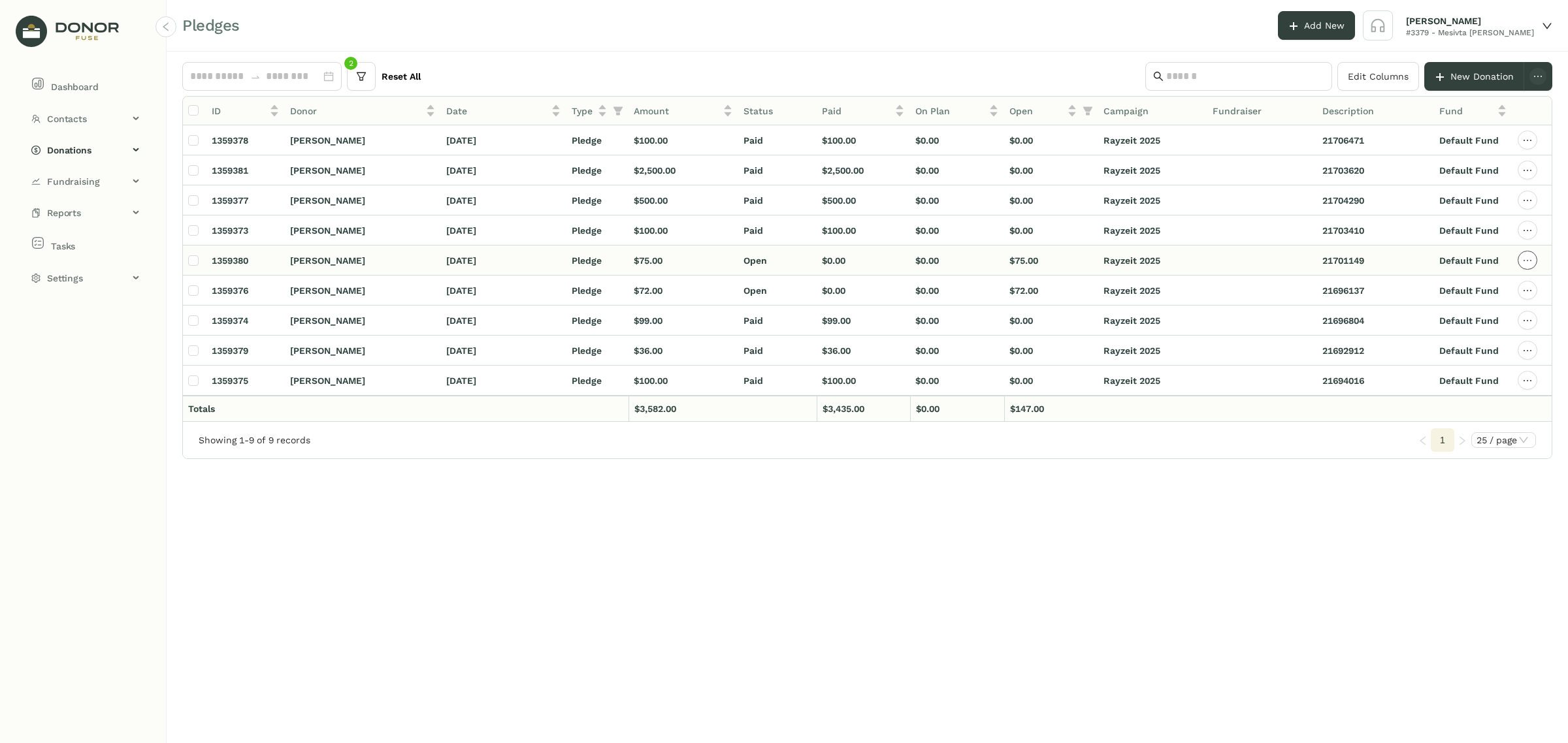click 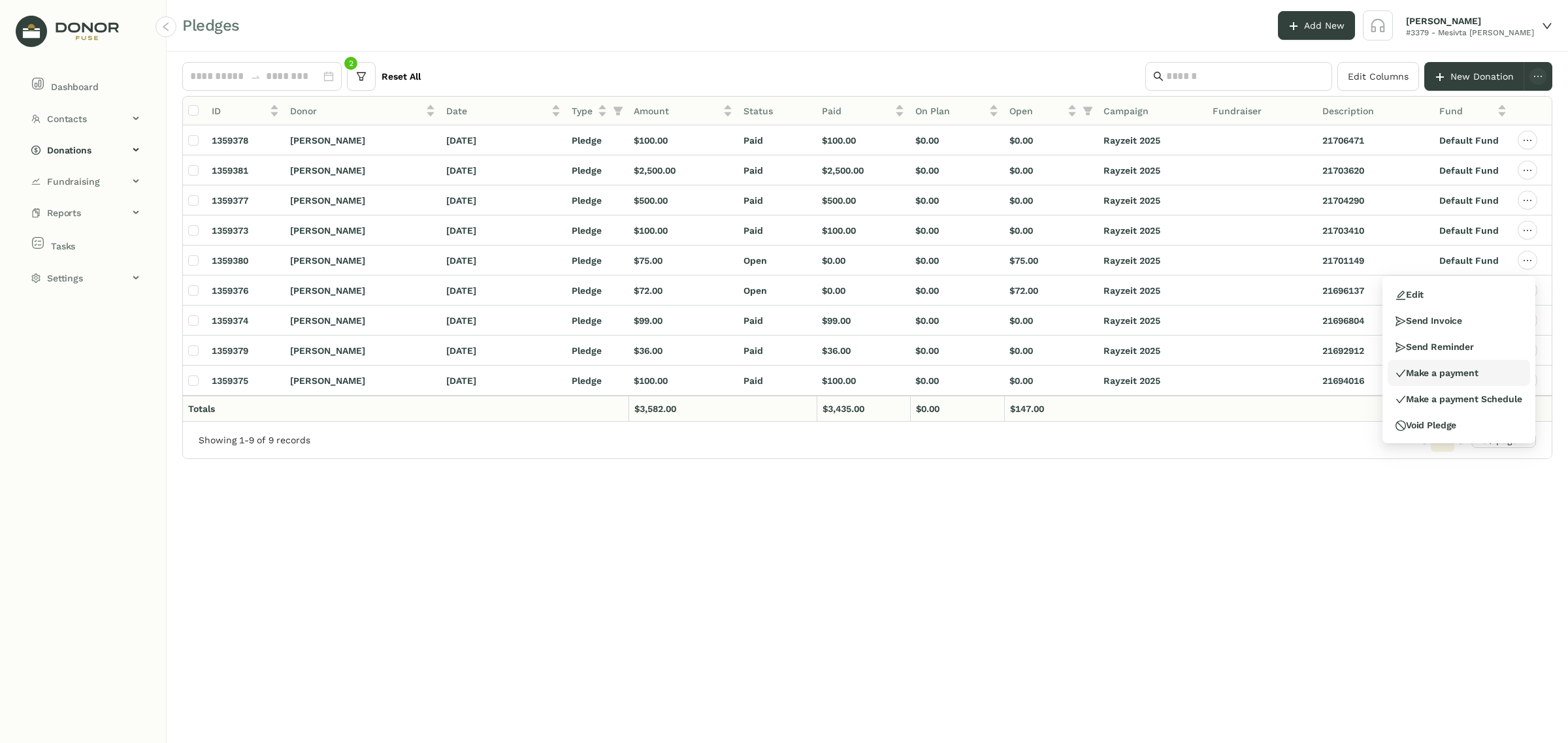 click on "Make a payment" at bounding box center [1437, 373] 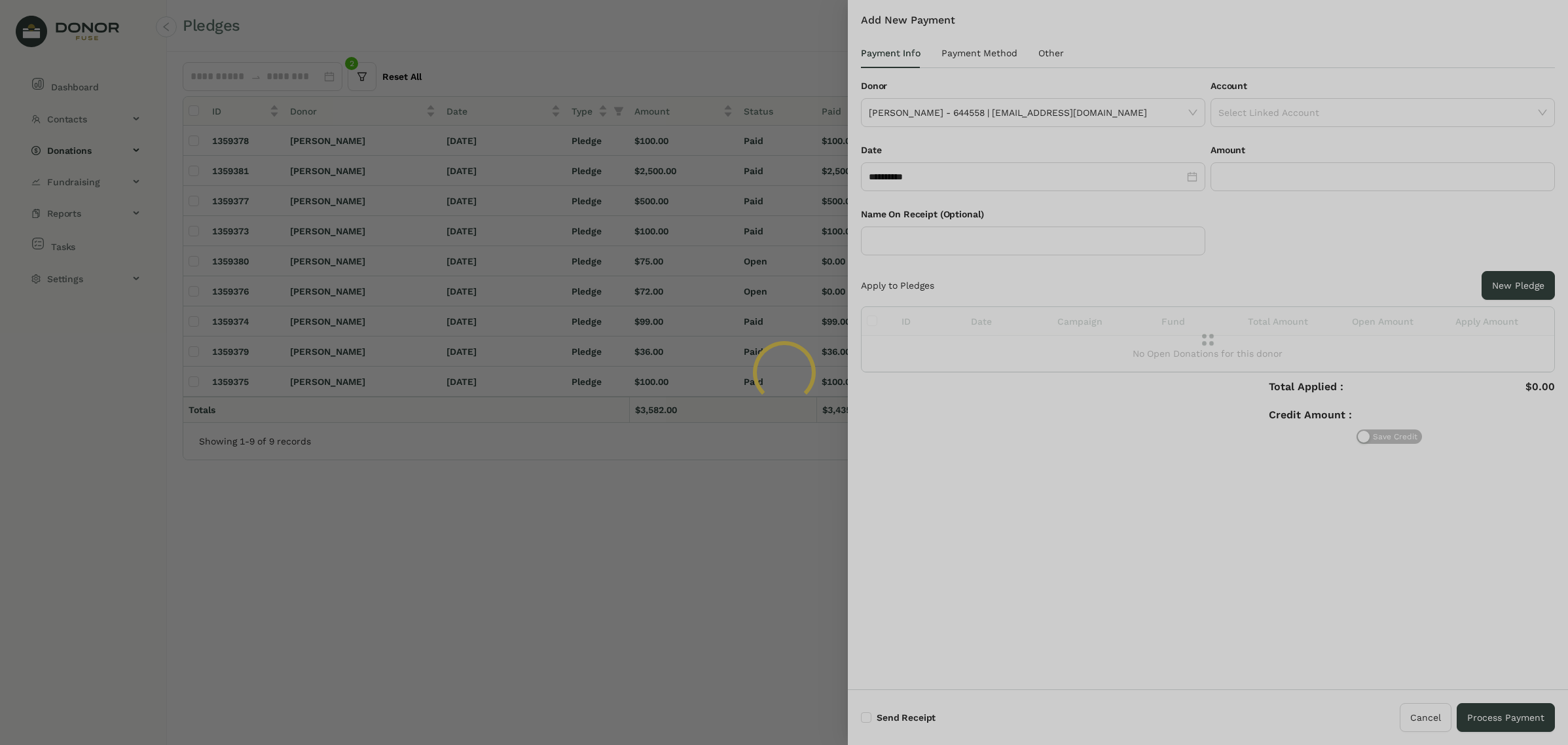 type on "******" 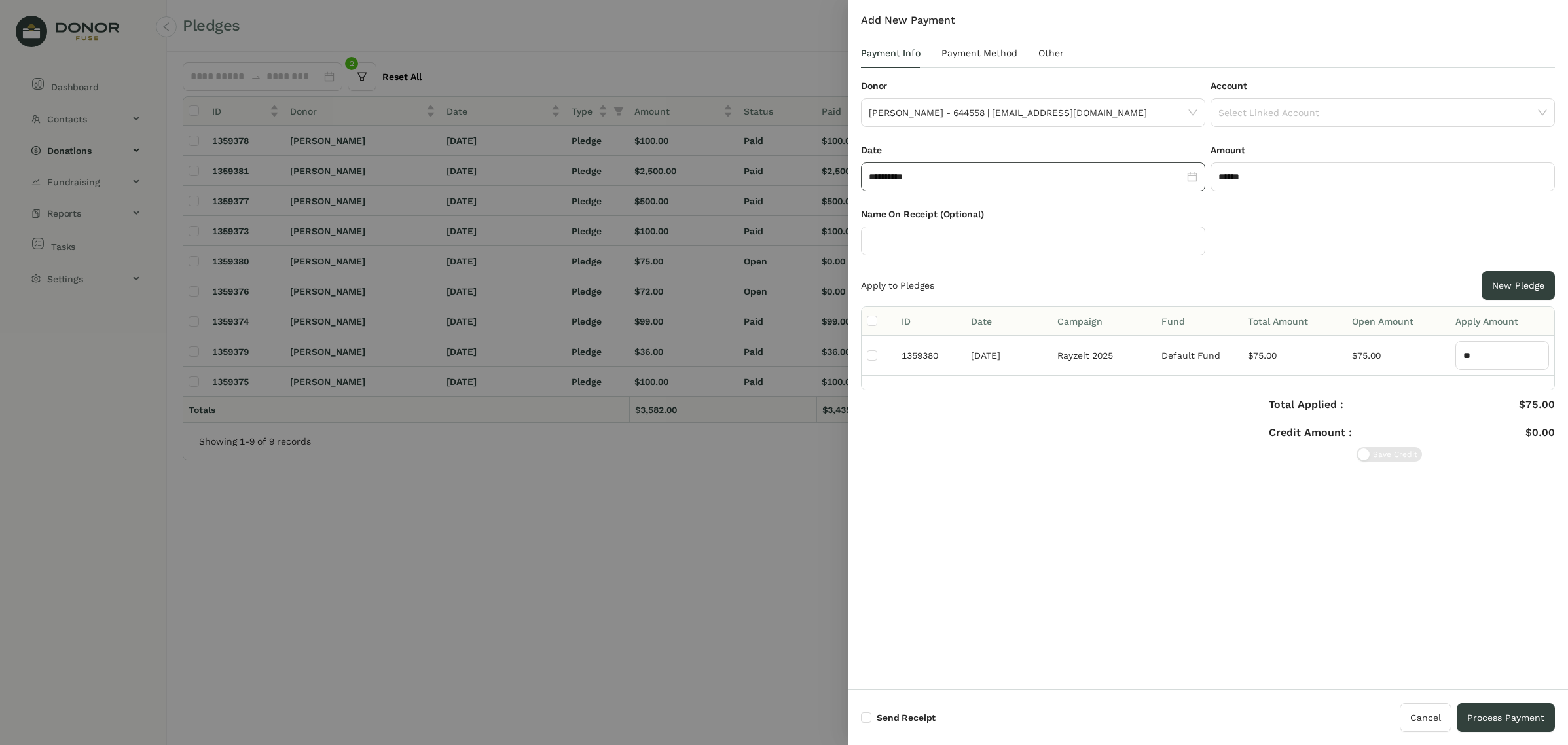 click on "**********" 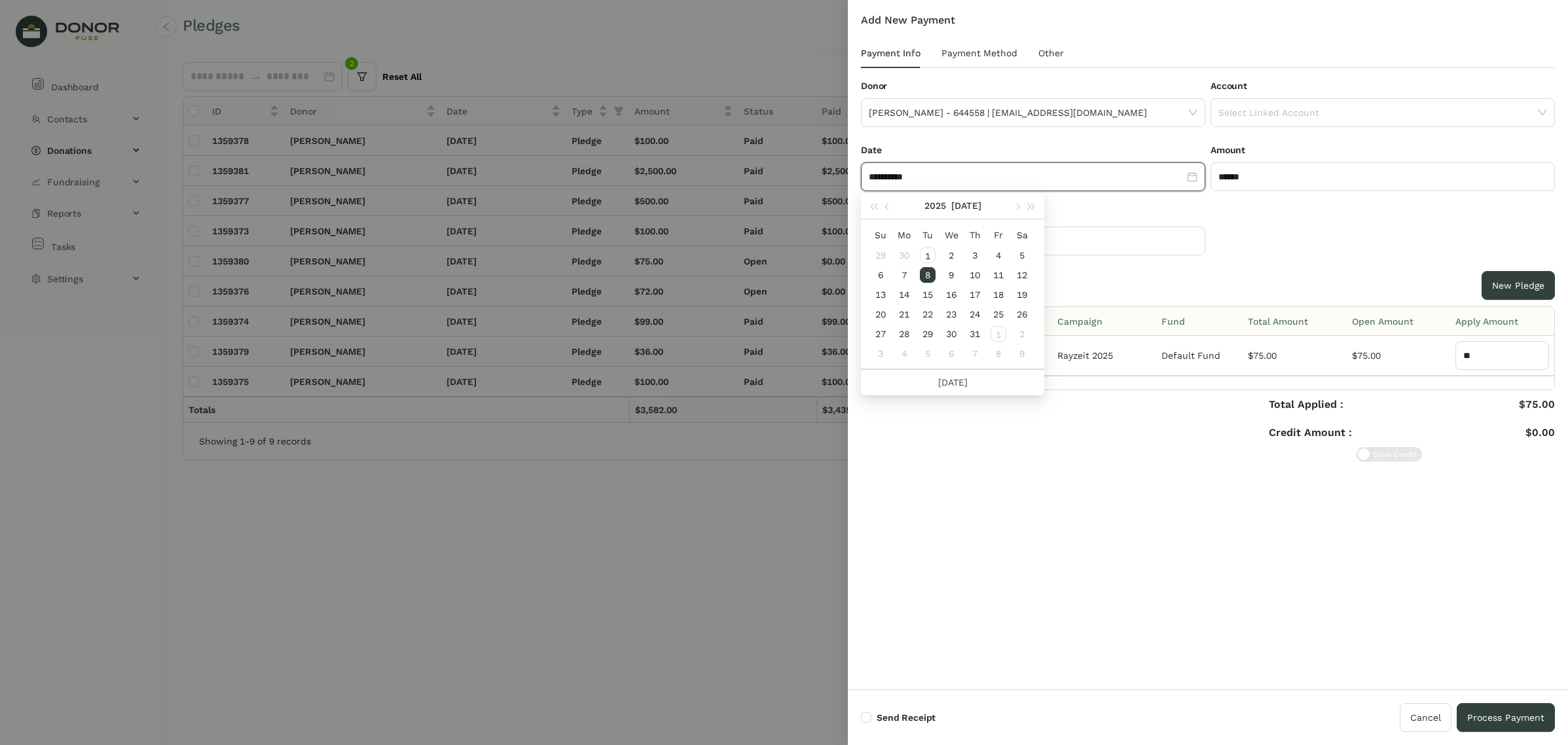 paste 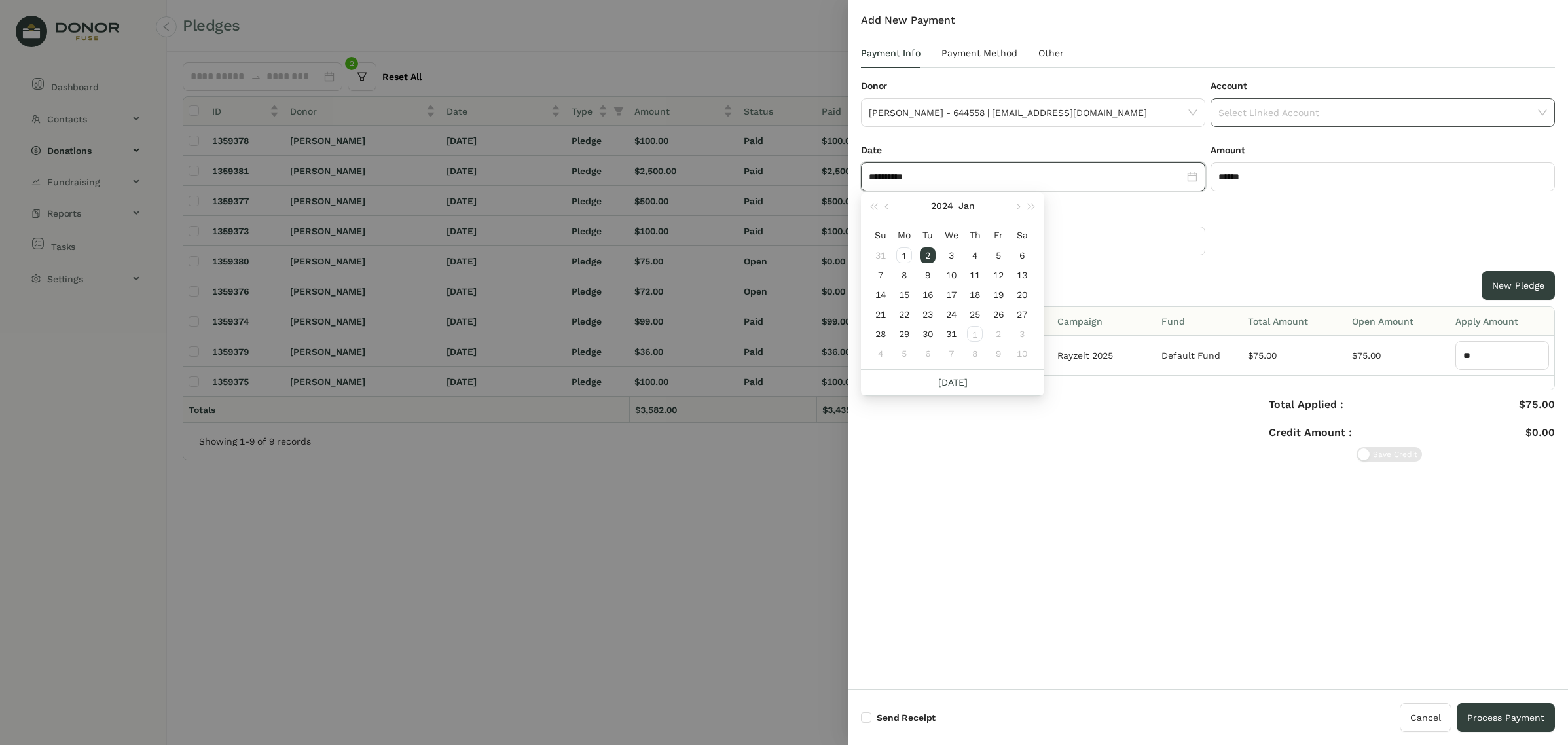 type on "**********" 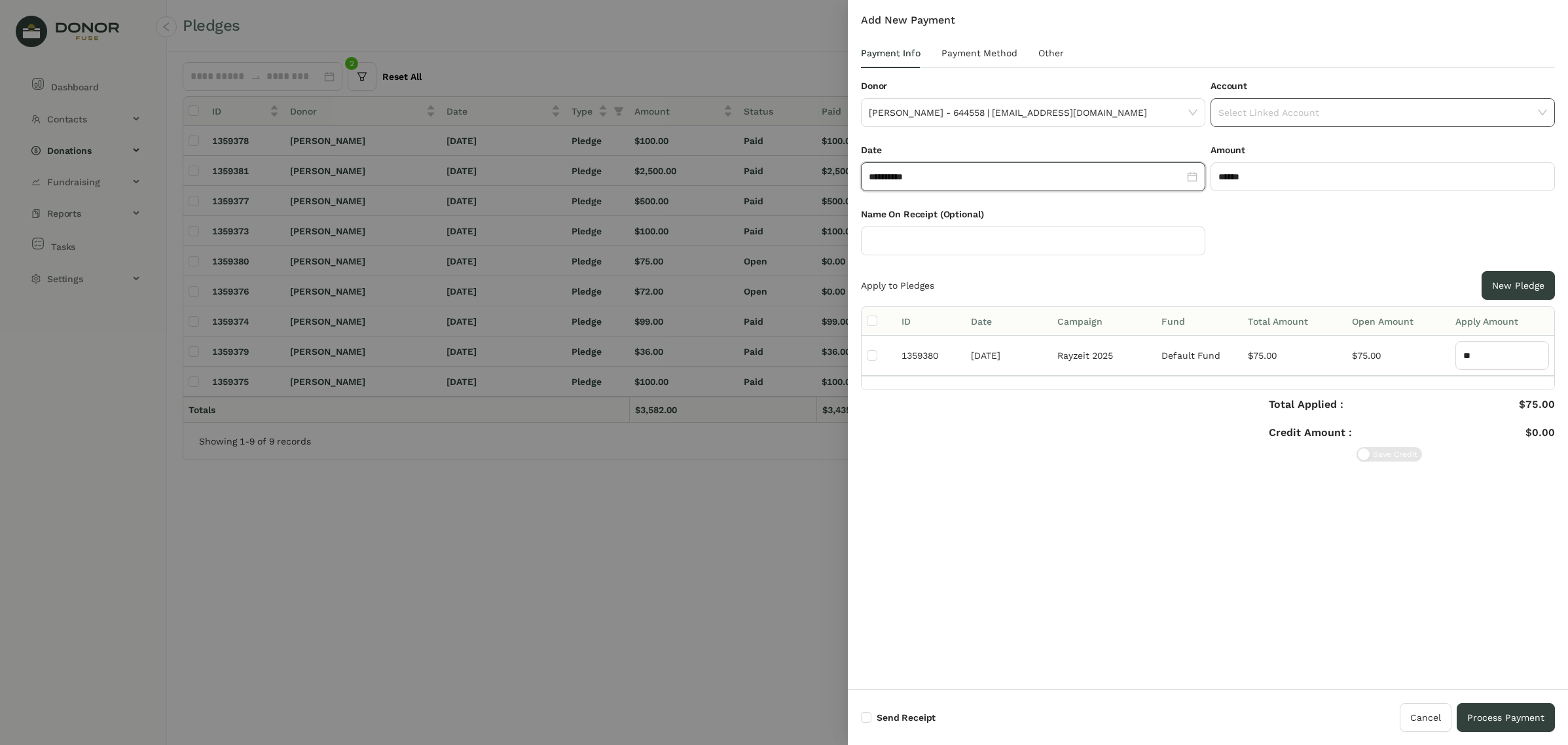 click 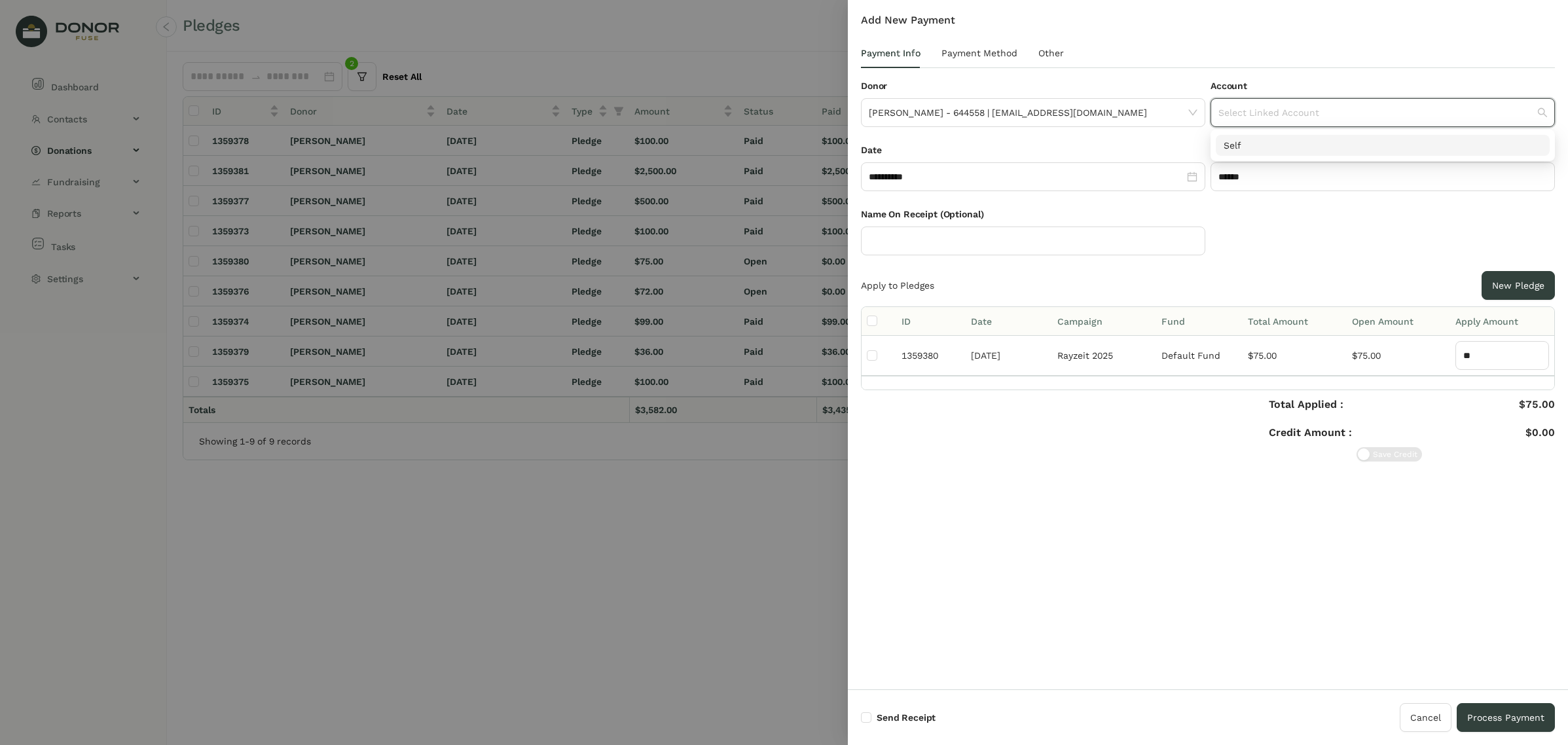 click on "Self" at bounding box center [1383, 145] 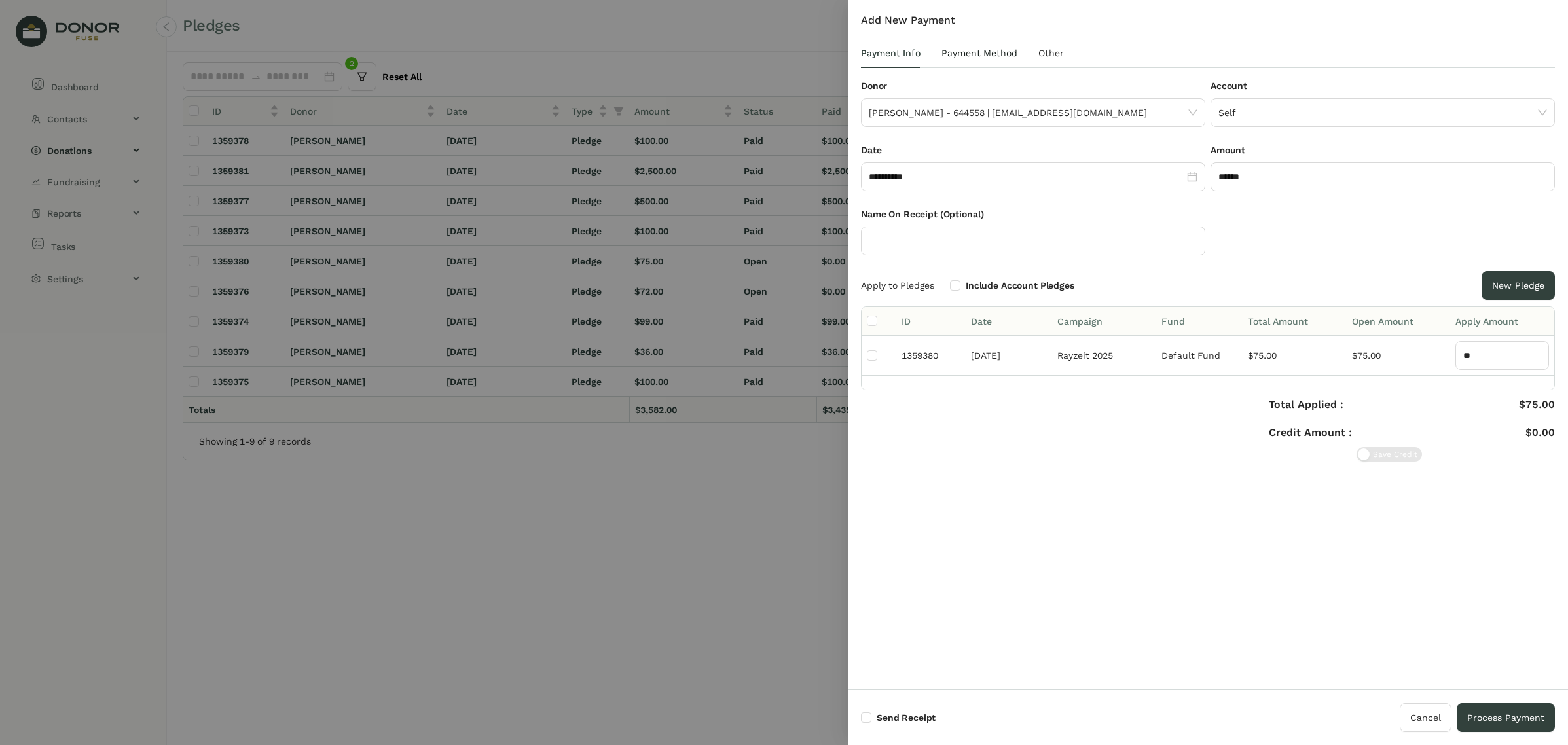 click on "Payment Method" at bounding box center [979, 53] 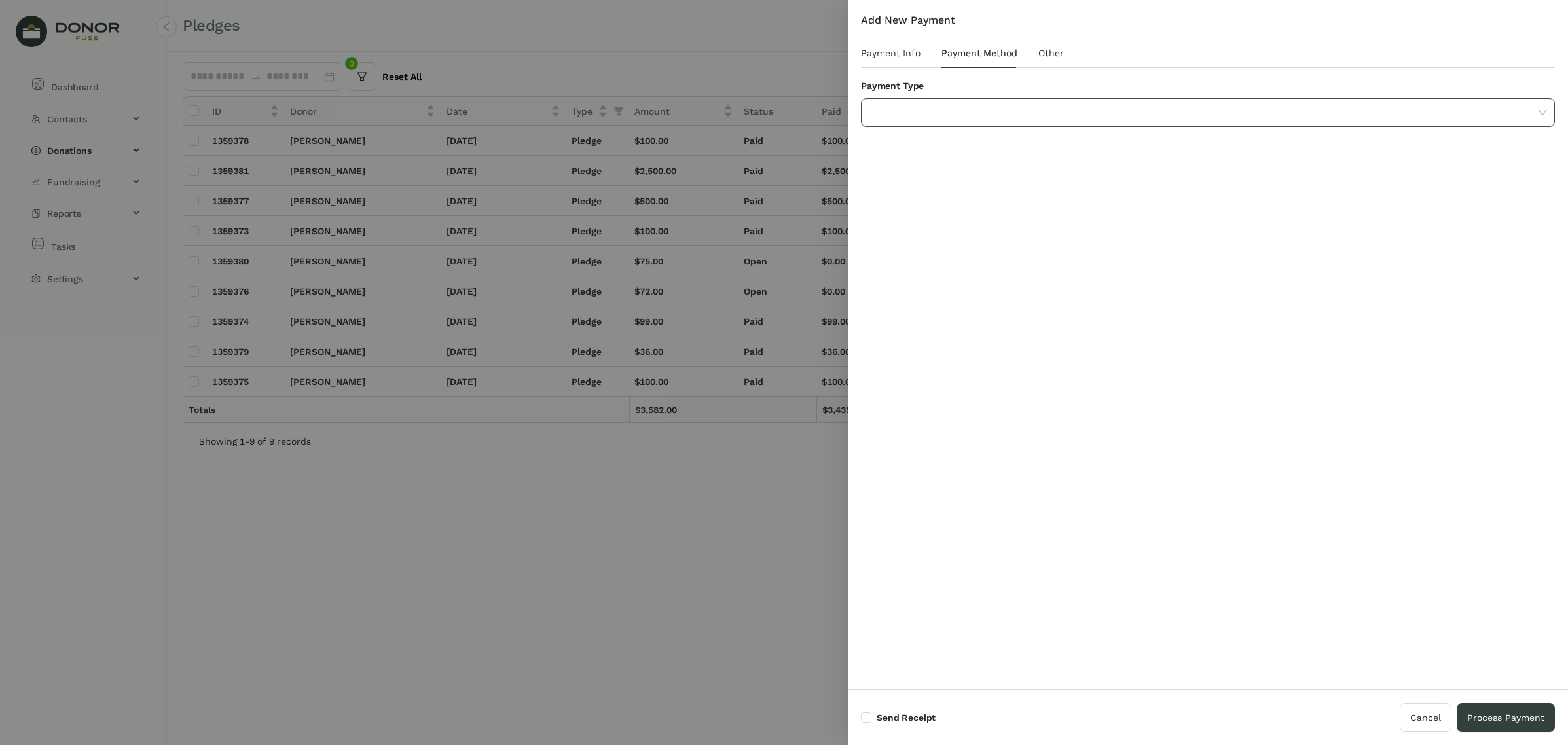 click 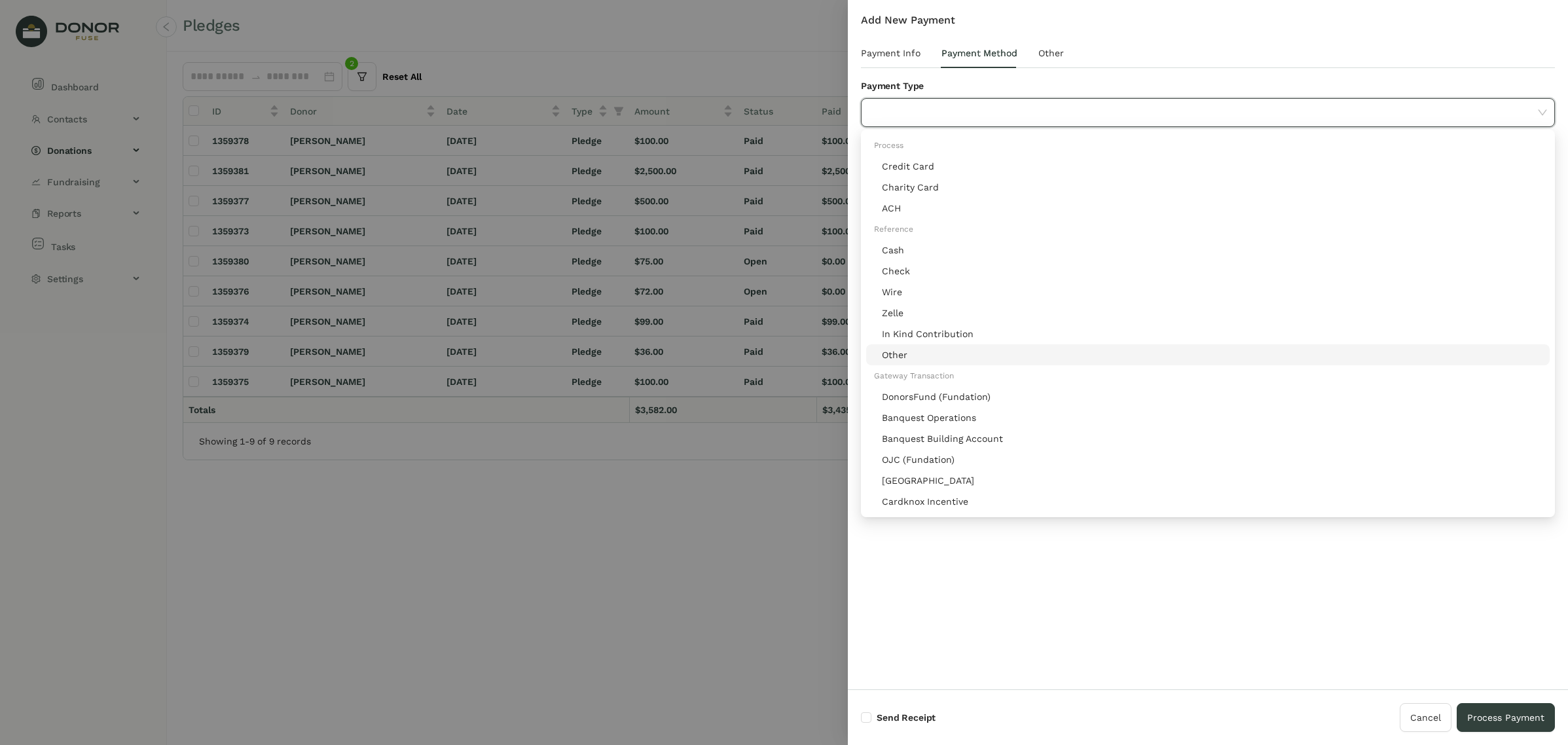 drag, startPoint x: 944, startPoint y: 352, endPoint x: 910, endPoint y: 210, distance: 146.0137 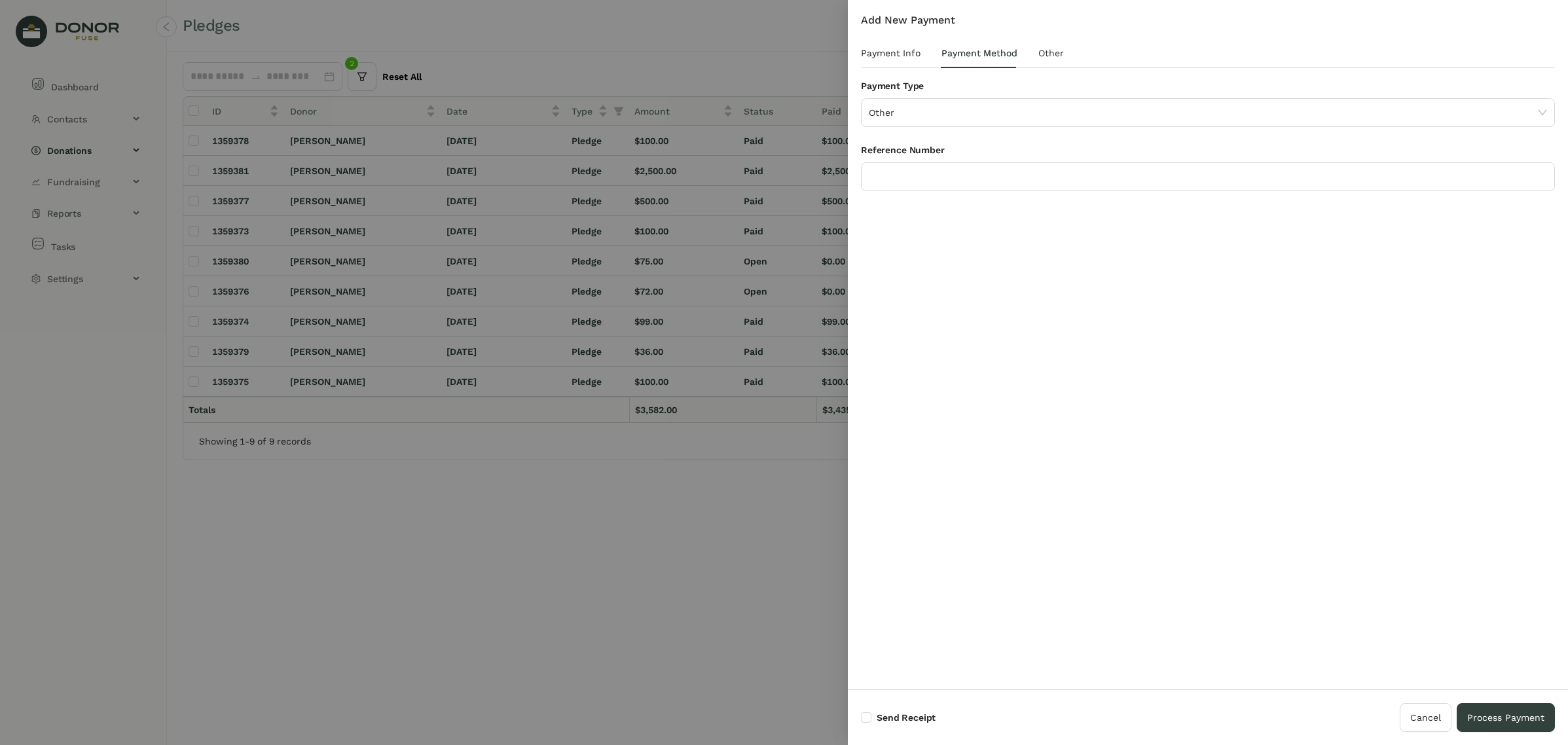 click on "Payment Info" at bounding box center [890, 53] 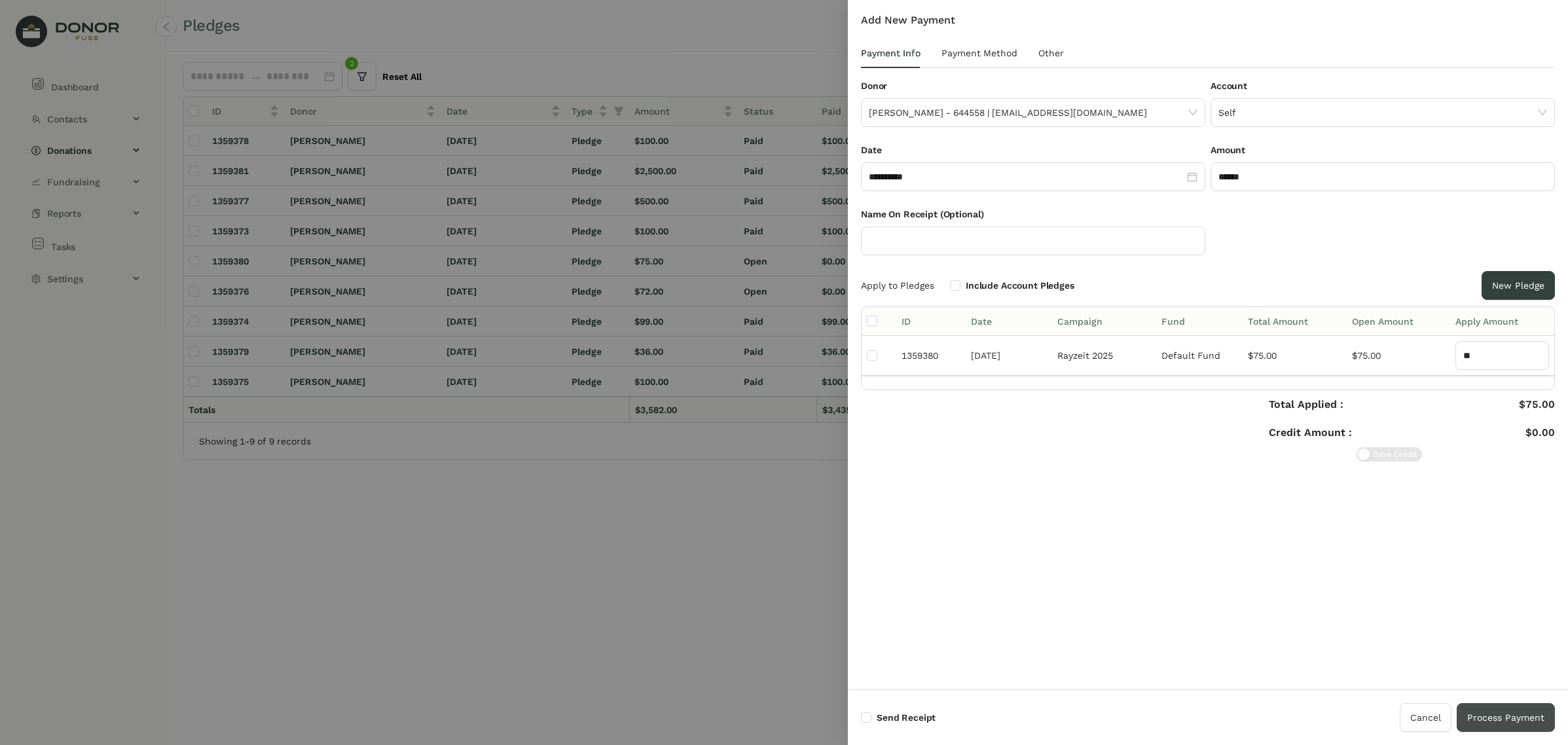 click on "Process Payment" at bounding box center [1506, 718] 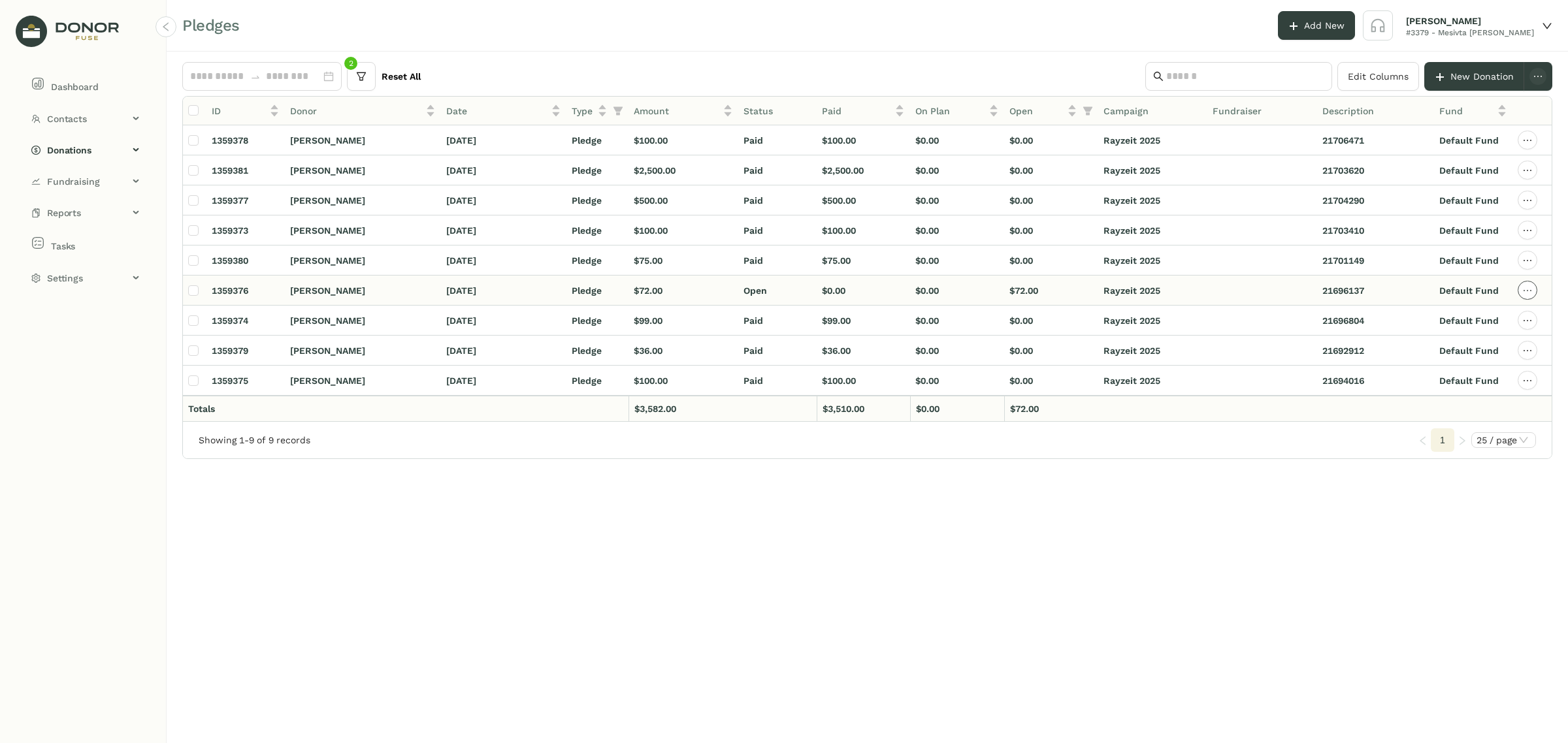 click 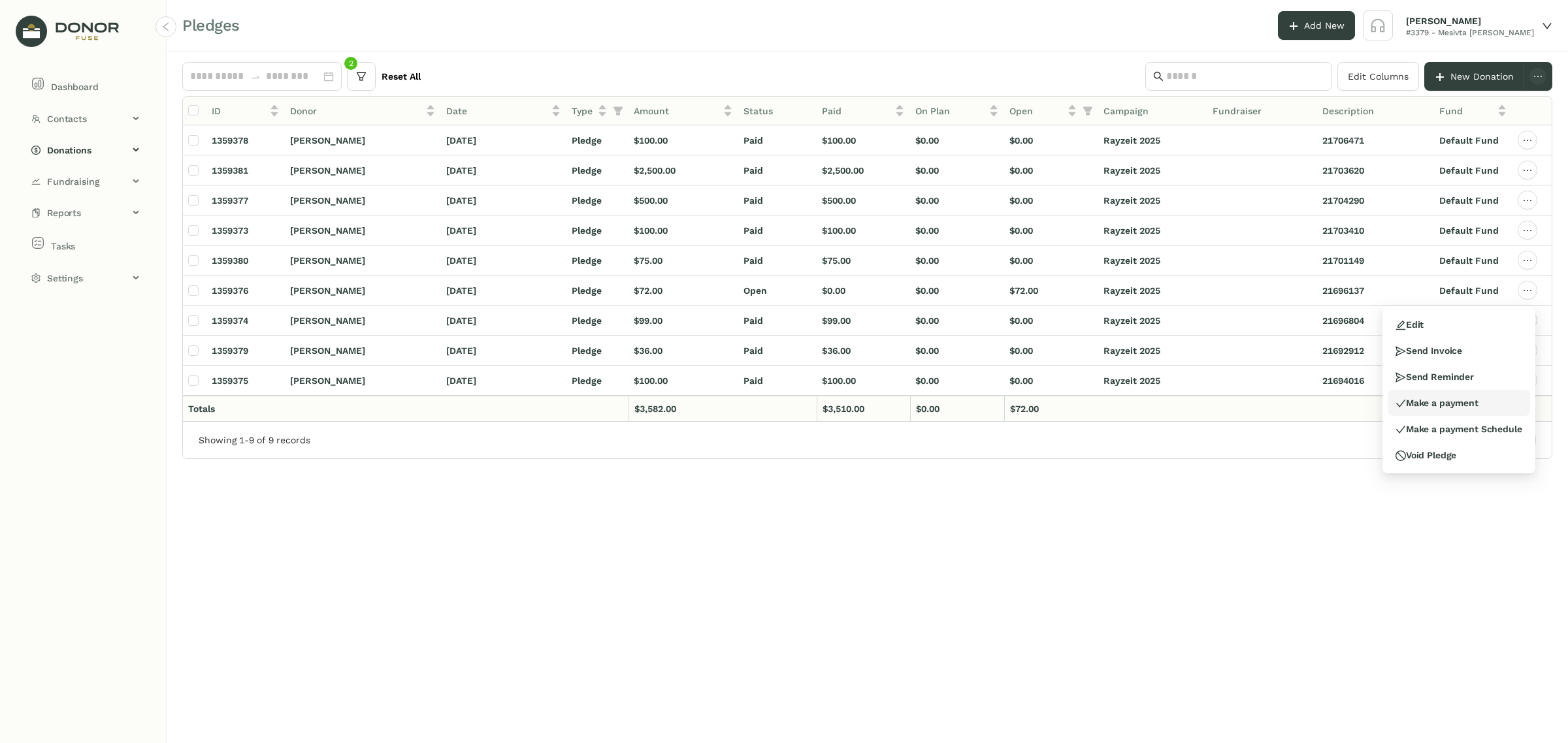 click on "Make a payment" at bounding box center (1437, 403) 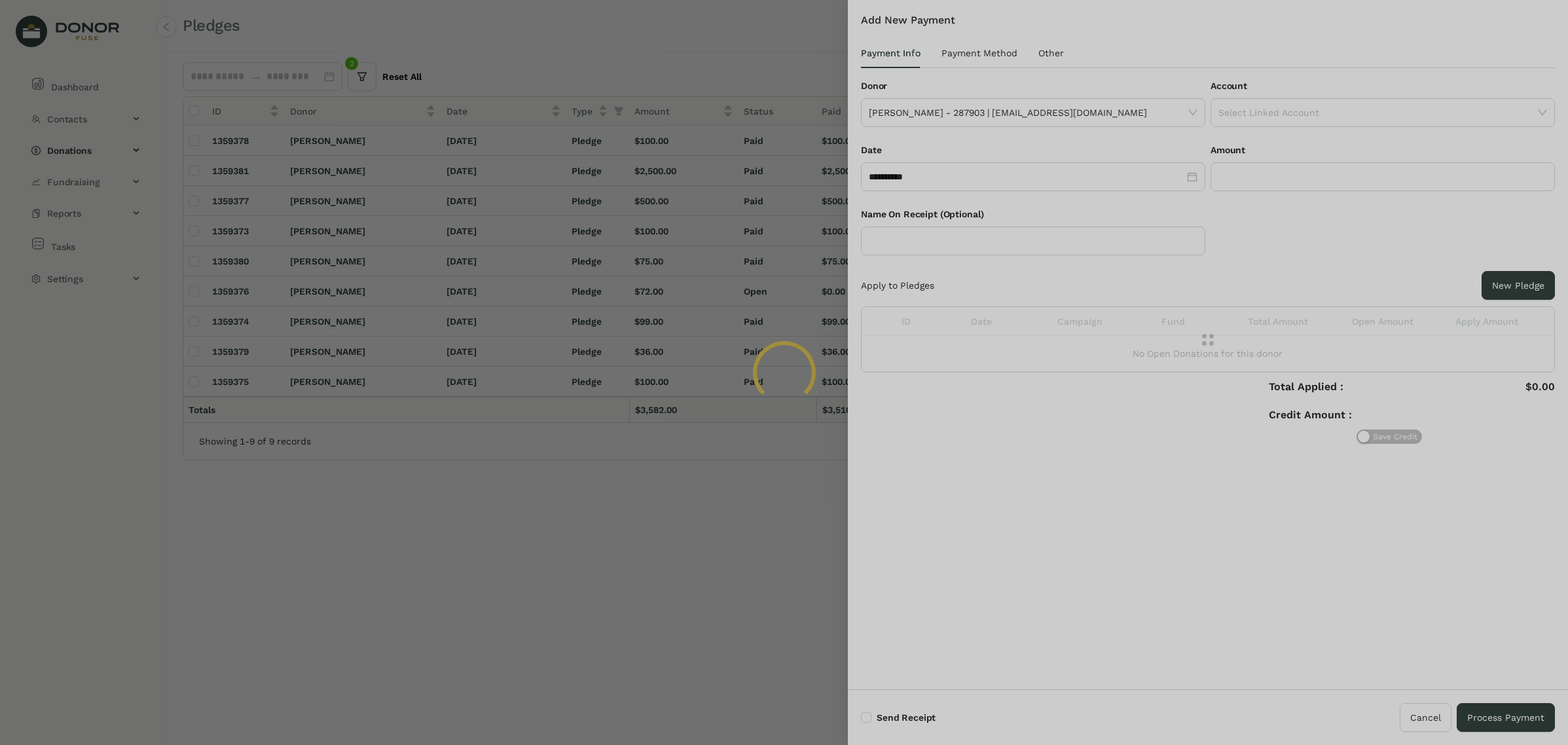type on "******" 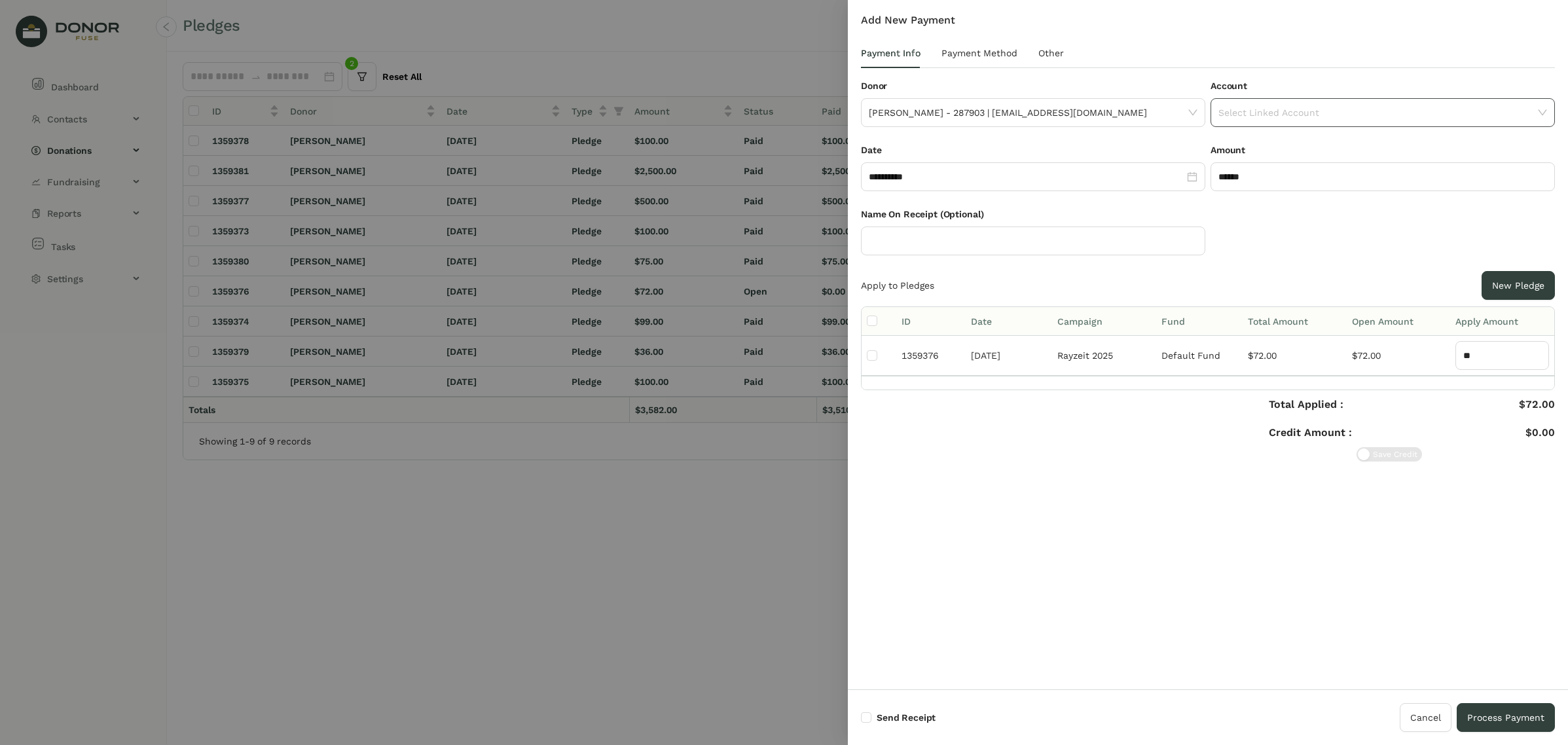 drag, startPoint x: 1283, startPoint y: 109, endPoint x: 1273, endPoint y: 120, distance: 14.866069 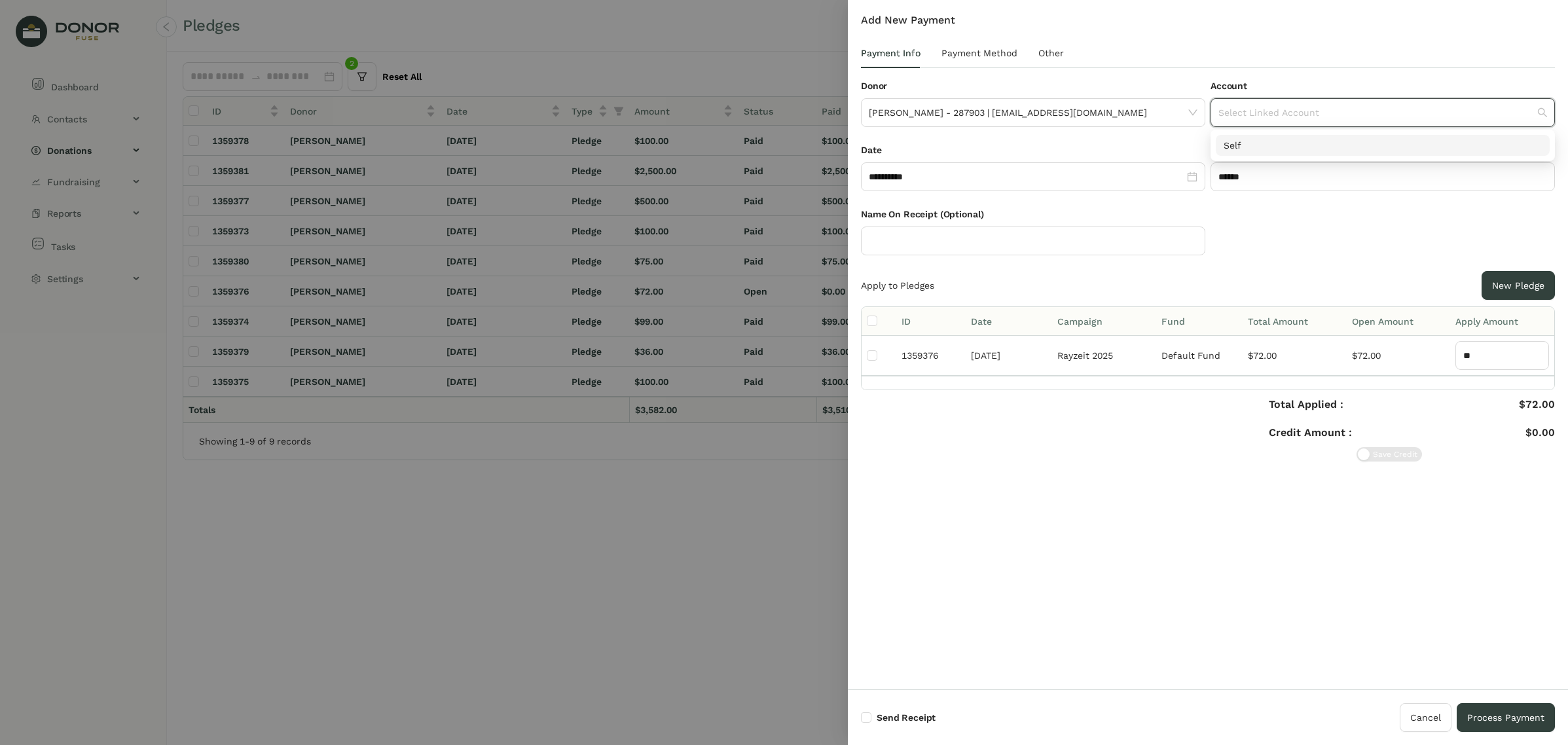 click on "Self" at bounding box center [1383, 145] 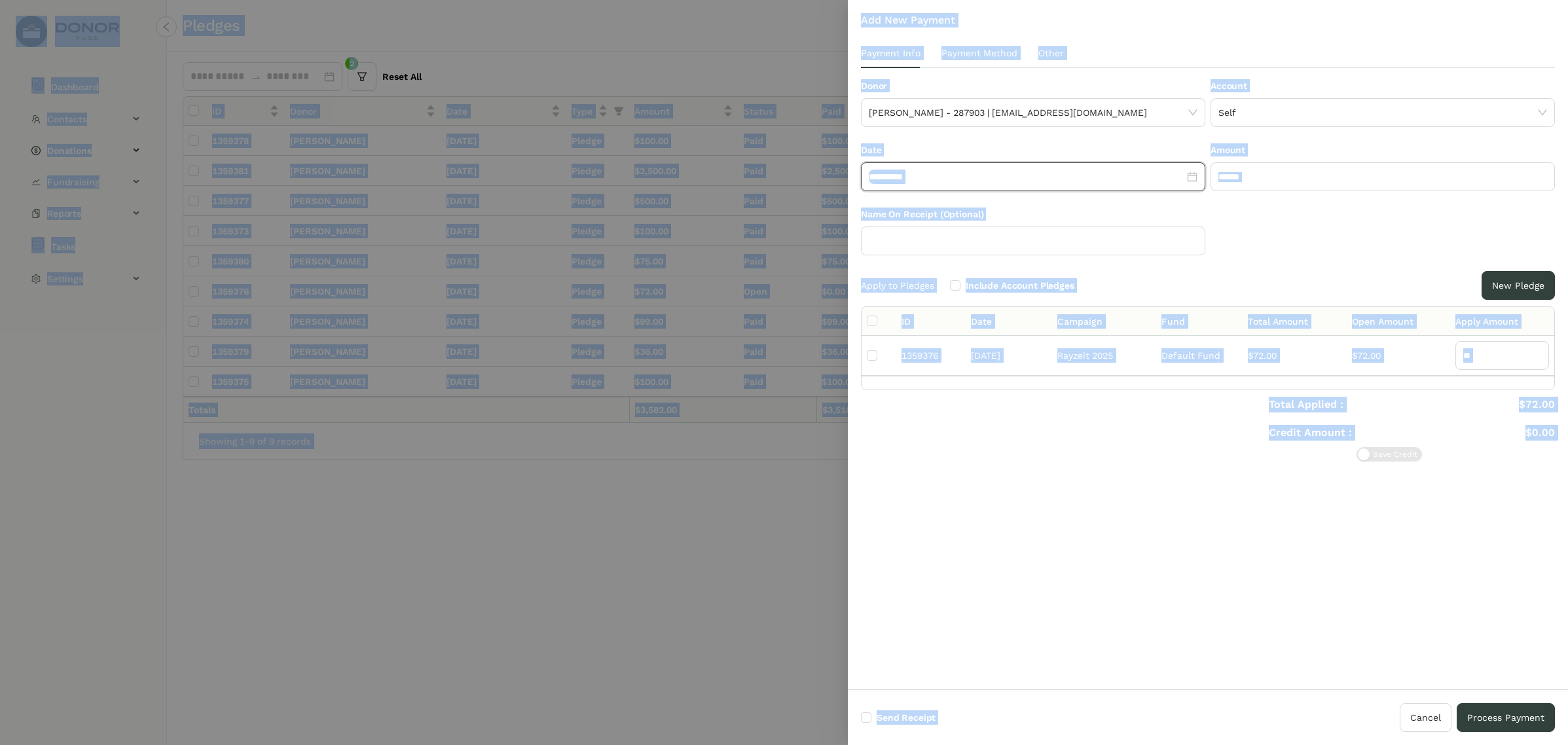 click on "**********" 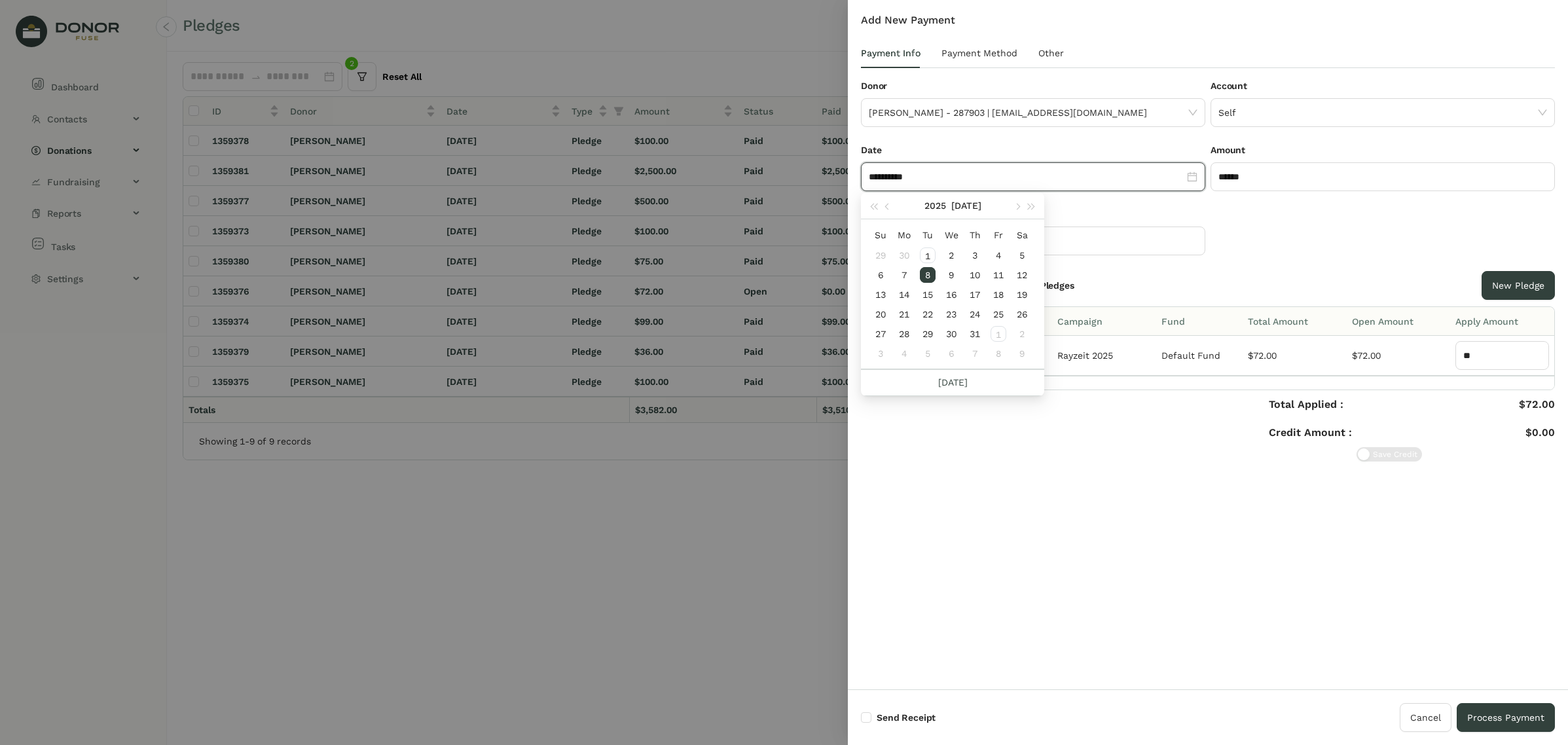 paste 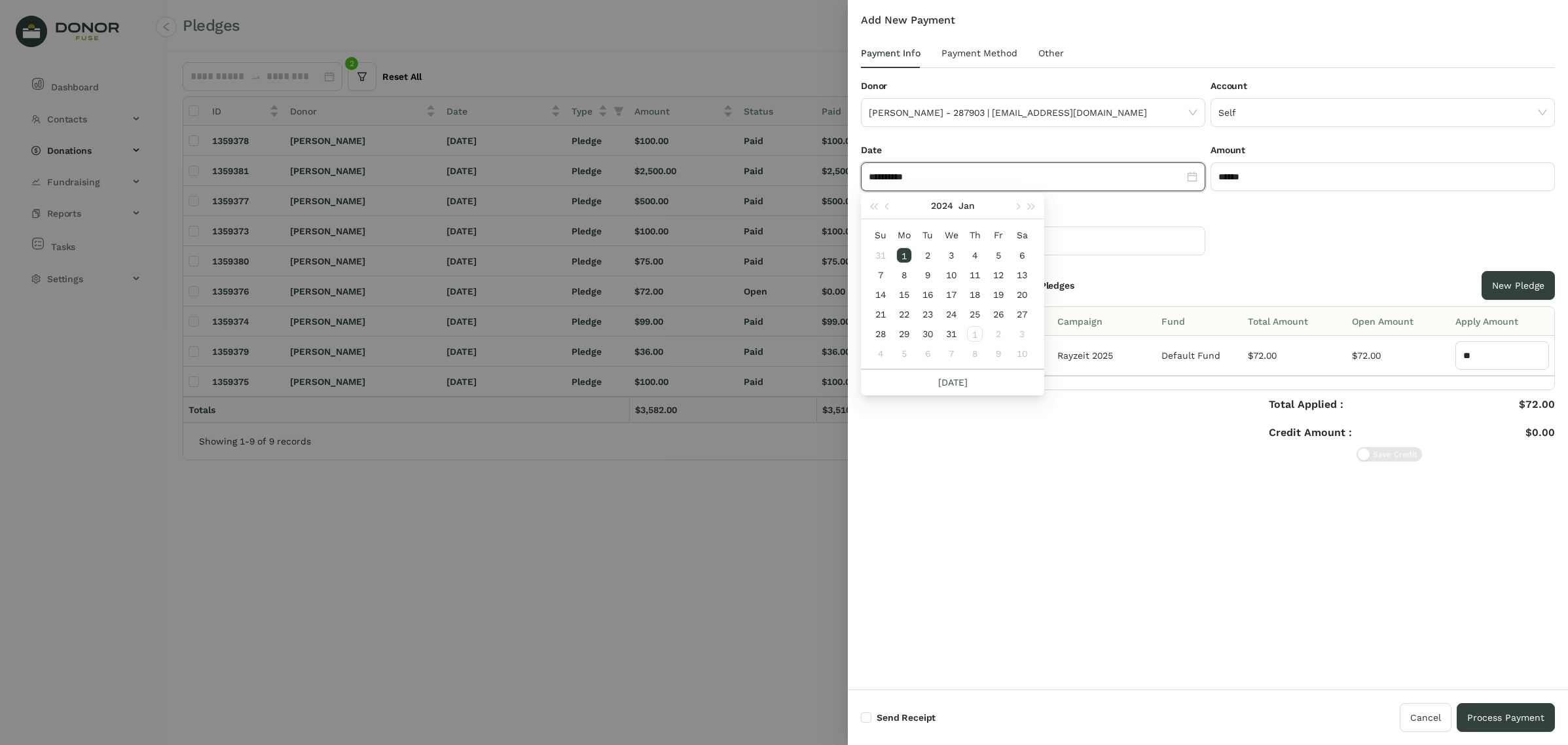 type on "**********" 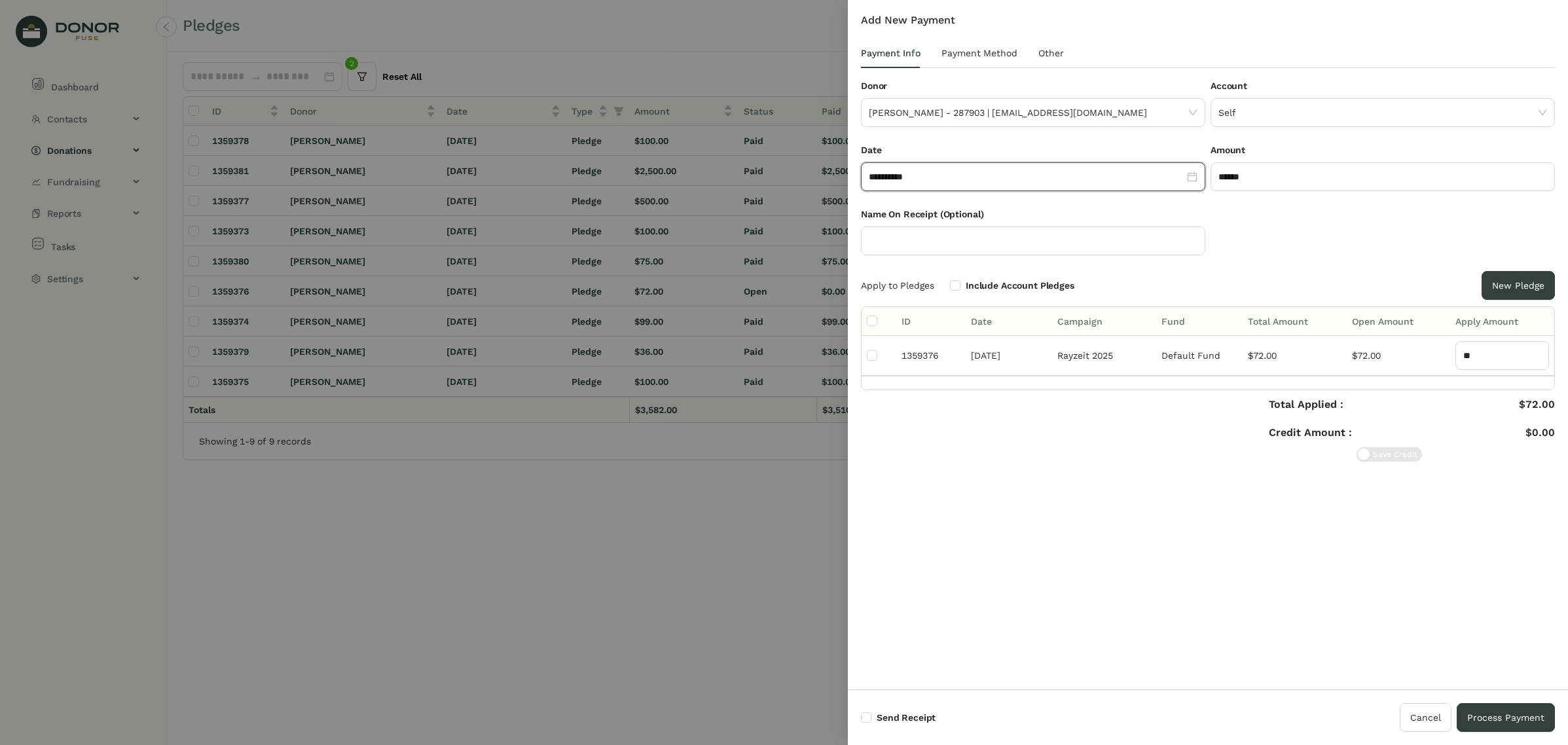 click on "Name On Receipt (Optional)" at bounding box center (1208, 239) 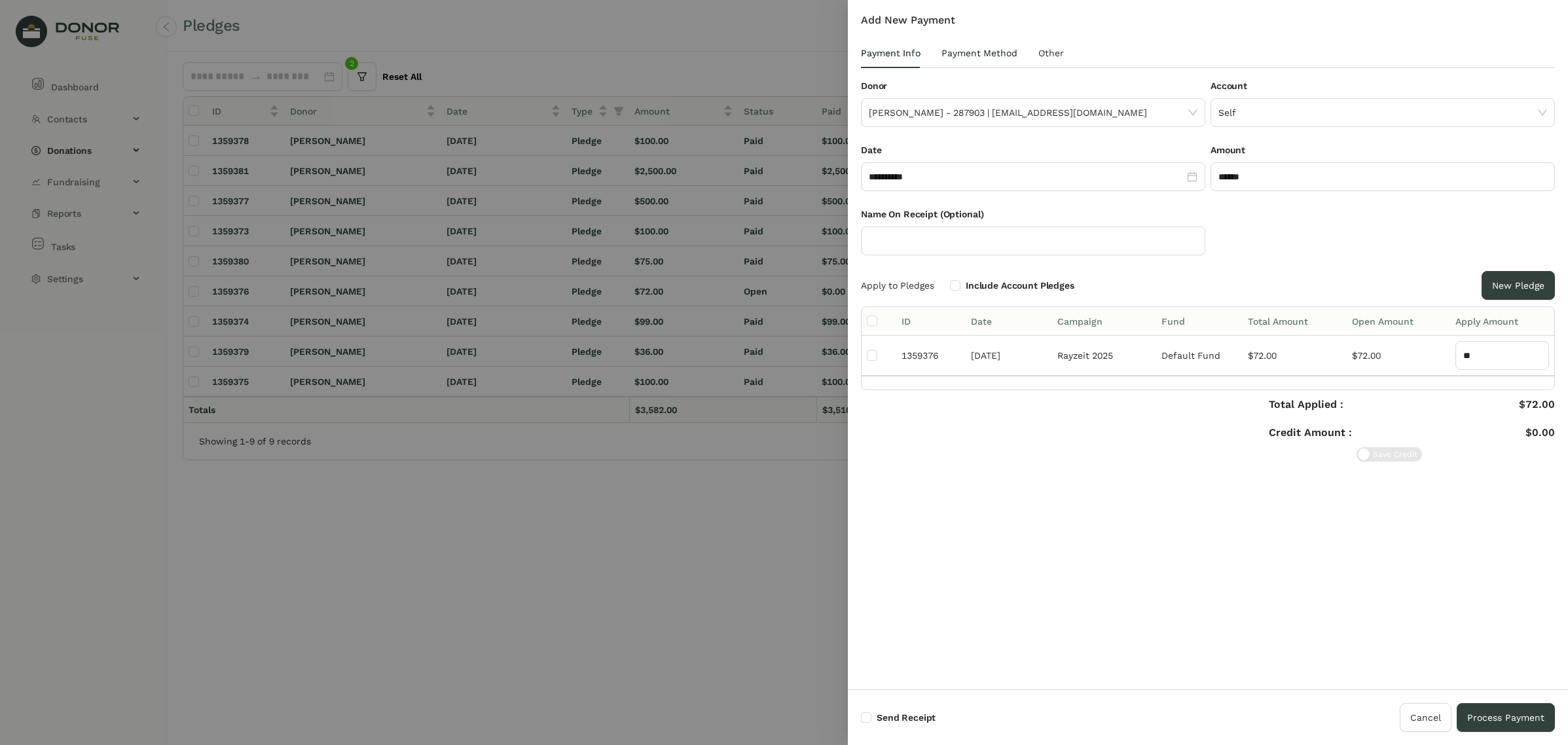 click on "Payment Method" at bounding box center (979, 53) 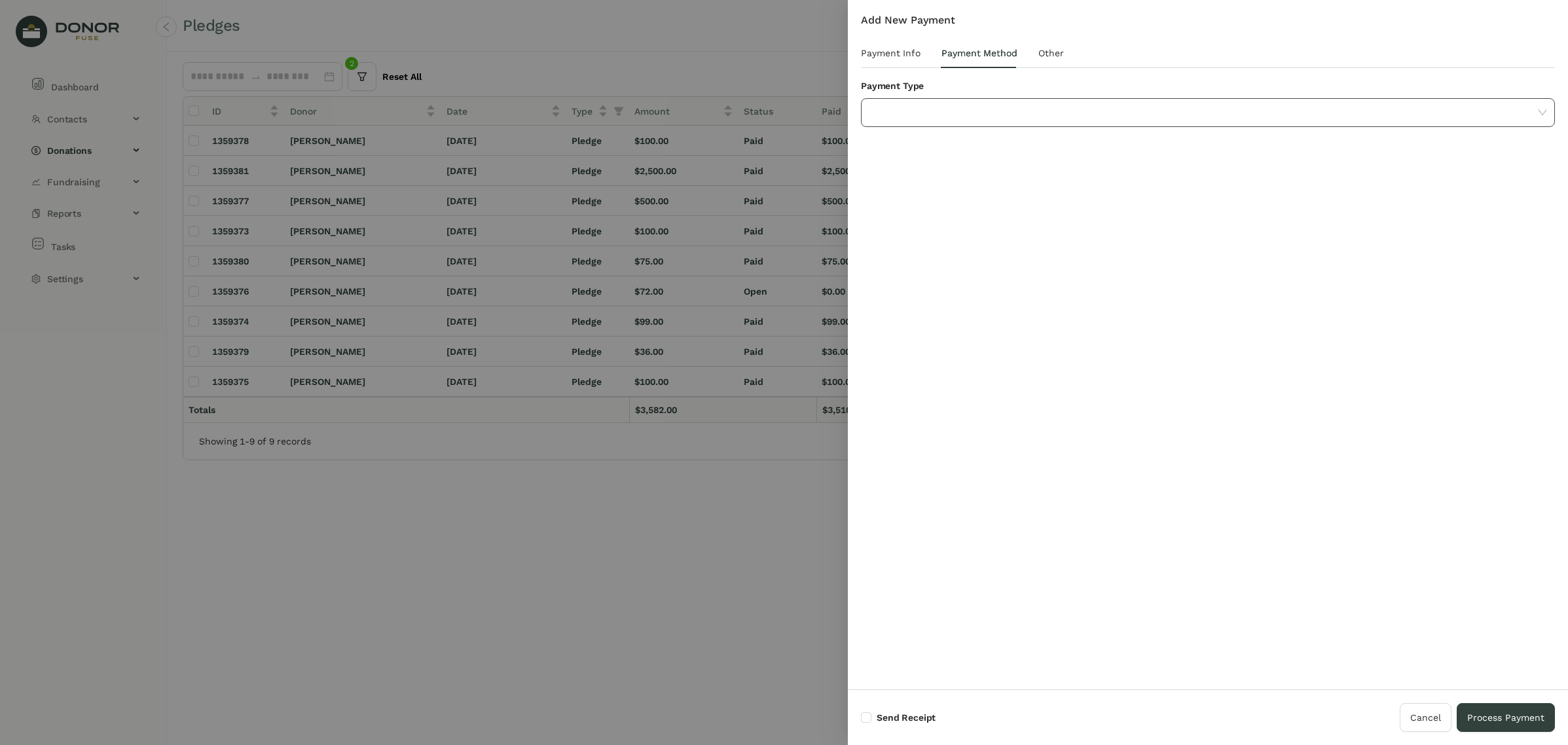 click 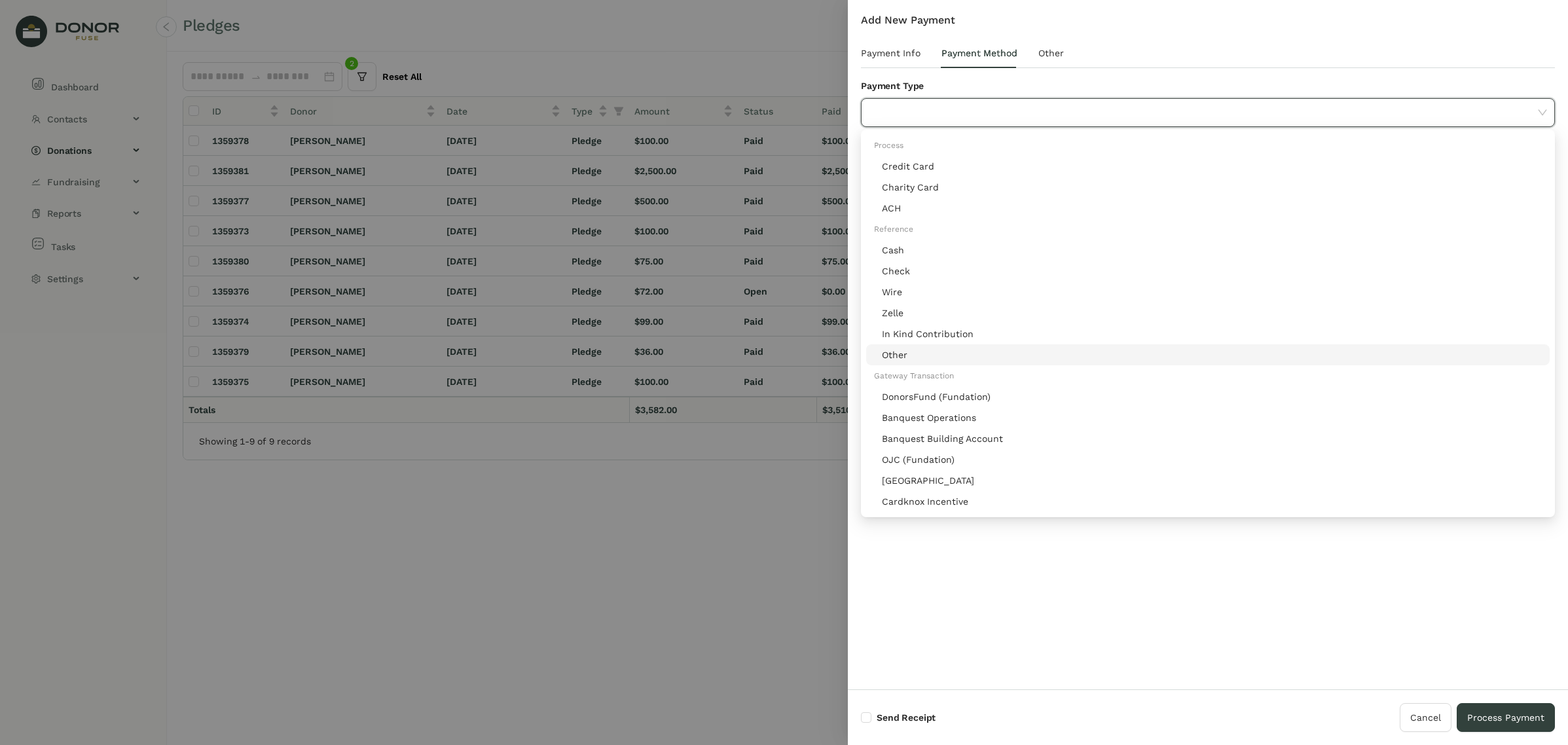 click on "Other" 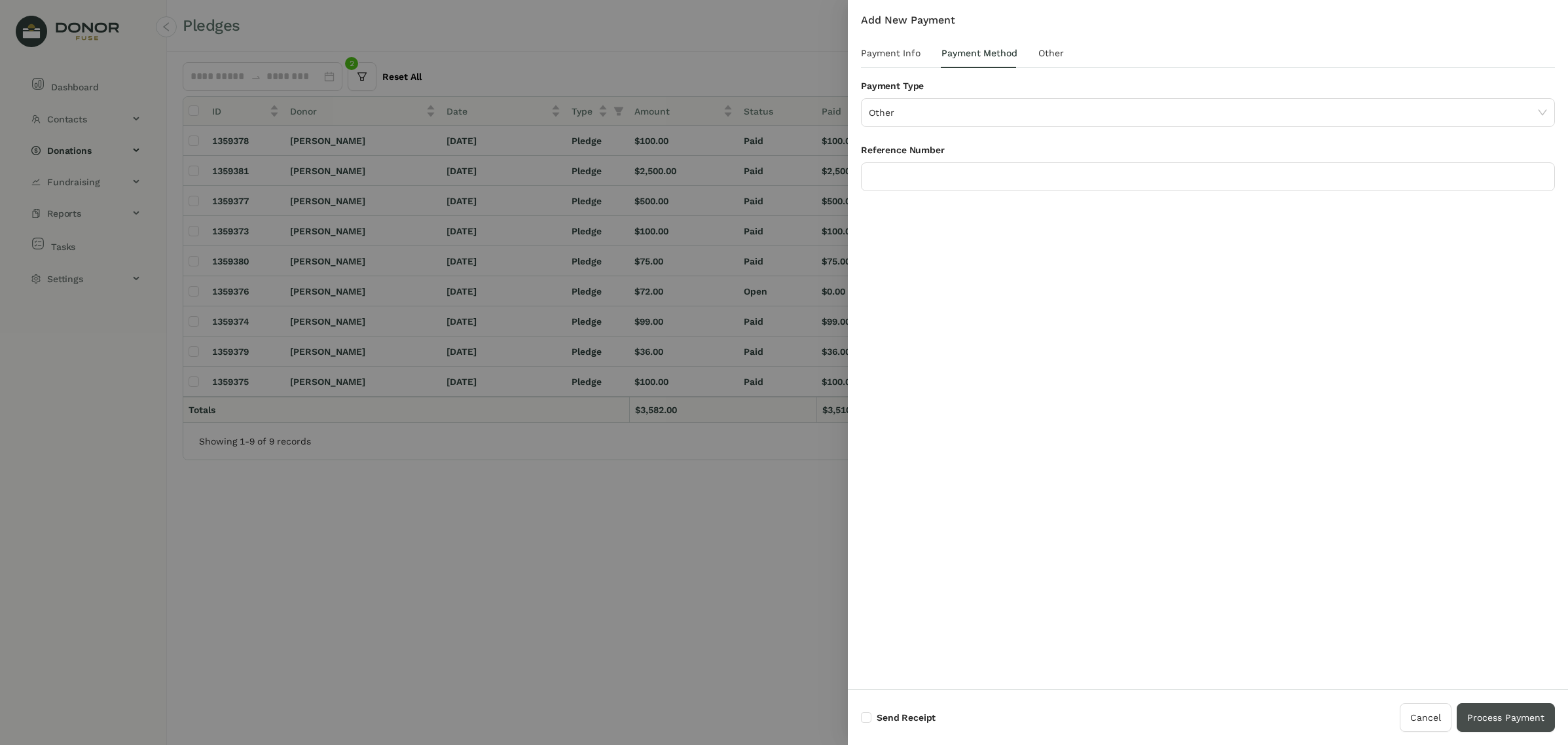 click on "Process Payment" at bounding box center (1506, 718) 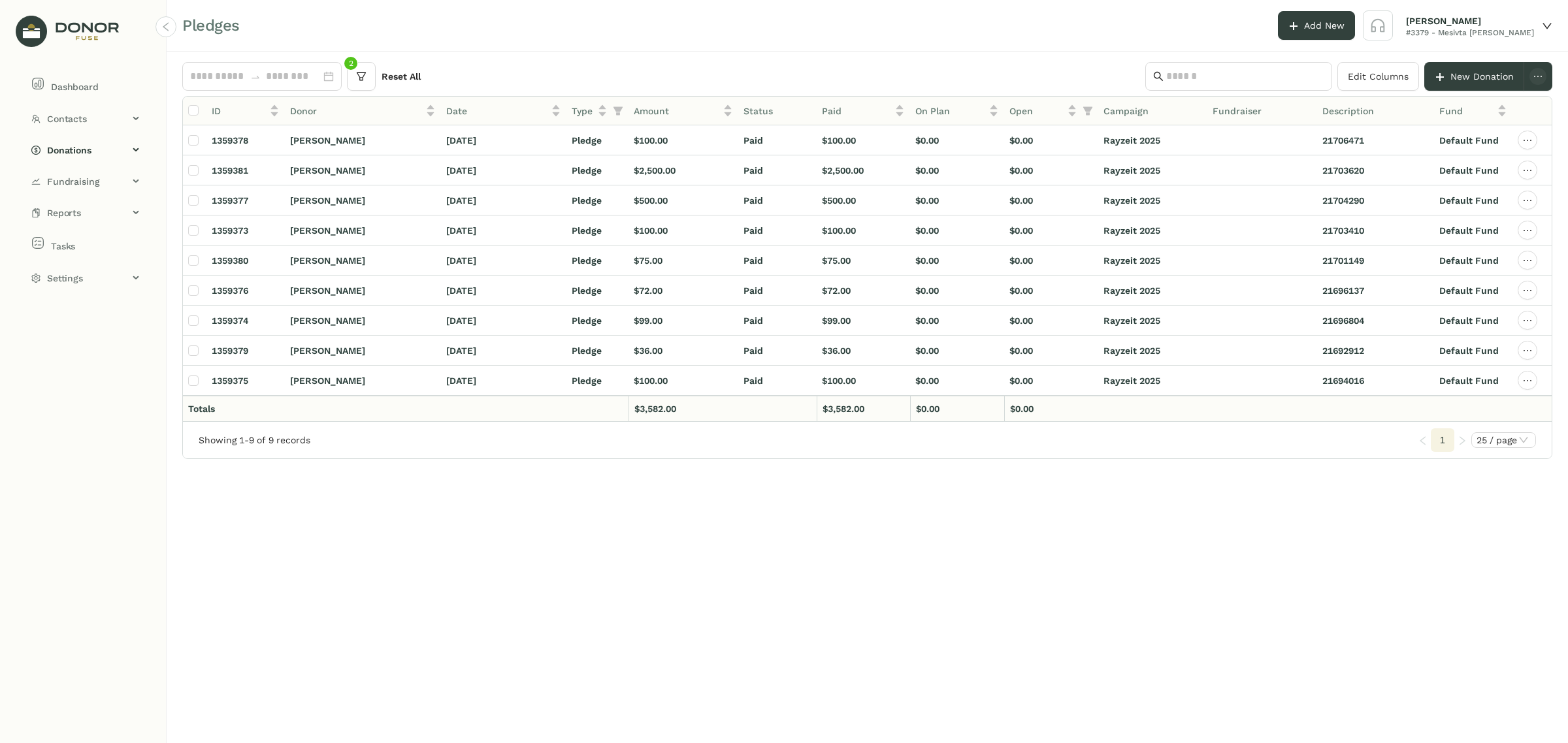 click on "Reset All" 